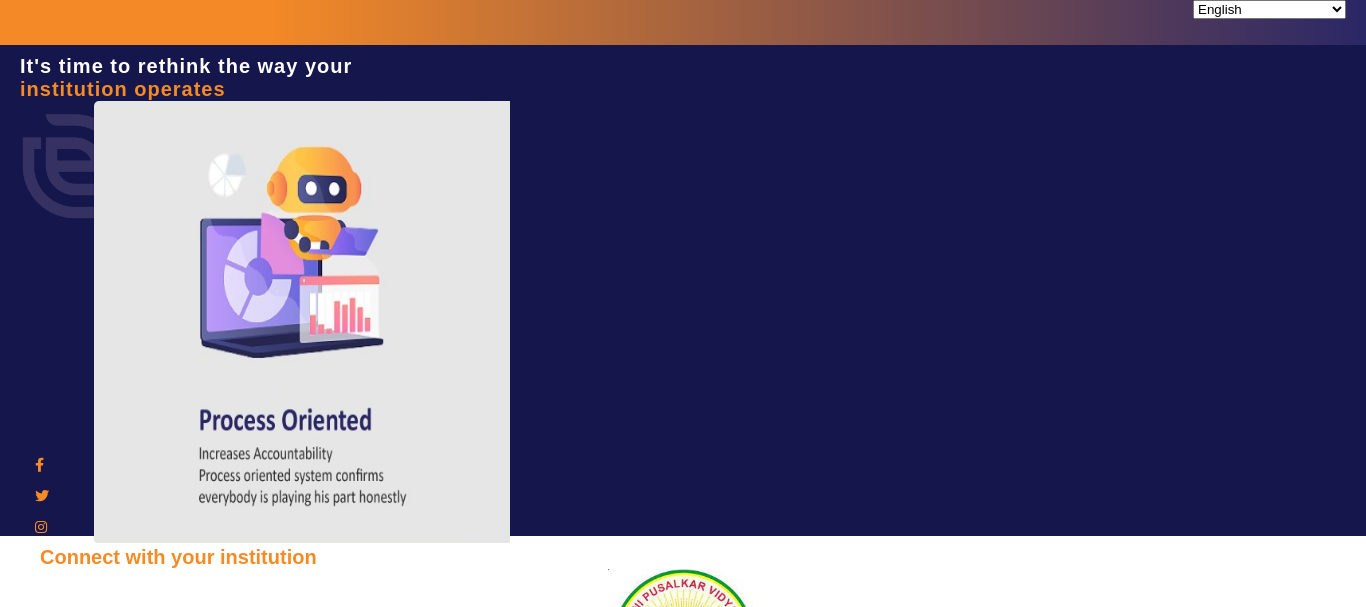 scroll, scrollTop: 0, scrollLeft: 0, axis: both 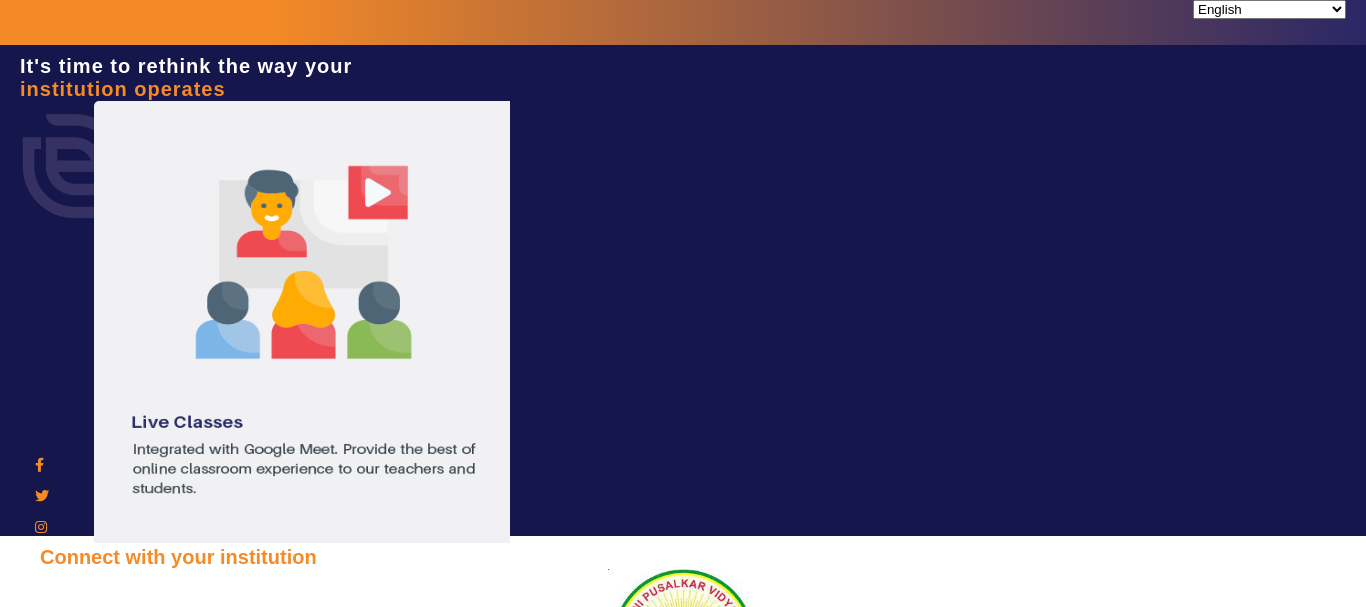 type on "[PHONE]" 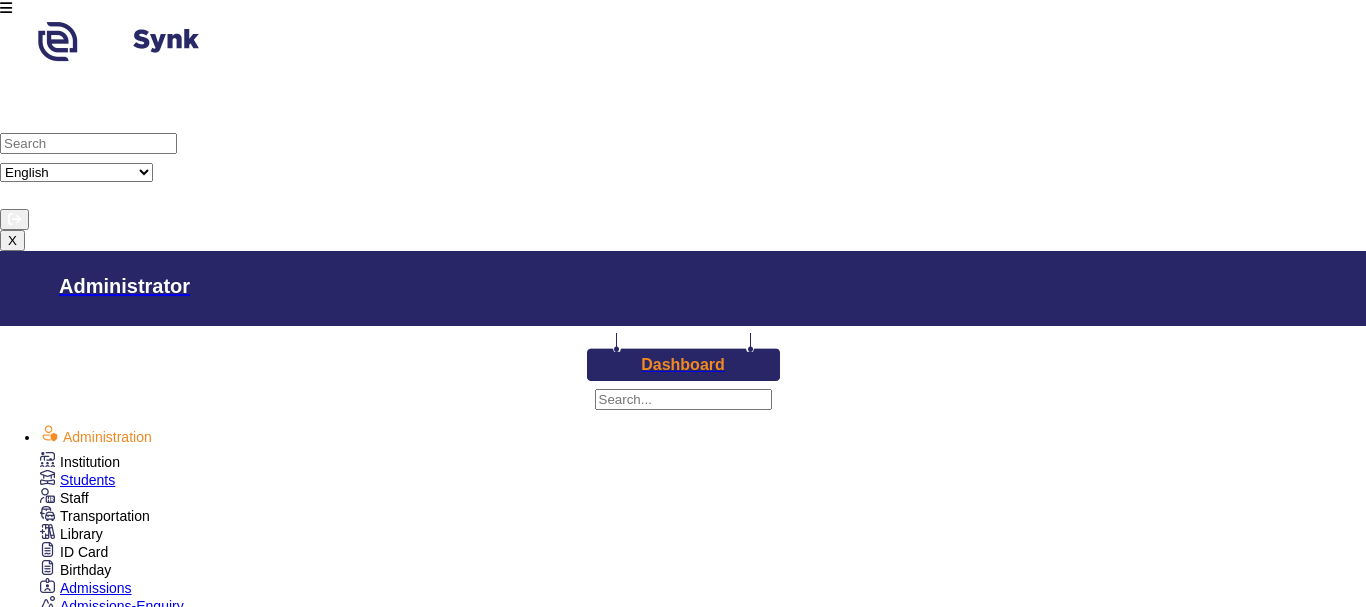 scroll, scrollTop: 1000, scrollLeft: 0, axis: vertical 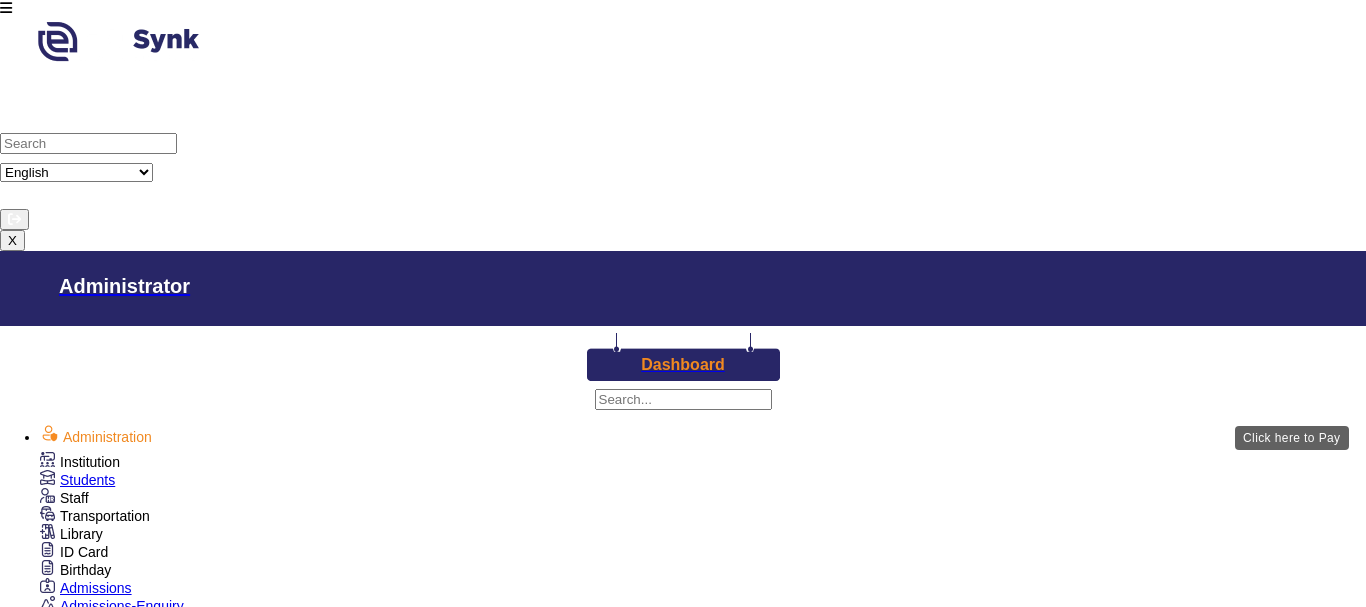 click on "View & Pay" at bounding box center (920, 3147) 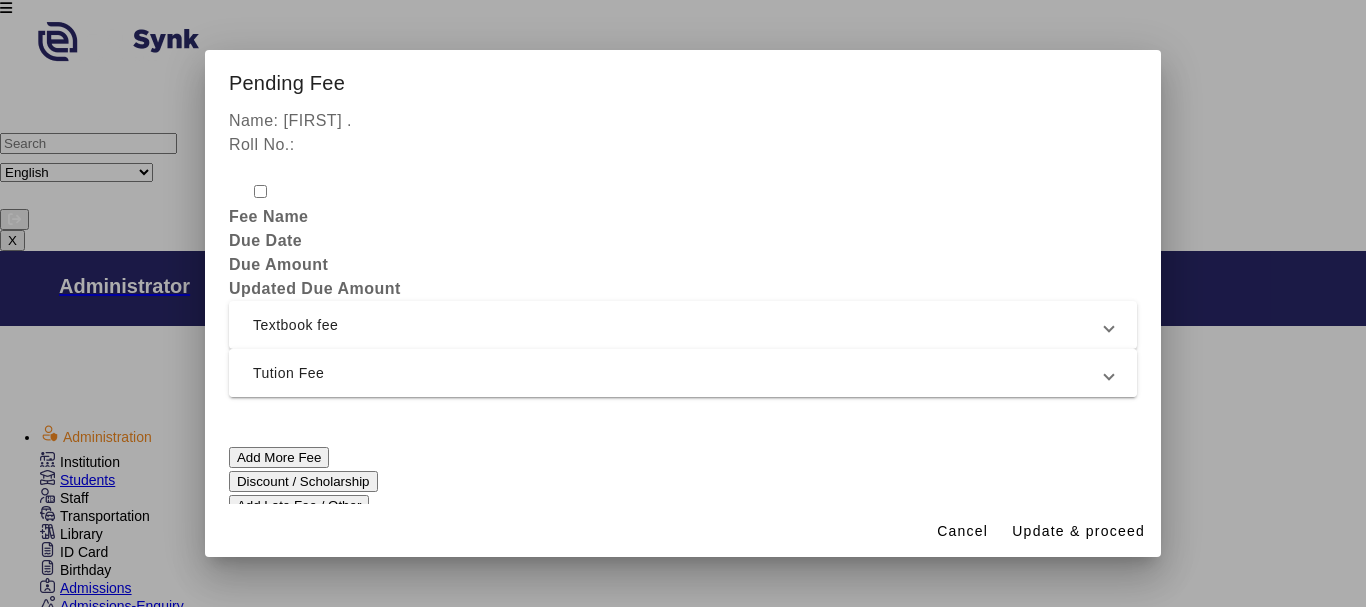 click on "Tution Fee" at bounding box center (679, 373) 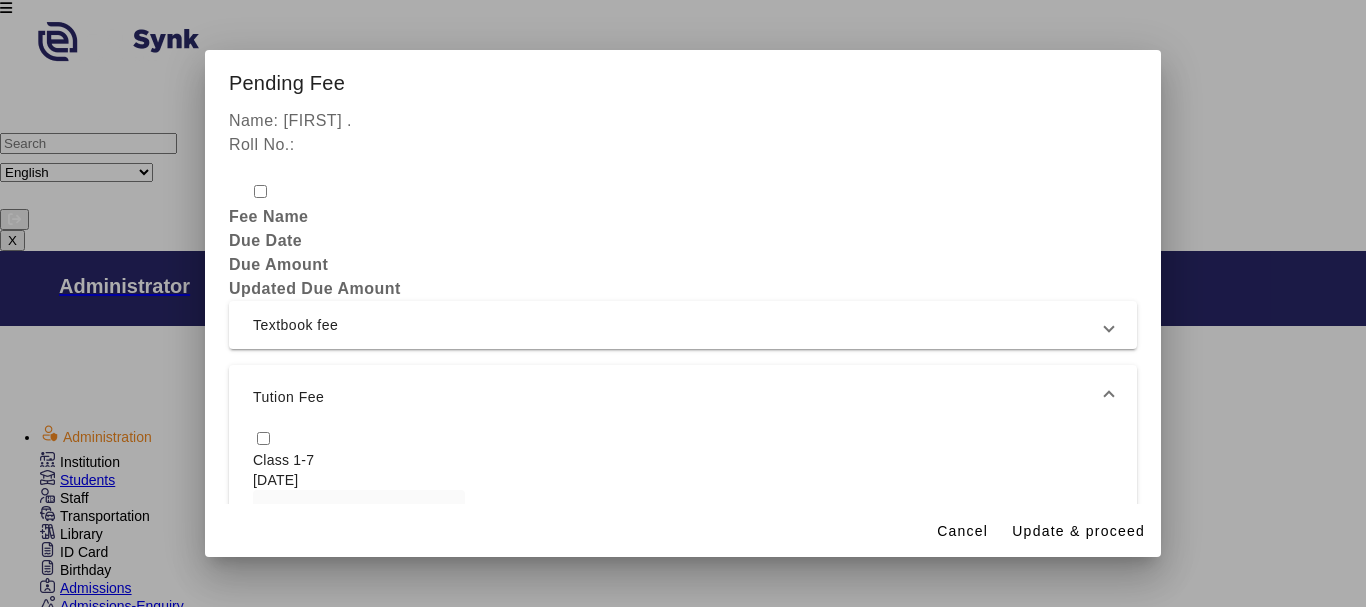 click at bounding box center (263, 438) 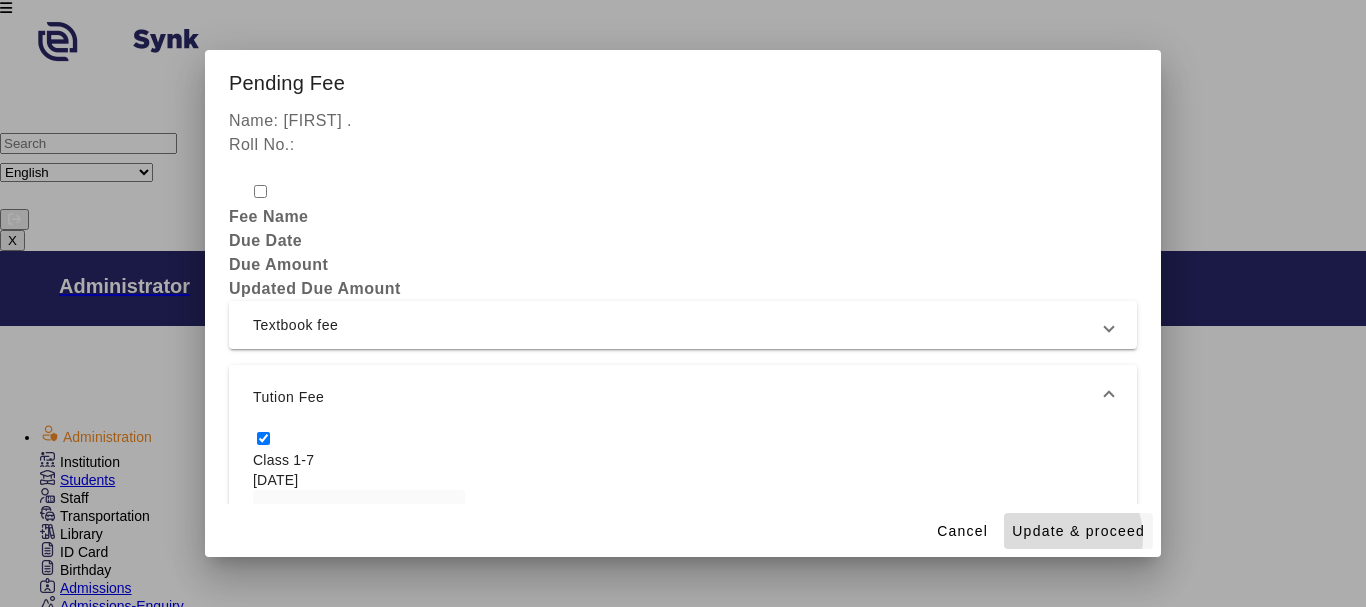 click on "Update & proceed" at bounding box center [1078, 531] 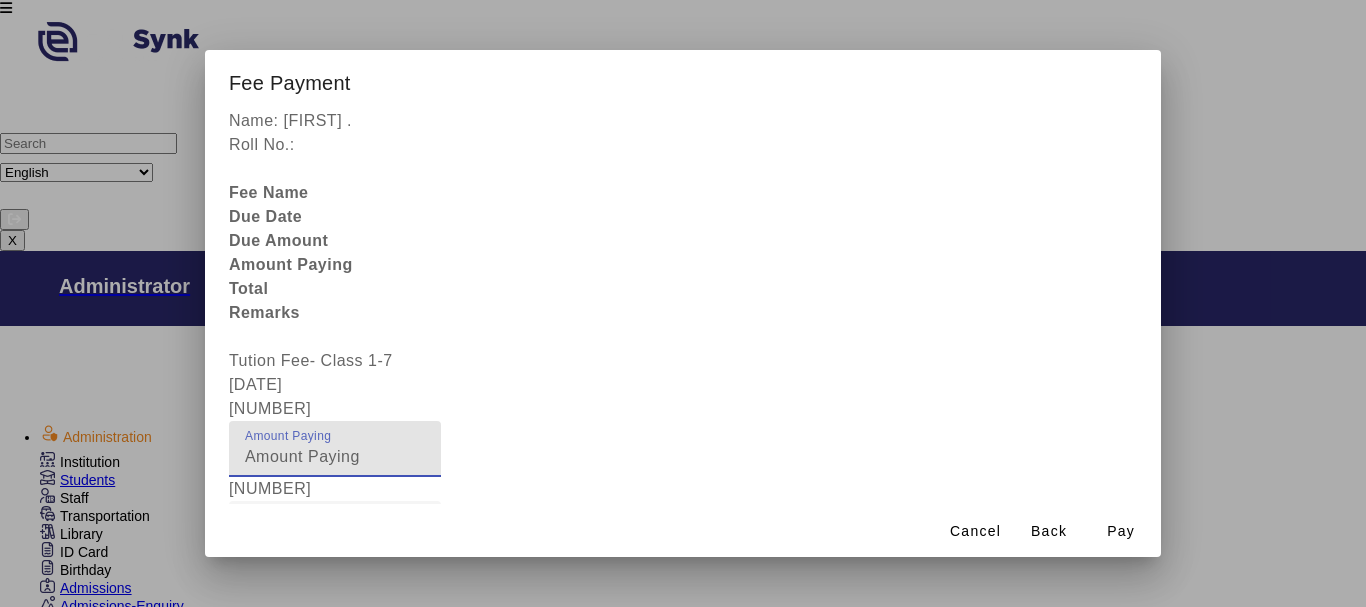 click on "[NUMBER]" at bounding box center [335, 457] 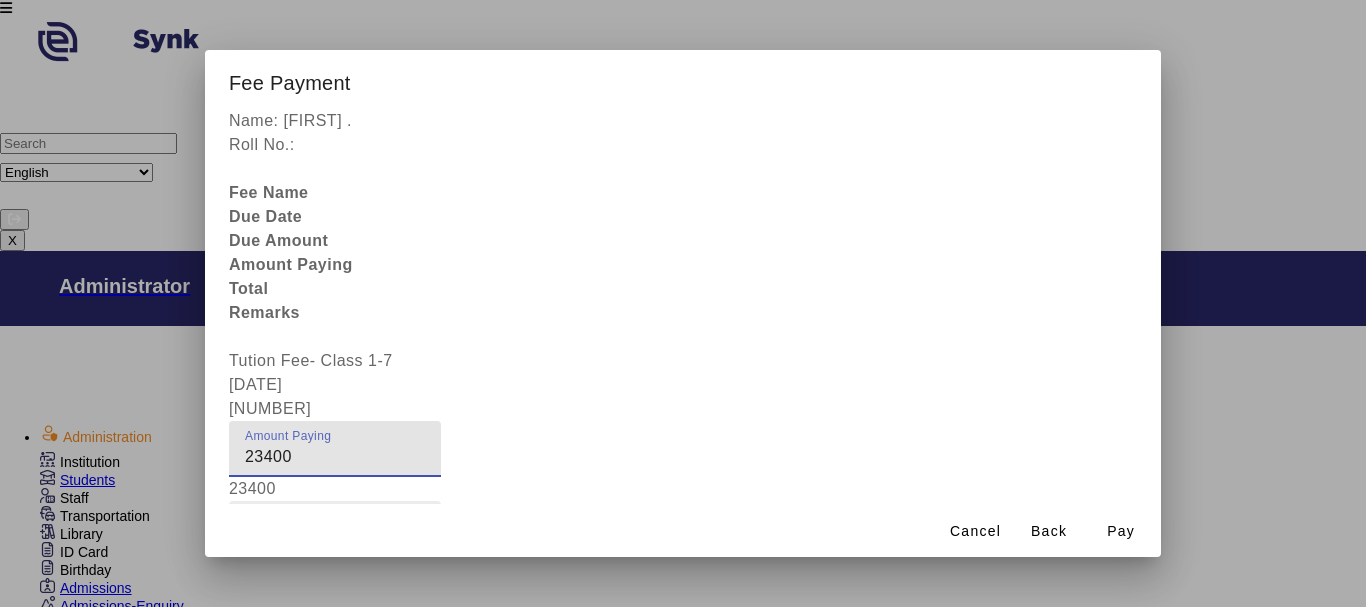 type on "23400" 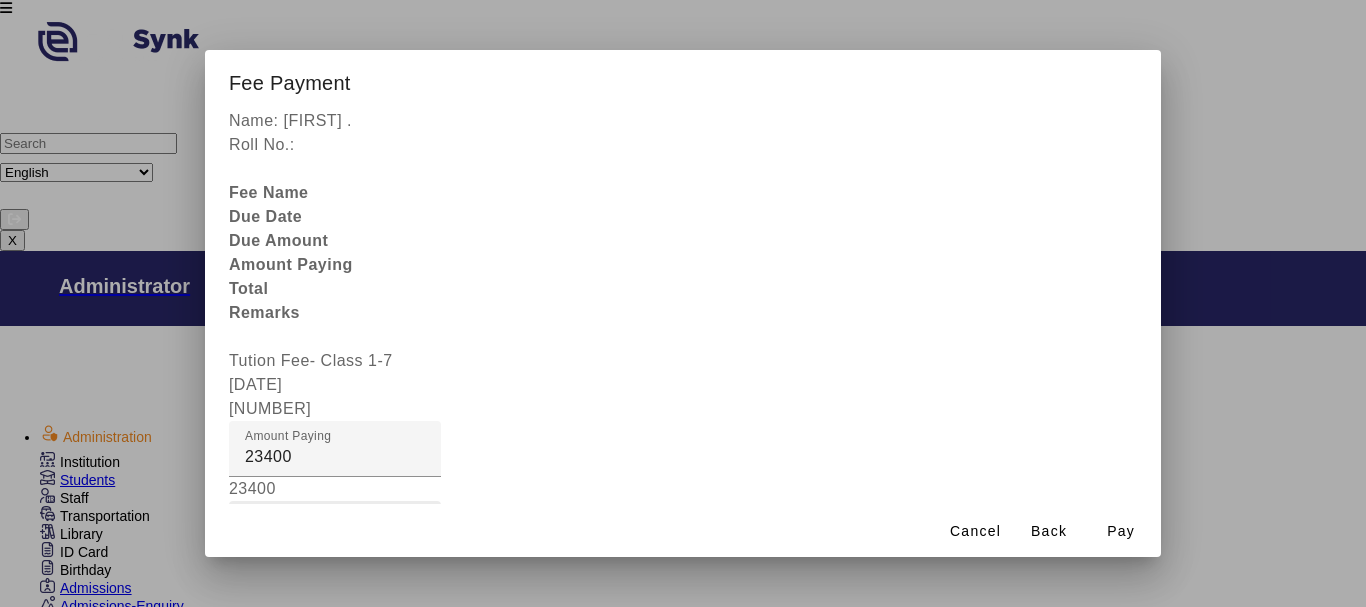 click on "Fee Remarks" at bounding box center [296, 528] 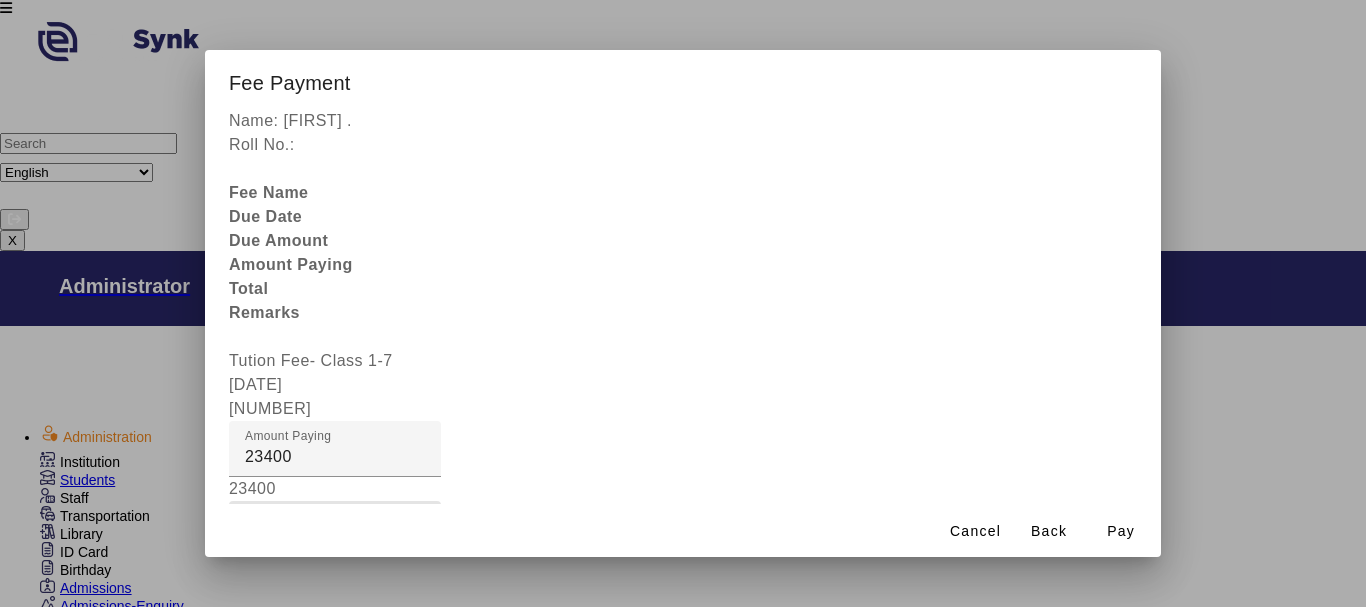 type on "[PAYMENT]" 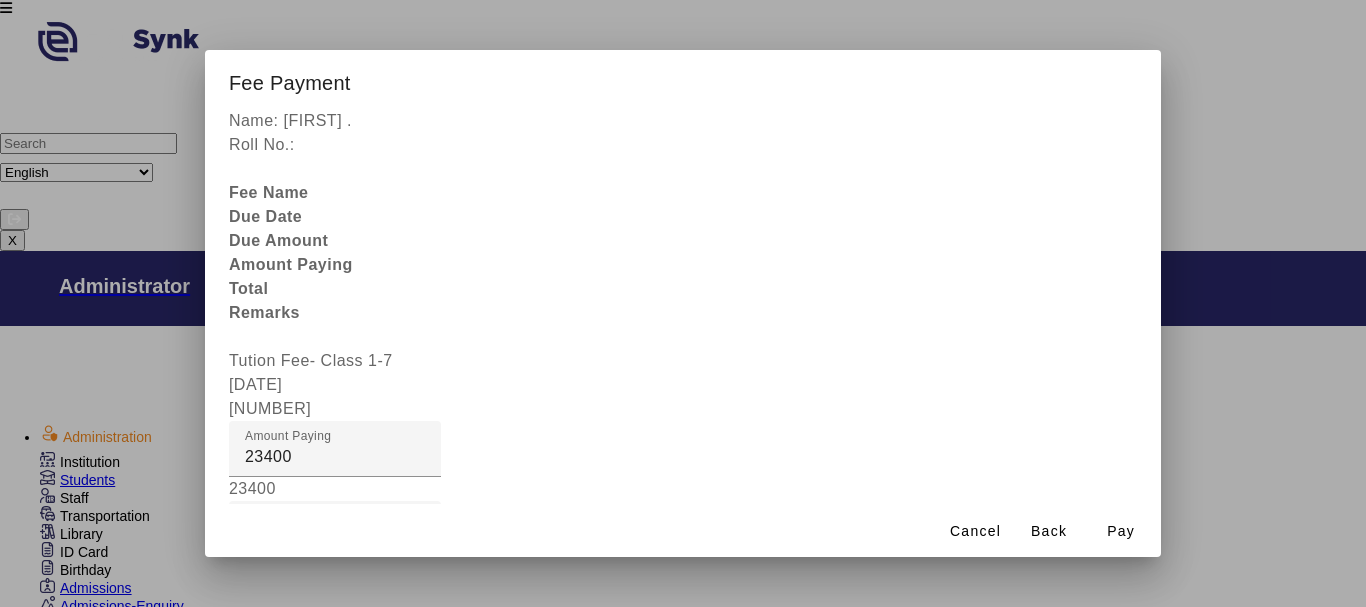click at bounding box center (335, 609) 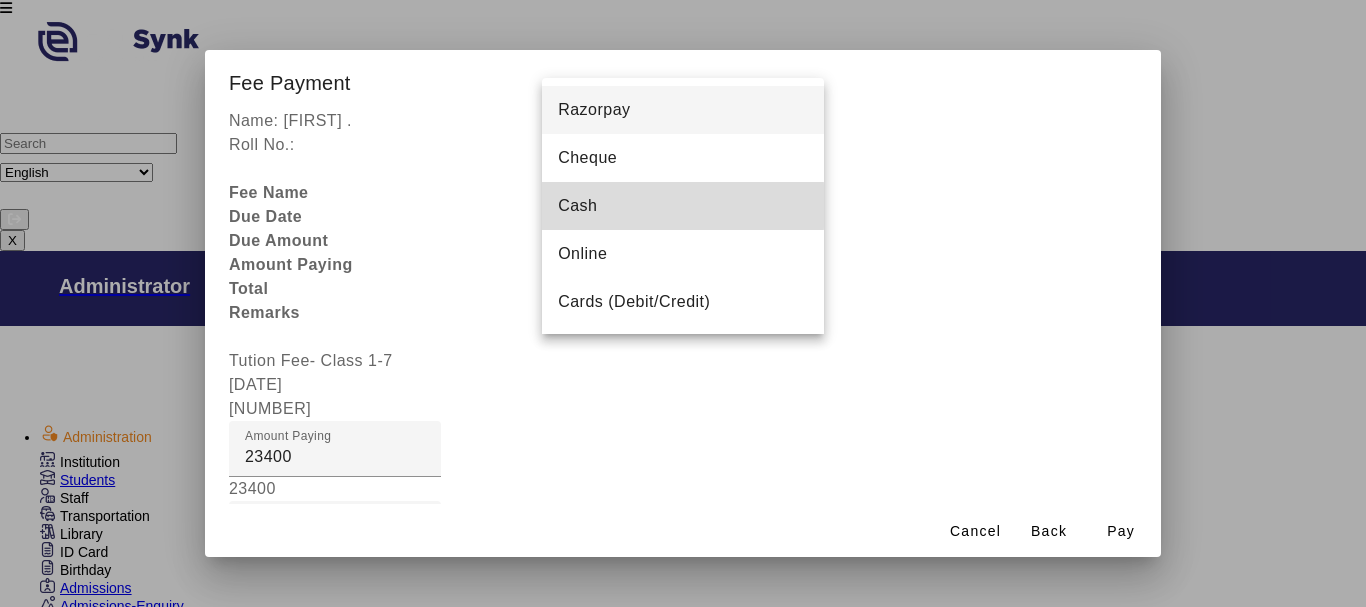 click on "Cash" at bounding box center (577, 206) 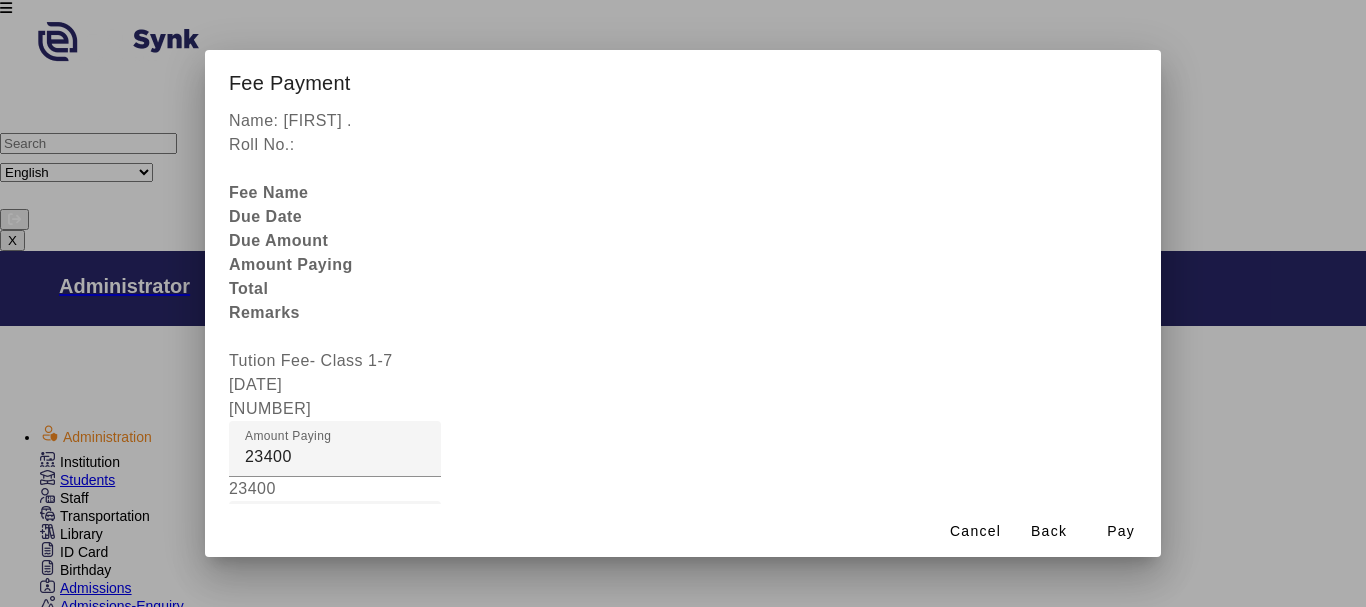 click on "Receipt Remarks" at bounding box center [310, 776] 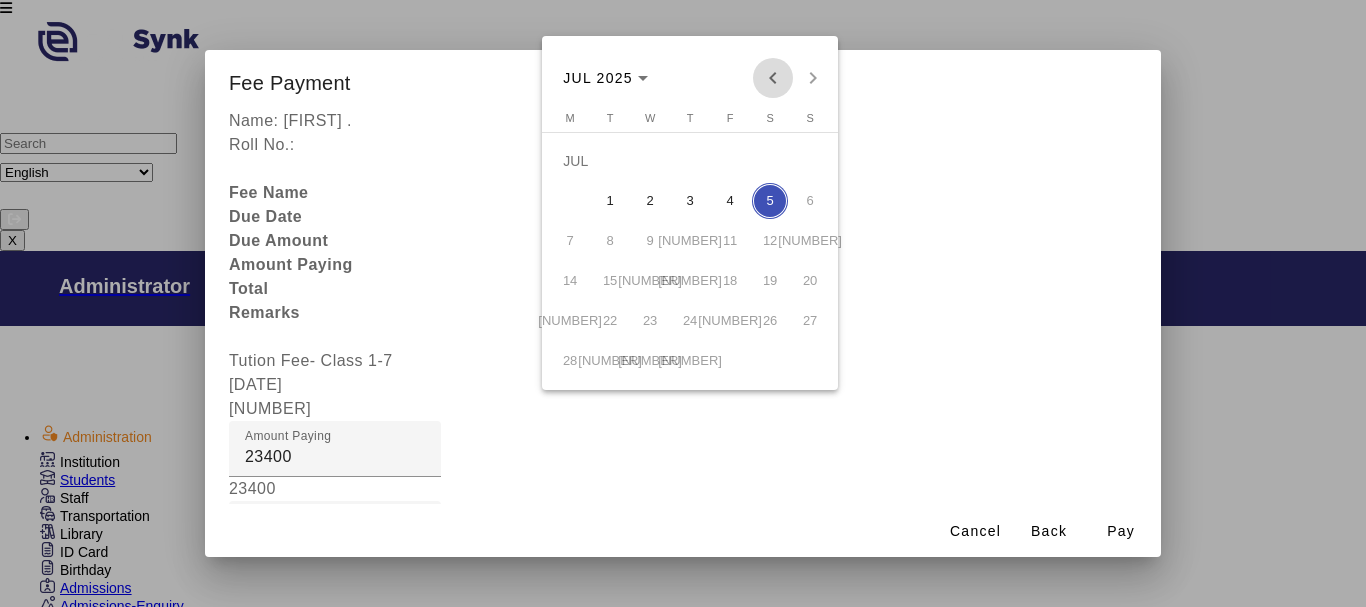 click at bounding box center (773, 78) 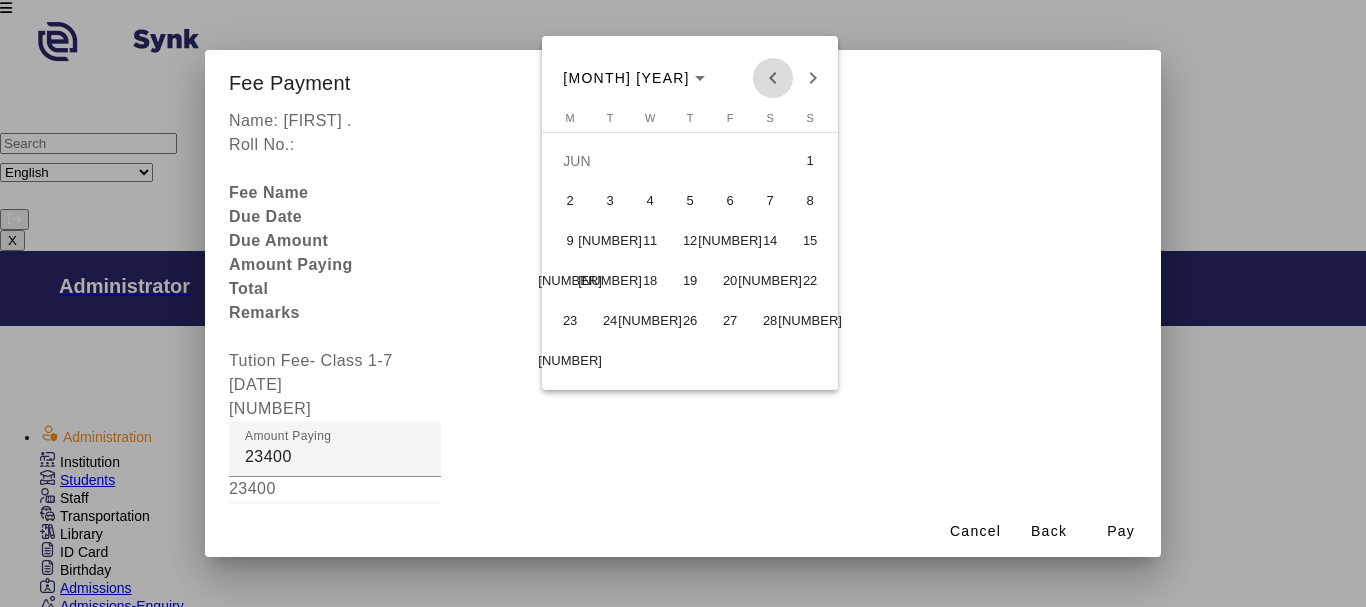 click at bounding box center [773, 78] 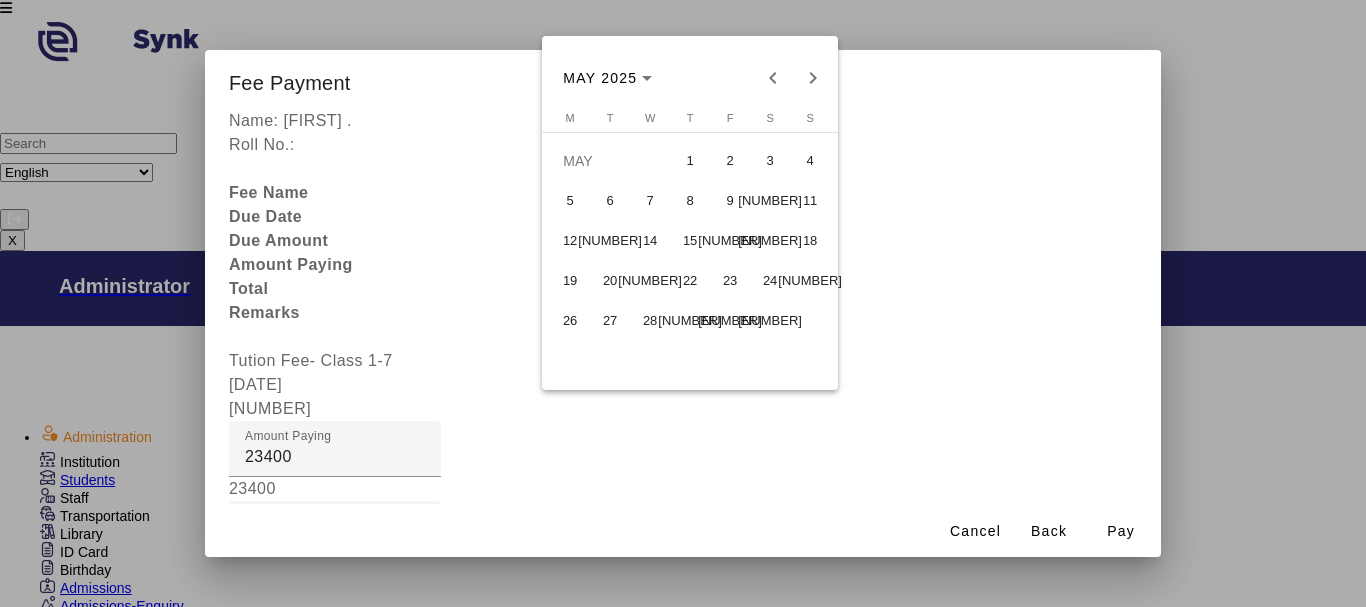 click on "19" at bounding box center (570, 281) 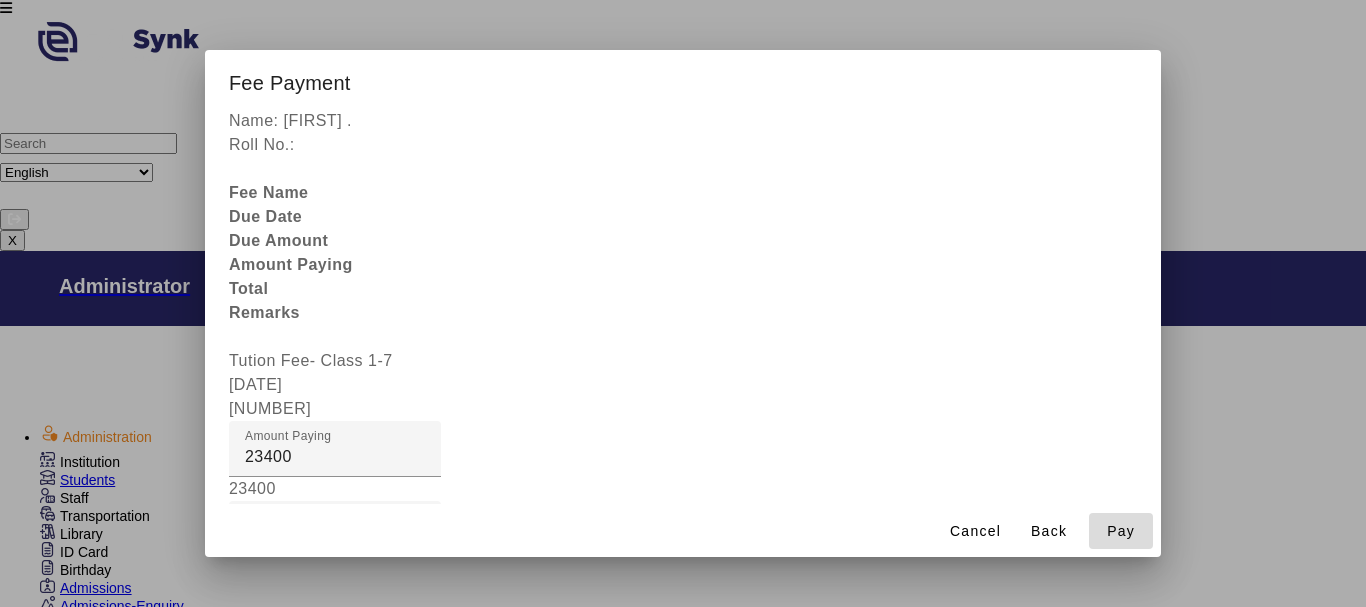 click on "Pay" at bounding box center (1121, 531) 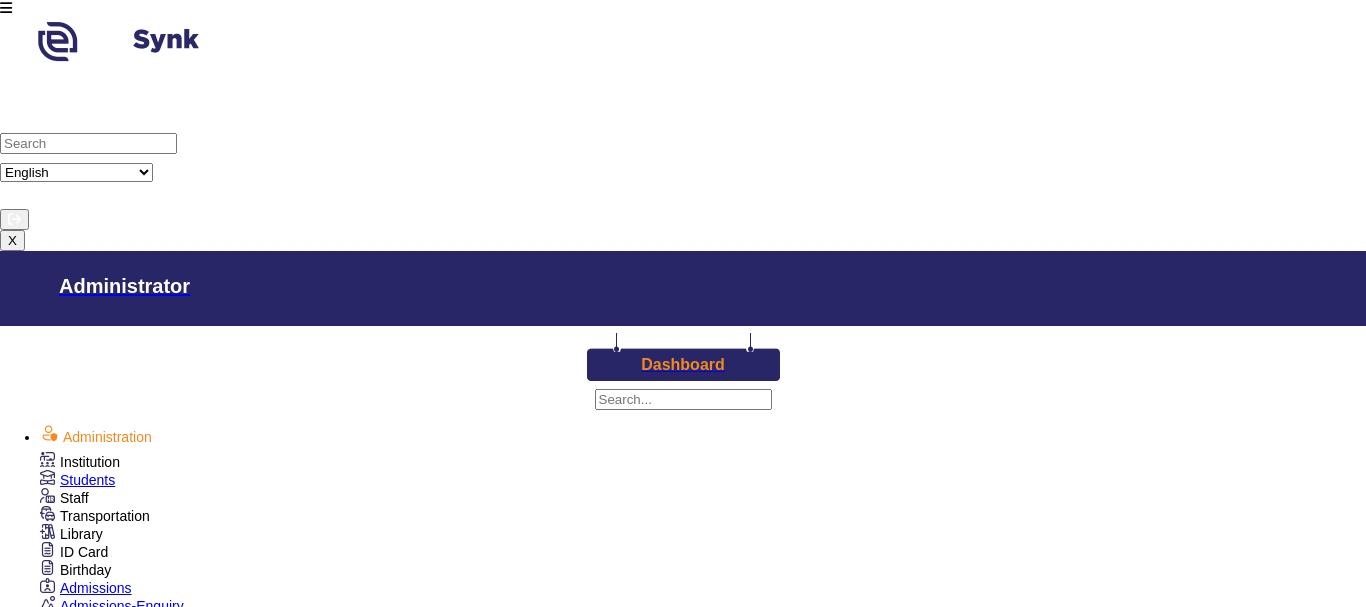 scroll, scrollTop: 57, scrollLeft: 0, axis: vertical 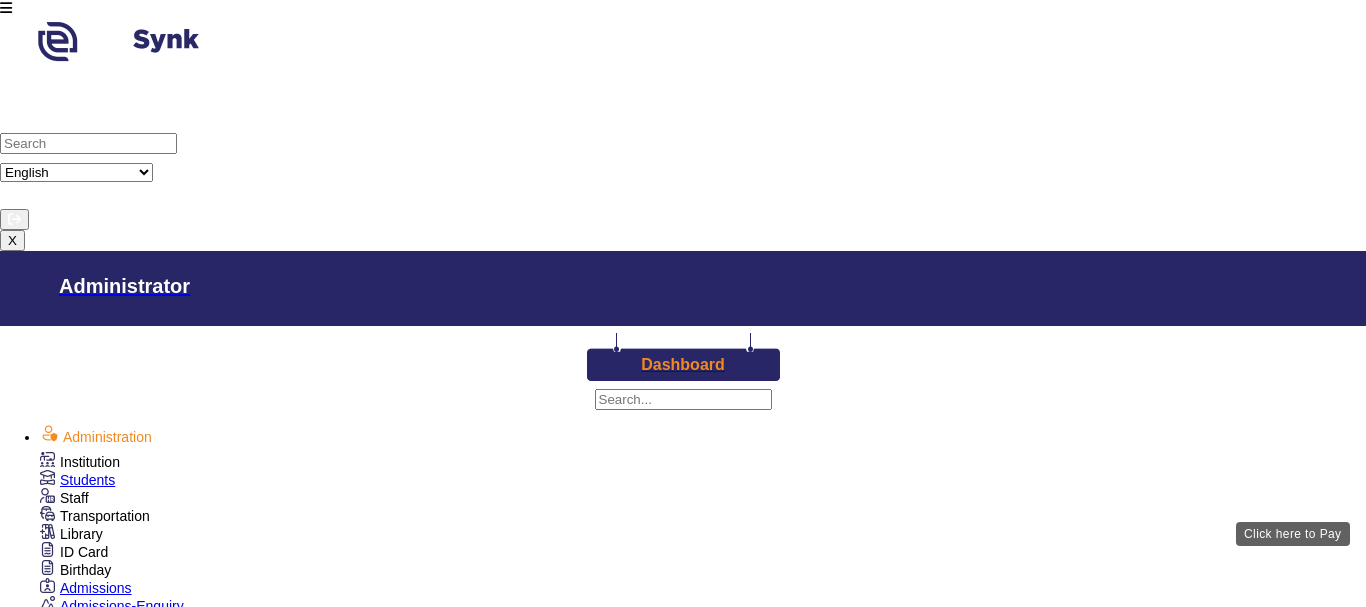 click on "View & Pay" at bounding box center (969, 2939) 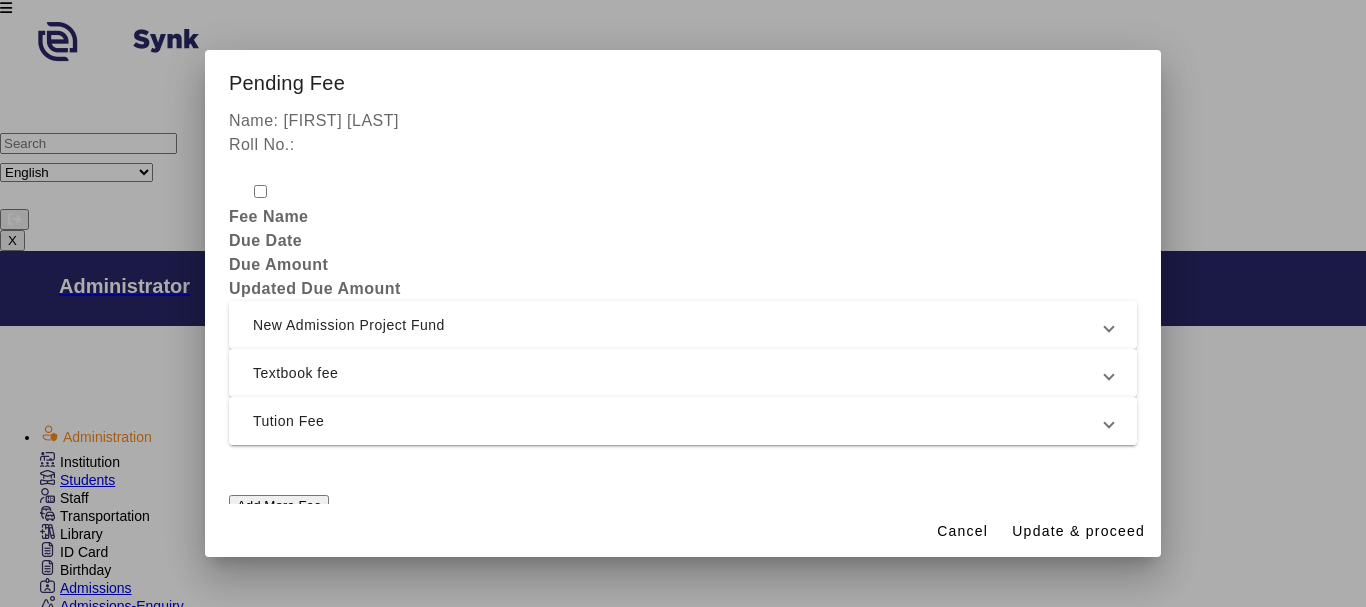 click on "Tution Fee" at bounding box center (679, 421) 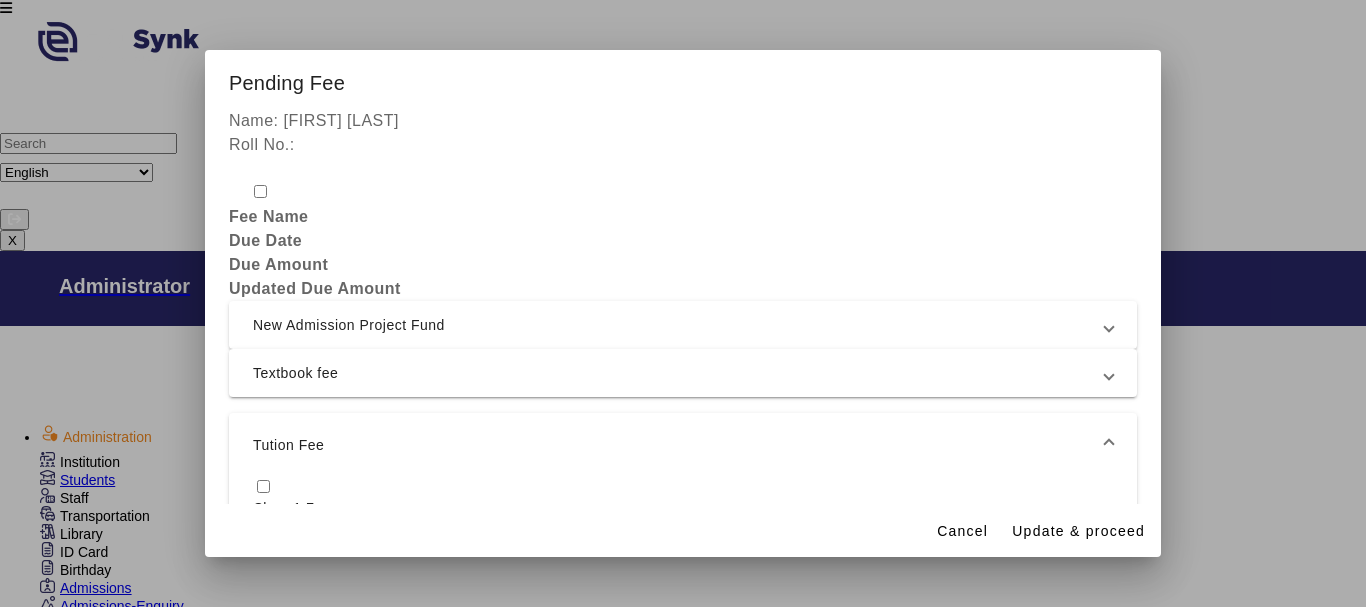 click at bounding box center [263, 486] 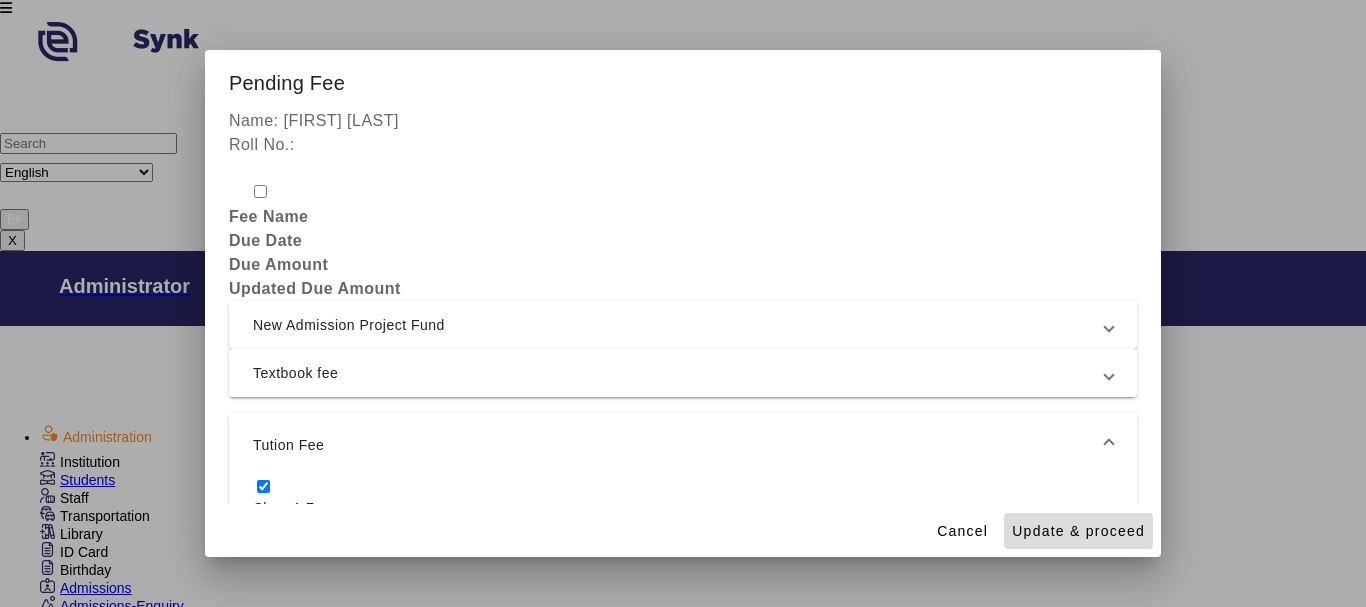 click on "Update & proceed" at bounding box center [1078, 531] 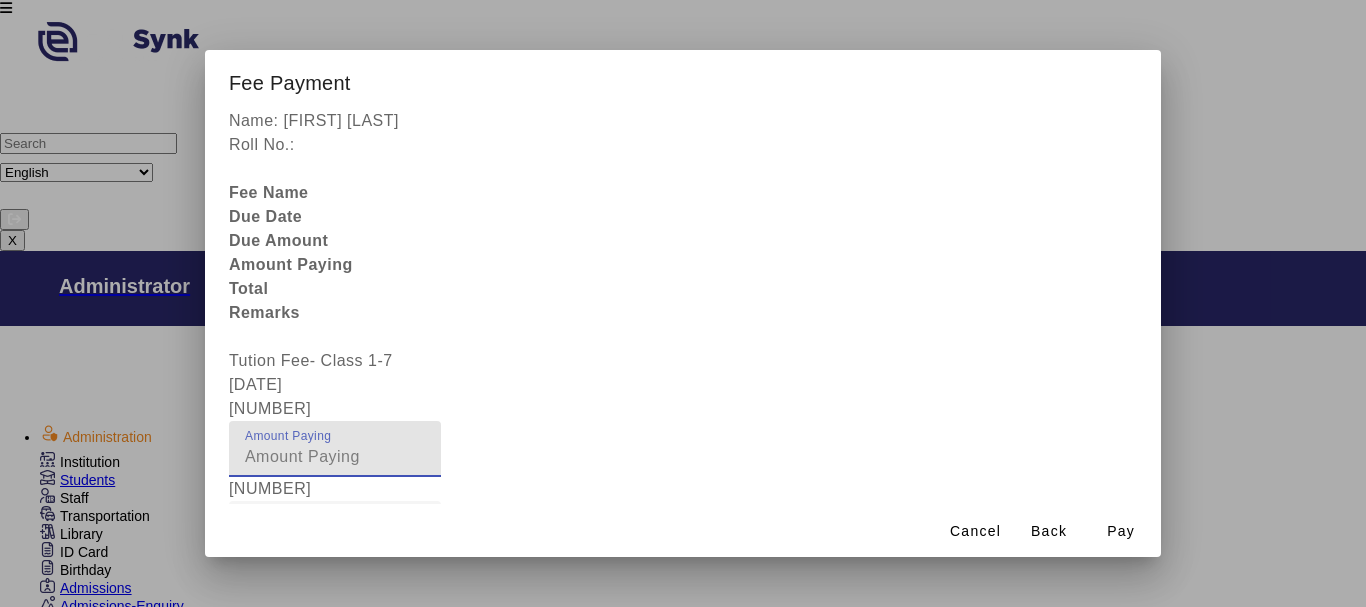 click on "[NUMBER]" at bounding box center [335, 457] 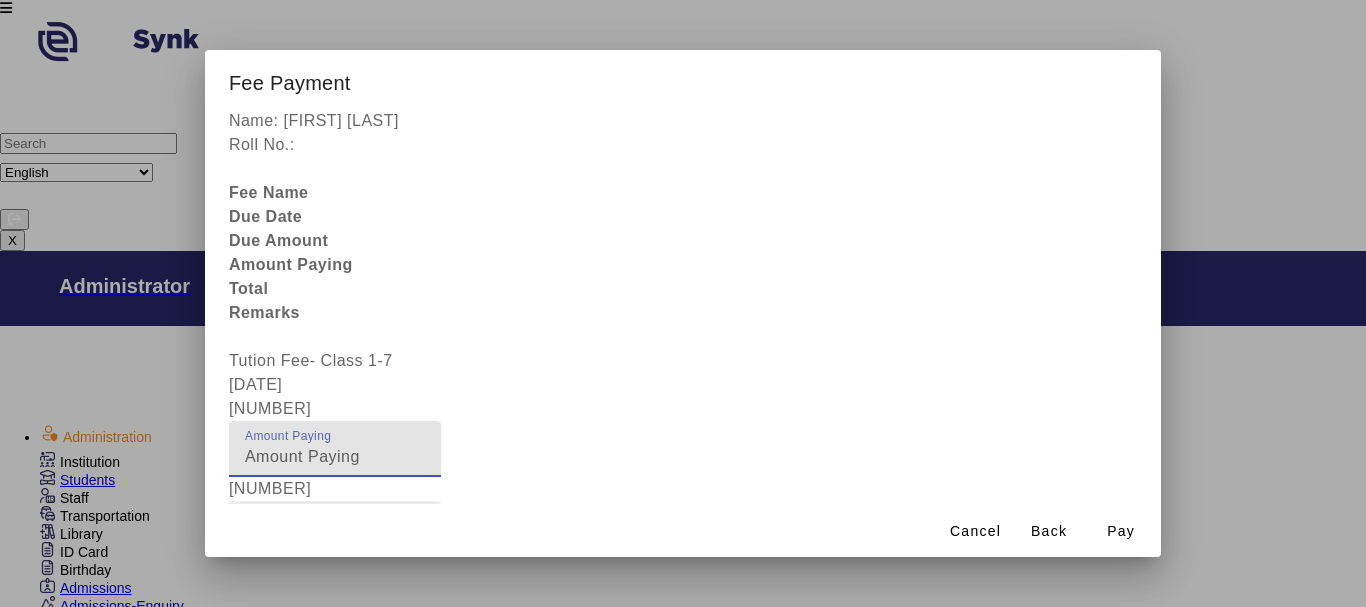 type on "[NUMBER]" 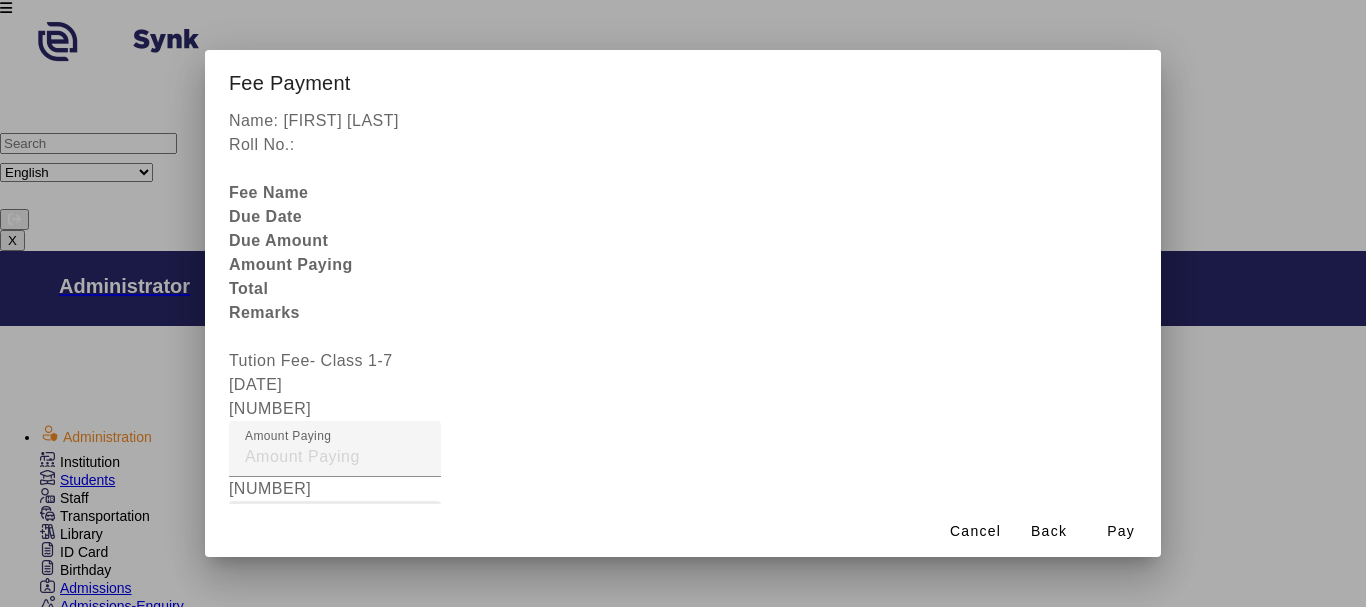 click on "Fee Remarks" at bounding box center (296, 528) 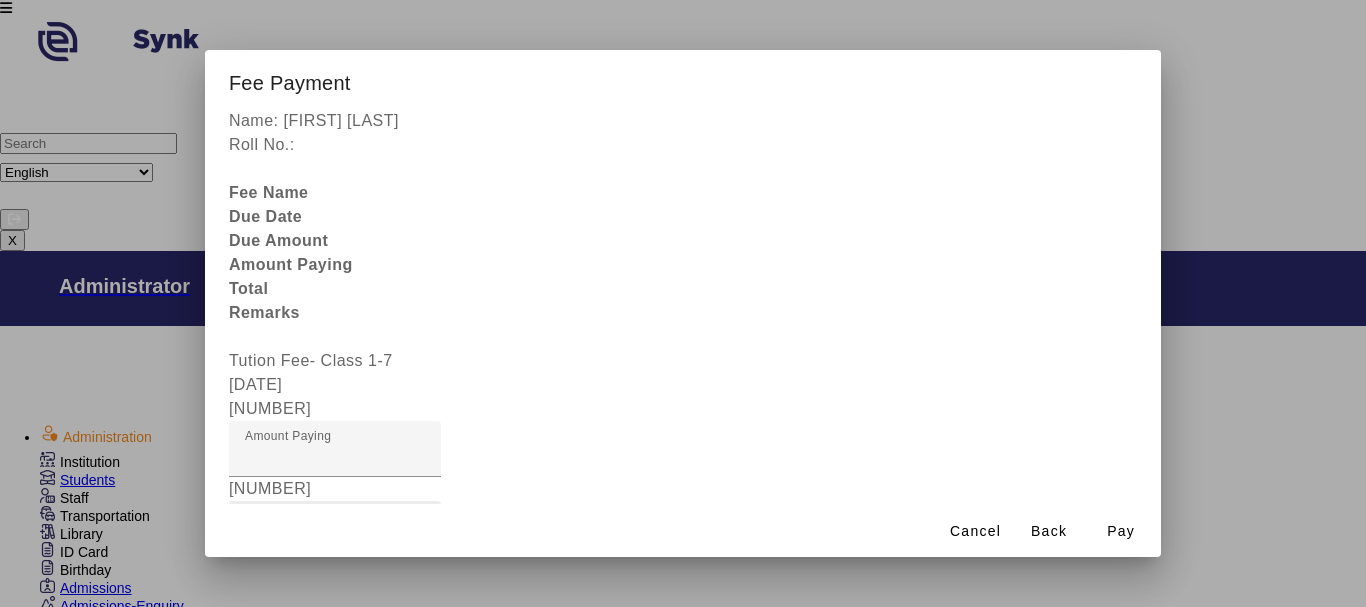 click on "Fee Remarks" at bounding box center [335, 537] 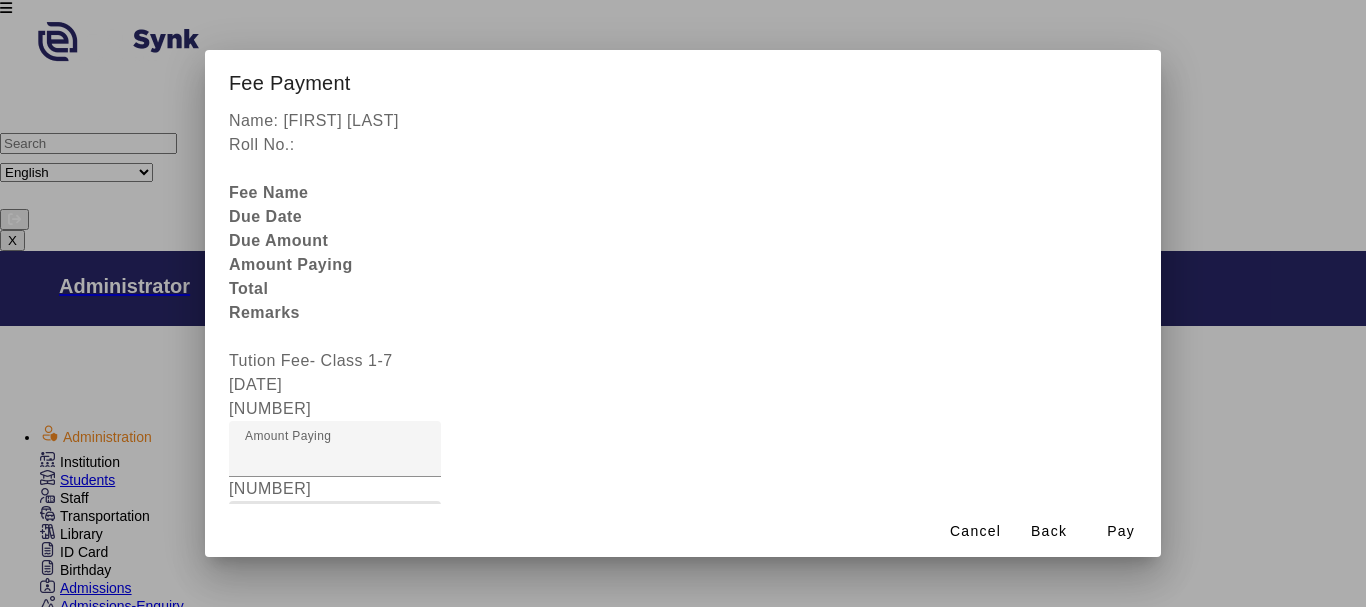 type on "[PAYMENT]" 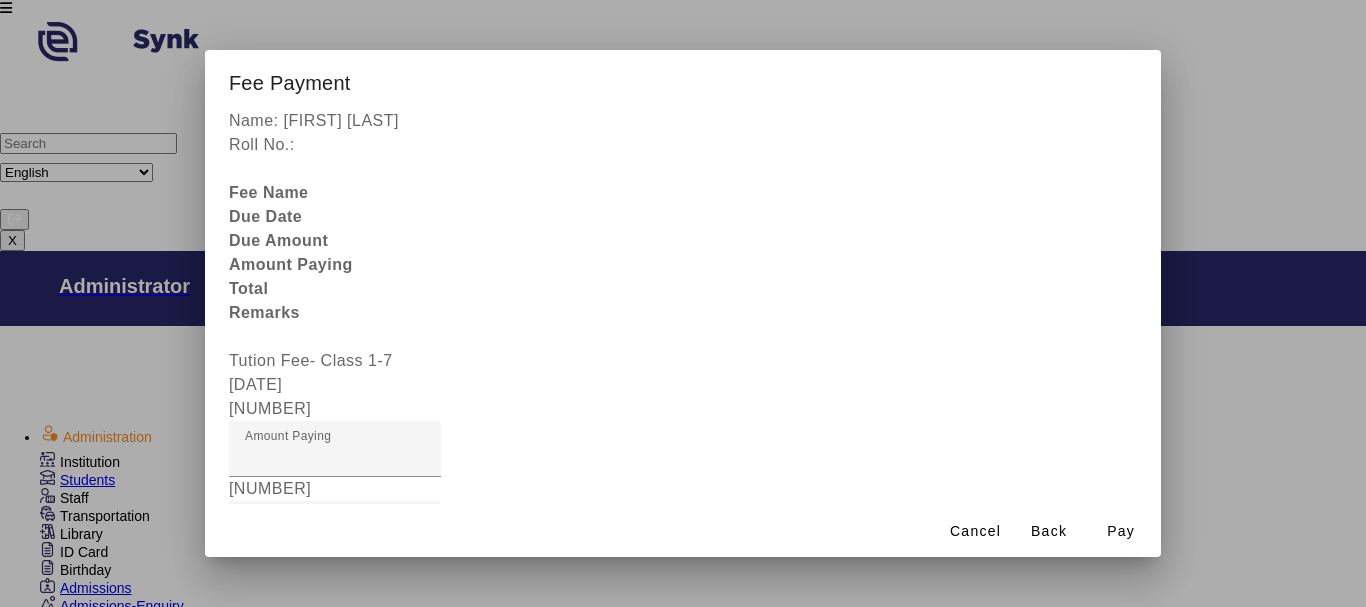 click at bounding box center [335, 609] 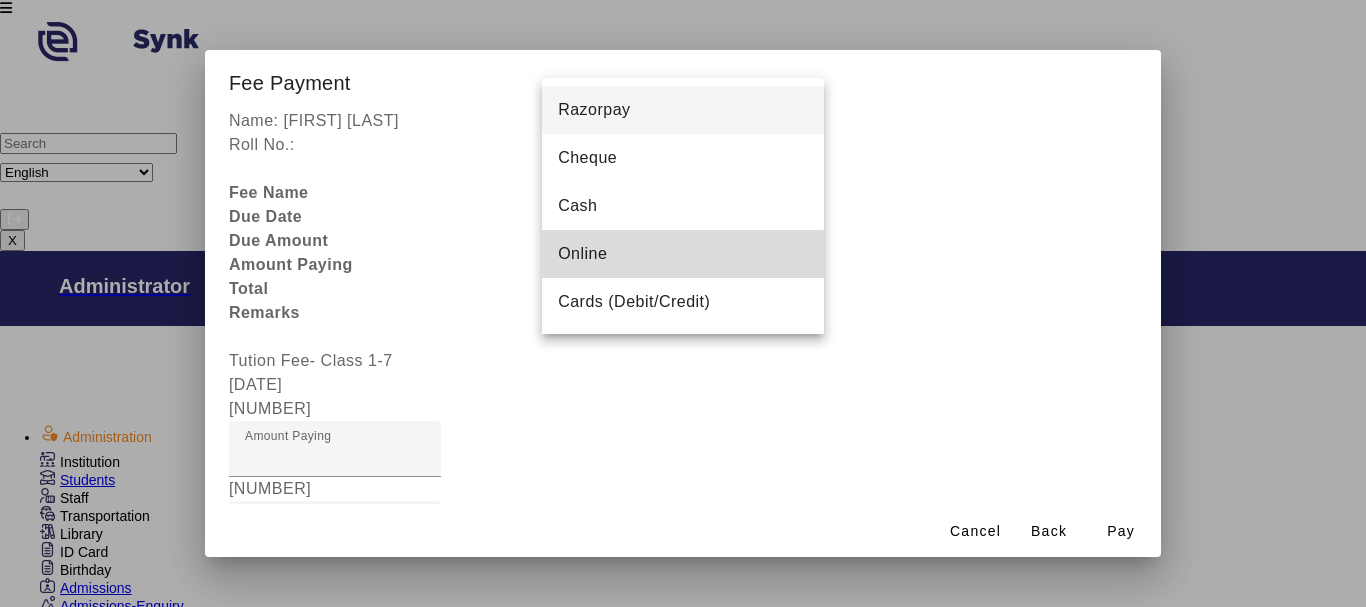 click on "Online" at bounding box center [582, 254] 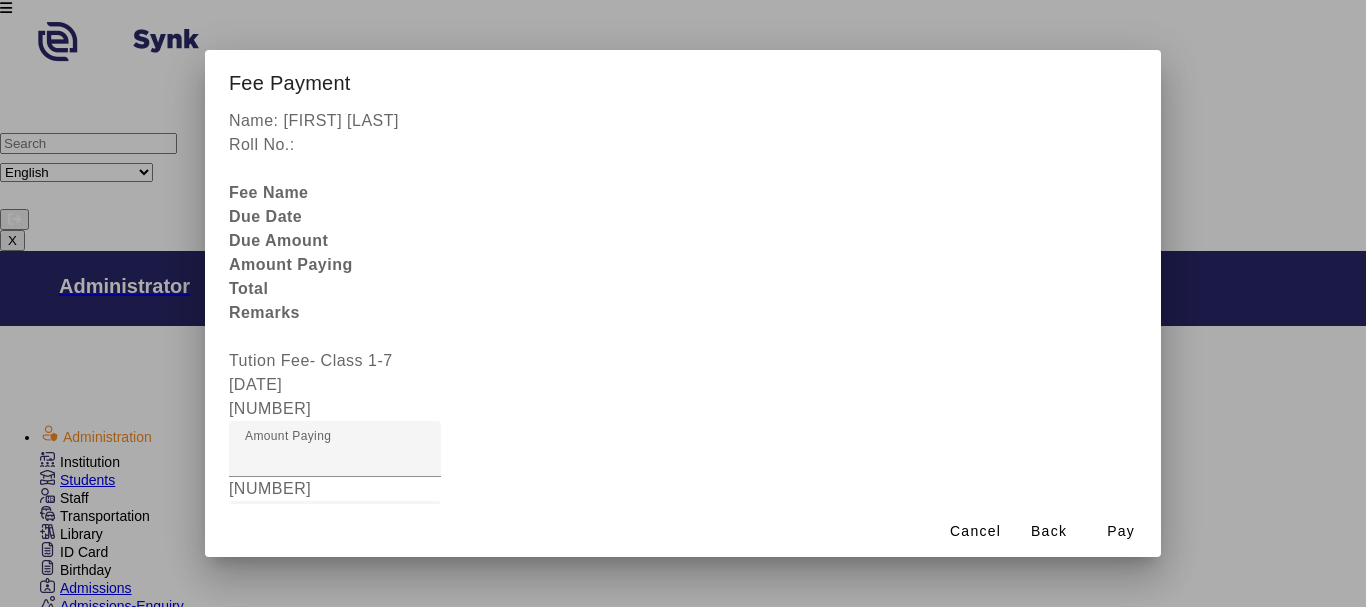 click at bounding box center [449, 945] 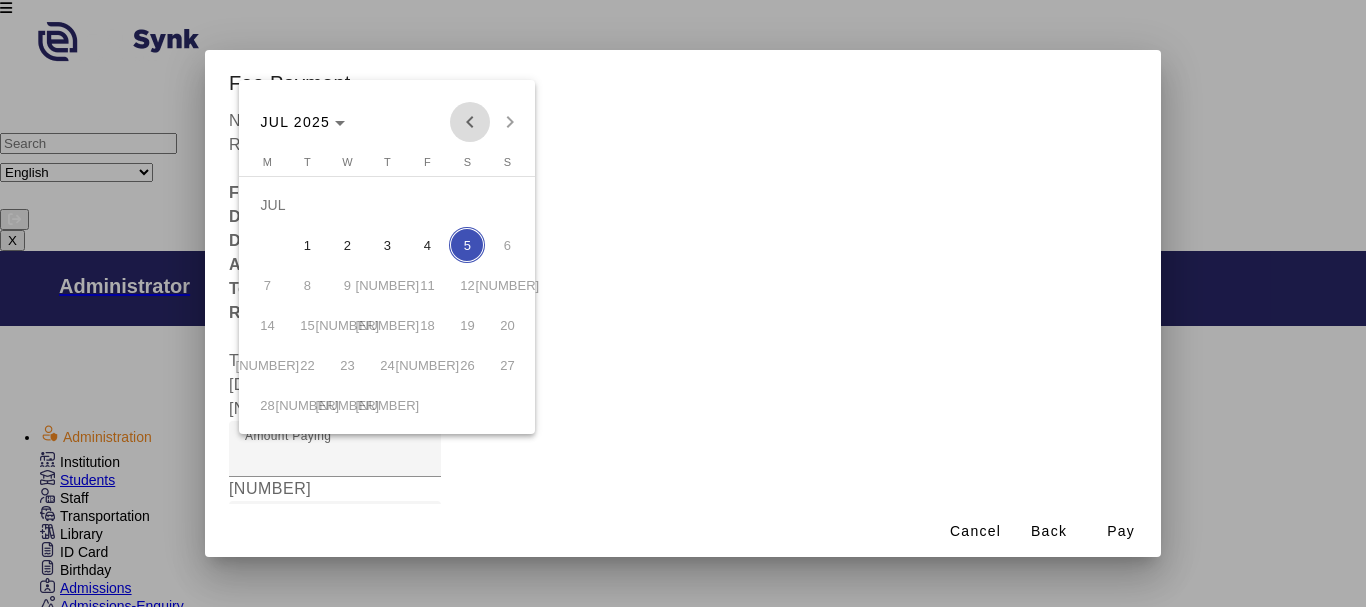 click at bounding box center [470, 122] 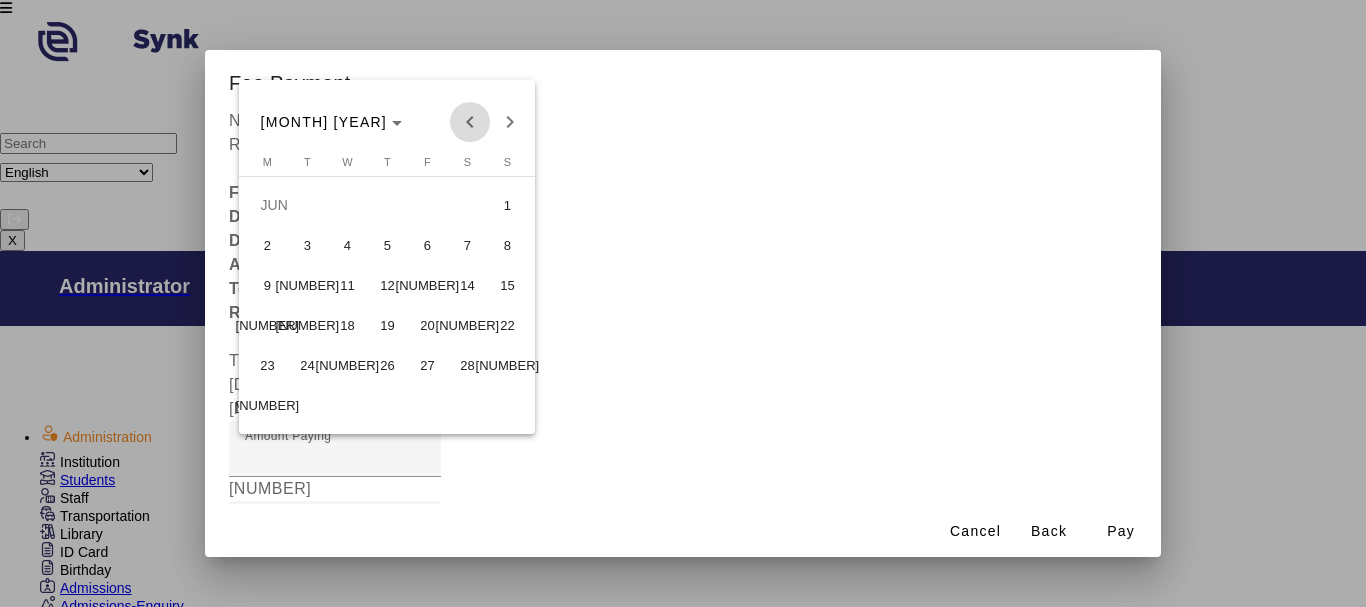 click at bounding box center [470, 122] 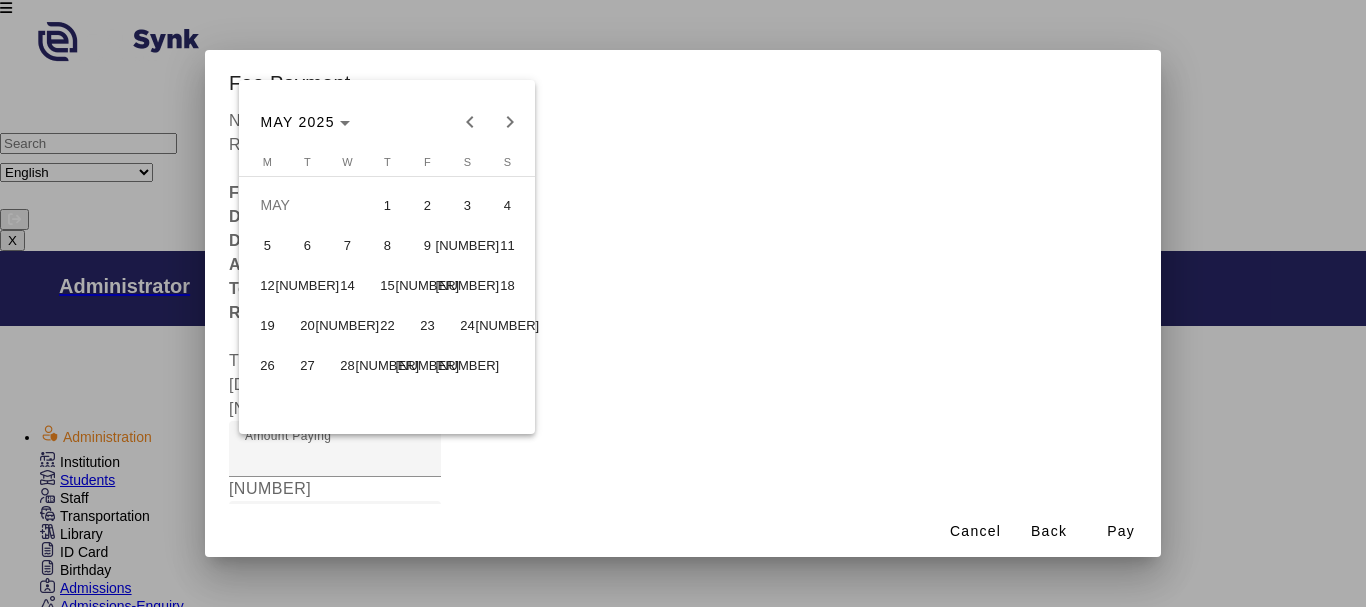 click on "19" at bounding box center (267, 325) 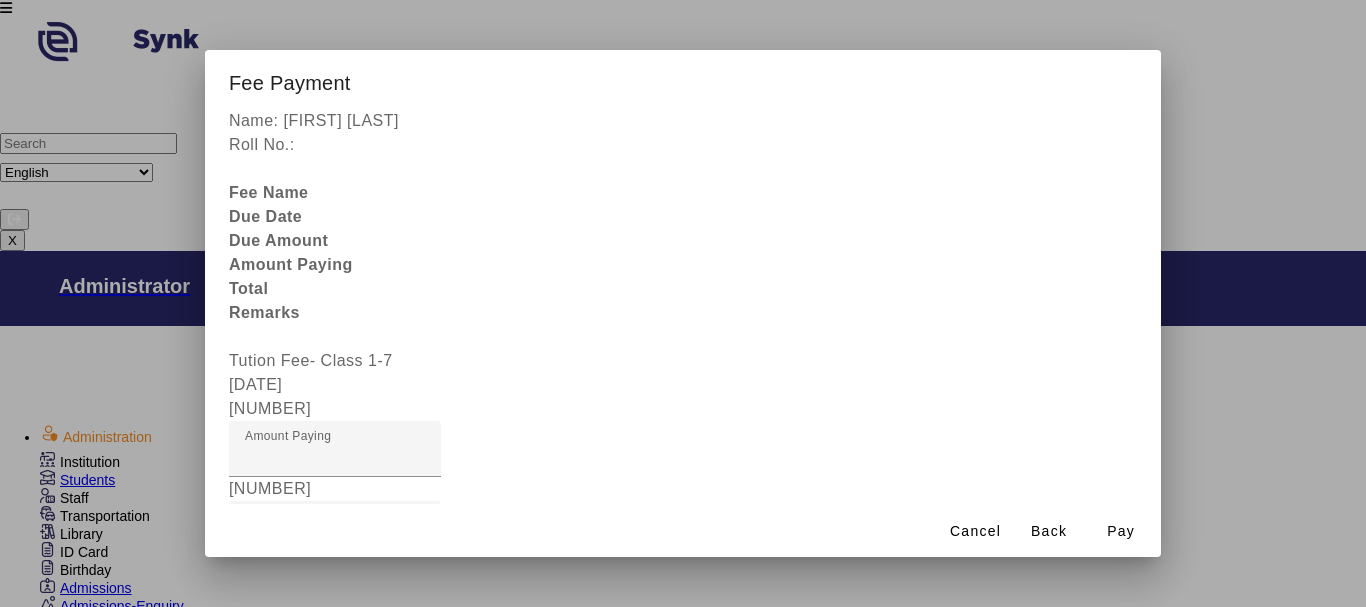 click on "Remarks" at bounding box center [335, 841] 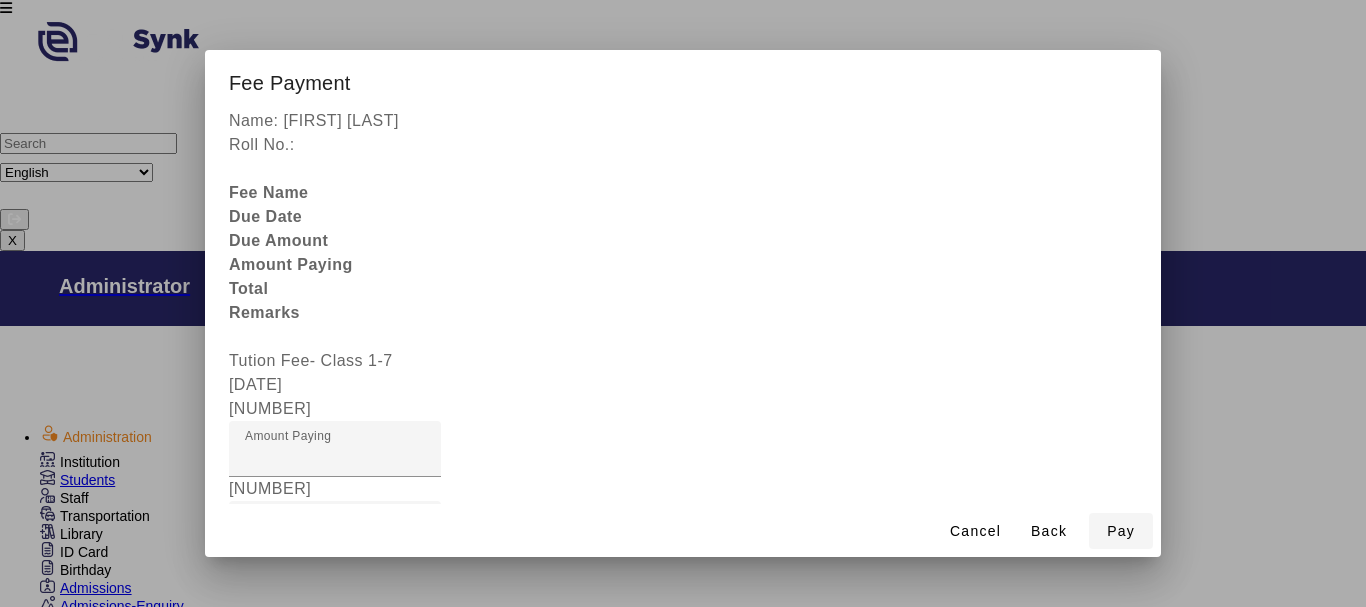 type on "[NUMBER]" 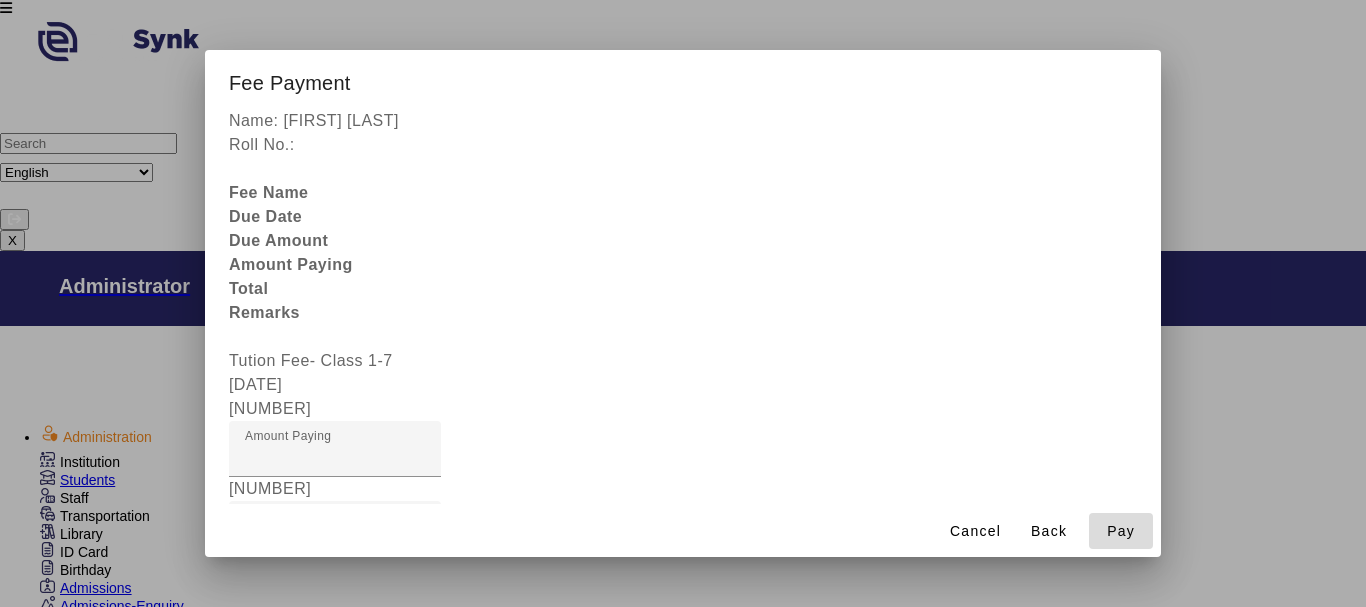 click on "Pay" at bounding box center (1121, 531) 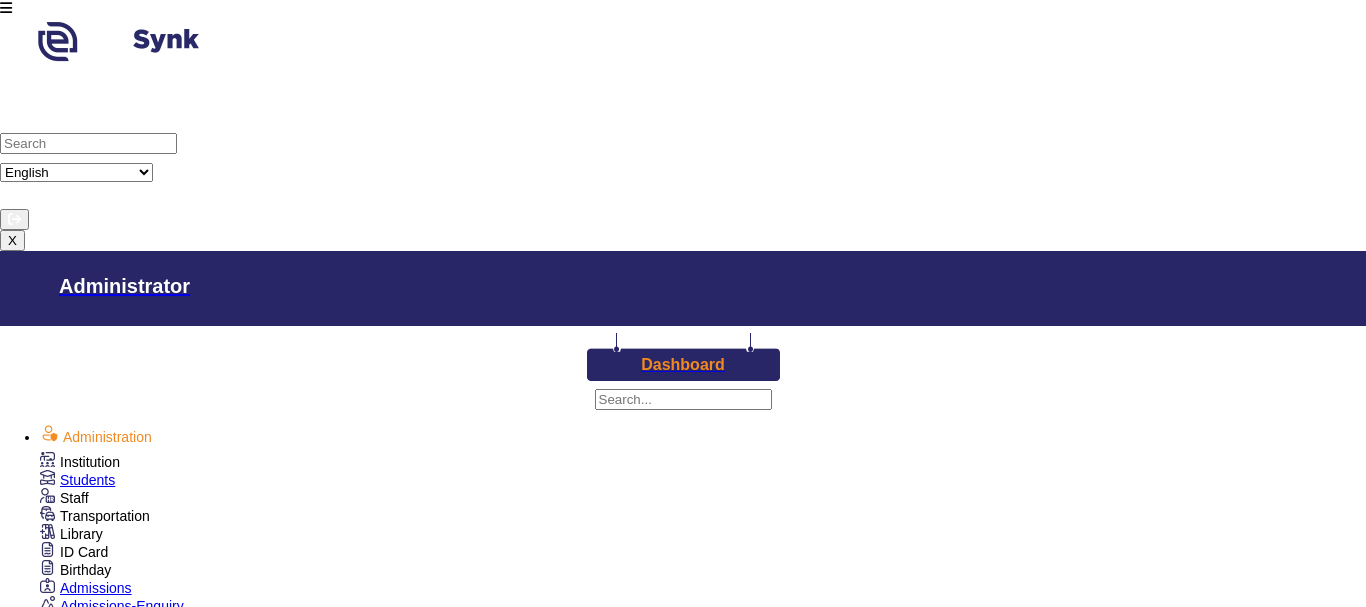 scroll, scrollTop: 0, scrollLeft: 0, axis: both 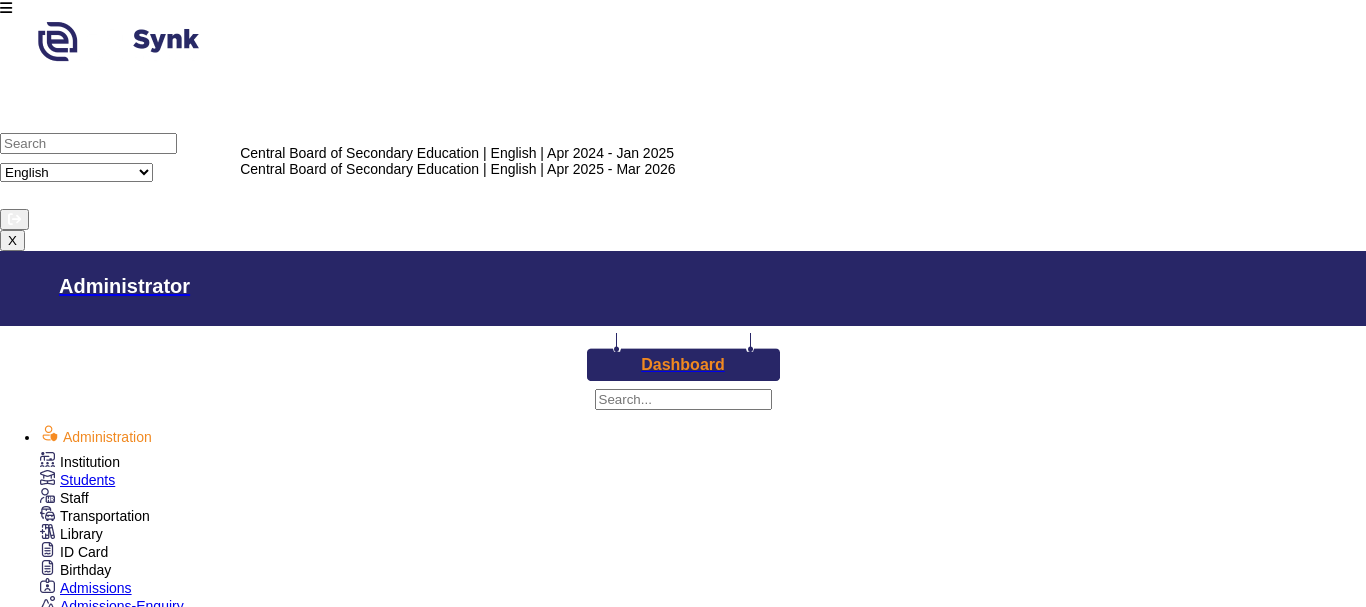 click on "Select Session" at bounding box center [62, 1619] 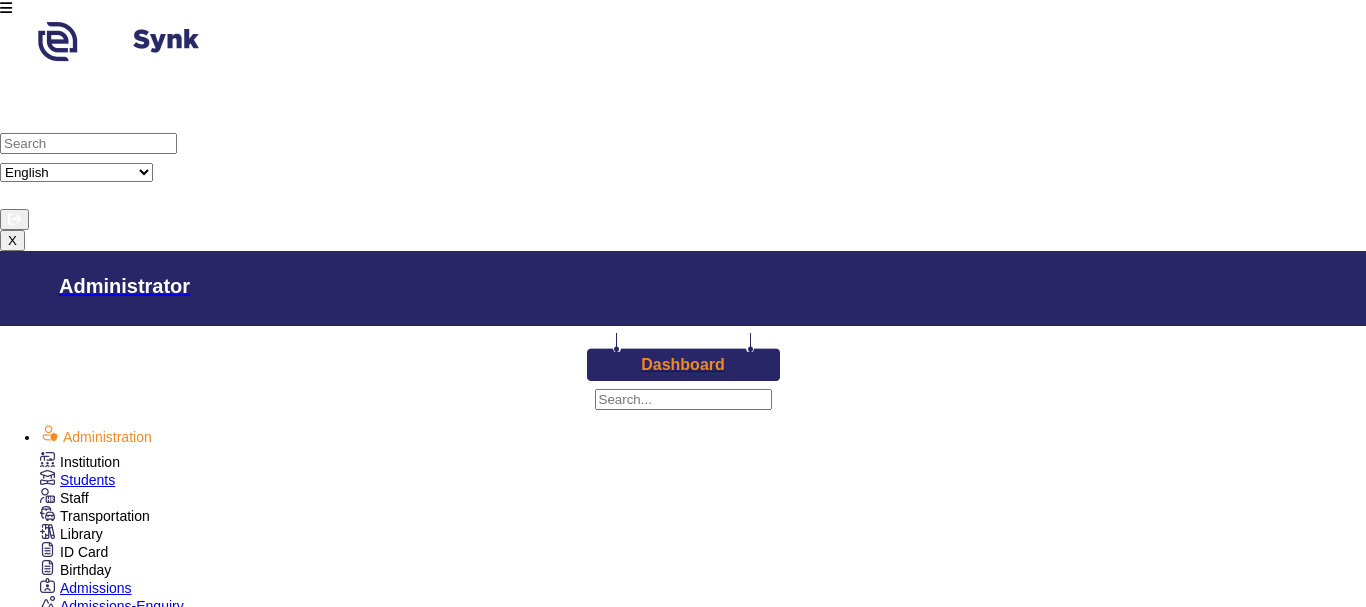 scroll, scrollTop: 0, scrollLeft: 0, axis: both 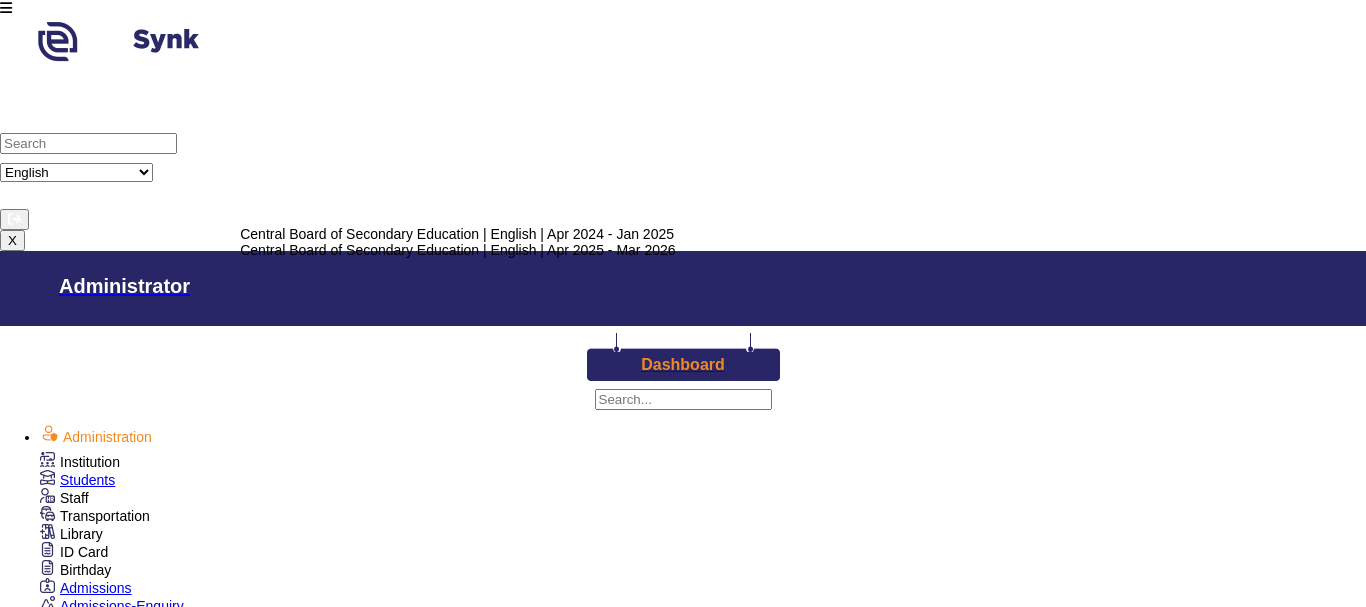 click on "Select Session" at bounding box center [62, 1619] 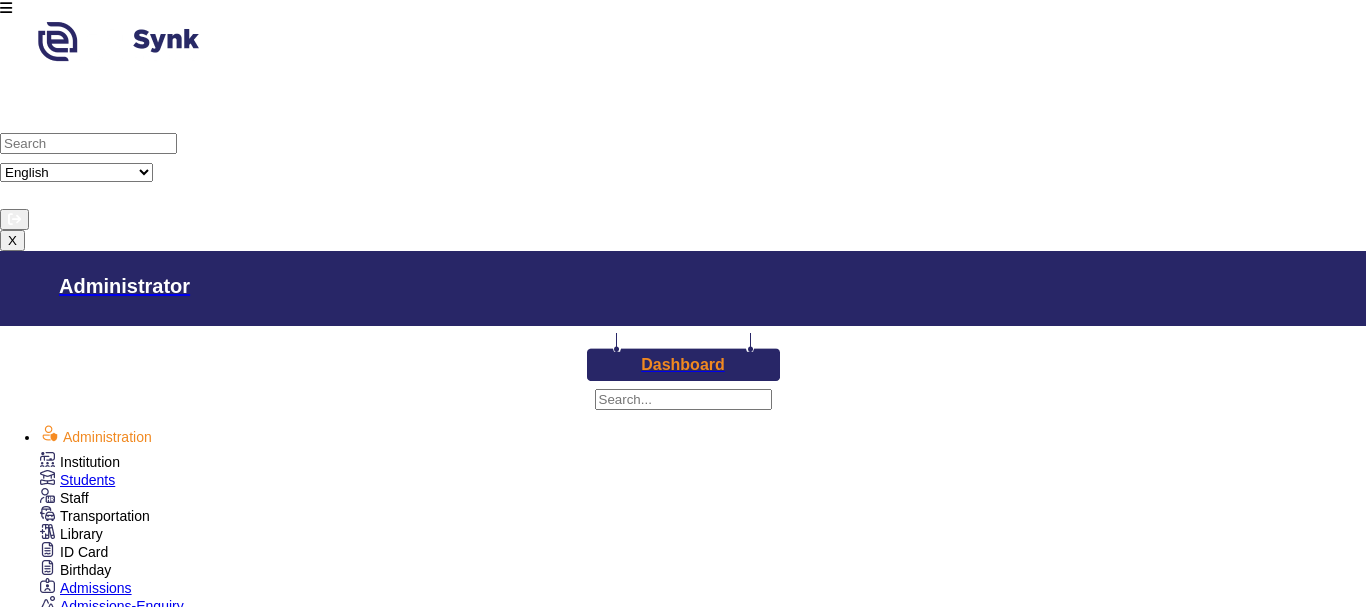 scroll, scrollTop: 17, scrollLeft: 0, axis: vertical 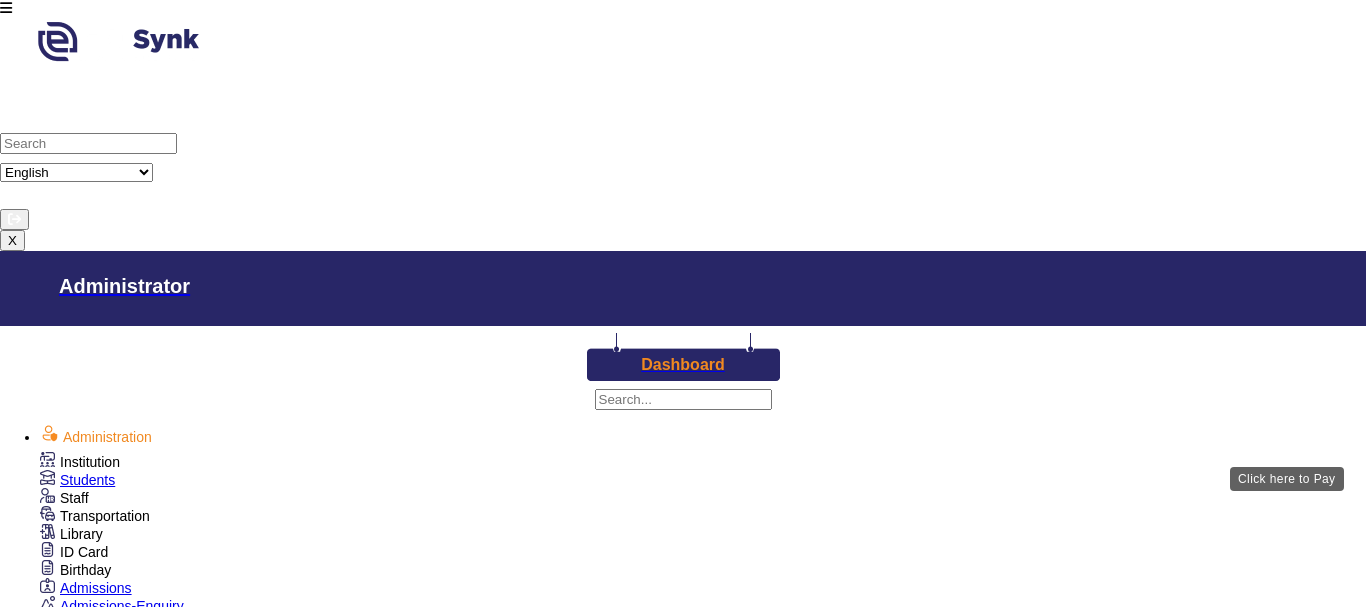 click on "View & Pay" at bounding box center [920, 3511] 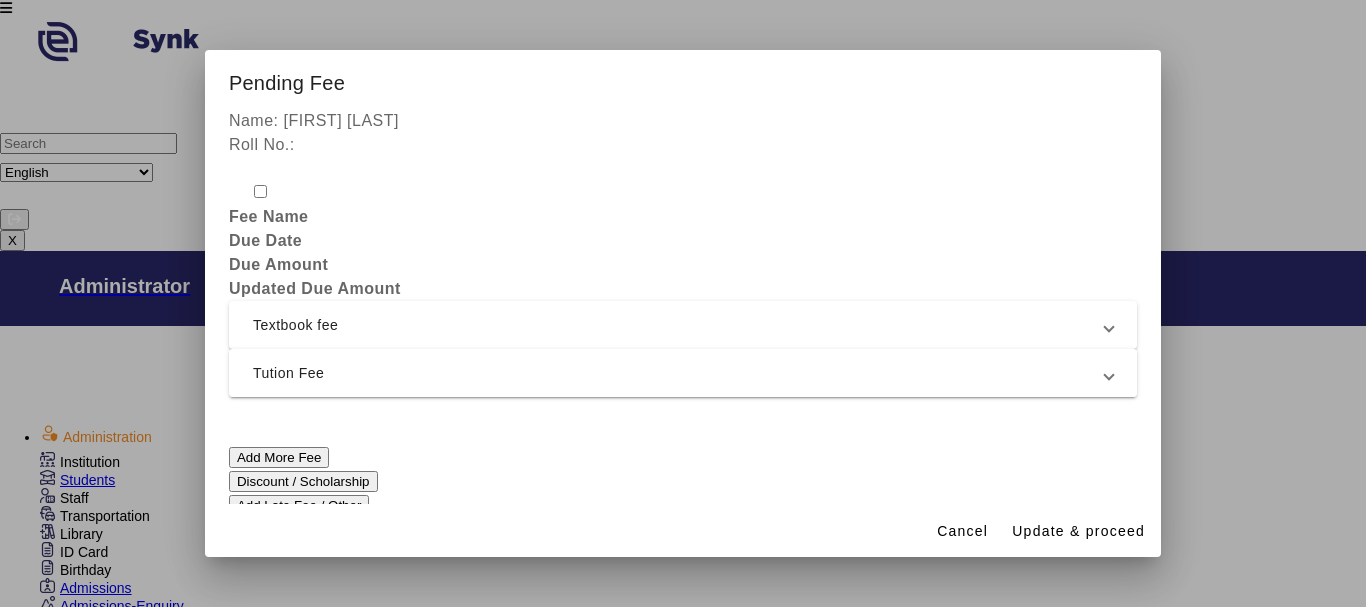 click on "Tution Fee" at bounding box center [679, 373] 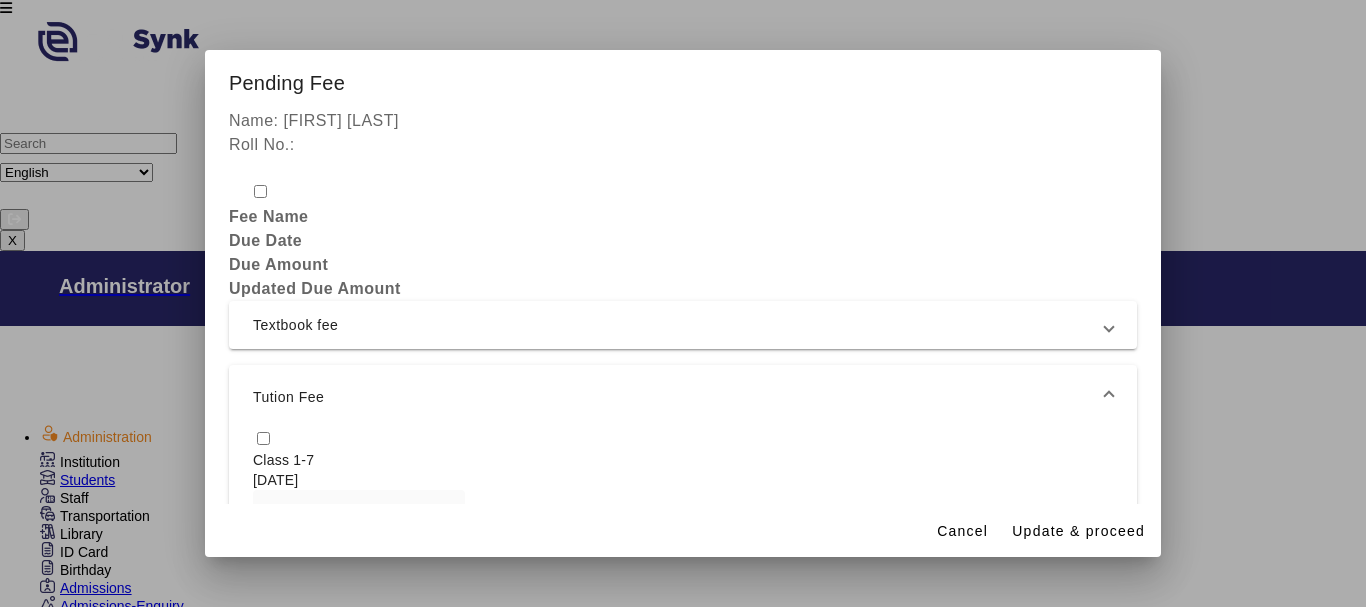 click at bounding box center [263, 438] 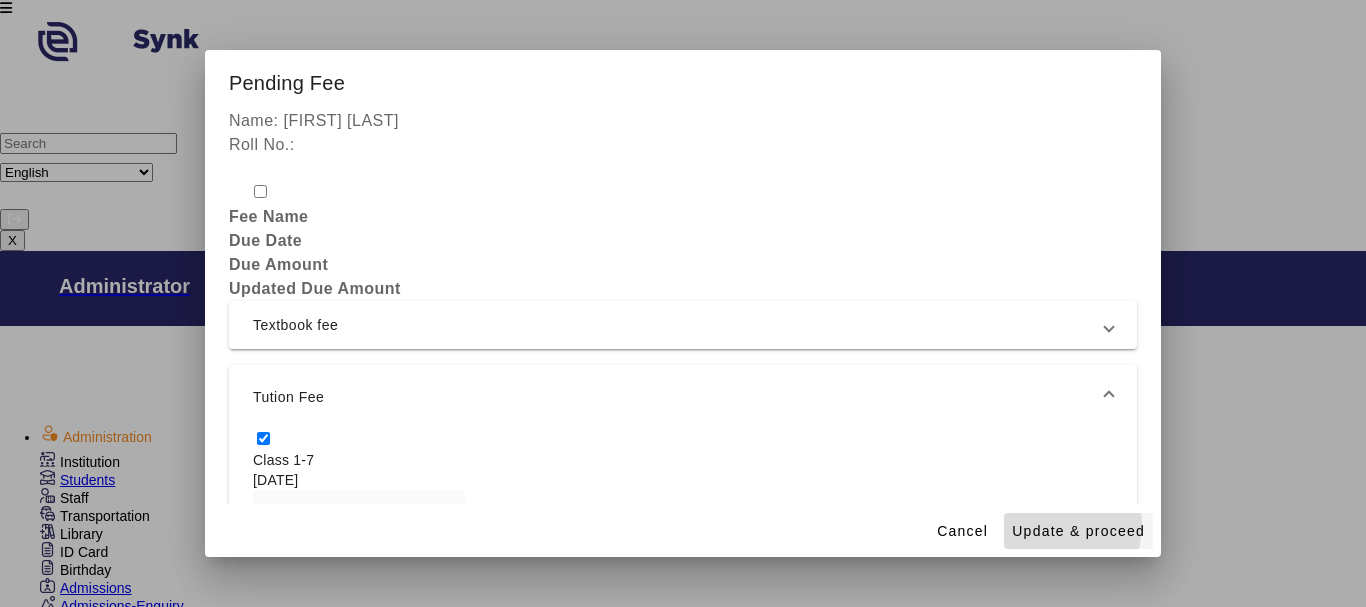 click on "Update & proceed" at bounding box center [1078, 531] 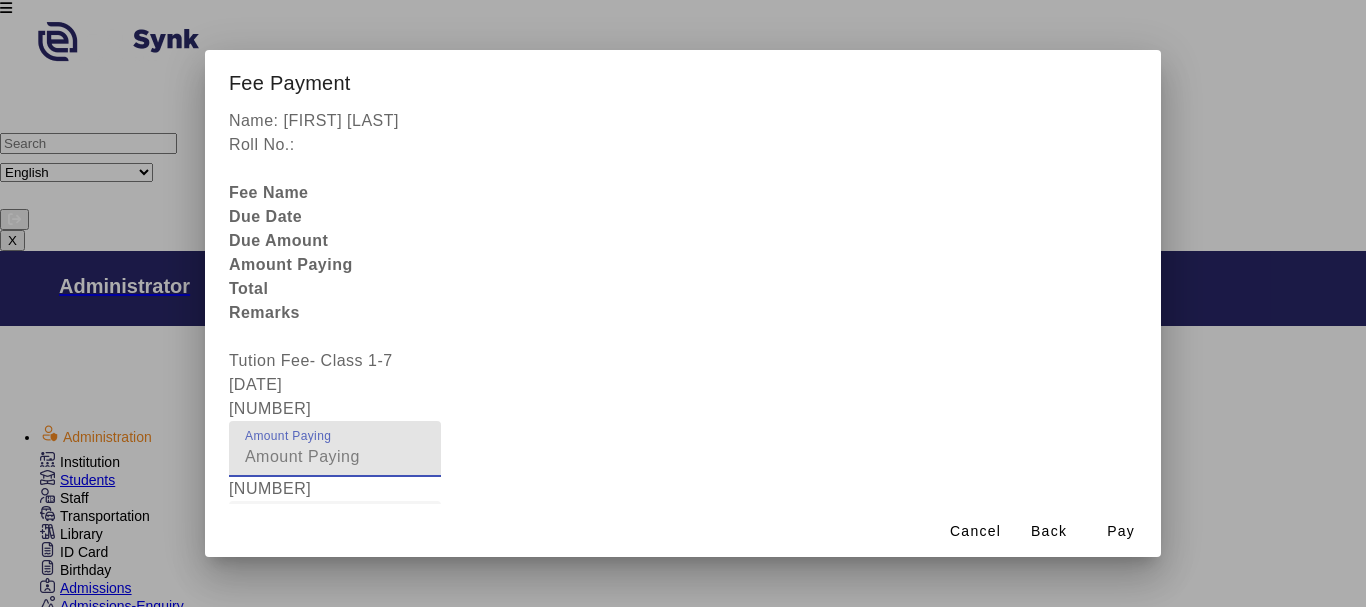 click on "[NUMBER]" at bounding box center (335, 457) 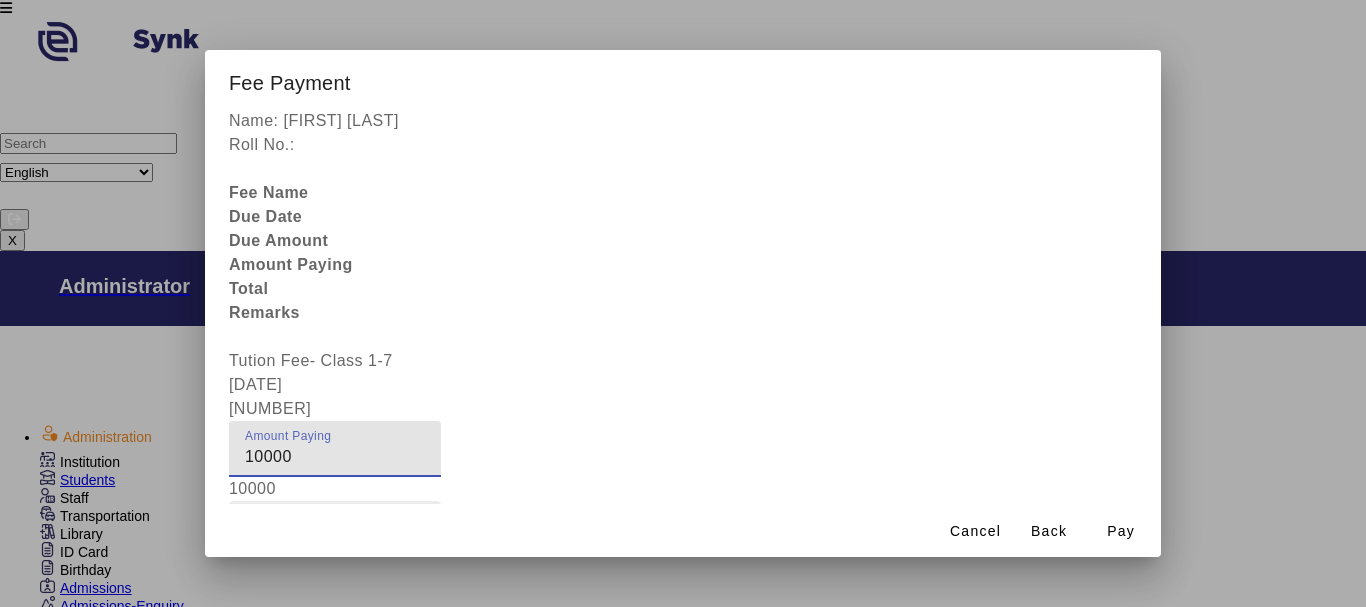 type on "10000" 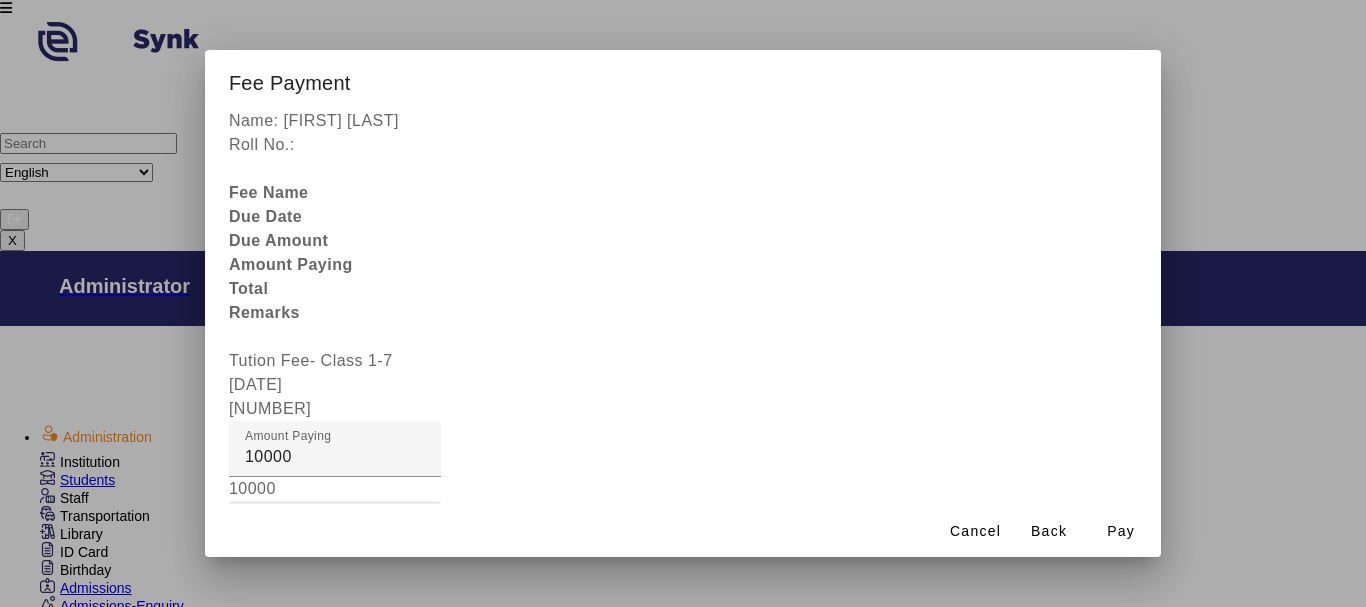 click on "Fee Remarks" at bounding box center (296, 528) 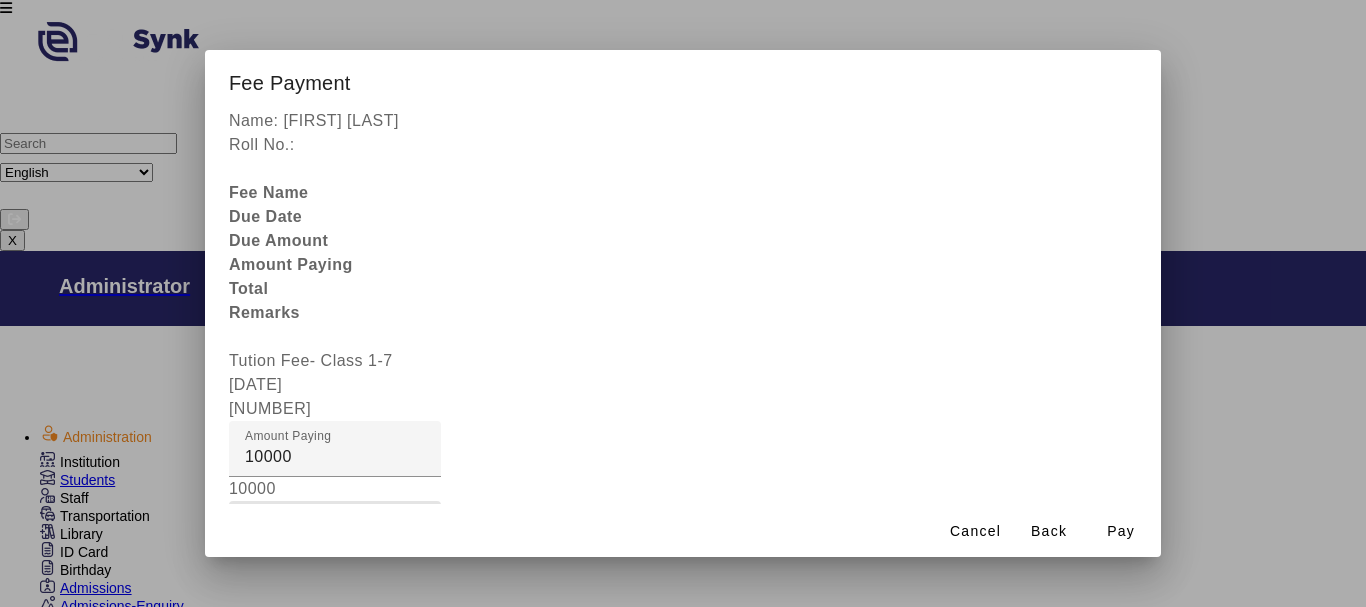 type on "[PAYMENT]" 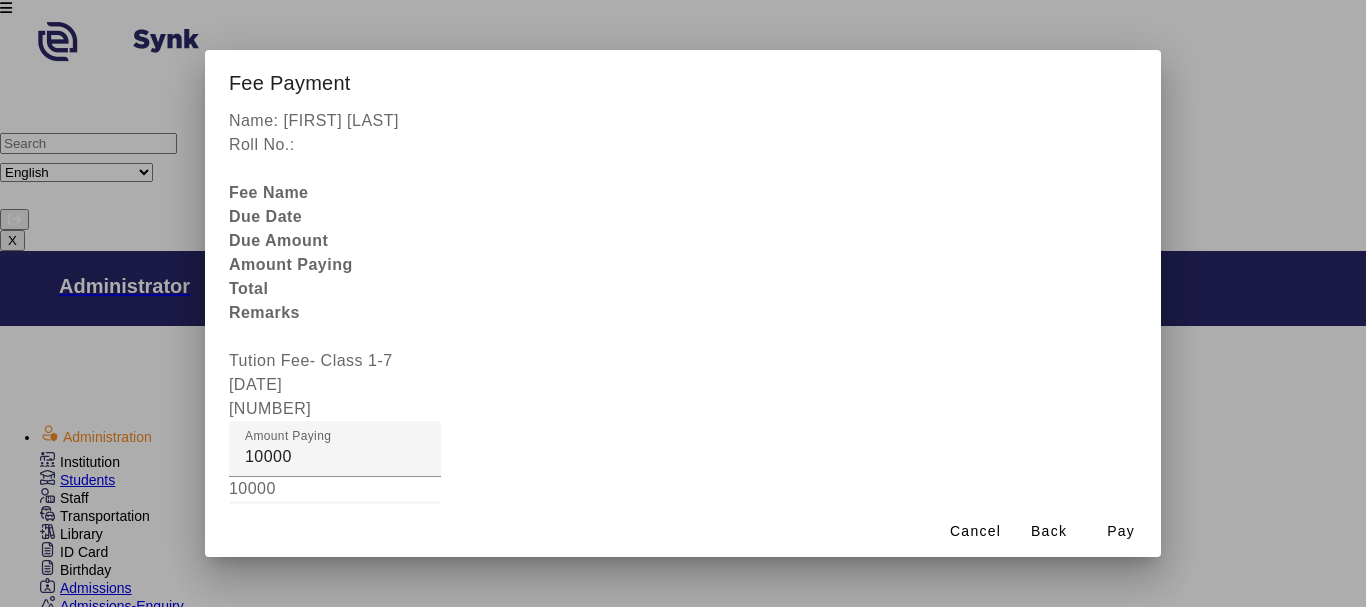 click at bounding box center (335, 609) 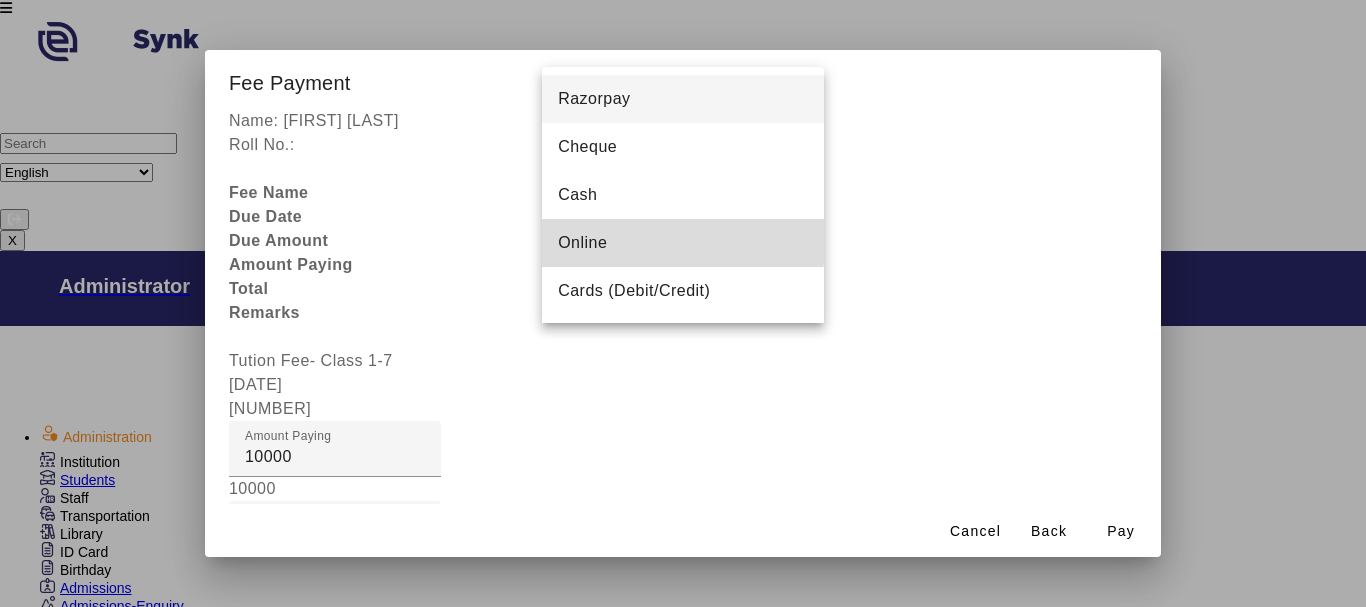 click on "Online" at bounding box center (582, 243) 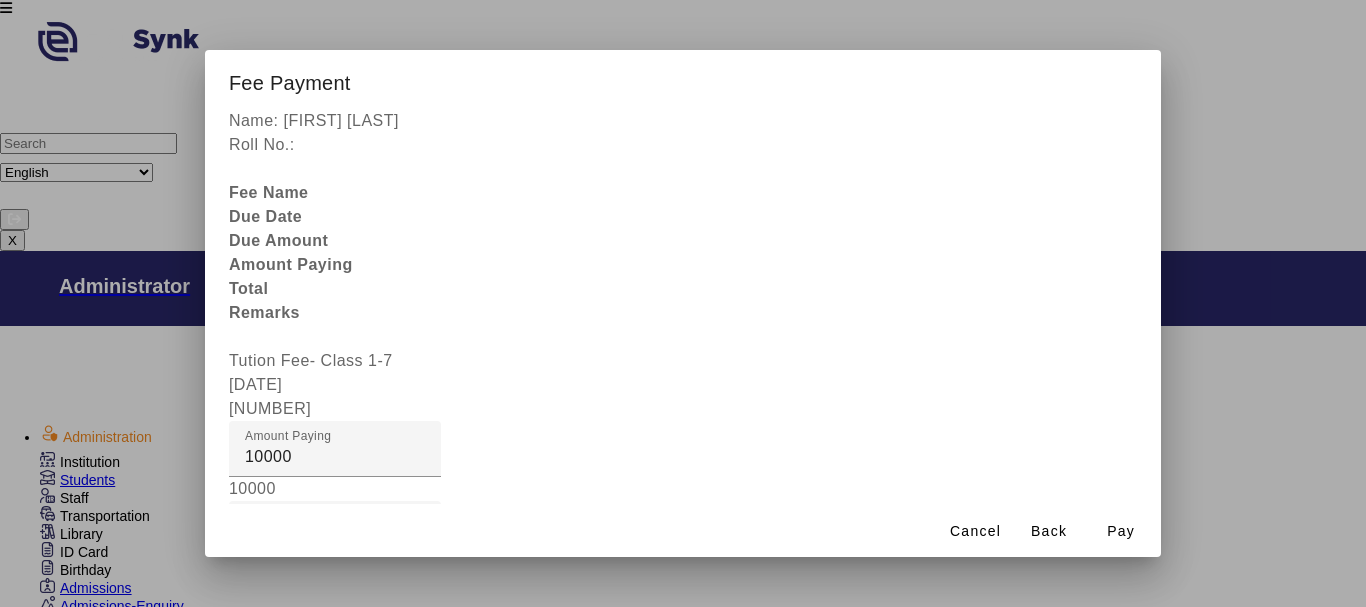 click at bounding box center [335, 609] 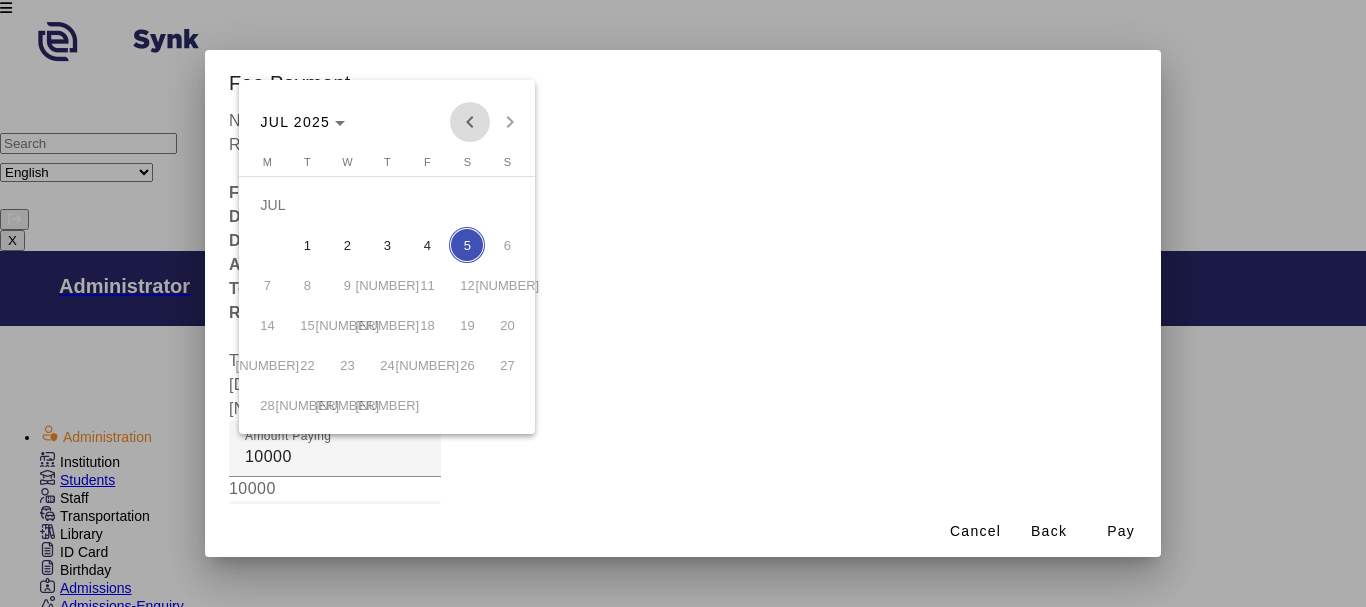 click at bounding box center (470, 122) 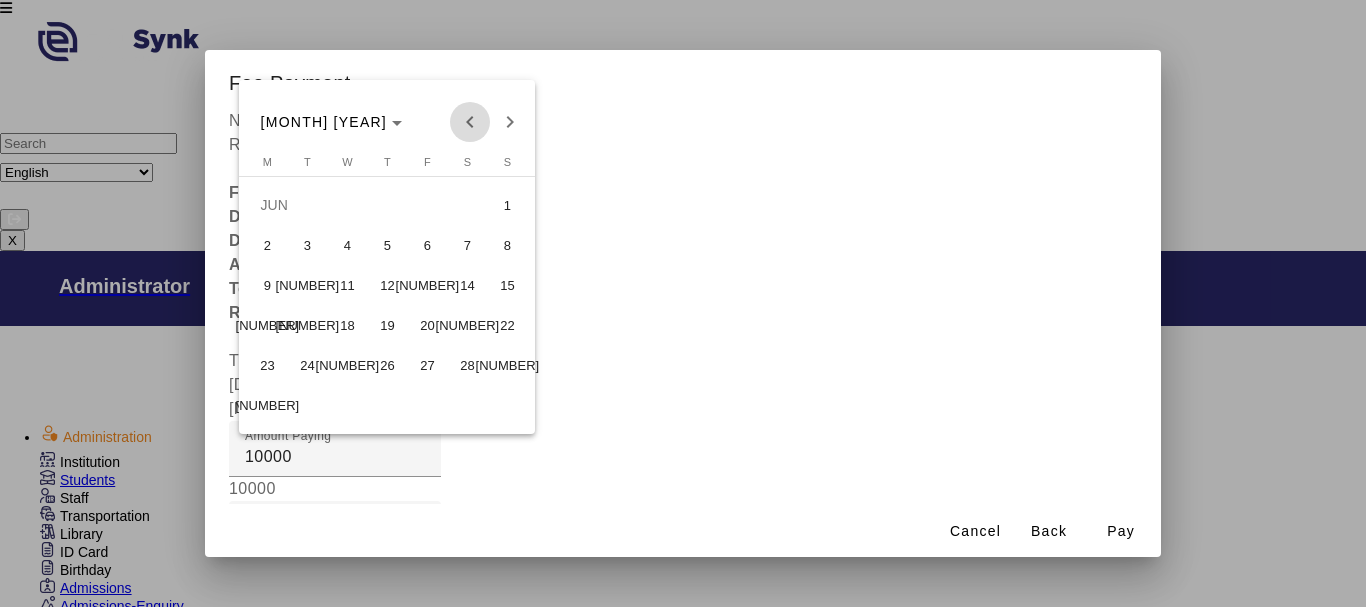 click at bounding box center [470, 122] 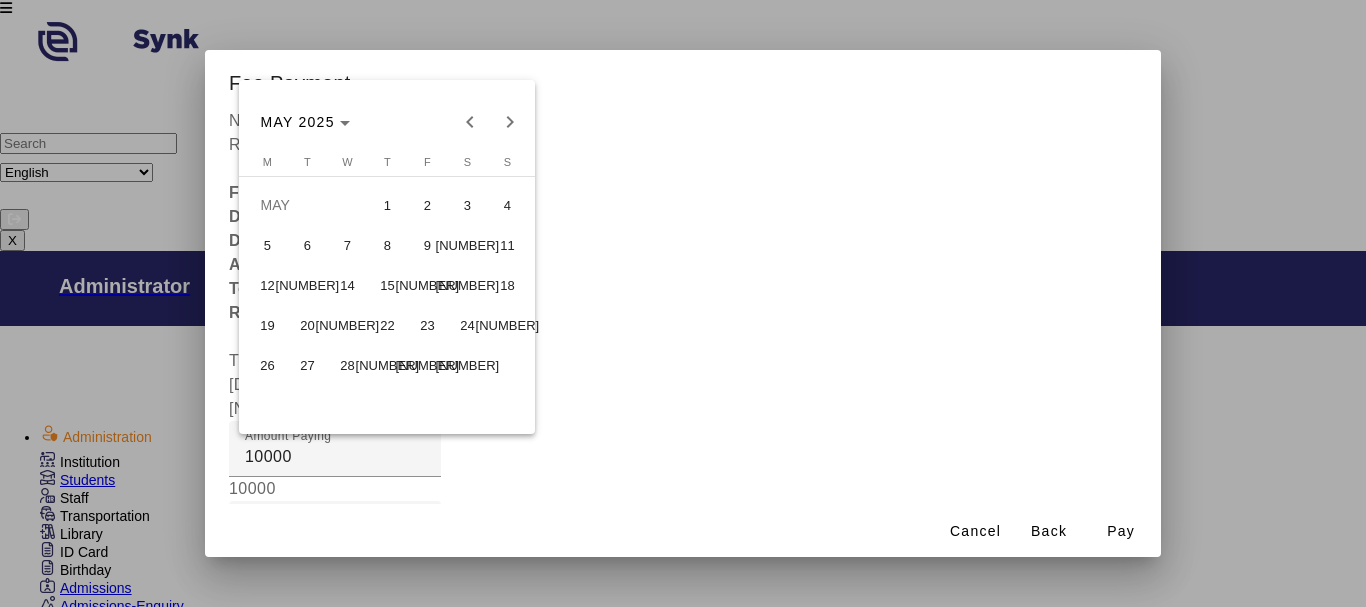 click on "19" at bounding box center (267, 325) 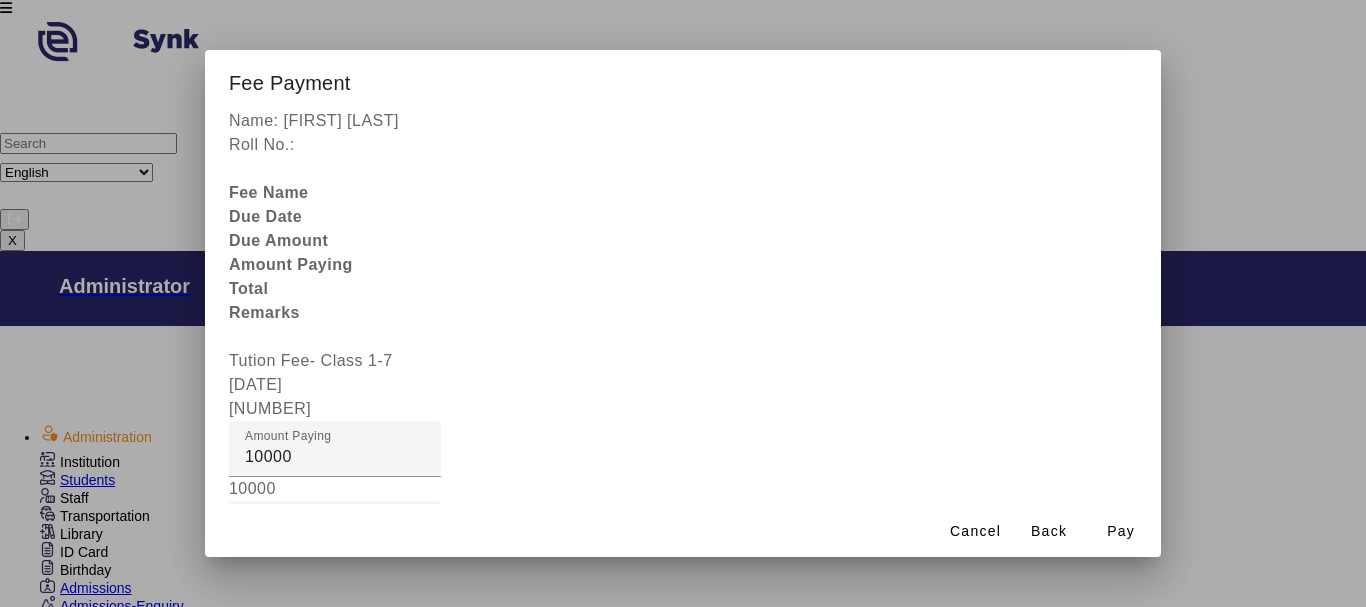click on "Remarks" at bounding box center [335, 841] 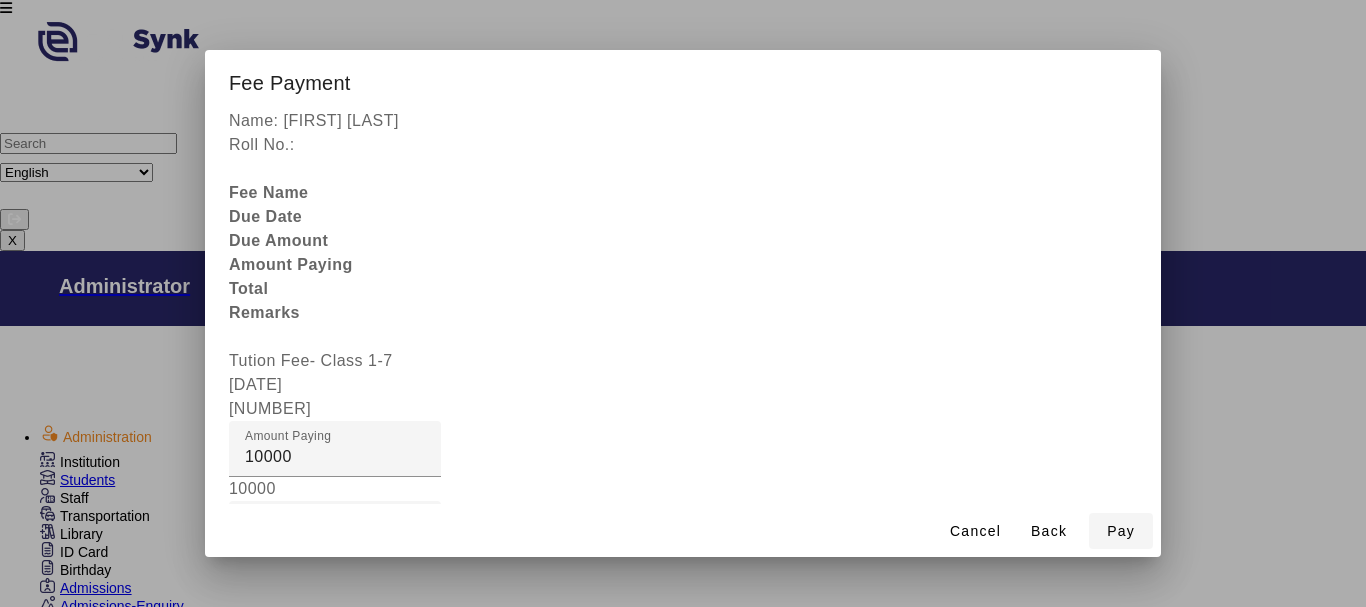 type on "[NUMBER]" 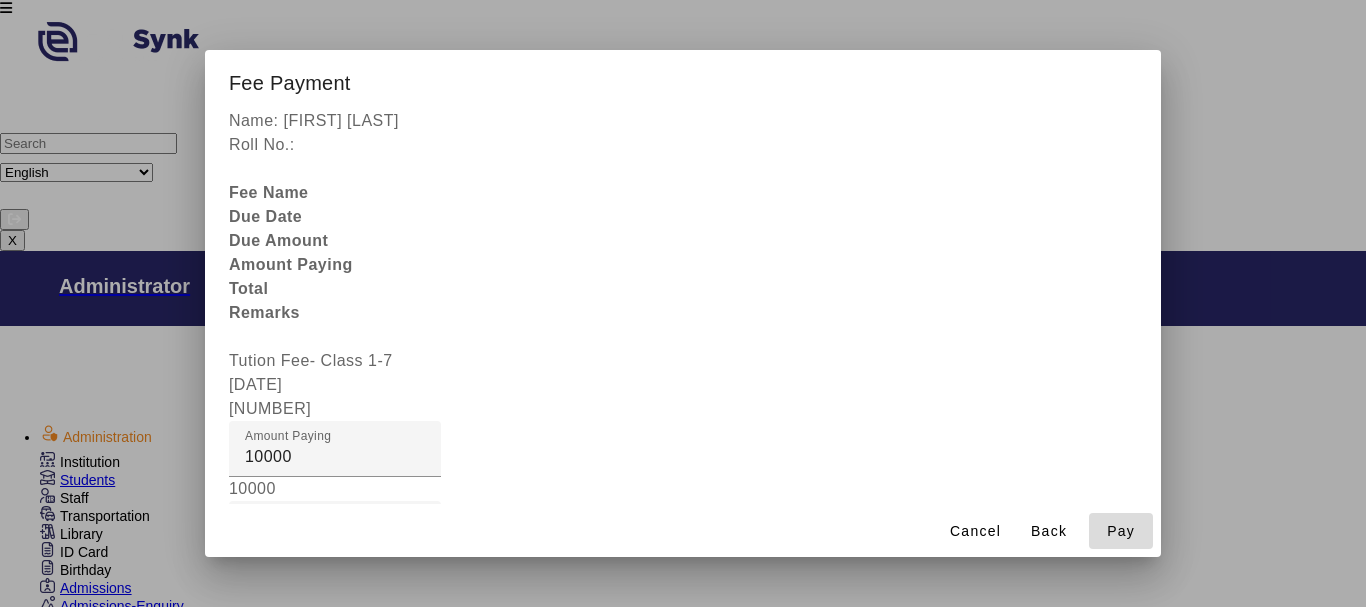 click on "Pay" at bounding box center (1121, 531) 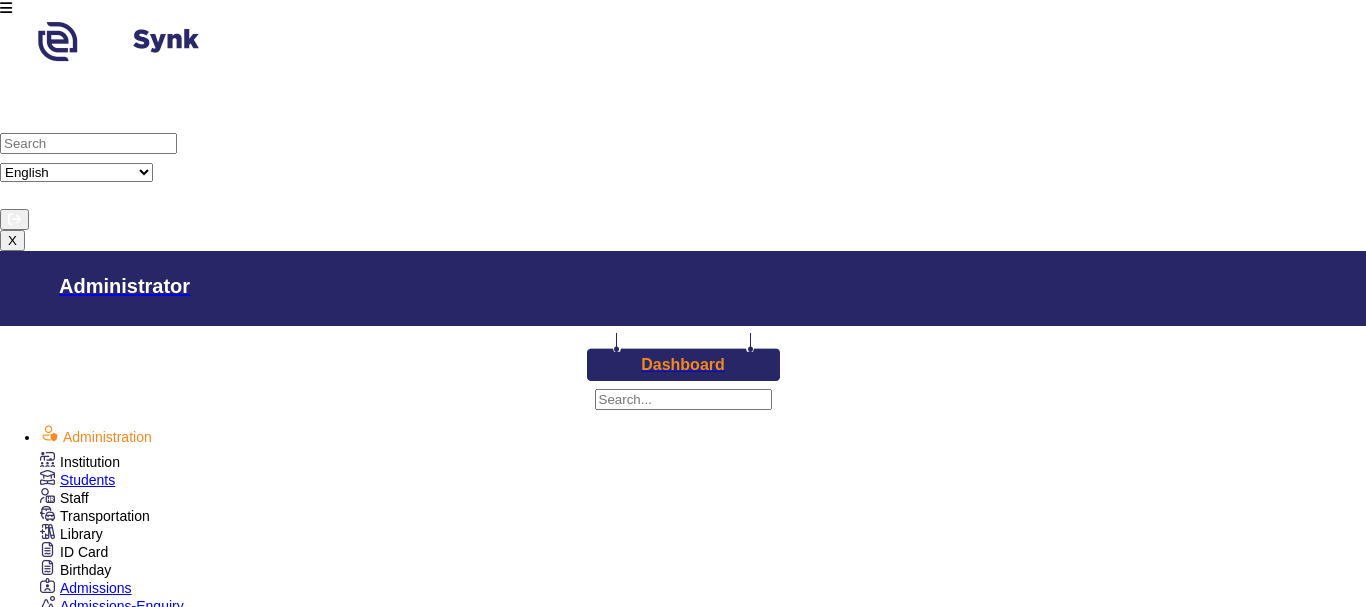 scroll, scrollTop: 16, scrollLeft: 0, axis: vertical 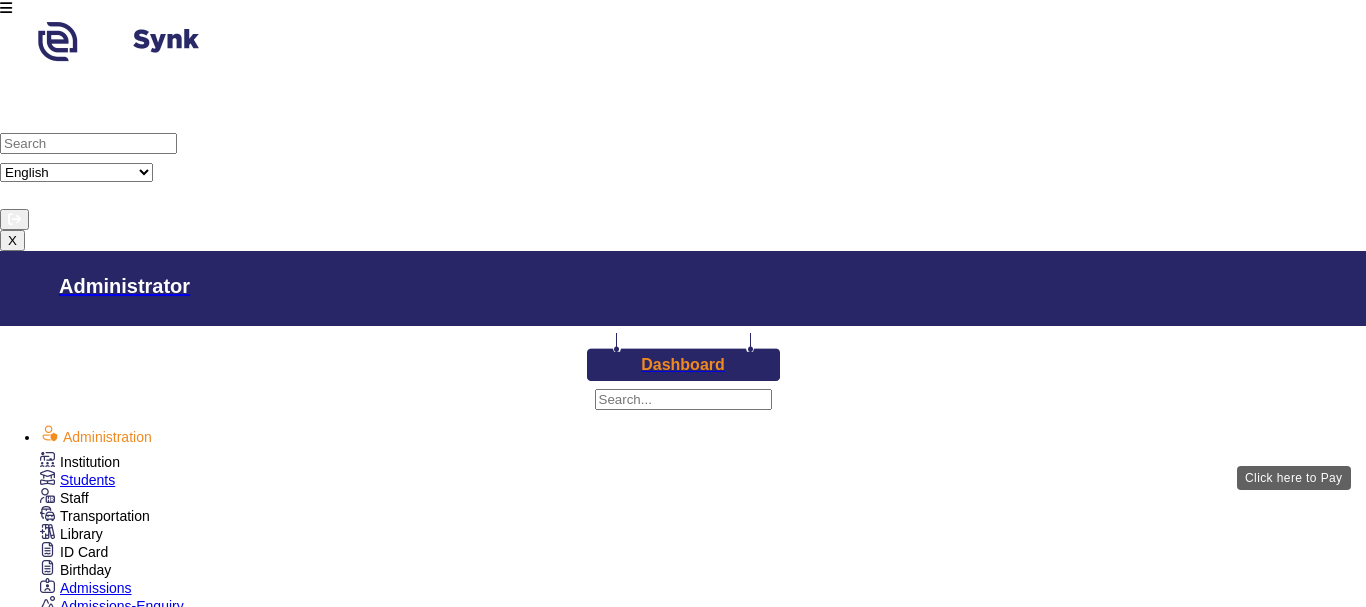 click on "View & Pay" at bounding box center [909, 3563] 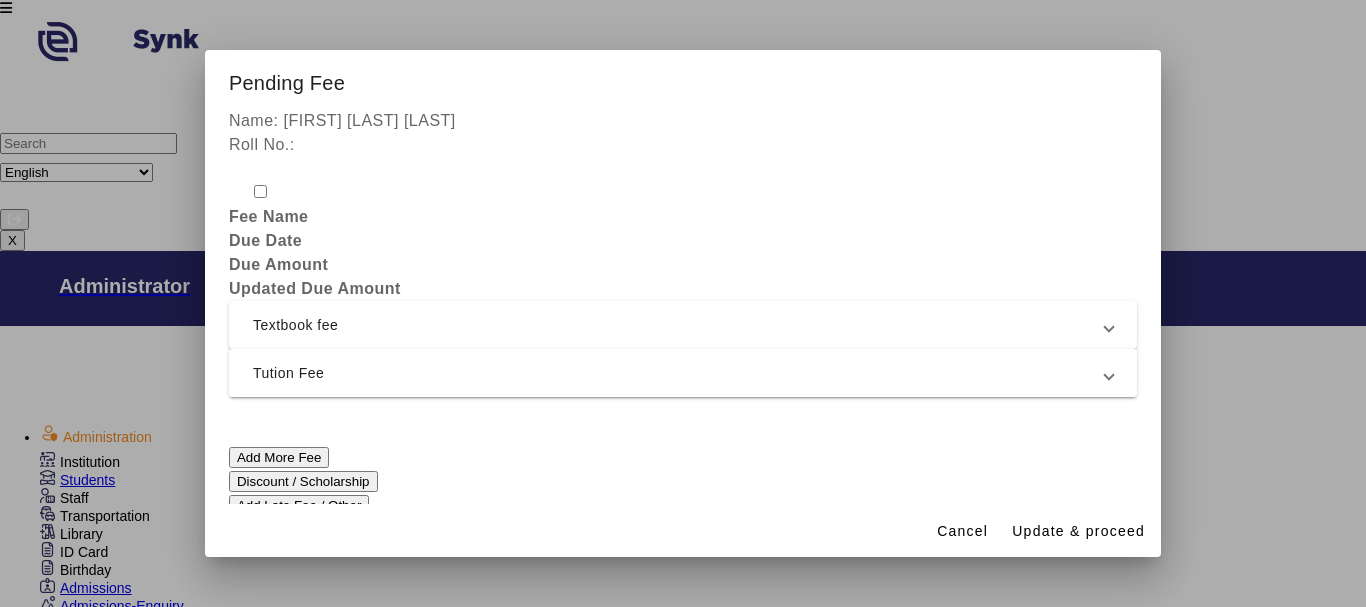 click on "Tution Fee" at bounding box center [679, 373] 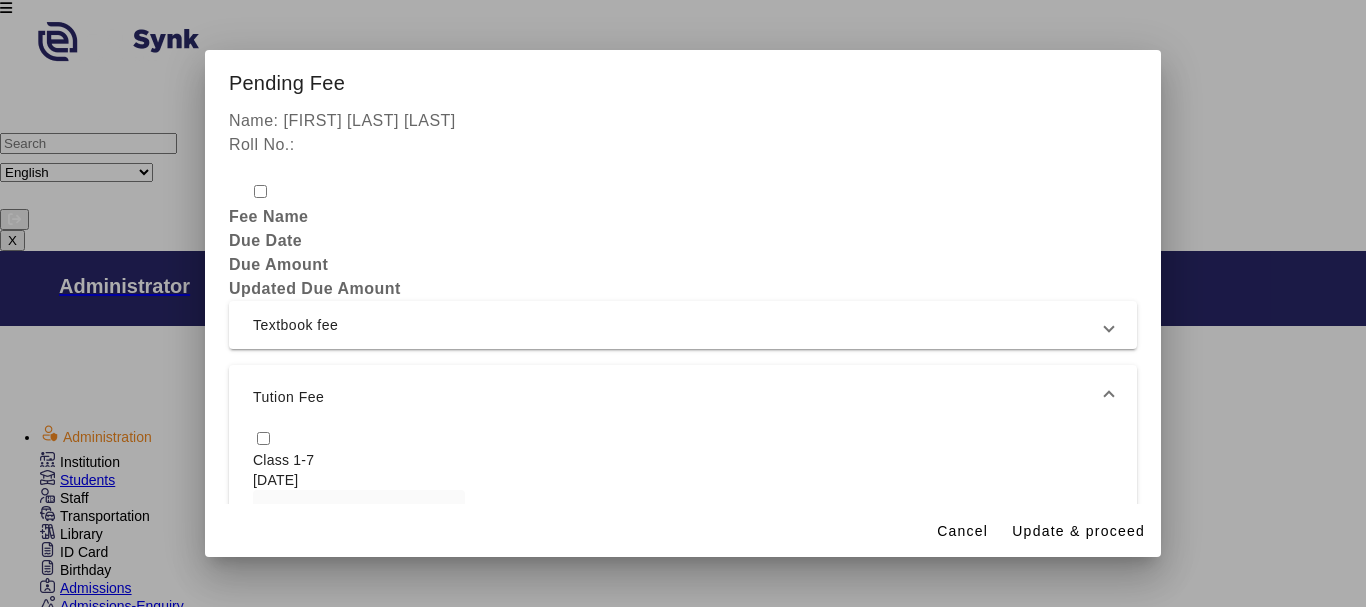 click at bounding box center (263, 438) 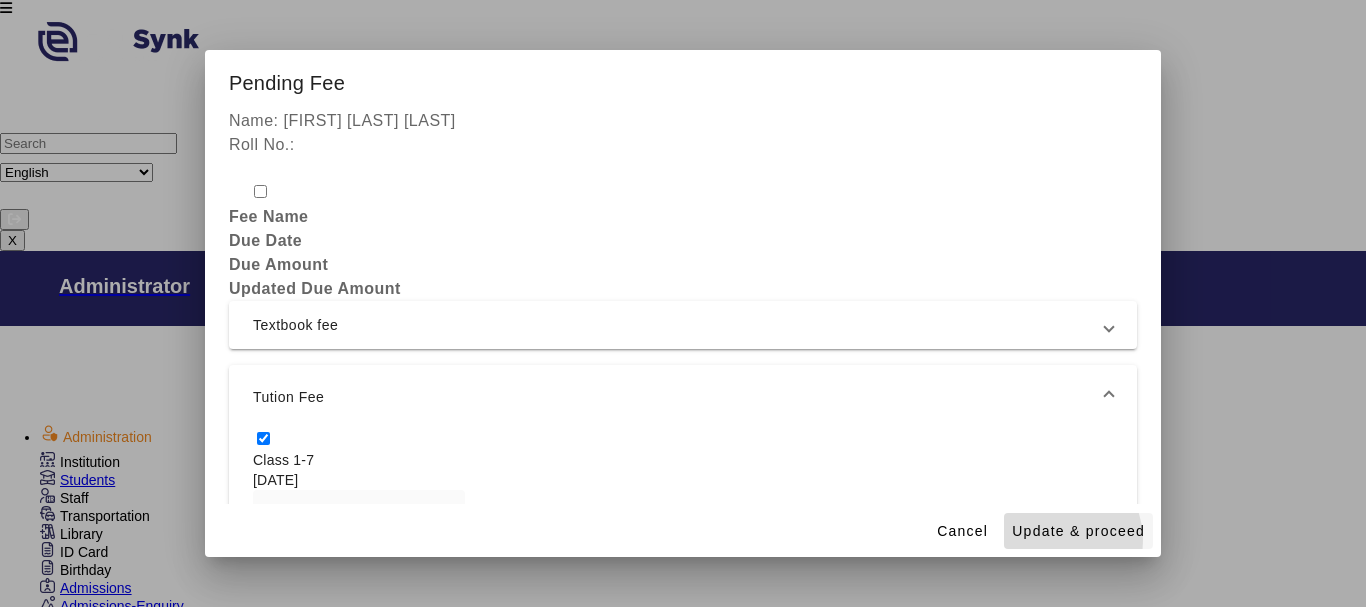 click on "Update & proceed" at bounding box center (1078, 531) 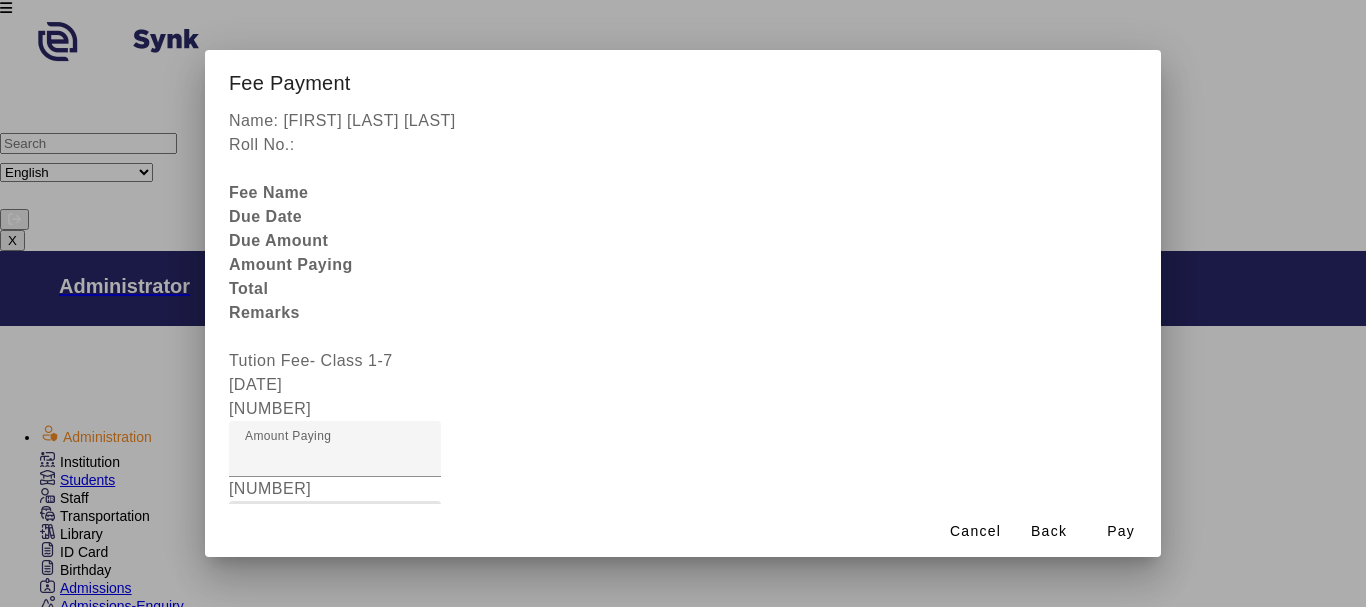 click on "Fee Remarks" at bounding box center [335, 537] 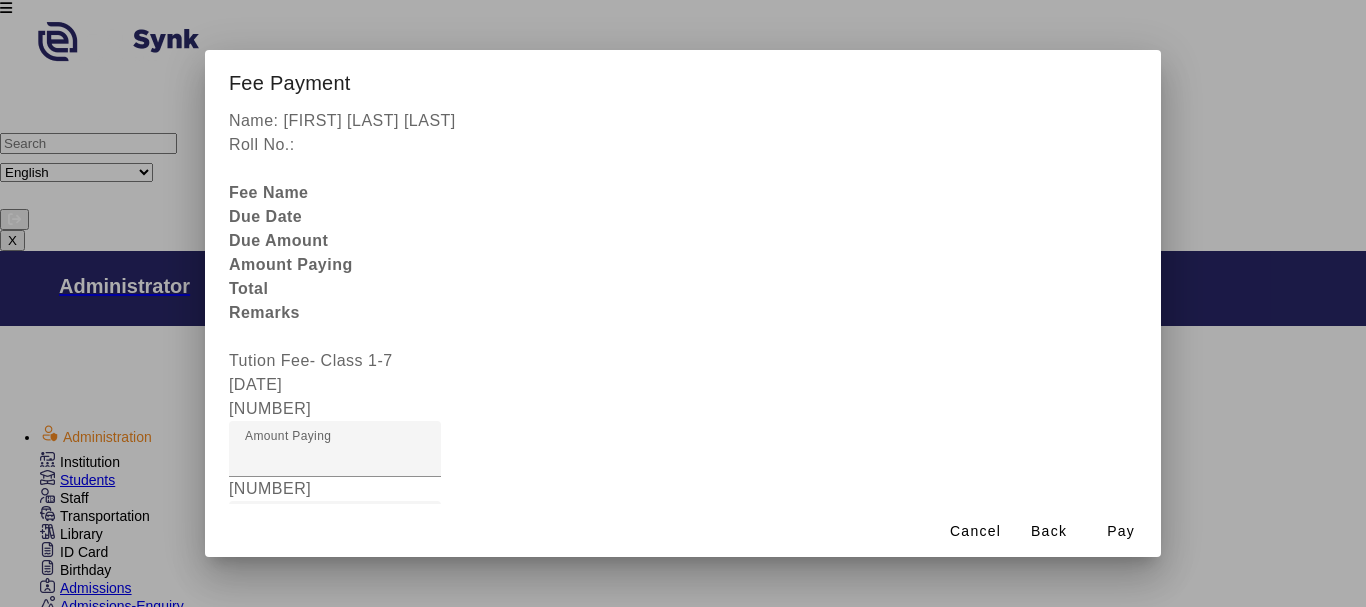 click at bounding box center (335, 609) 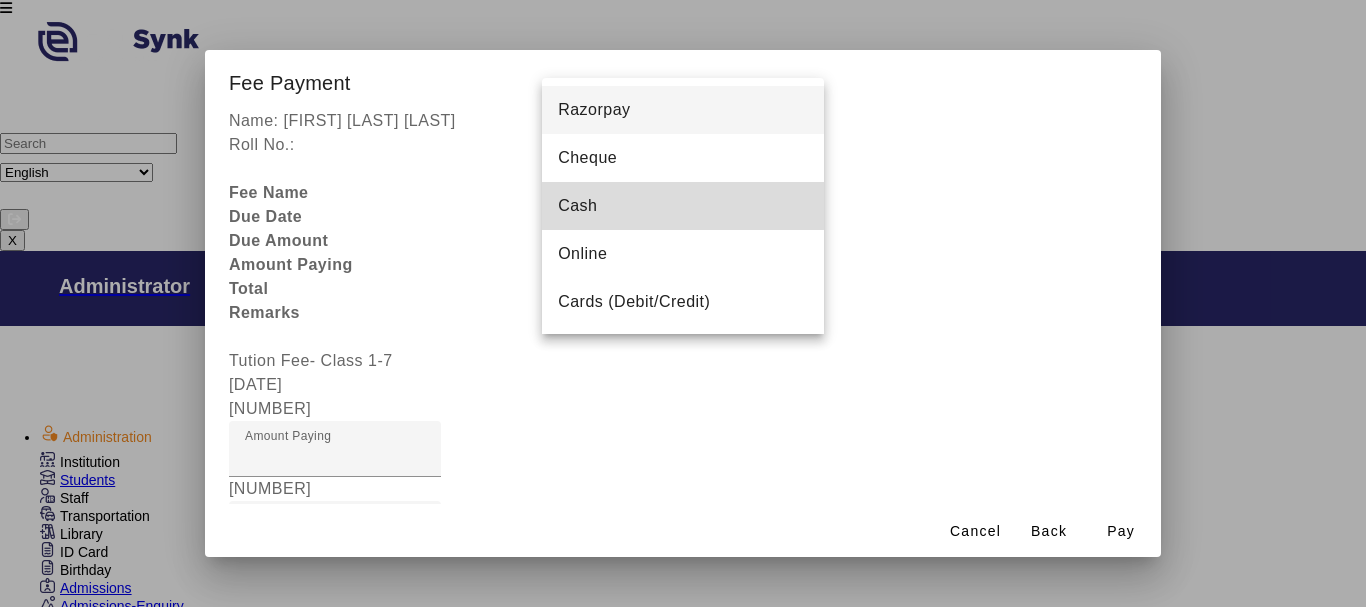 click on "Cash" at bounding box center [577, 206] 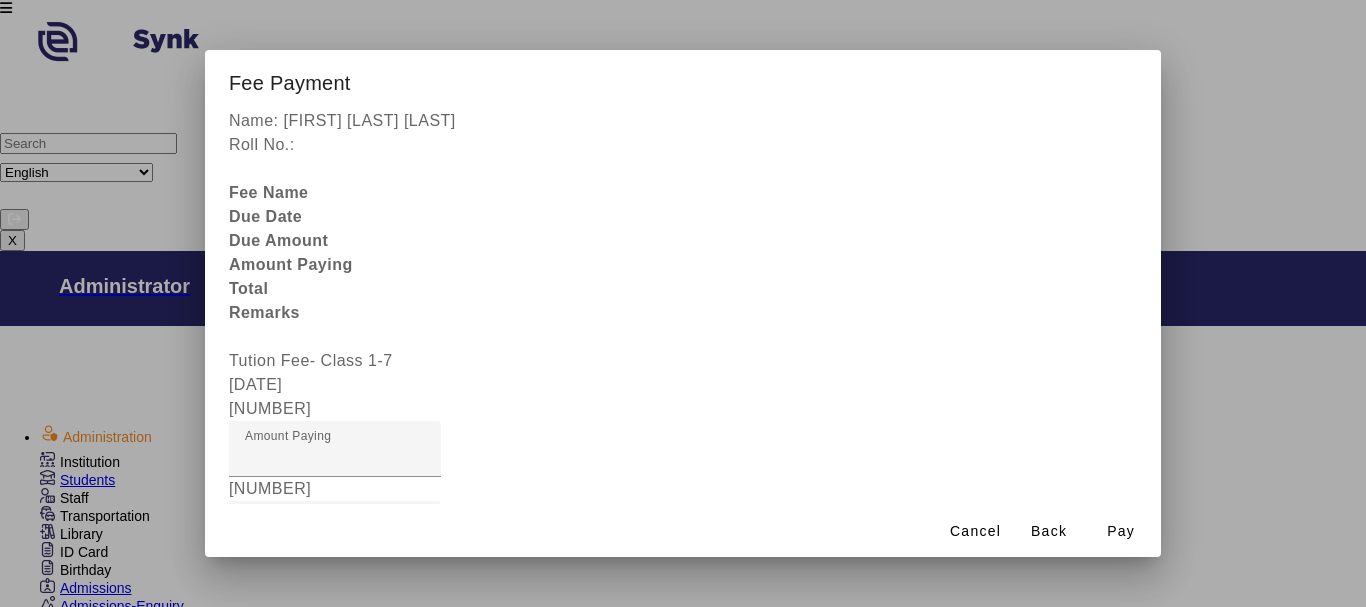 click on "Receipt Remarks" at bounding box center [335, 785] 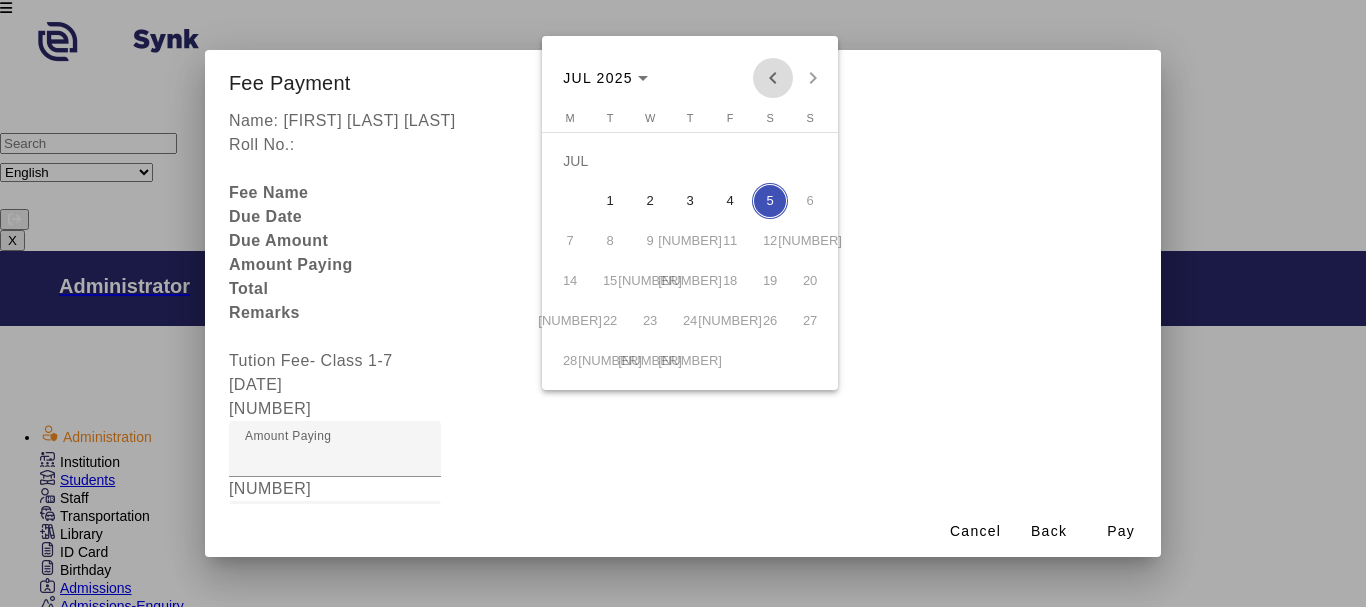 click at bounding box center [773, 78] 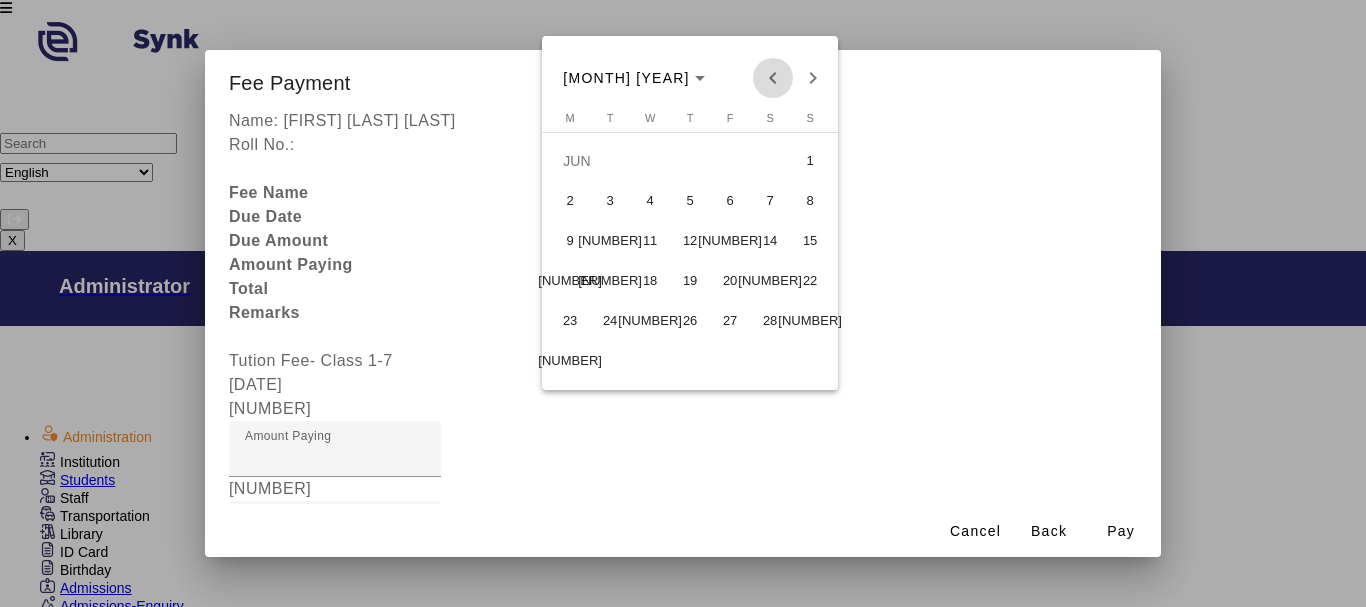 click at bounding box center (773, 78) 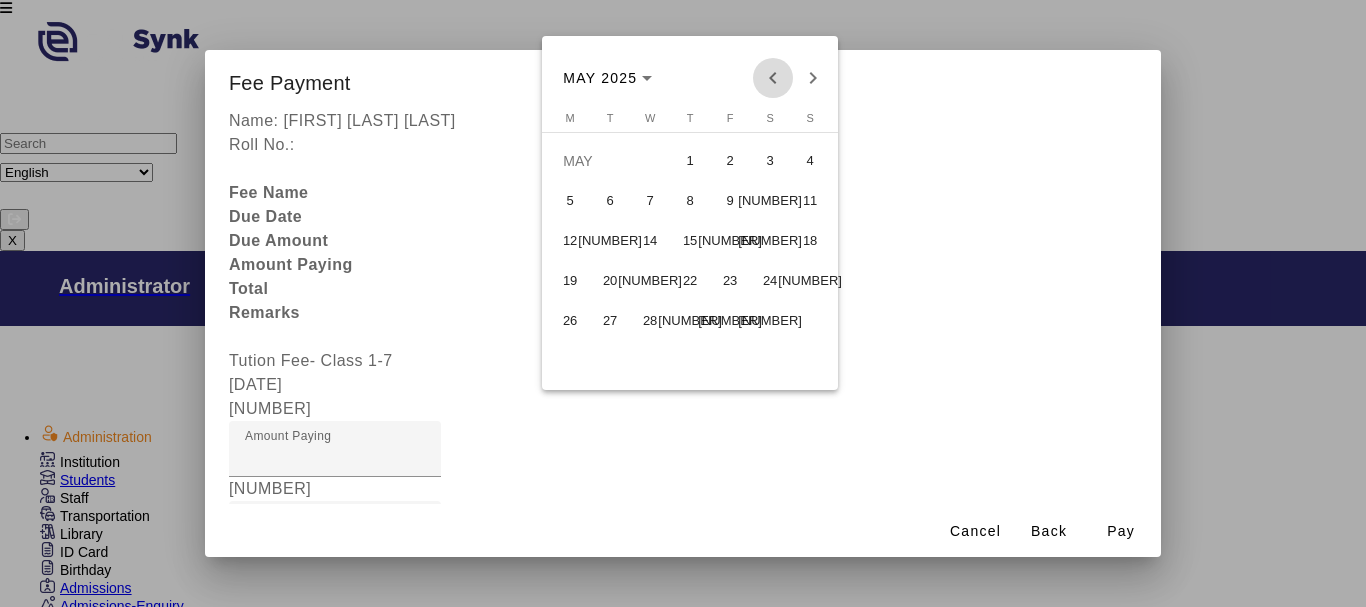 click at bounding box center [773, 78] 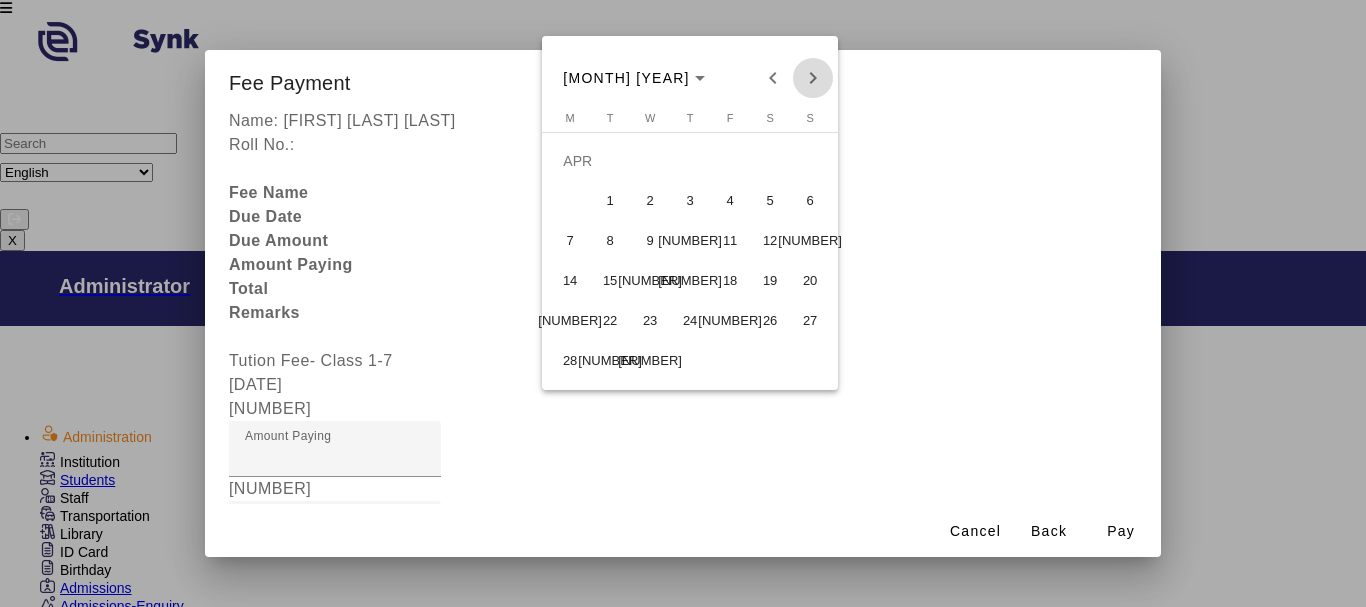 click at bounding box center [813, 78] 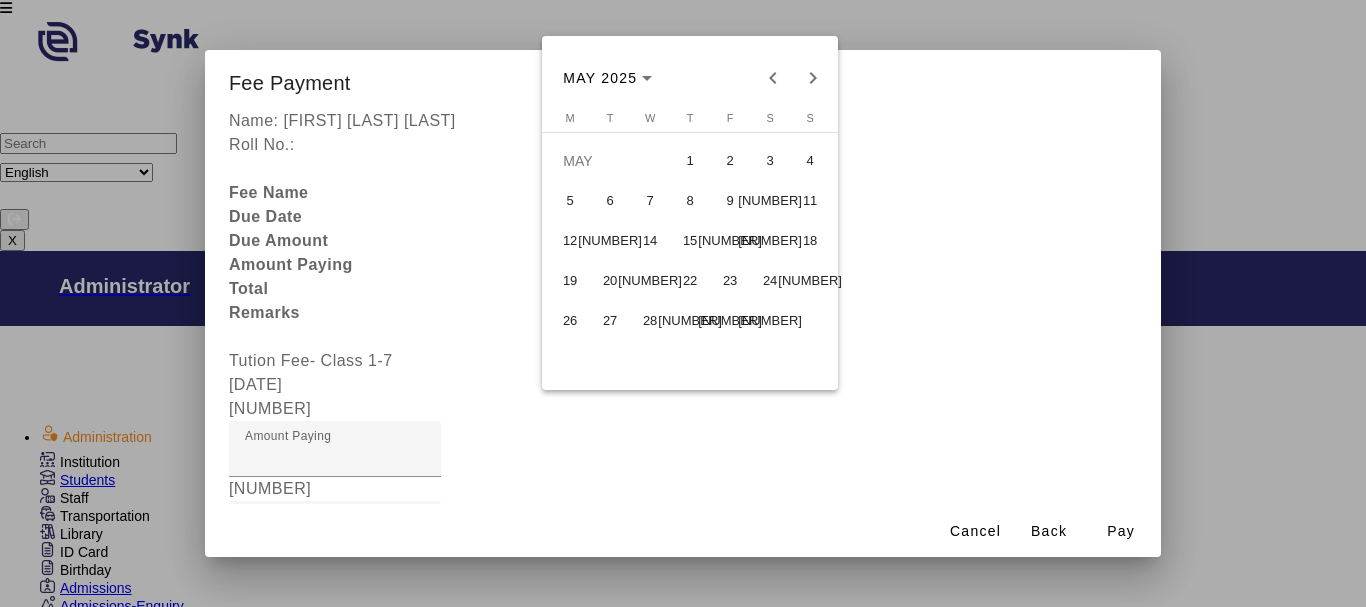 click on "19" at bounding box center (570, 281) 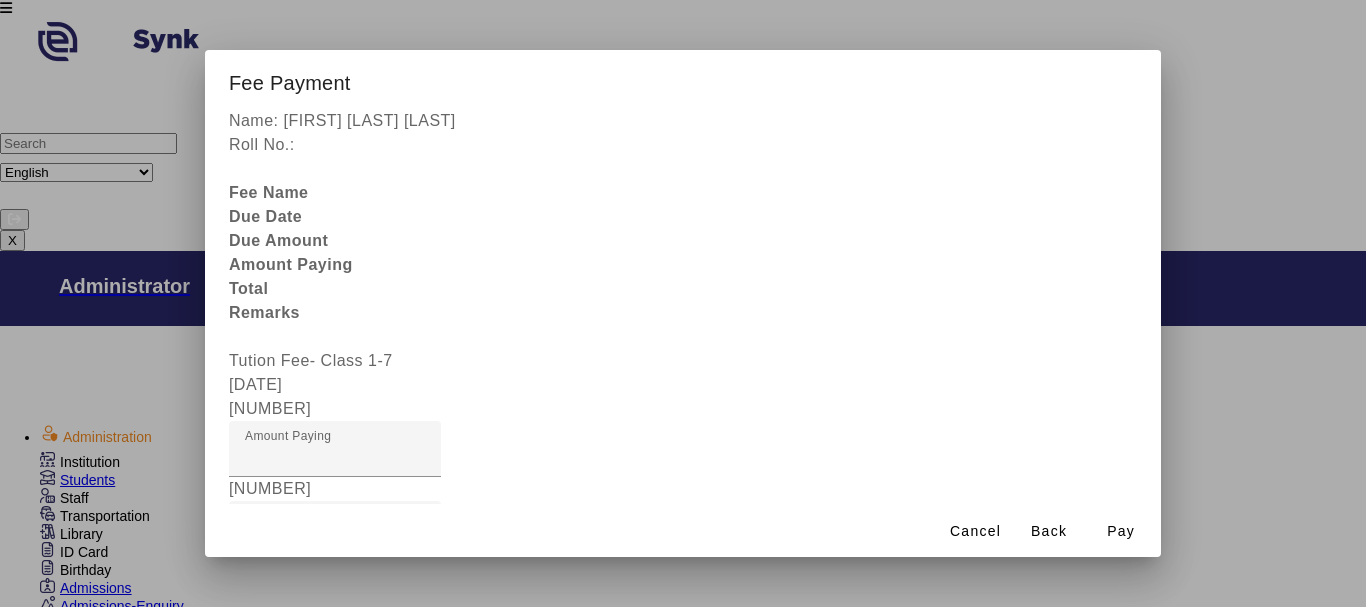 click on "Remarks" at bounding box center (279, 720) 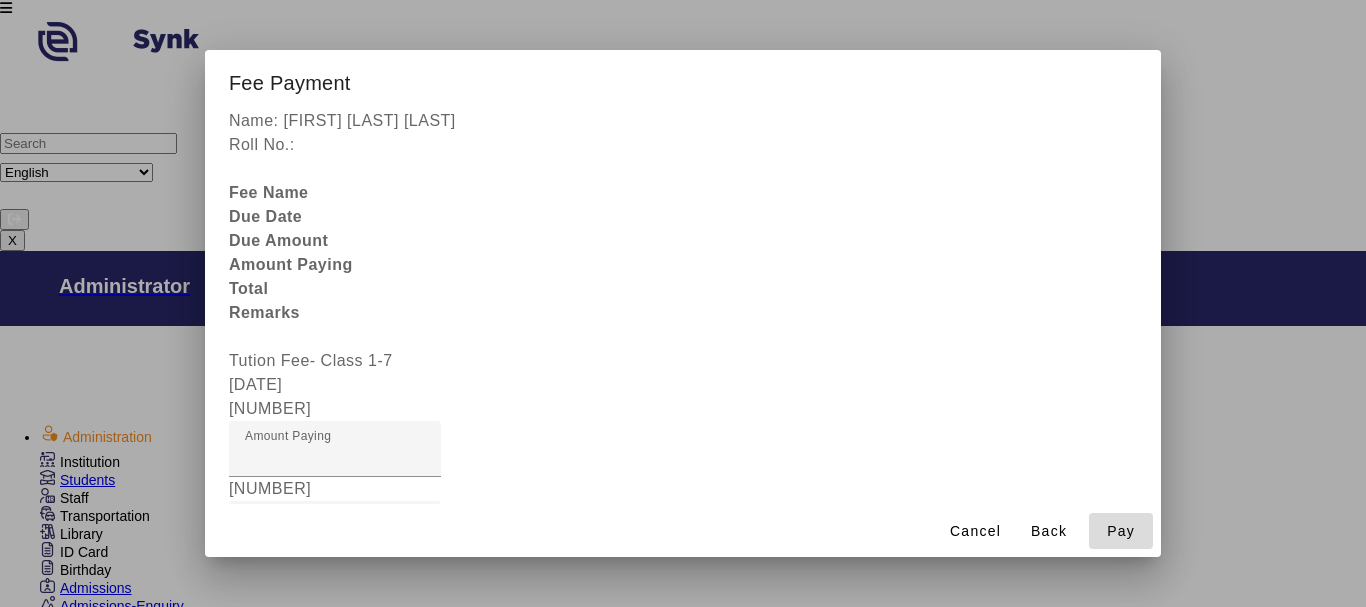 click on "Pay" at bounding box center [1121, 531] 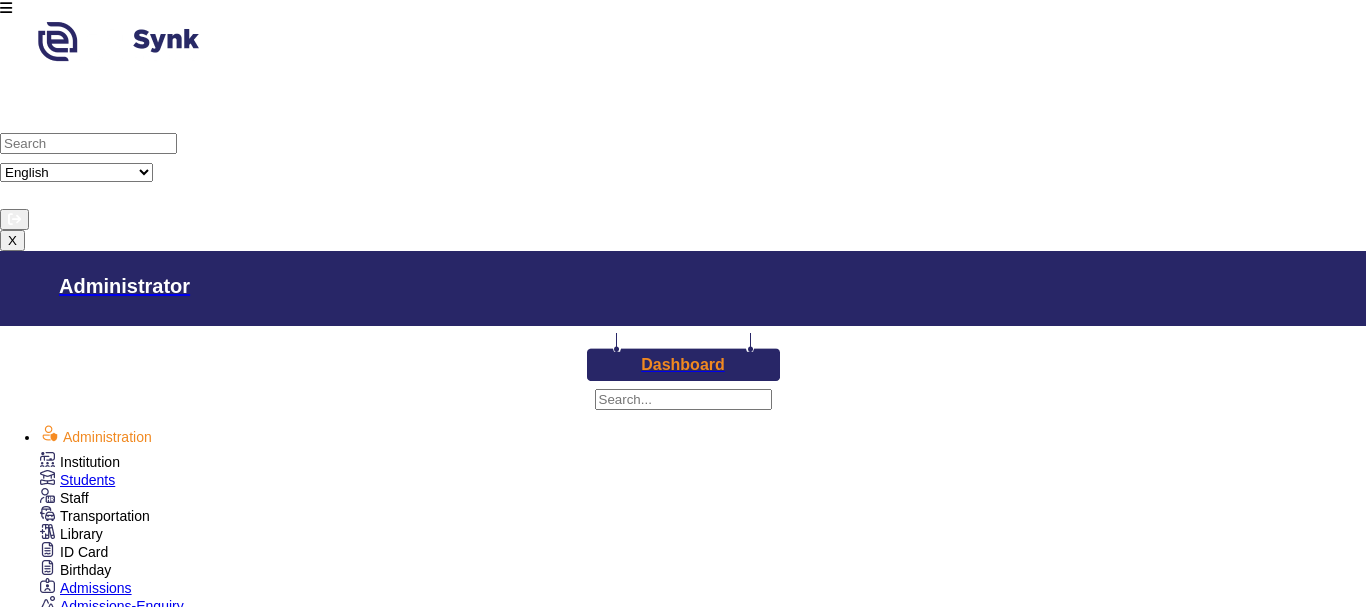 scroll, scrollTop: 17, scrollLeft: 0, axis: vertical 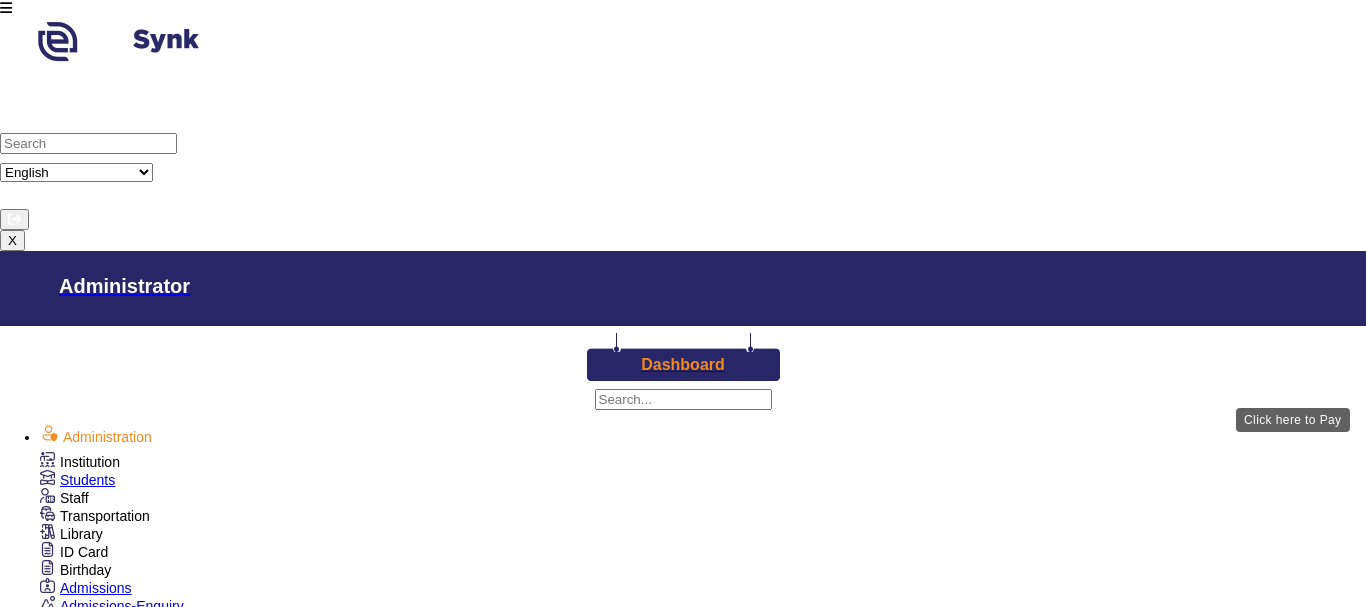 click on "View & Pay" at bounding box center (969, 2419) 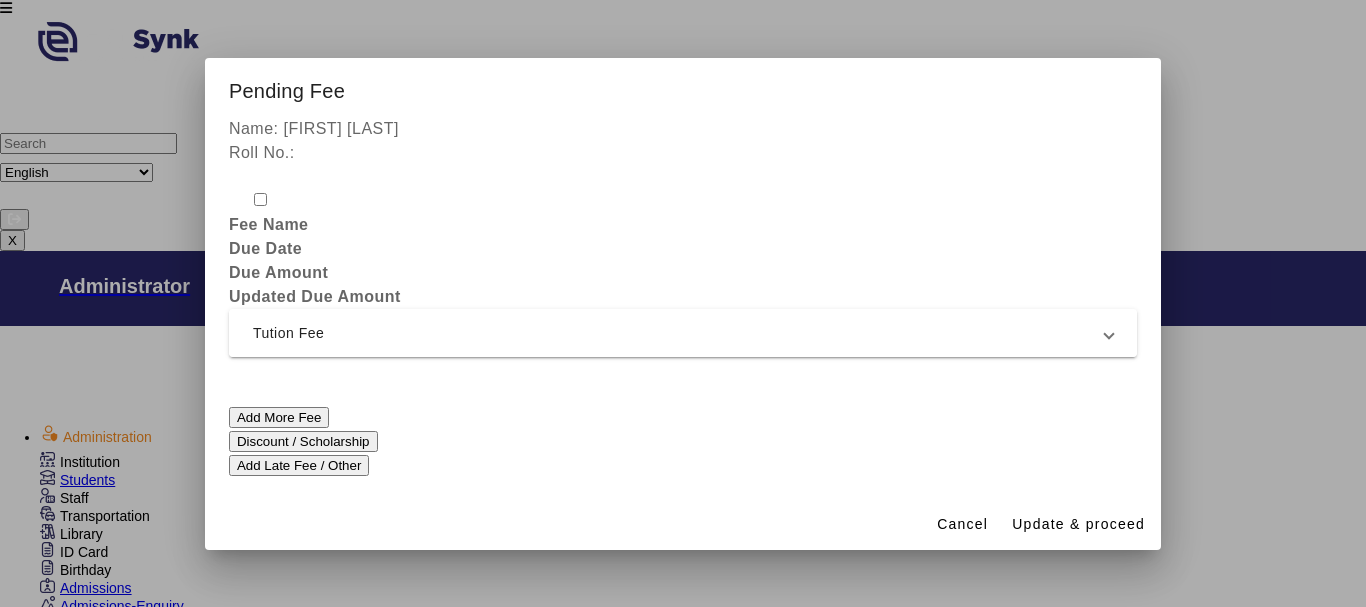 click on "Tution Fee" at bounding box center [679, 333] 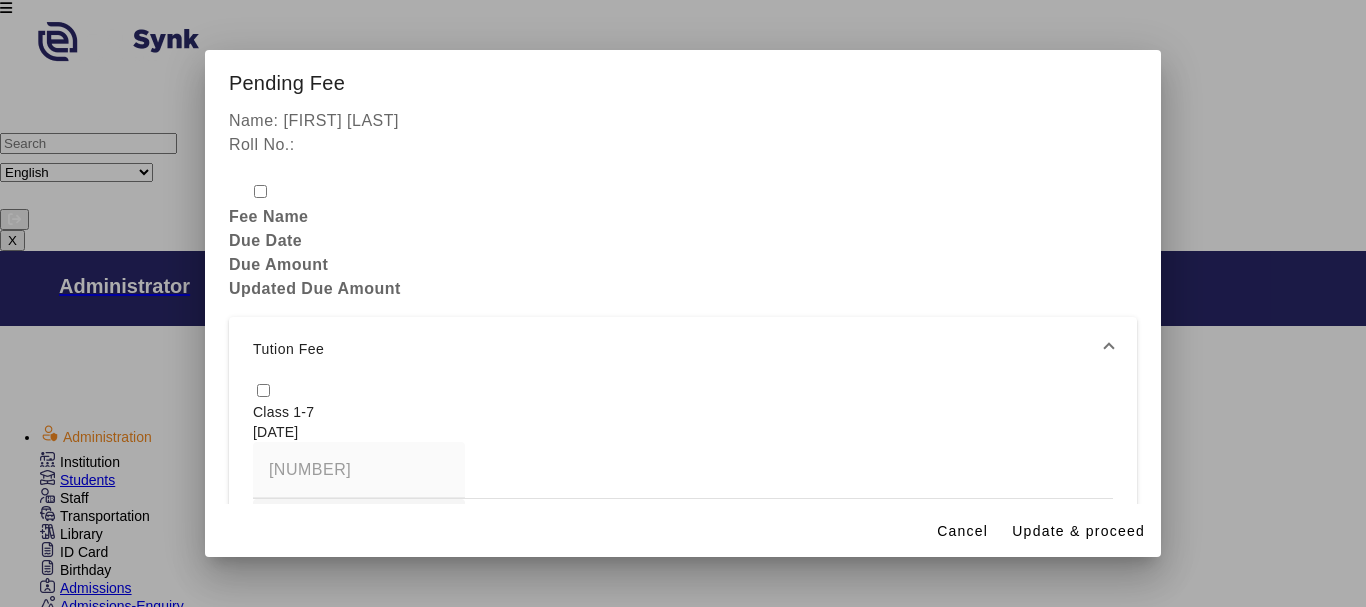 click at bounding box center (263, 390) 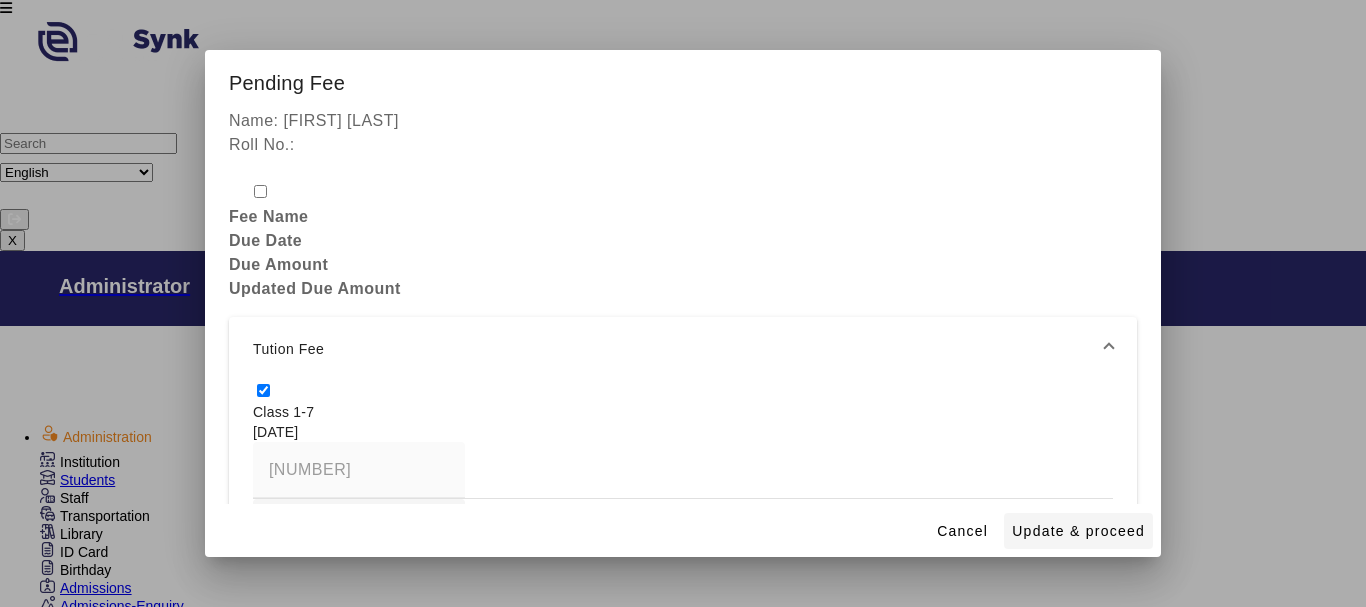 click on "Update & proceed" at bounding box center [1078, 531] 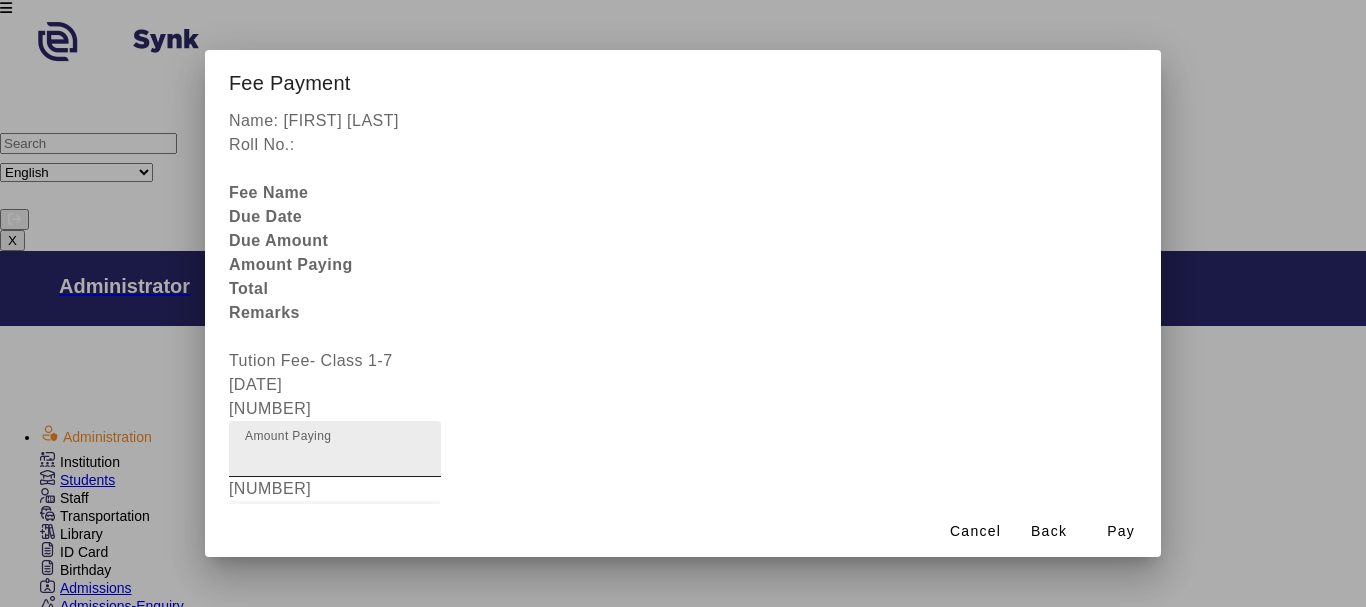 click on "[NUMBER]" at bounding box center (335, 457) 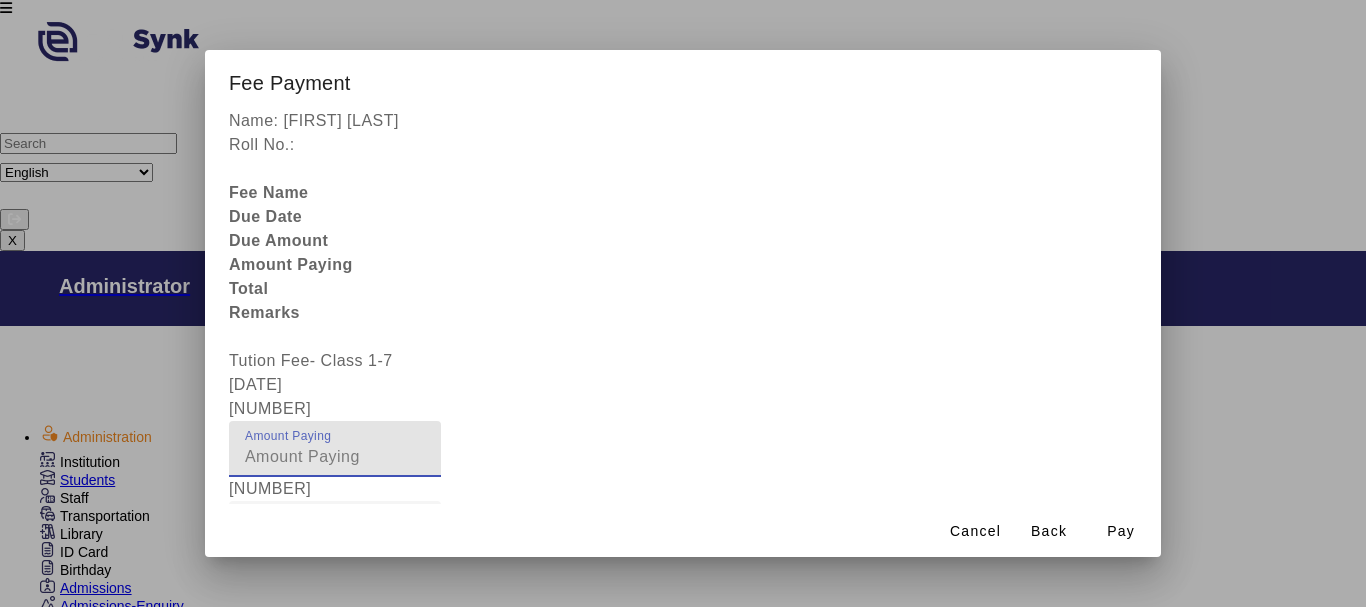 click on "[NUMBER]" at bounding box center (335, 457) 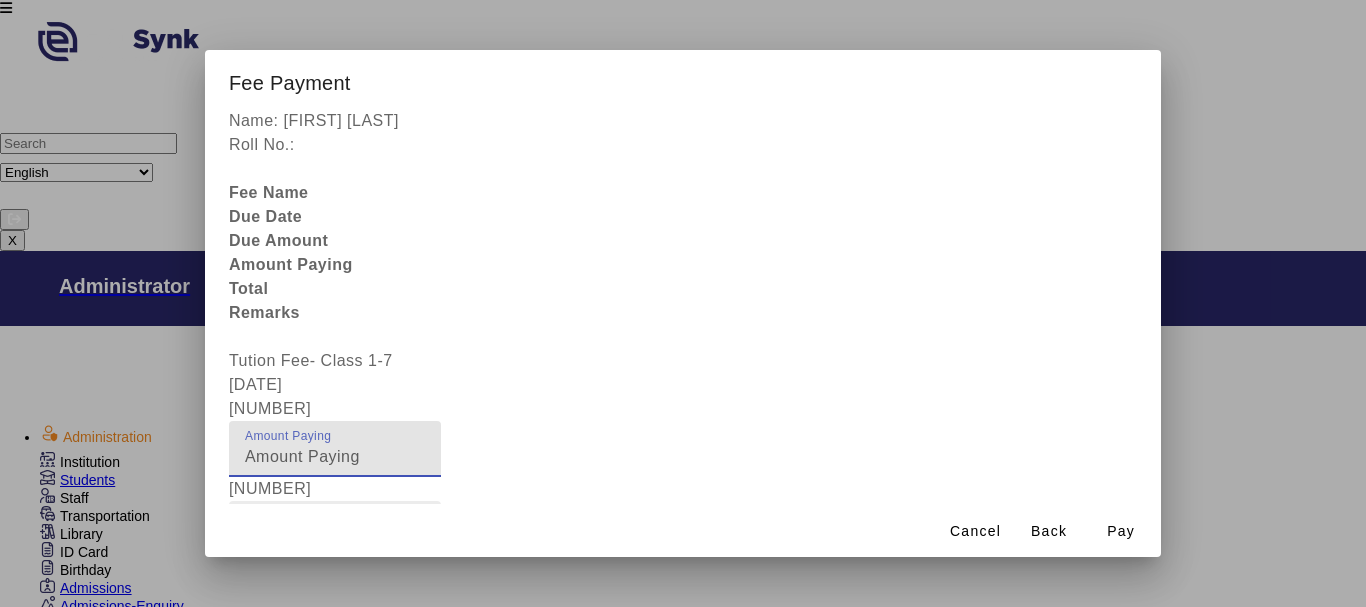 type on "[NUMBER]" 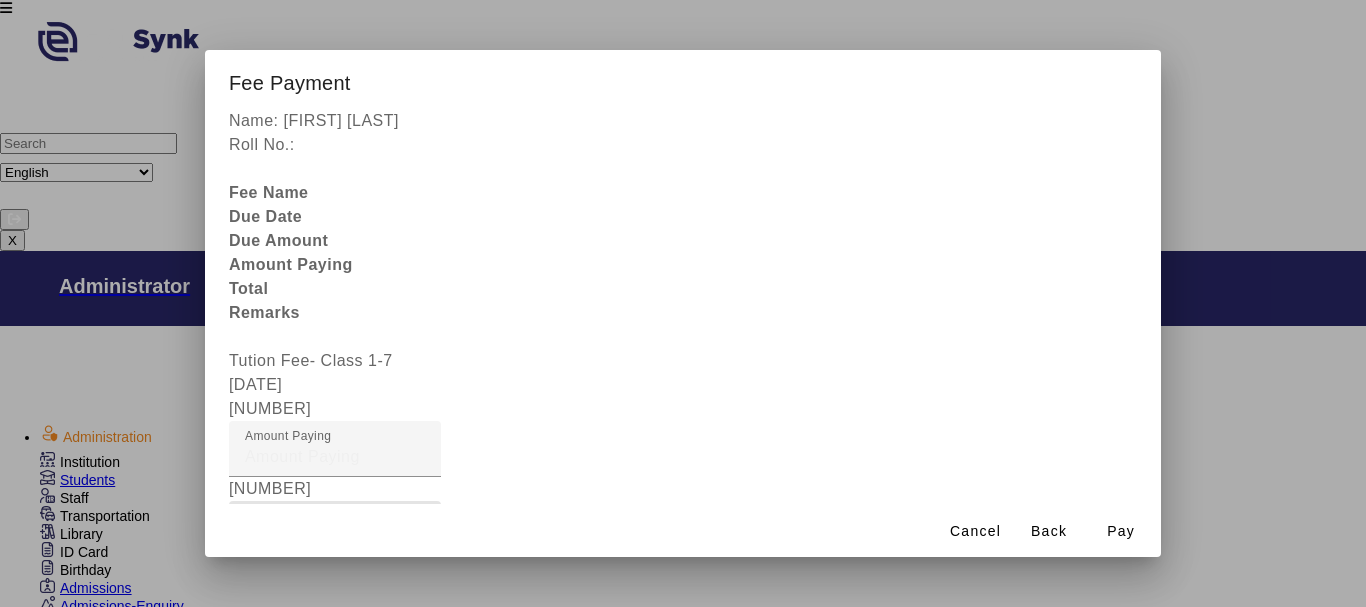 click on "Fee Remarks" at bounding box center (335, 537) 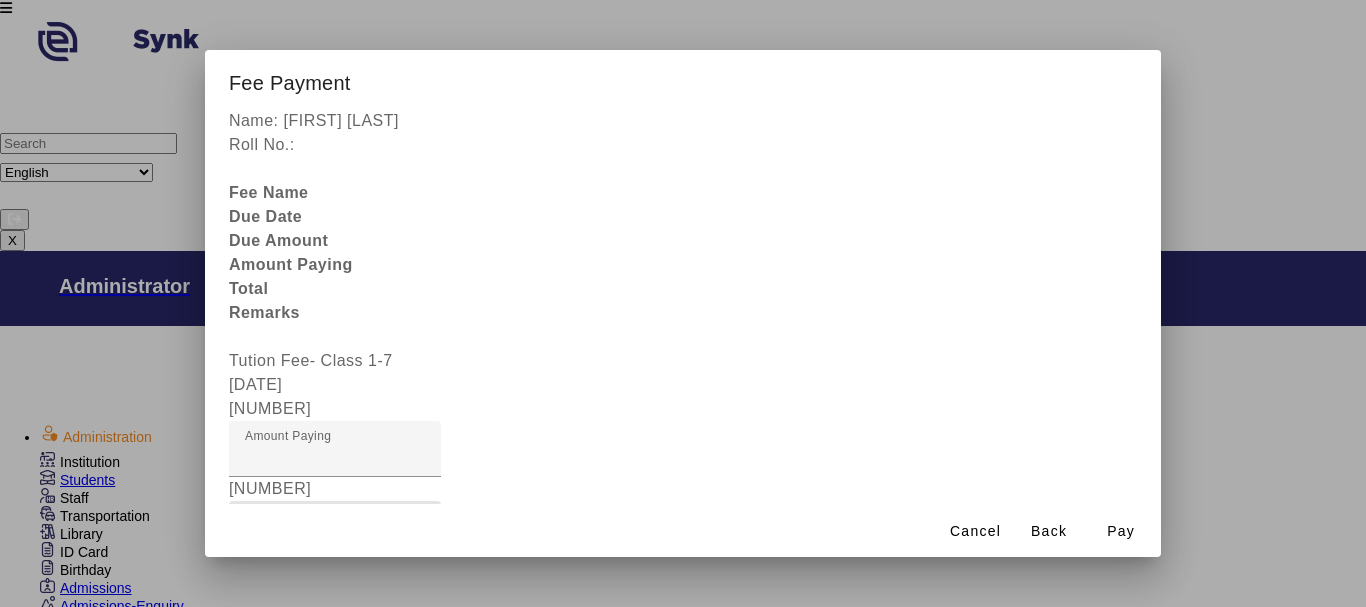 type on "[PAYMENT]" 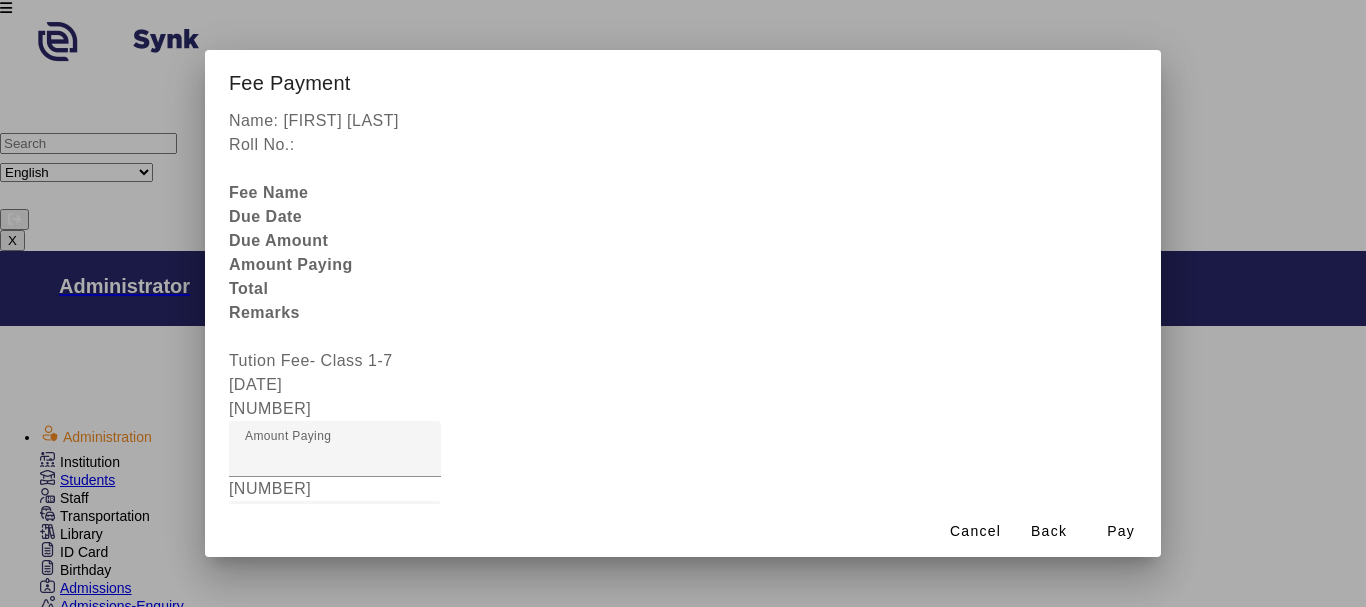 click at bounding box center (335, 609) 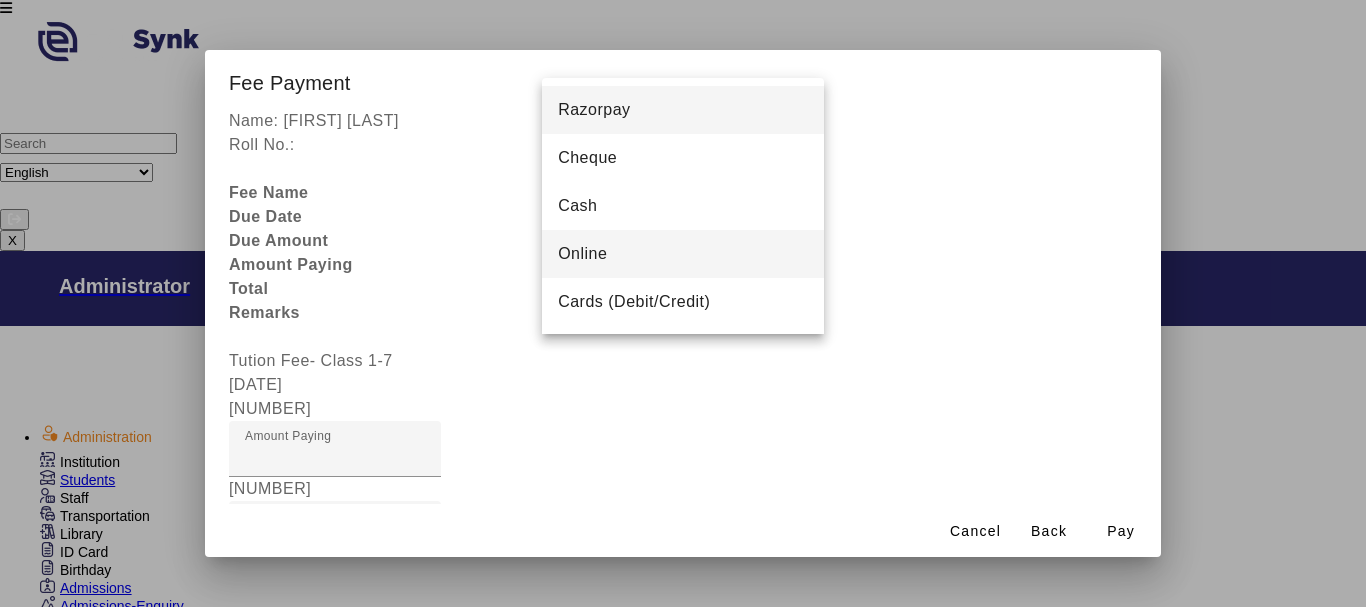 drag, startPoint x: 570, startPoint y: 365, endPoint x: 580, endPoint y: 250, distance: 115.43397 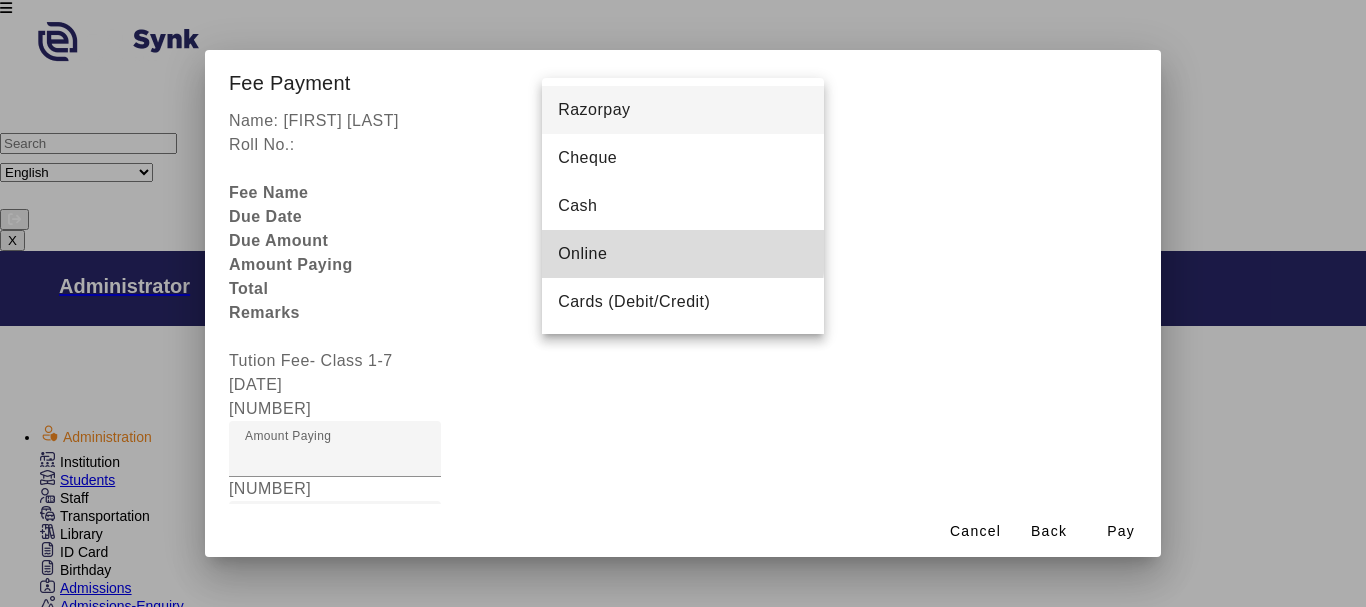 click on "Online" at bounding box center [582, 254] 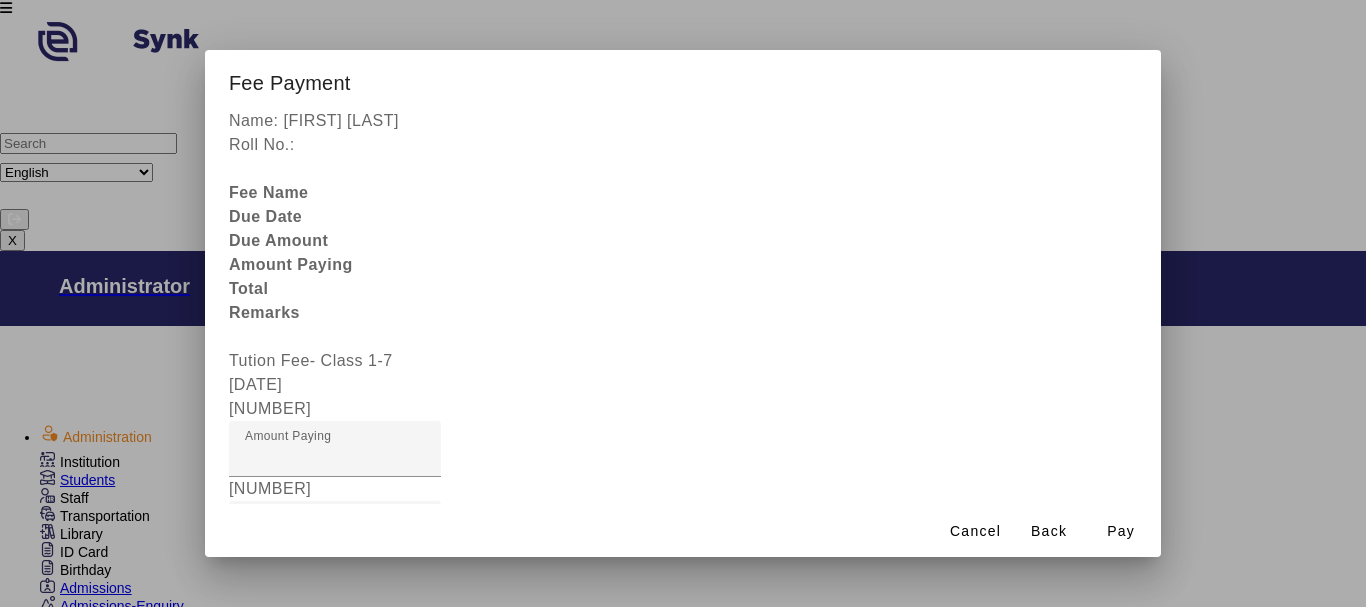 click at bounding box center [449, 945] 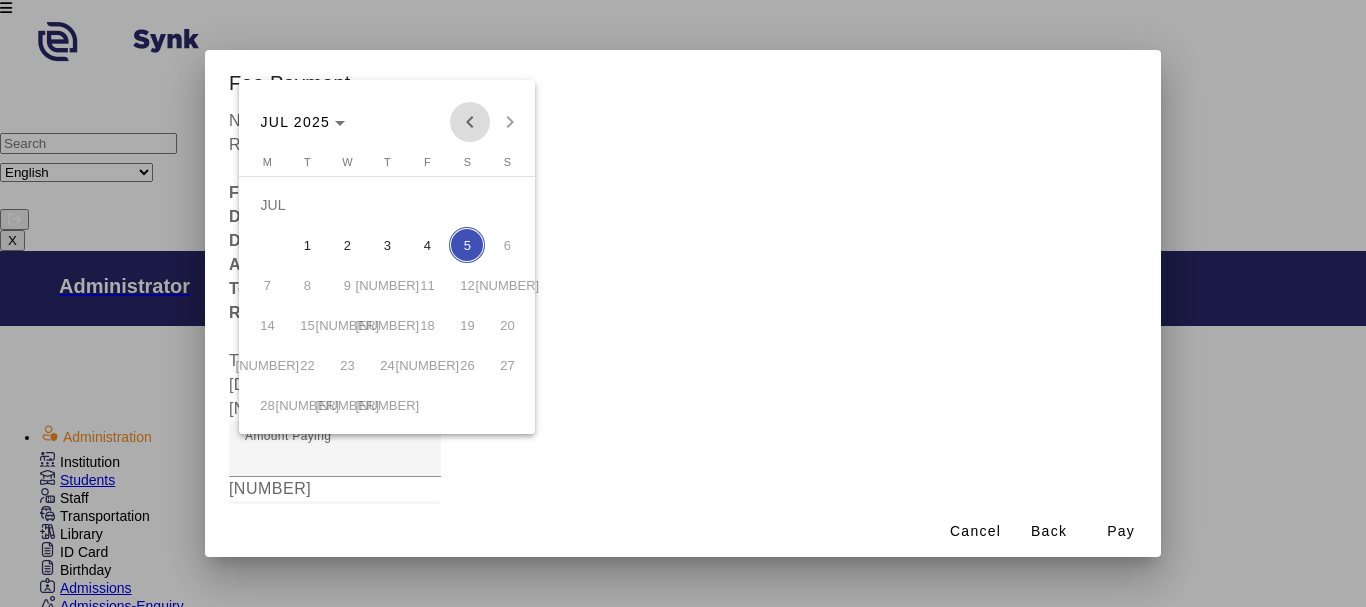 click at bounding box center [470, 122] 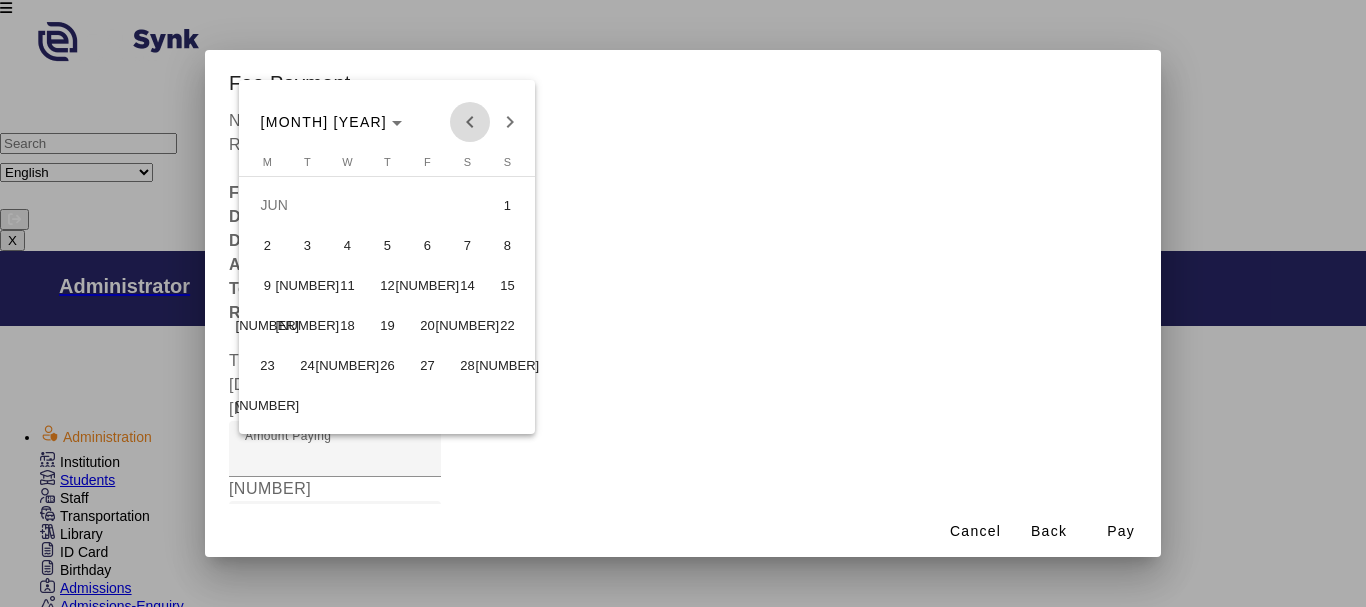 click at bounding box center [470, 122] 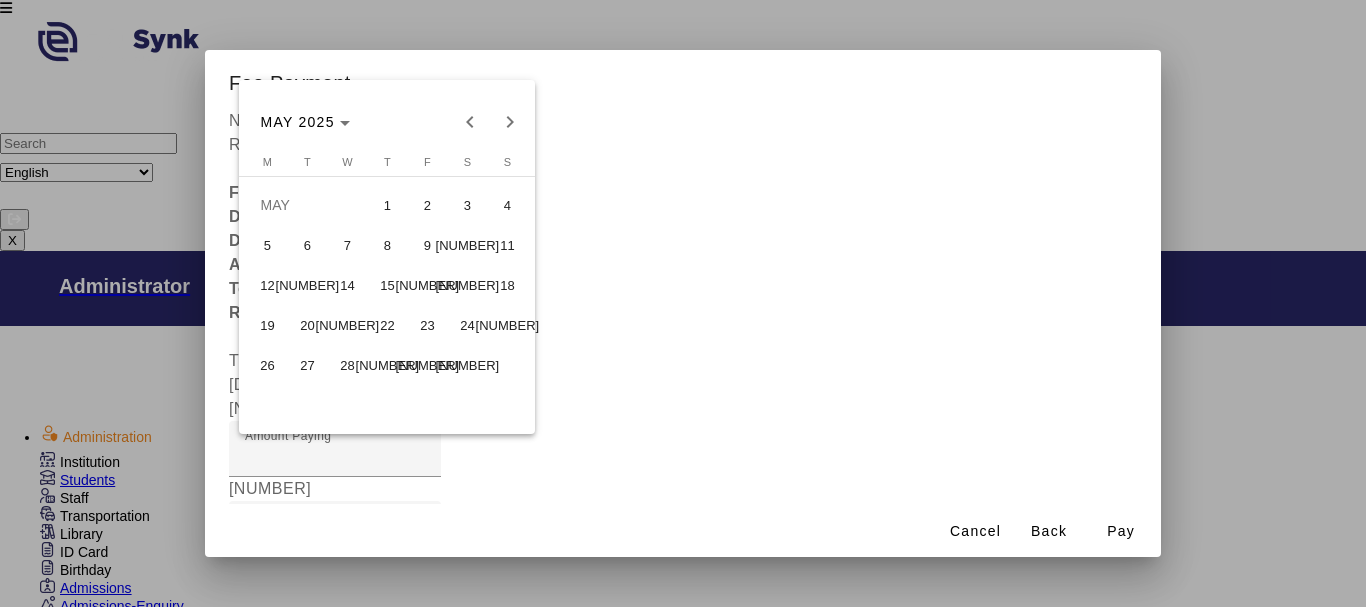 click on "20" at bounding box center [307, 325] 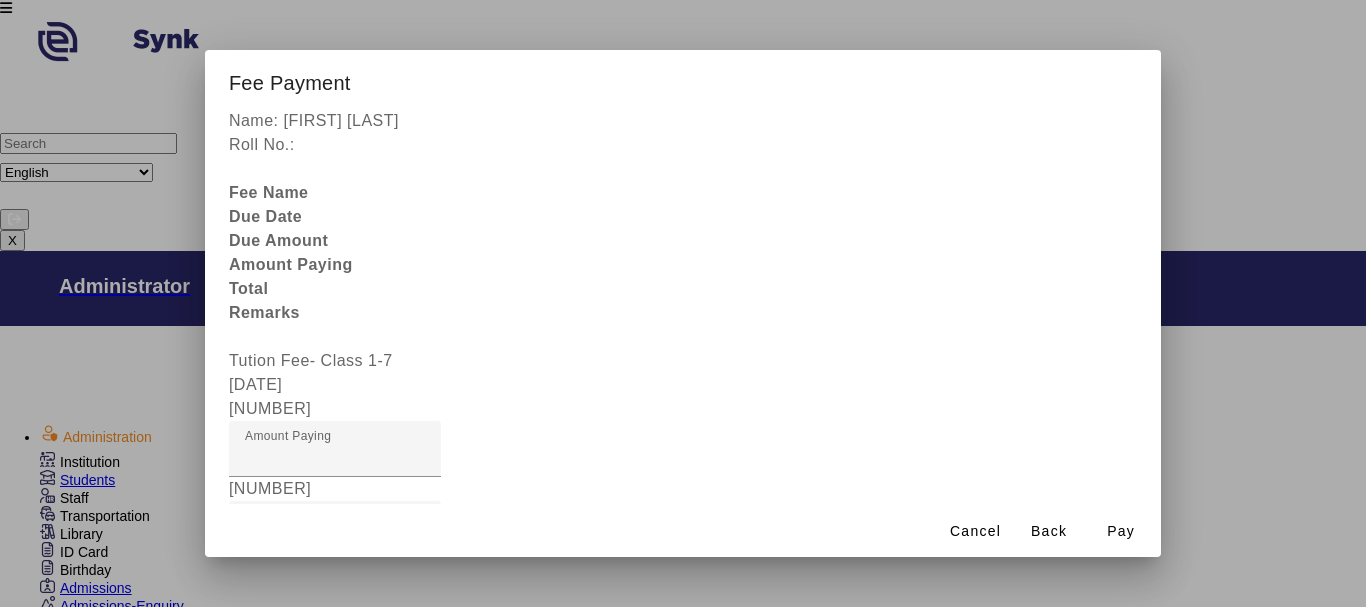 click on "Remarks" at bounding box center (279, 832) 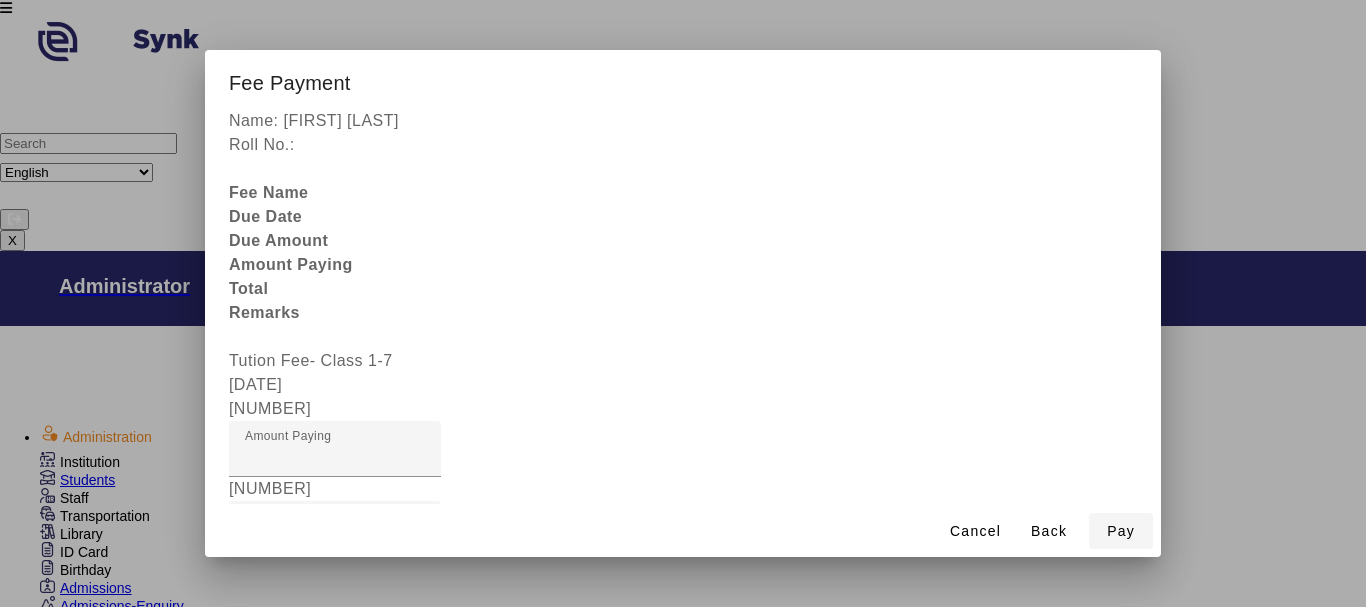 type on "[NUMBER]" 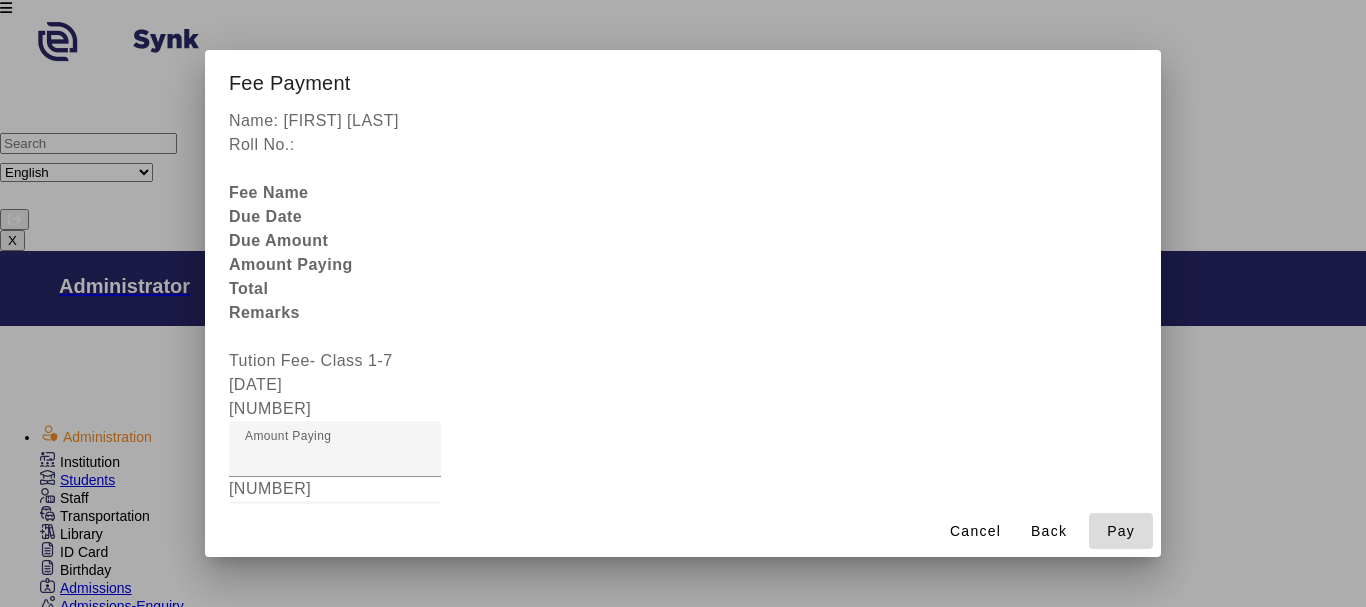click on "Pay" at bounding box center [1121, 531] 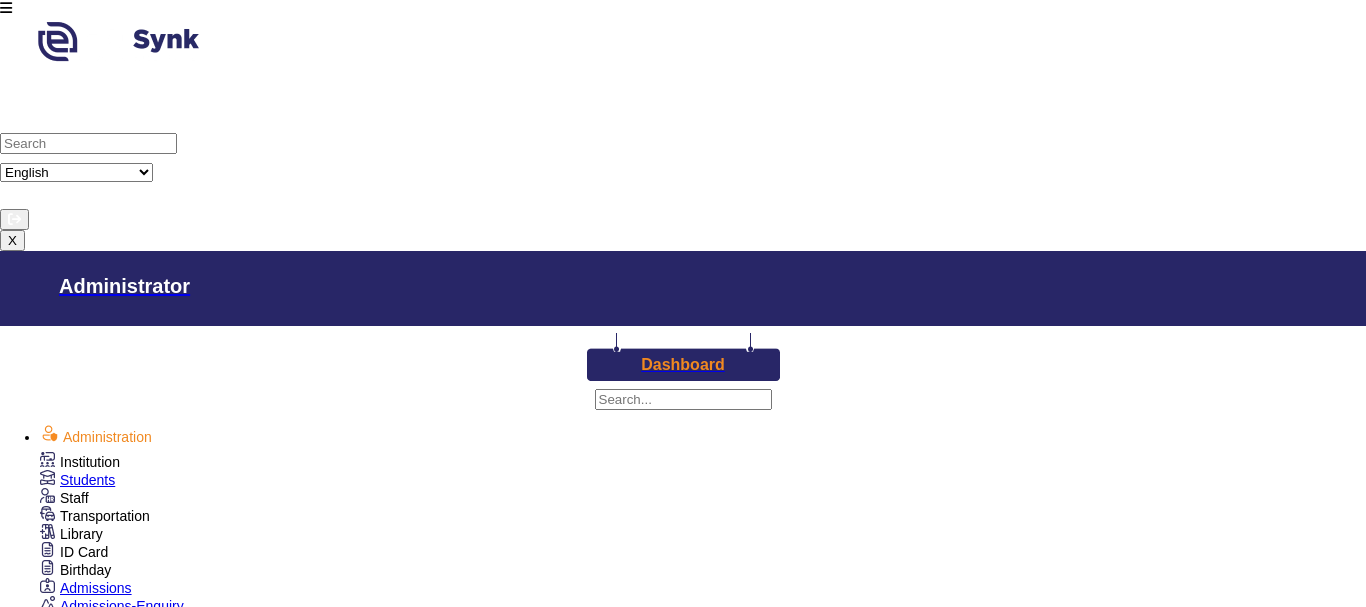 scroll, scrollTop: 75, scrollLeft: 0, axis: vertical 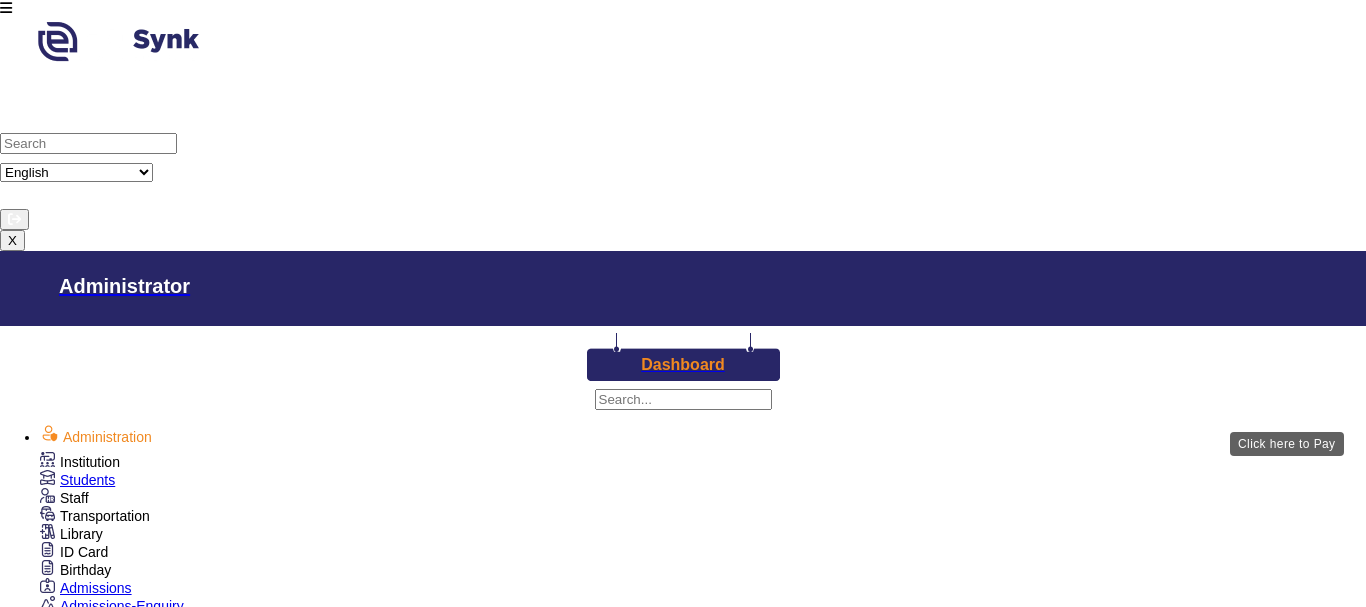 click on "View & Pay" at bounding box center (920, 2471) 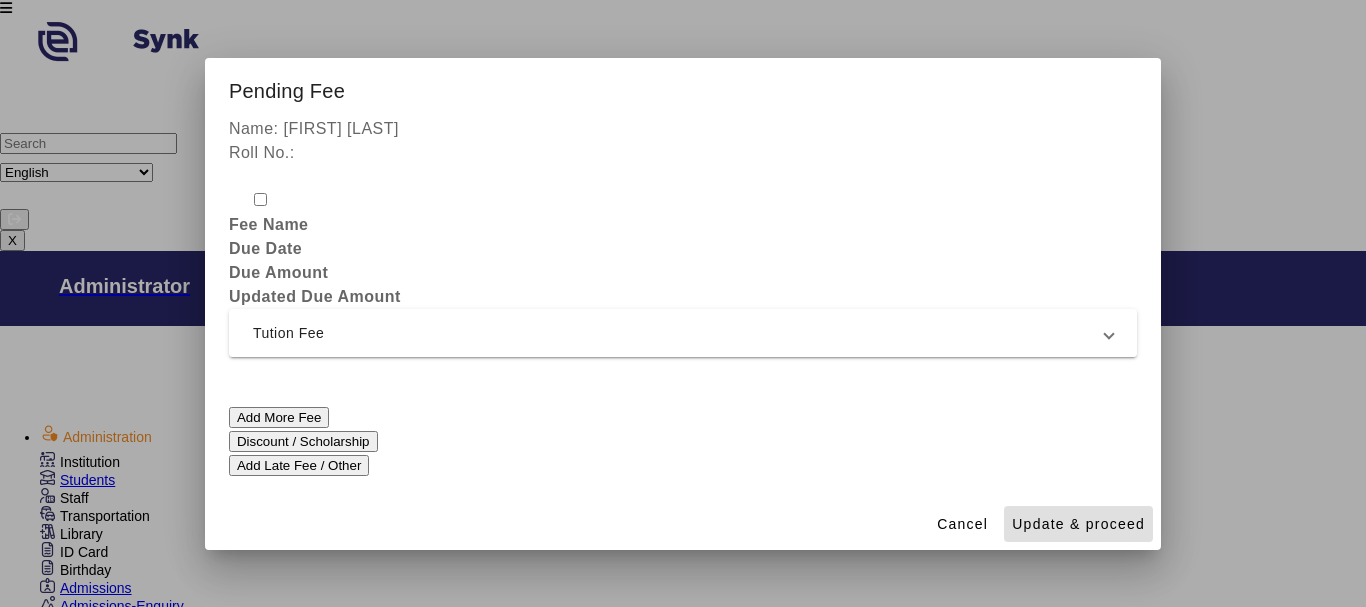 click on "Tution Fee" at bounding box center (679, 333) 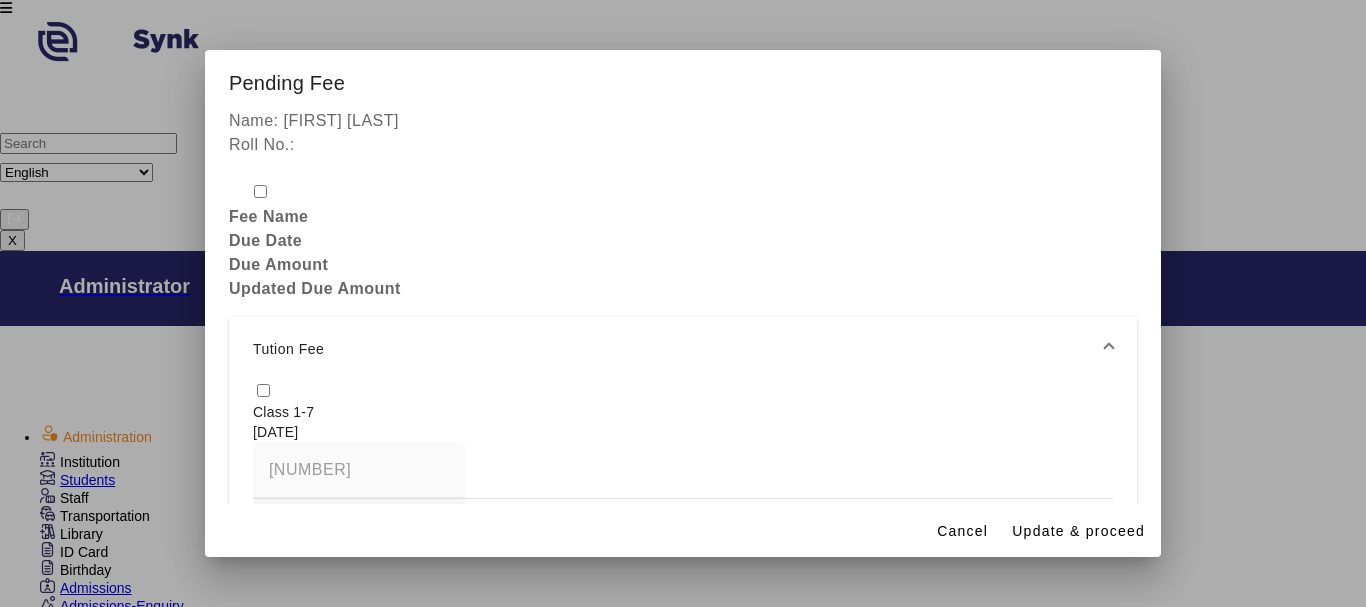 click on "Tution Fee" at bounding box center [683, 349] 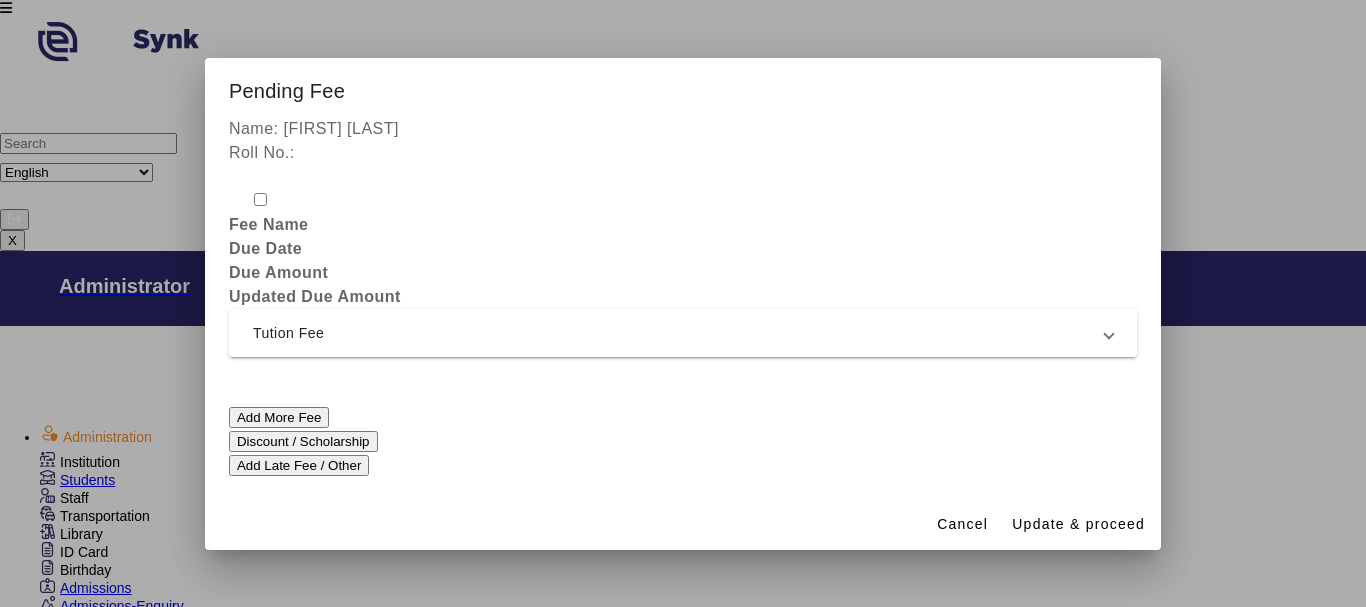 click on "Tution Fee" at bounding box center (679, 333) 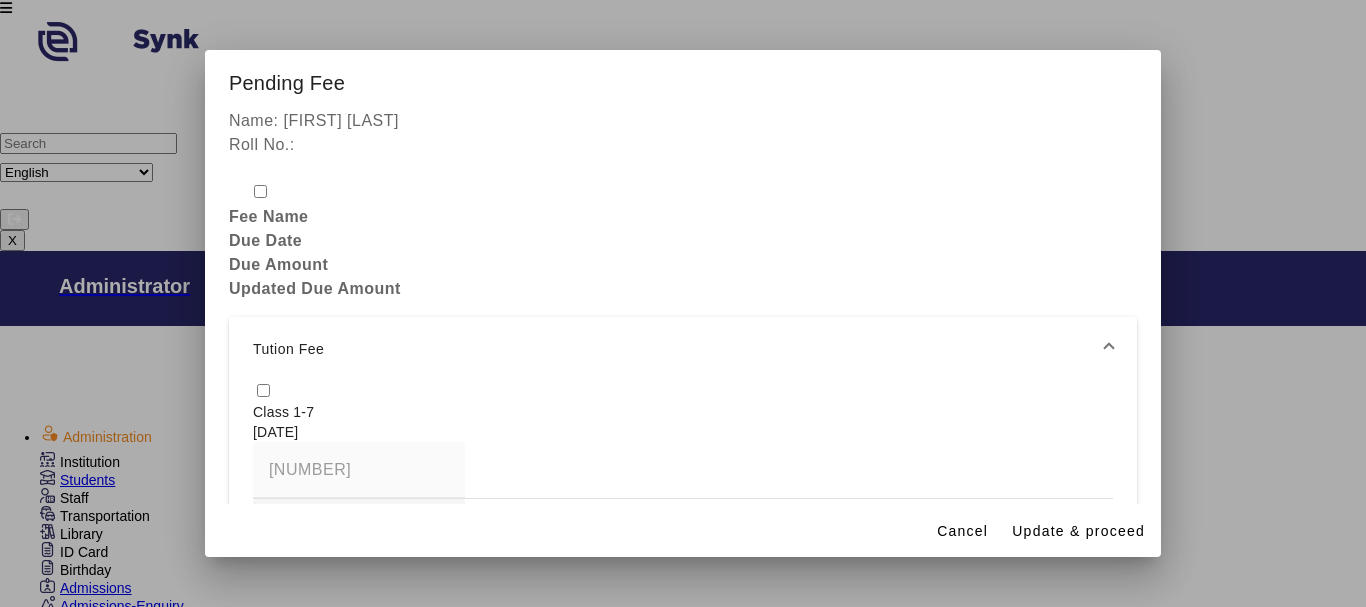click at bounding box center [263, 390] 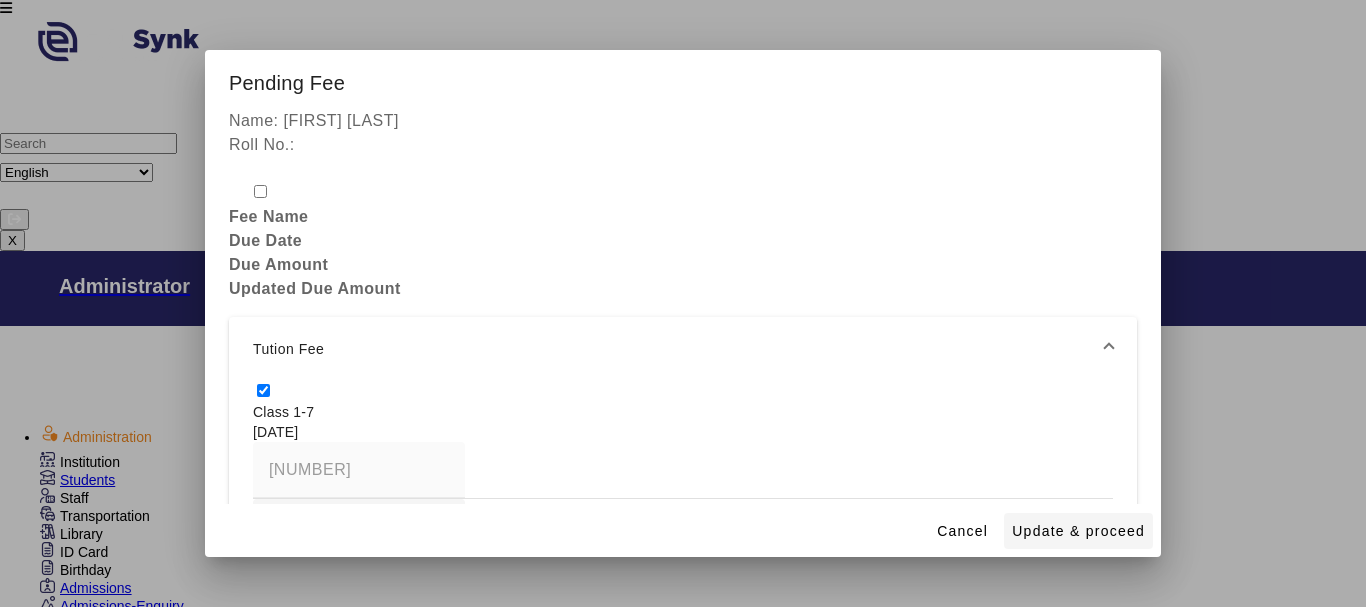 click on "Update & proceed" at bounding box center [1078, 531] 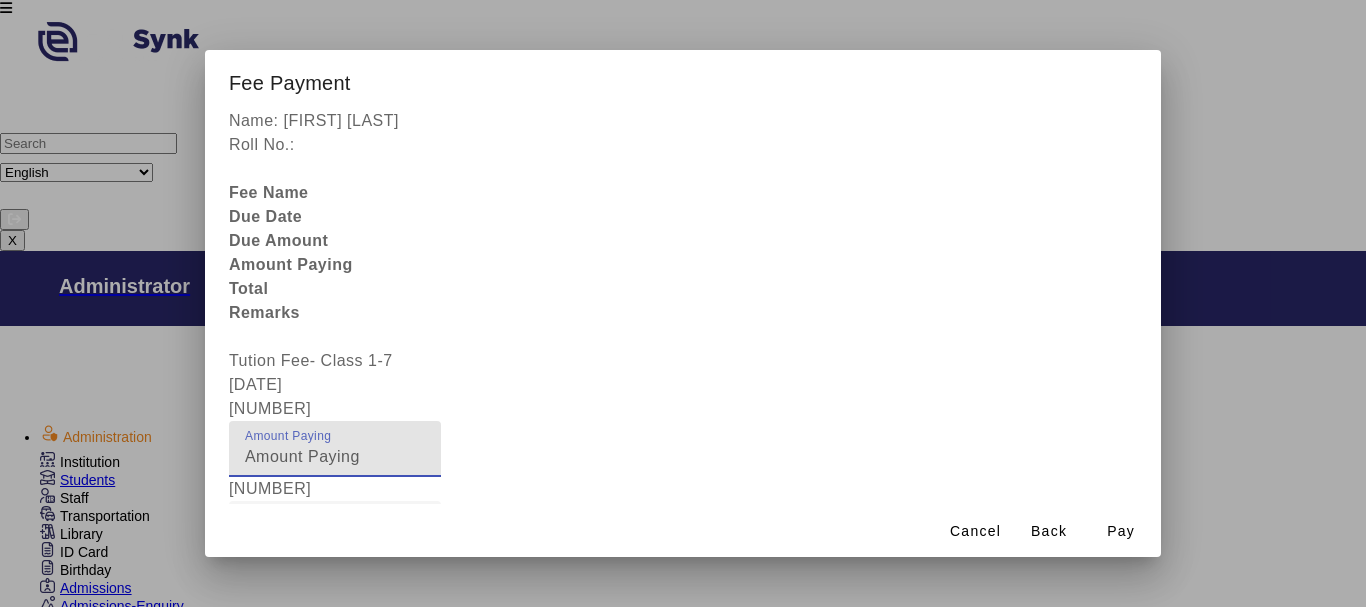 click on "[NUMBER]" at bounding box center [335, 457] 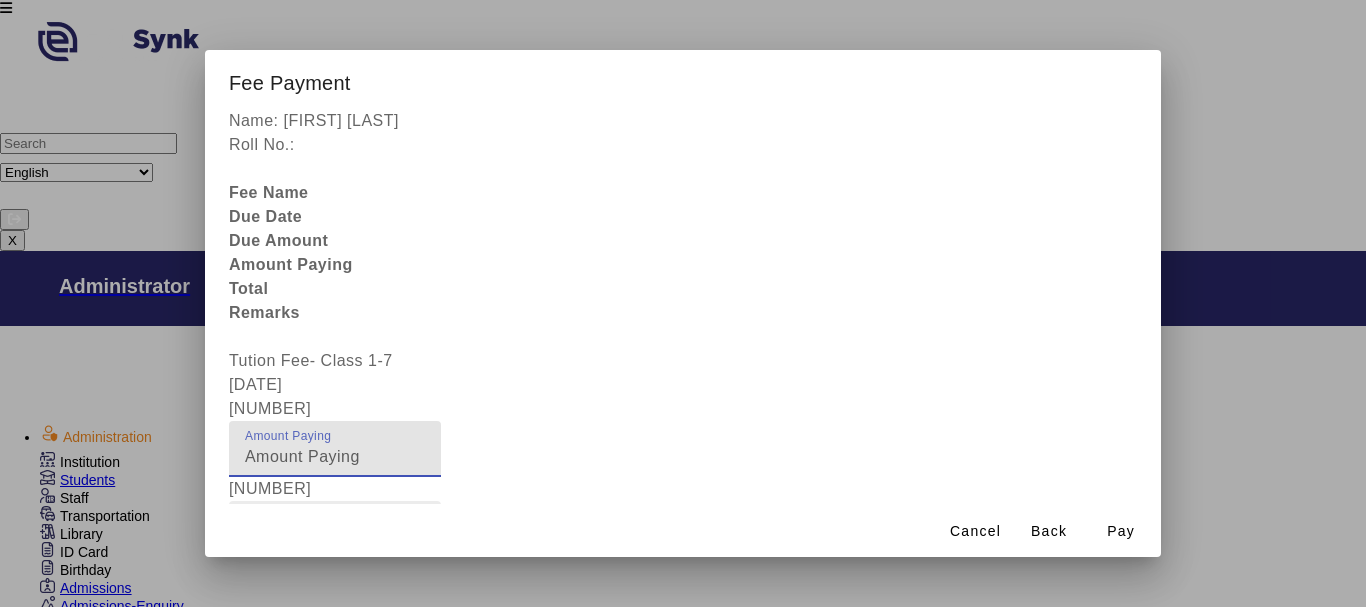 type on "[NUMBER]" 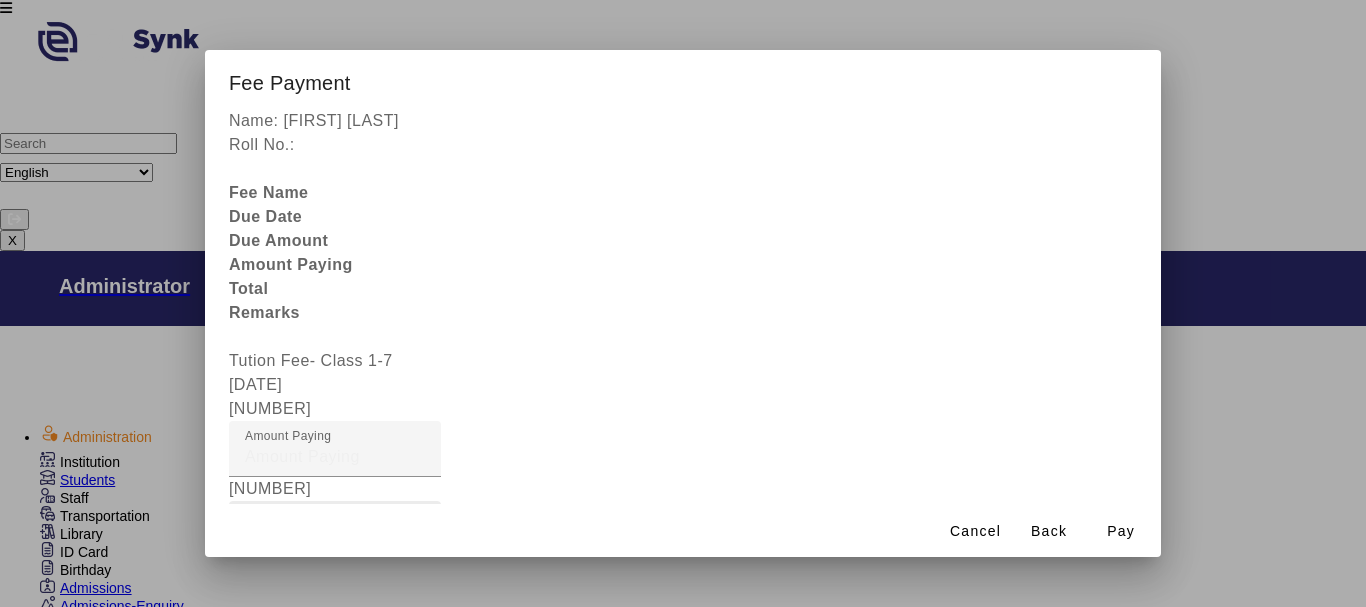 click on "Fee Remarks" at bounding box center [296, 528] 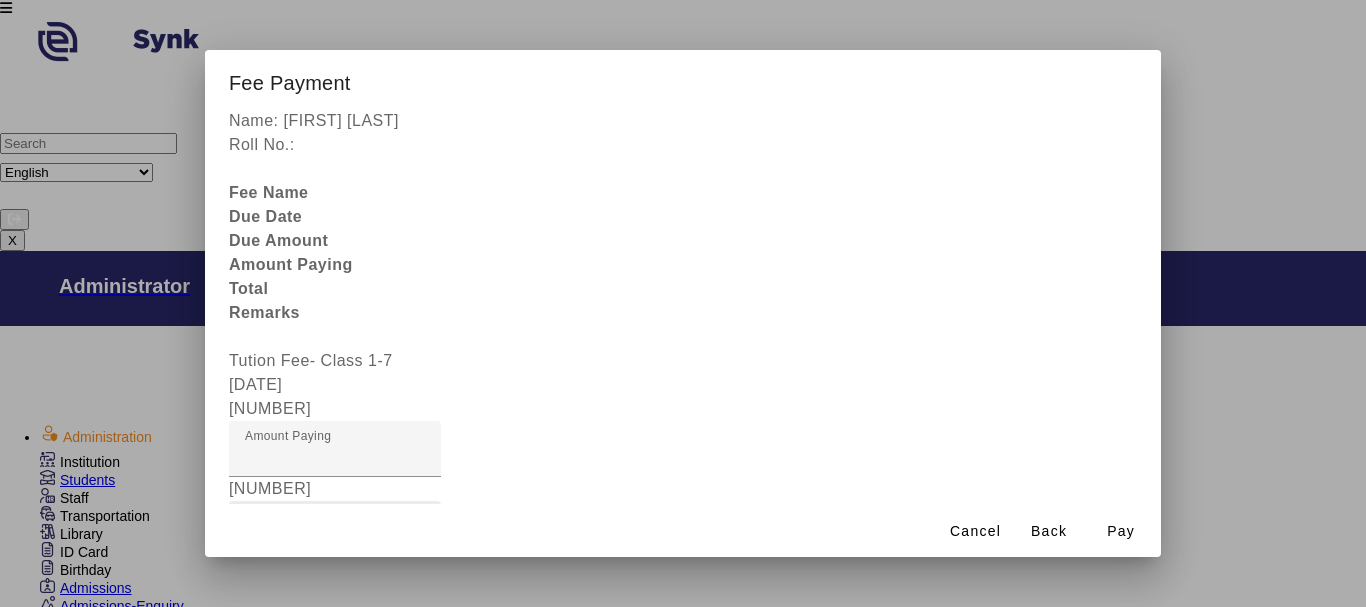 click on "Fee Remarks" at bounding box center [335, 537] 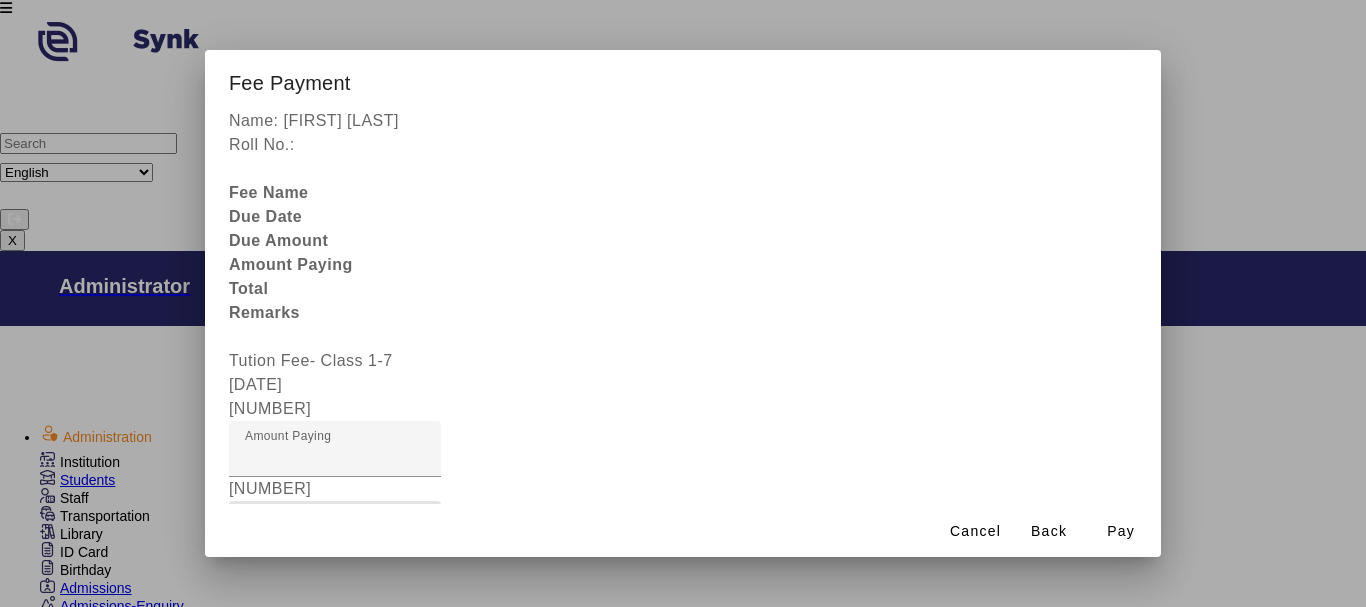type on "[PAYMENT]" 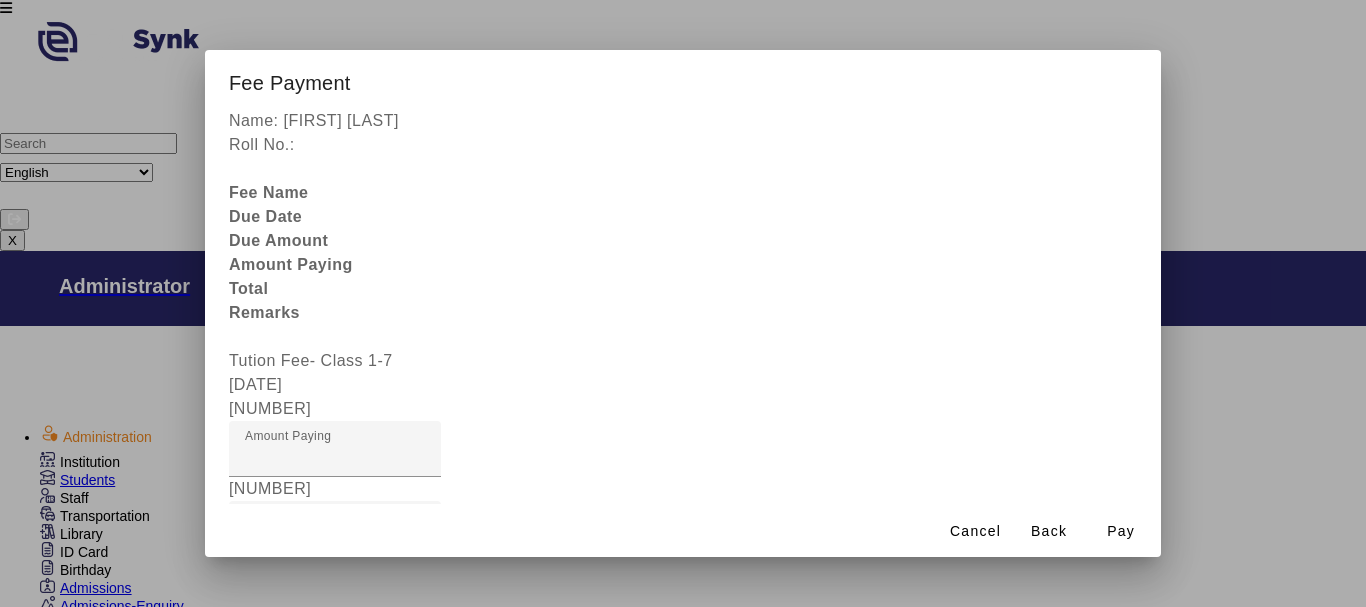 click on "F" at bounding box center (335, 609) 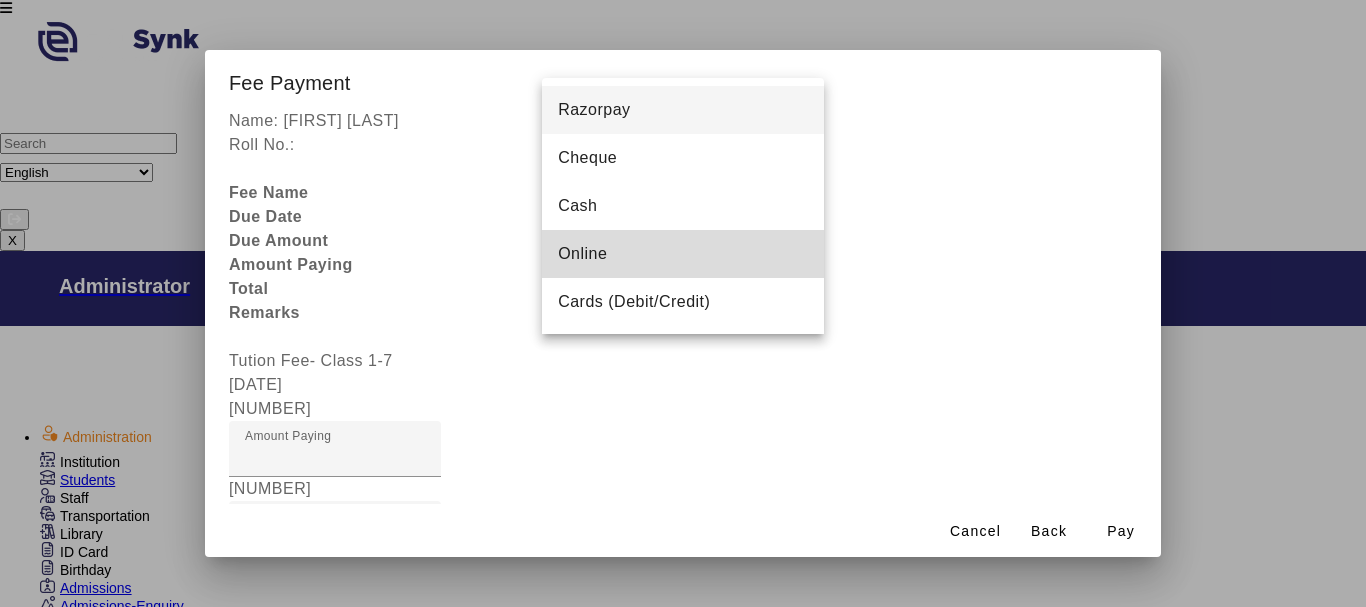 click on "Online" at bounding box center (582, 254) 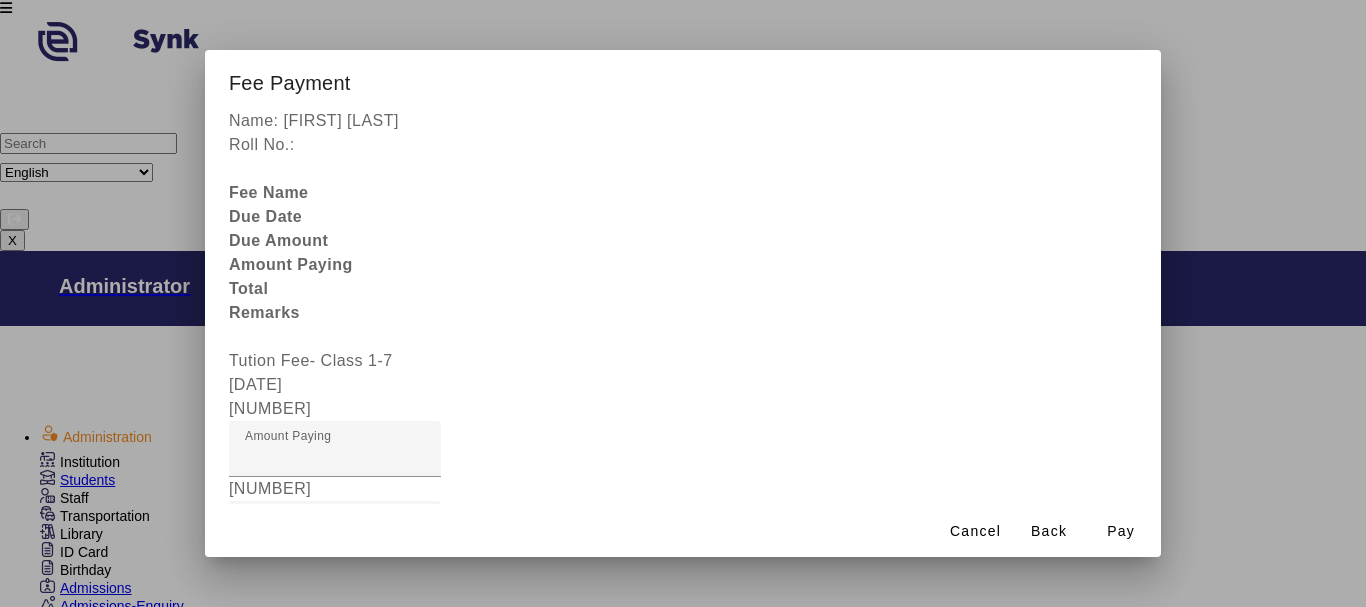 click at bounding box center [449, 945] 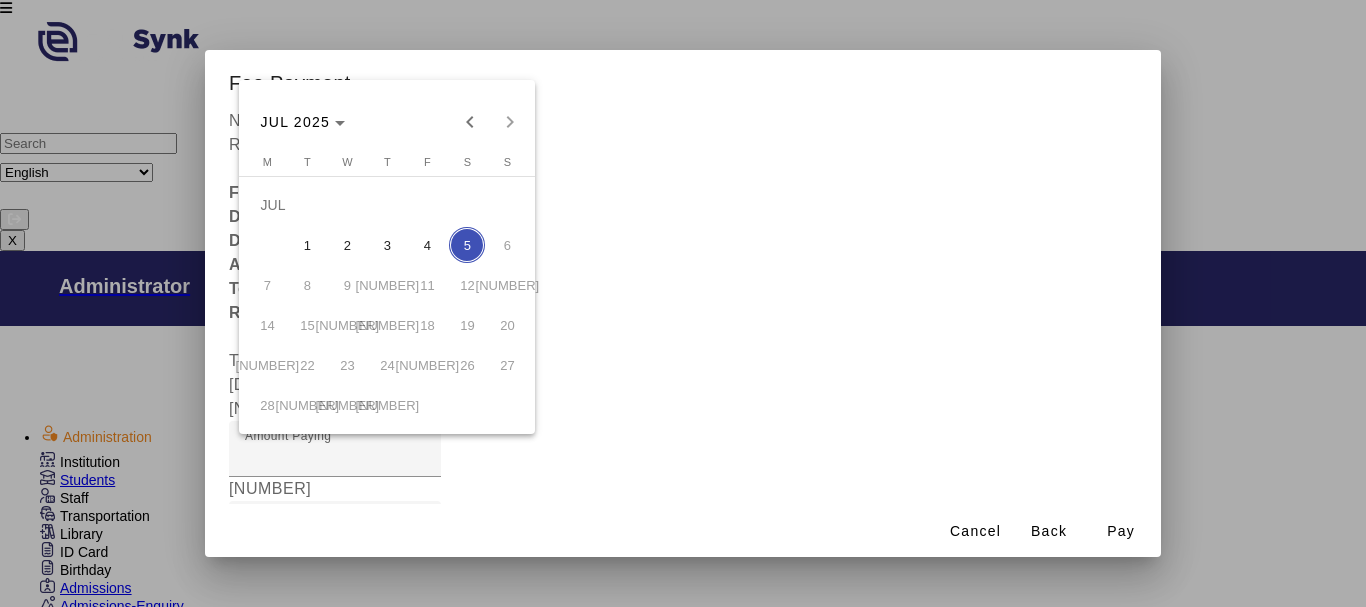 click at bounding box center (683, 303) 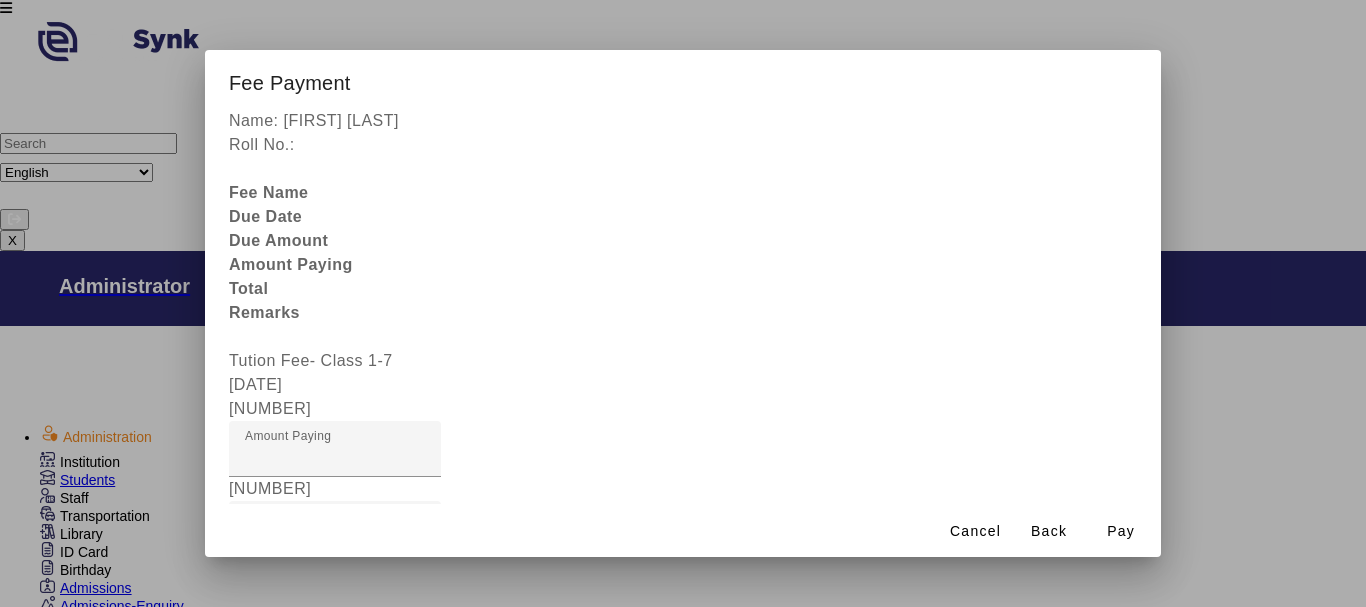 click at bounding box center (683, 303) 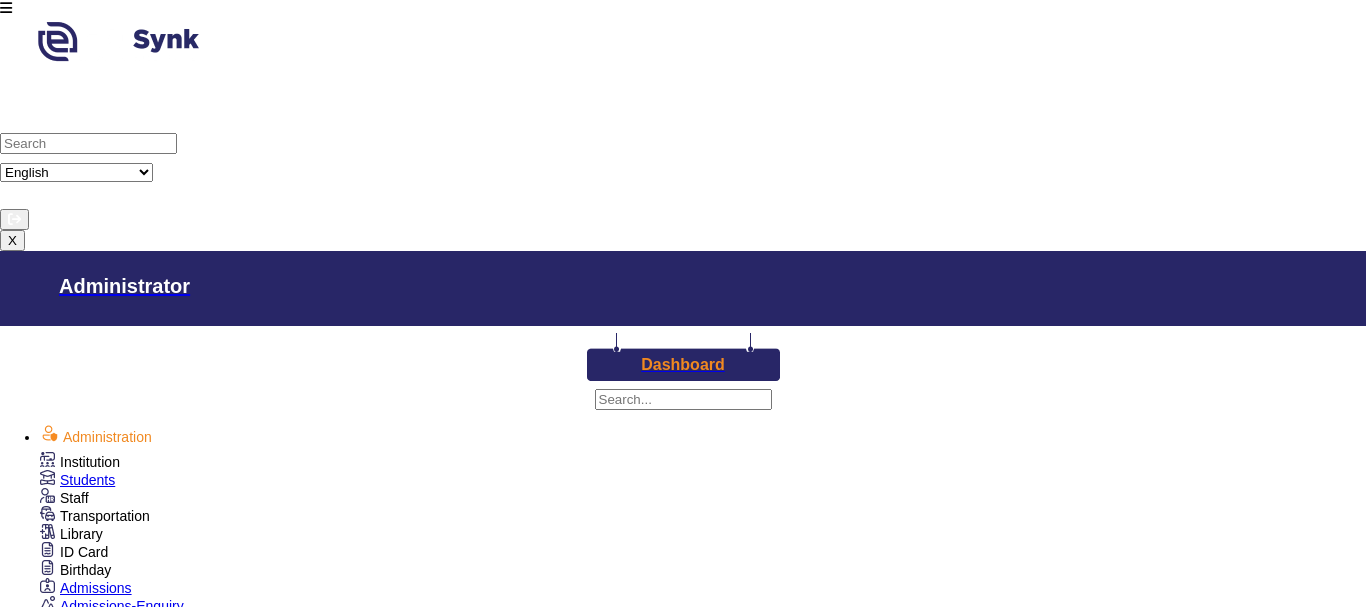 scroll, scrollTop: 888, scrollLeft: 0, axis: vertical 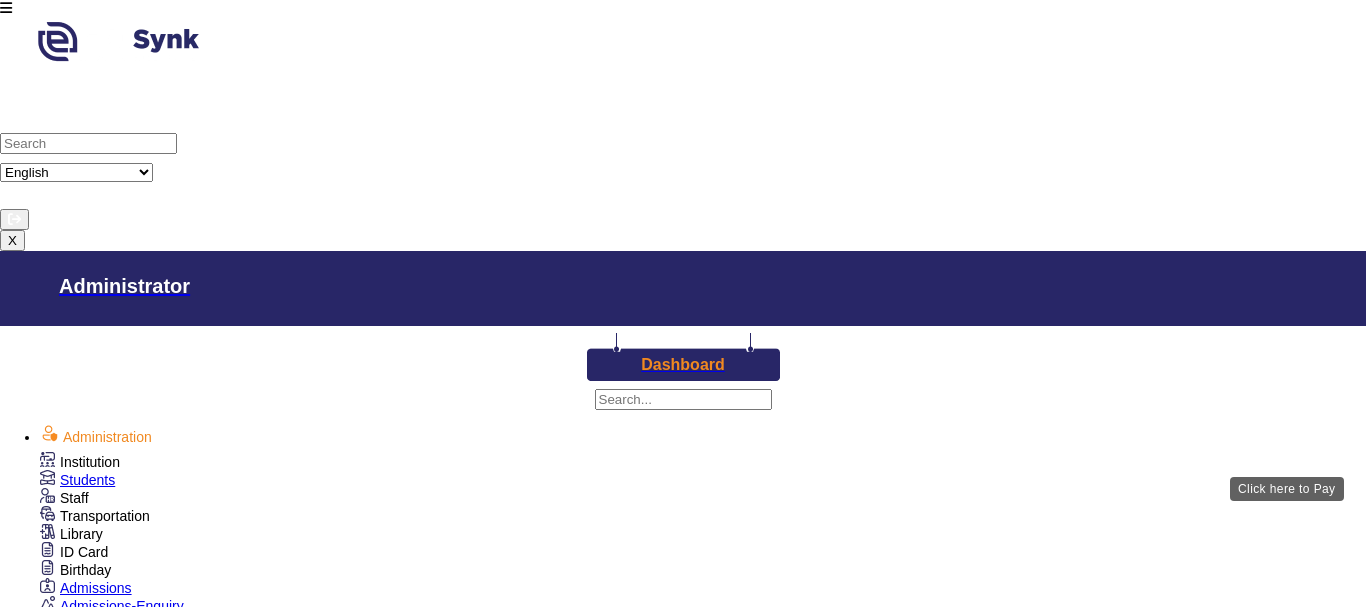 click on "View & Pay" at bounding box center (920, 2939) 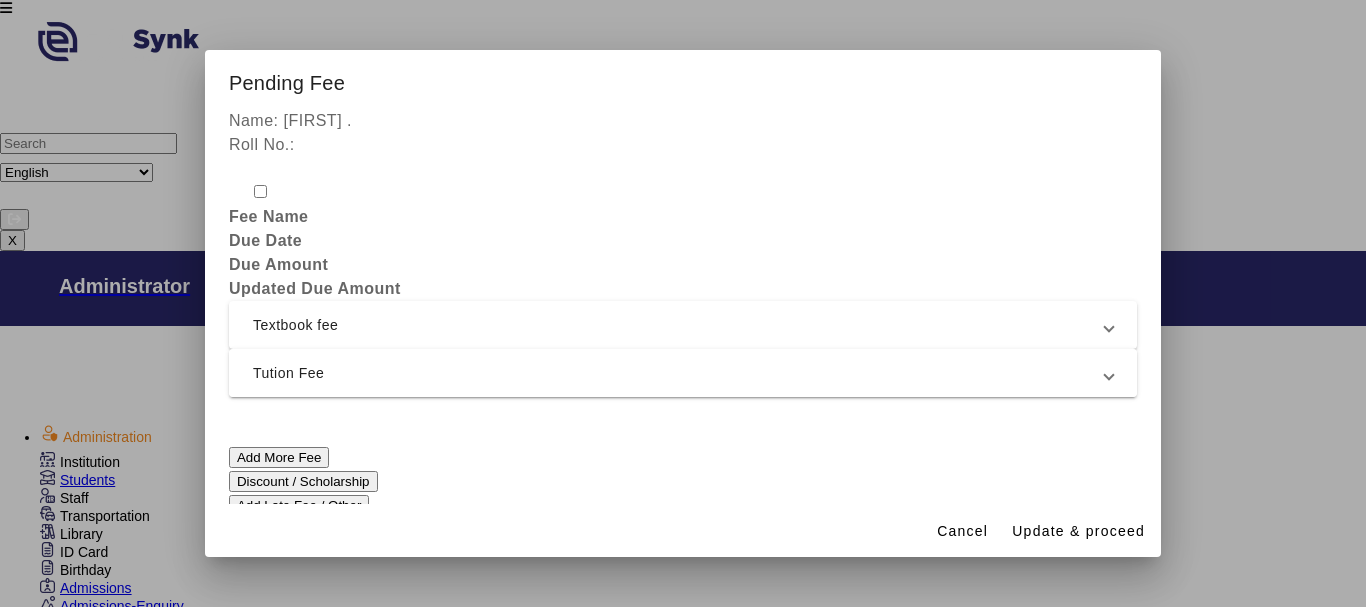 click on "Tution Fee" at bounding box center [679, 373] 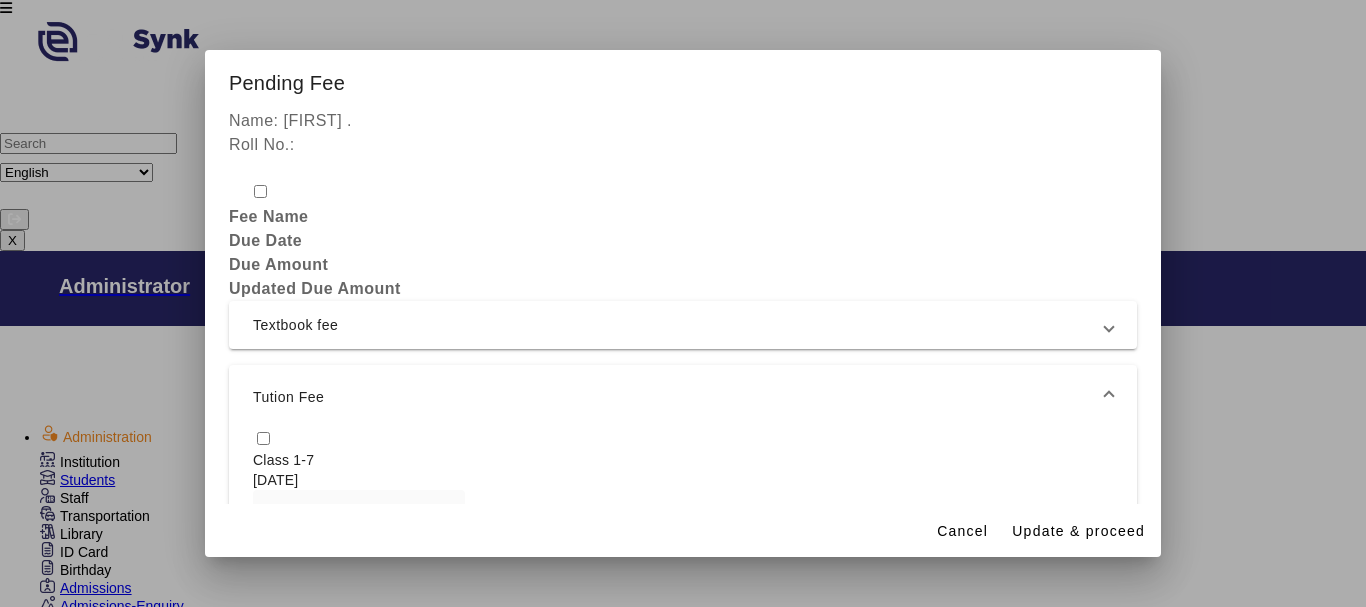 click at bounding box center (263, 438) 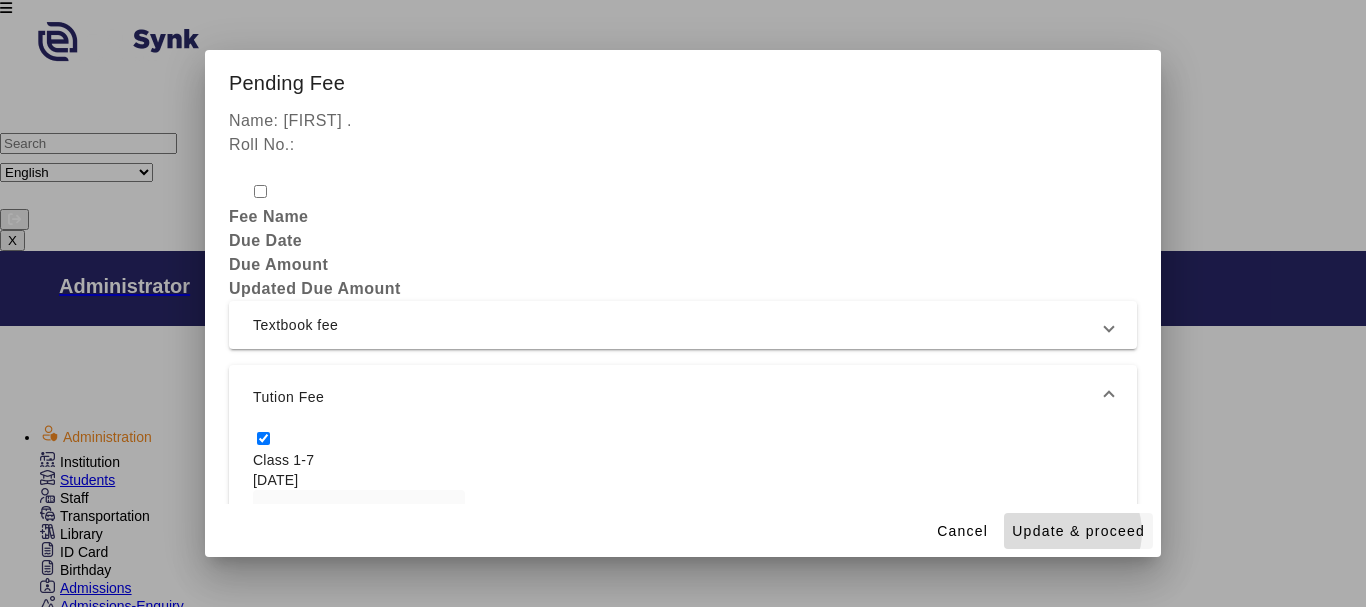 click on "Update & proceed" at bounding box center [1078, 531] 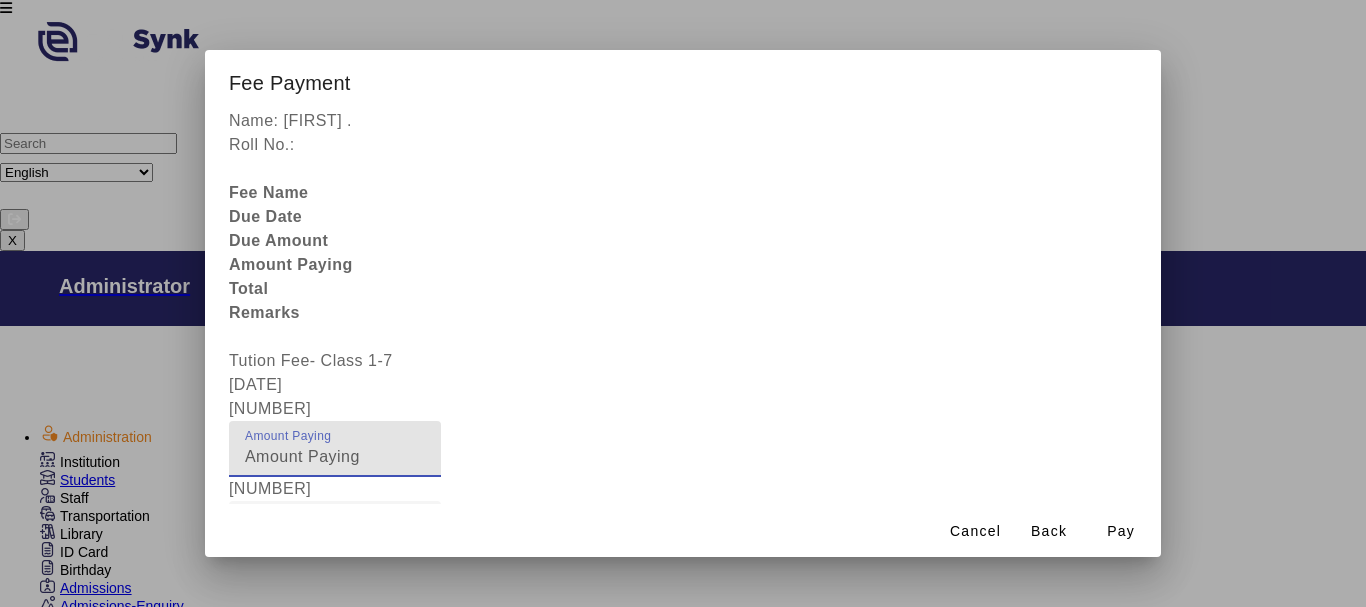 click on "[NUMBER]" at bounding box center (335, 457) 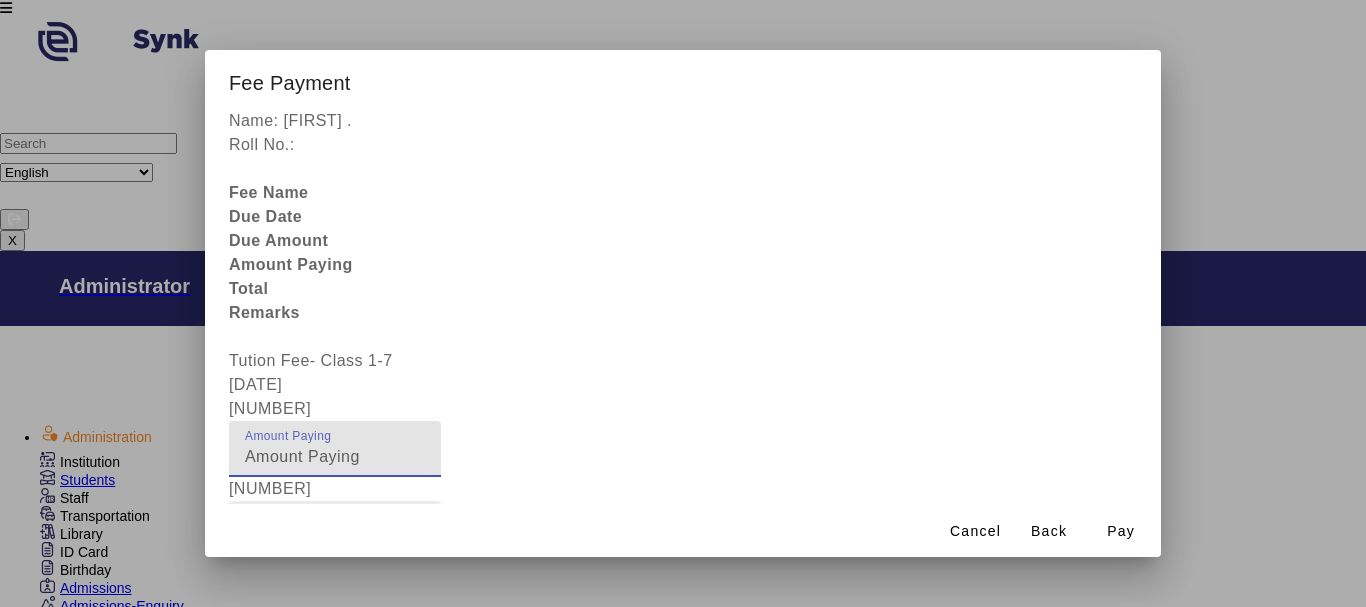 type on "[NUMBER]" 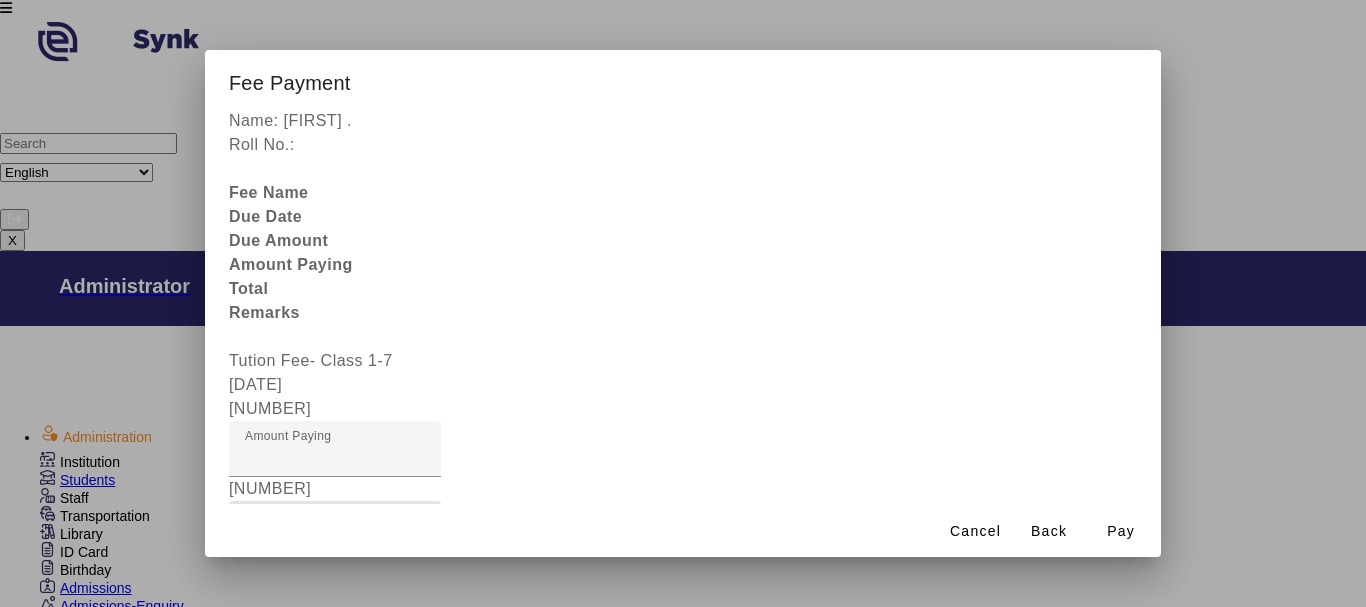 click on "Fee Remarks" at bounding box center [335, 537] 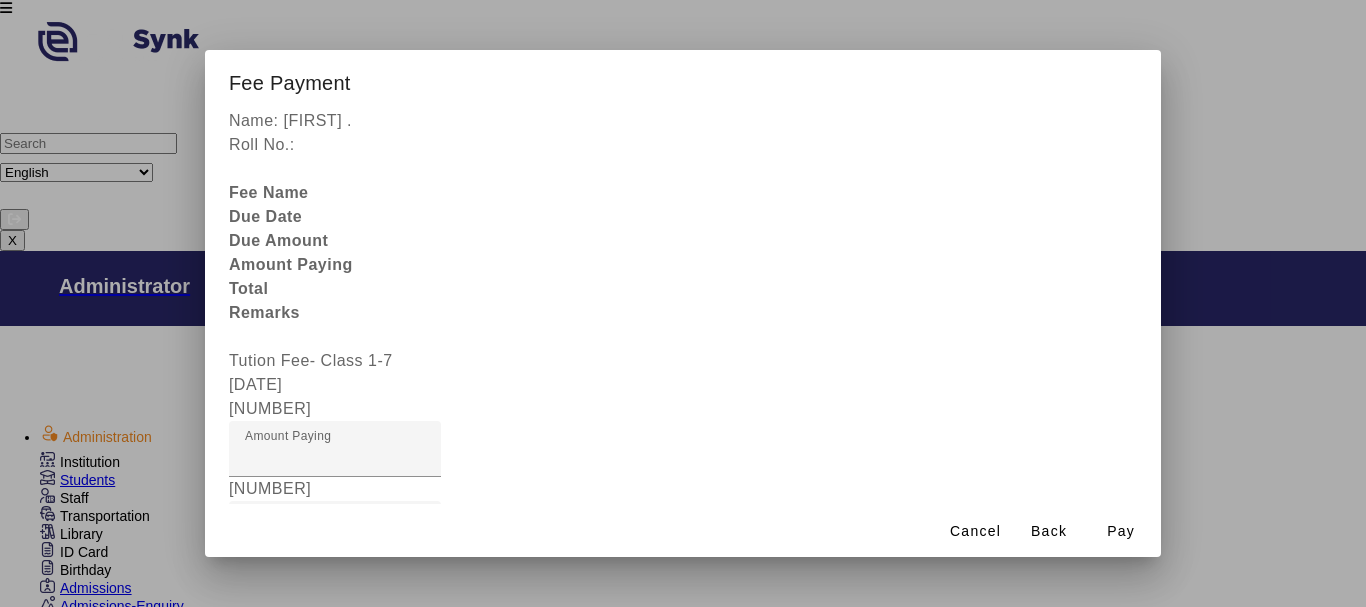 click at bounding box center (335, 609) 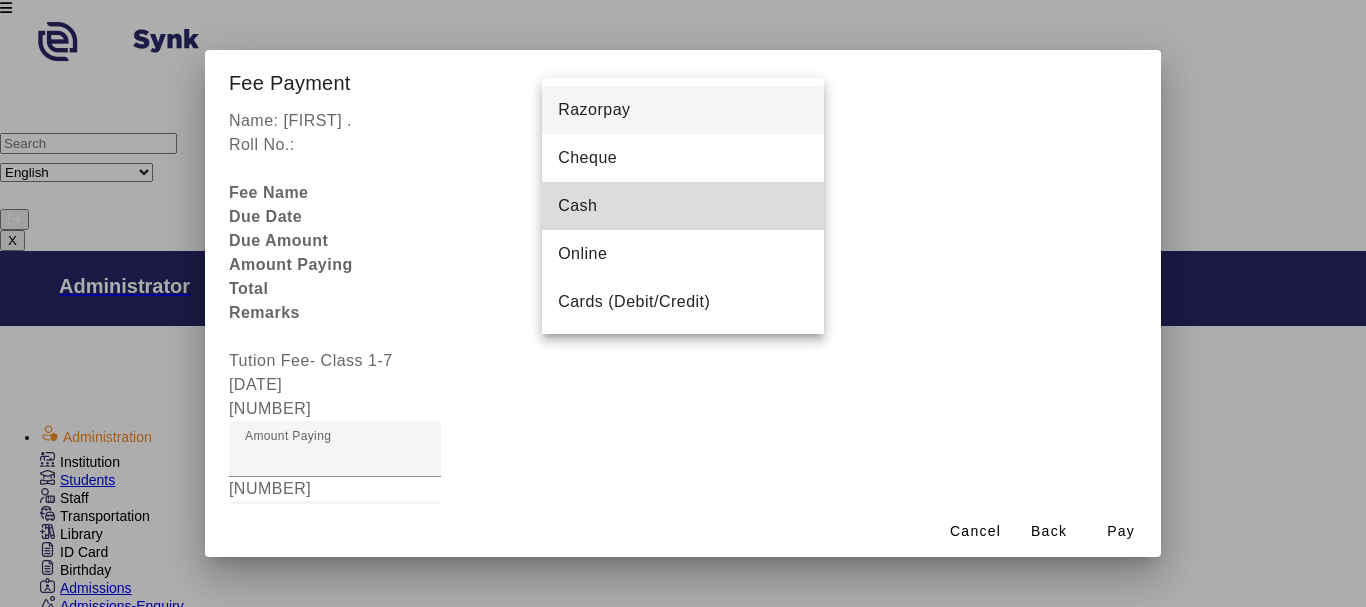 click on "Cash" at bounding box center (577, 206) 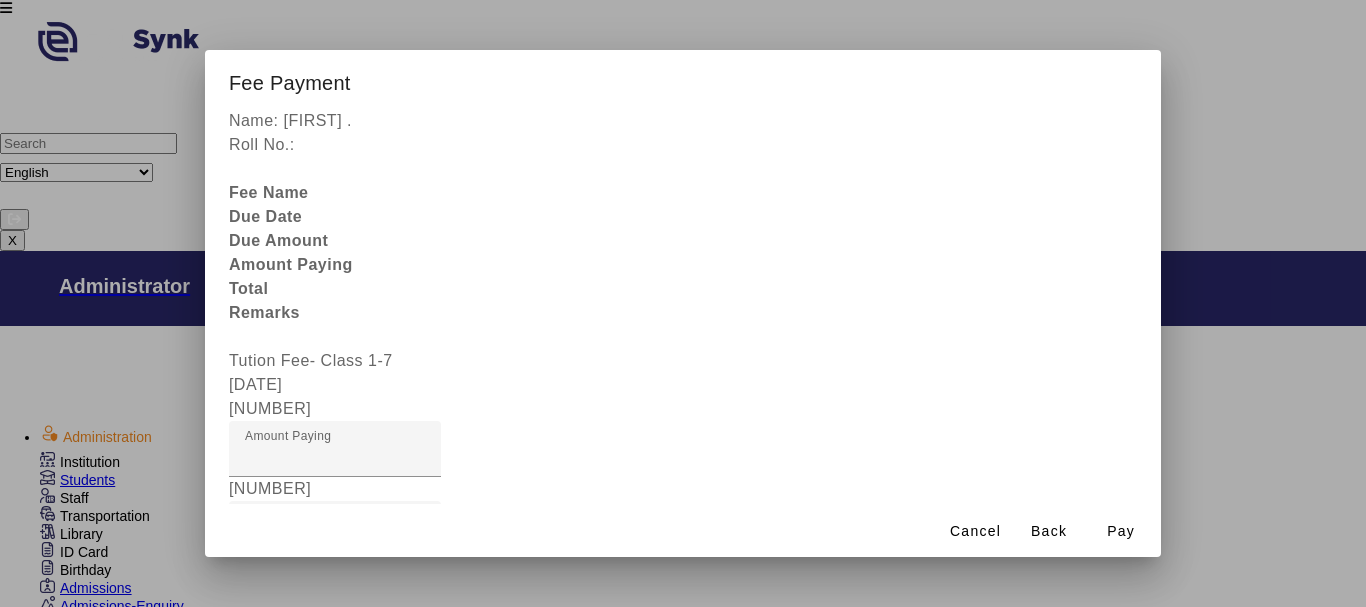click on "Receipt Remarks" at bounding box center [310, 776] 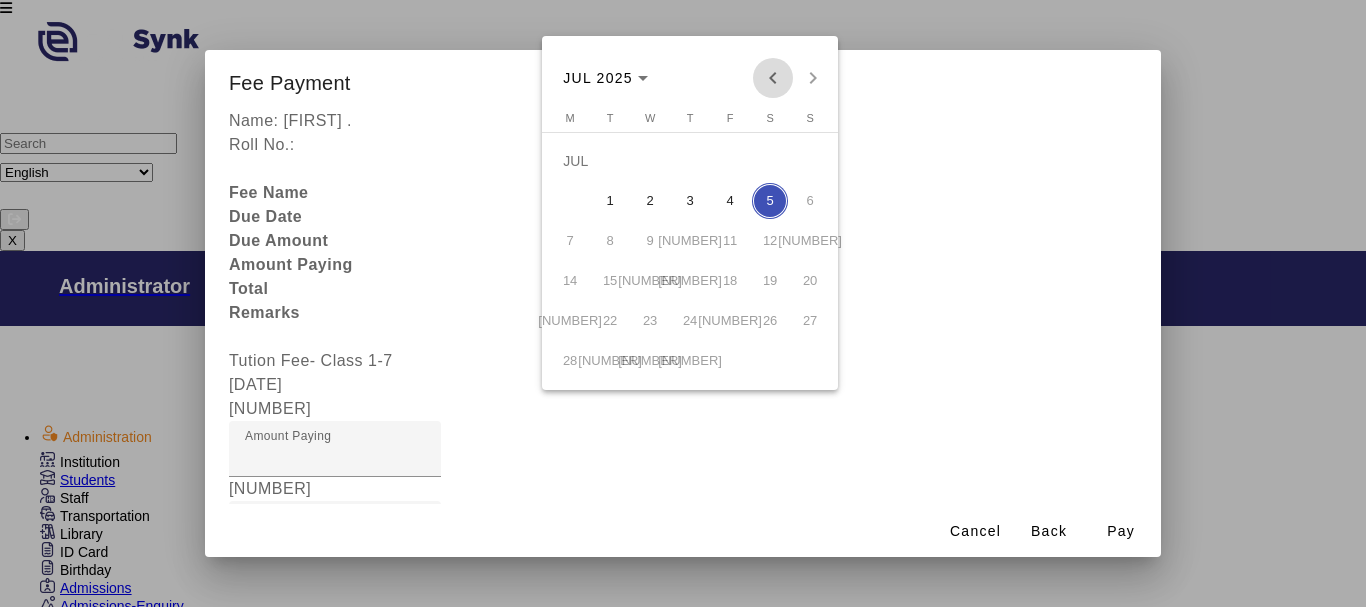 click at bounding box center [773, 78] 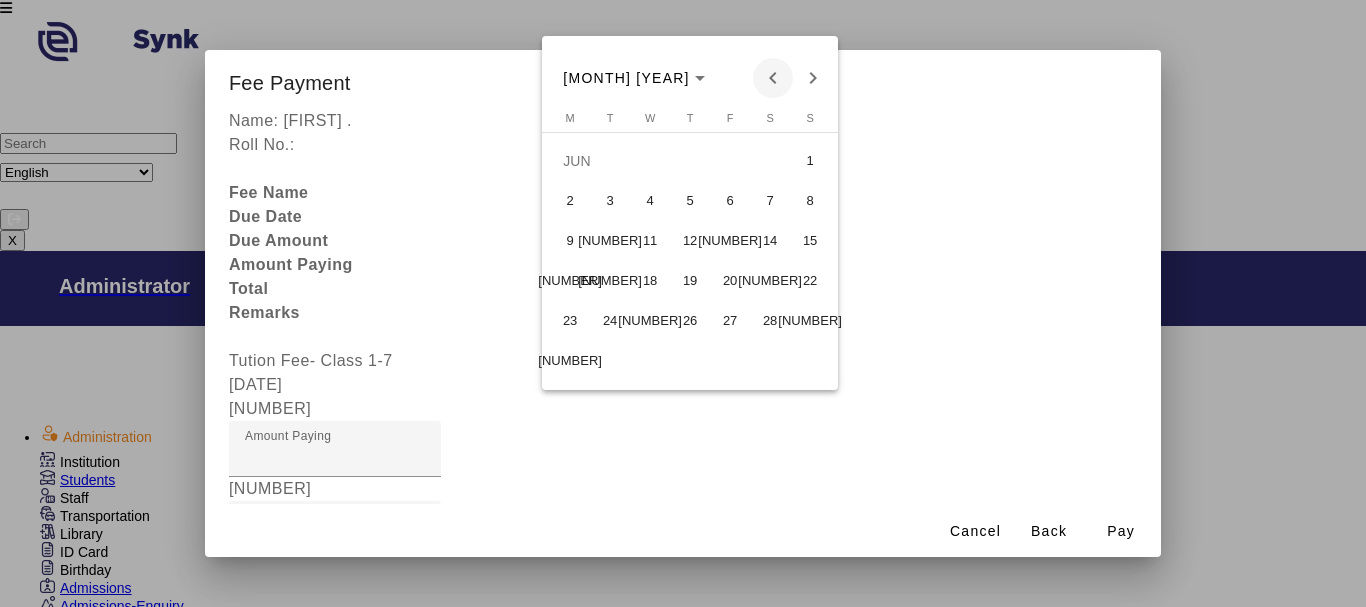 click at bounding box center (773, 78) 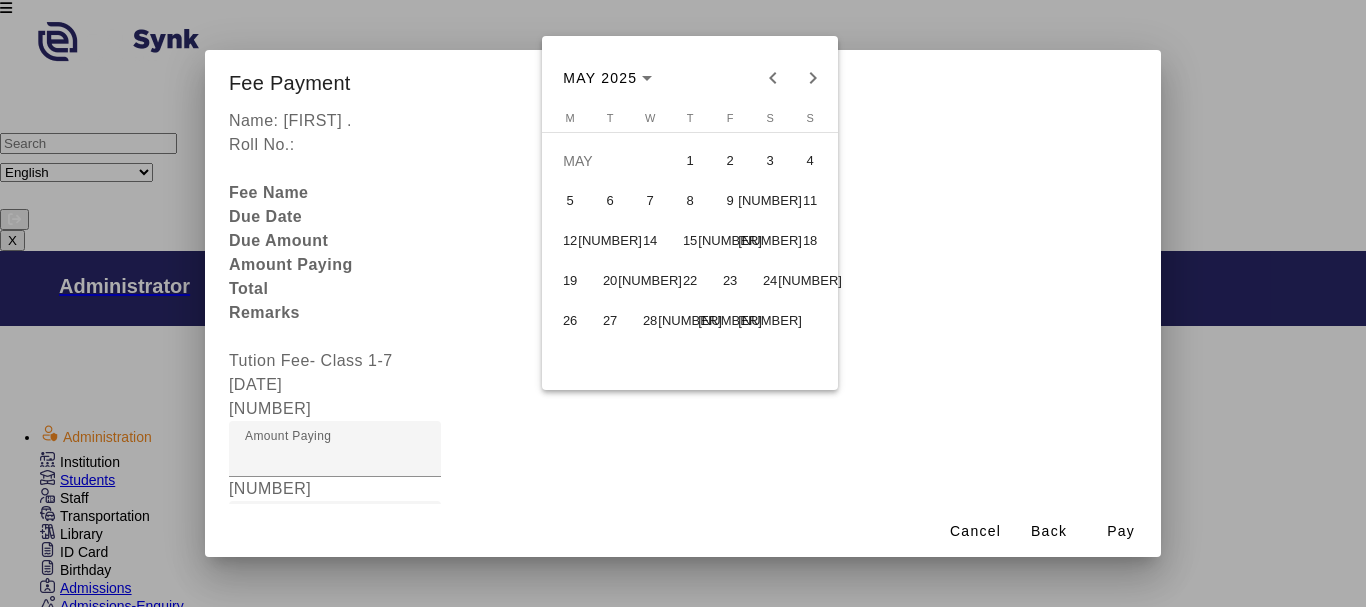 click on "[NUMBER]" at bounding box center [650, 281] 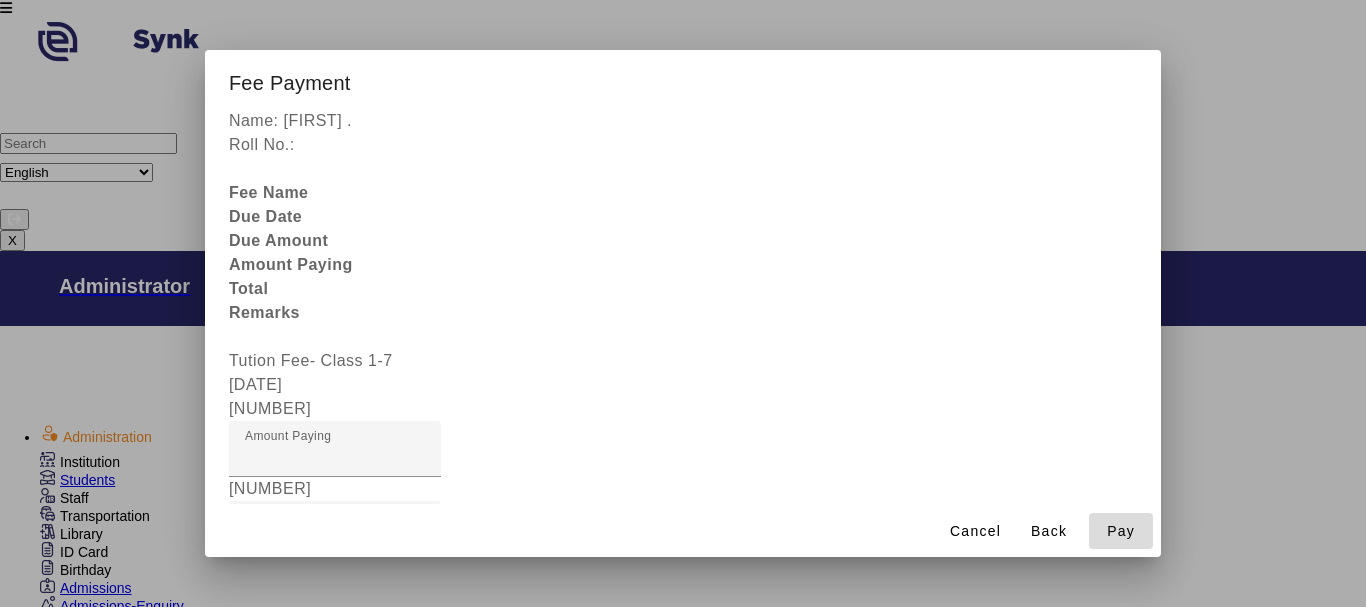 click on "Pay" at bounding box center (1121, 531) 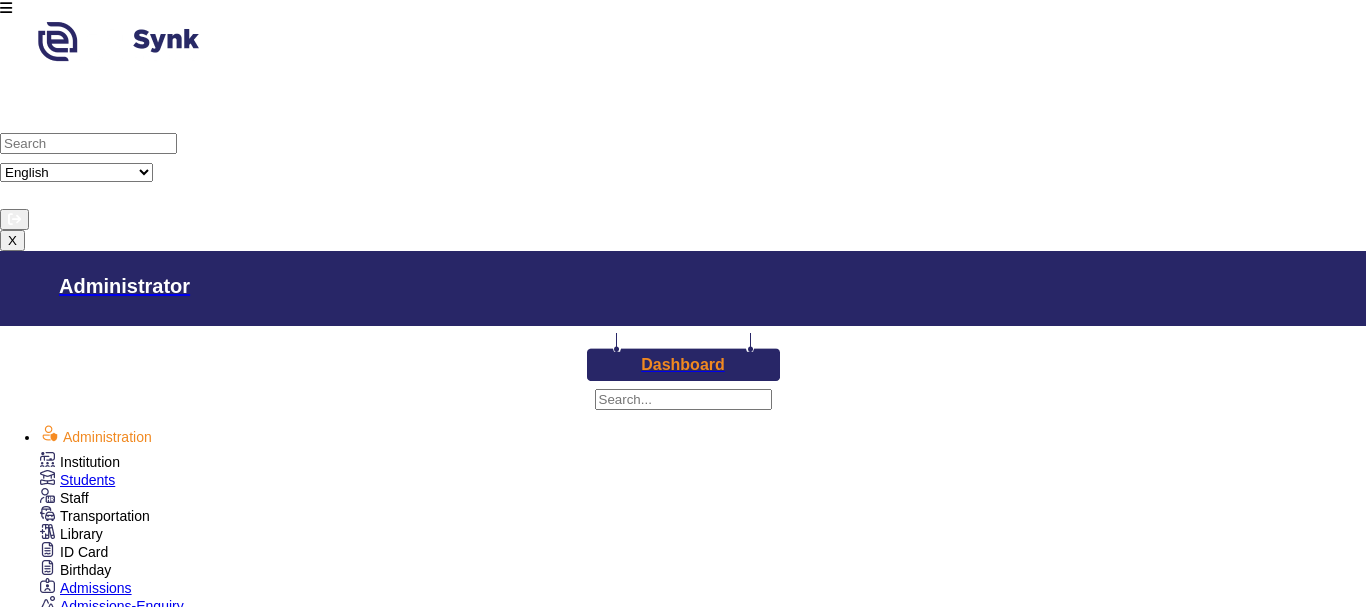 scroll, scrollTop: 6, scrollLeft: 0, axis: vertical 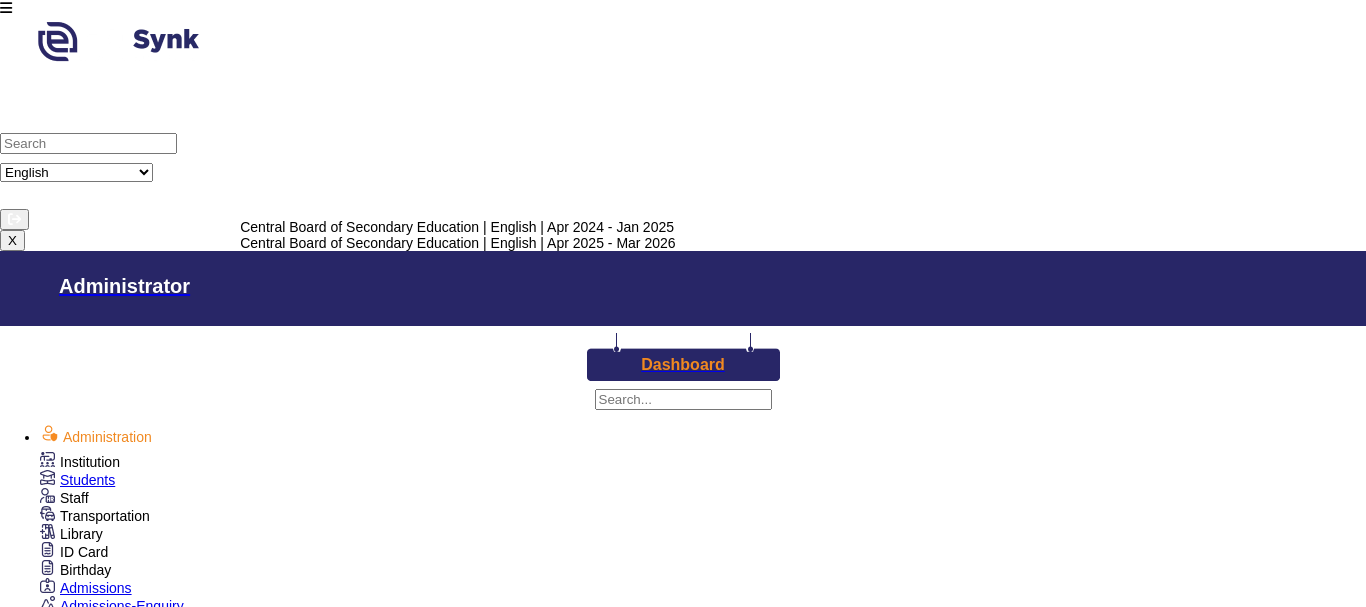 click on "Select Session" at bounding box center (62, 1619) 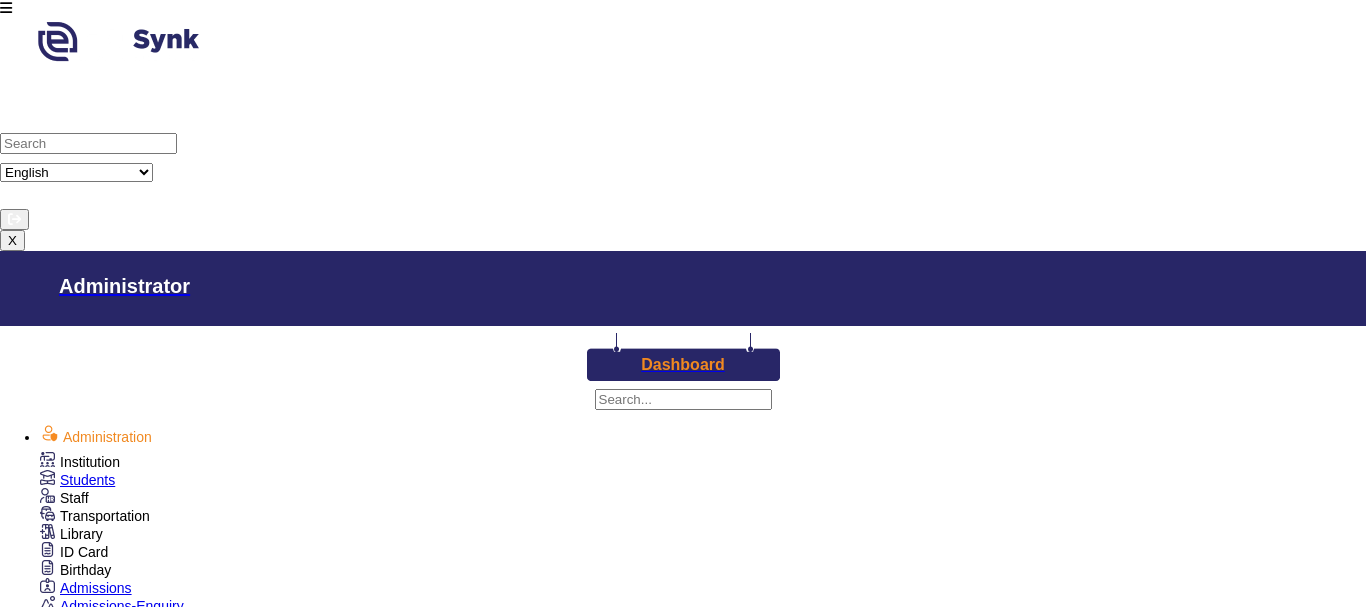 scroll, scrollTop: 0, scrollLeft: 0, axis: both 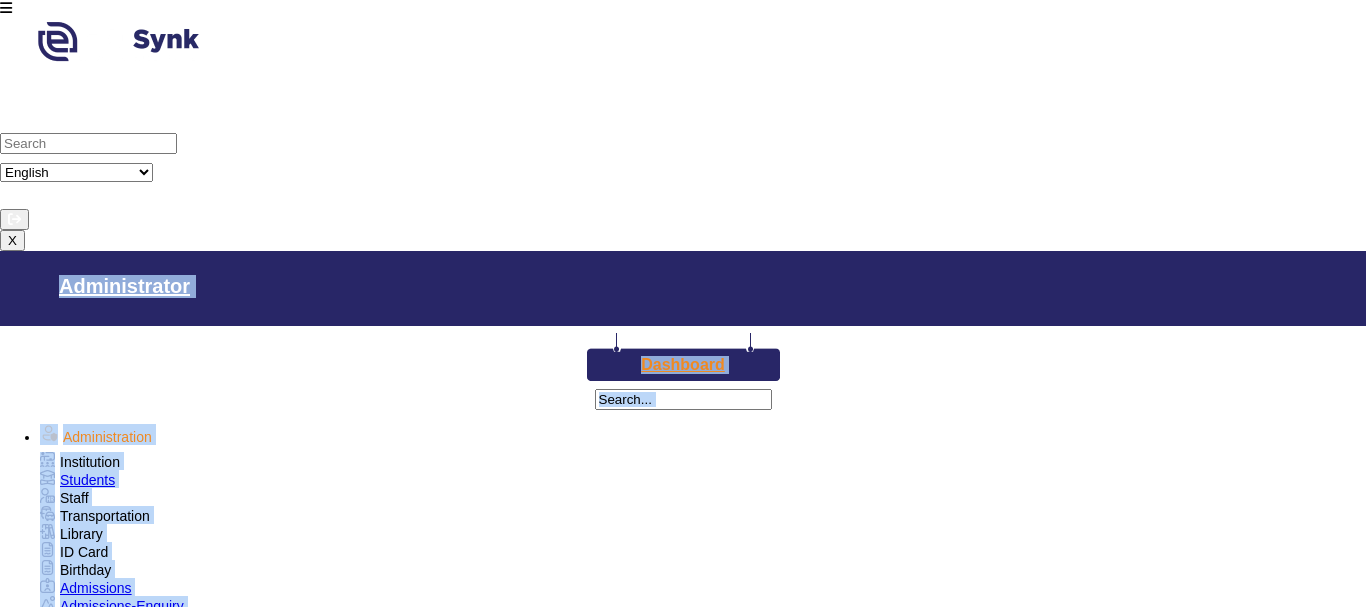 drag, startPoint x: 1361, startPoint y: 59, endPoint x: 1360, endPoint y: 70, distance: 11.045361 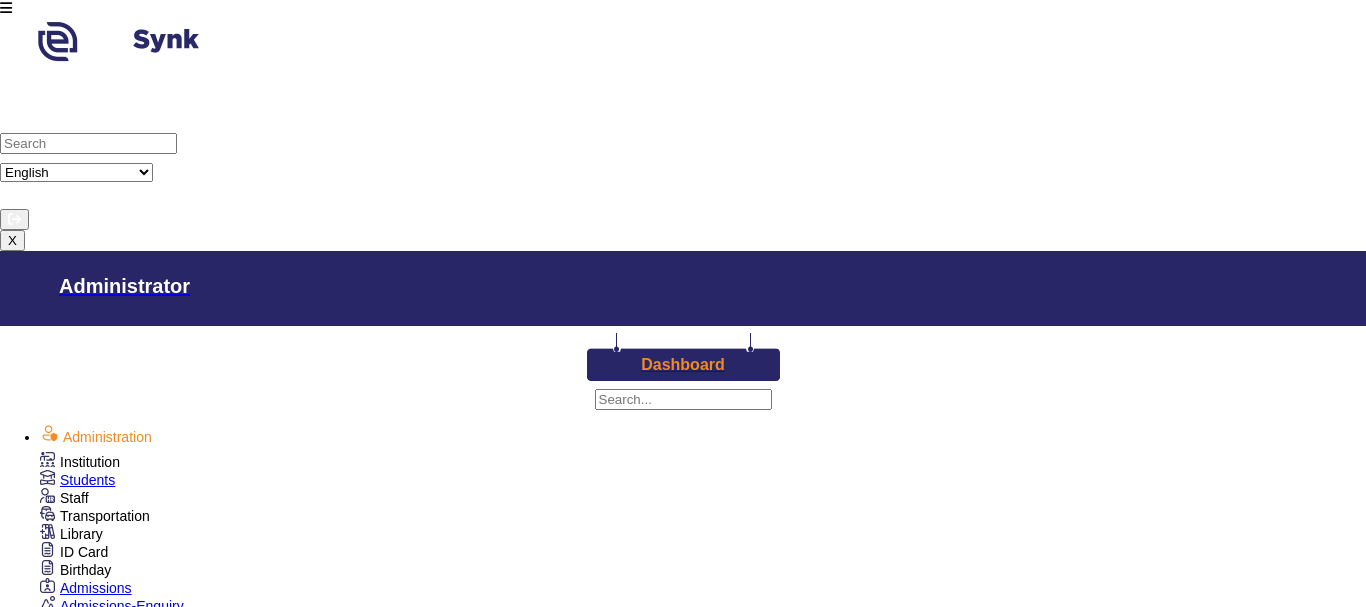 scroll, scrollTop: 93, scrollLeft: 0, axis: vertical 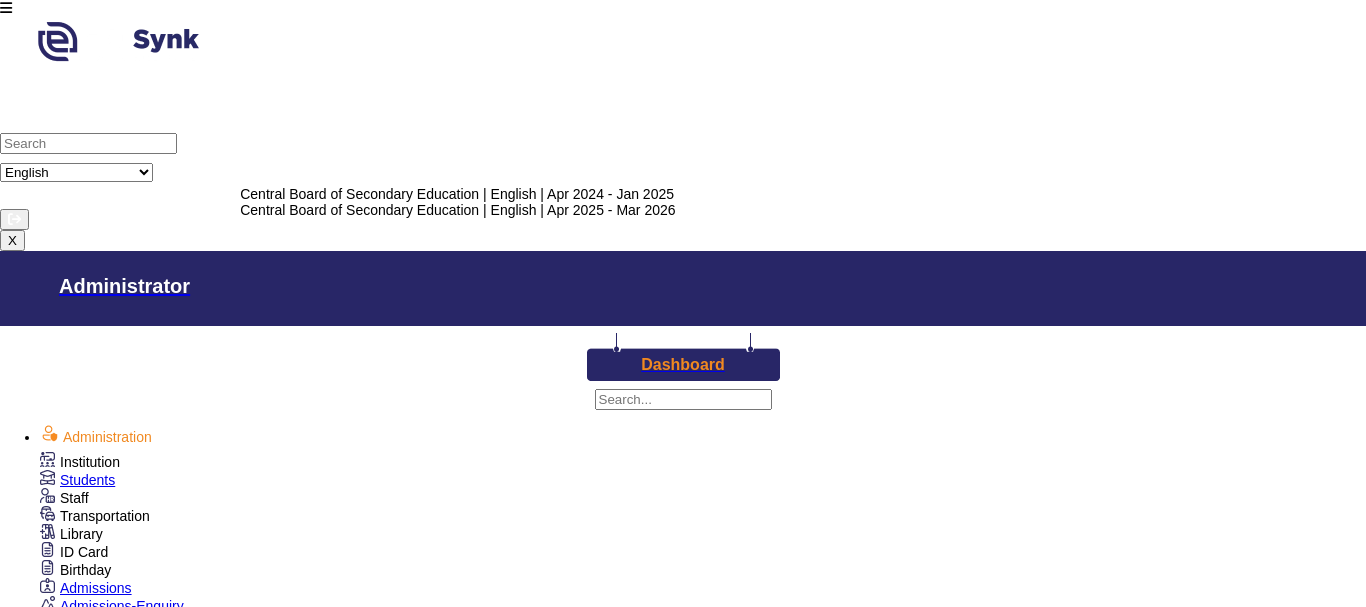 click on "Select Session" at bounding box center (62, 1619) 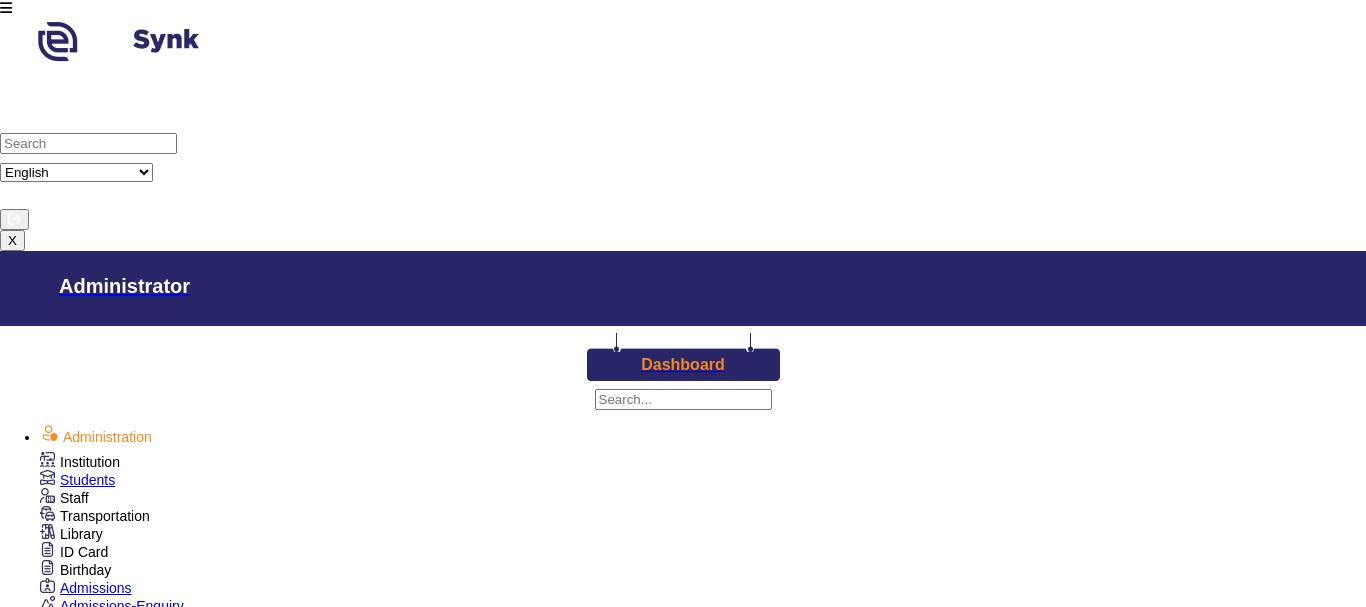 scroll, scrollTop: 17, scrollLeft: 0, axis: vertical 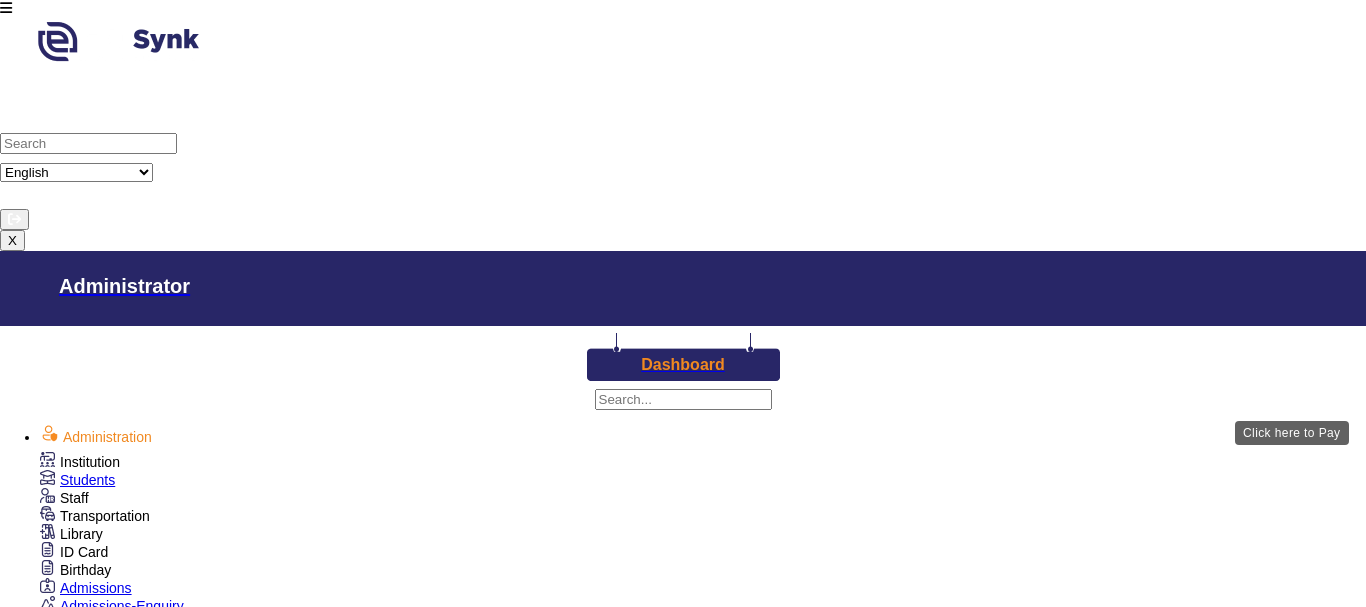 click on "View & Pay" at bounding box center (920, 3355) 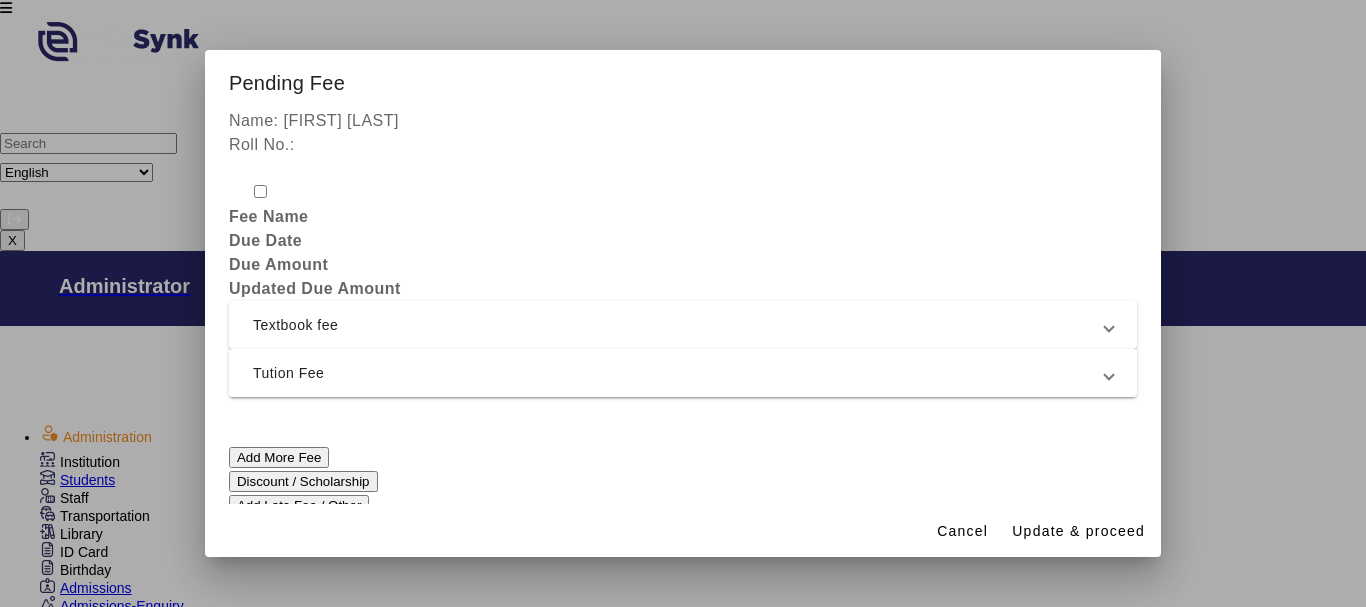 click on "Tution Fee" at bounding box center [679, 373] 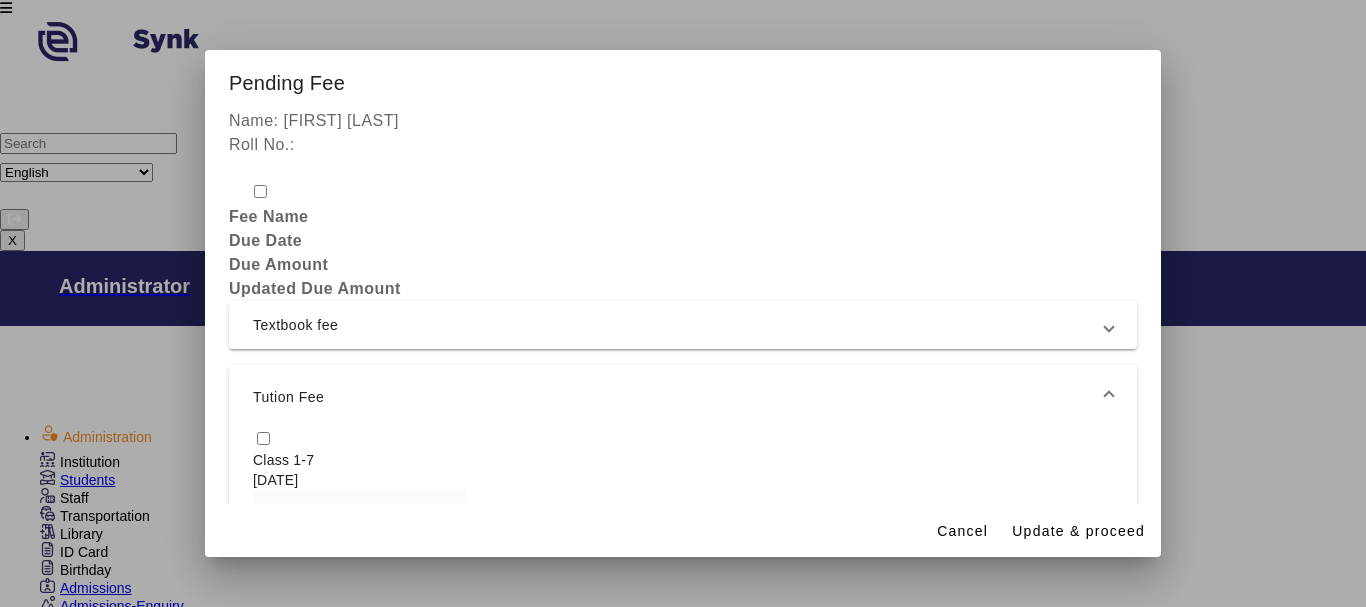 click at bounding box center [263, 438] 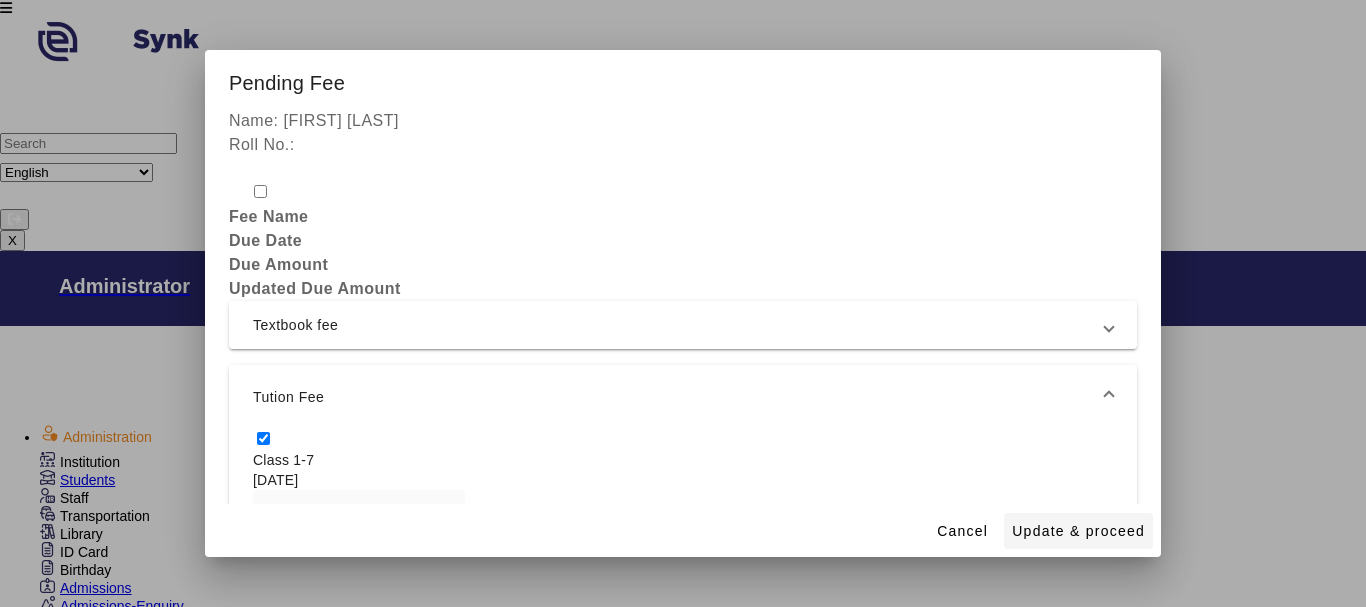 click on "Update & proceed" at bounding box center (1078, 531) 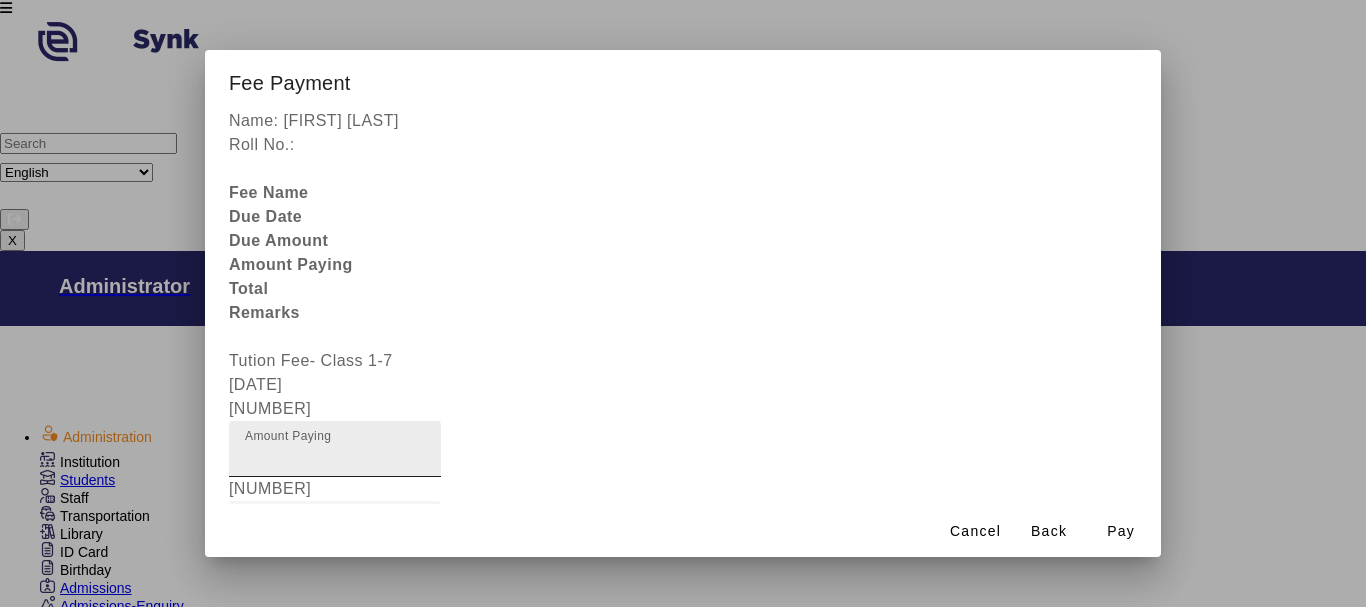 click on "Amount Paying" at bounding box center (288, 437) 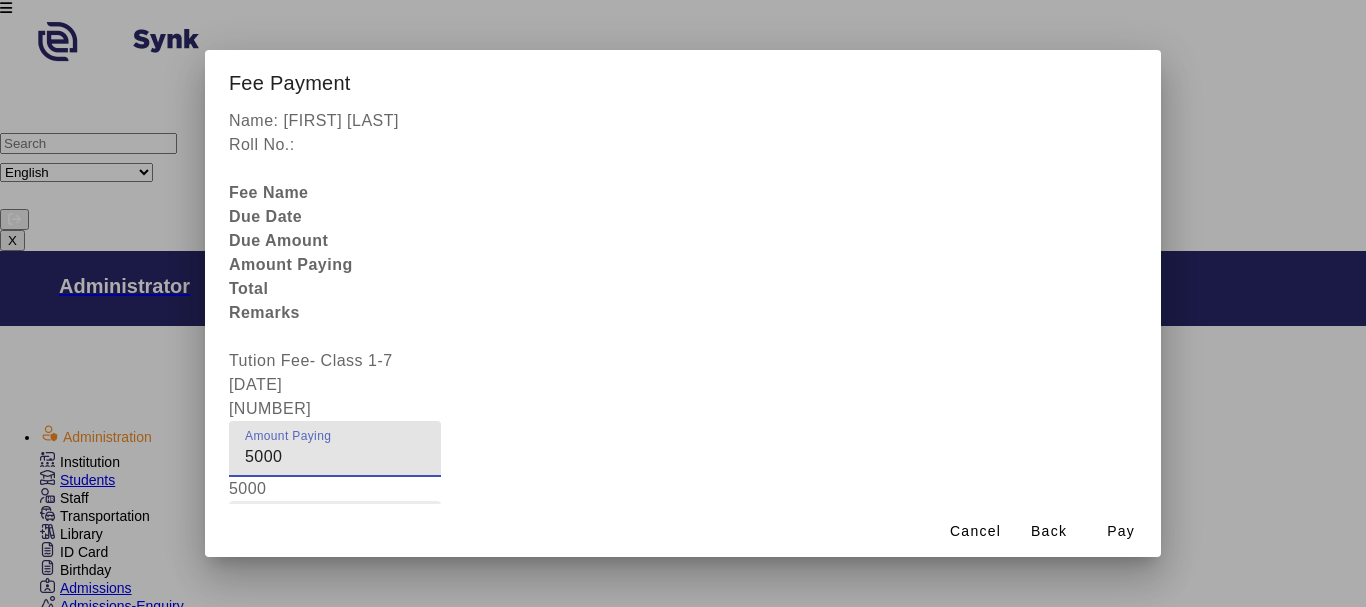 type on "5000" 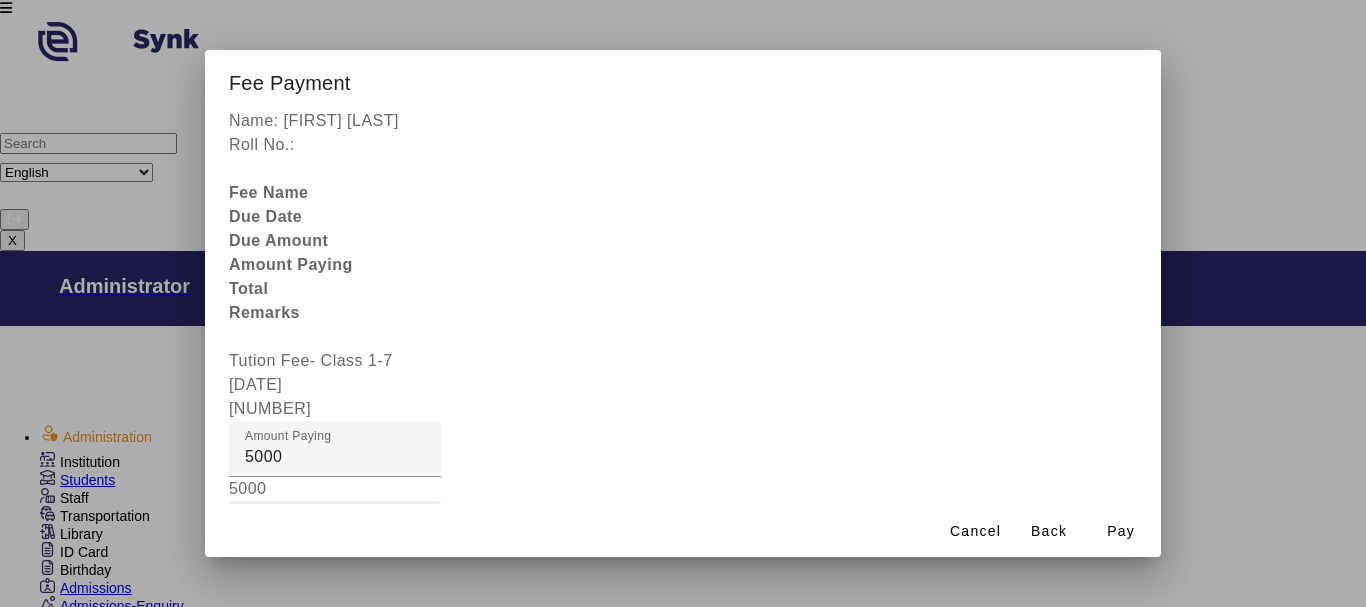 click on "Fee Remarks" at bounding box center [296, 529] 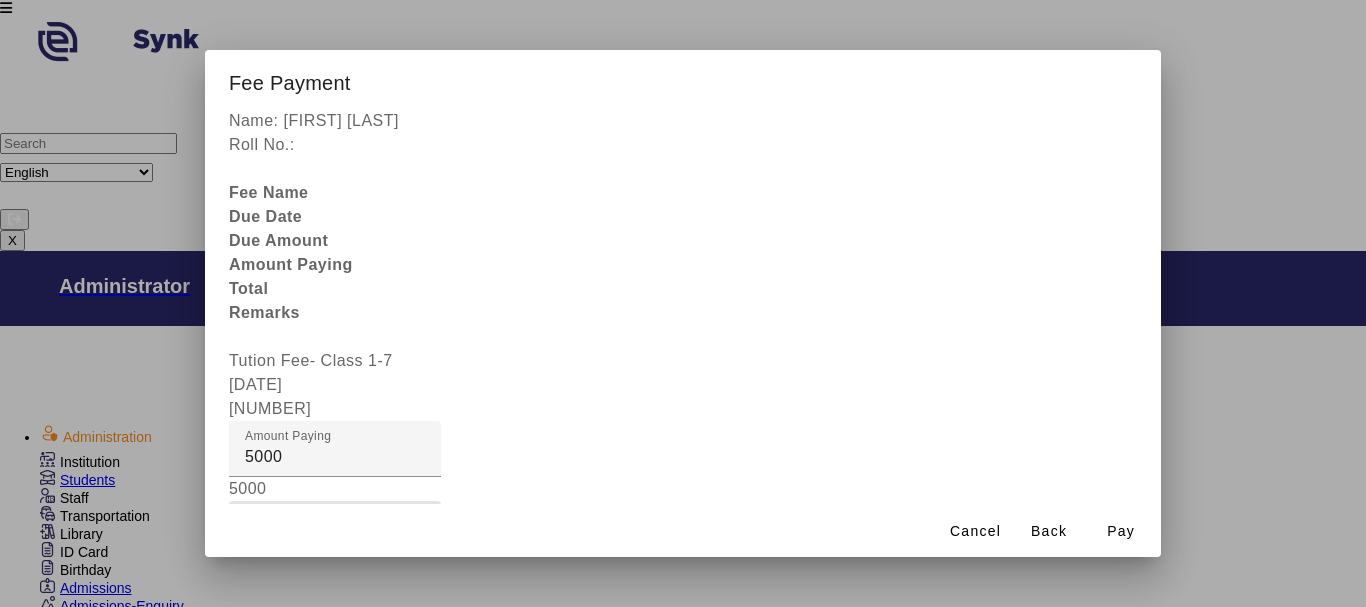 type on "[PAYMENT]" 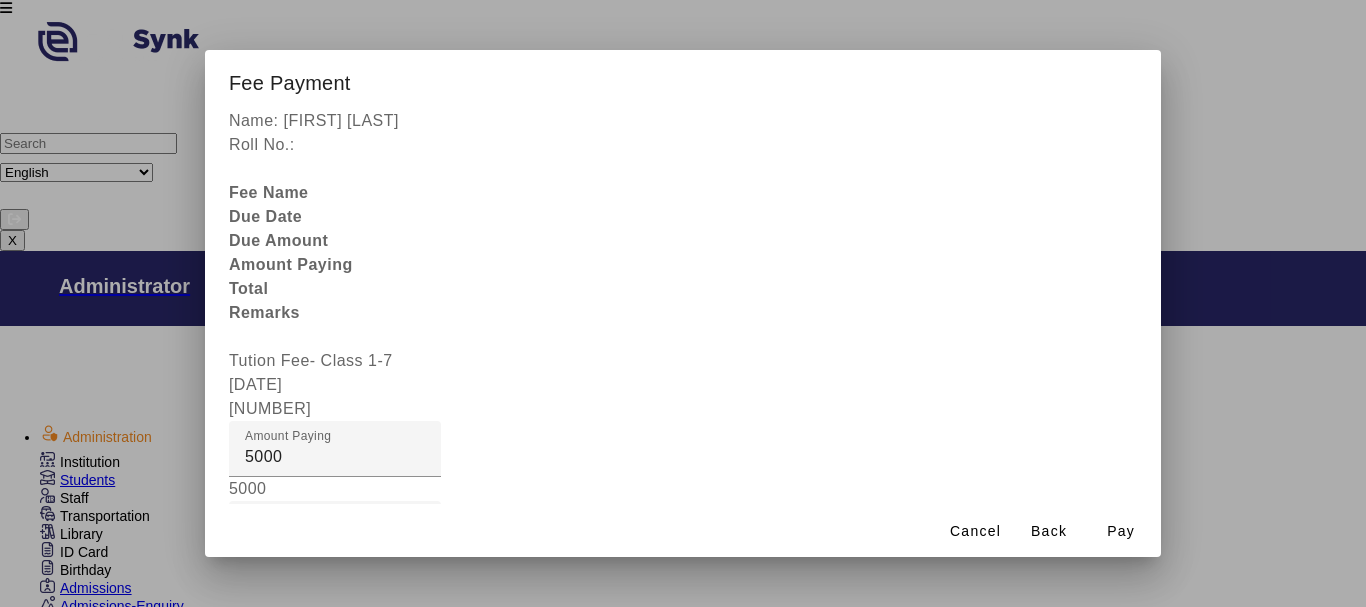 click at bounding box center (335, 609) 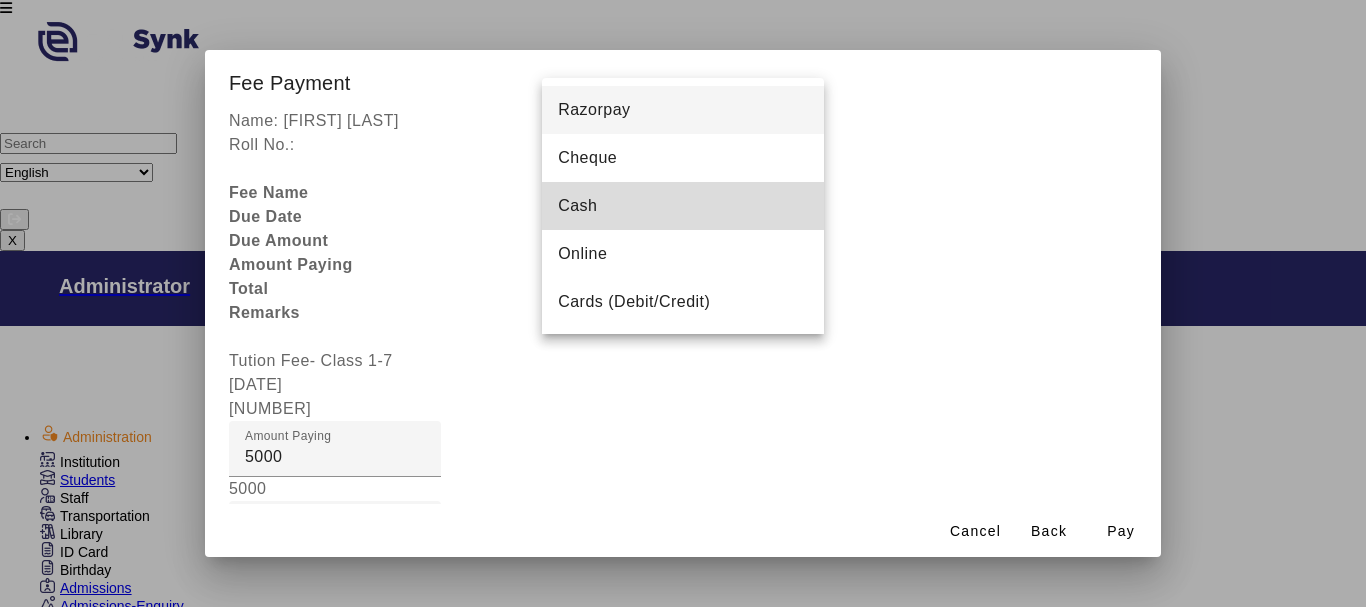click on "Cash" at bounding box center [577, 206] 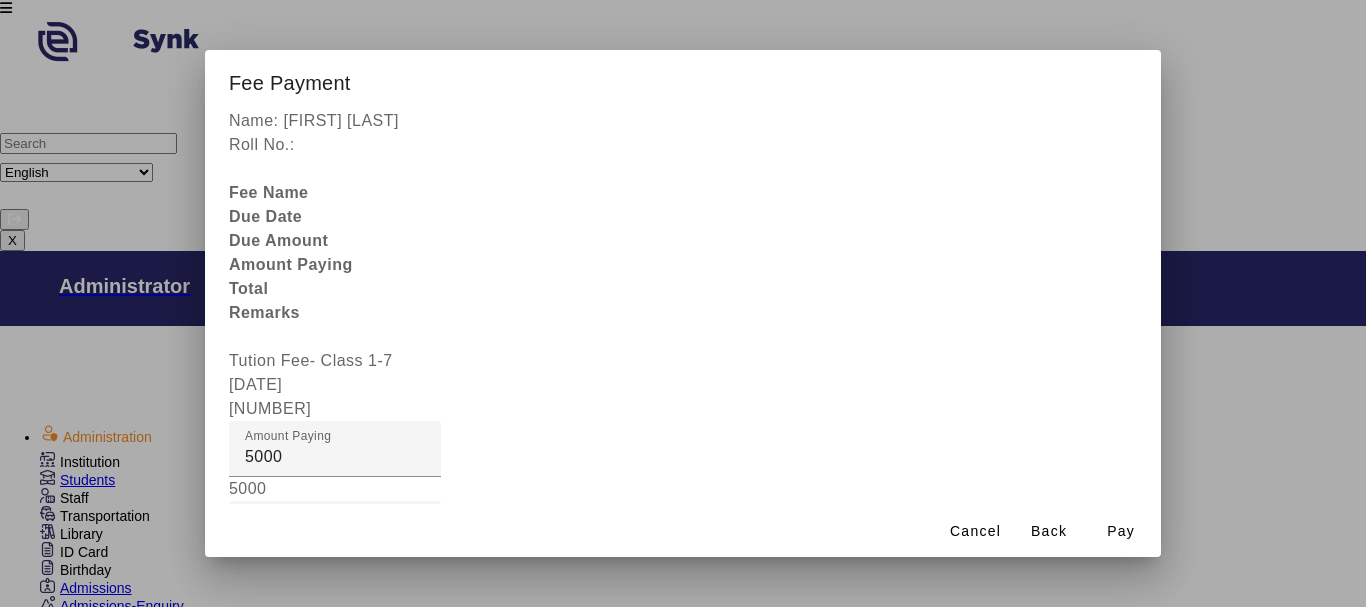 click on "Receipt Remarks" at bounding box center [310, 776] 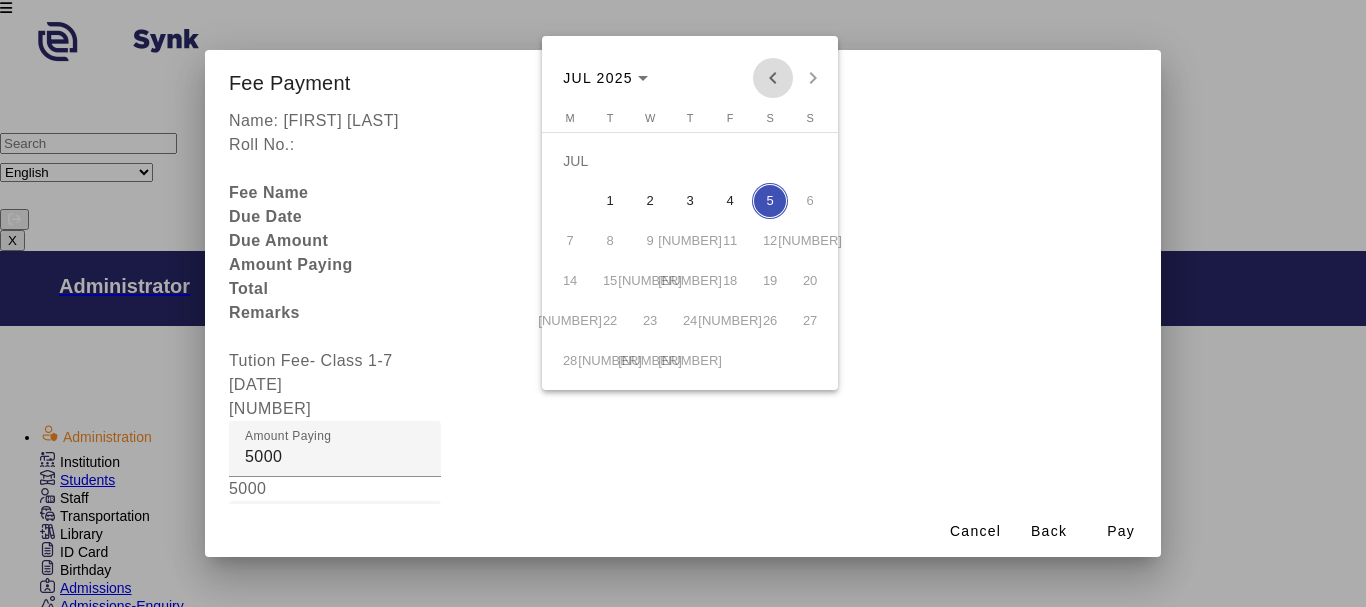 click at bounding box center (773, 78) 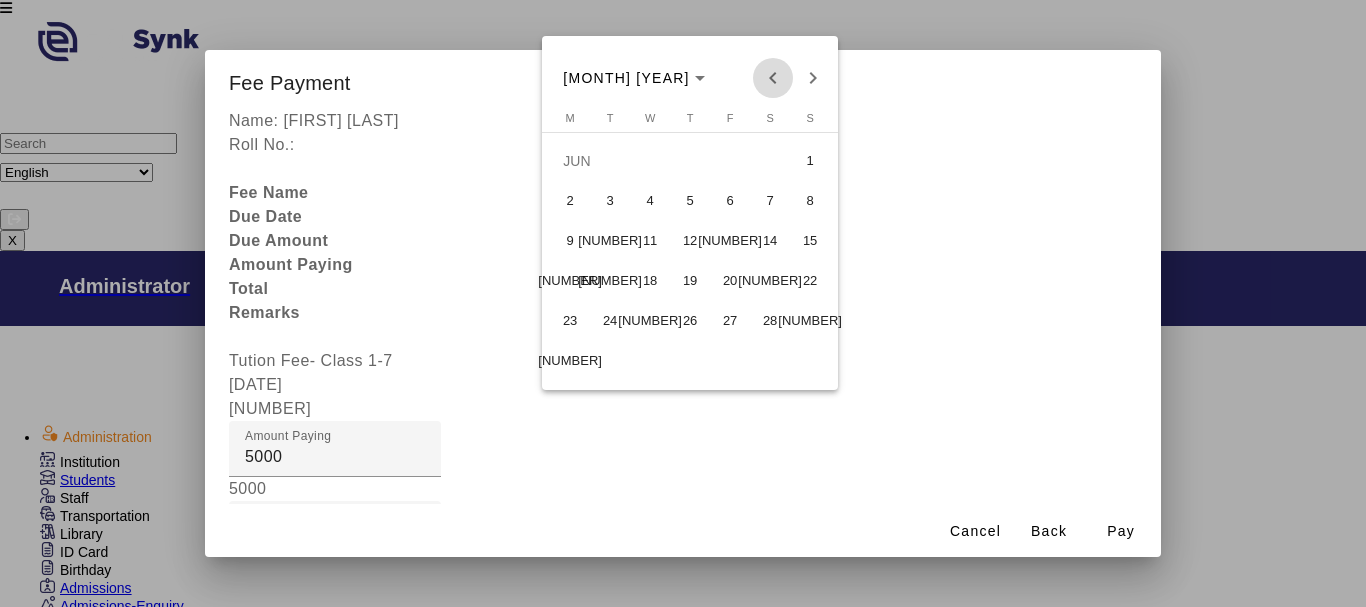 click at bounding box center (773, 78) 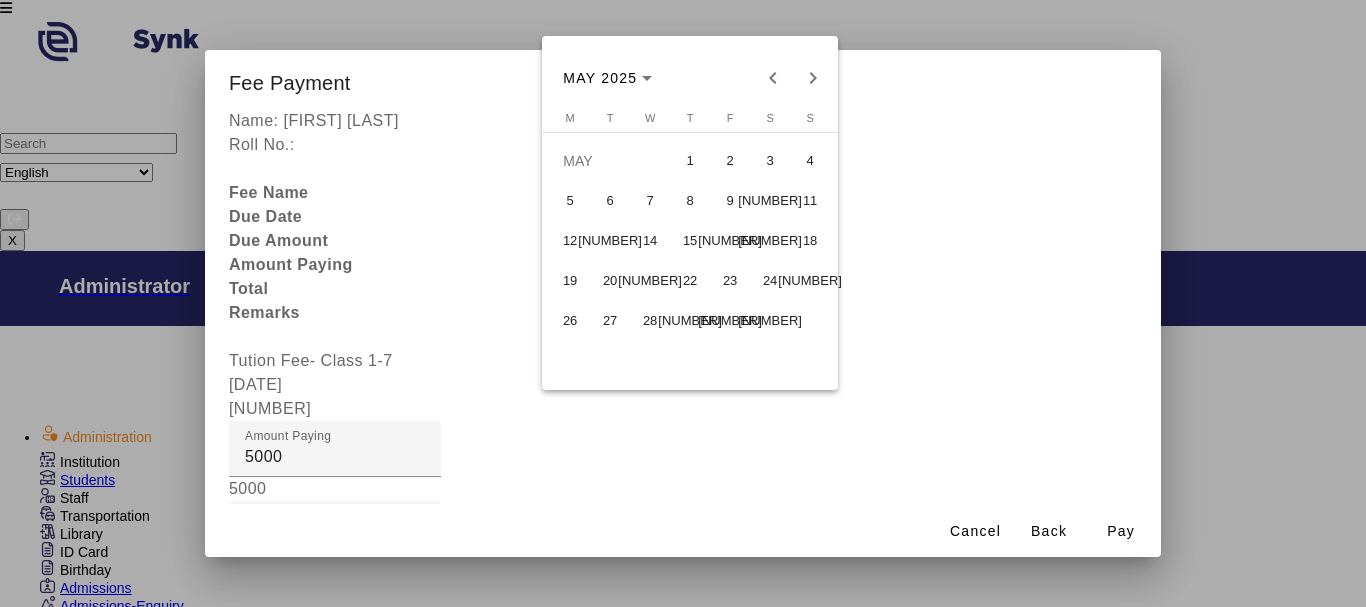 click on "[NUMBER]" at bounding box center [650, 281] 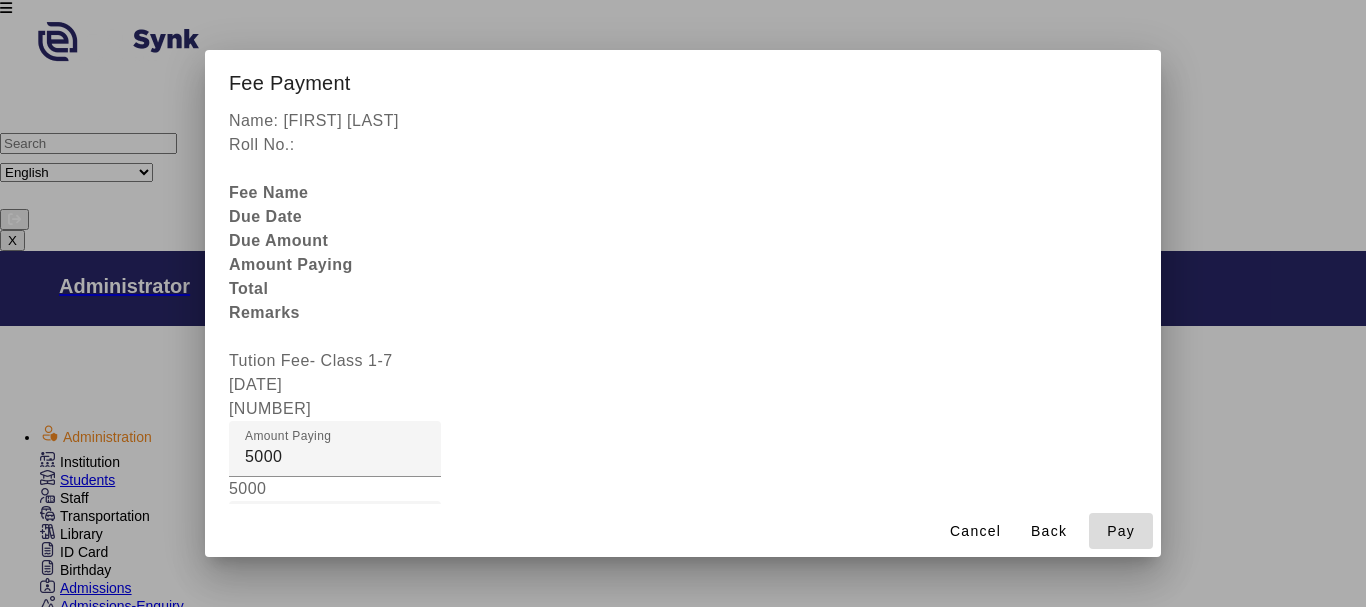 click on "Pay" at bounding box center (1121, 531) 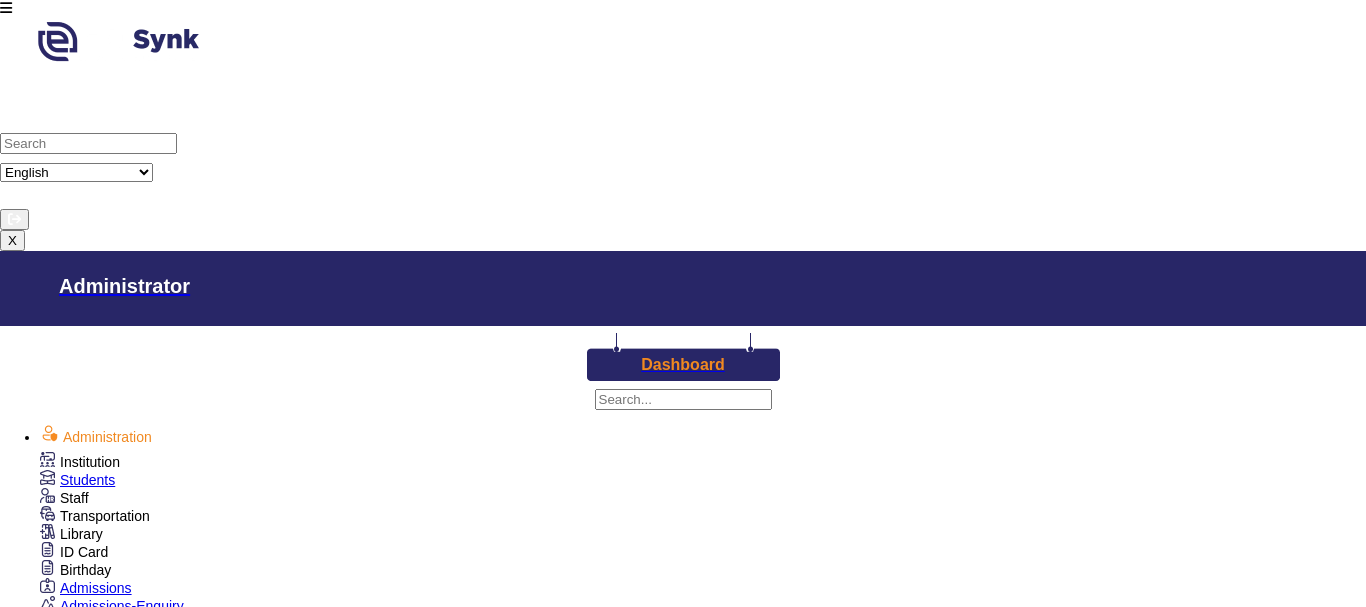 scroll, scrollTop: 62, scrollLeft: 0, axis: vertical 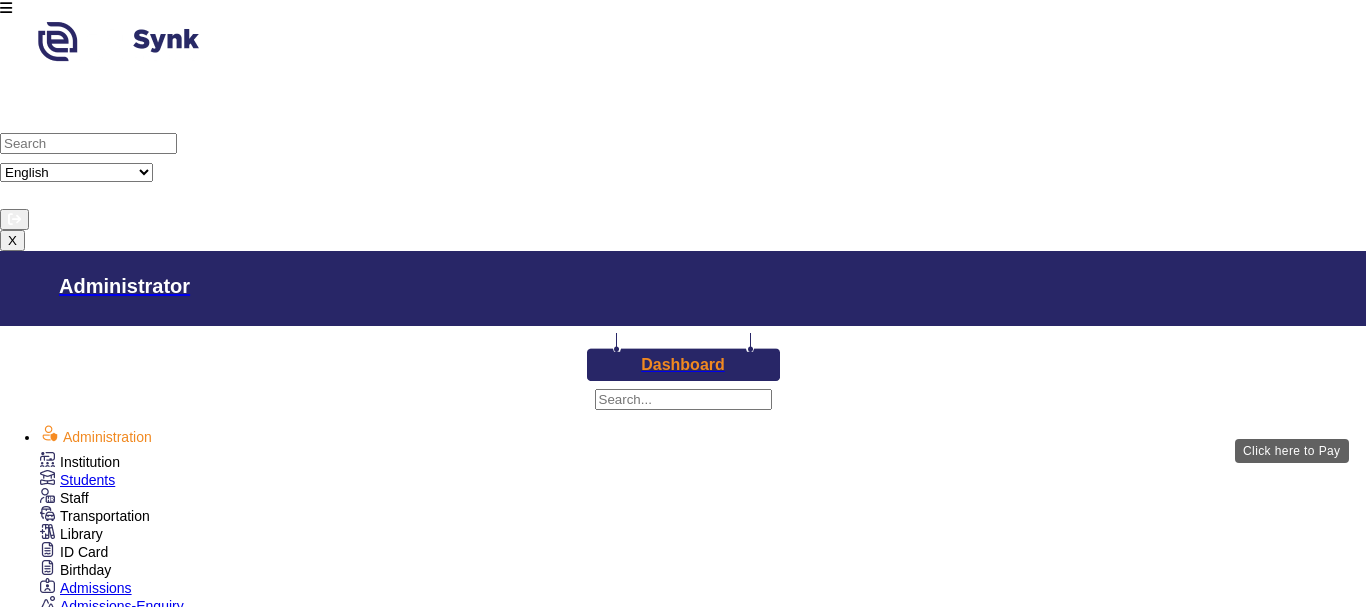 click on "View & Pay" at bounding box center (920, 3355) 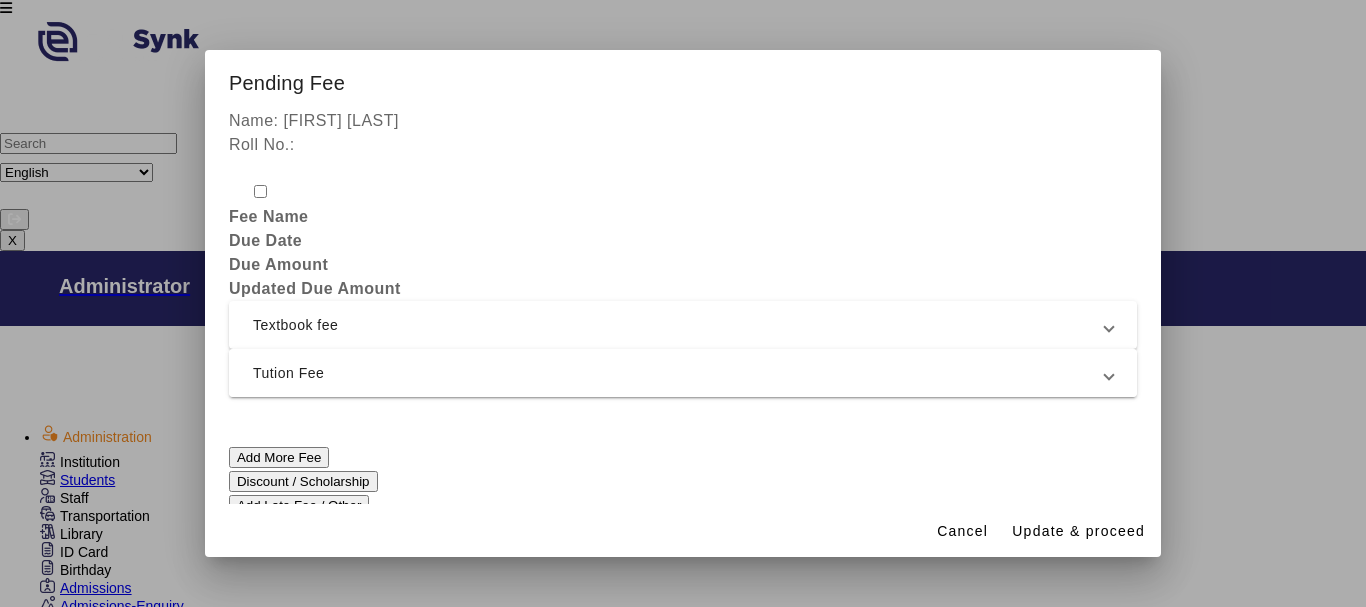 click on "Tution Fee" at bounding box center (679, 373) 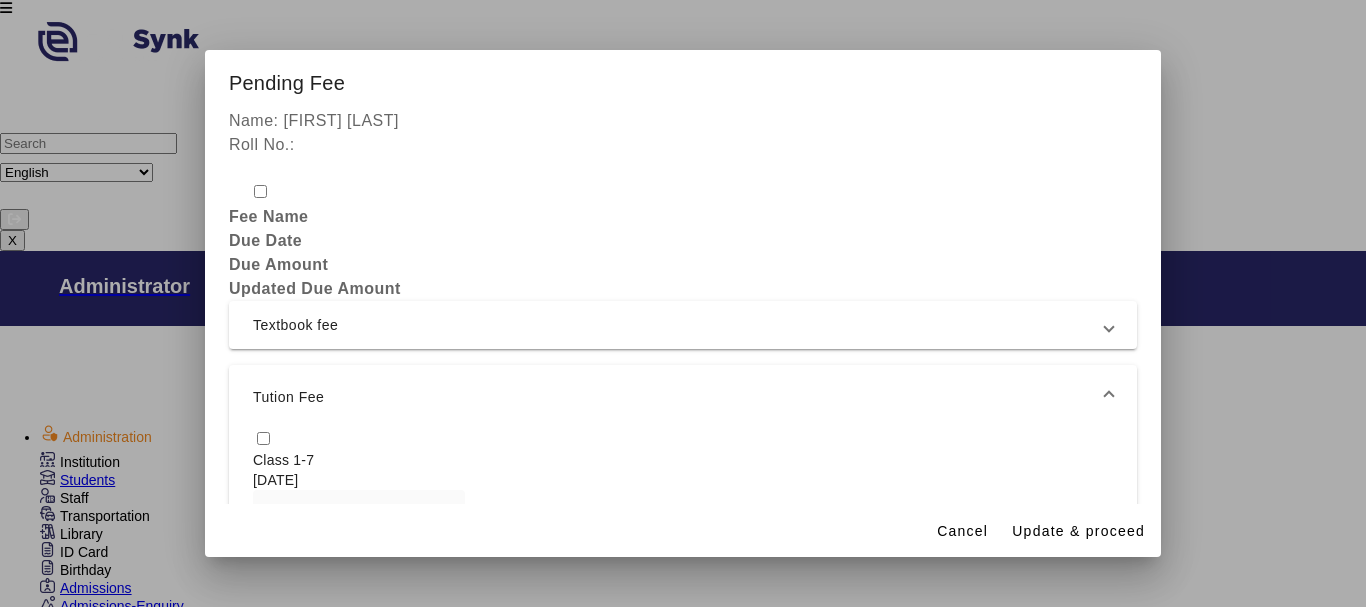 click at bounding box center [263, 438] 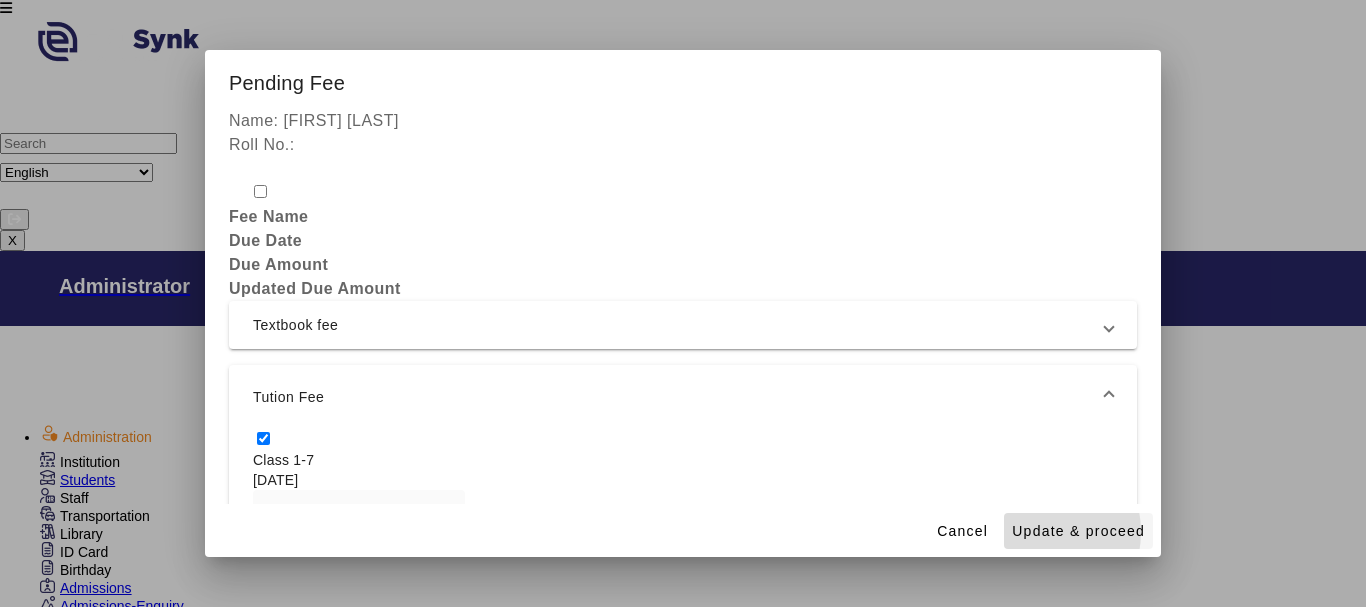 click on "Update & proceed" at bounding box center [1078, 531] 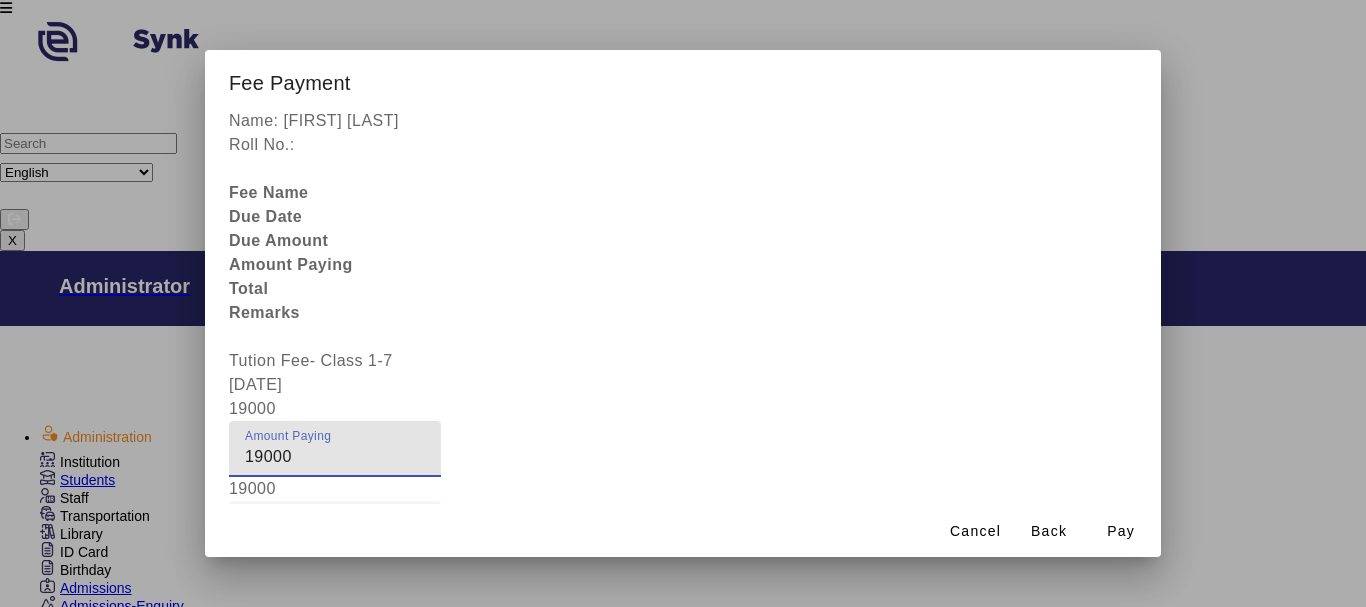 click on "19000" at bounding box center [335, 457] 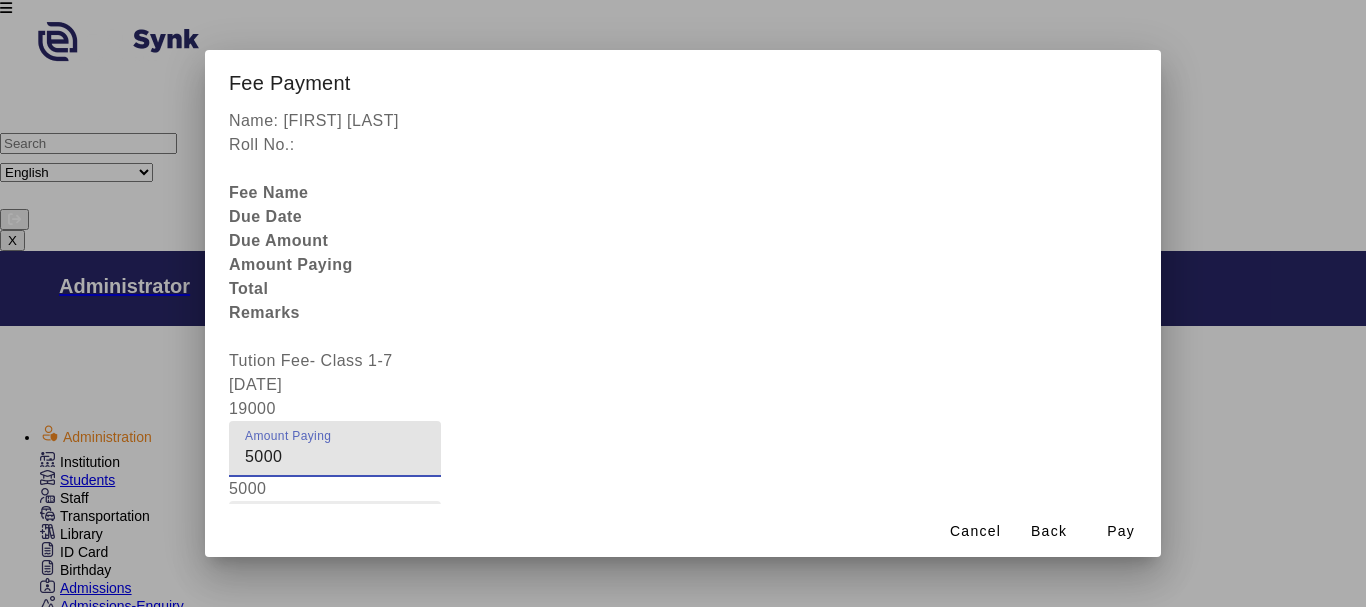 type on "5000" 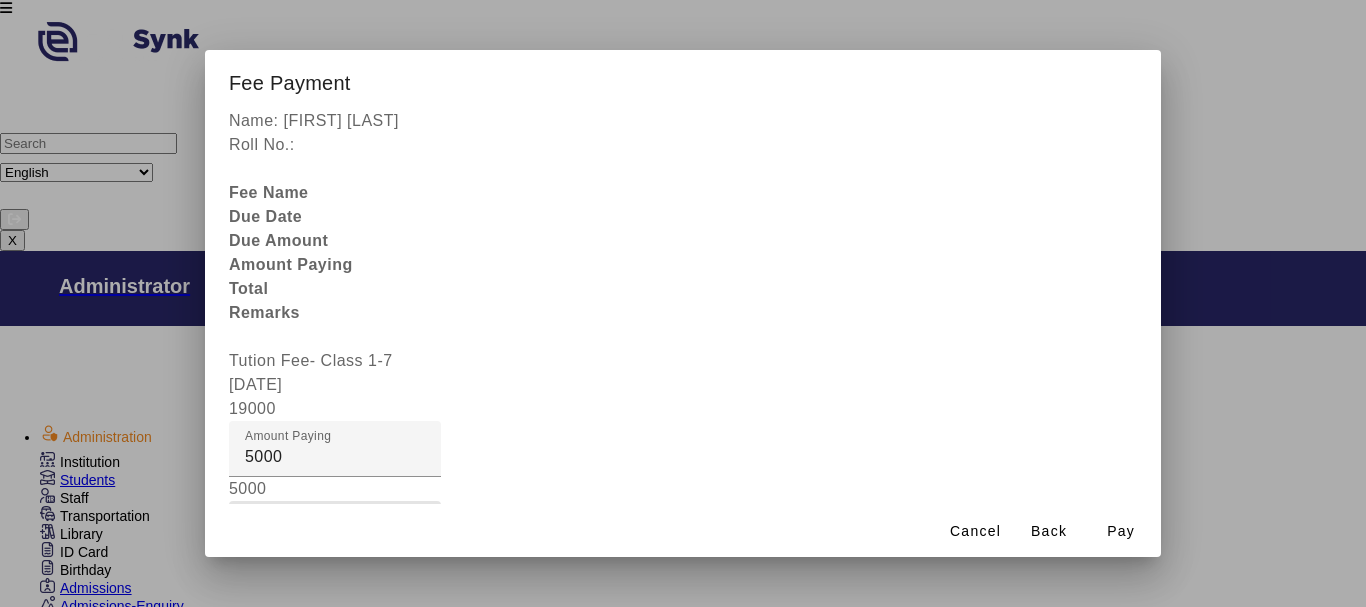 click on "Fee Remarks" at bounding box center [335, 537] 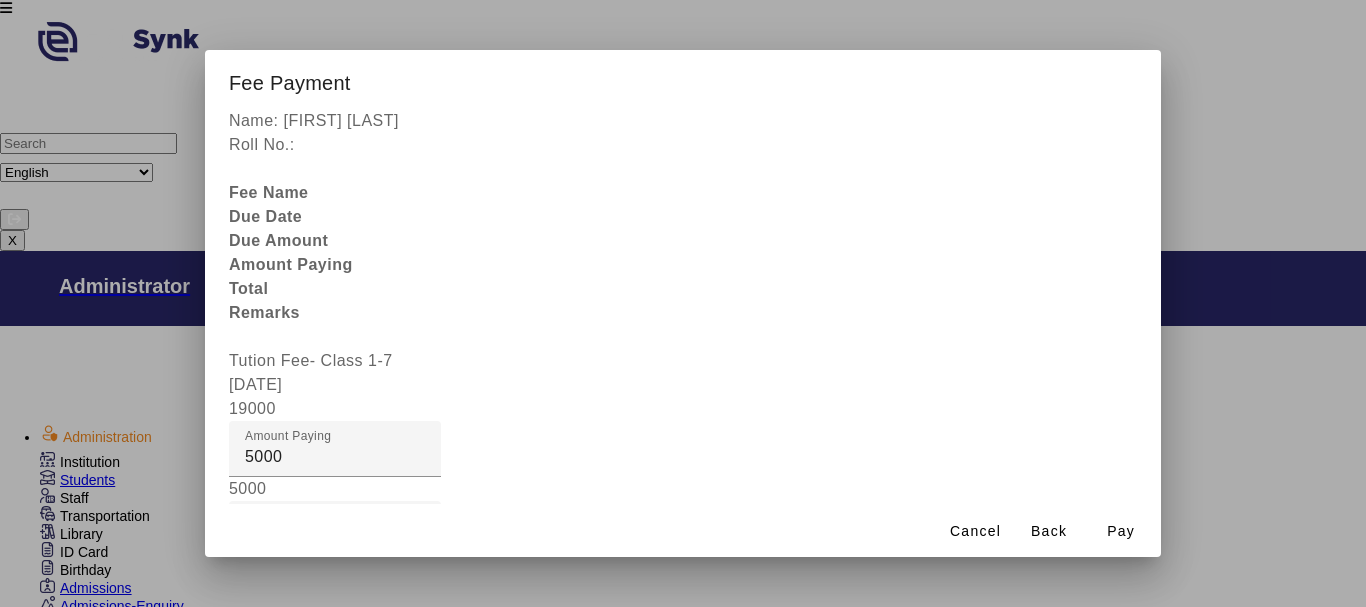 click at bounding box center [335, 609] 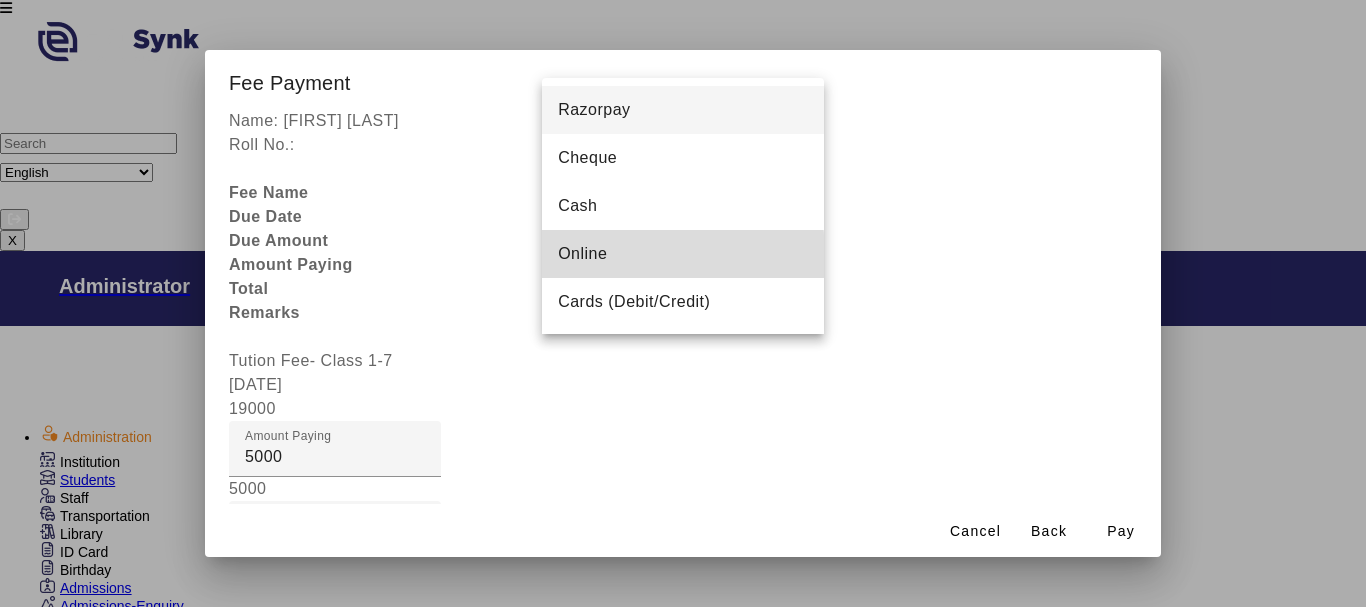 click on "Online" at bounding box center (582, 254) 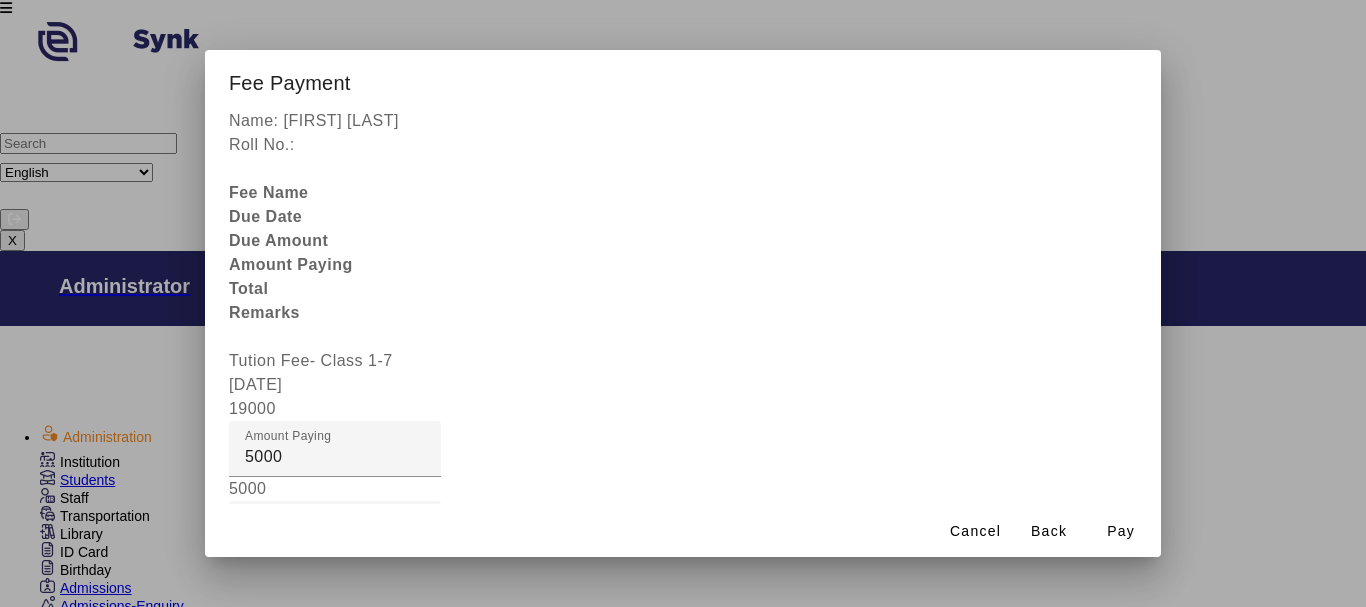 click at bounding box center [449, 945] 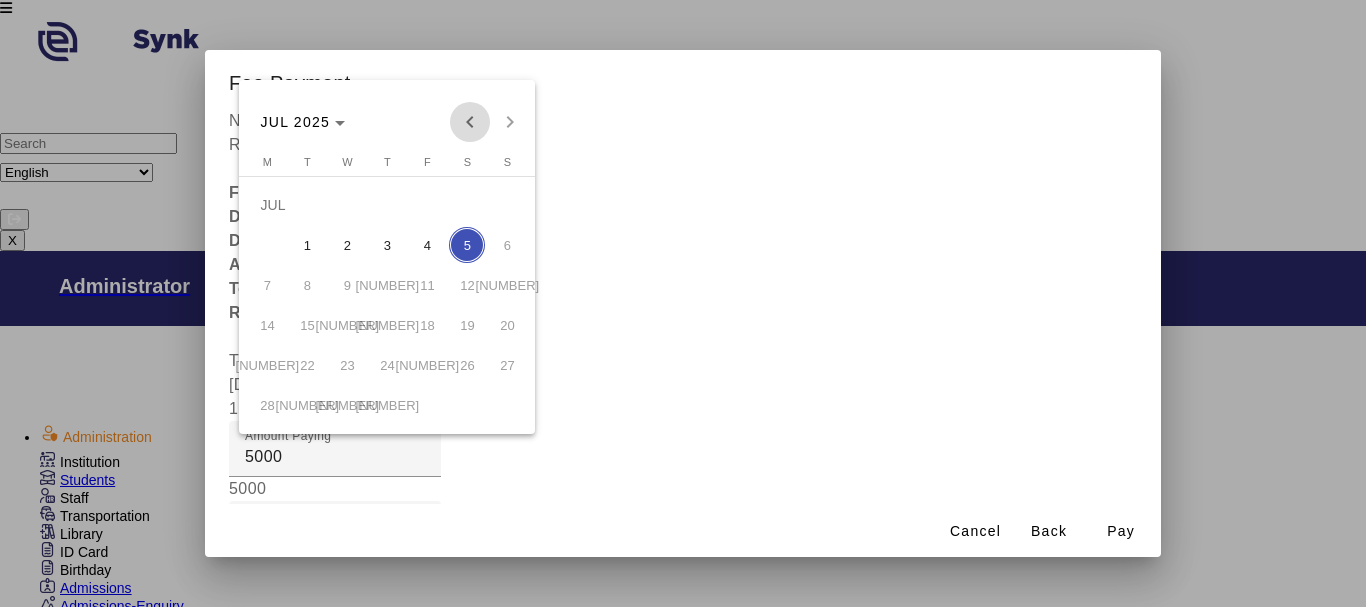 click at bounding box center (470, 122) 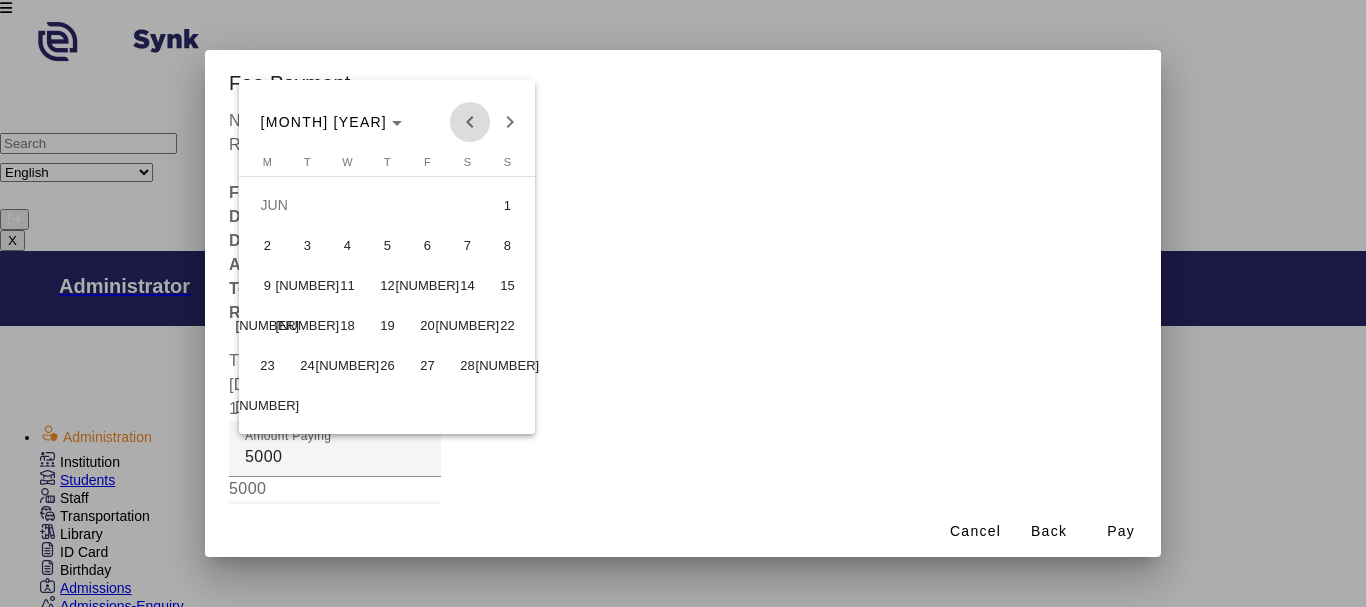 click at bounding box center (470, 122) 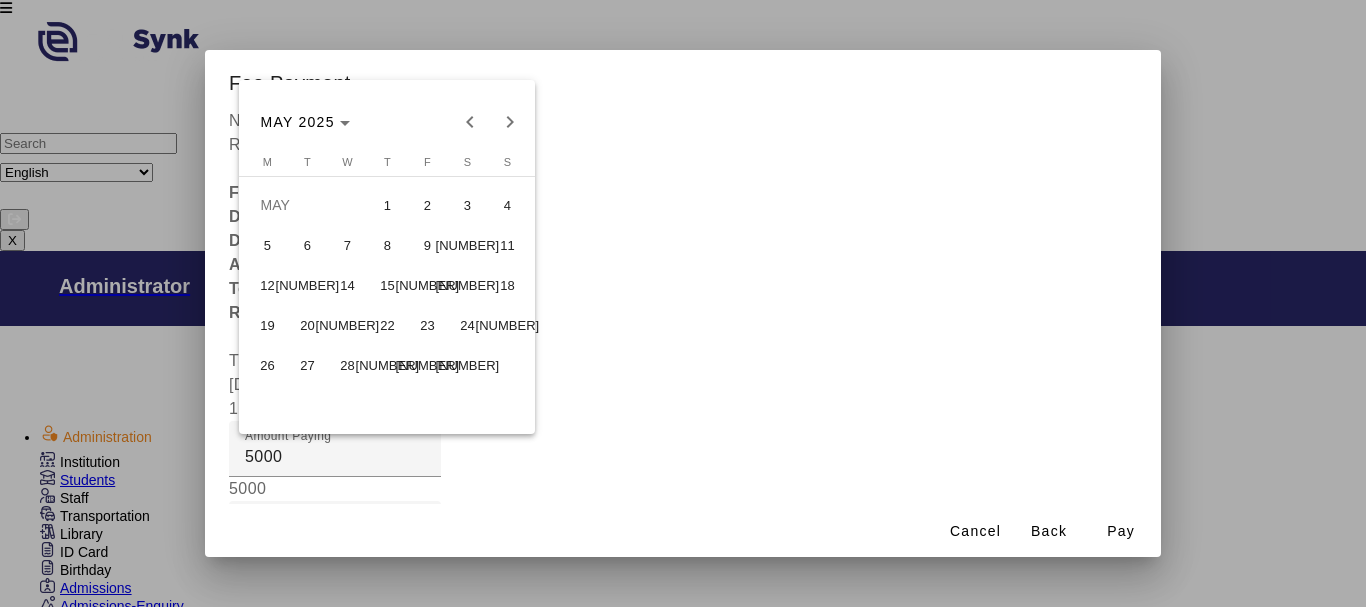 click on "[NUMBER]" at bounding box center [347, 325] 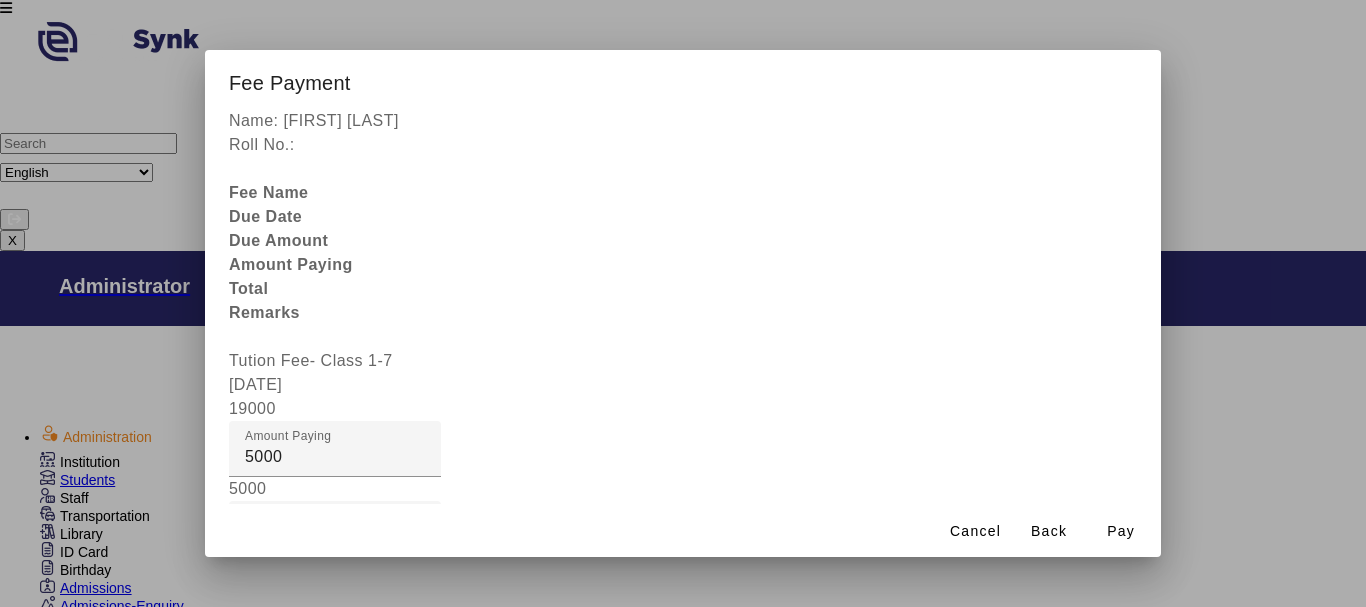 click on "Remarks" at bounding box center [279, 832] 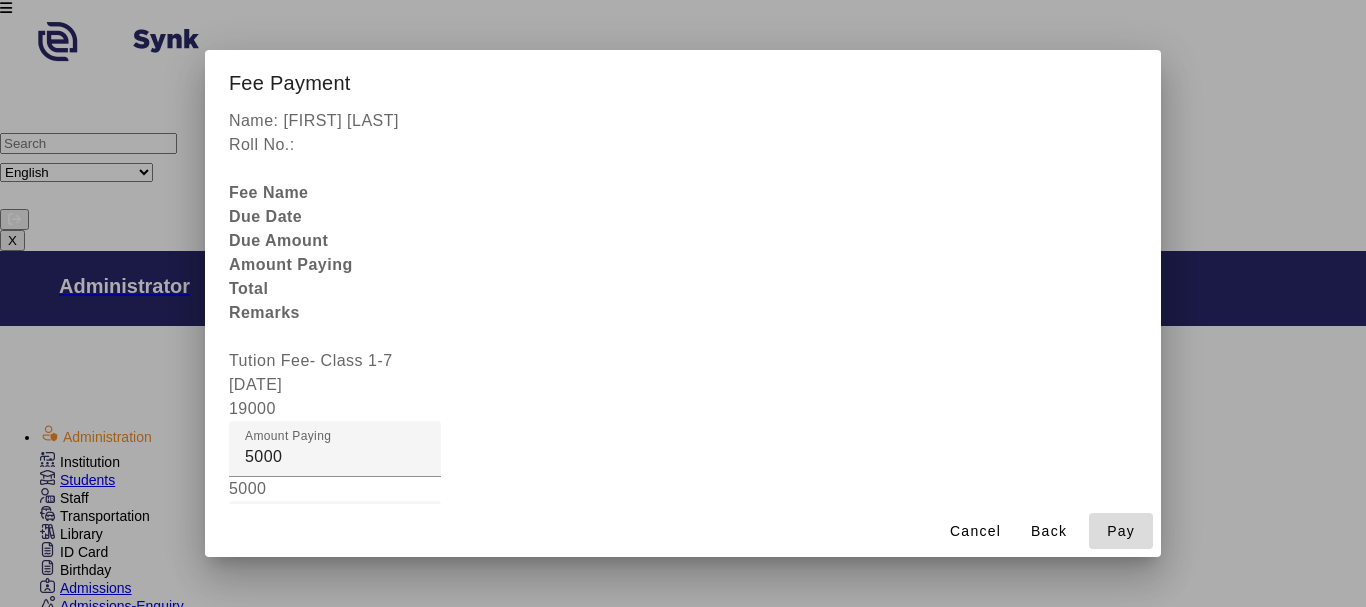 click on "Pay" at bounding box center (1121, 531) 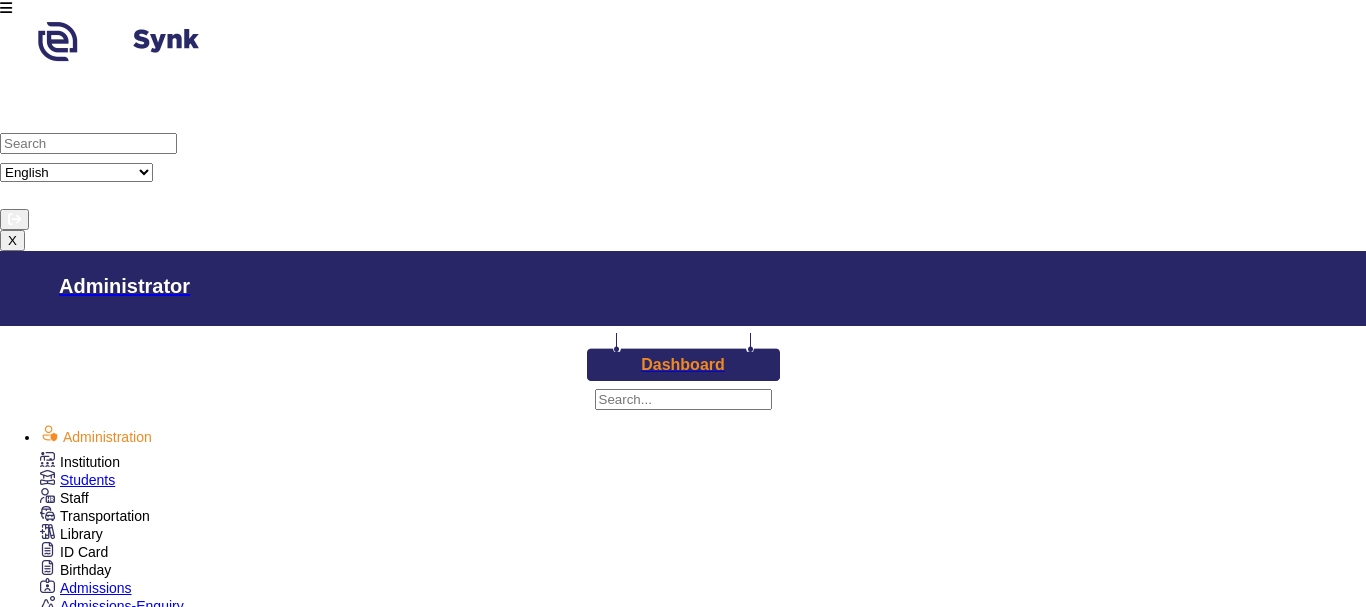 scroll, scrollTop: 44, scrollLeft: 0, axis: vertical 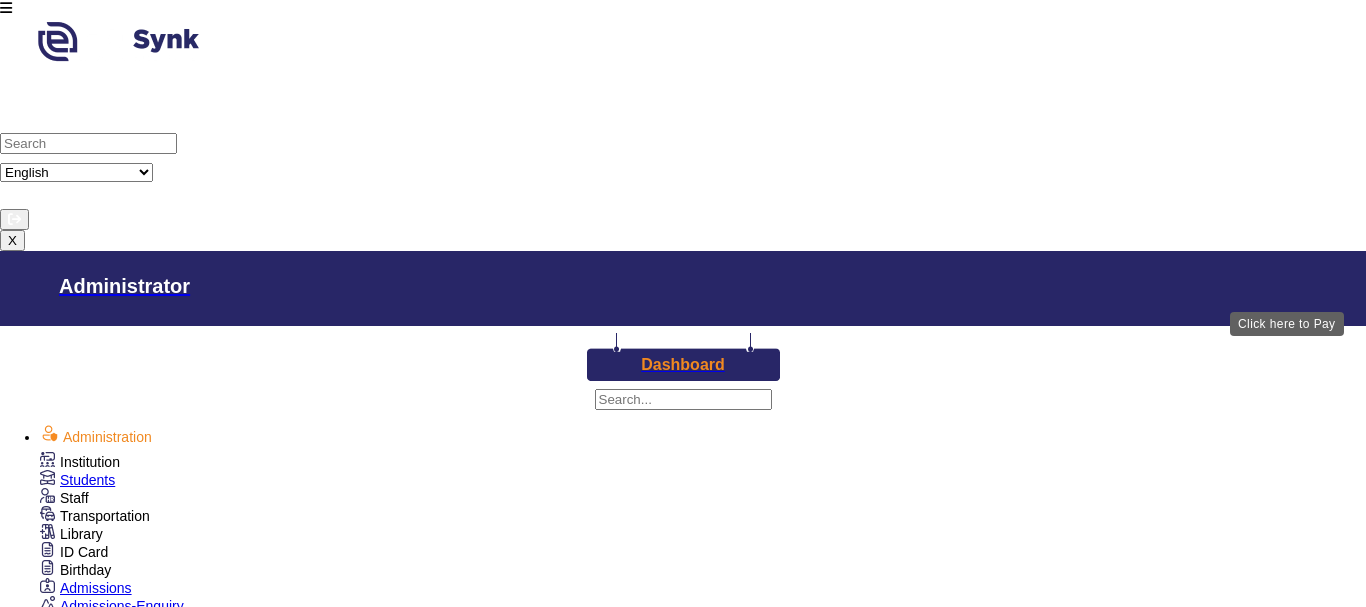 click on "View & Pay" at bounding box center (920, 3043) 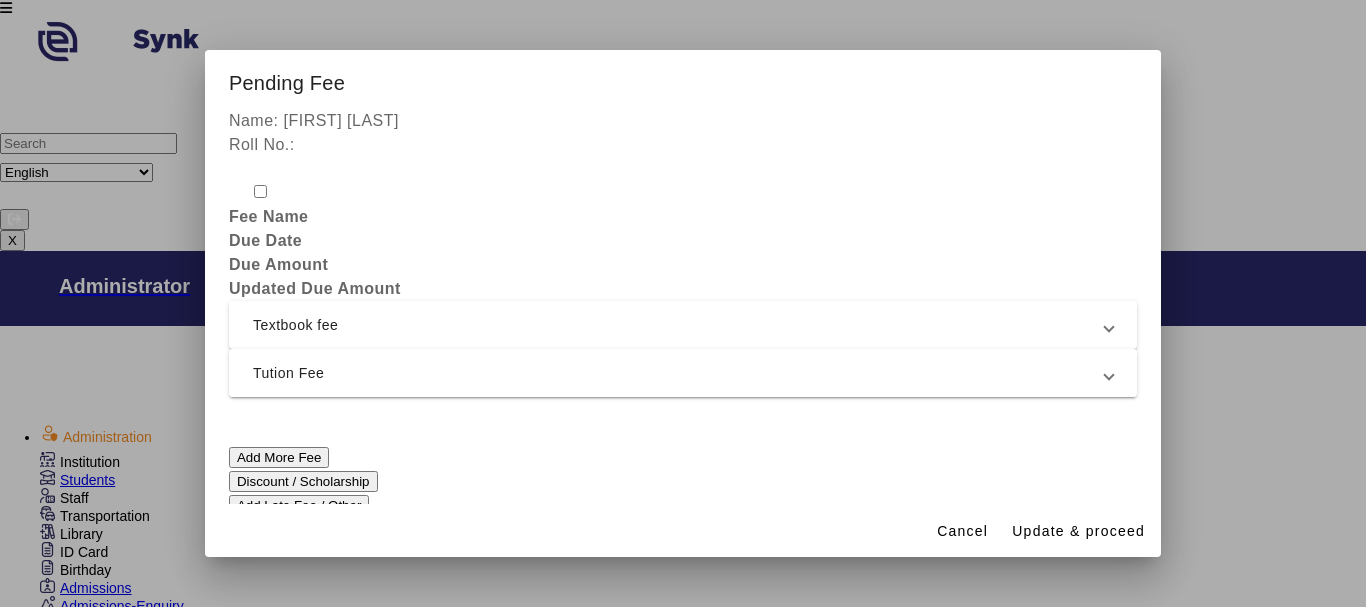 click on "Tution Fee" at bounding box center (679, 373) 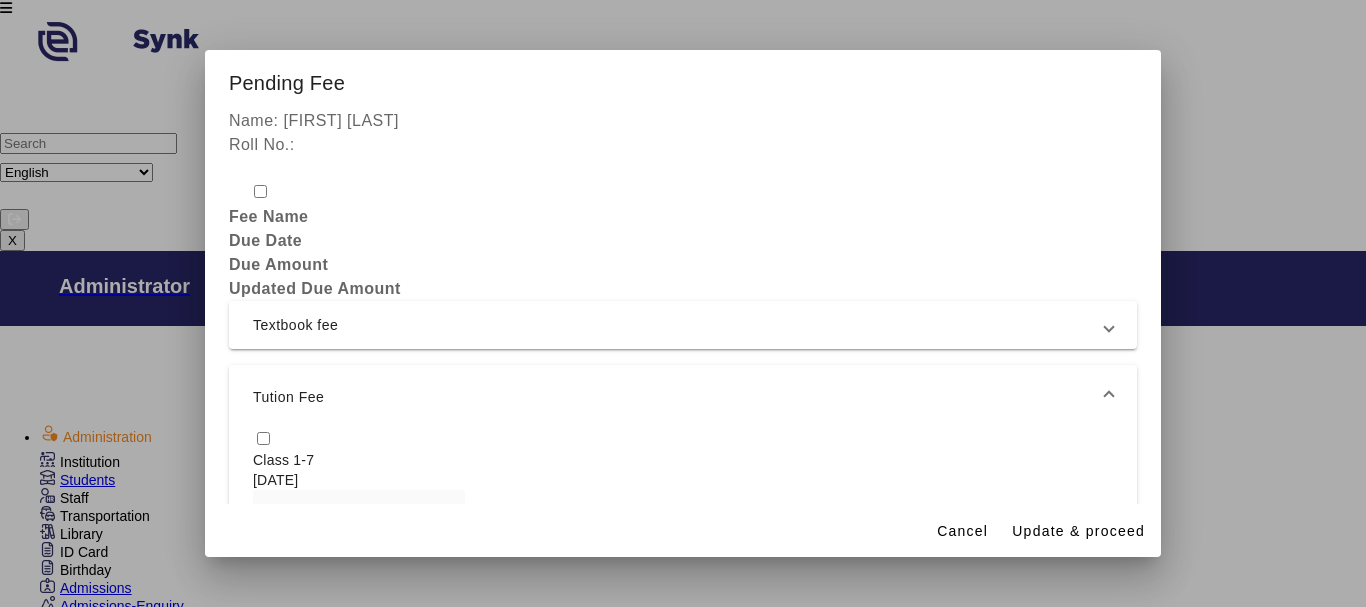 click at bounding box center [263, 438] 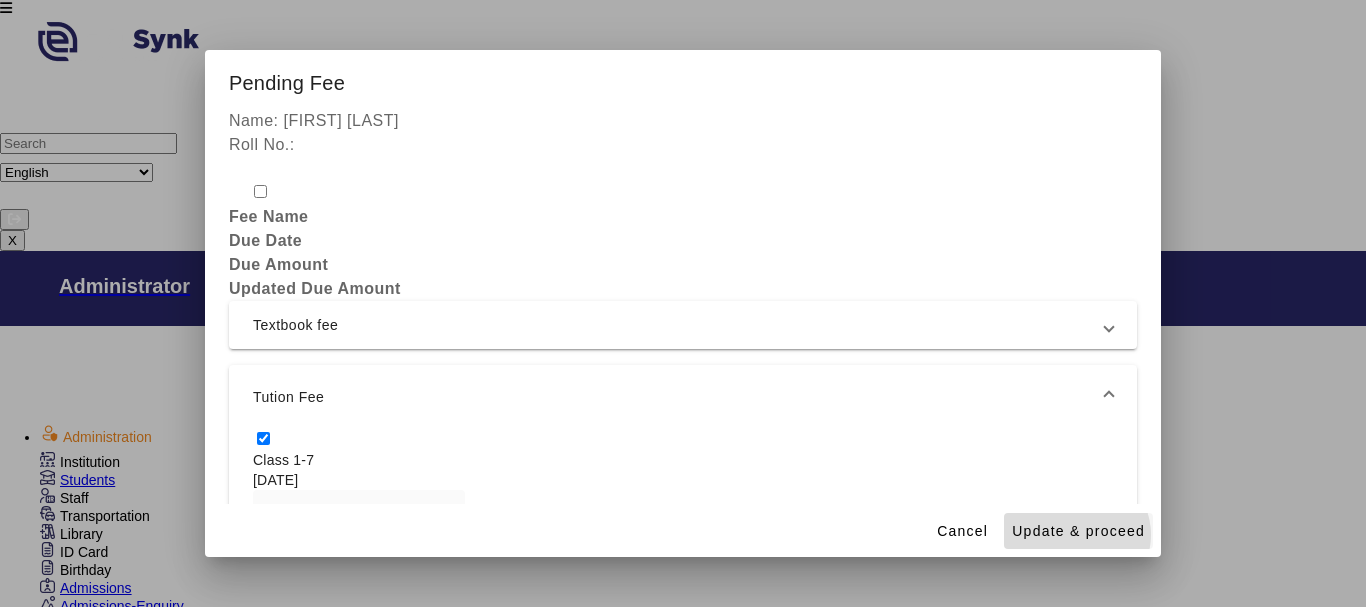 click on "Update & proceed" at bounding box center [1078, 531] 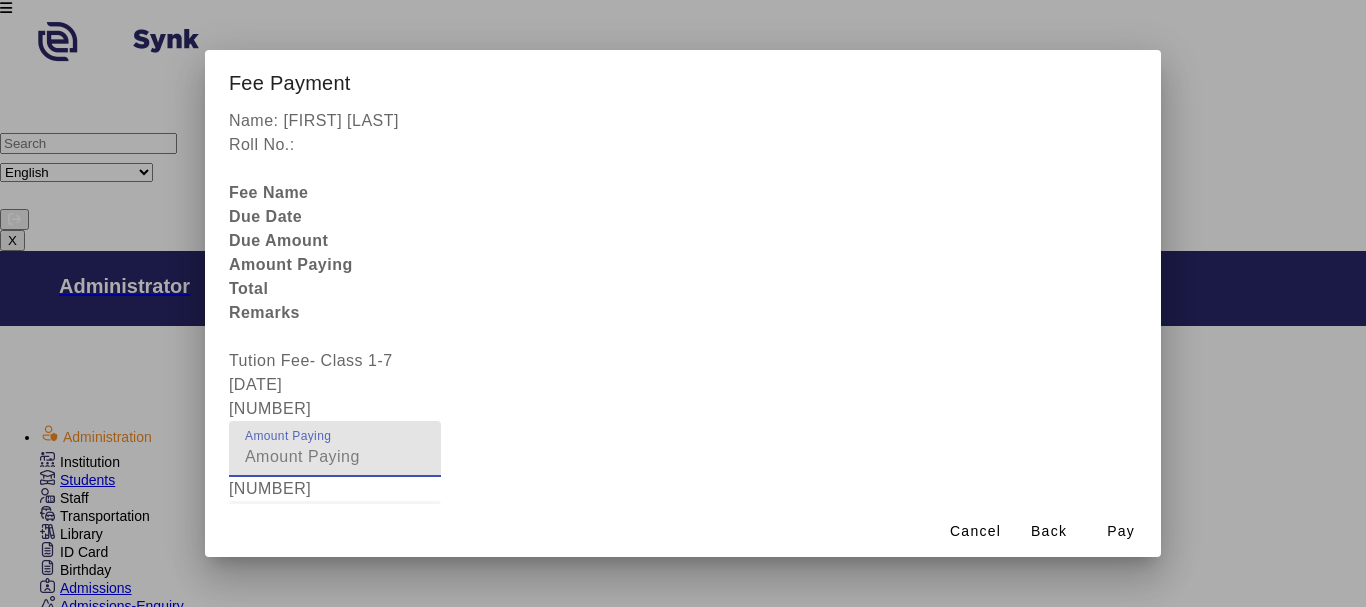 click on "[NUMBER]" at bounding box center (335, 457) 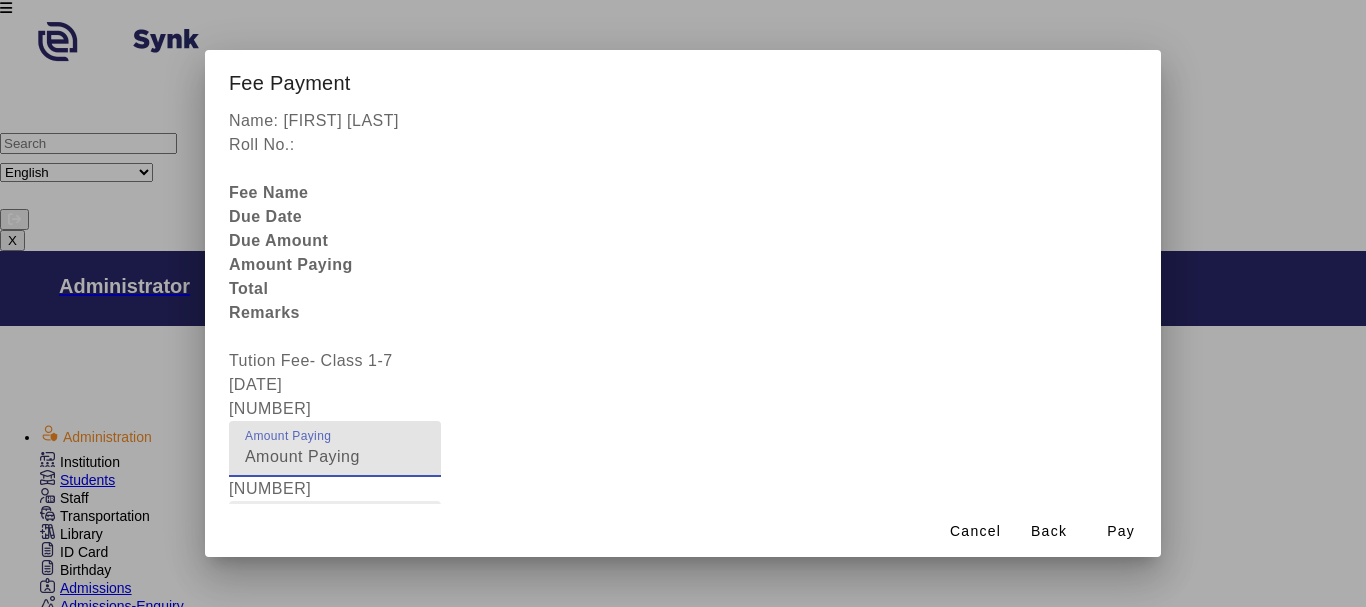 type on "[NUMBER]" 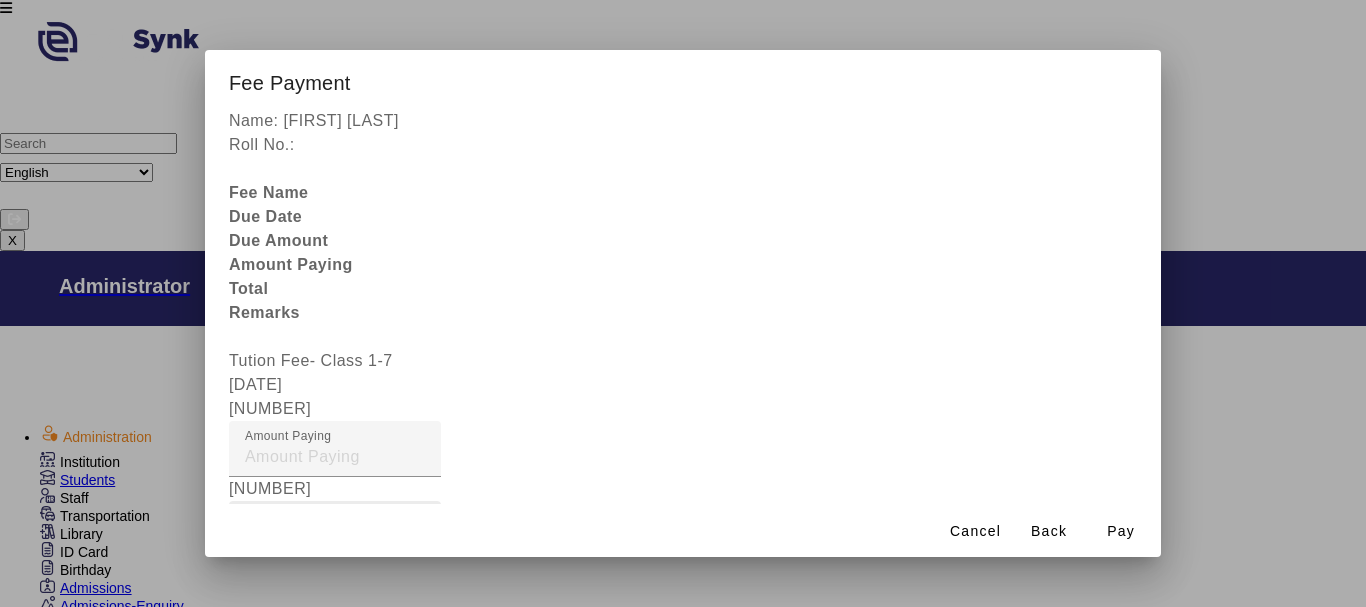 click on "Fee Remarks" at bounding box center (296, 528) 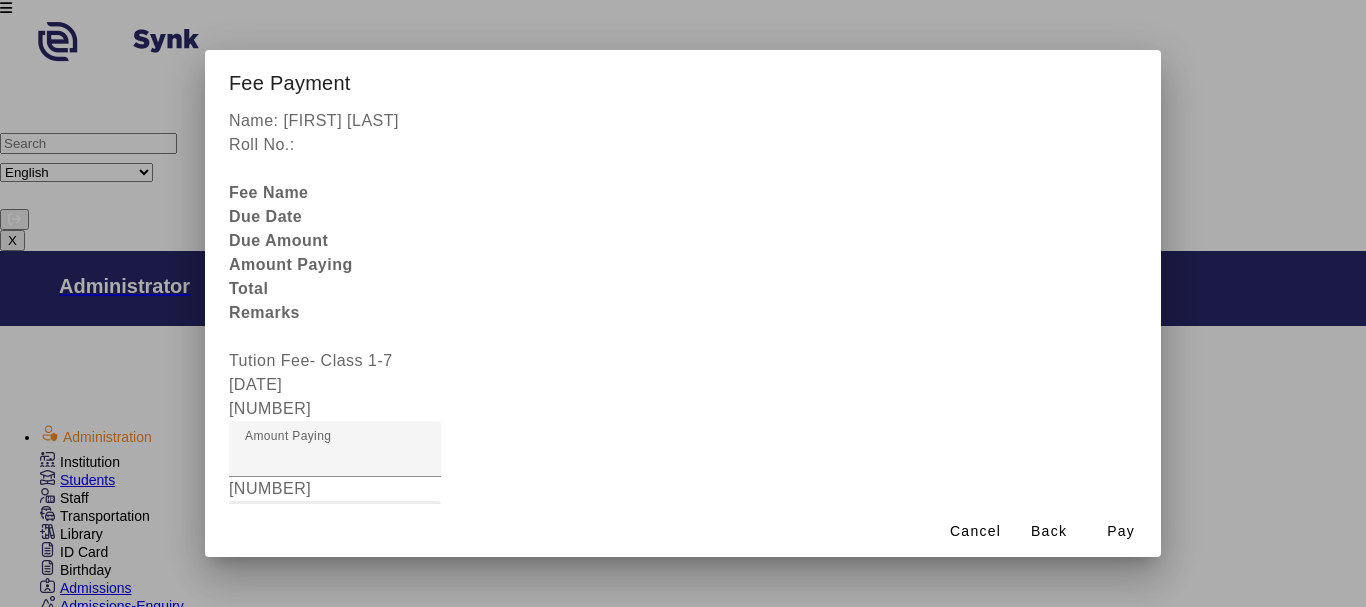 click on "Fee Remarks" at bounding box center (335, 537) 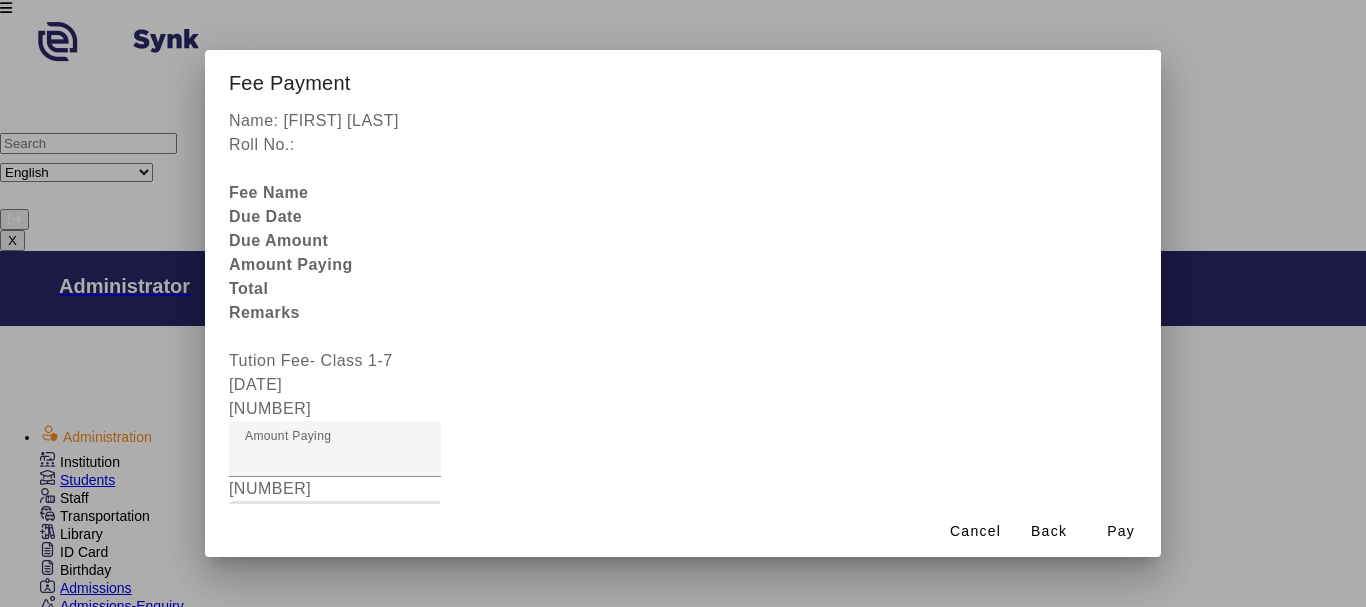 type on "[PAYMENT]" 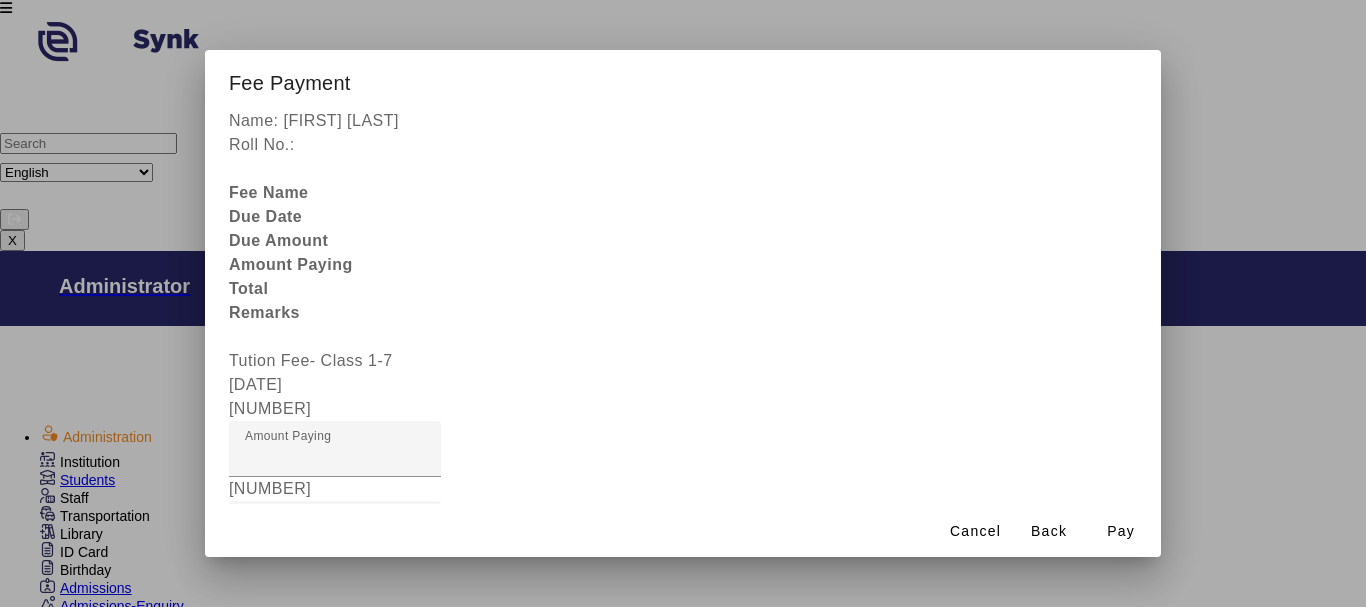 click at bounding box center (335, 609) 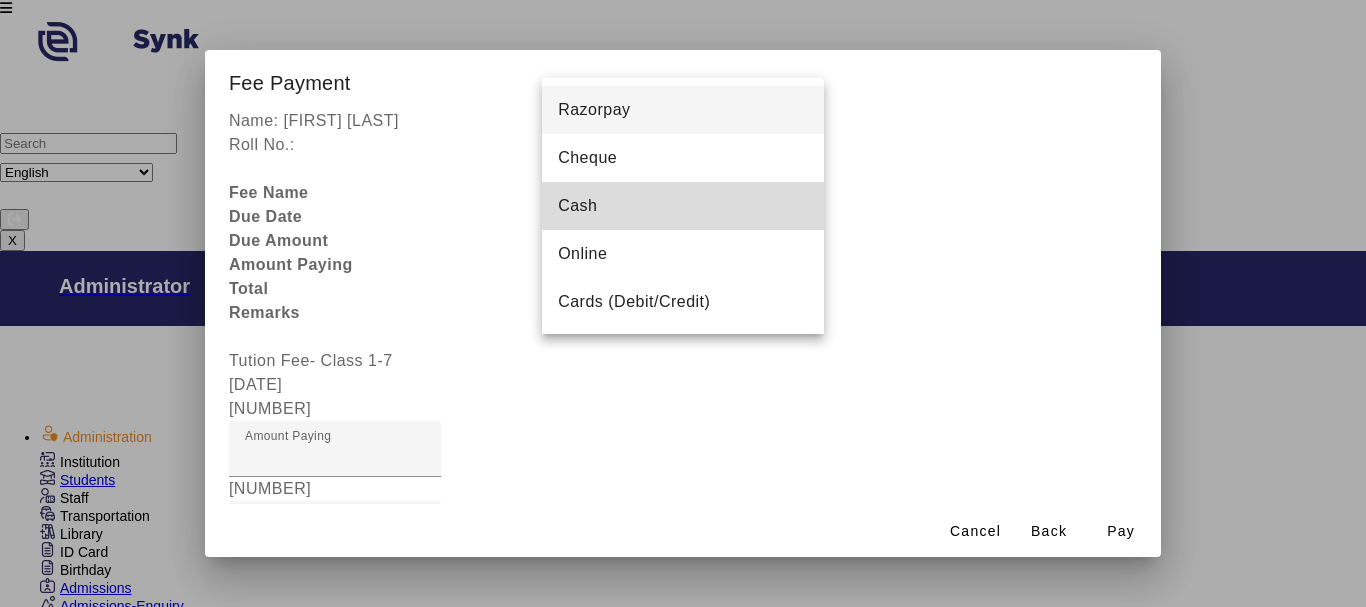 click on "Cash" at bounding box center [577, 206] 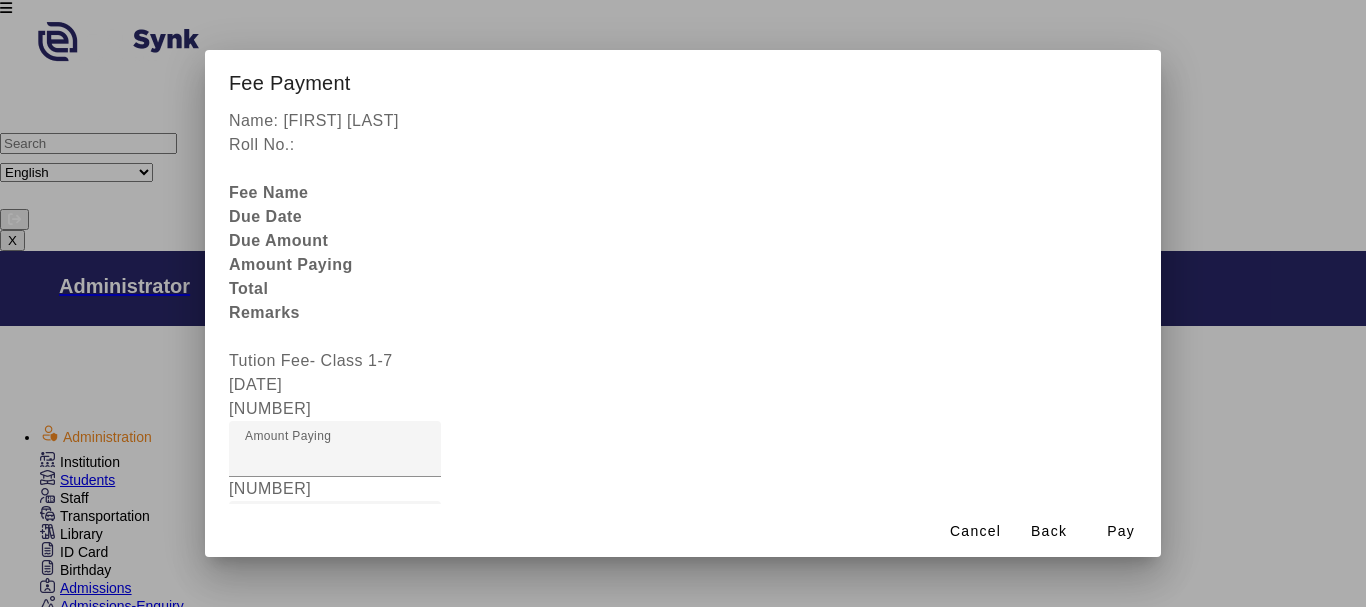 click on "Receipt Remarks" at bounding box center [335, 785] 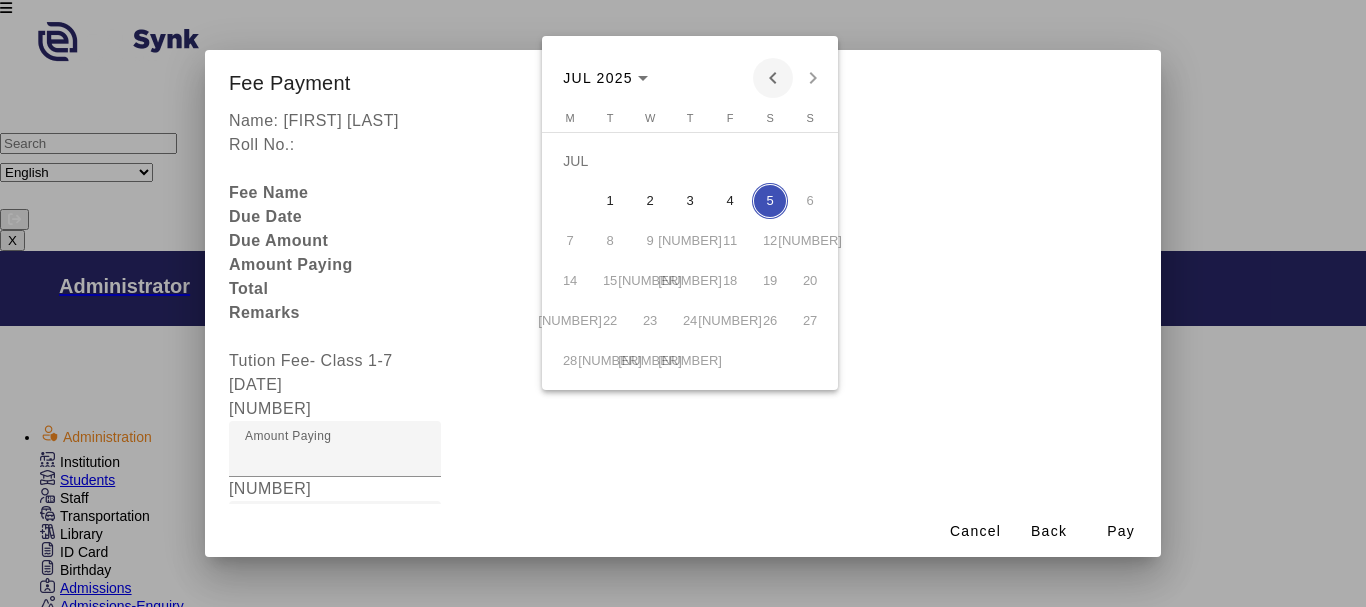 click at bounding box center (773, 78) 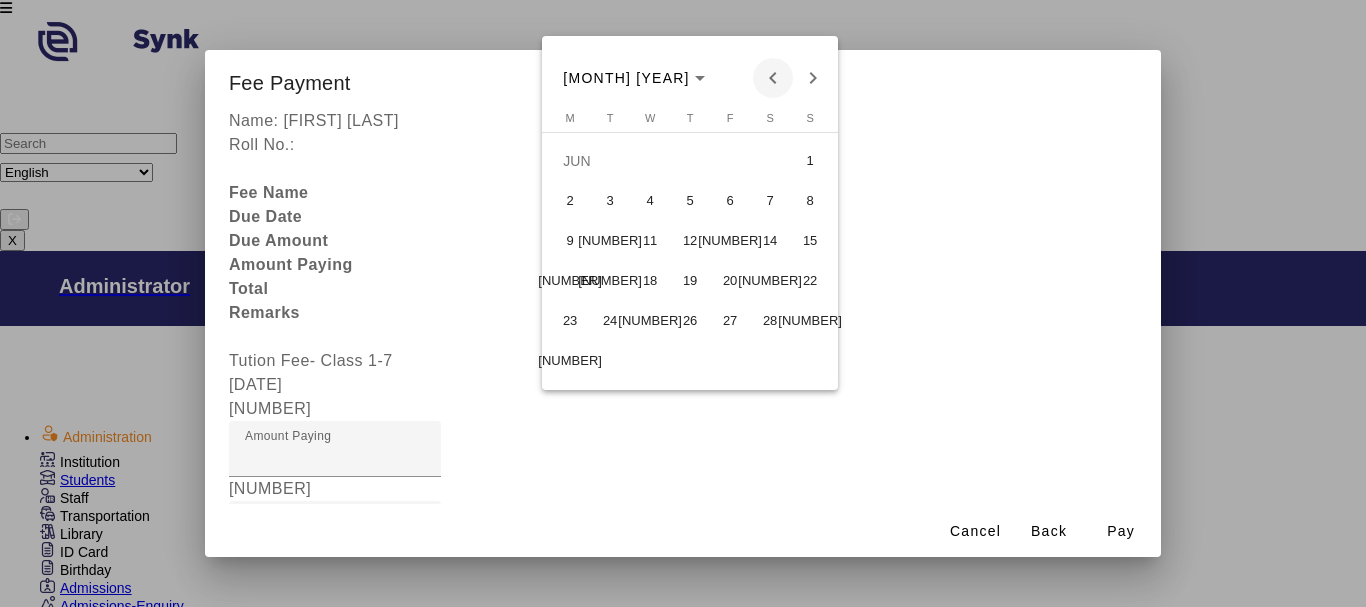 click at bounding box center [773, 78] 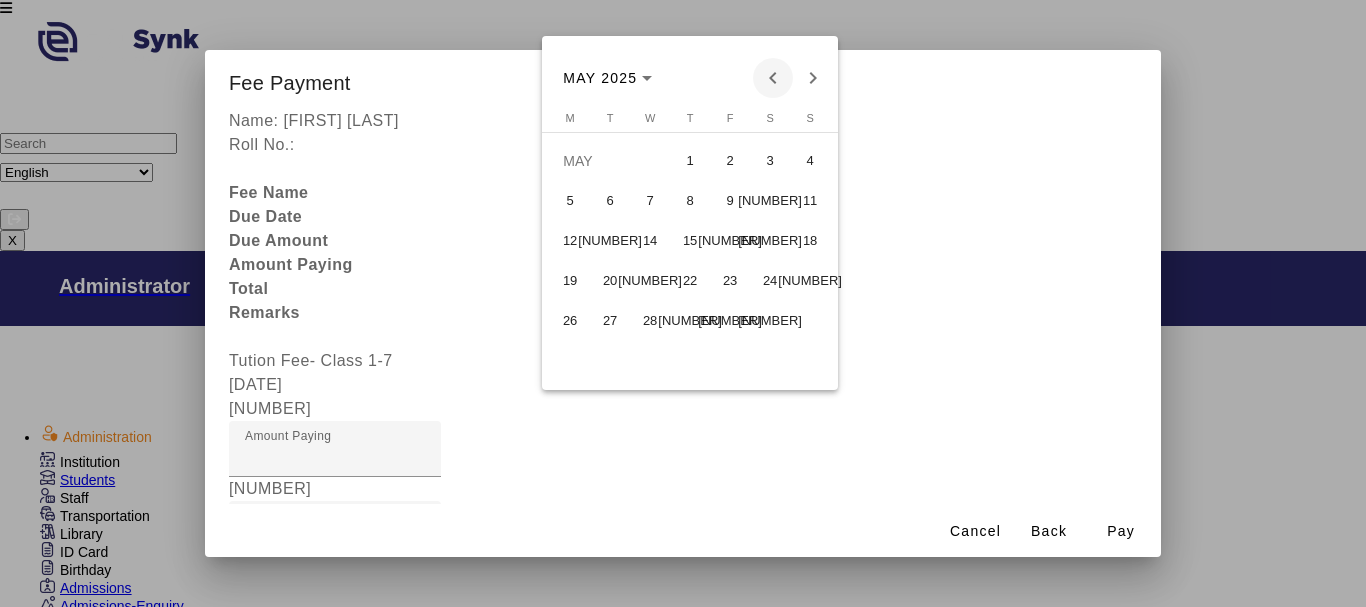 click at bounding box center (773, 78) 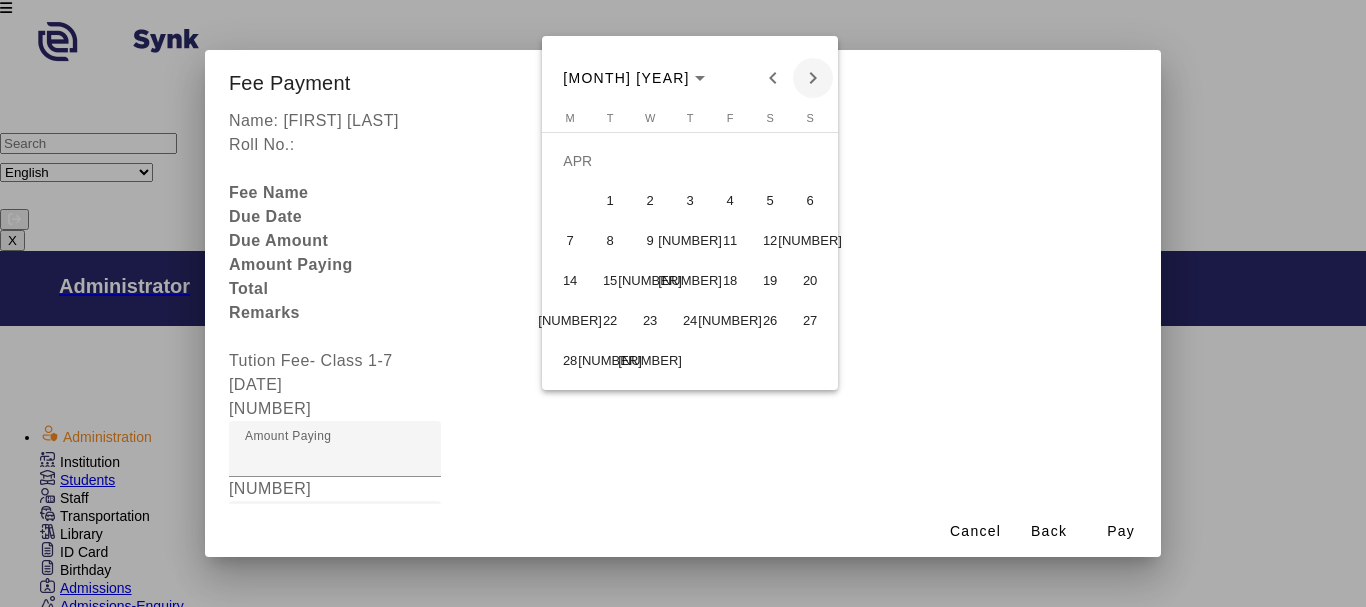 click at bounding box center [813, 78] 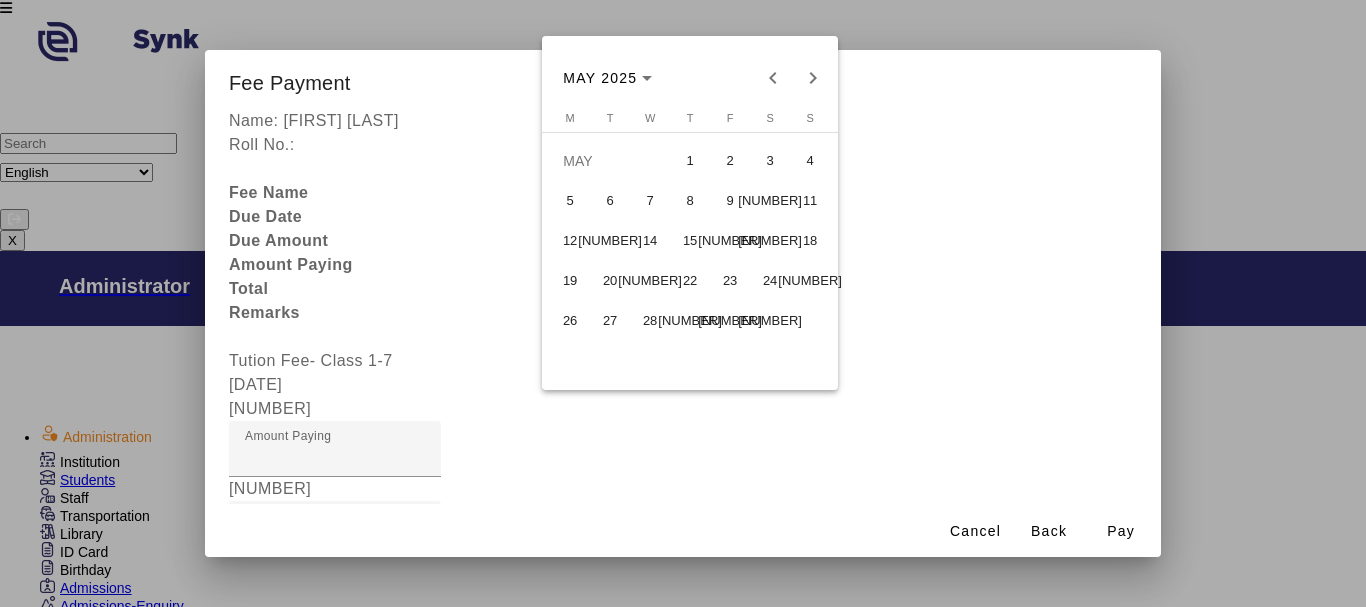 click on "22" at bounding box center [690, 281] 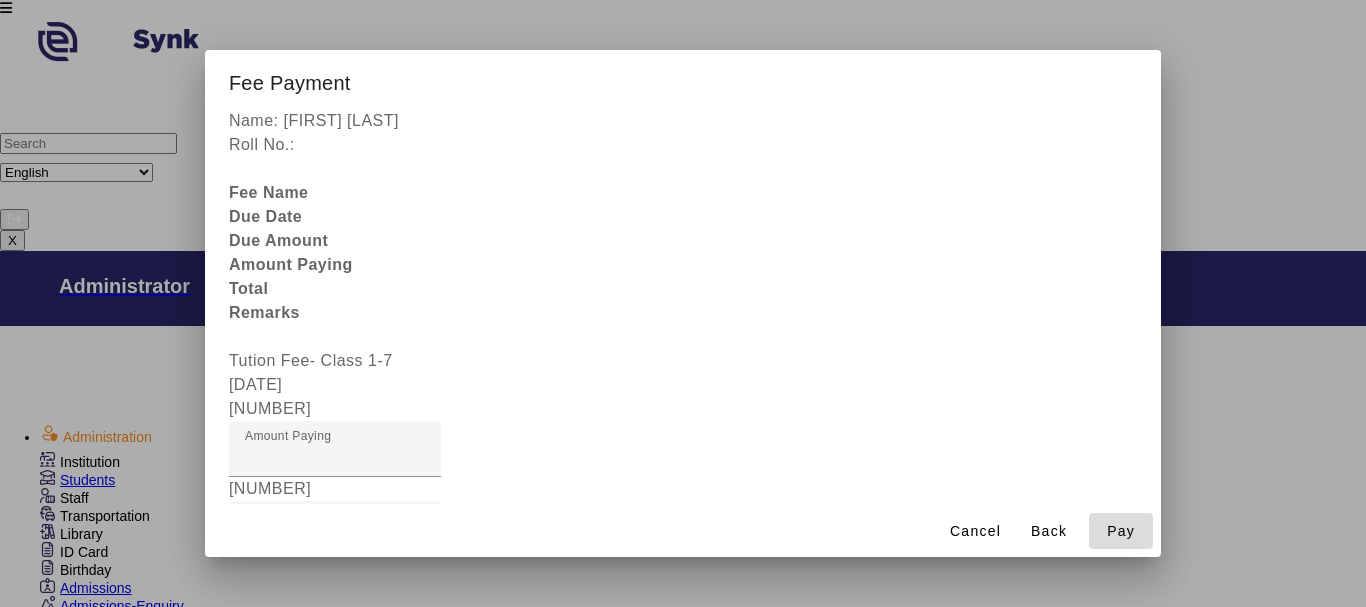 click on "Pay" at bounding box center (1121, 531) 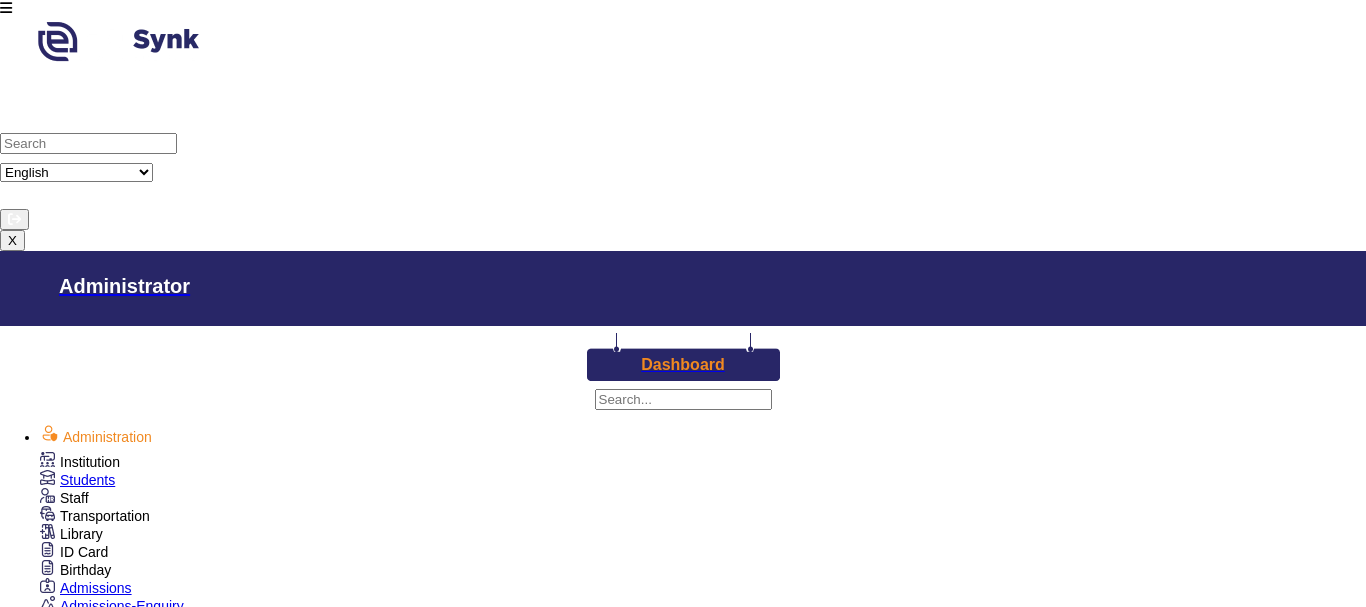 scroll, scrollTop: 171, scrollLeft: 0, axis: vertical 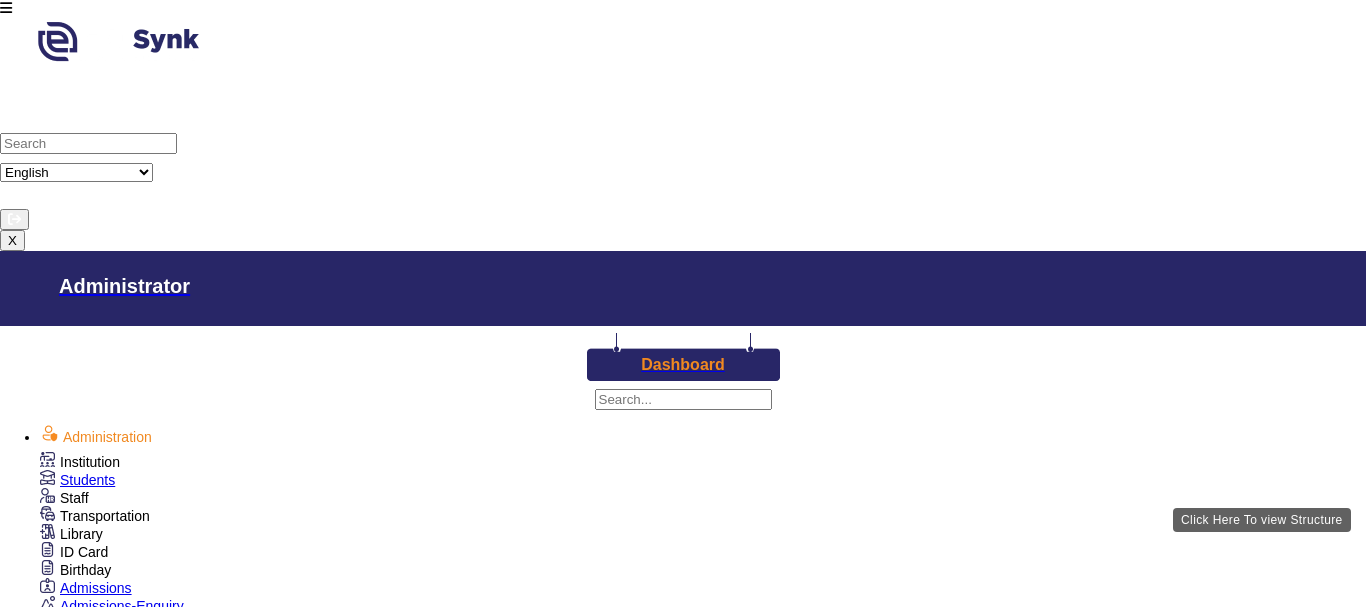 click on "Click Here To view Structure" at bounding box center [1262, 520] 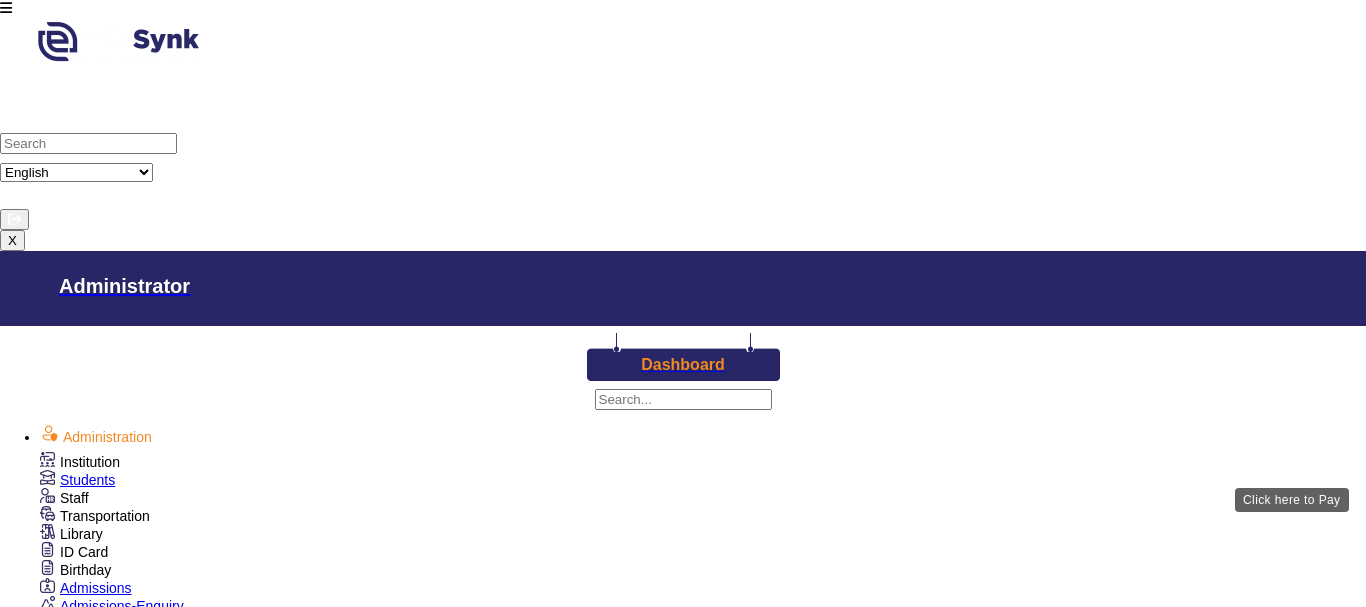 click on "View & Pay" at bounding box center (920, 2263) 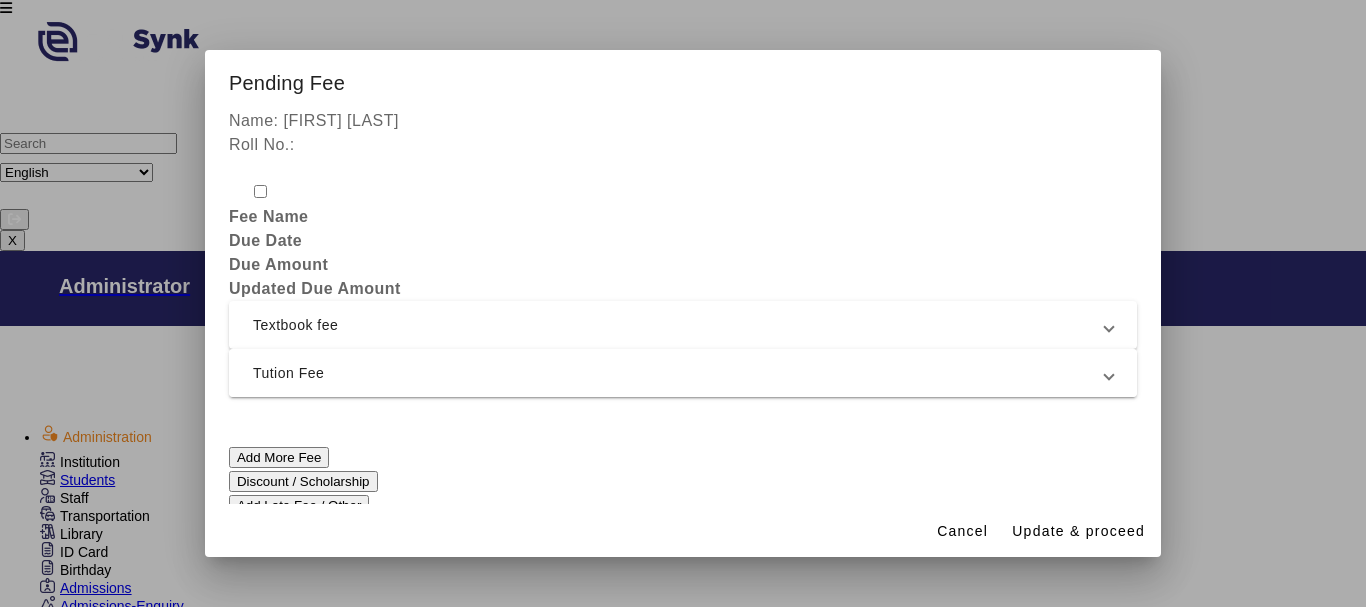 click on "Tution Fee" at bounding box center [679, 373] 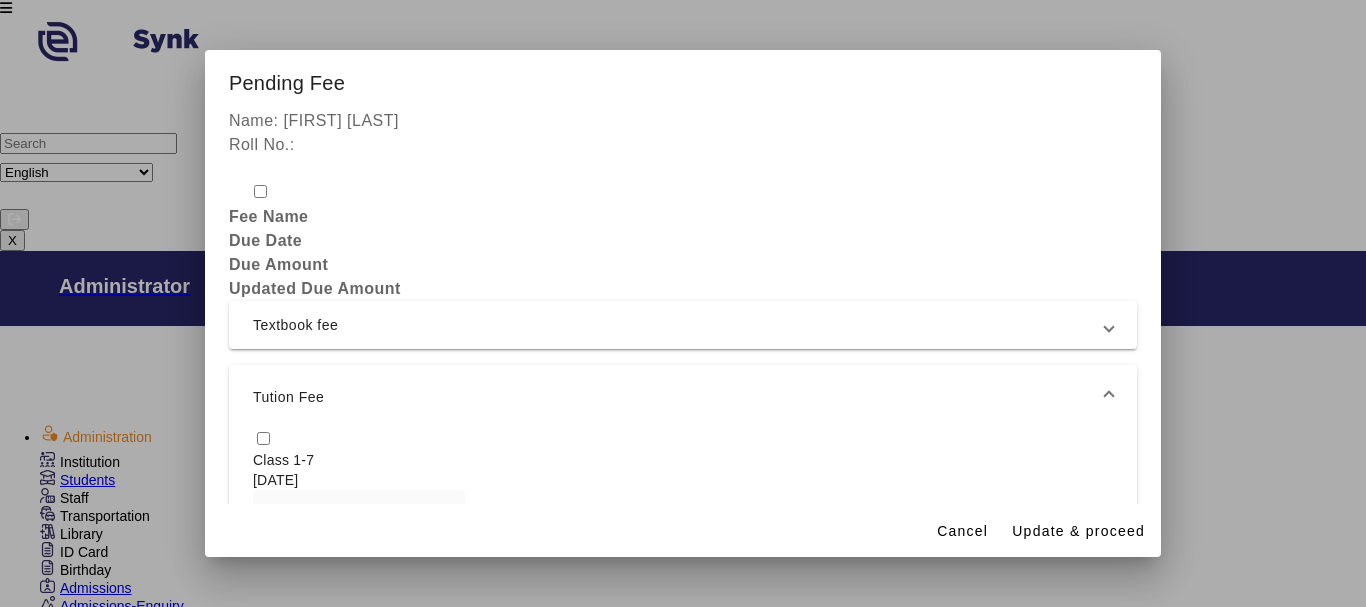 click at bounding box center (263, 438) 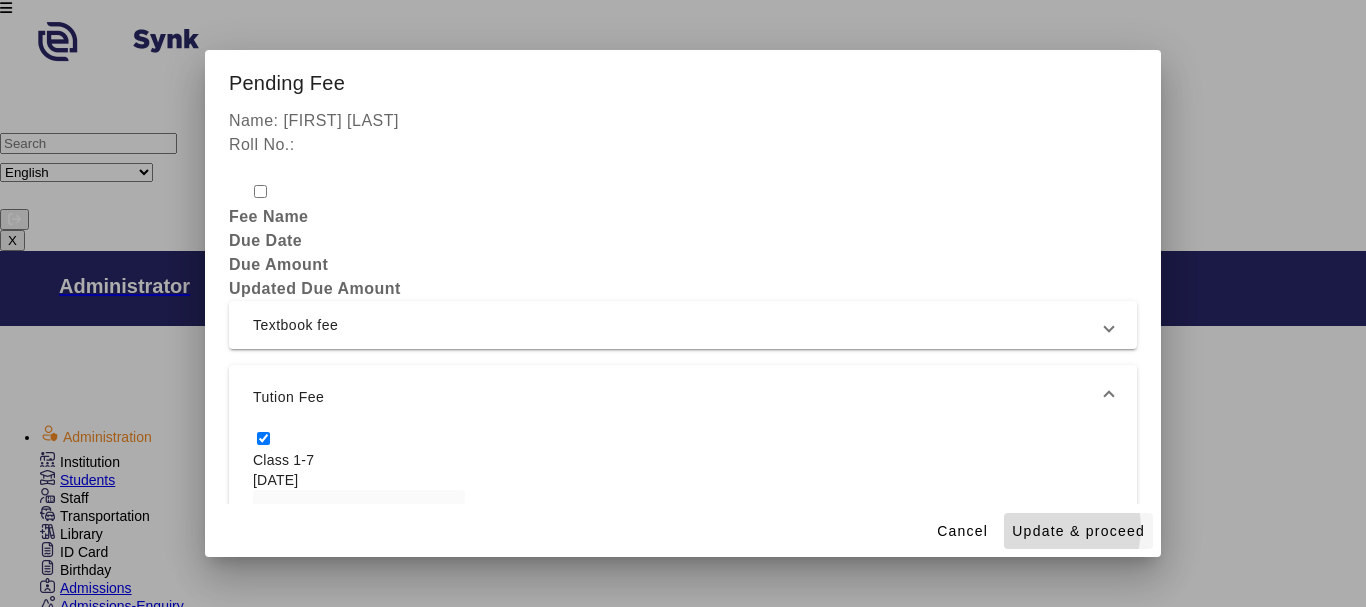 click on "Update & proceed" at bounding box center [1078, 531] 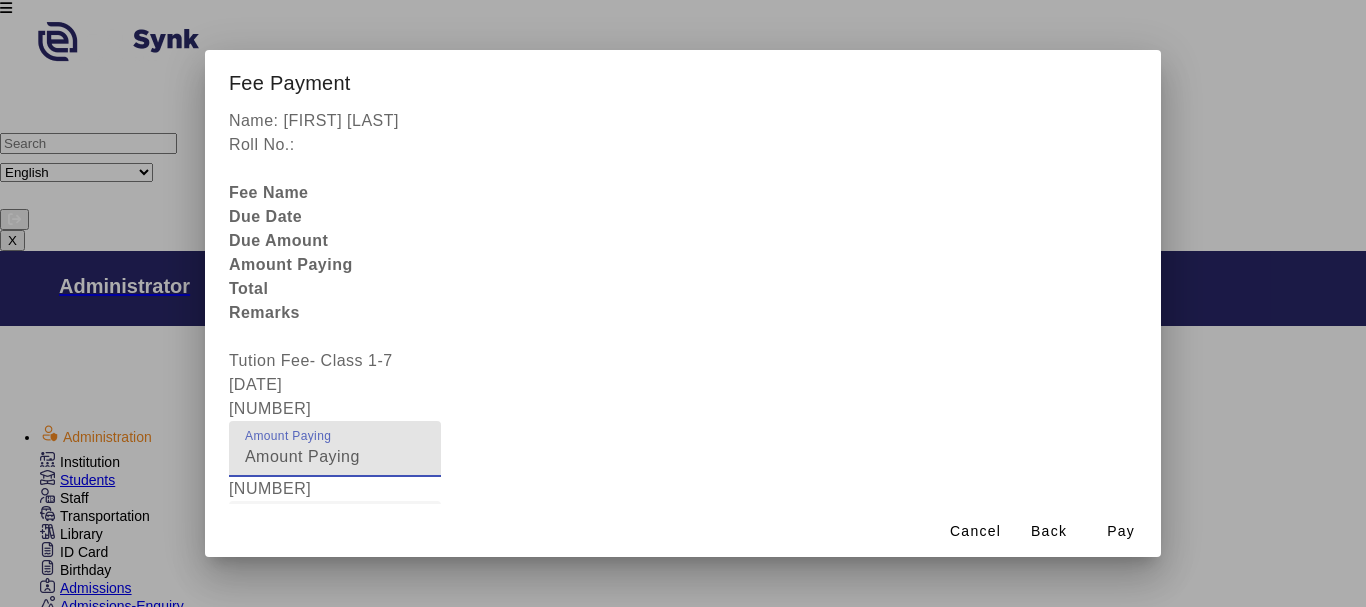 click on "[NUMBER]" at bounding box center [335, 457] 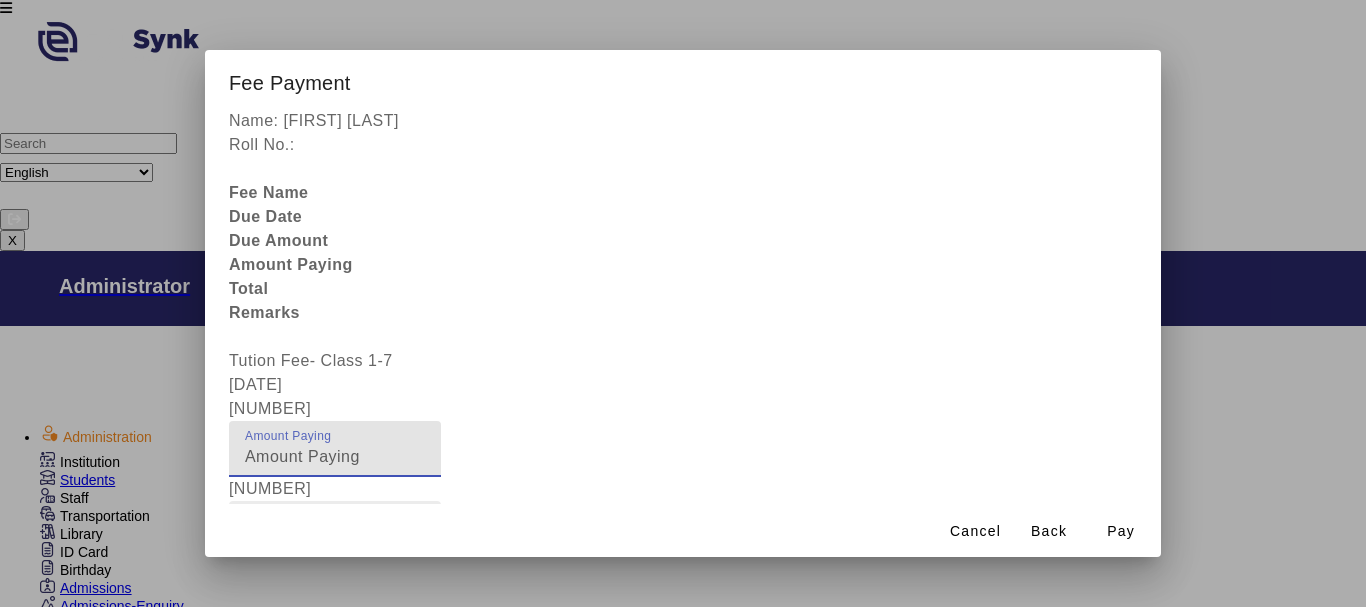 type on "[NUMBER]" 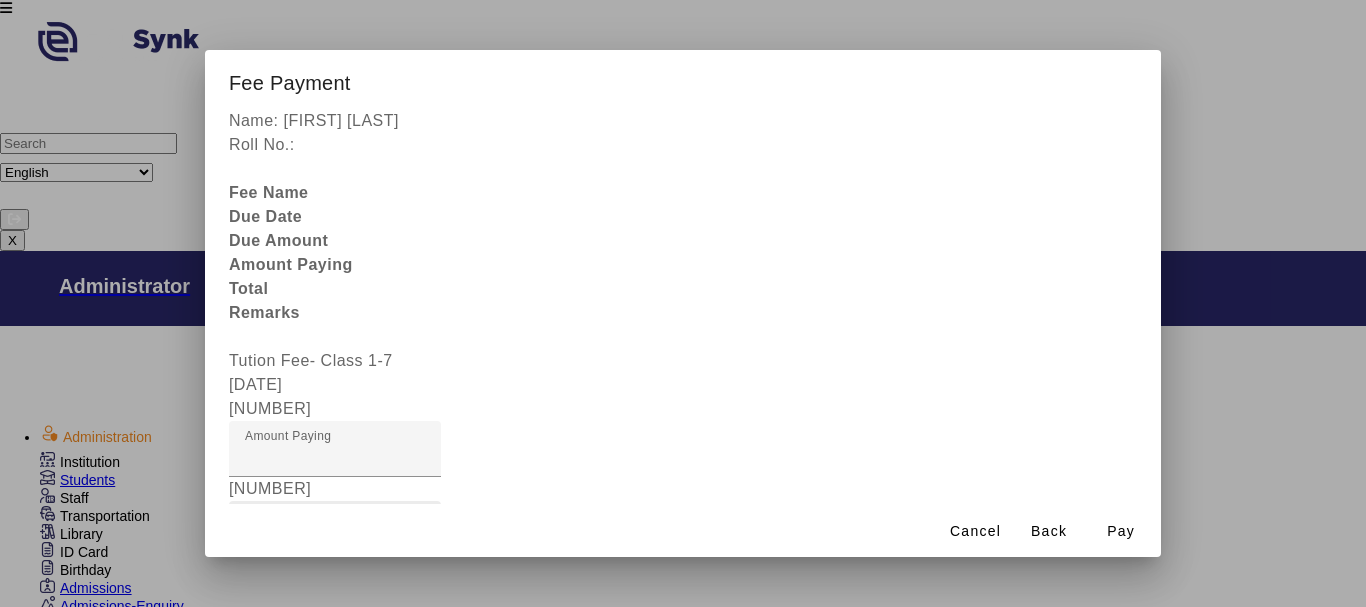 click on "Fee Remarks" at bounding box center (296, 528) 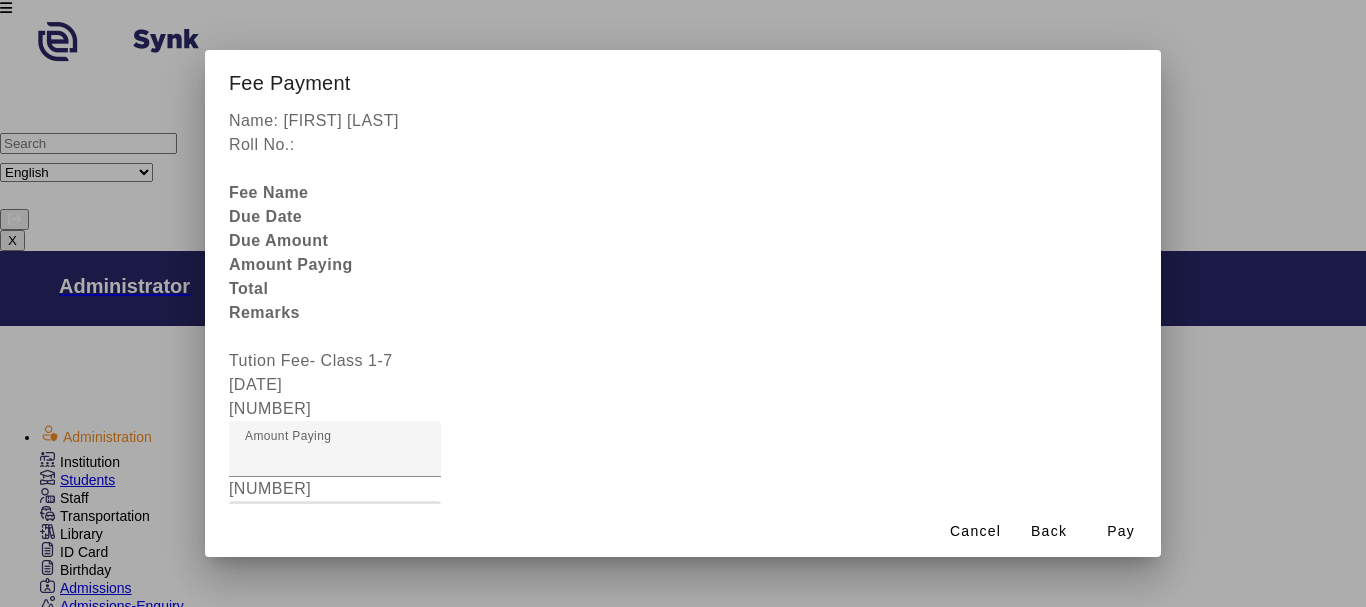 type on "[PAYMENT]" 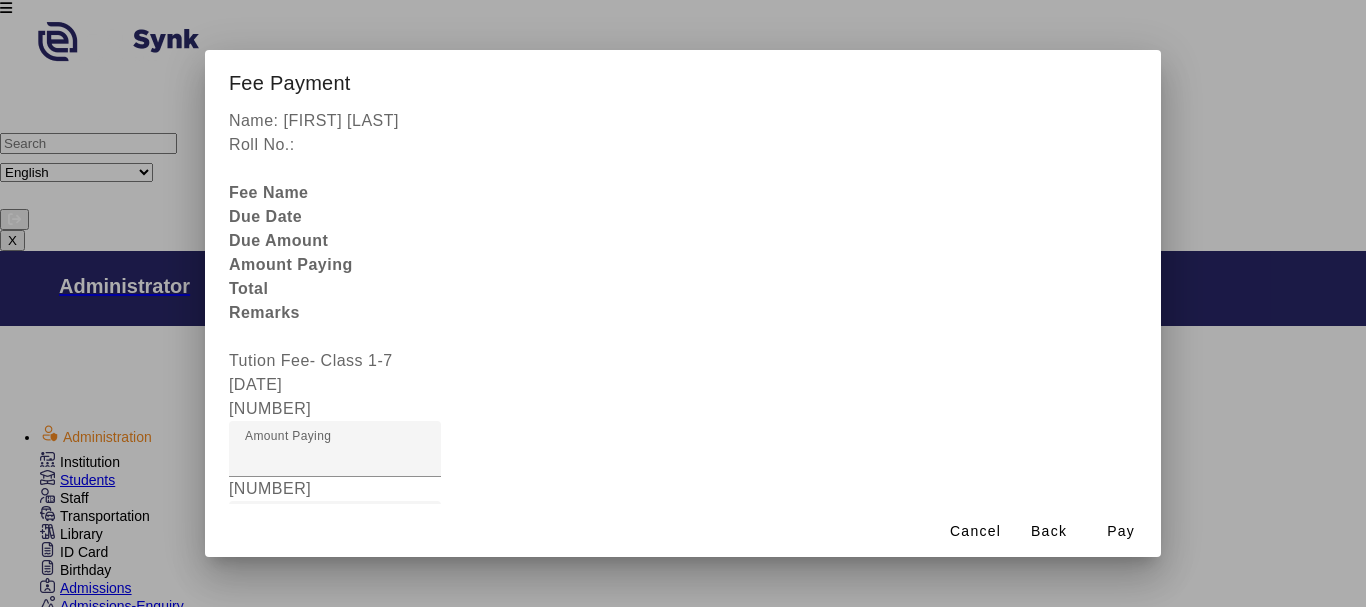 click at bounding box center [335, 609] 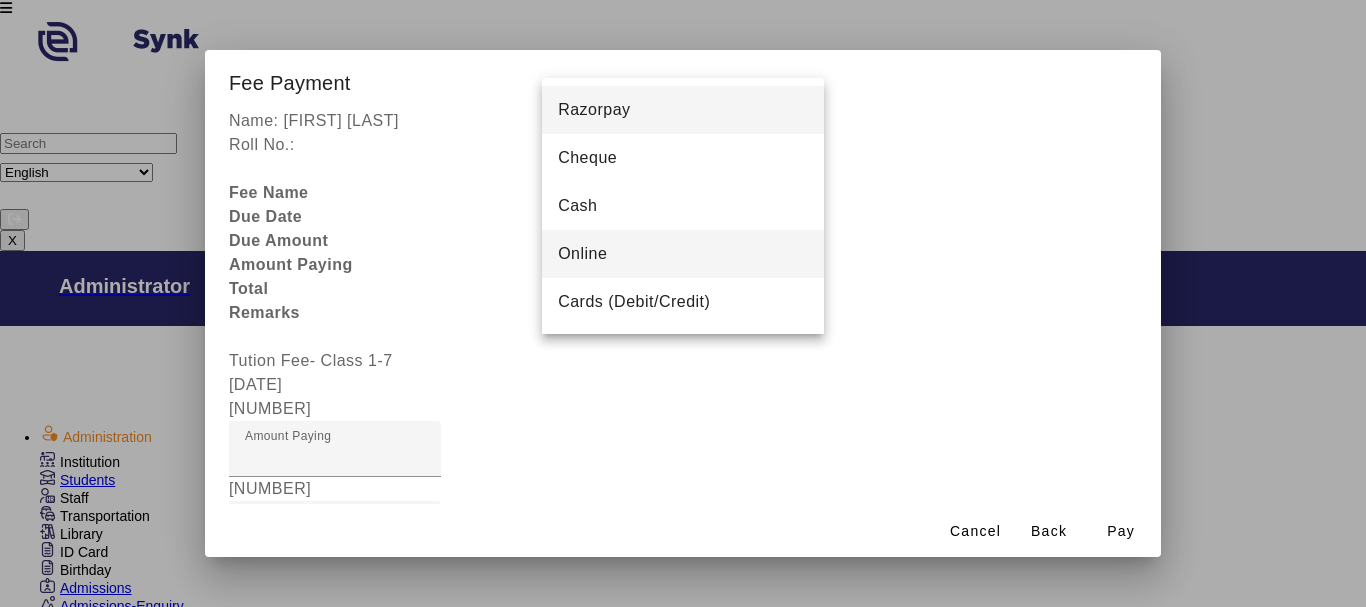 click on "Online" at bounding box center [582, 254] 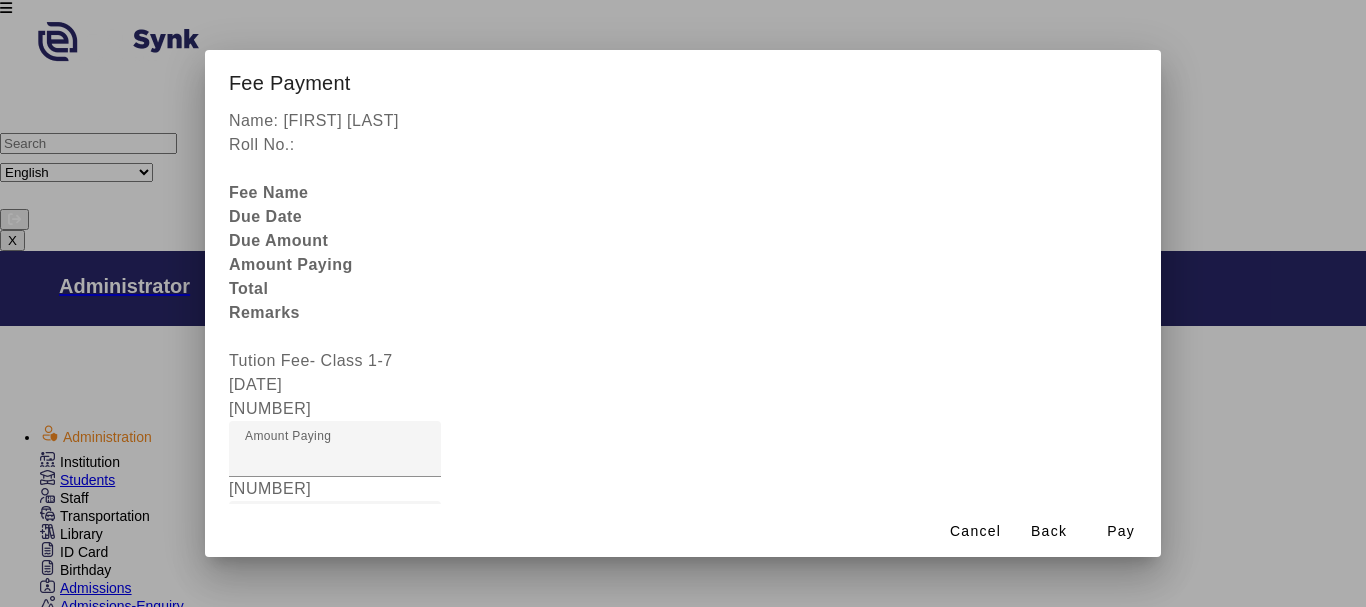 click on "[DATE]" at bounding box center (335, 953) 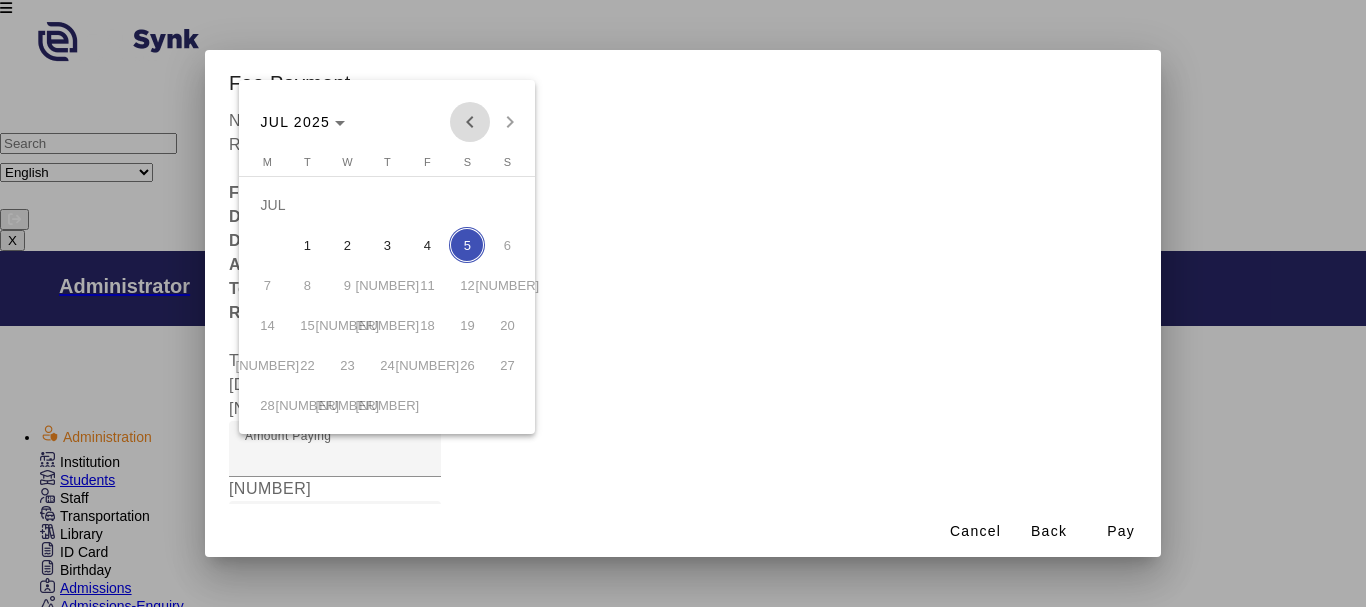 click at bounding box center [470, 122] 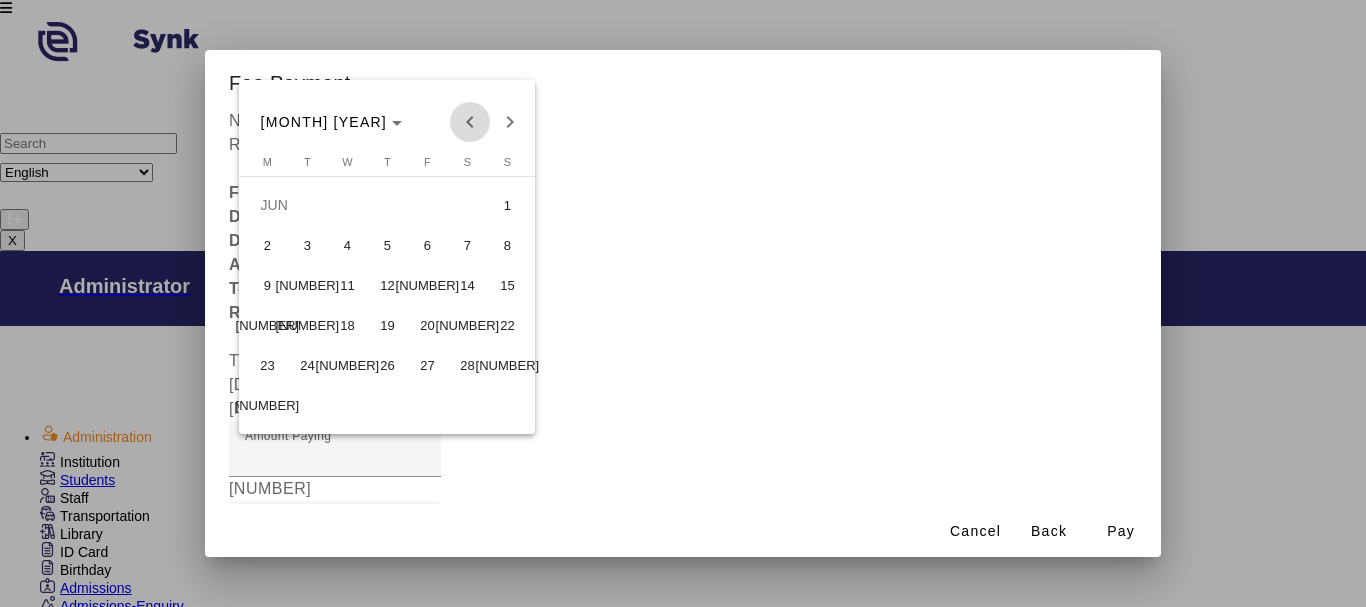 click at bounding box center (470, 122) 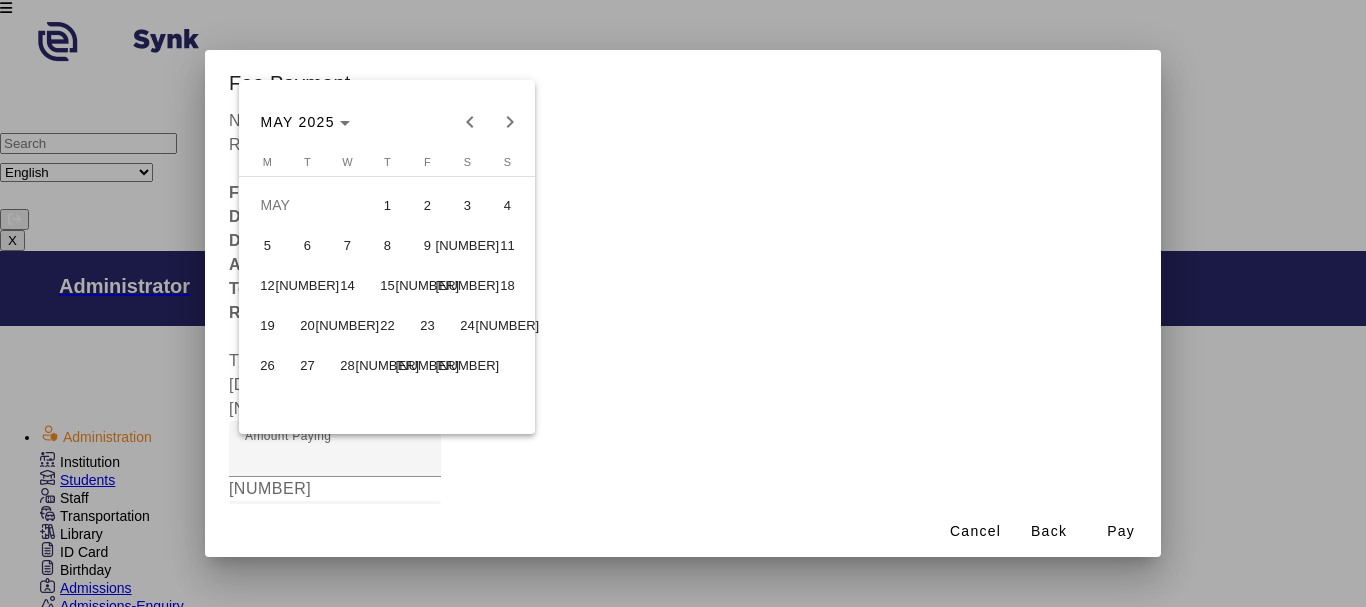 click on "22" at bounding box center (387, 325) 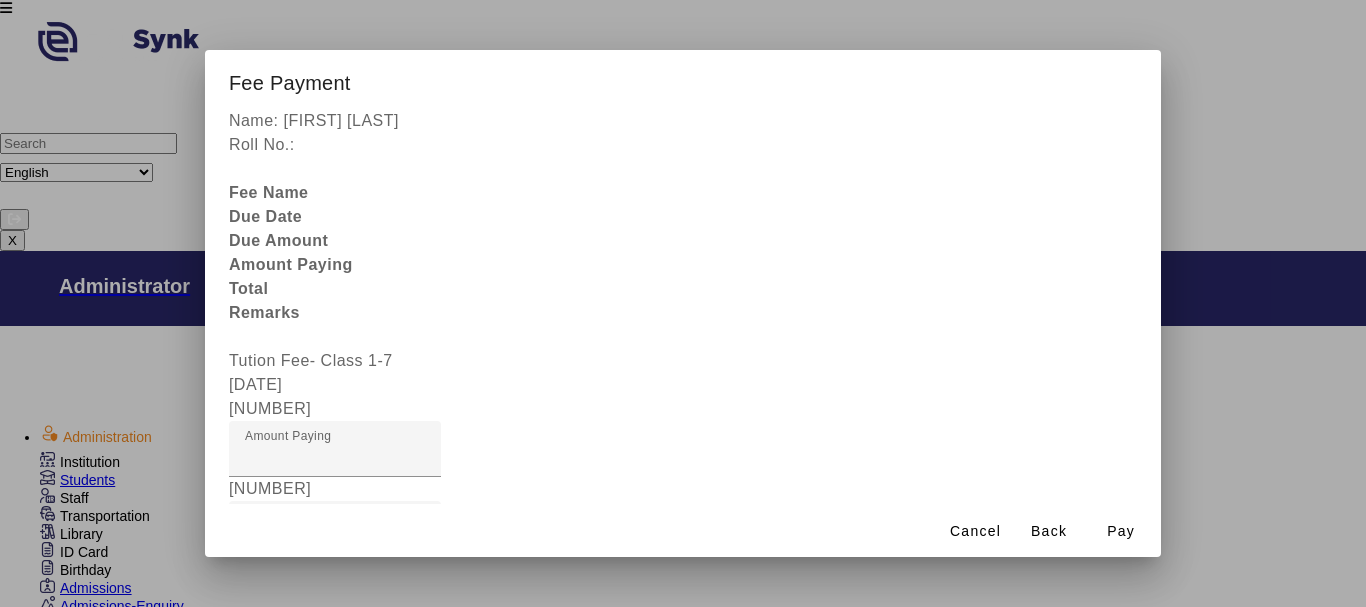 click on "Remarks" at bounding box center [279, 832] 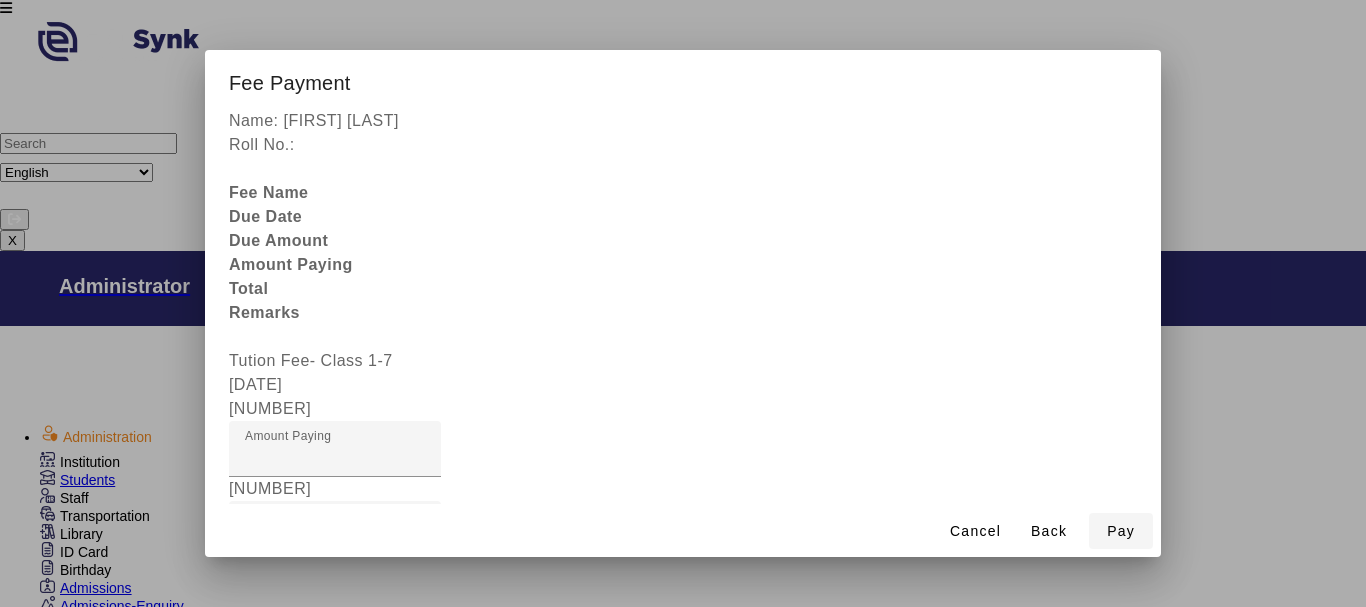 type on "[PHONE]" 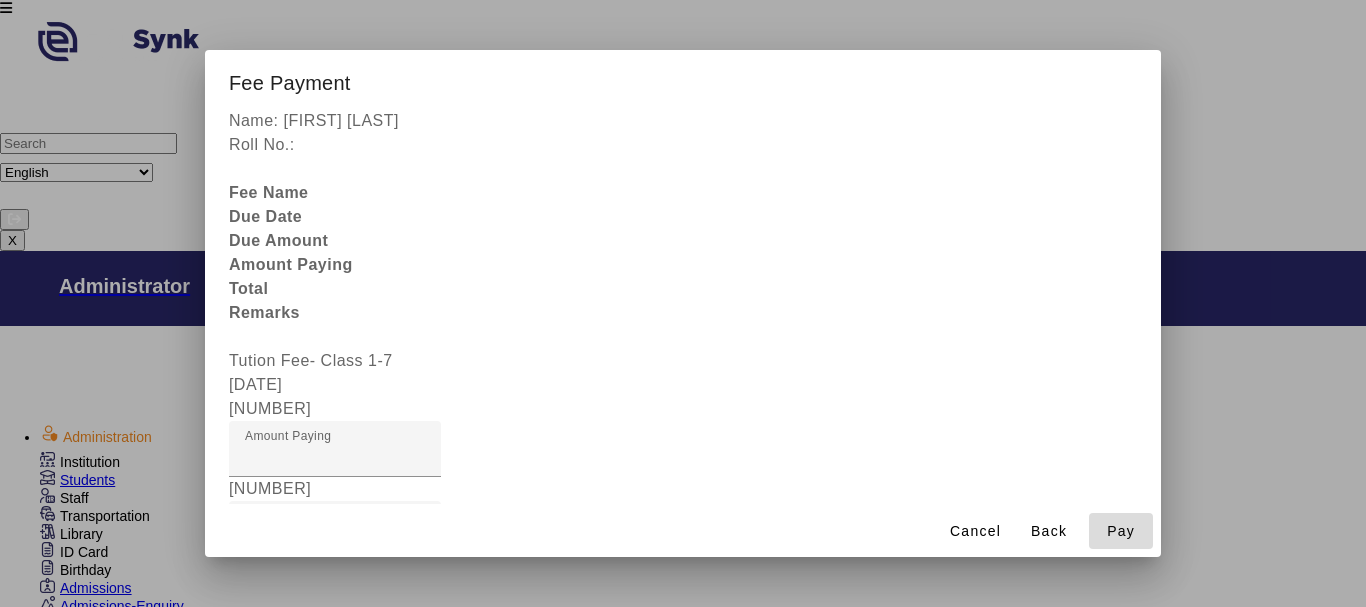click on "Pay" at bounding box center (1121, 531) 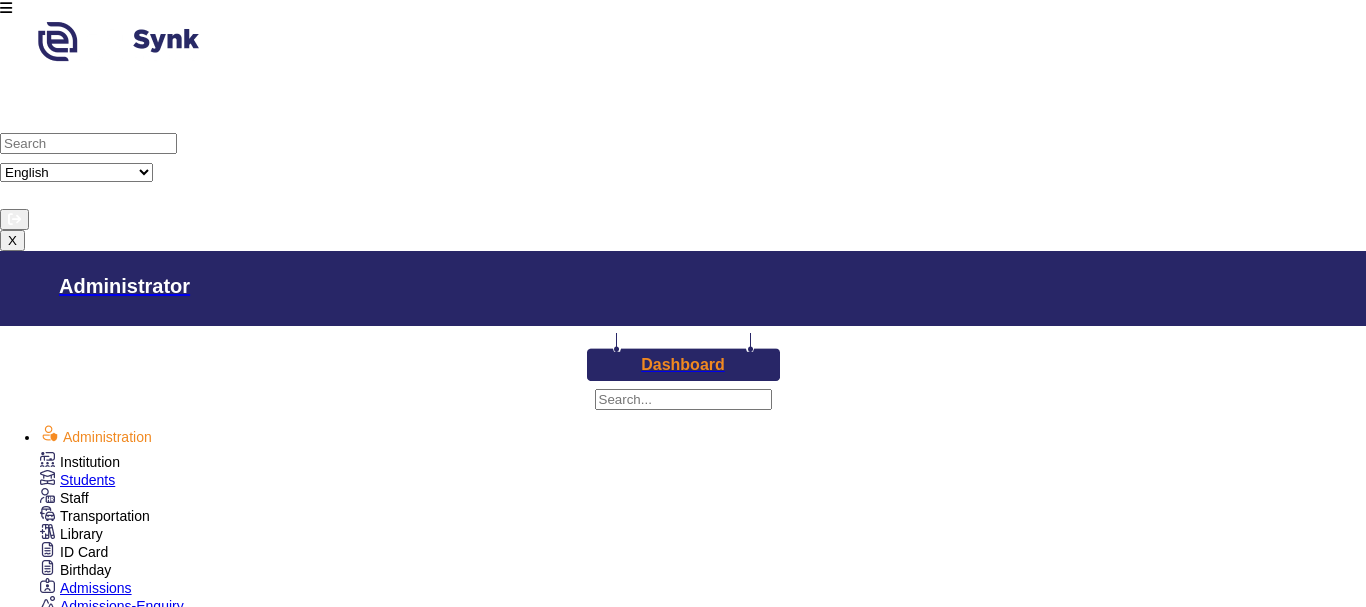 scroll, scrollTop: 211, scrollLeft: 0, axis: vertical 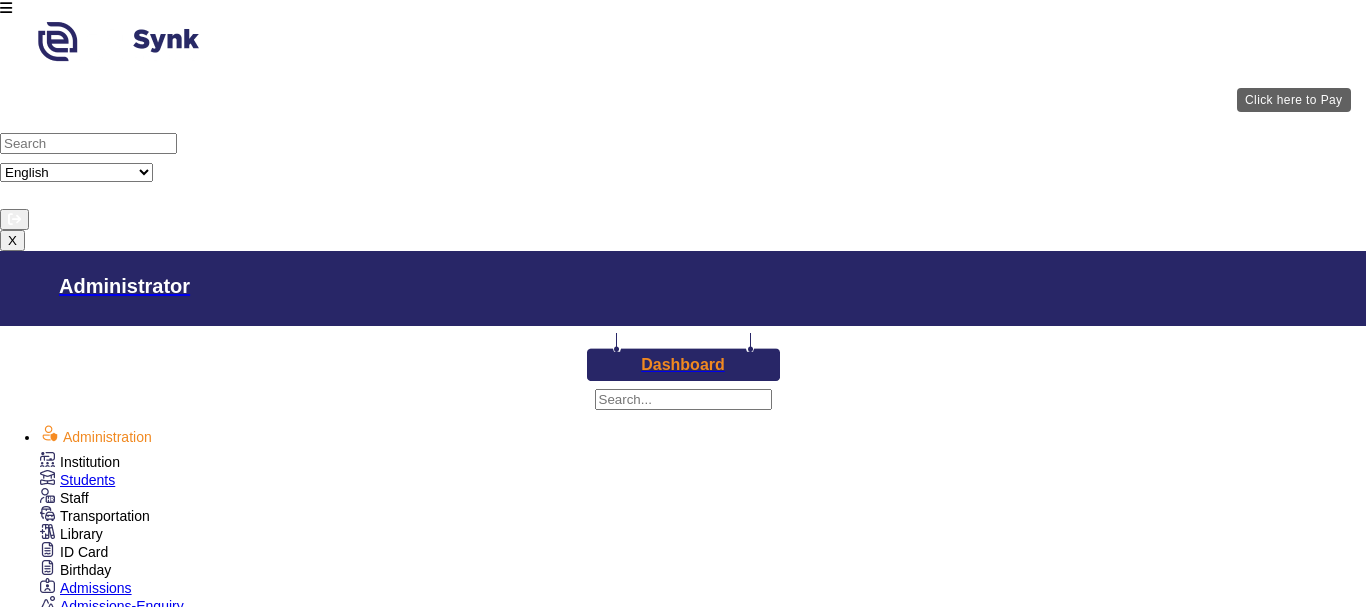 click on "View & Pay" at bounding box center (909, 3095) 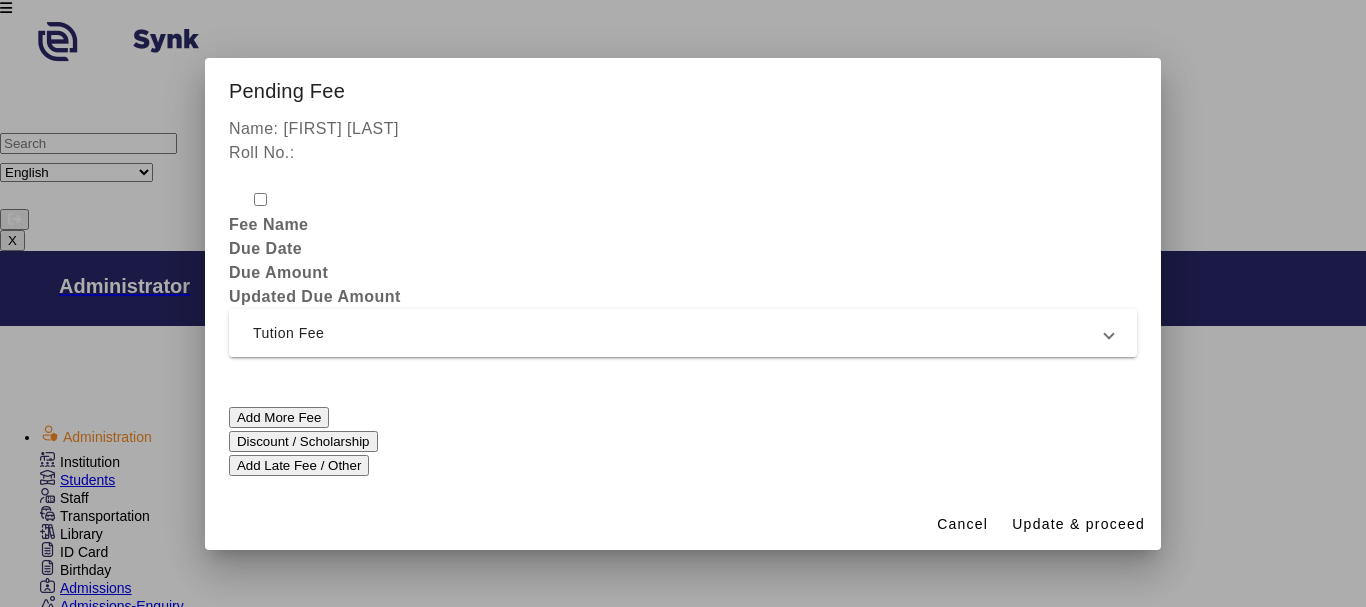 click on "Tution Fee" at bounding box center (679, 333) 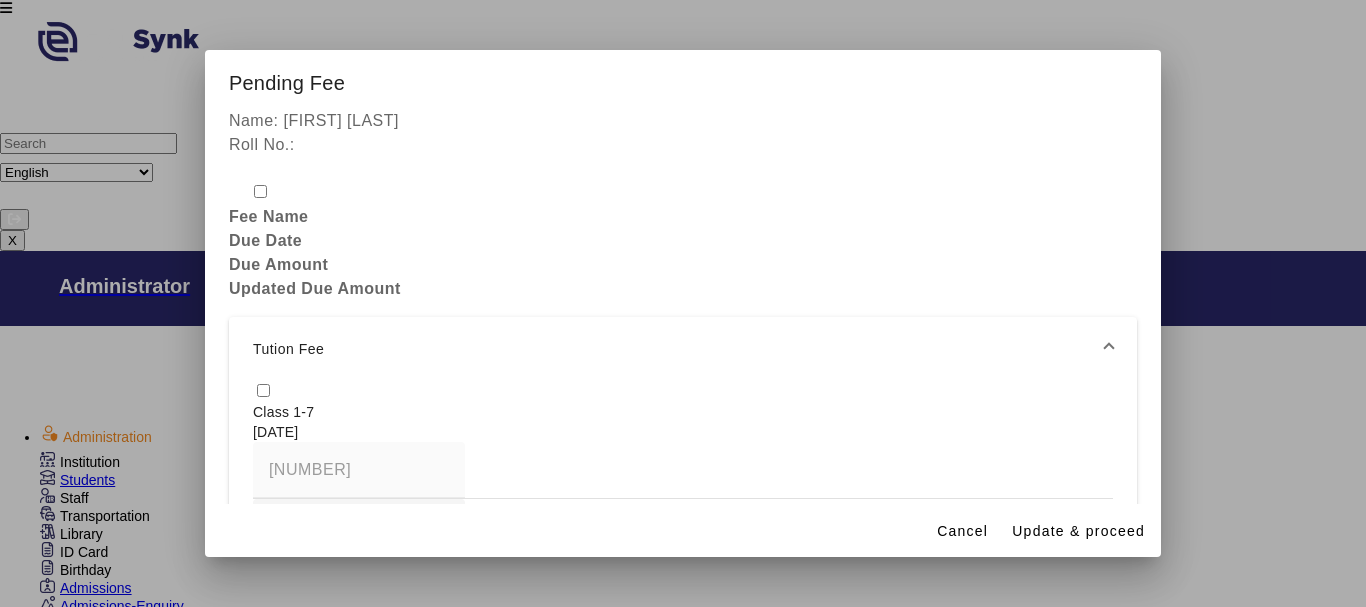 click at bounding box center [263, 390] 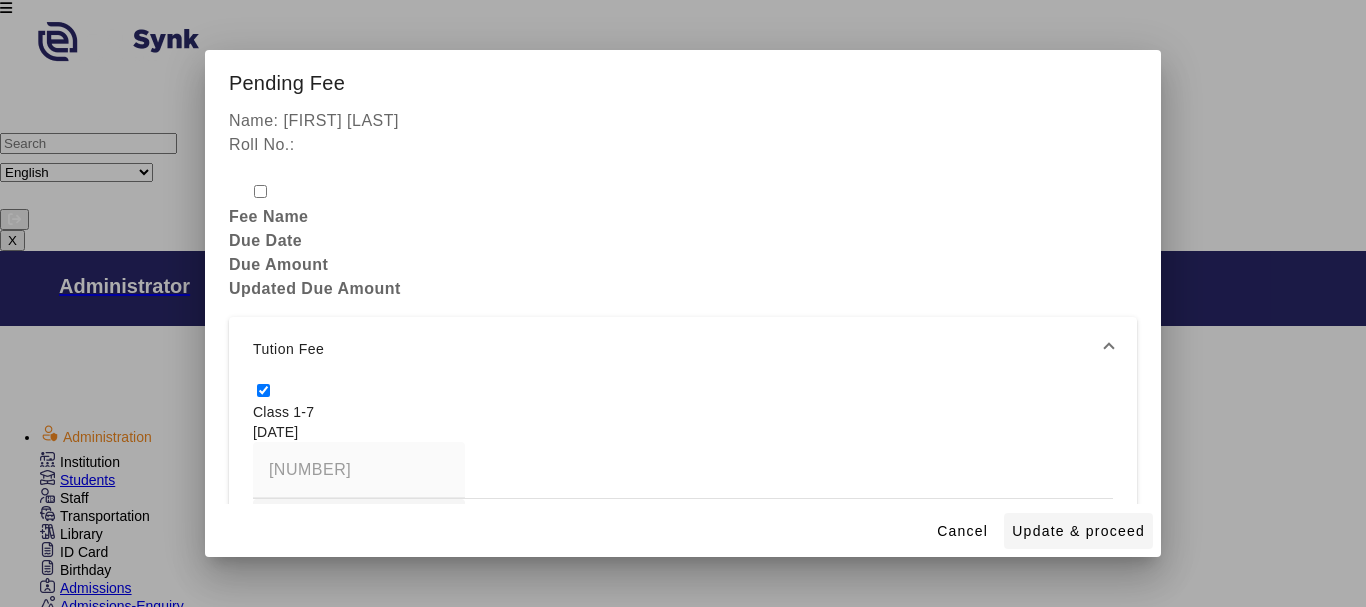 click on "Update & proceed" at bounding box center (1078, 531) 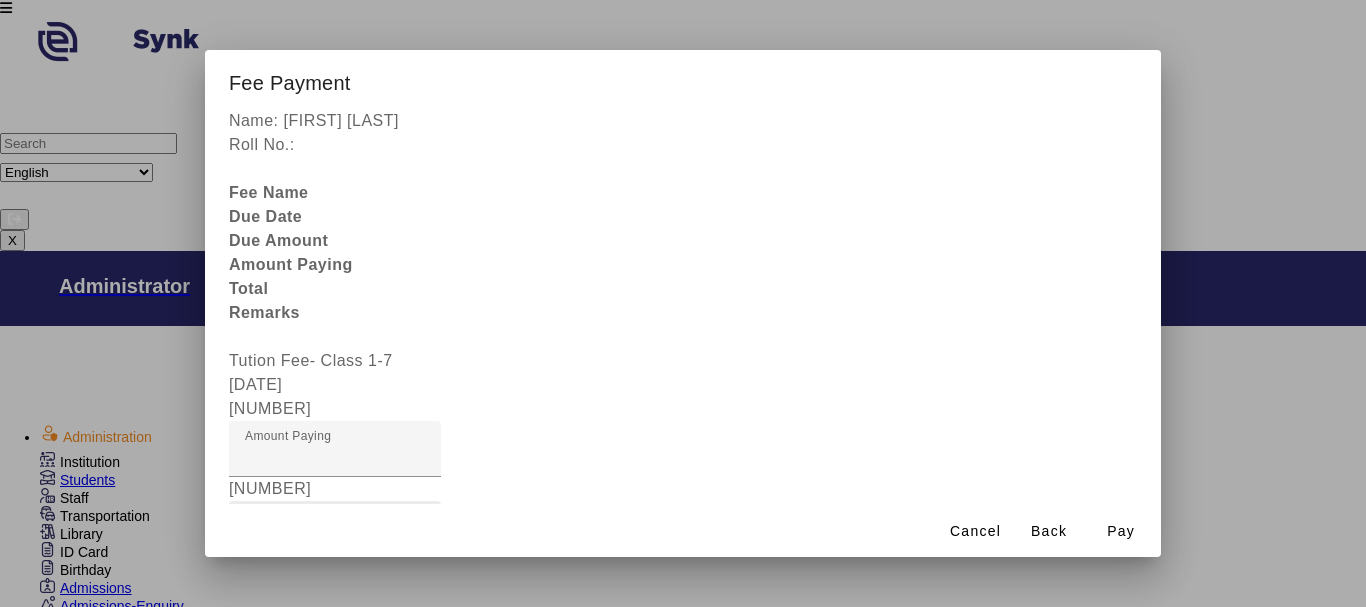 click on "Fee Remarks" at bounding box center [296, 528] 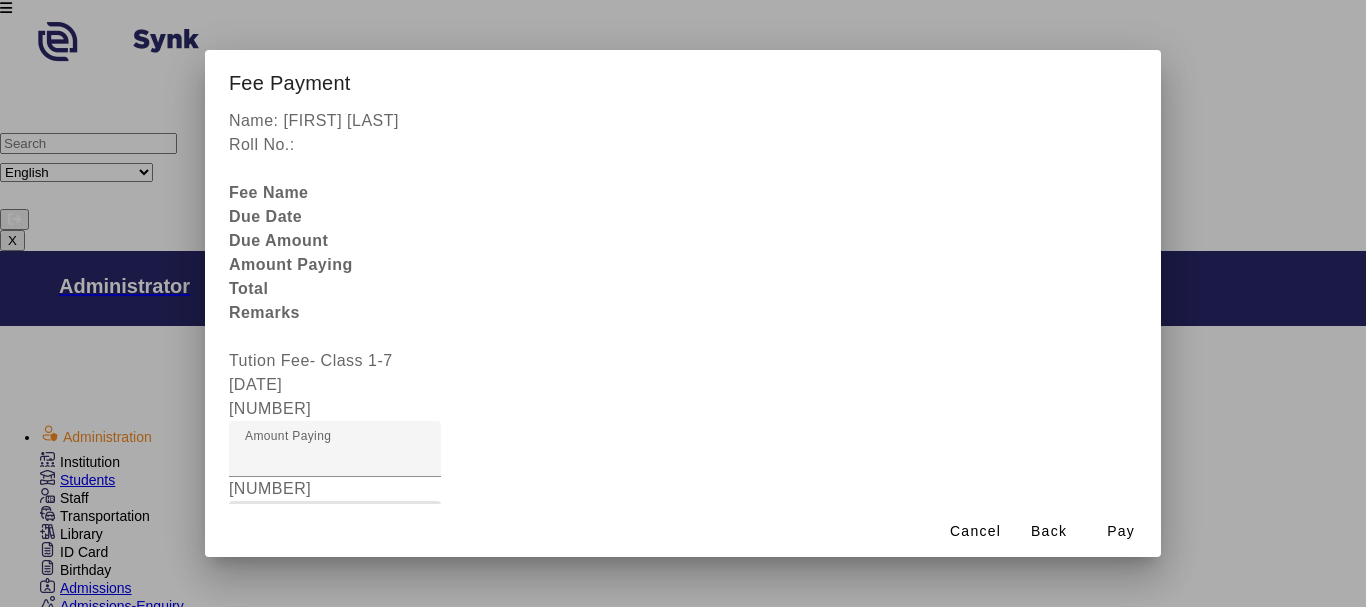 type on "Fees clear" 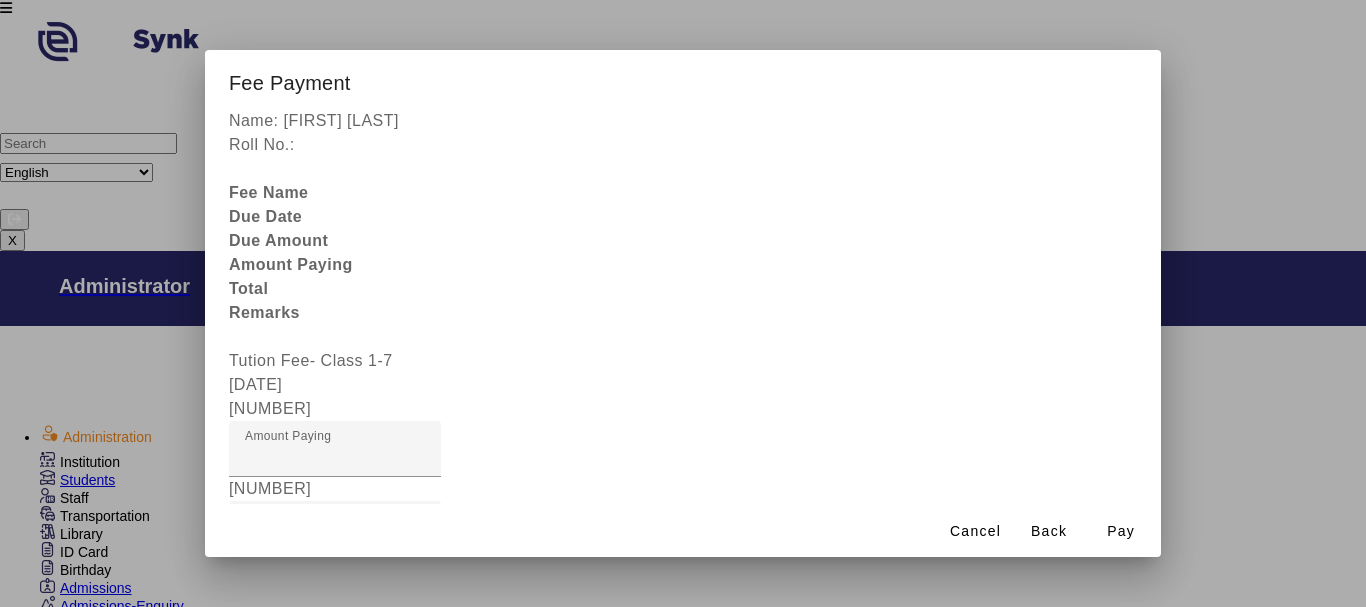 click at bounding box center (335, 609) 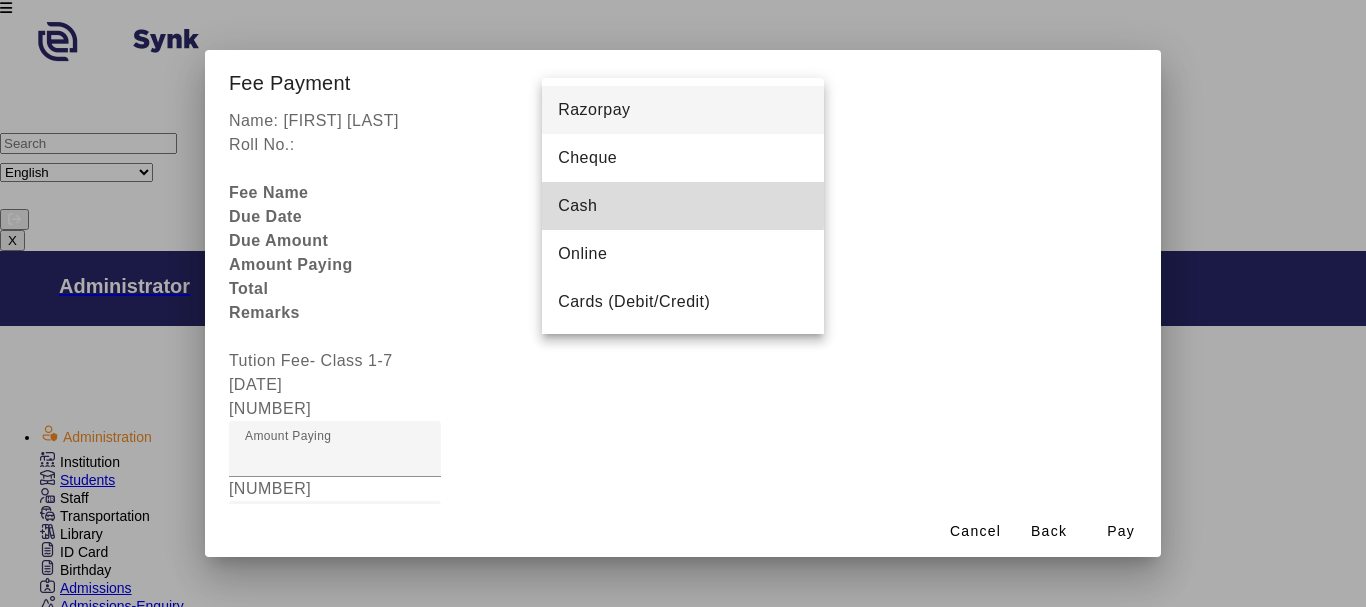 click on "Cash" at bounding box center [577, 206] 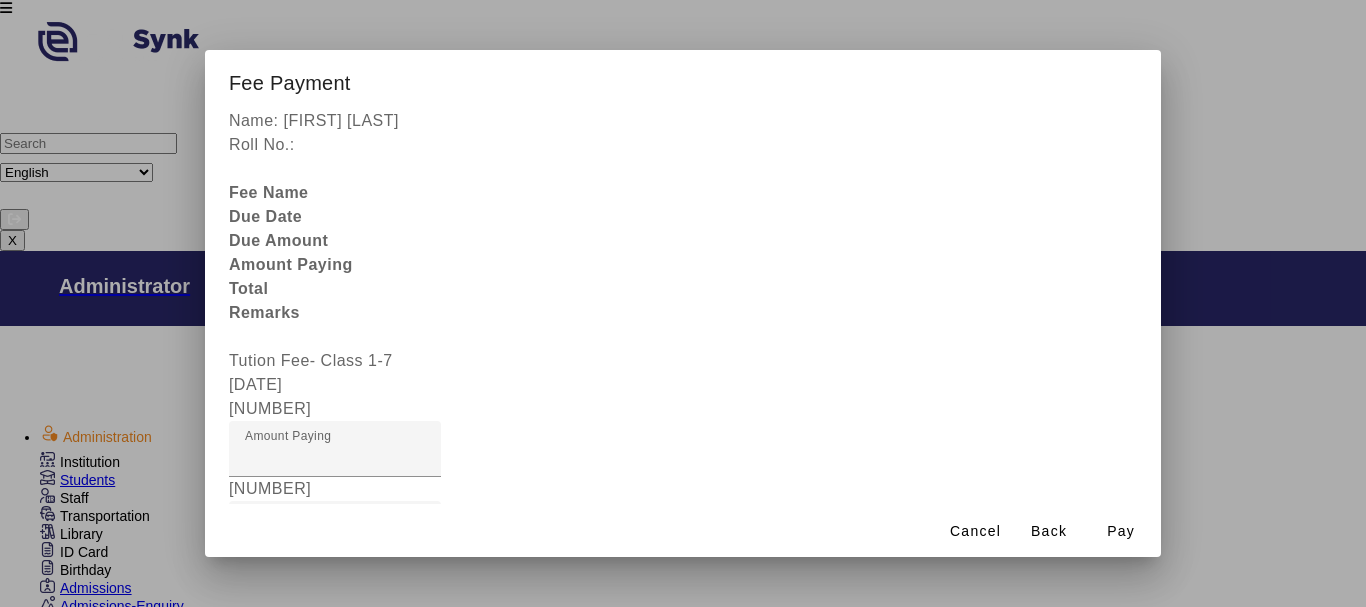 click on "Receipt Remarks" at bounding box center (310, 776) 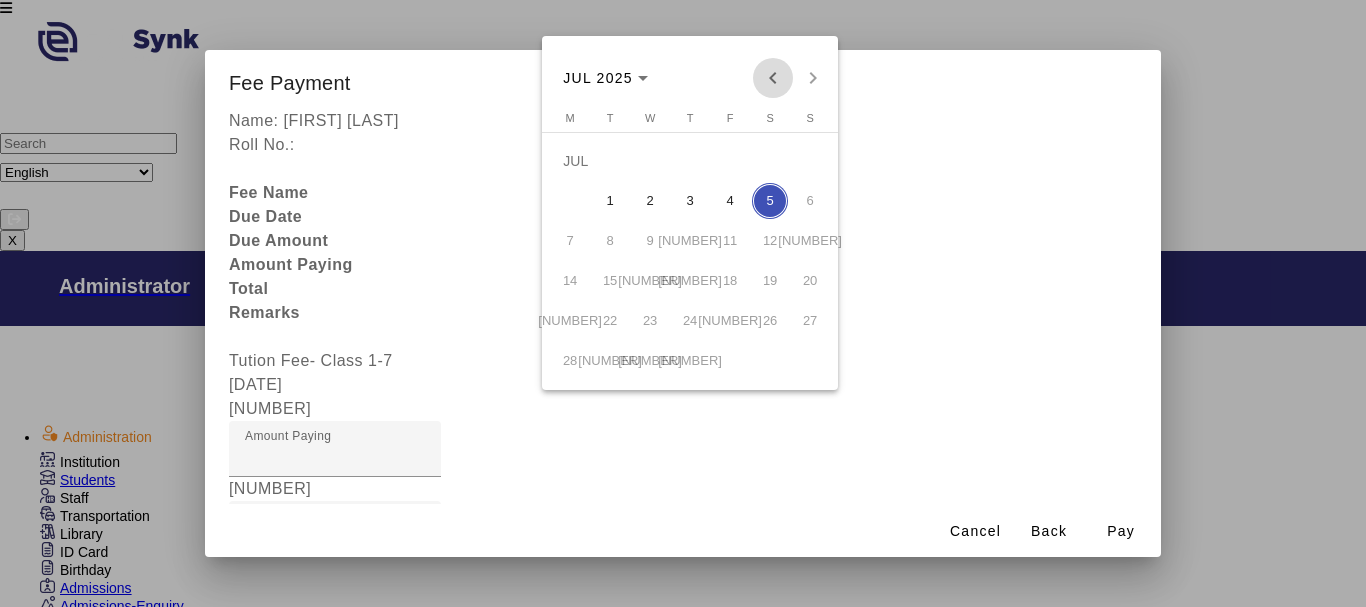 click at bounding box center (773, 78) 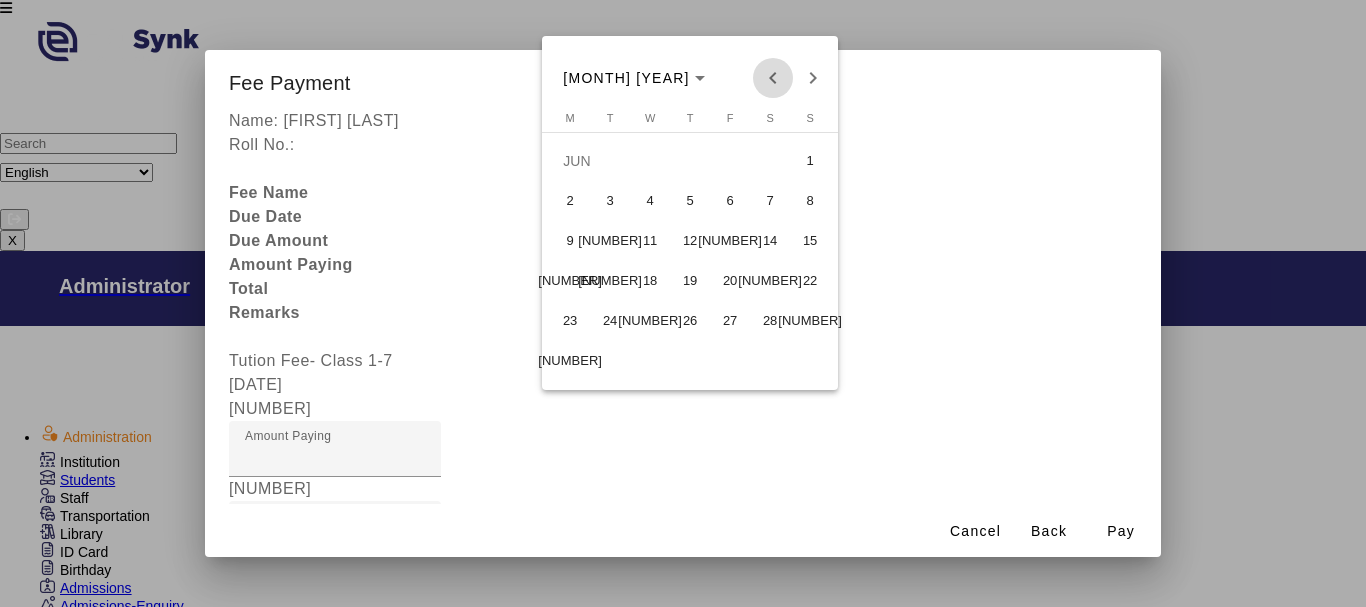 click at bounding box center (773, 78) 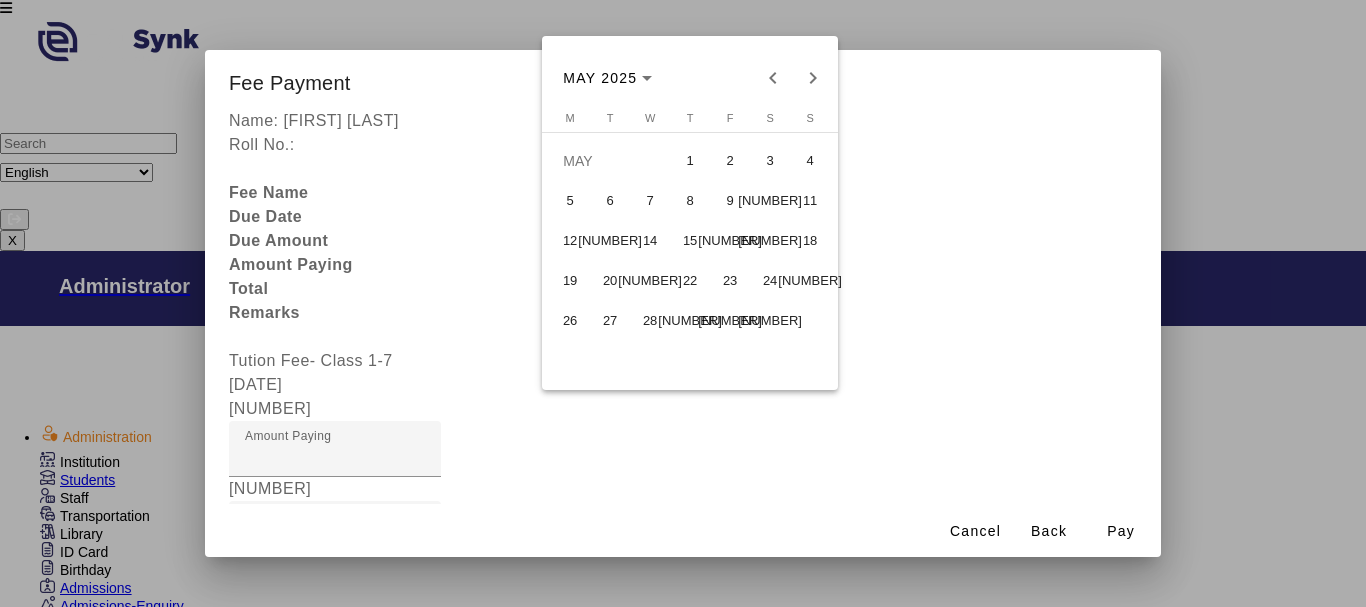 click on "22" at bounding box center (690, 281) 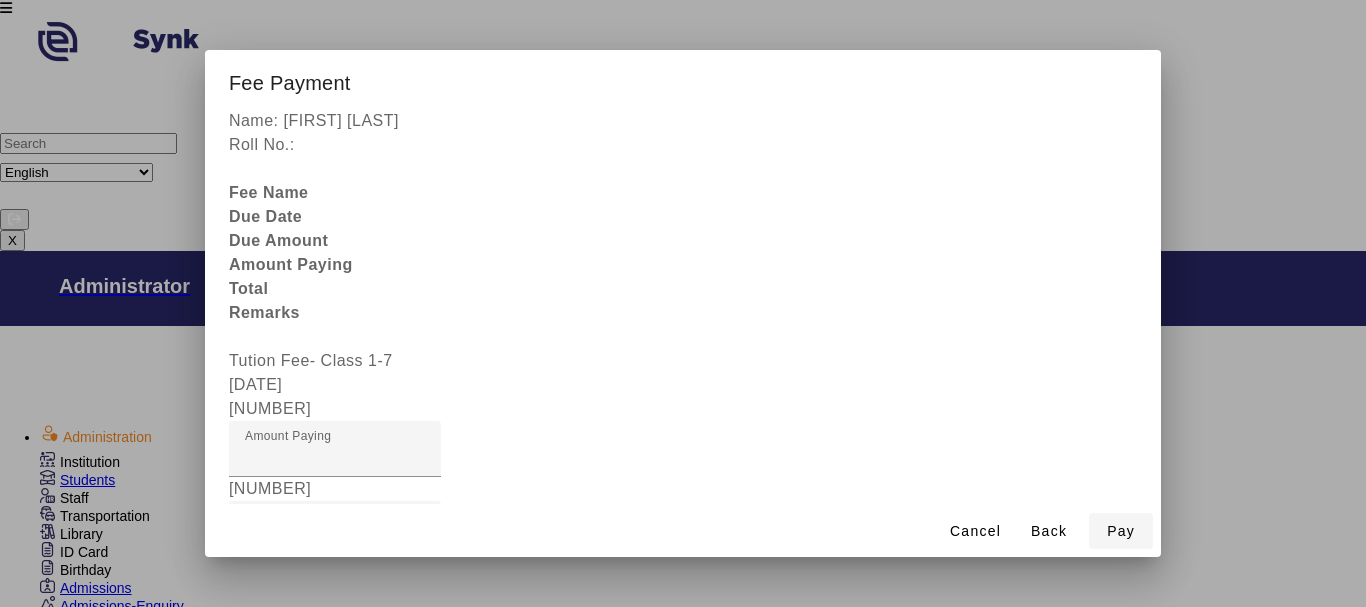 click on "Pay" at bounding box center [1121, 531] 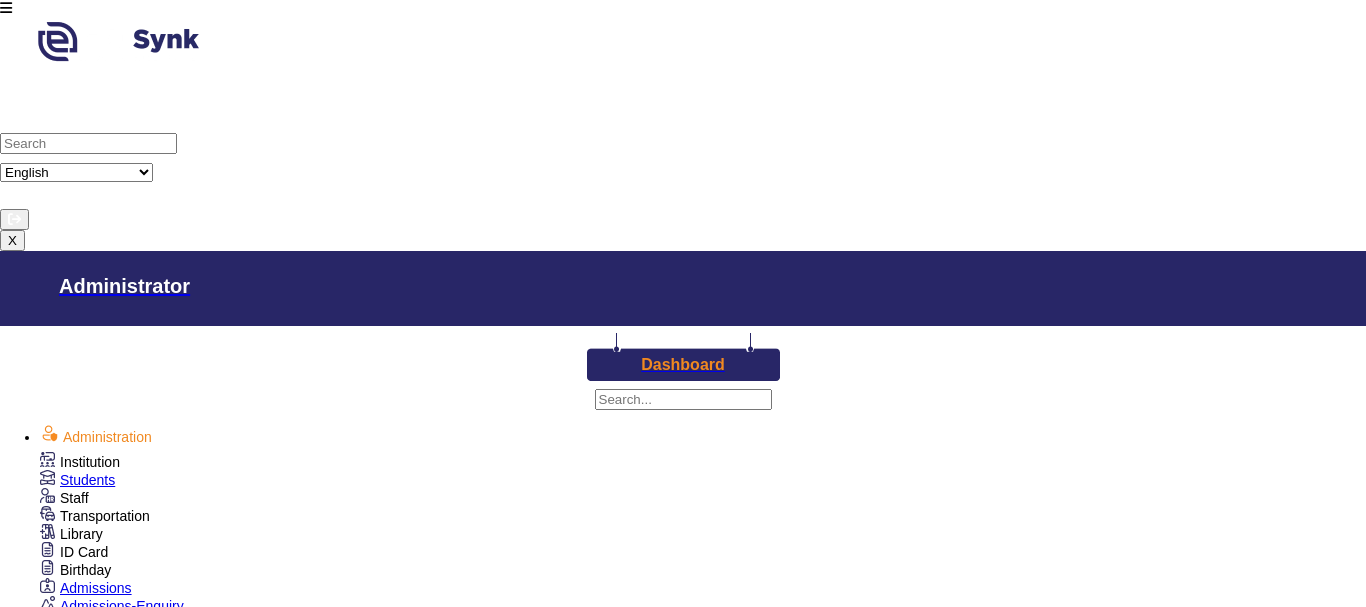 scroll, scrollTop: 0, scrollLeft: 0, axis: both 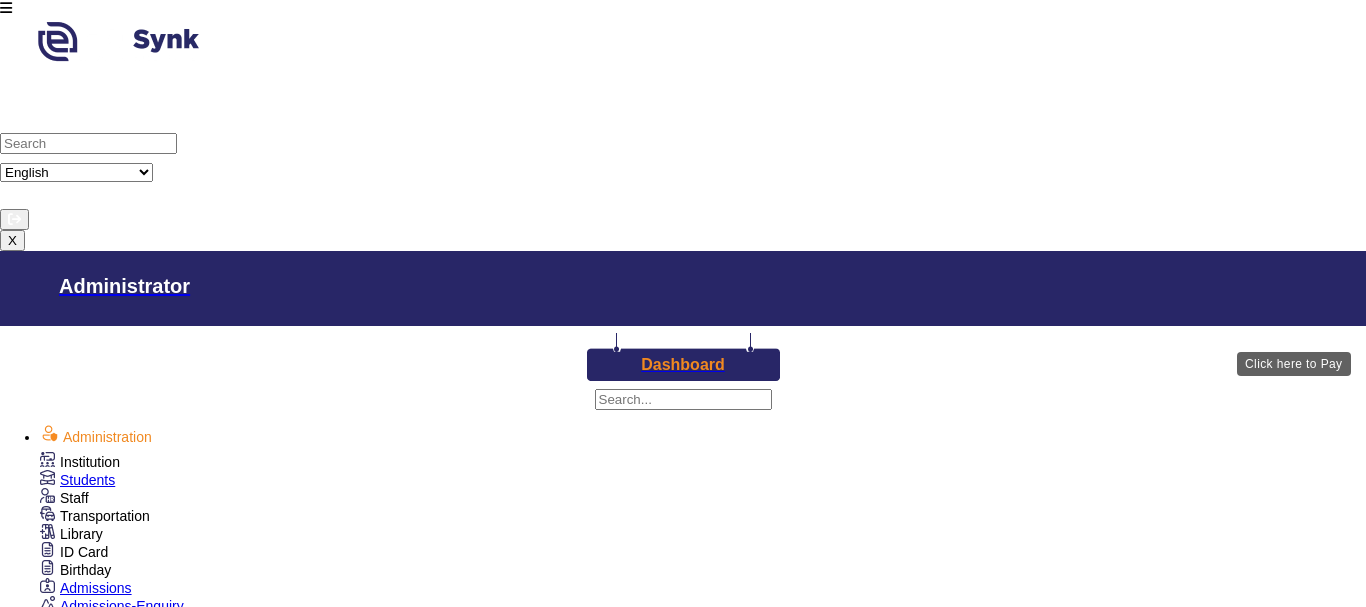 click on "View & Pay" at bounding box center [909, 2263] 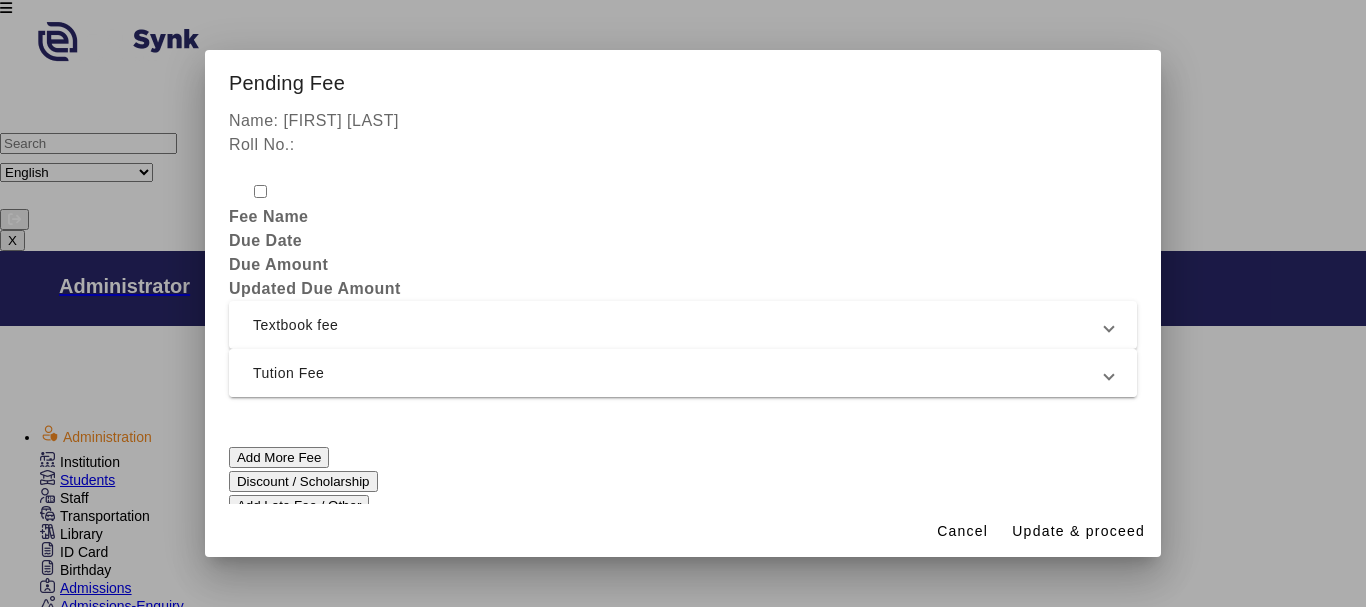 click on "Tution Fee" at bounding box center [679, 373] 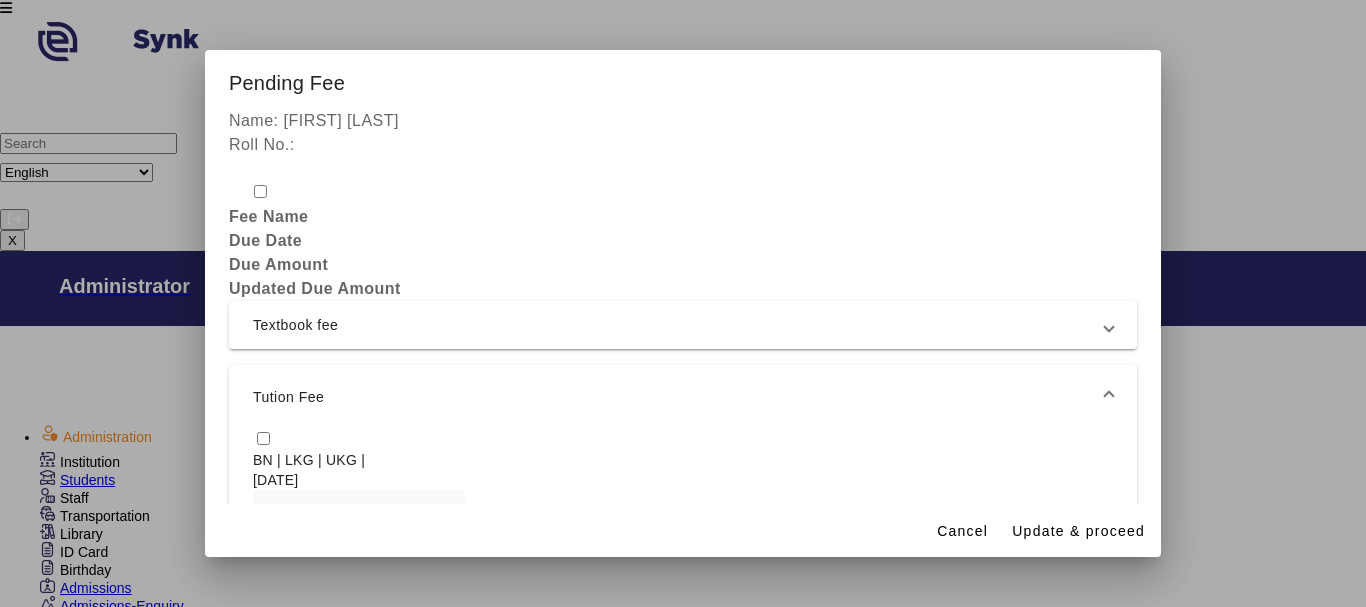 click at bounding box center (263, 438) 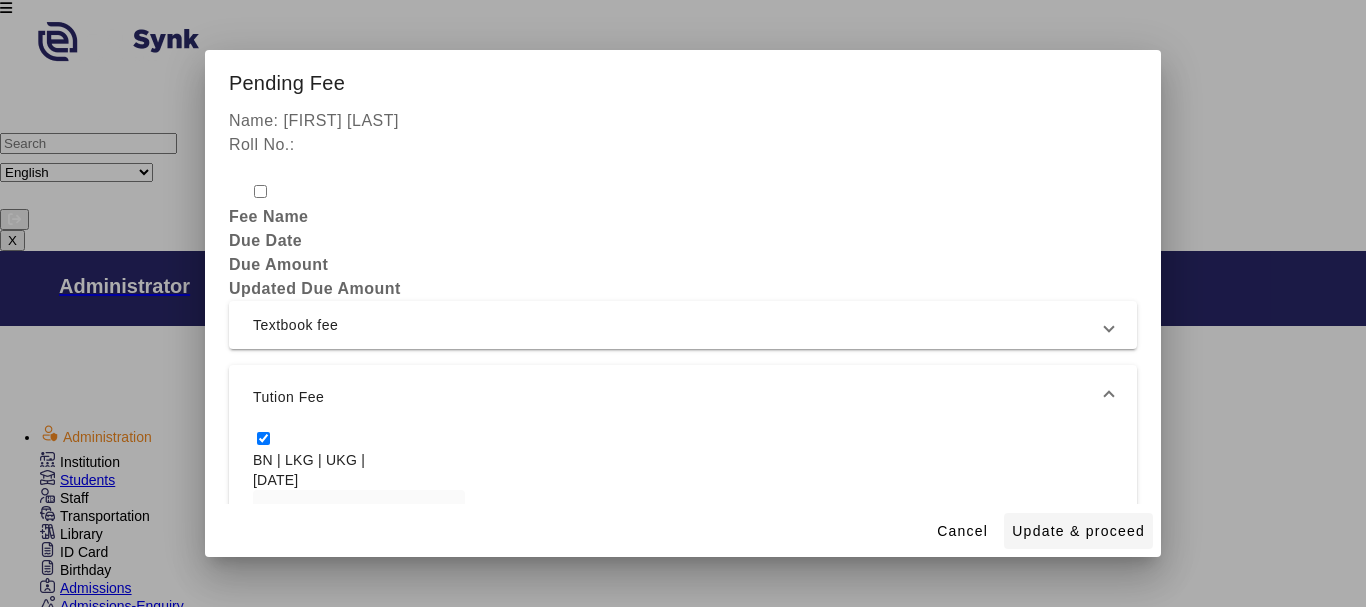 click on "Update & proceed" at bounding box center (1078, 531) 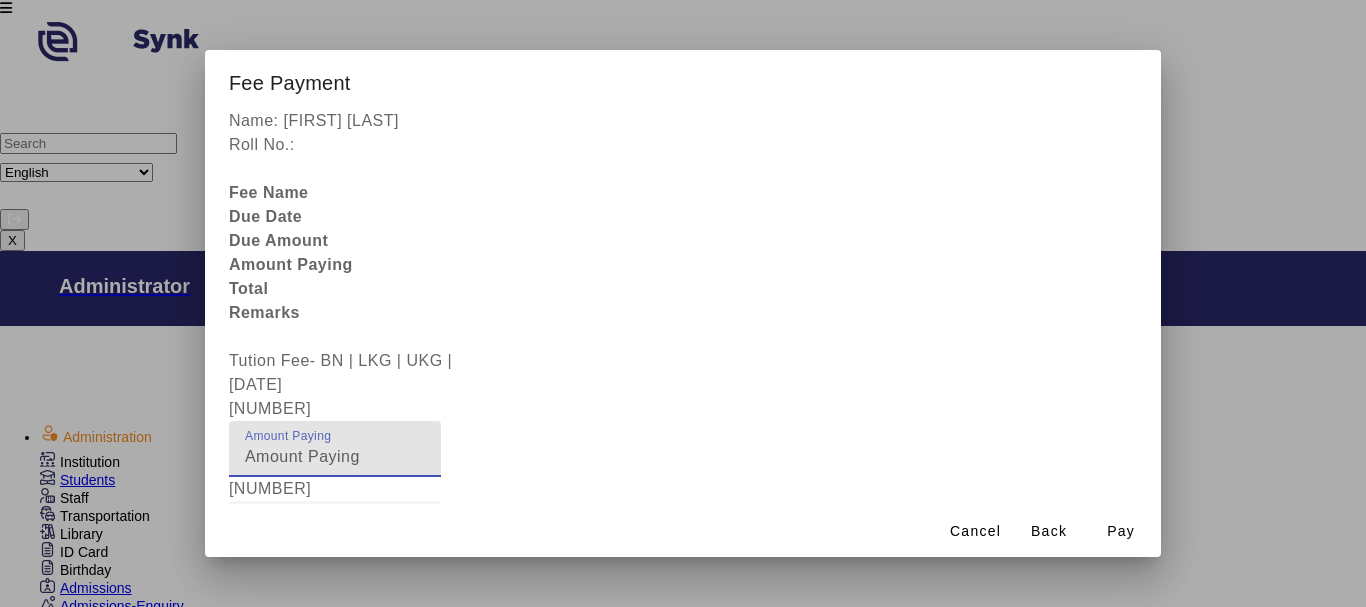 click on "[NUMBER]" at bounding box center (335, 457) 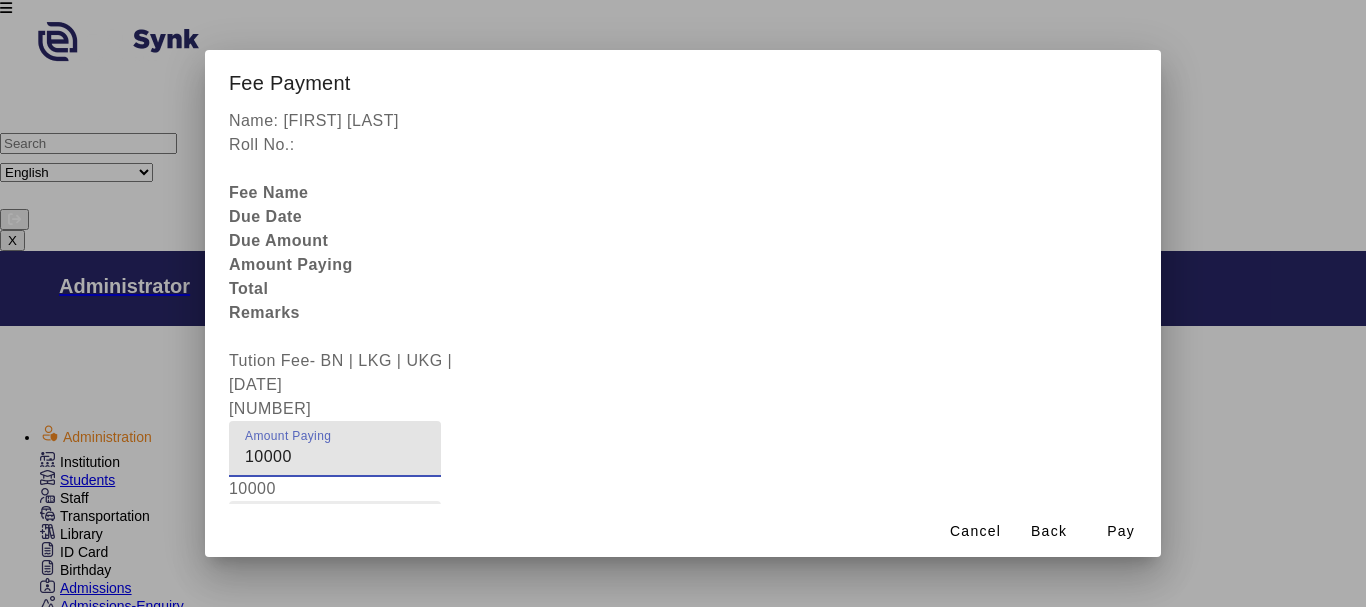 type on "10000" 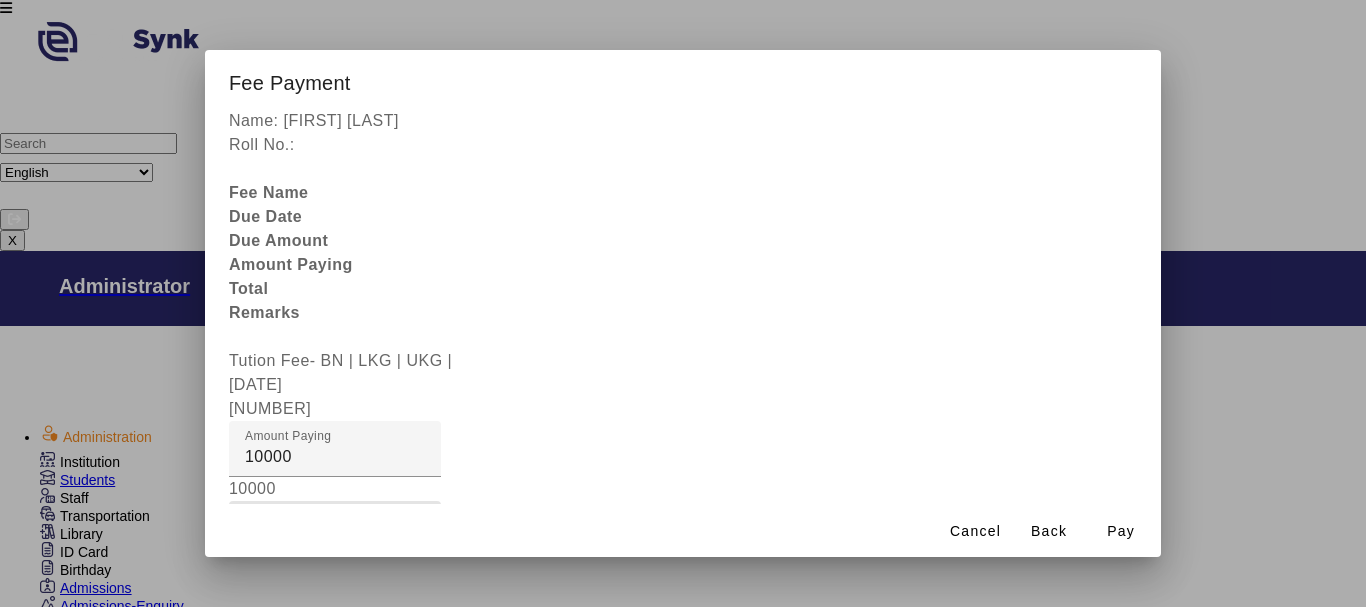 click on "Fee Remarks" at bounding box center [335, 537] 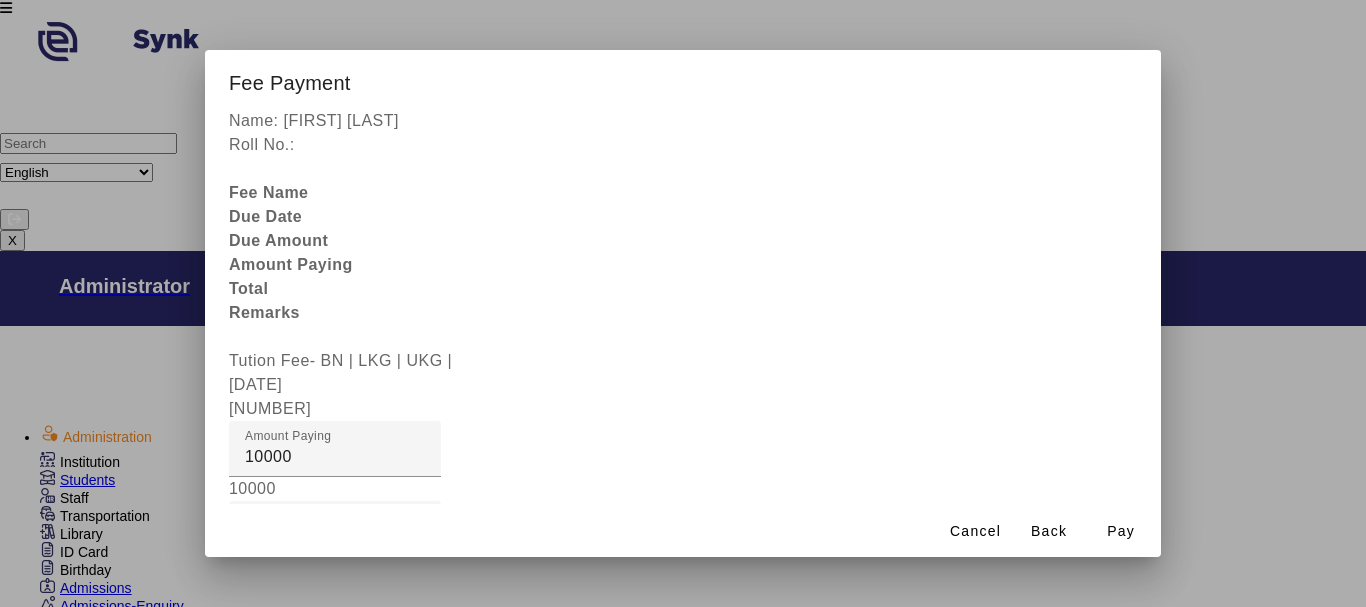 click at bounding box center (335, 609) 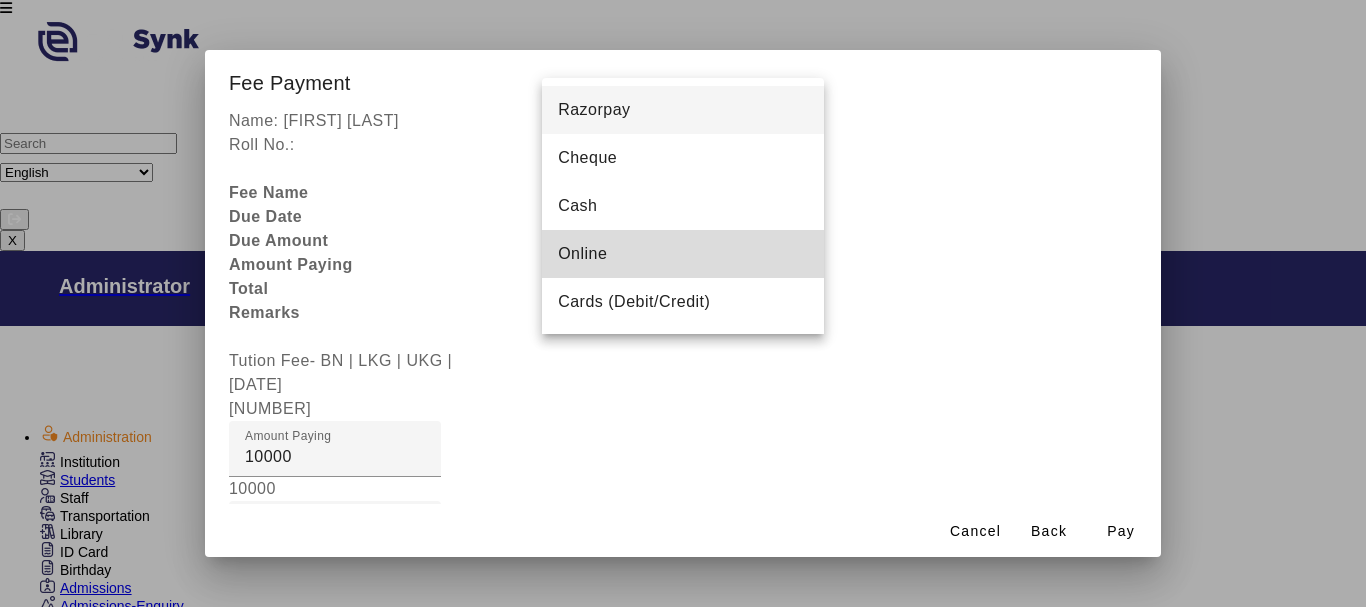 click on "Online" at bounding box center (582, 254) 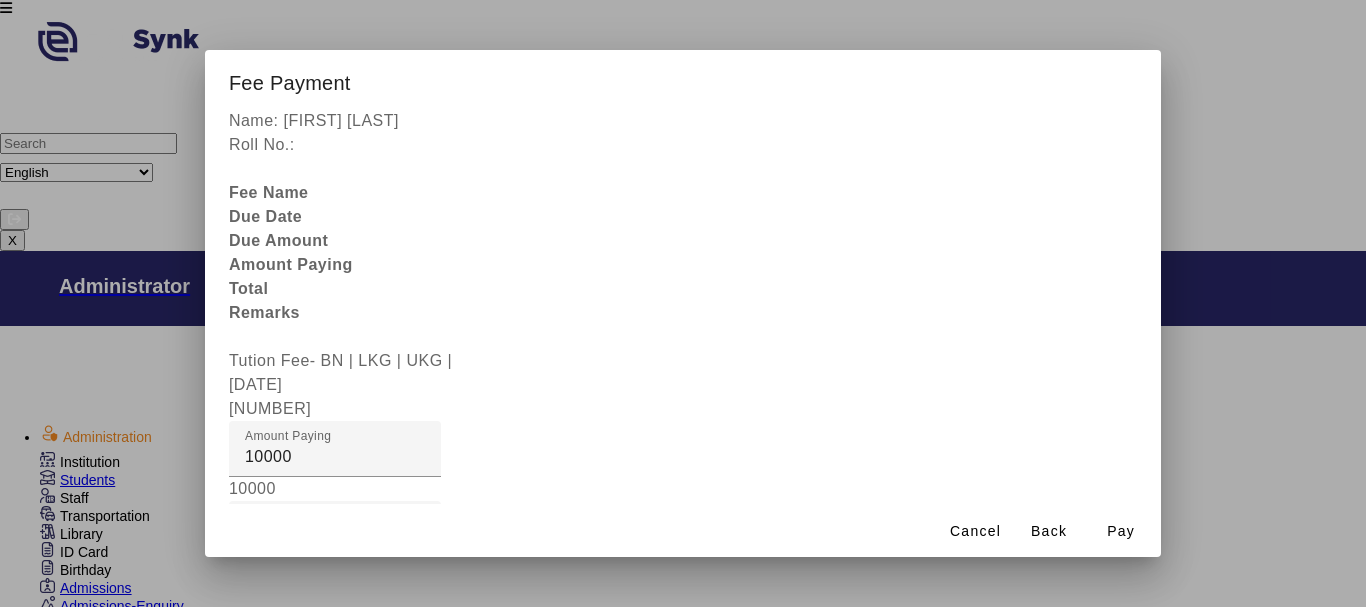 click at bounding box center (449, 945) 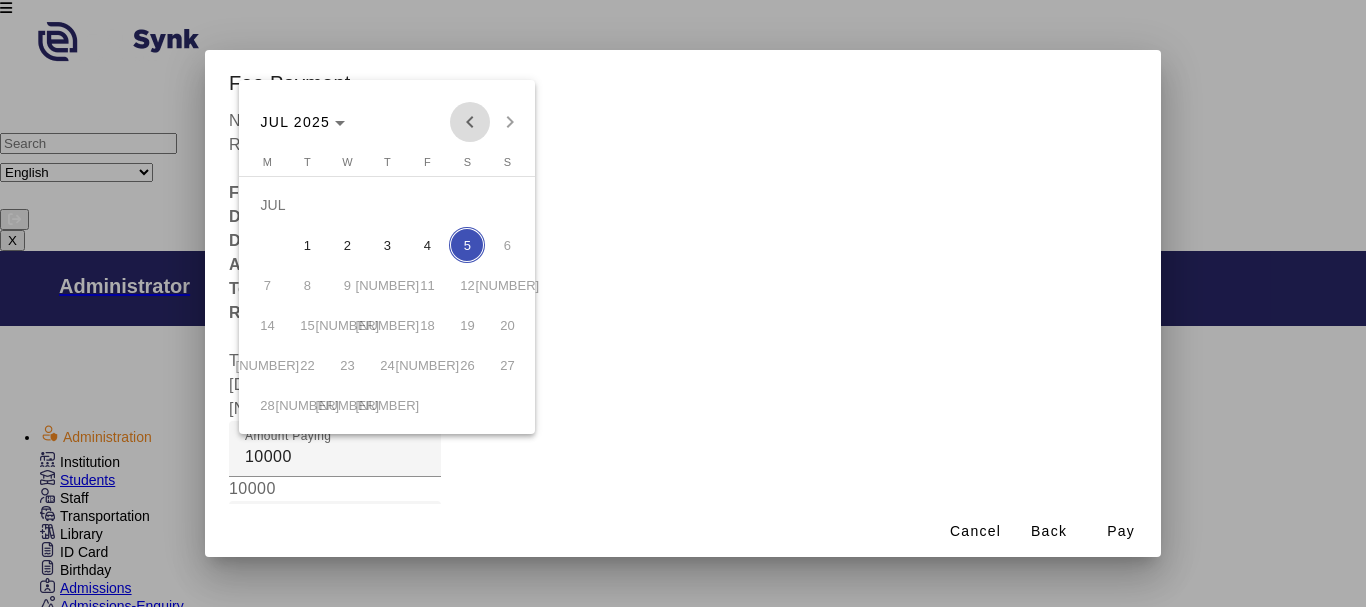 click at bounding box center (470, 122) 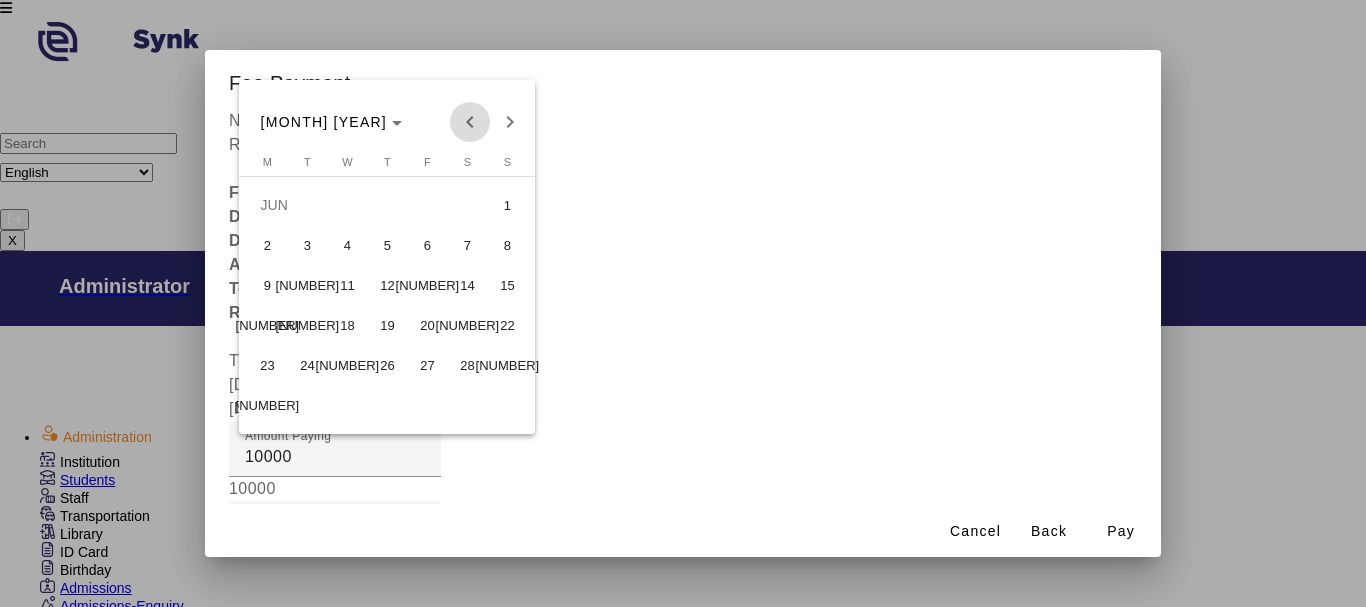 click at bounding box center (470, 122) 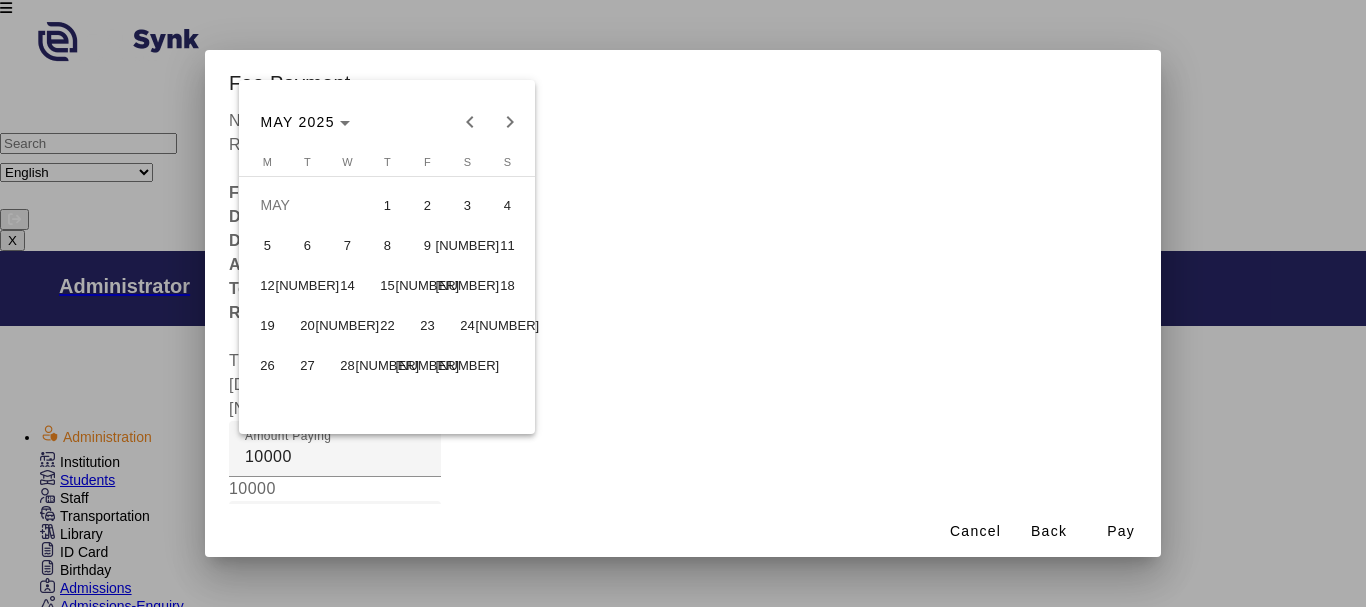 click on "22" at bounding box center [387, 325] 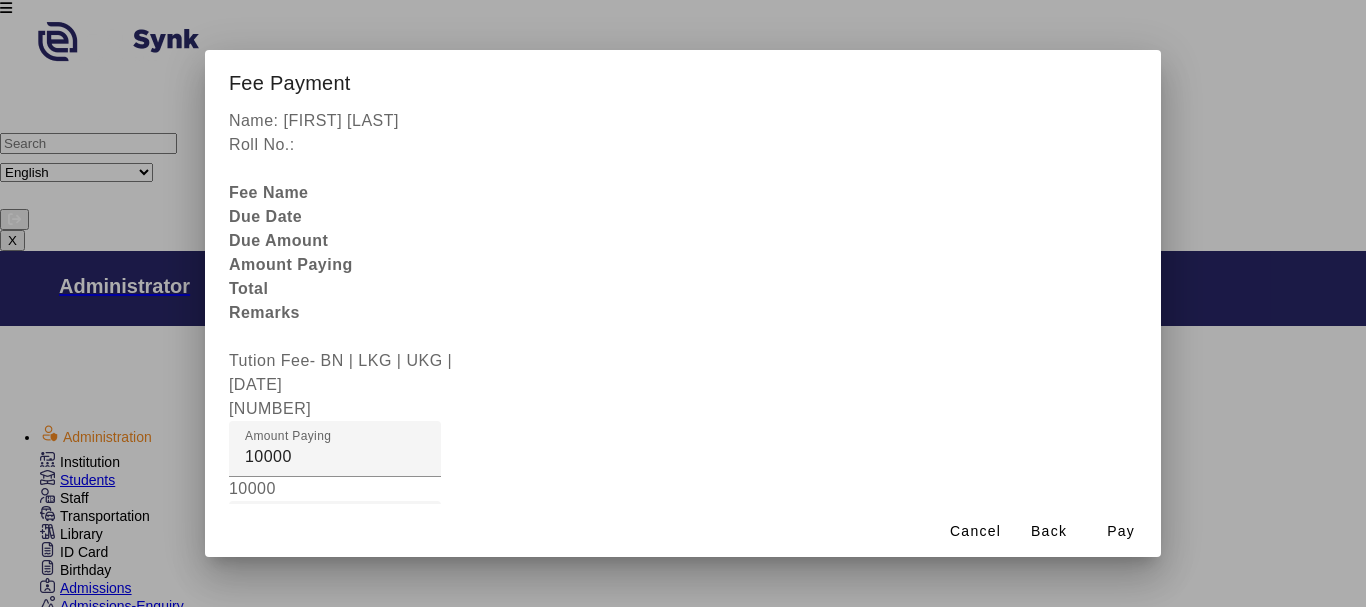 click on "Remarks" at bounding box center (279, 833) 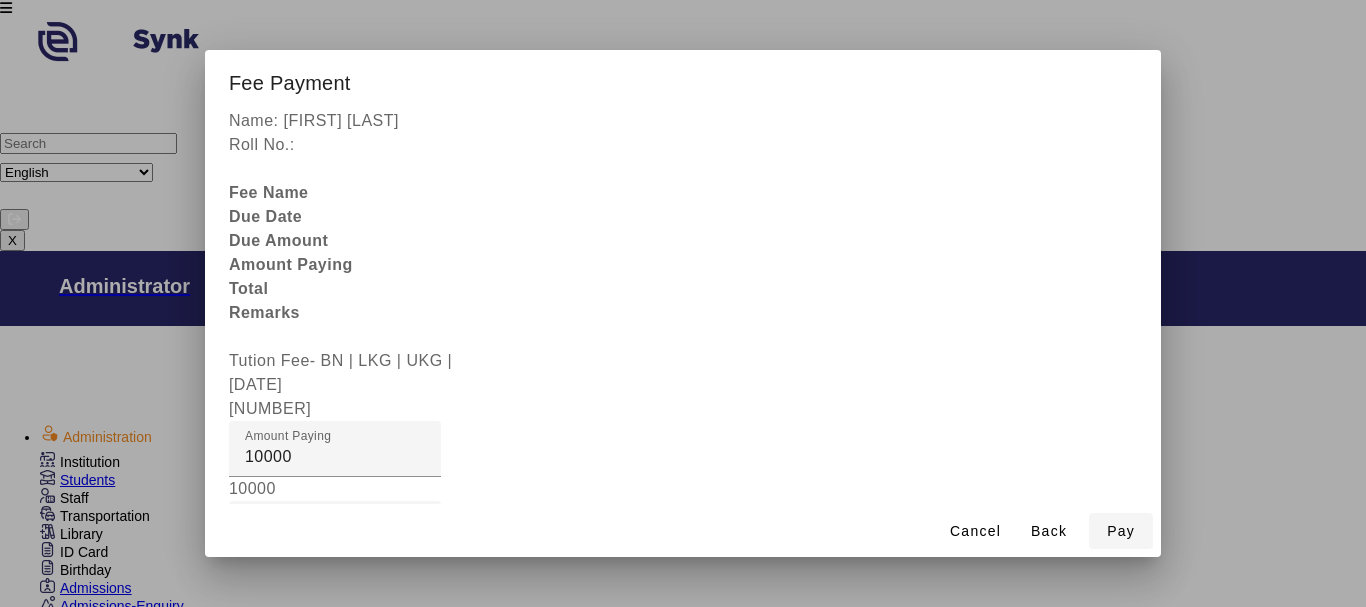 type on "[PHONE]" 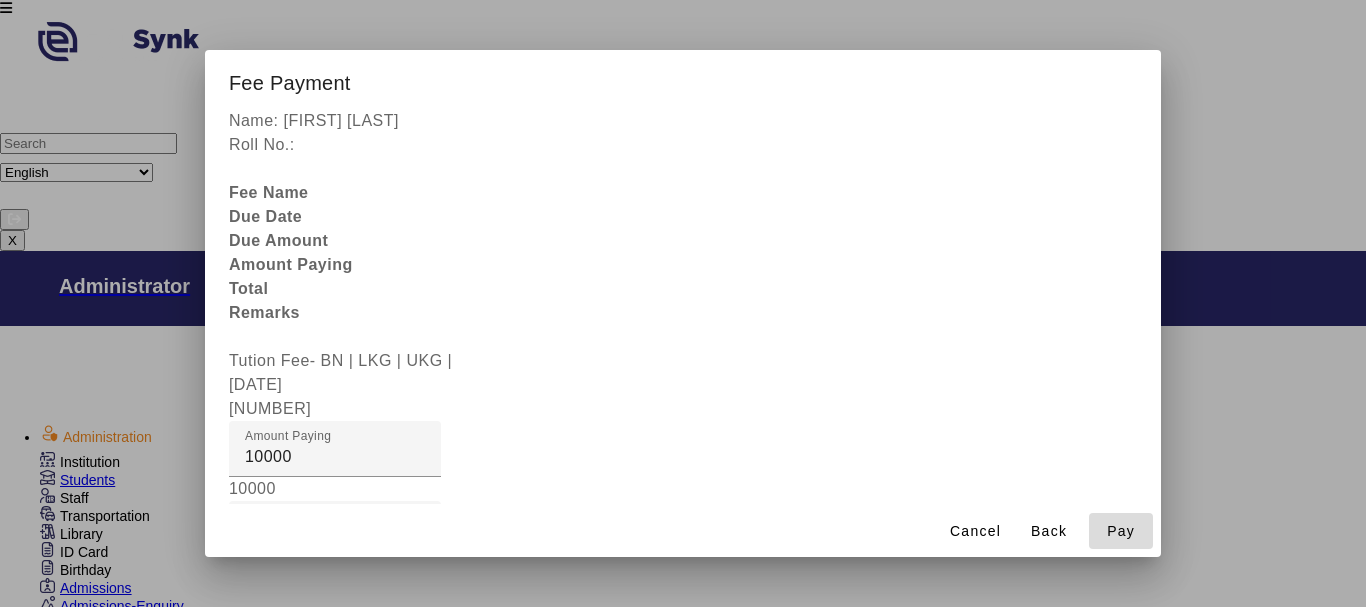 click on "Pay" at bounding box center [1121, 531] 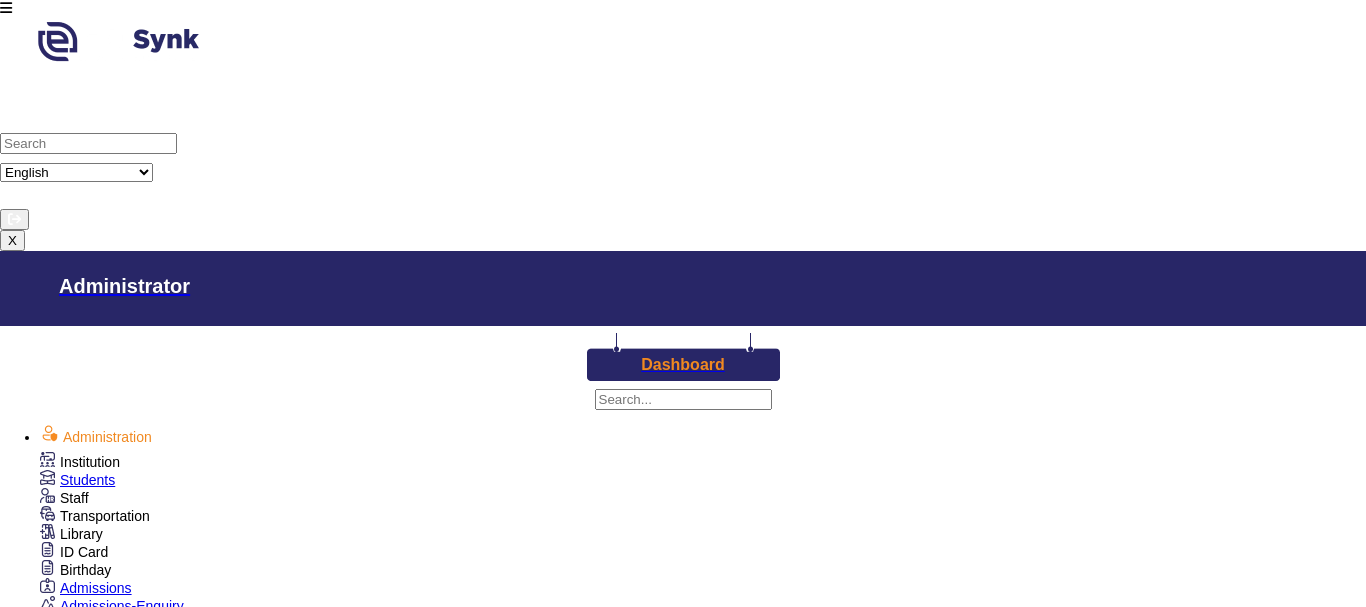 scroll, scrollTop: 131, scrollLeft: 0, axis: vertical 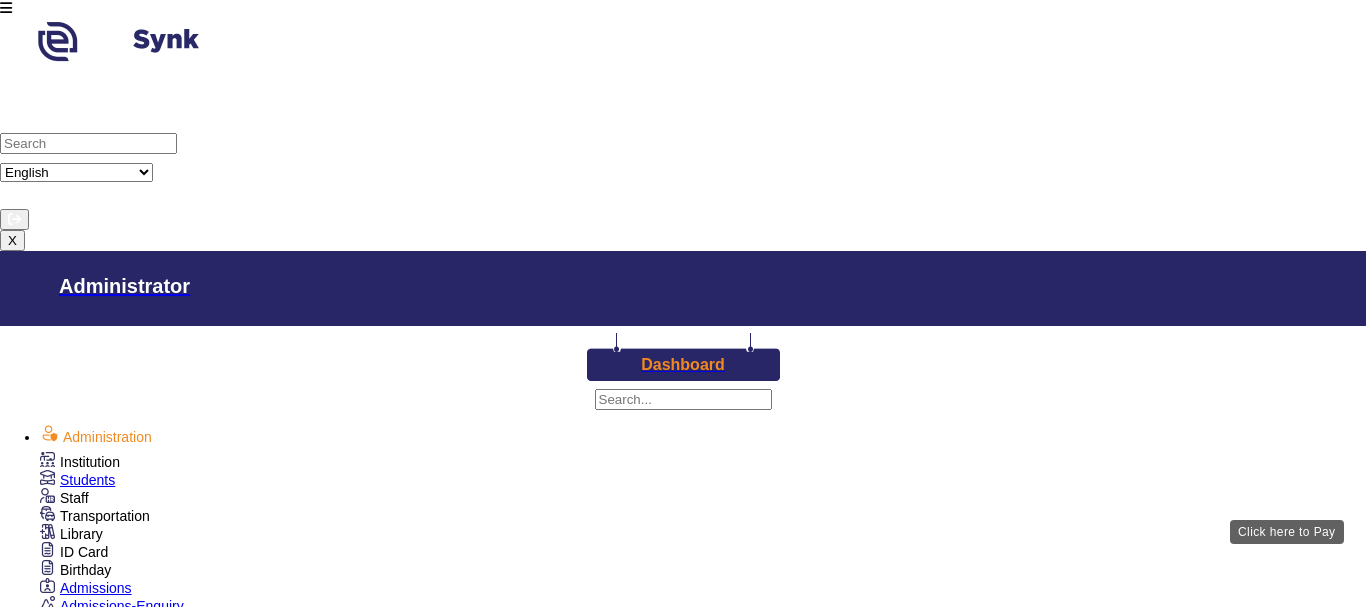 click on "View & Pay" at bounding box center (920, 2055) 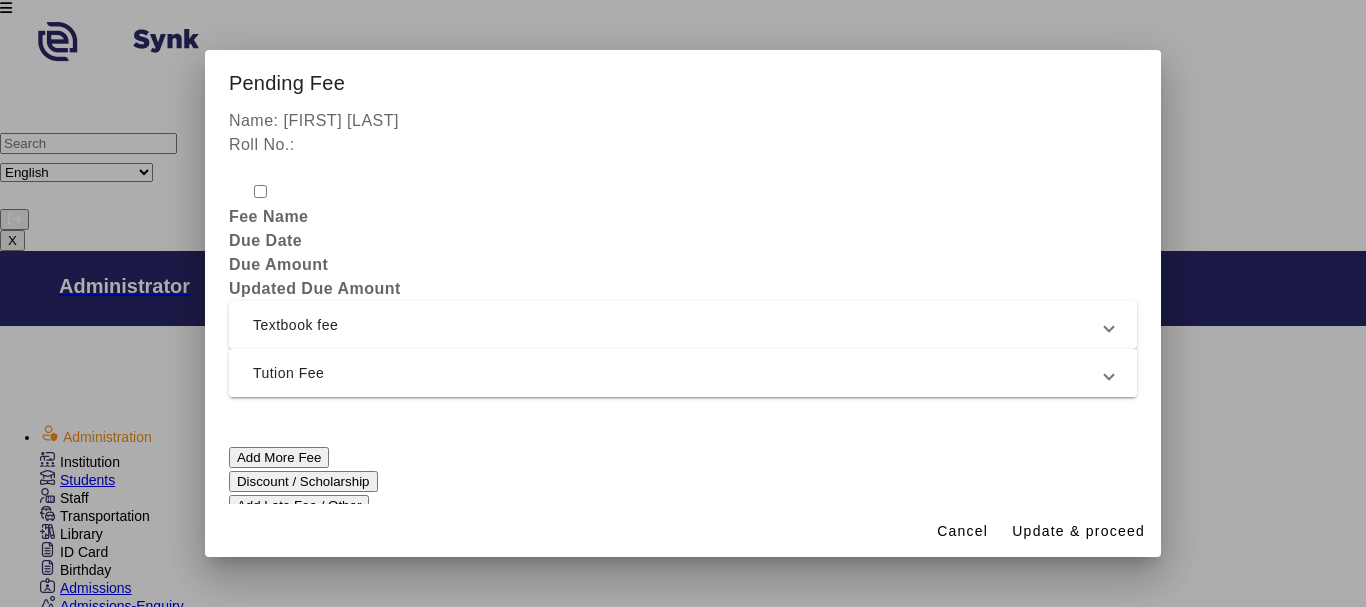 click on "Tution Fee" at bounding box center (679, 373) 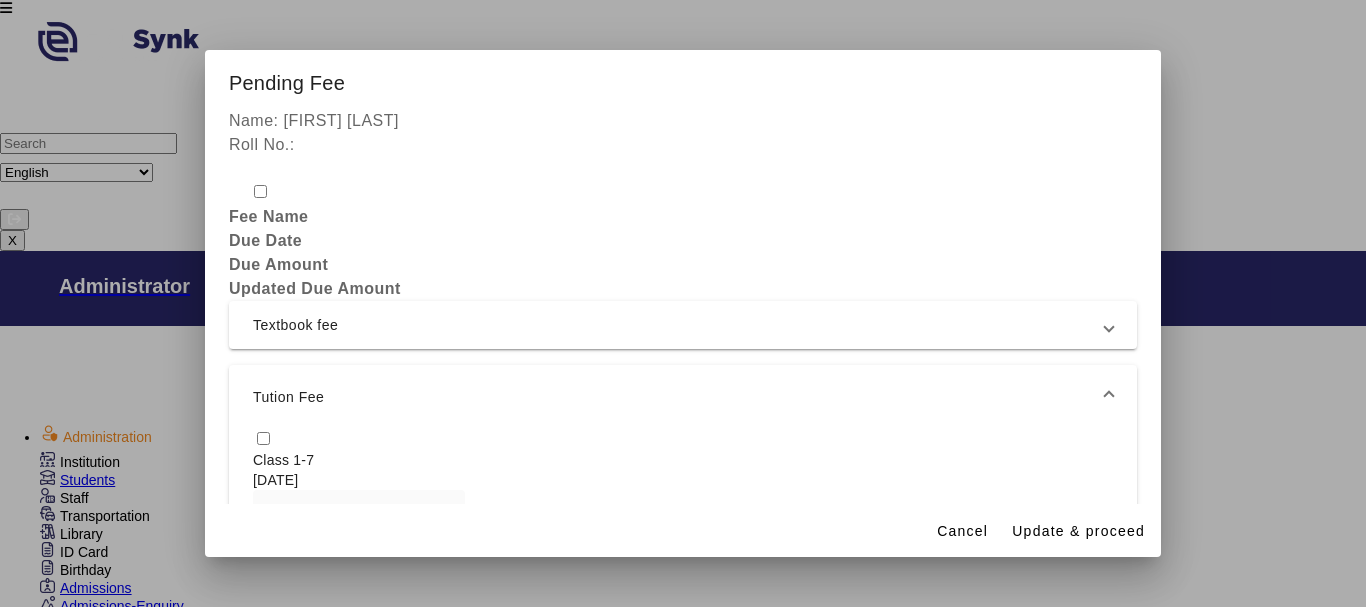 click at bounding box center (263, 438) 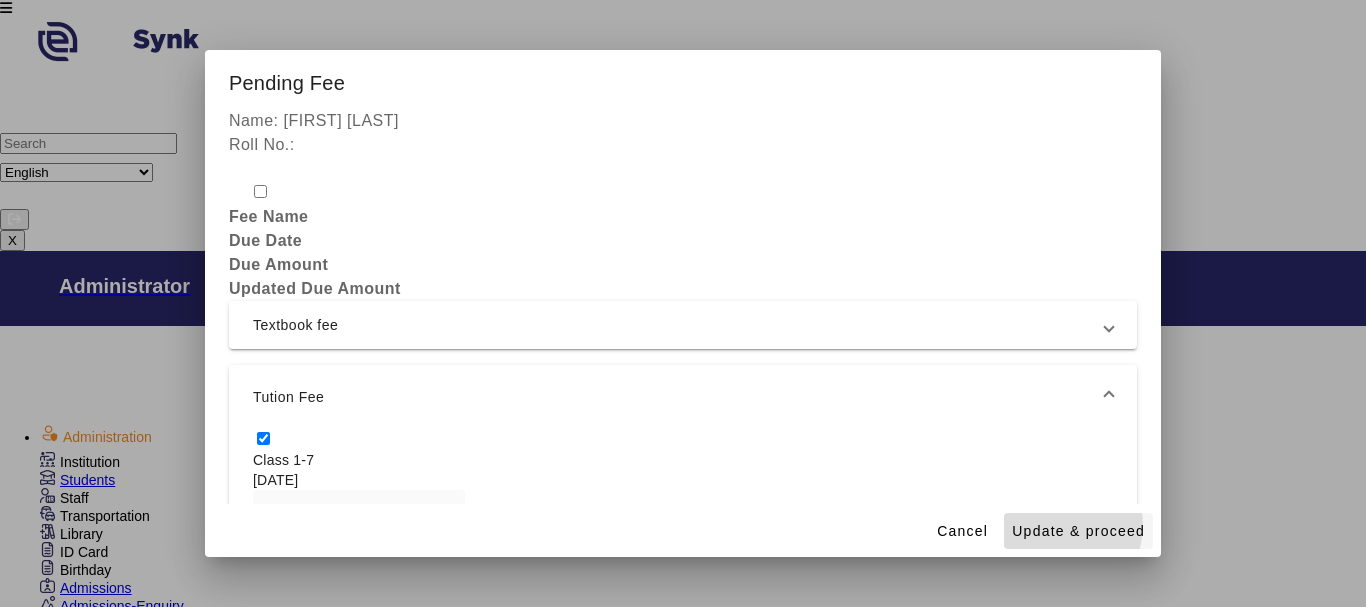 click on "Update & proceed" at bounding box center (1078, 531) 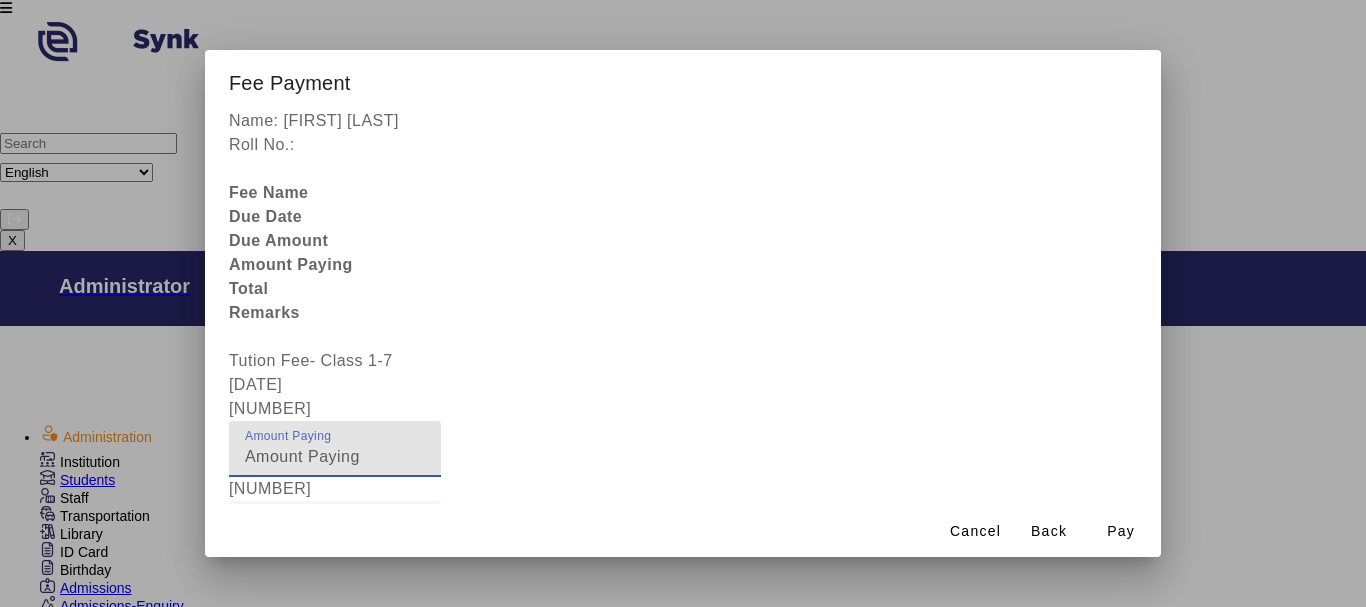 click on "[NUMBER]" at bounding box center (335, 457) 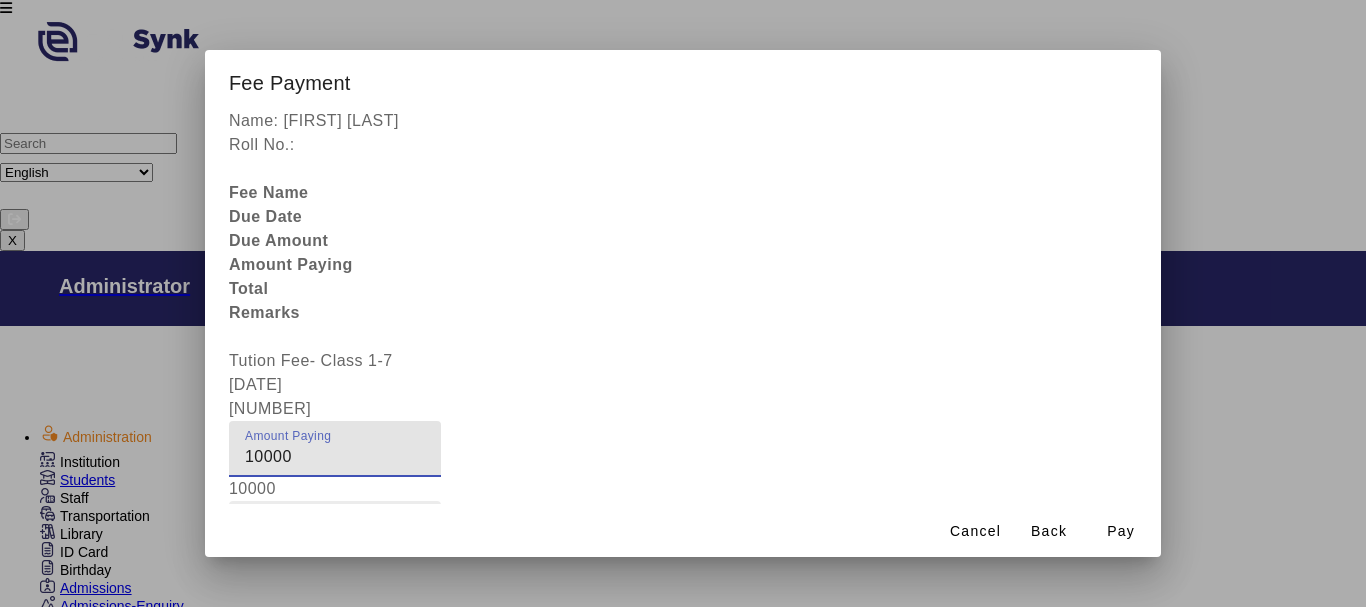 type on "10000" 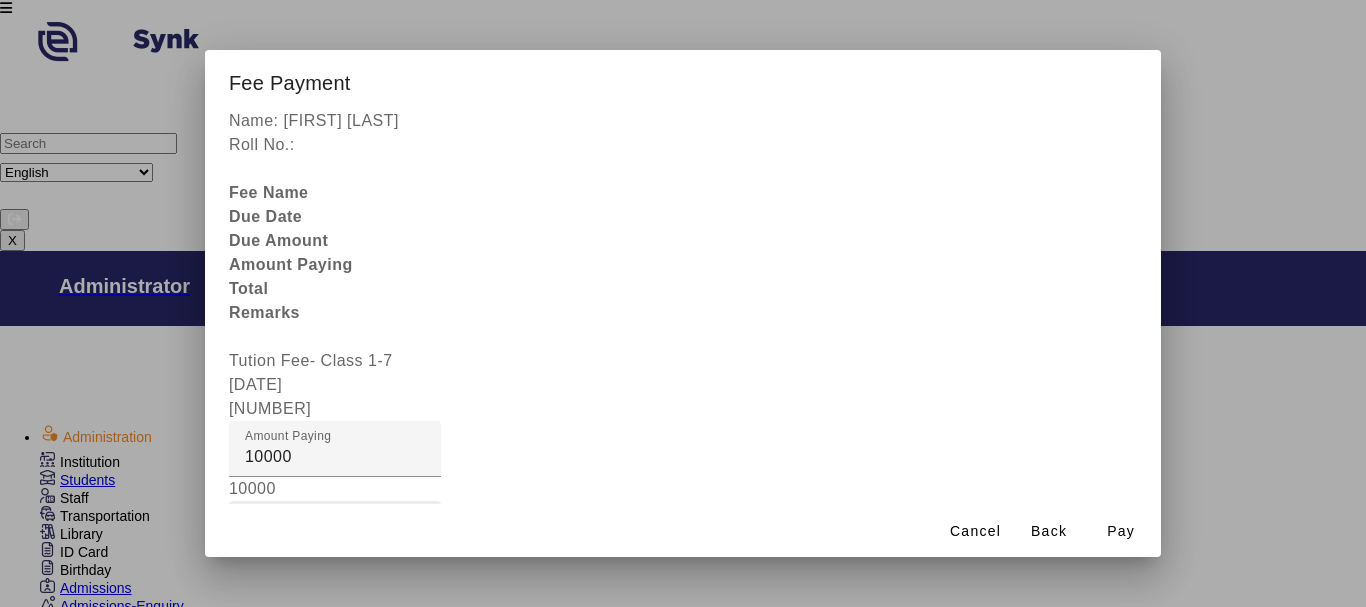 click on "Fee Remarks" at bounding box center [296, 528] 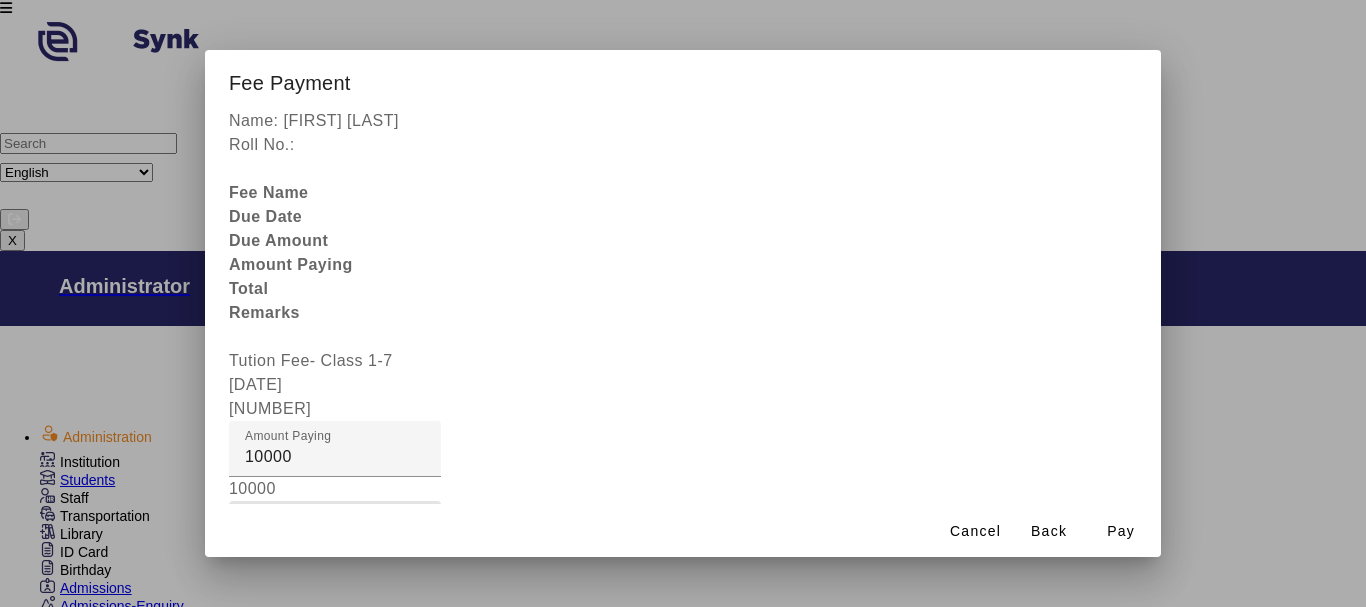 type on "[PAYMENT]" 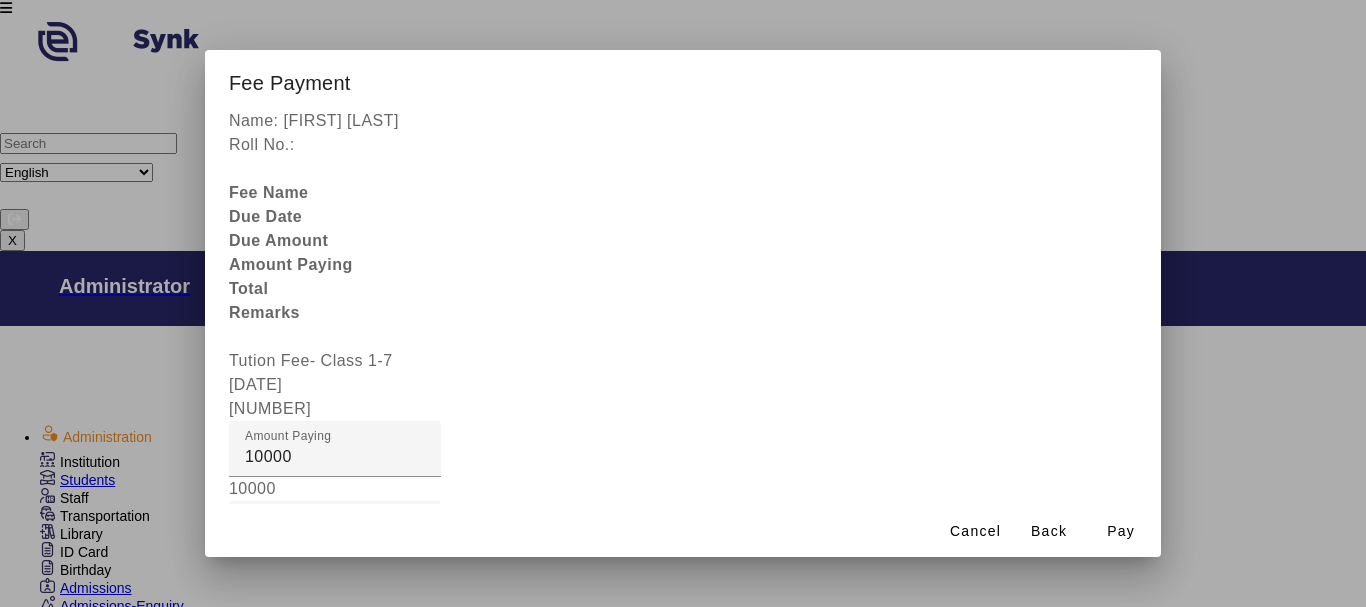 click at bounding box center [335, 609] 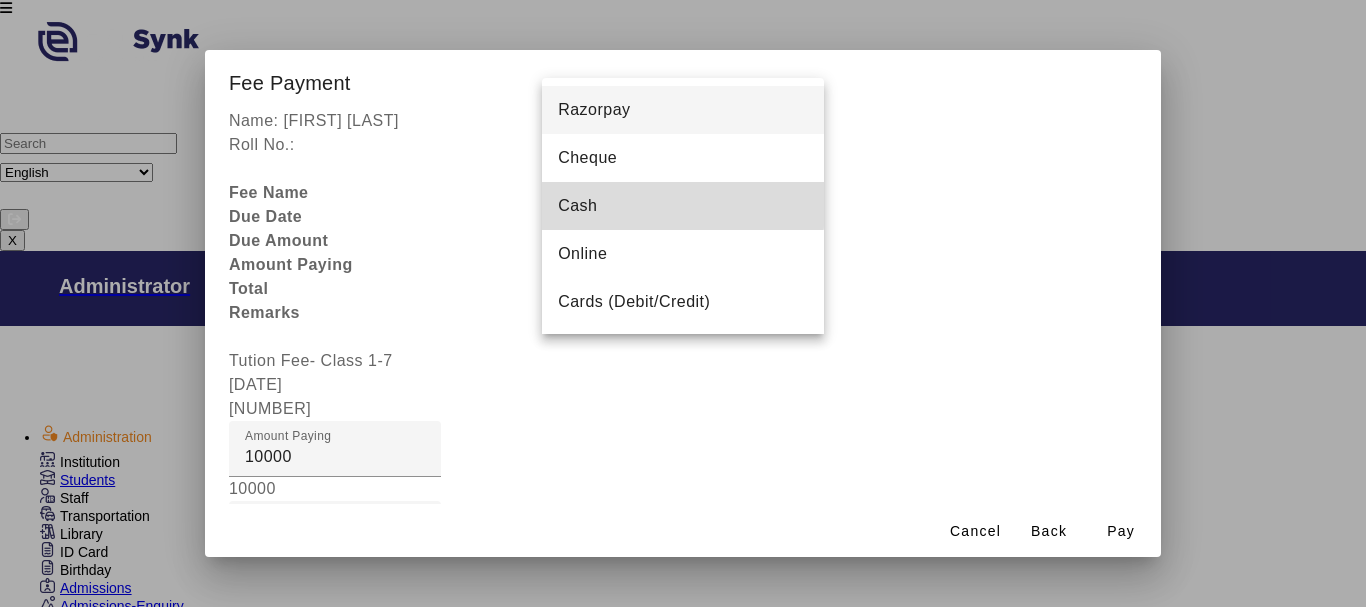 click on "Cash" at bounding box center (577, 206) 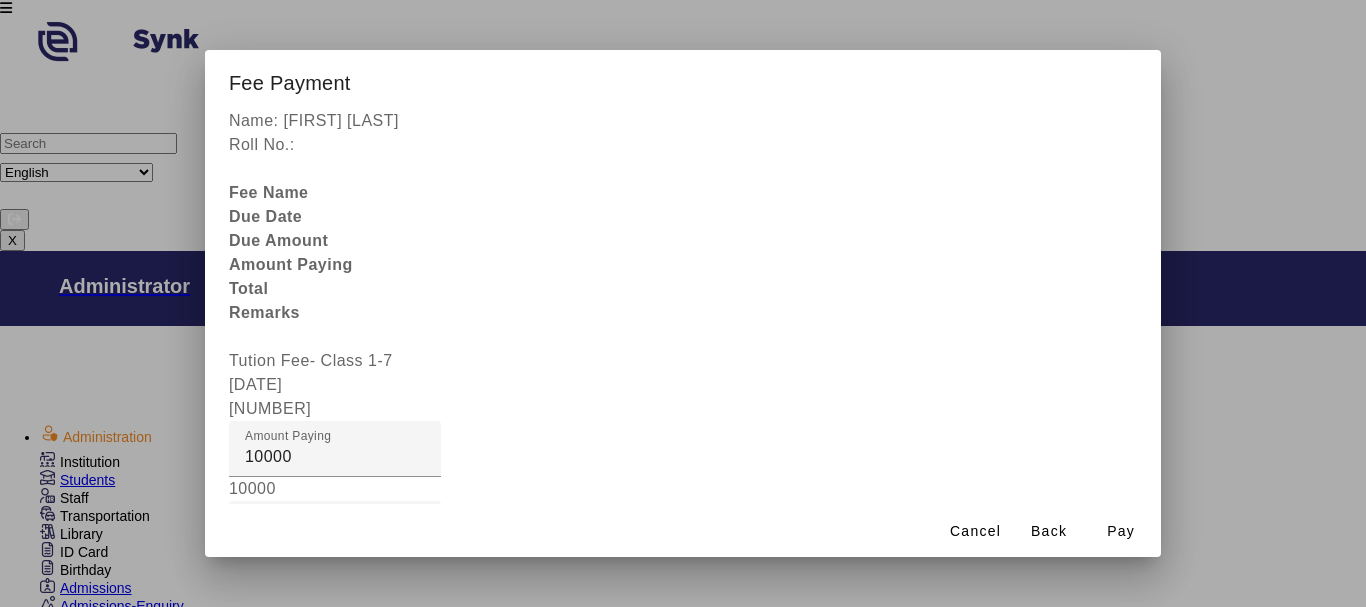 click on "Receipt Remarks" at bounding box center [335, 785] 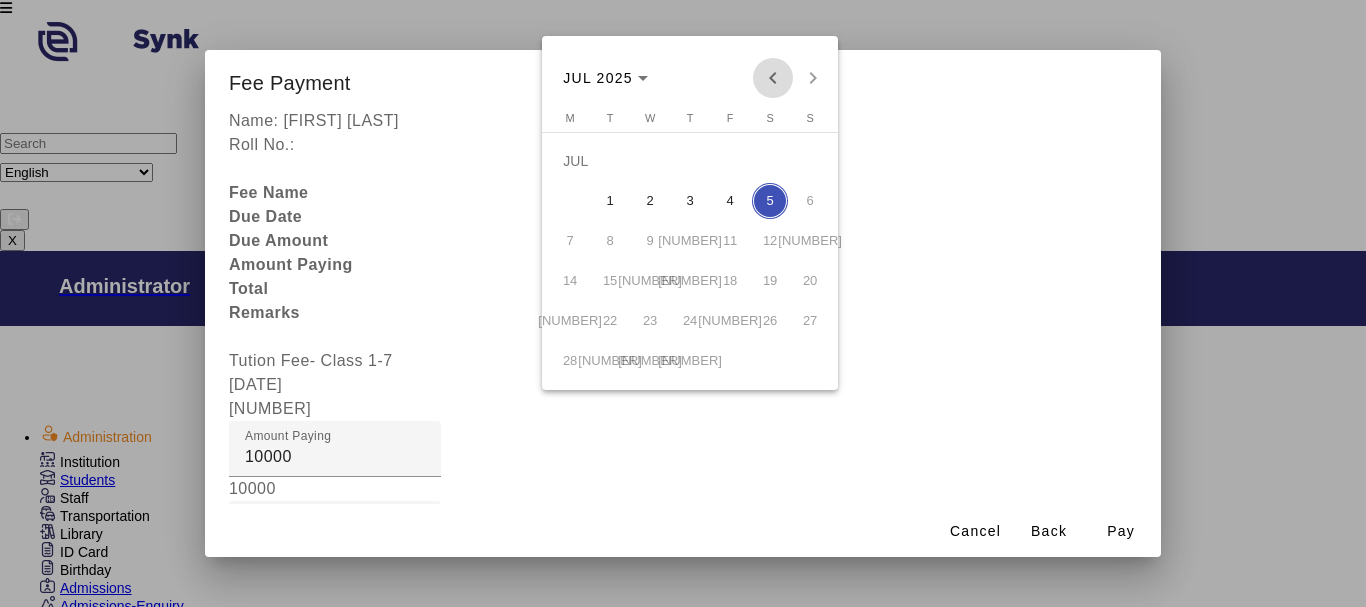 click at bounding box center (773, 78) 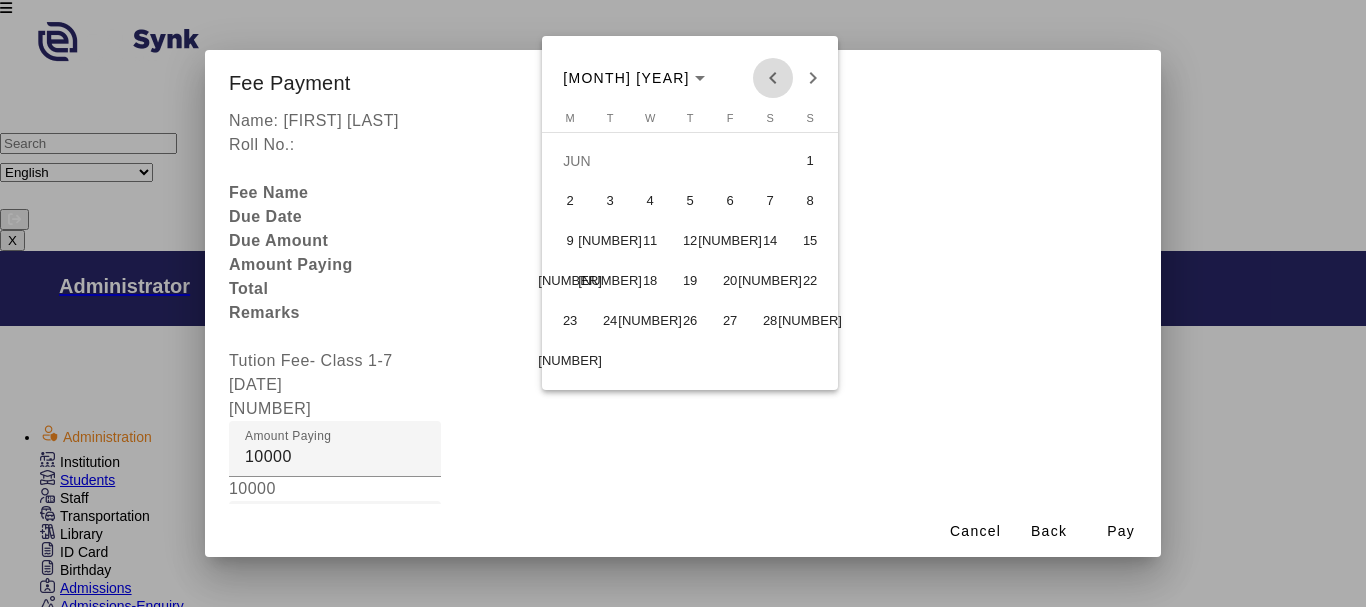 click at bounding box center [773, 78] 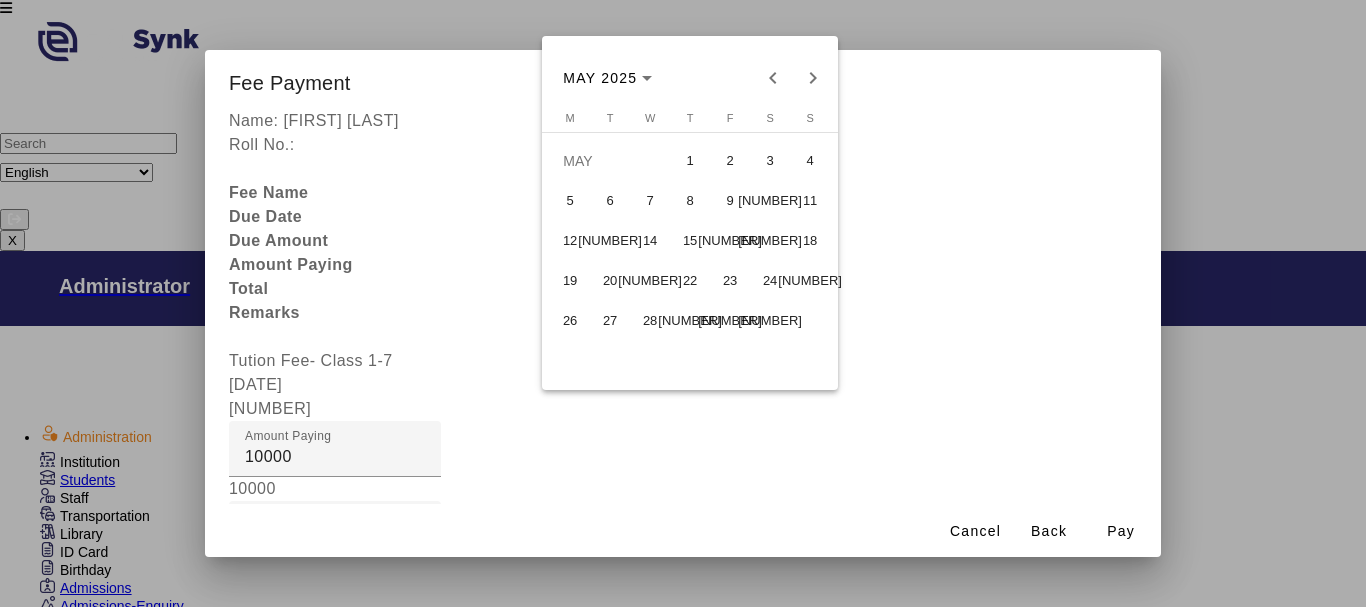 click on "22" at bounding box center [690, 281] 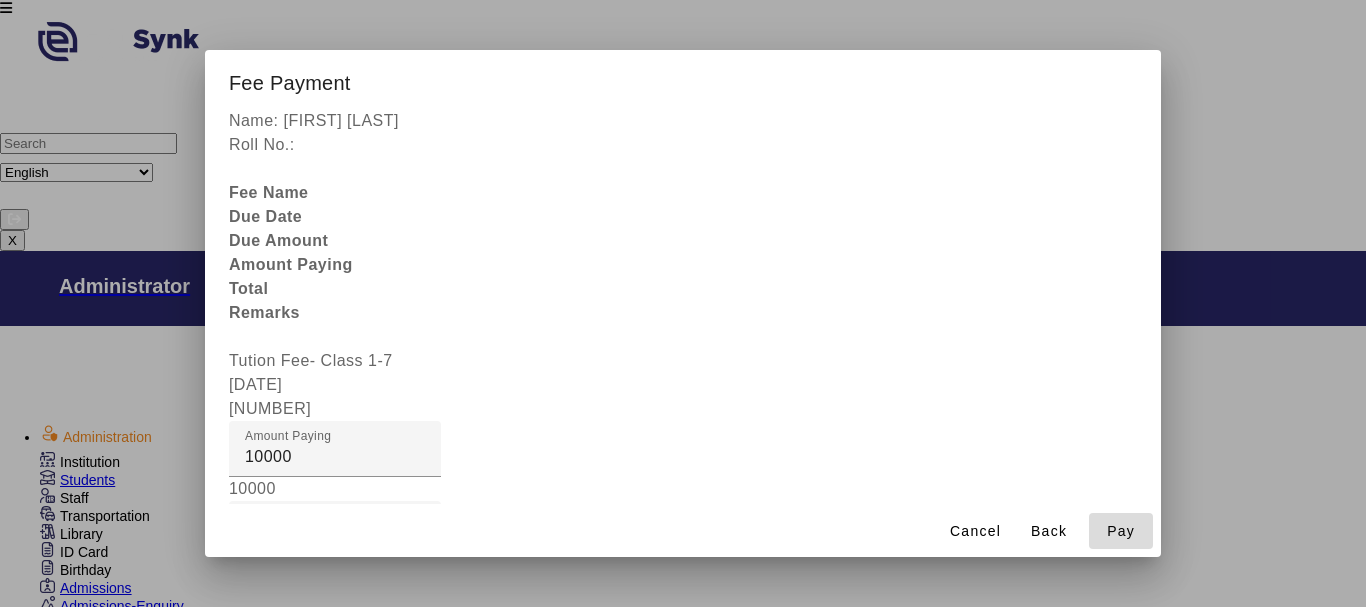 click on "Pay" at bounding box center [1121, 531] 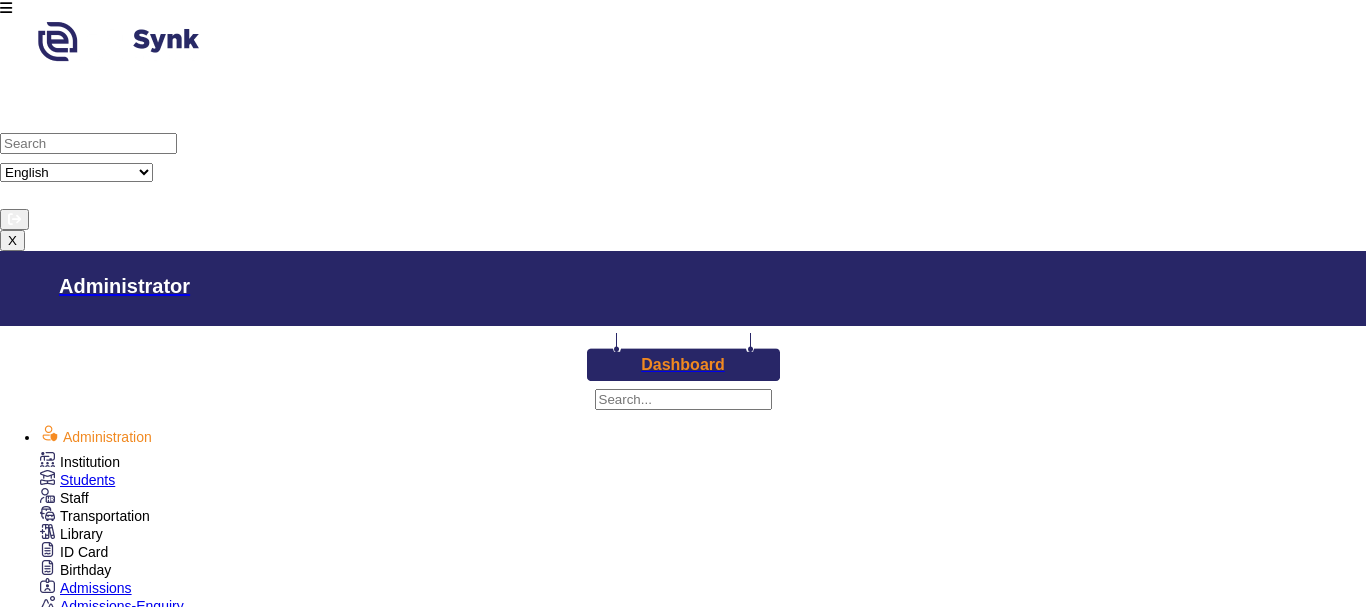 click on "Class I" at bounding box center (410, 1651) 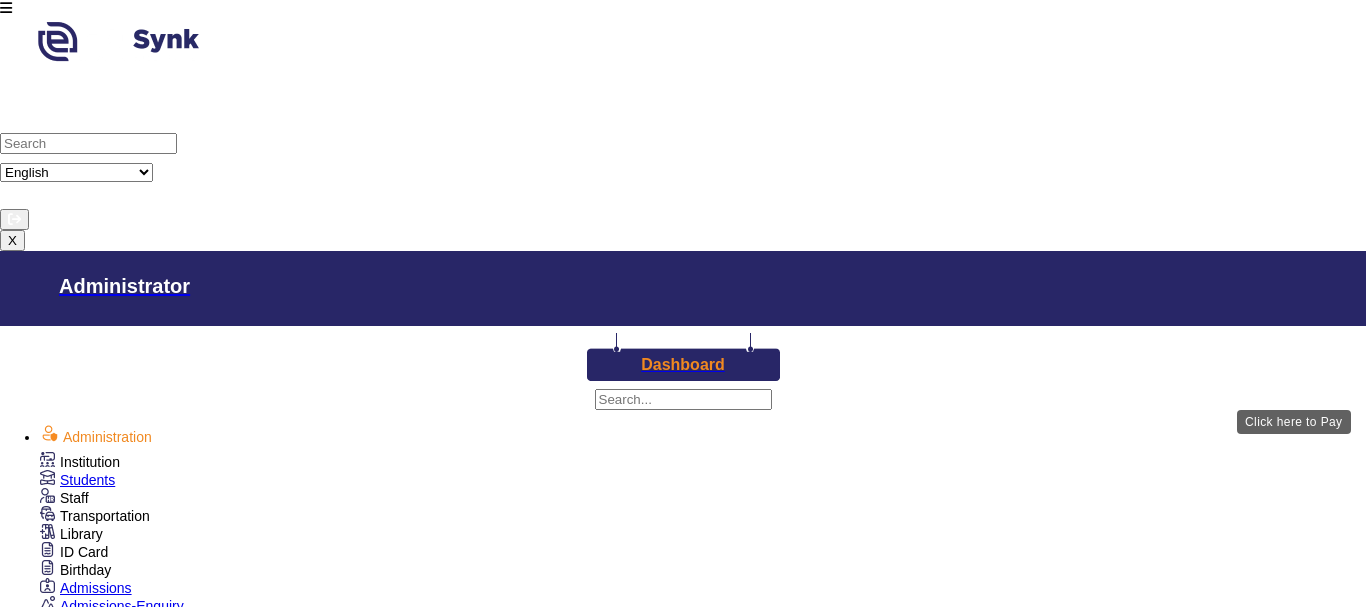 click on "View & Pay" at bounding box center (909, 2315) 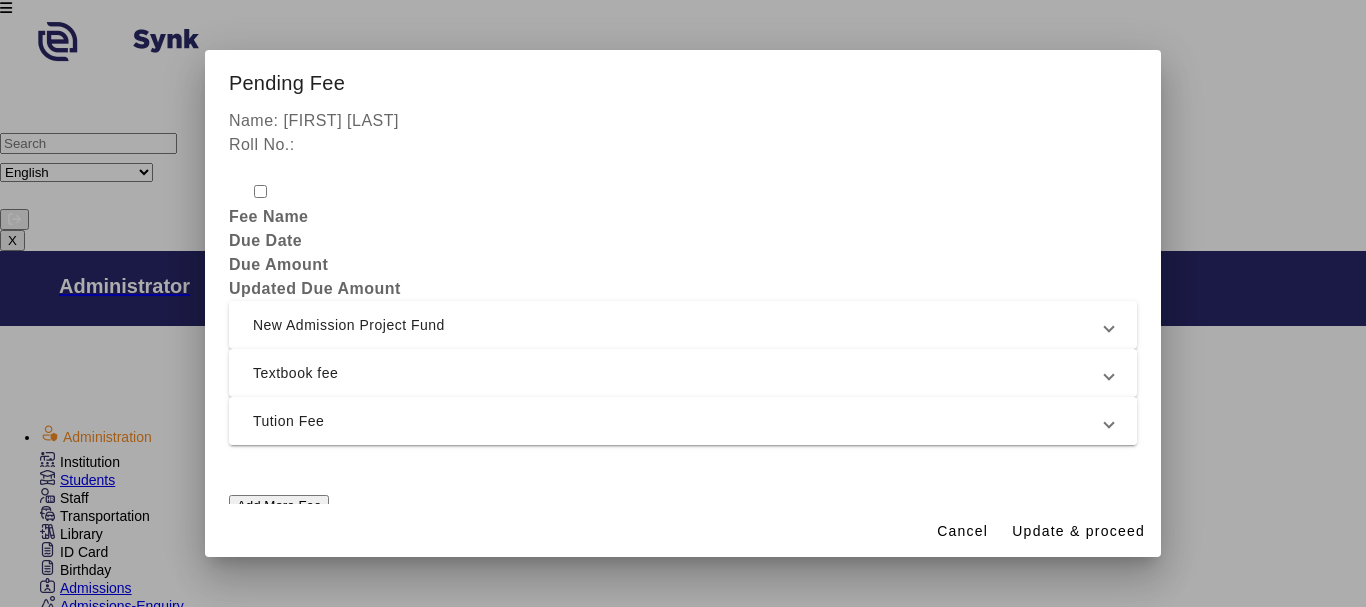 click on "Tution Fee" at bounding box center (679, 421) 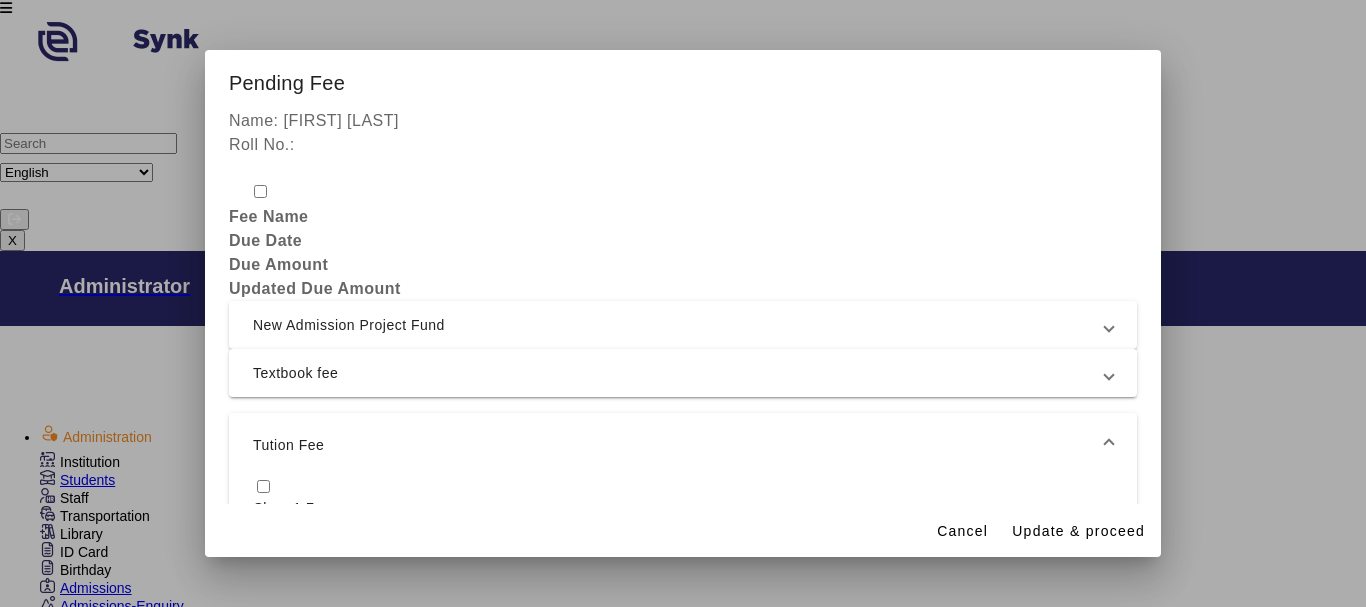 click at bounding box center (263, 486) 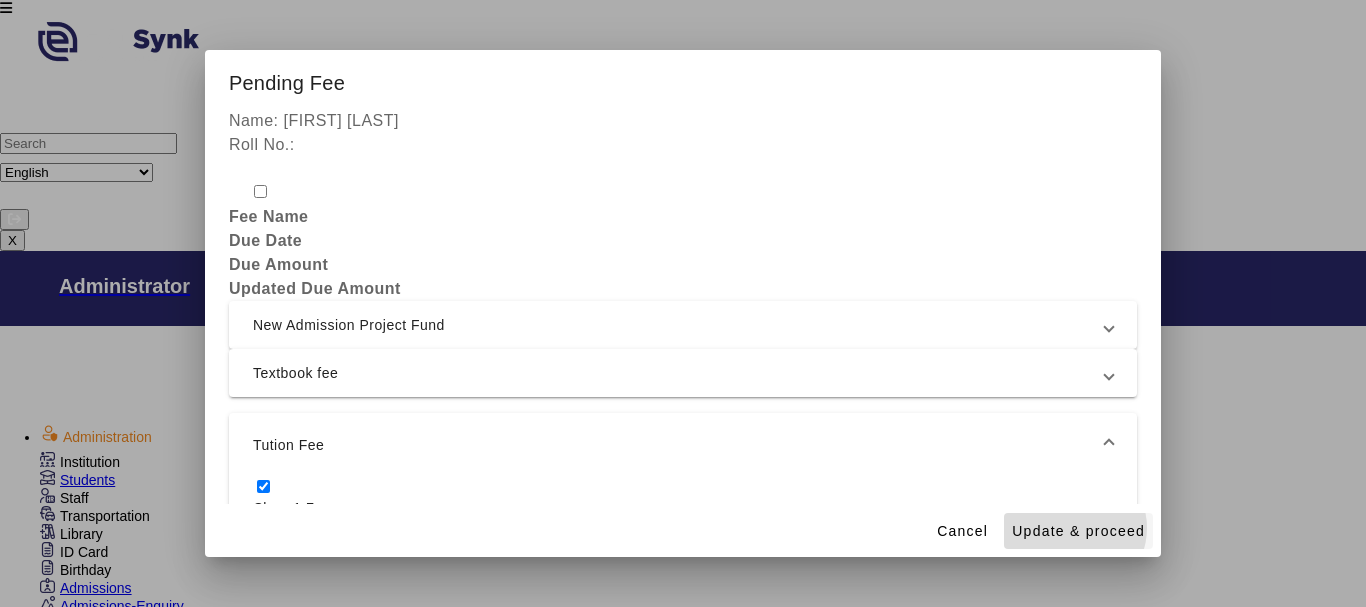 click on "Update & proceed" at bounding box center (1078, 531) 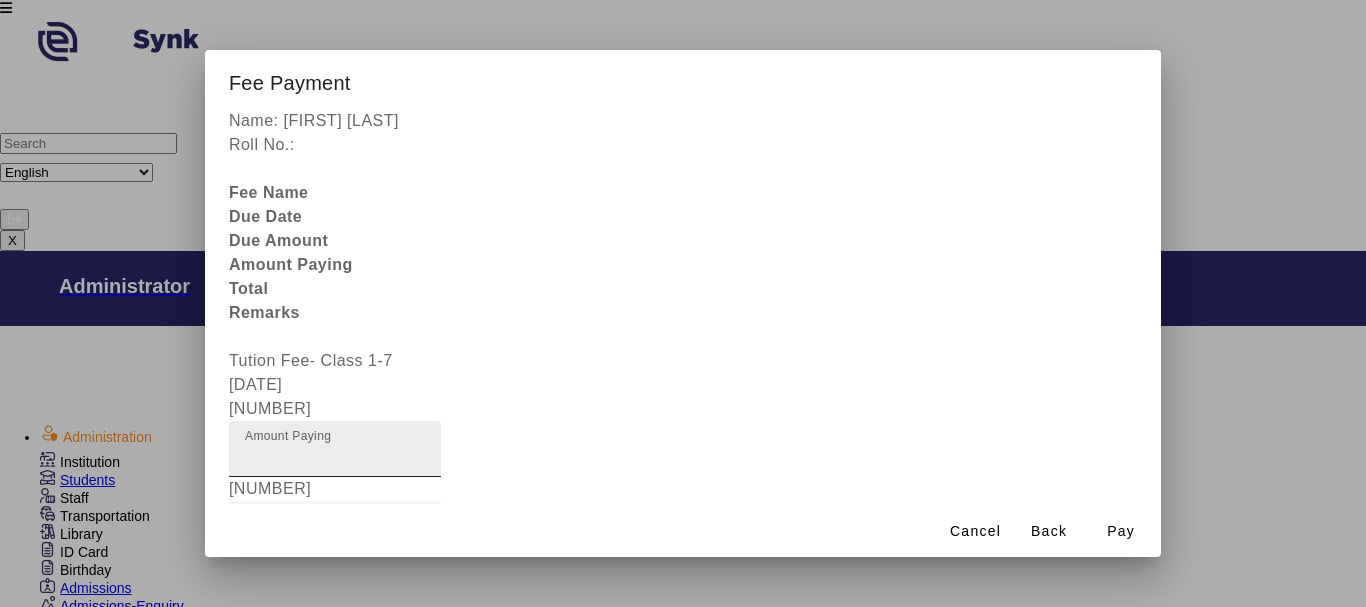 click on "[NUMBER]" at bounding box center (335, 457) 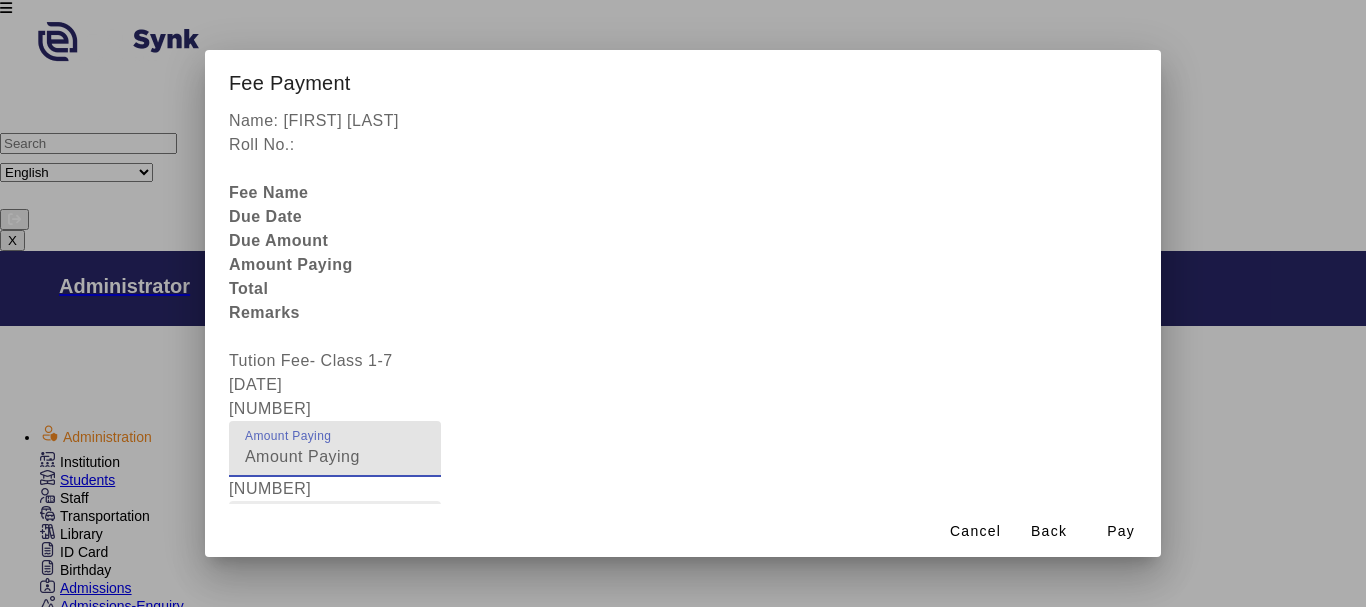 type on "[NUMBER]" 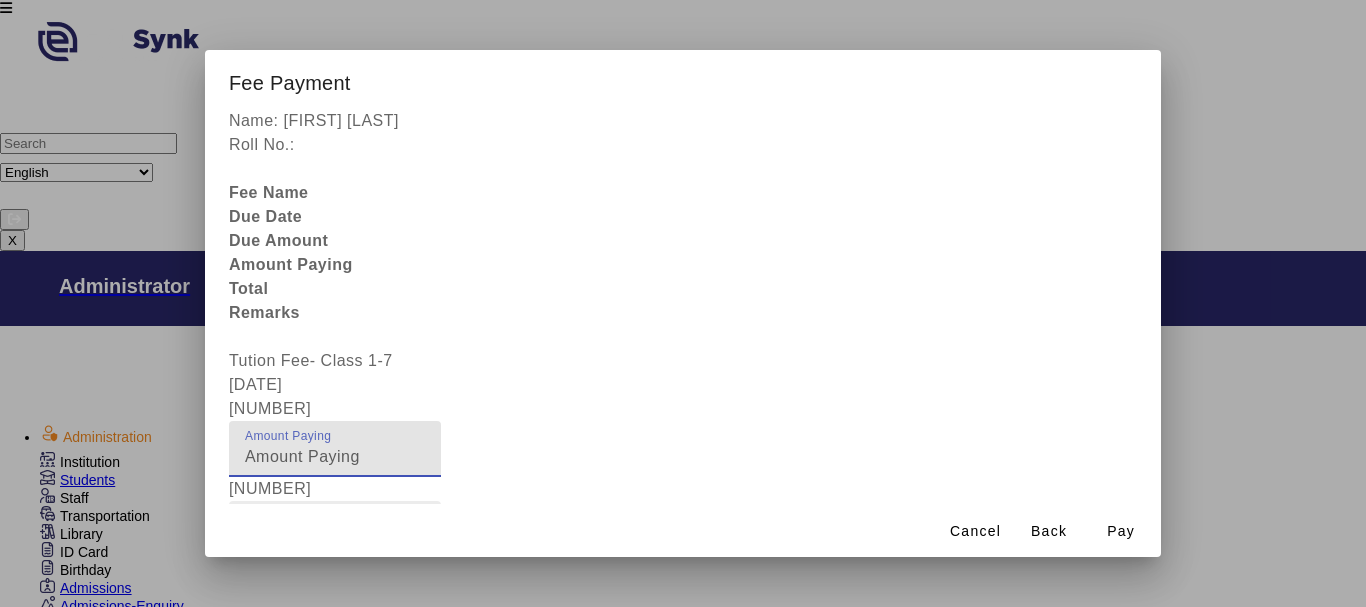 click on "Fee Remarks" at bounding box center [335, 537] 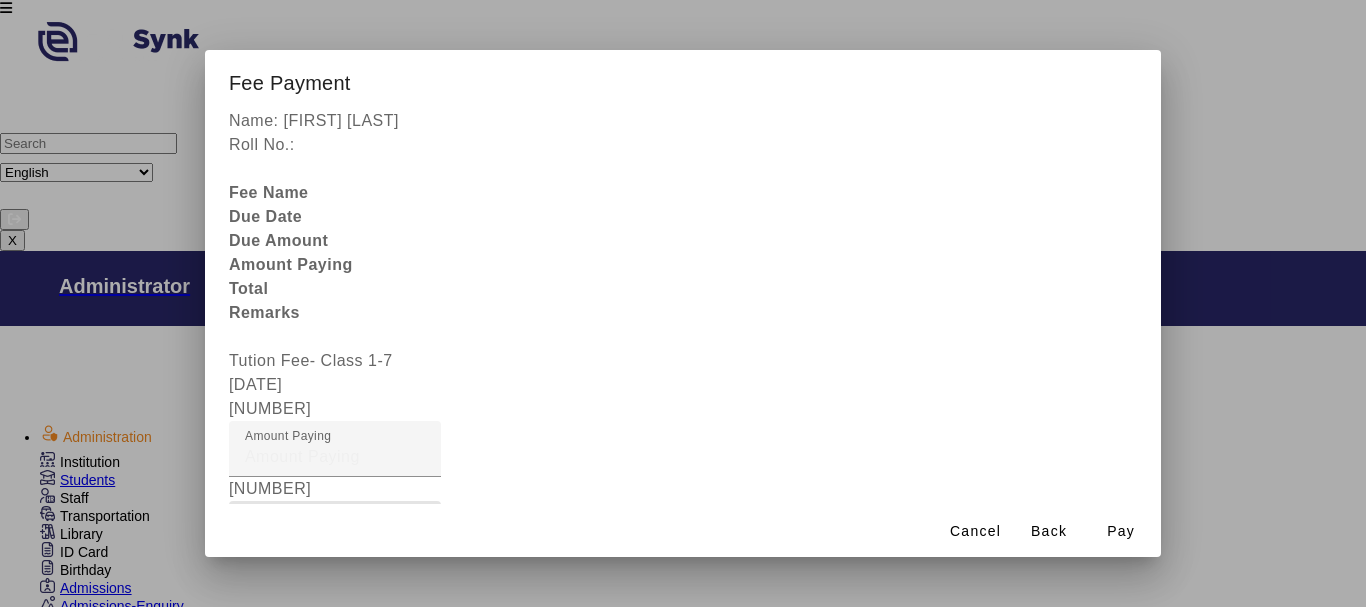 type on "[PAYMENT]" 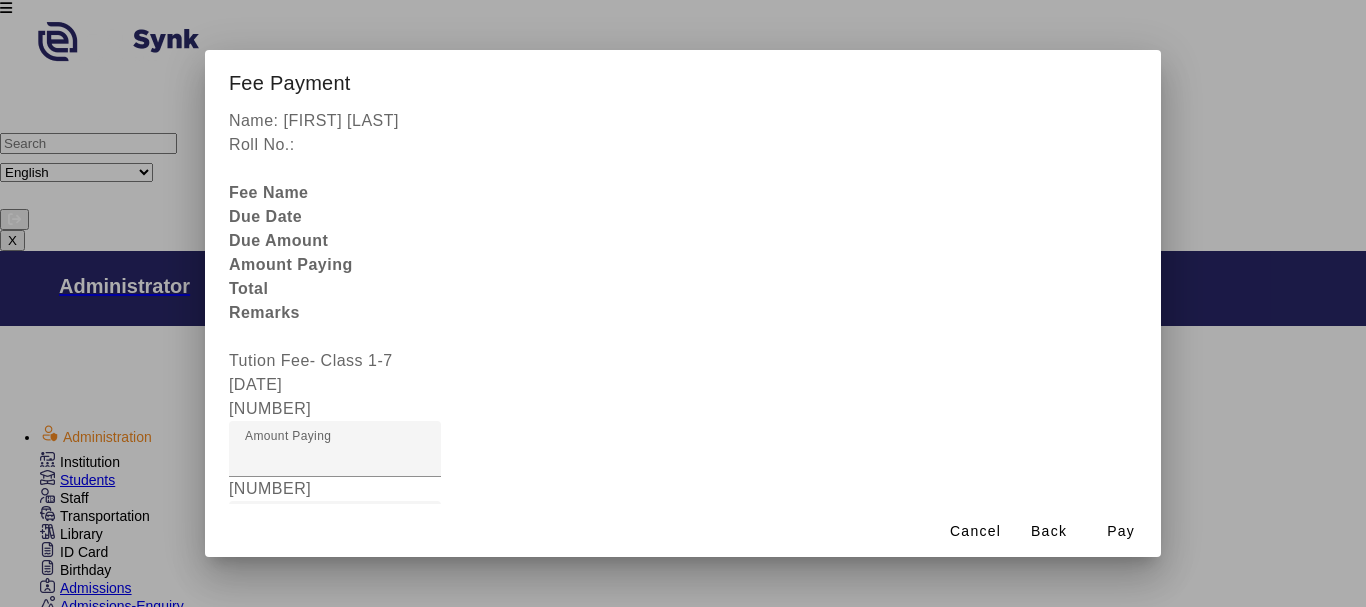 click at bounding box center (335, 609) 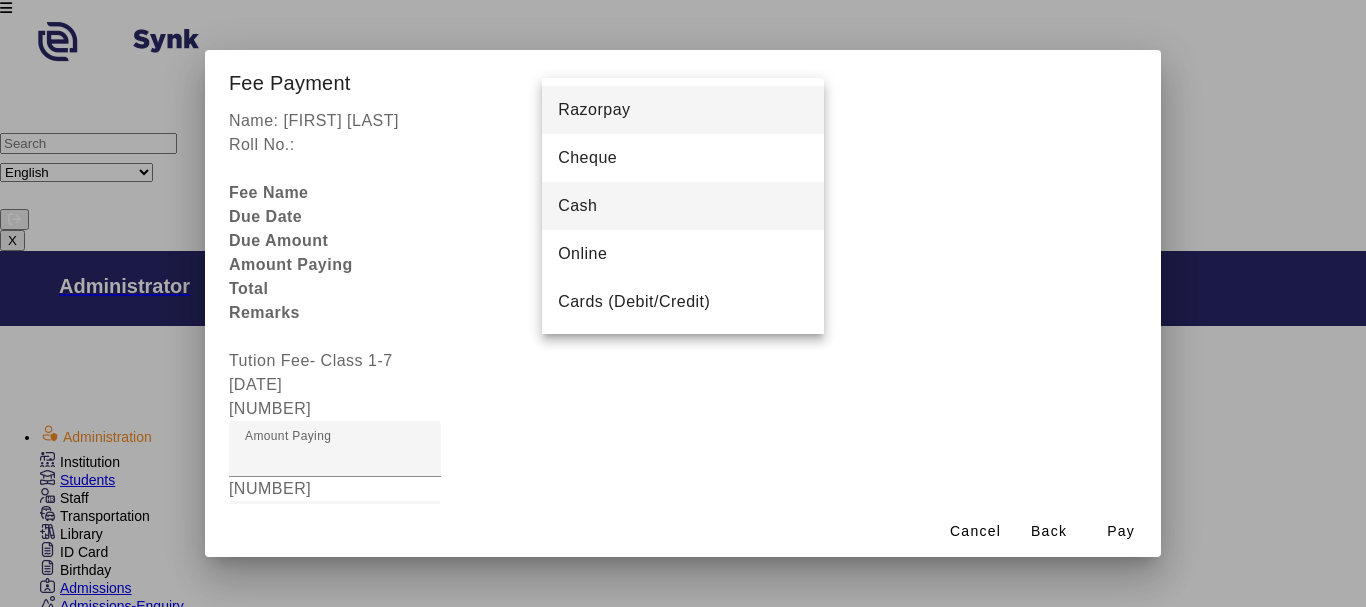 click on "Cash" at bounding box center [683, 206] 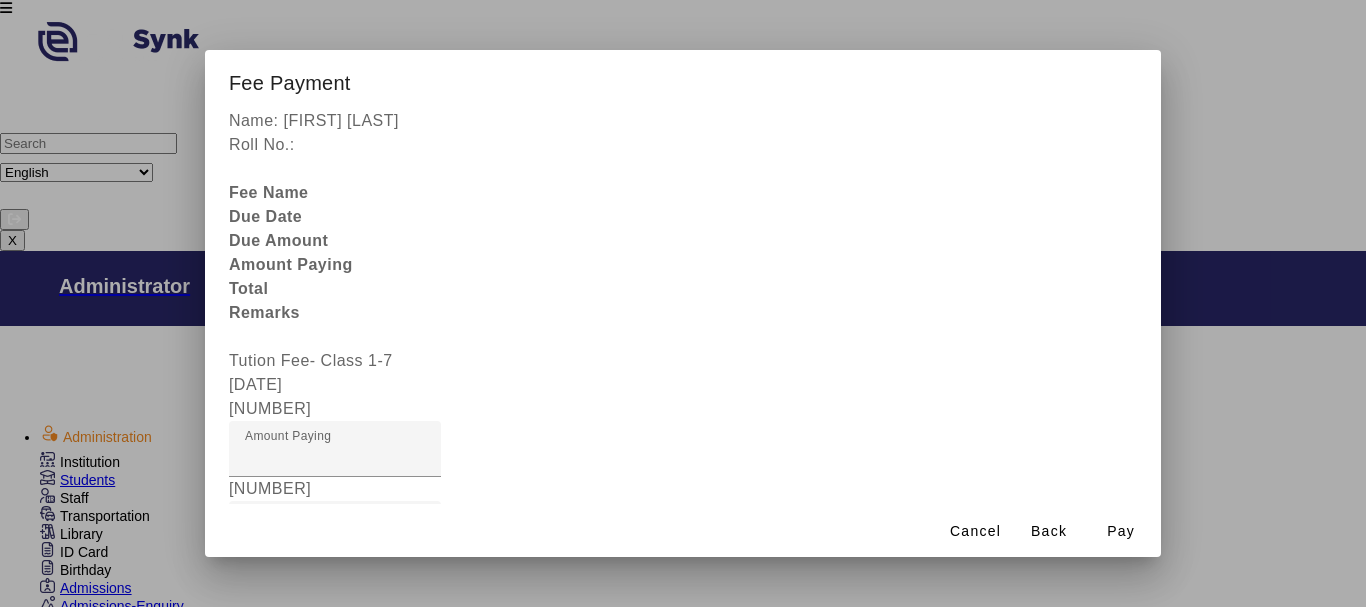 click on "Receipt Remarks" at bounding box center [335, 785] 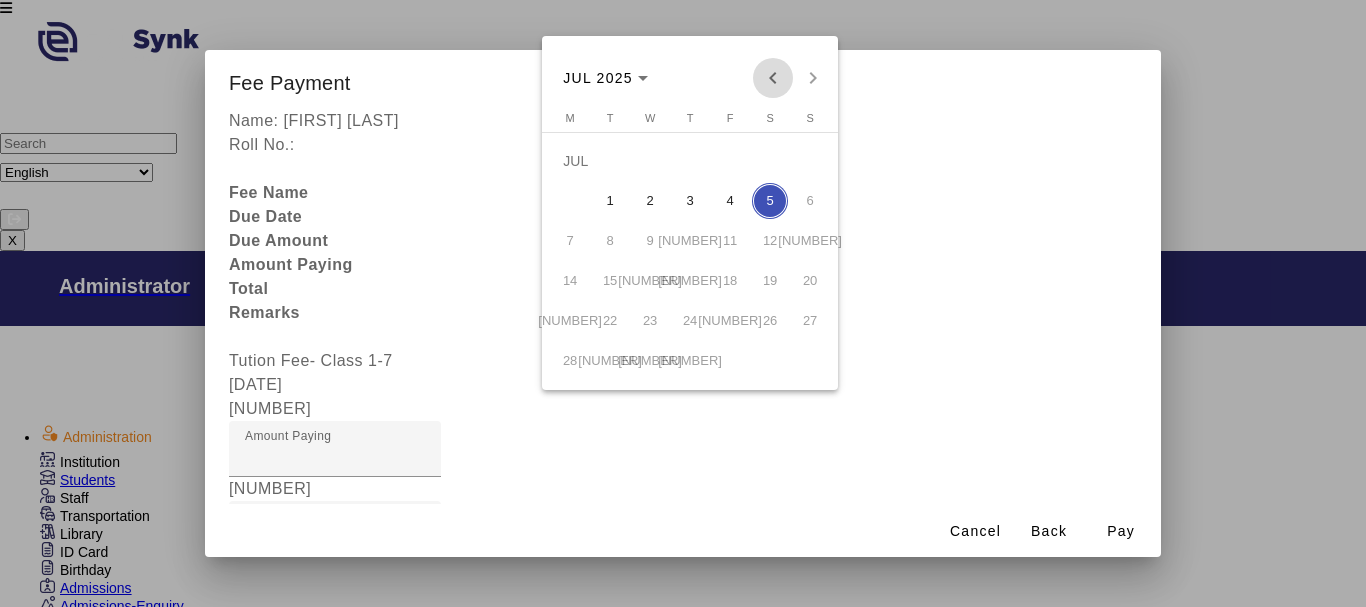 click at bounding box center [773, 78] 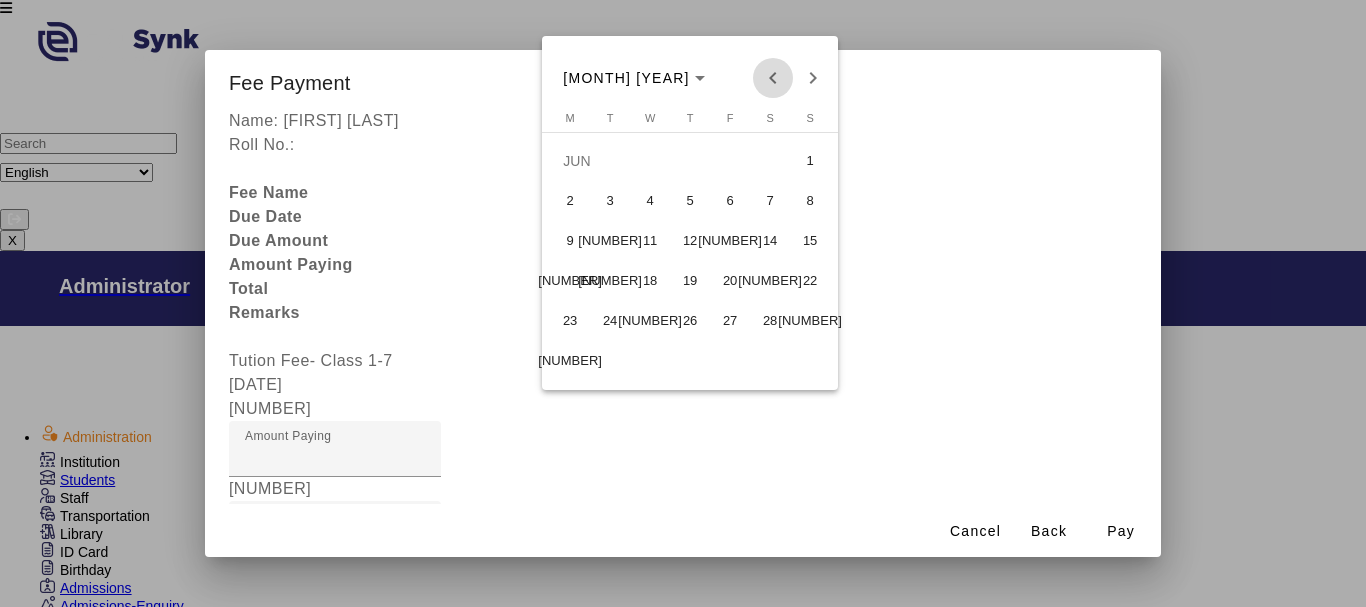 click at bounding box center (773, 78) 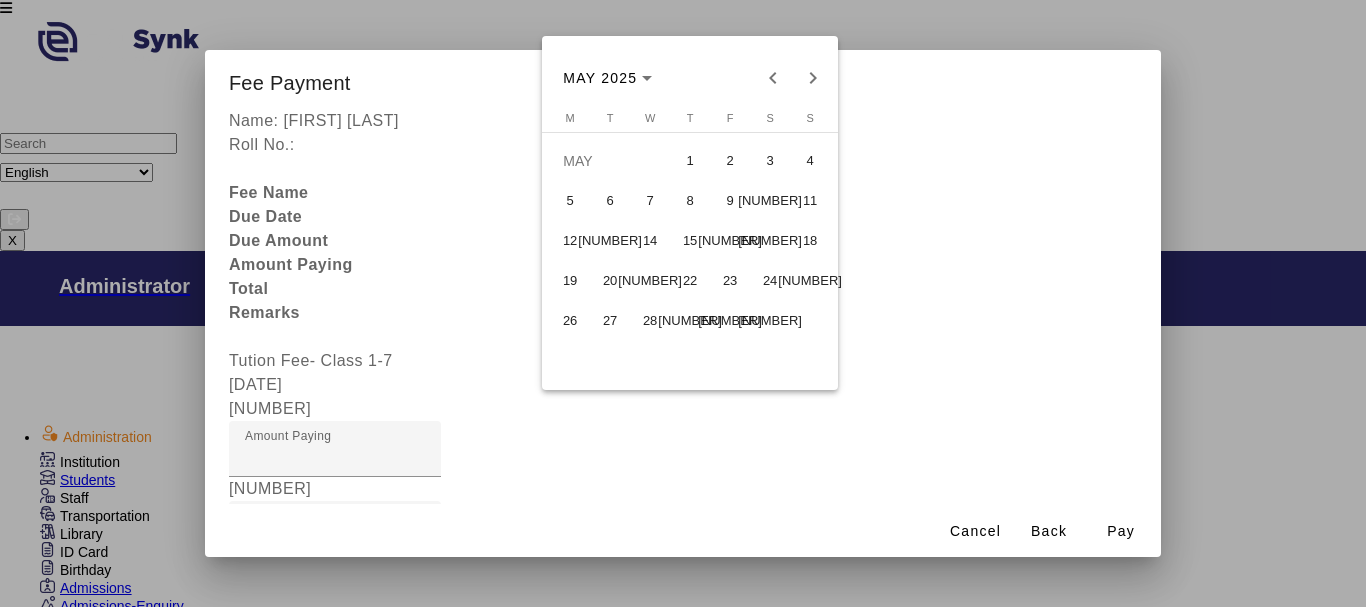 click on "22" at bounding box center [690, 281] 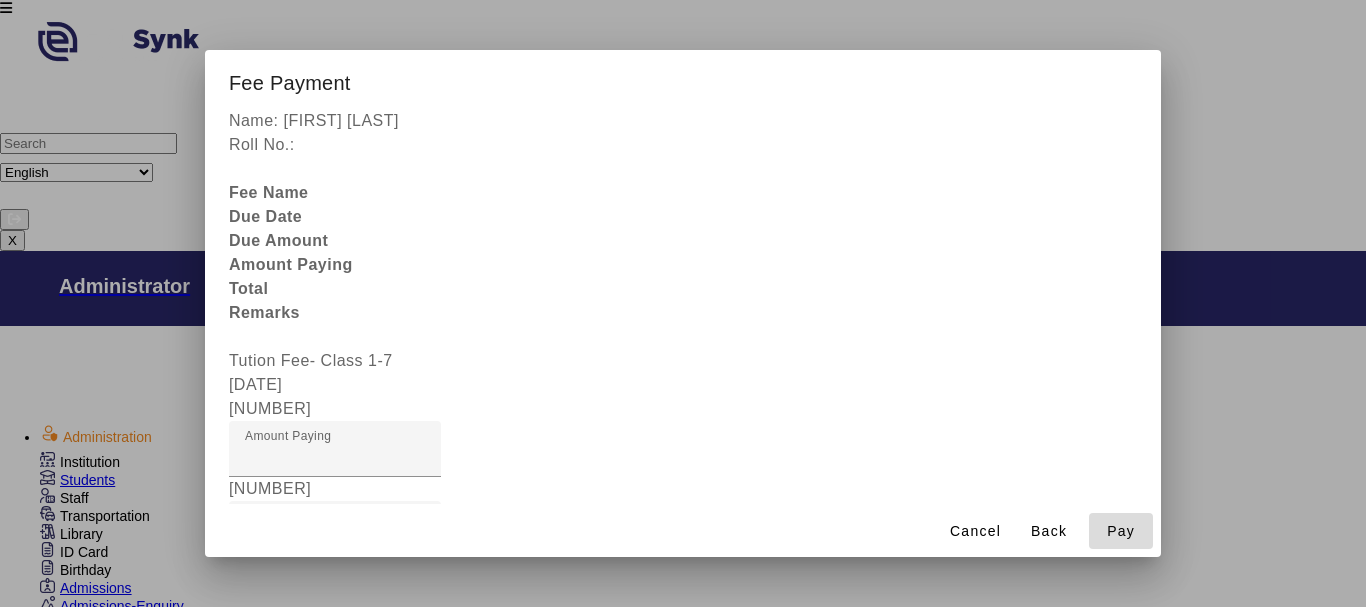 click on "Pay" at bounding box center [1121, 531] 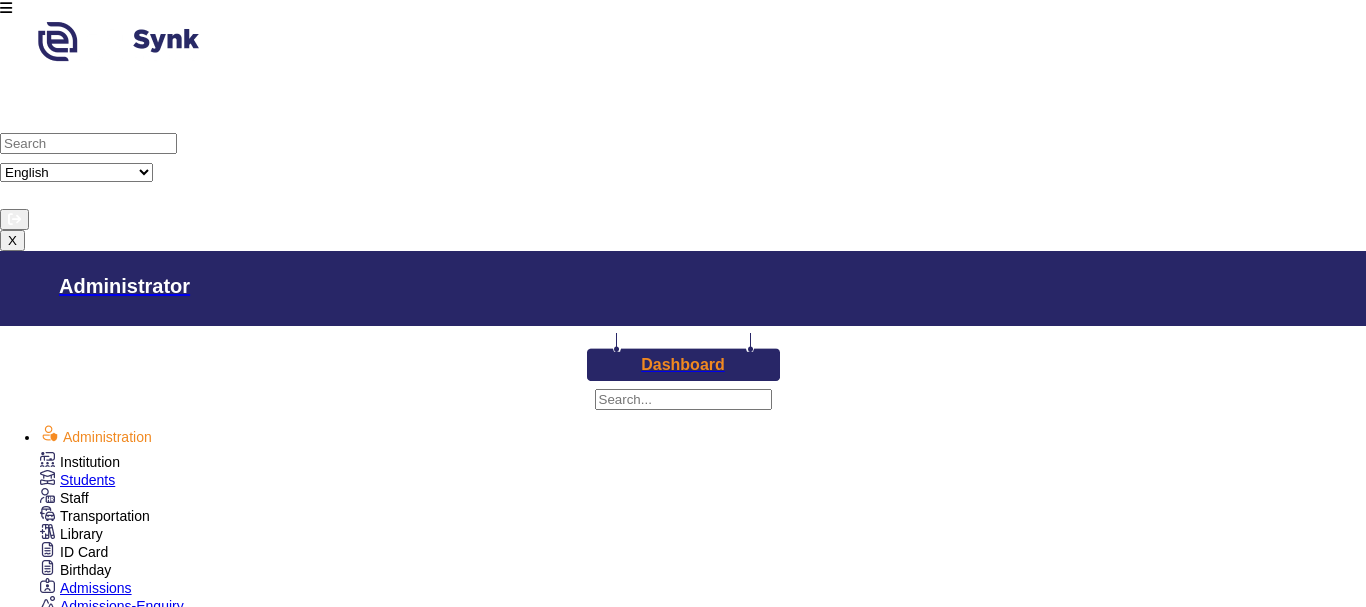 scroll, scrollTop: 73, scrollLeft: 0, axis: vertical 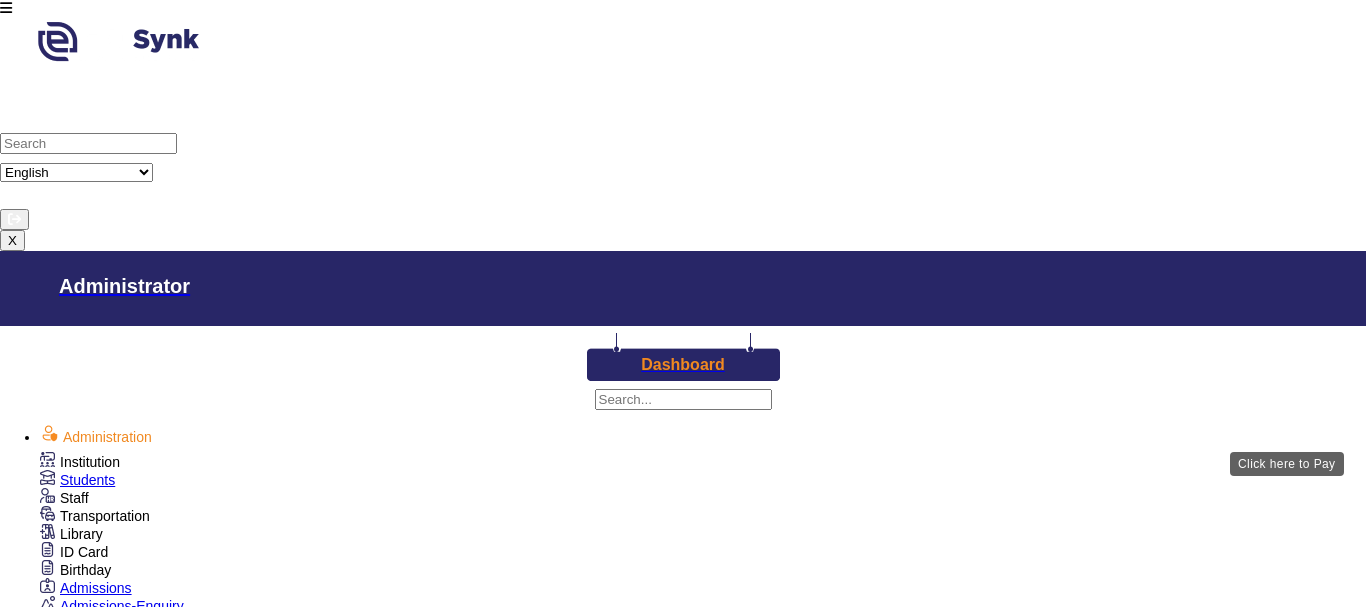 click on "View & Pay" at bounding box center (860, 1899) 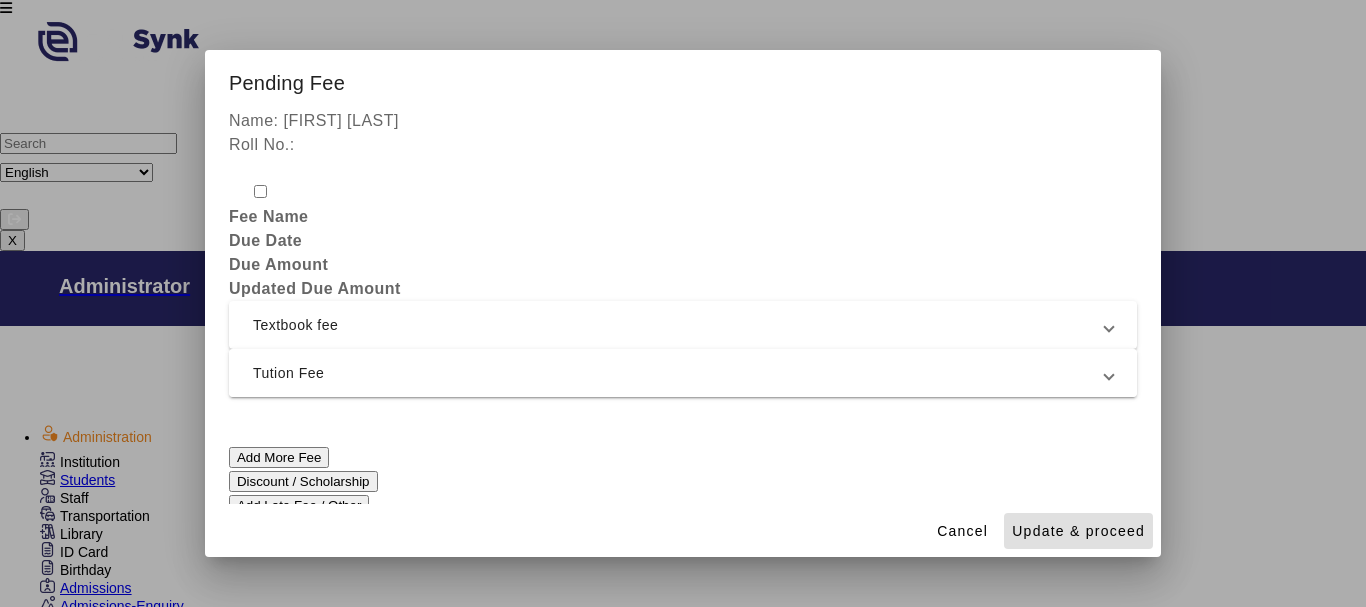 click on "Tution Fee" at bounding box center (679, 373) 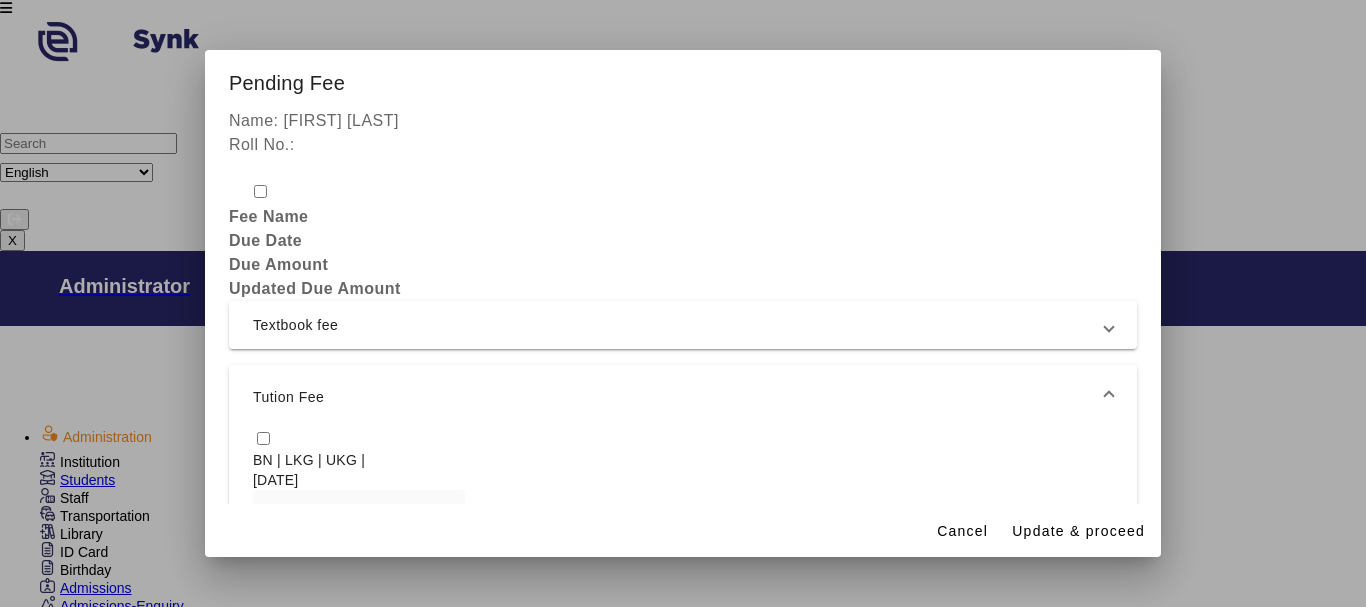 click at bounding box center (263, 438) 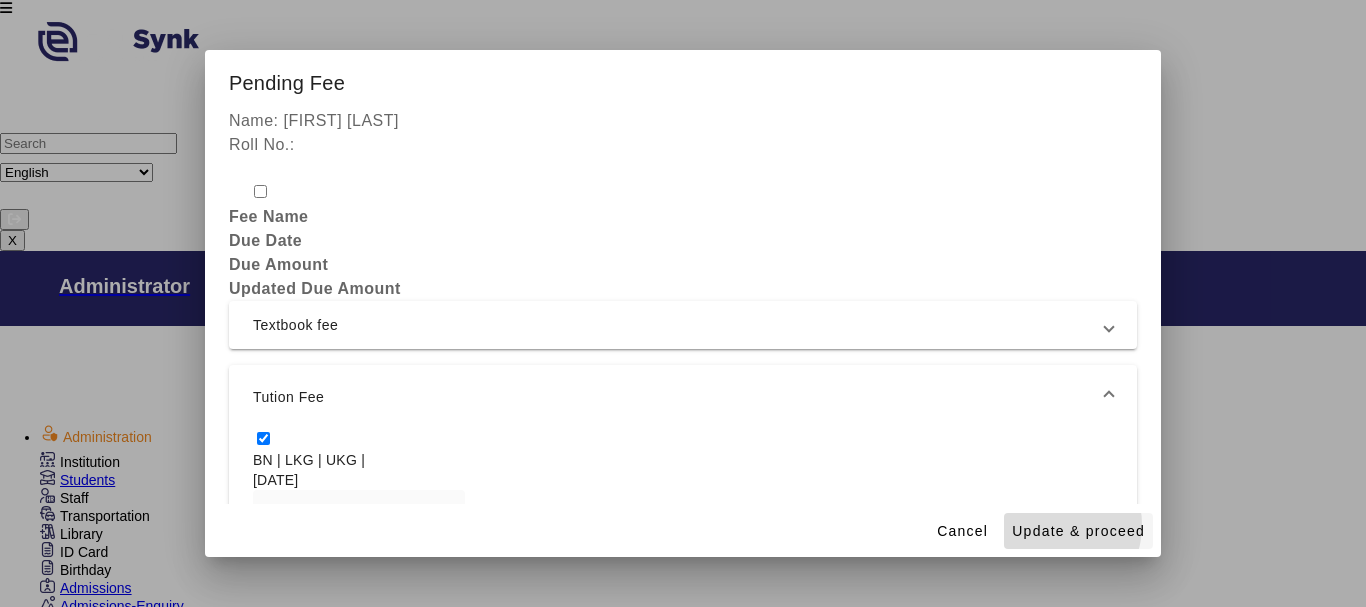 click on "Update & proceed" at bounding box center (1078, 531) 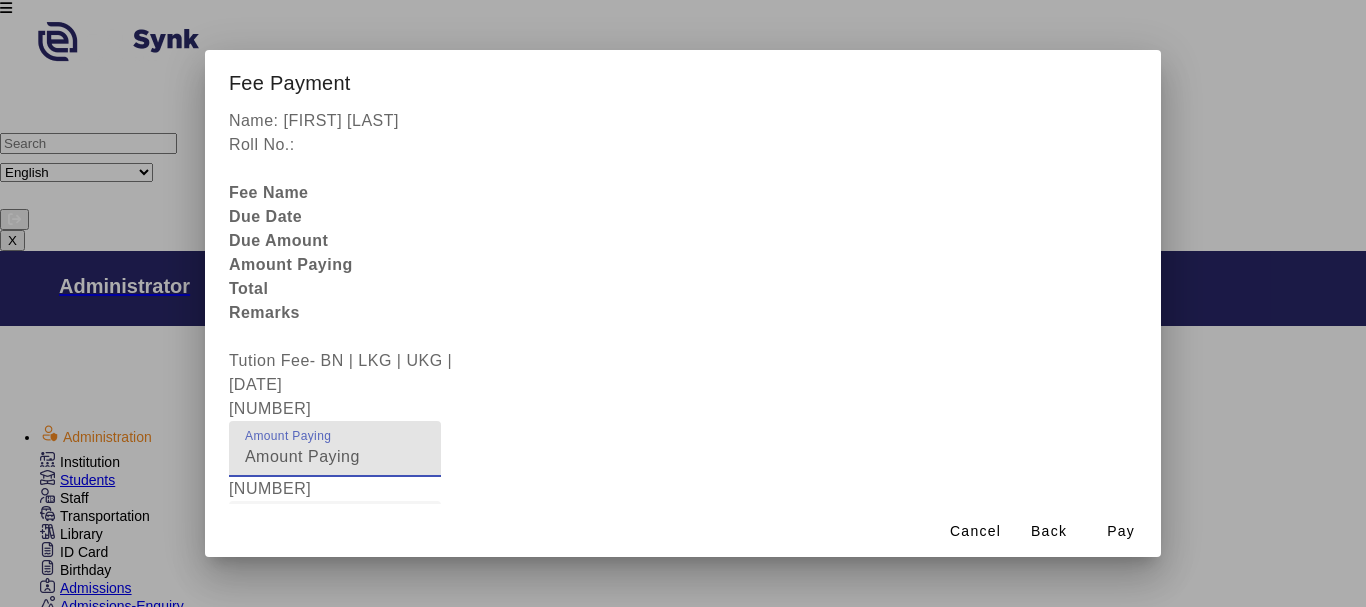 click on "[NUMBER]" at bounding box center [335, 457] 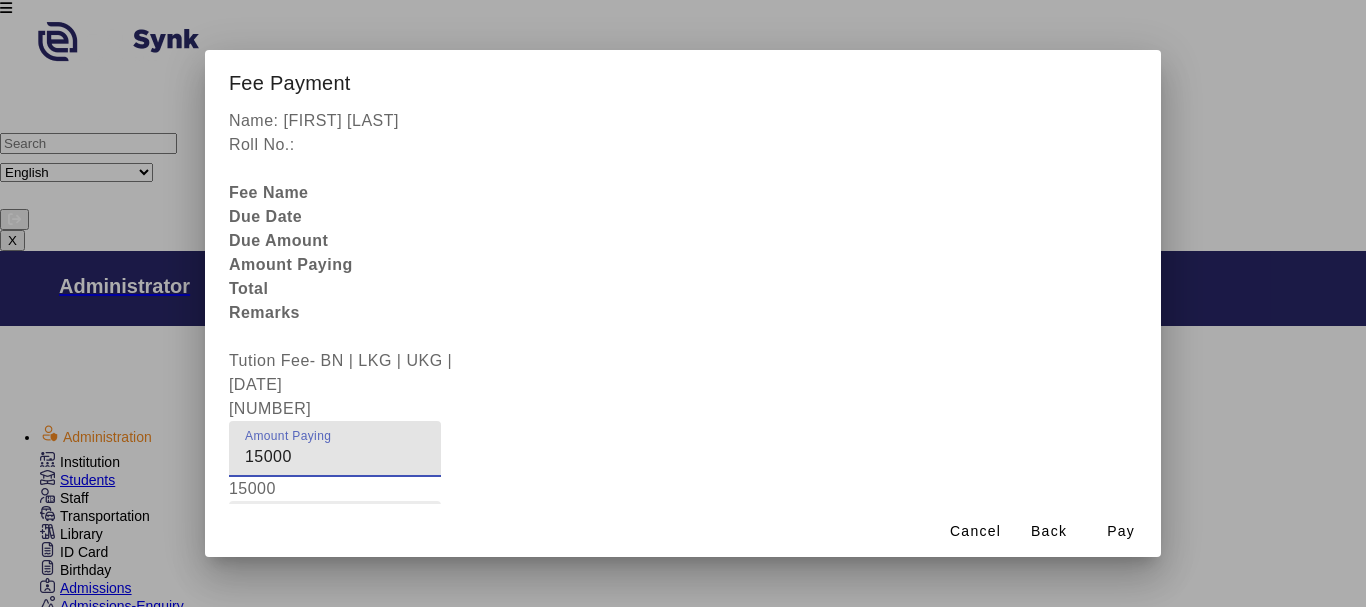 type on "15000" 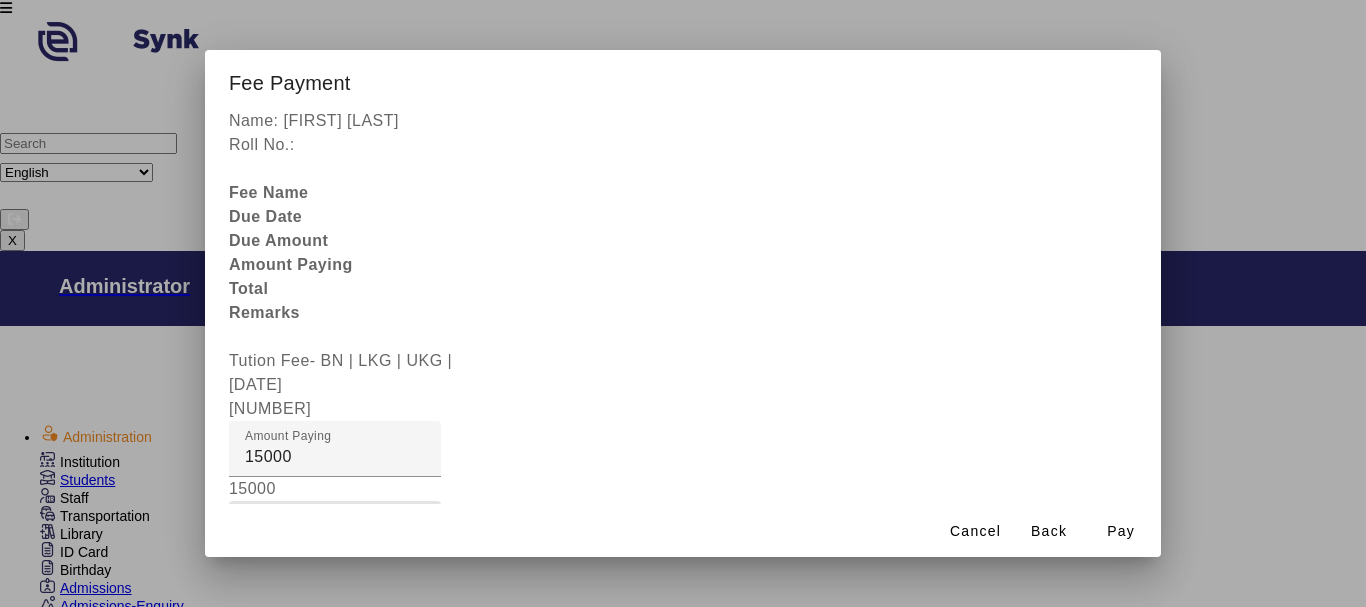 click on "Fee Remarks" at bounding box center [335, 537] 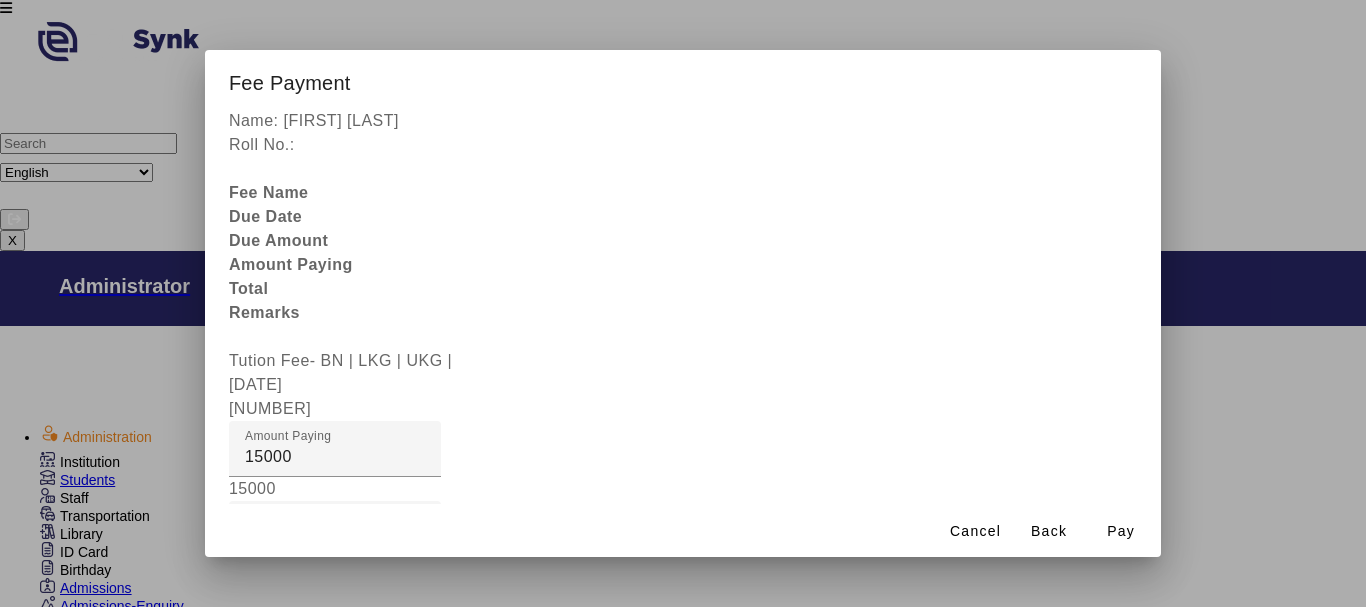 click at bounding box center [335, 609] 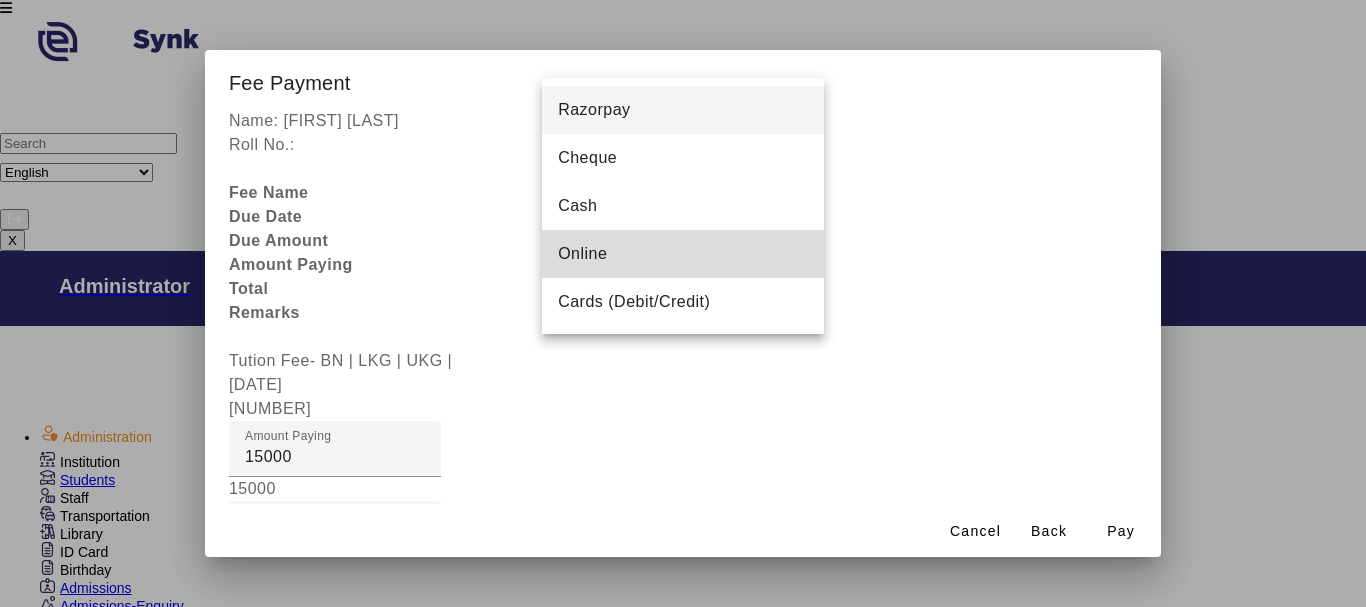 click on "Online" at bounding box center (582, 254) 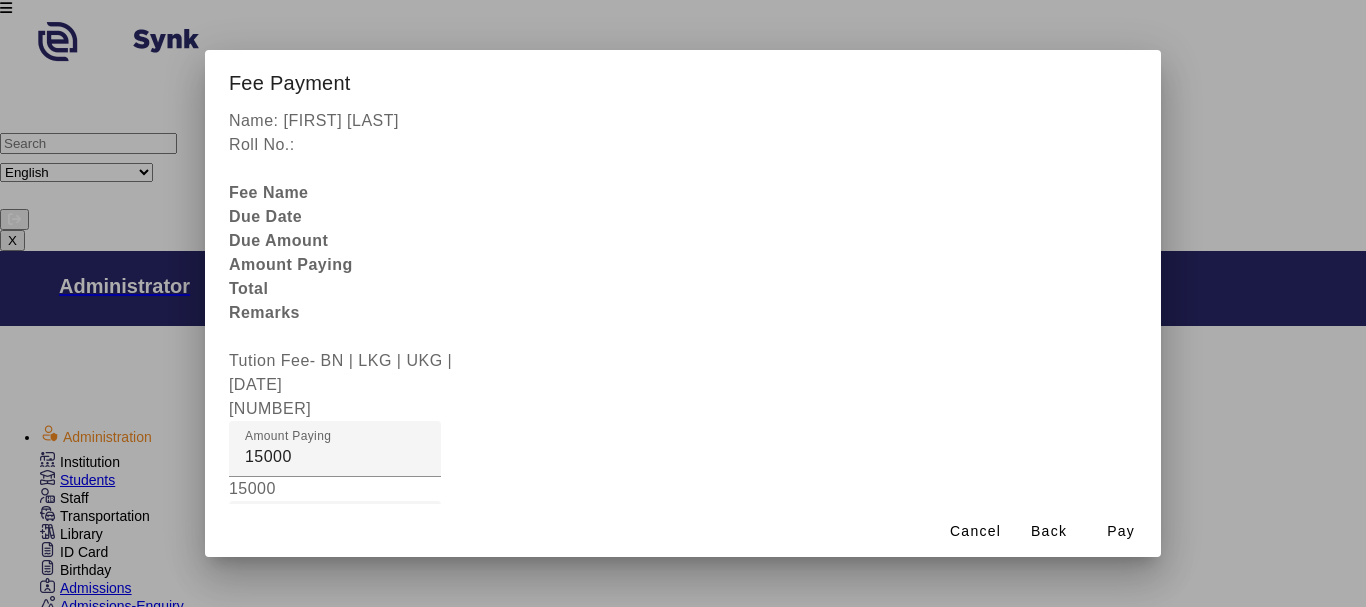 click at bounding box center (449, 945) 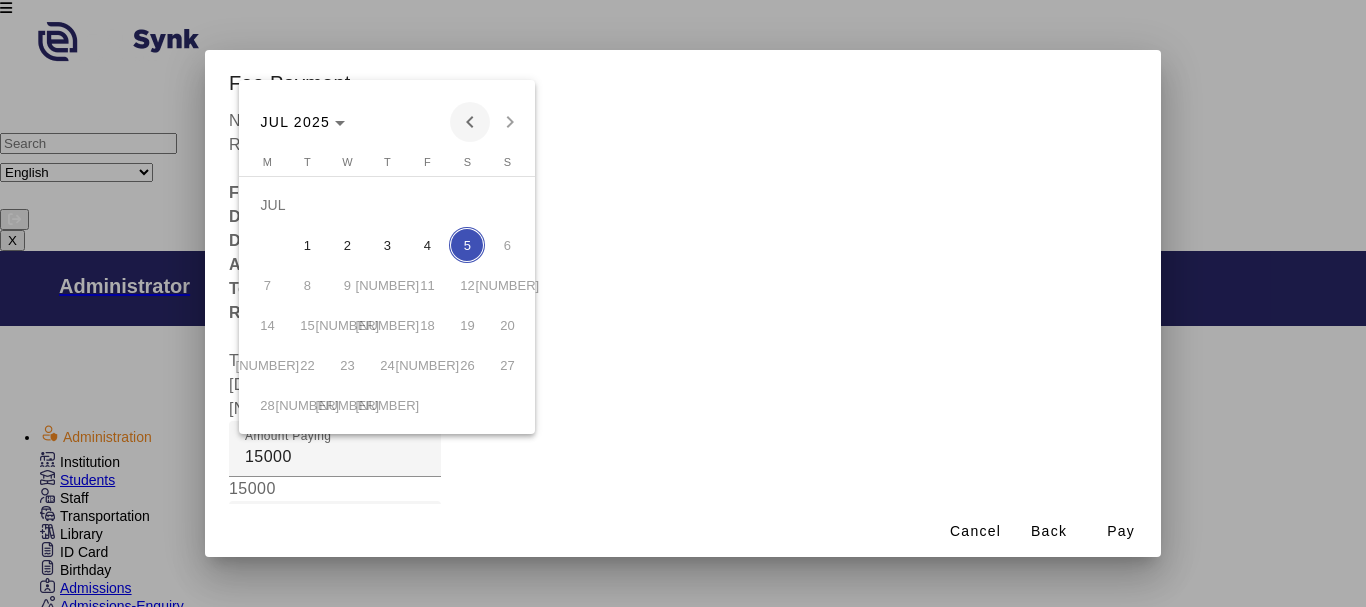 click at bounding box center (470, 122) 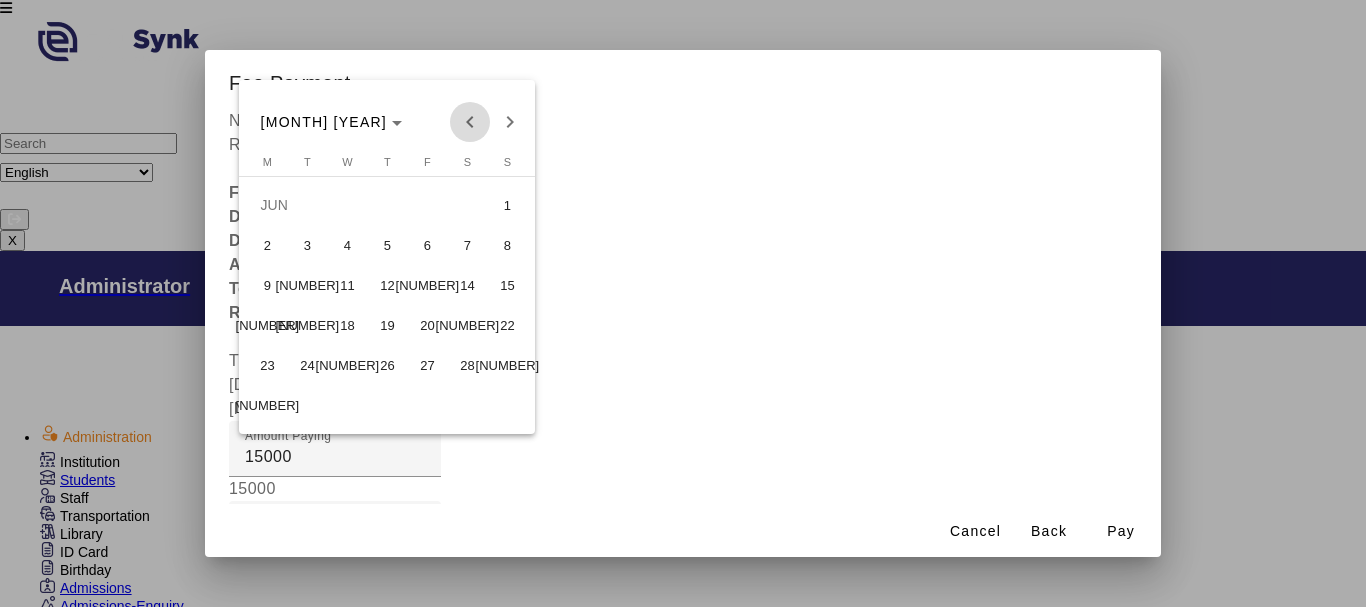 click at bounding box center [470, 122] 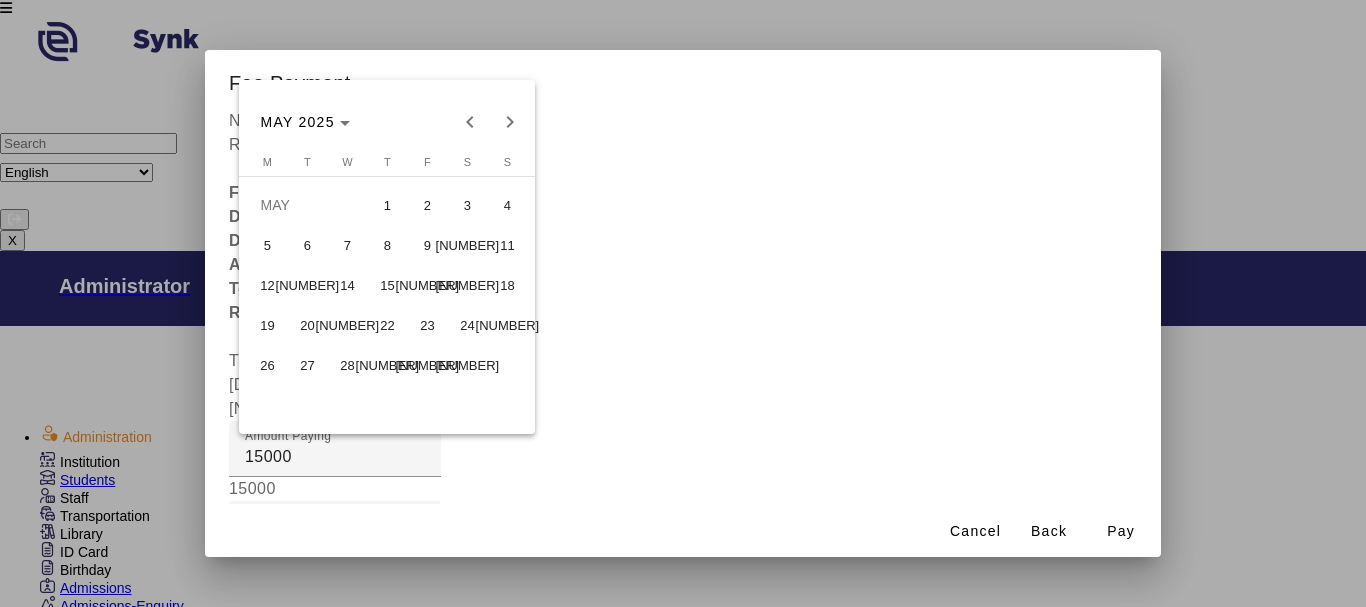 click on "22" at bounding box center [387, 325] 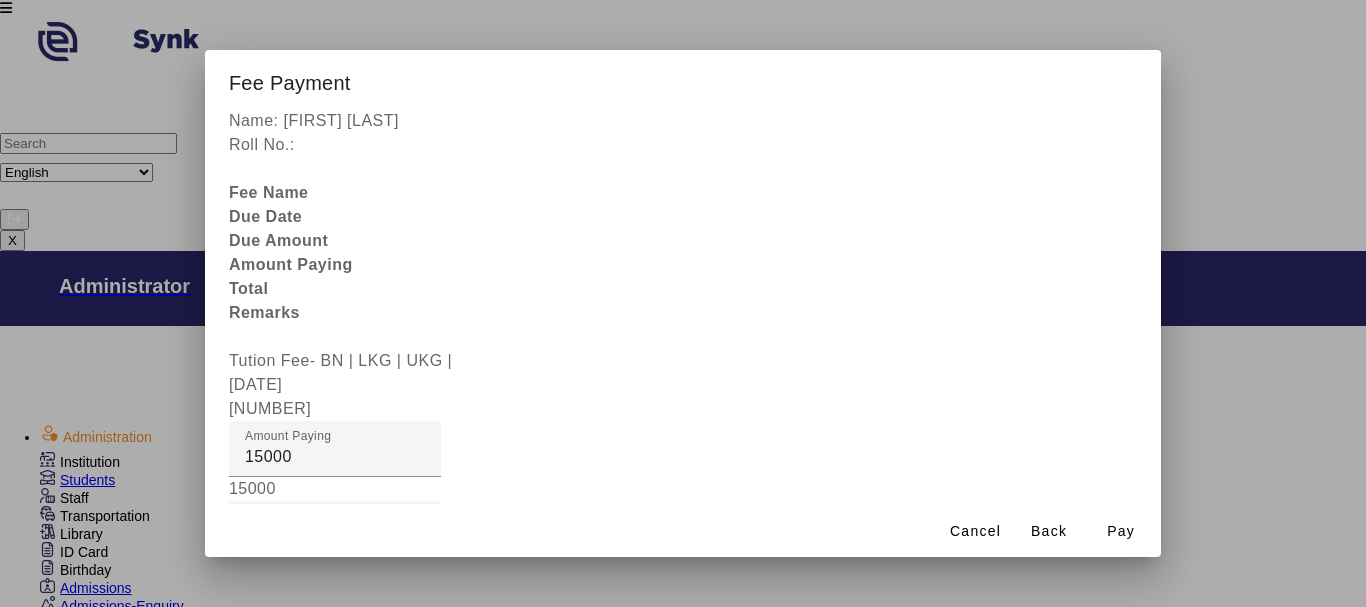 click on "Remarks" at bounding box center [279, 832] 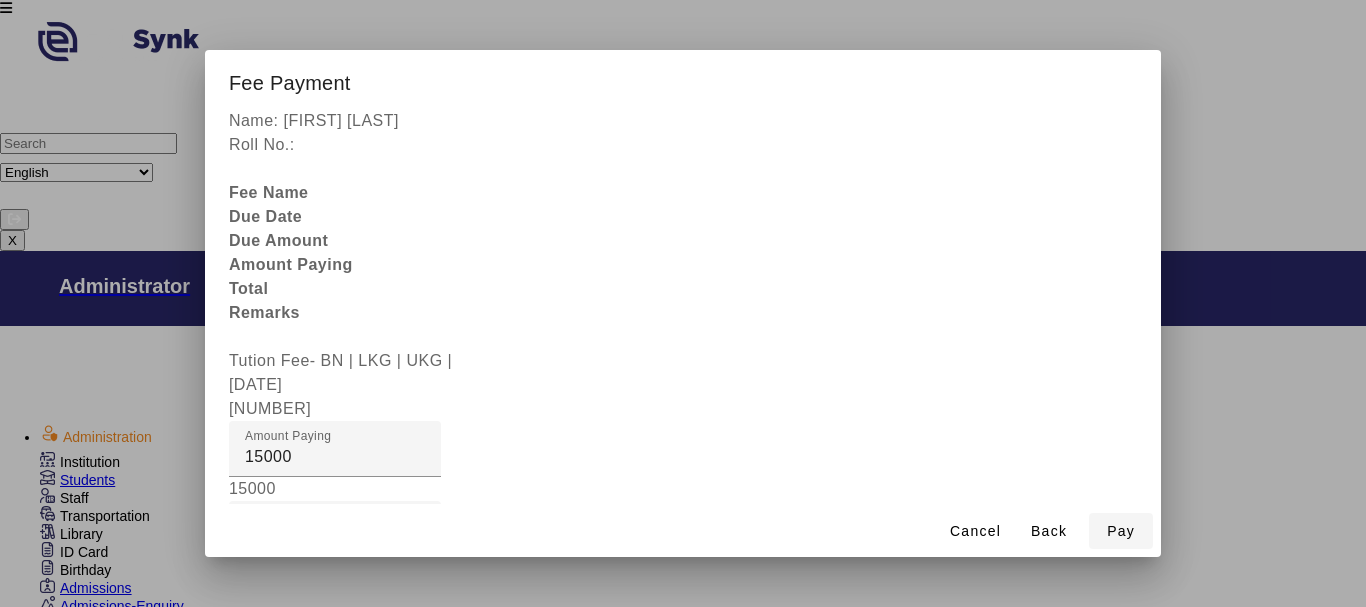 type on "[NUMBER]" 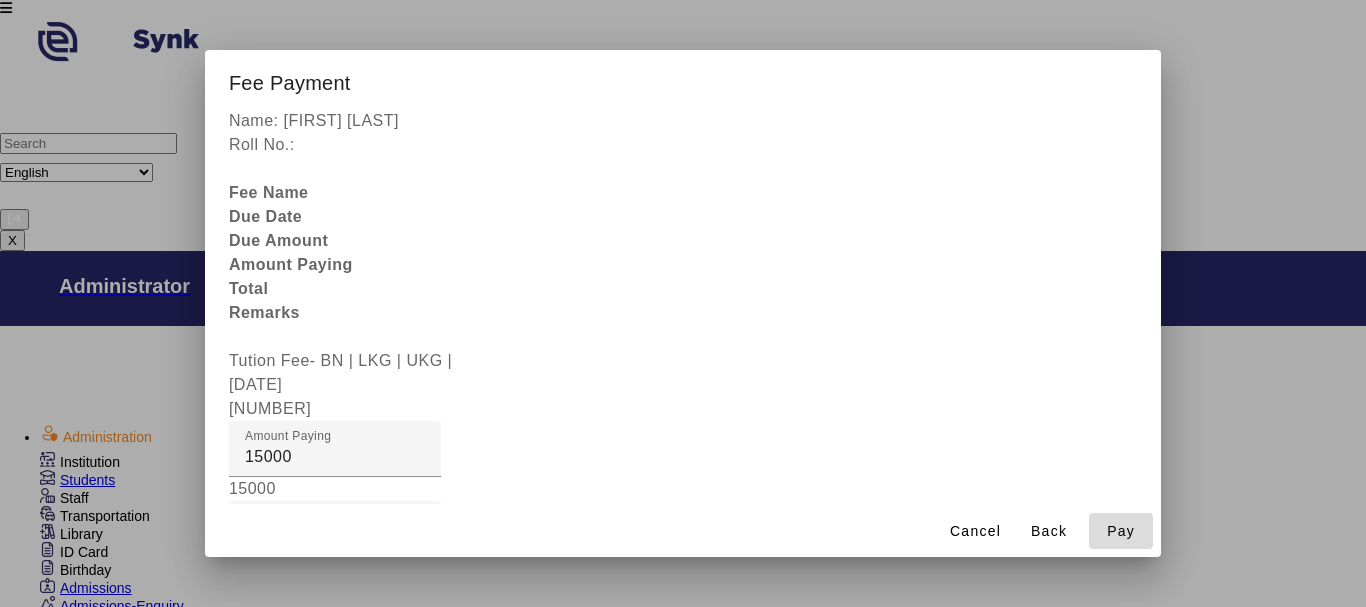 click on "Pay" at bounding box center [1121, 531] 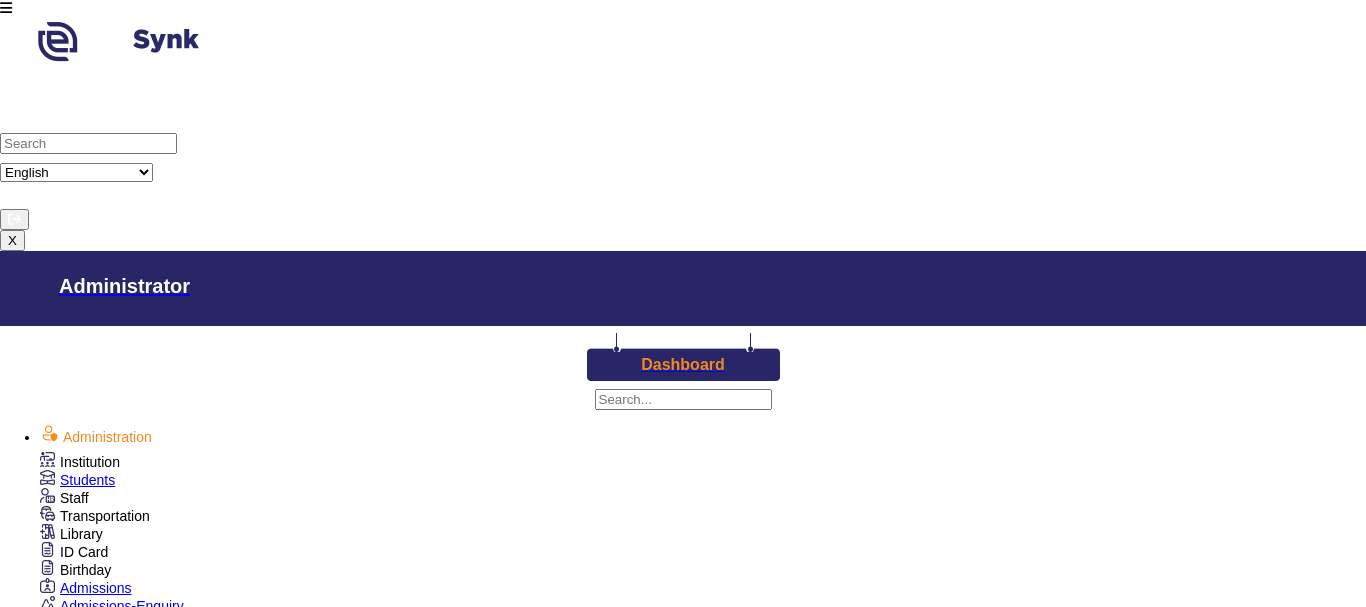 click on "UKG" at bounding box center (320, 1651) 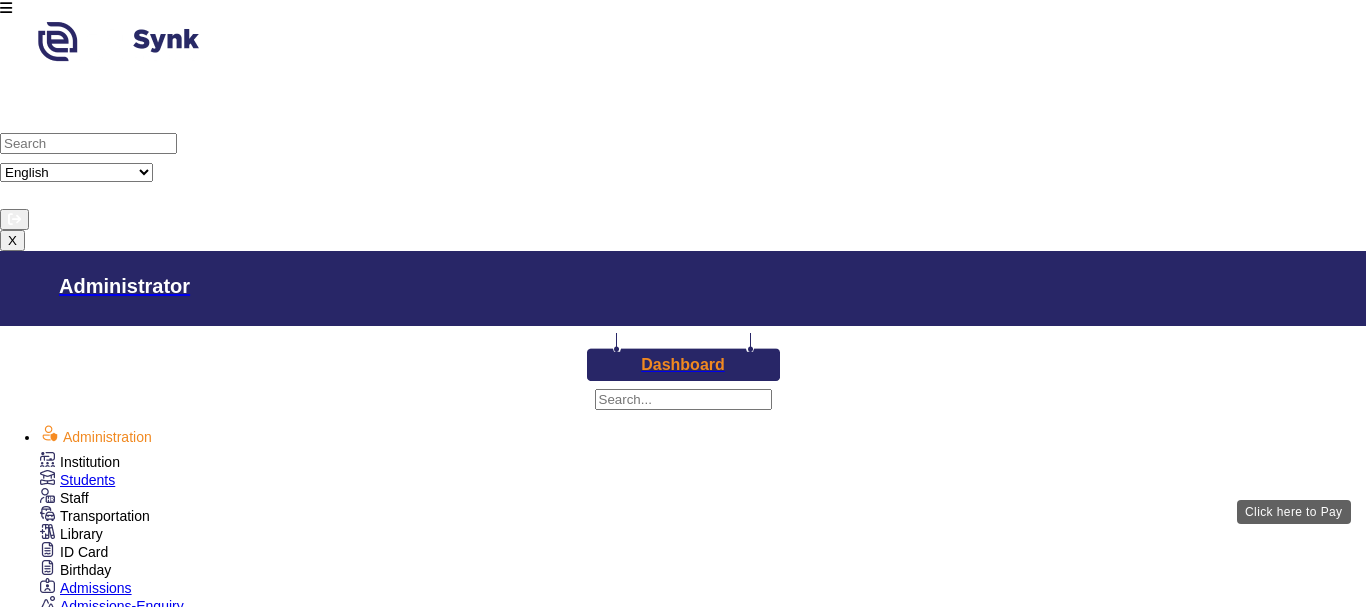 click on "View & Pay" at bounding box center [909, 2107] 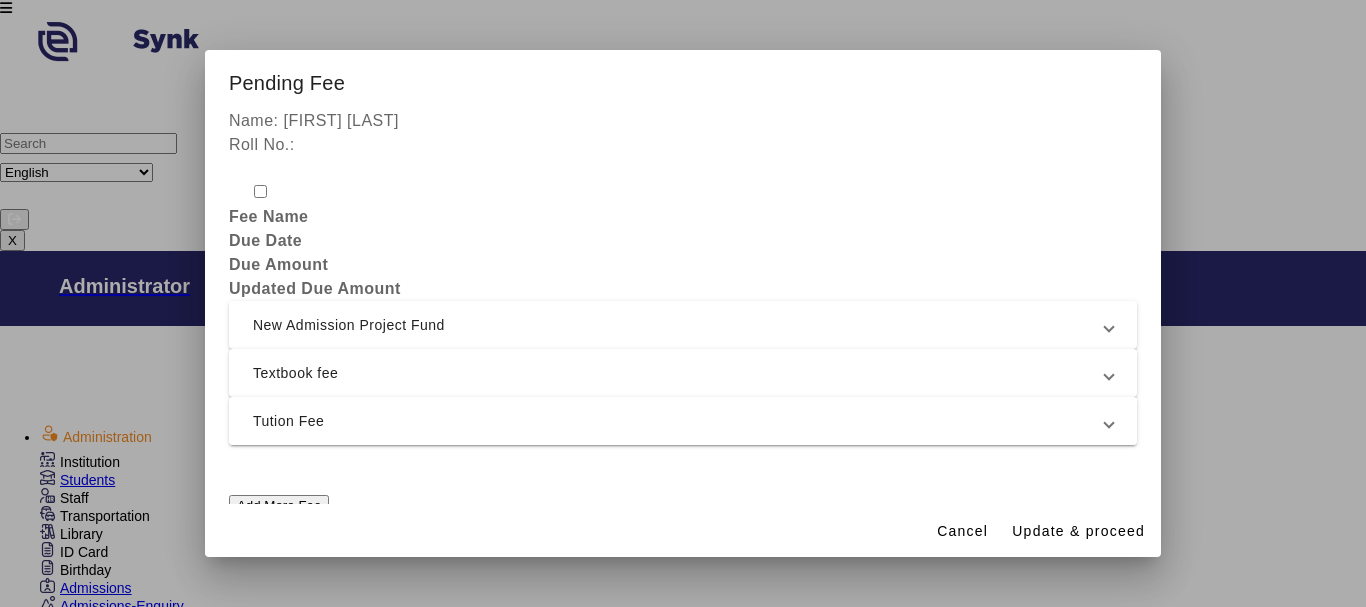 click on "Tution Fee" at bounding box center [679, 421] 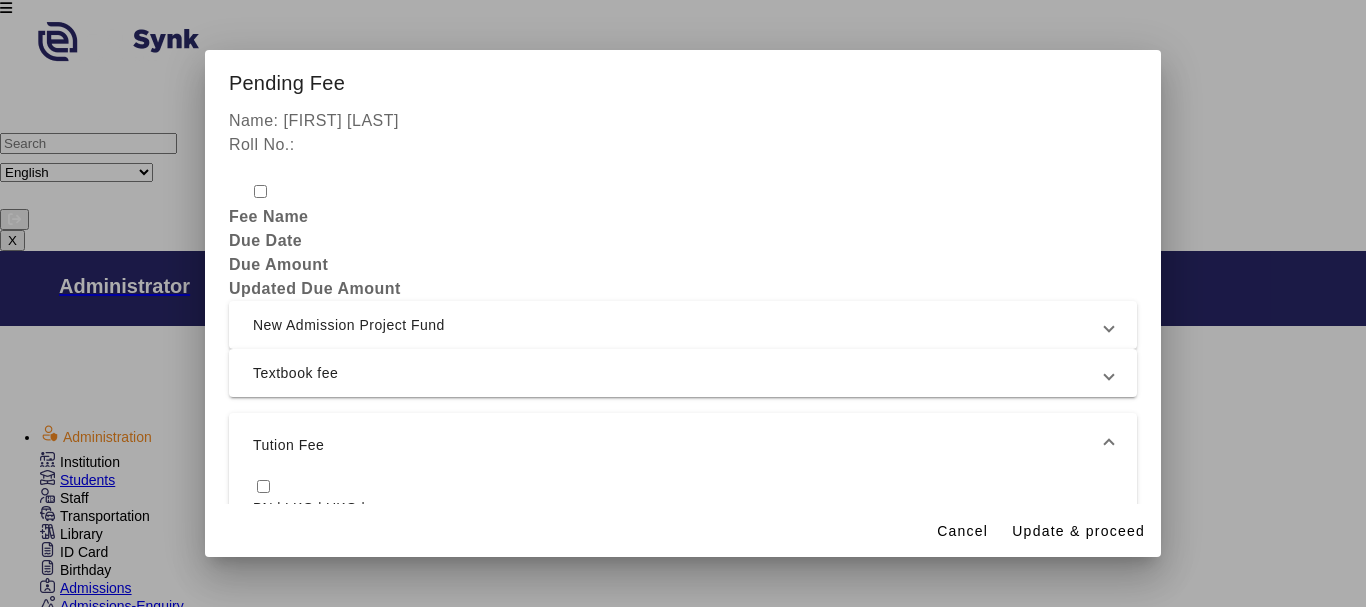 click at bounding box center [263, 486] 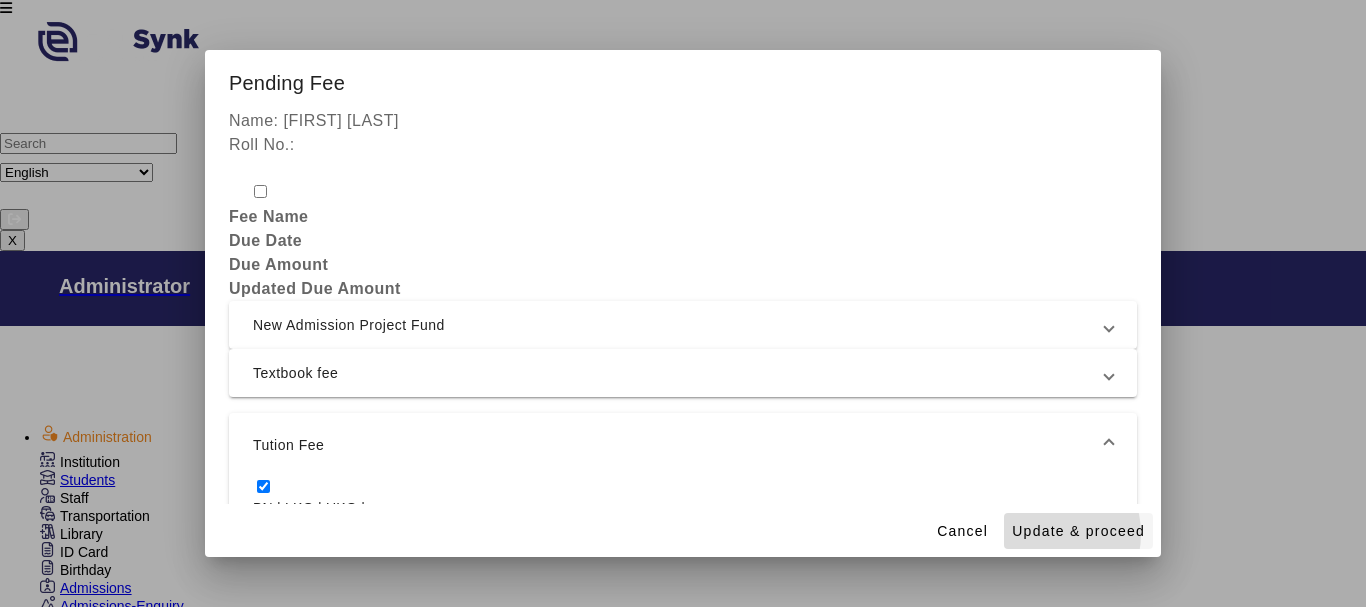 click on "Update & proceed" at bounding box center [1078, 531] 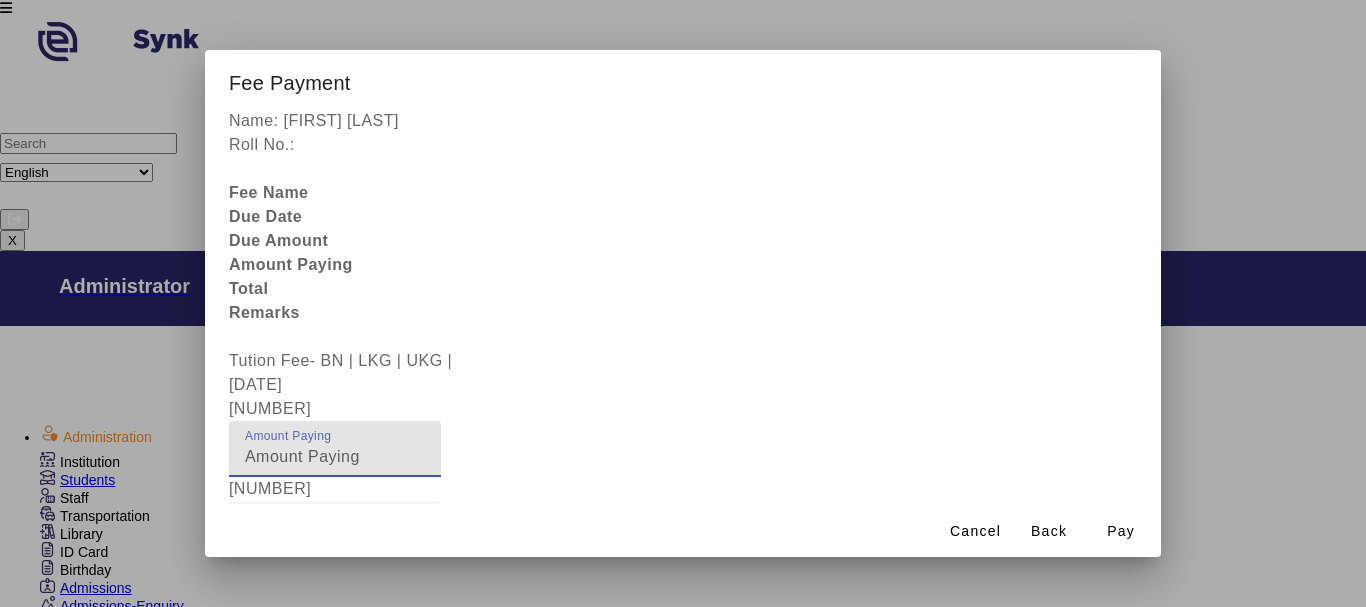 click on "[NUMBER]" at bounding box center (335, 457) 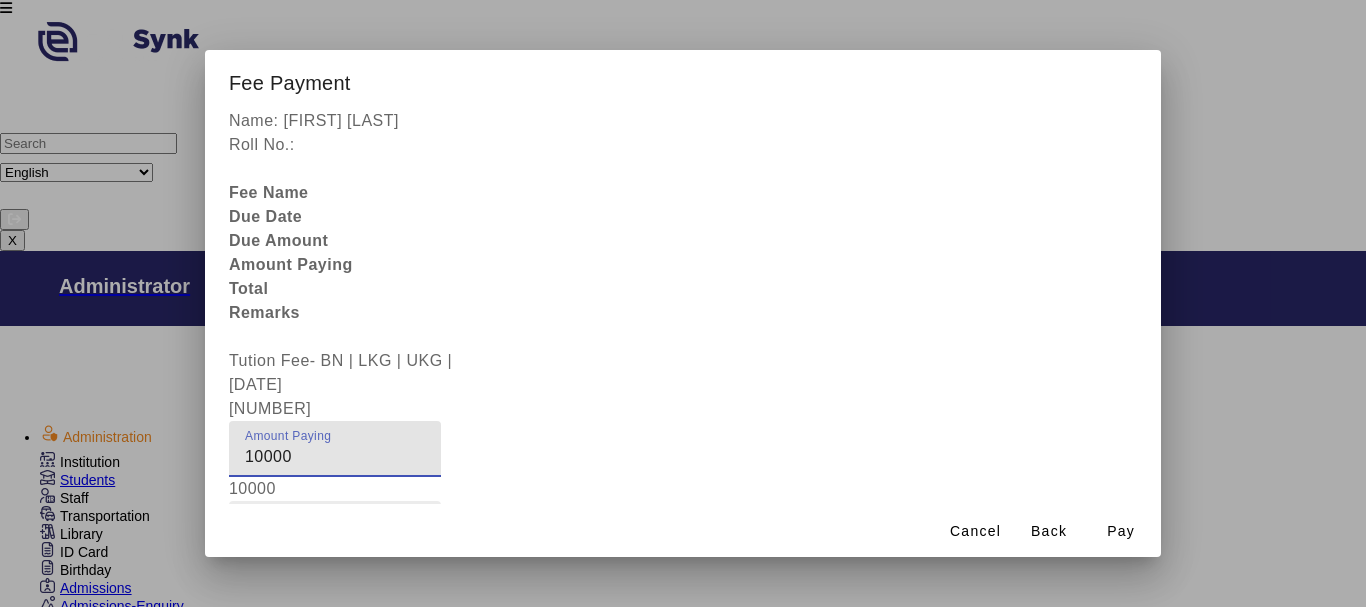 type on "10000" 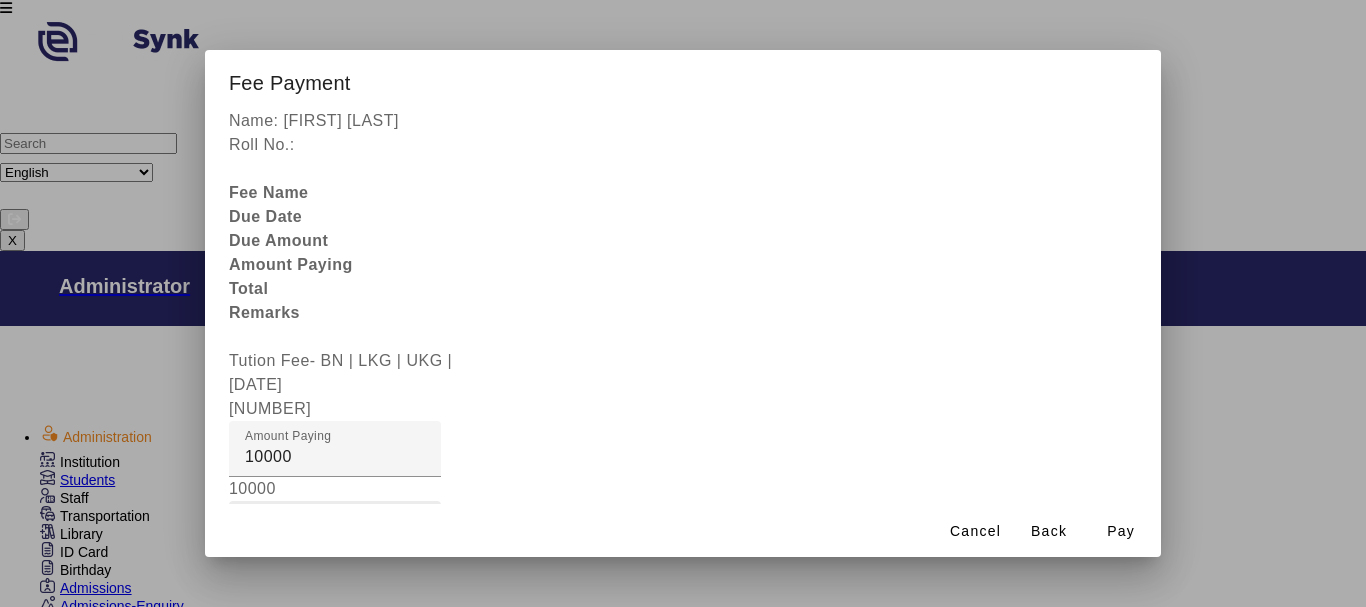 click on "Fee Remarks" at bounding box center [335, 529] 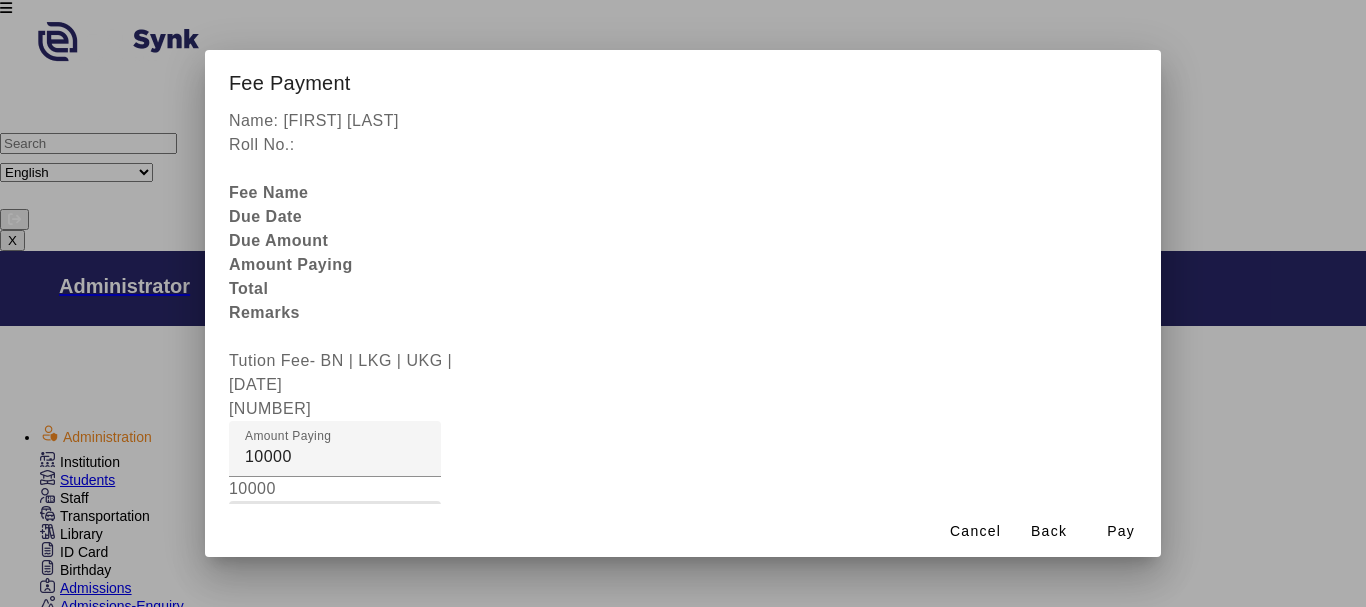 type on "[PAYMENT]" 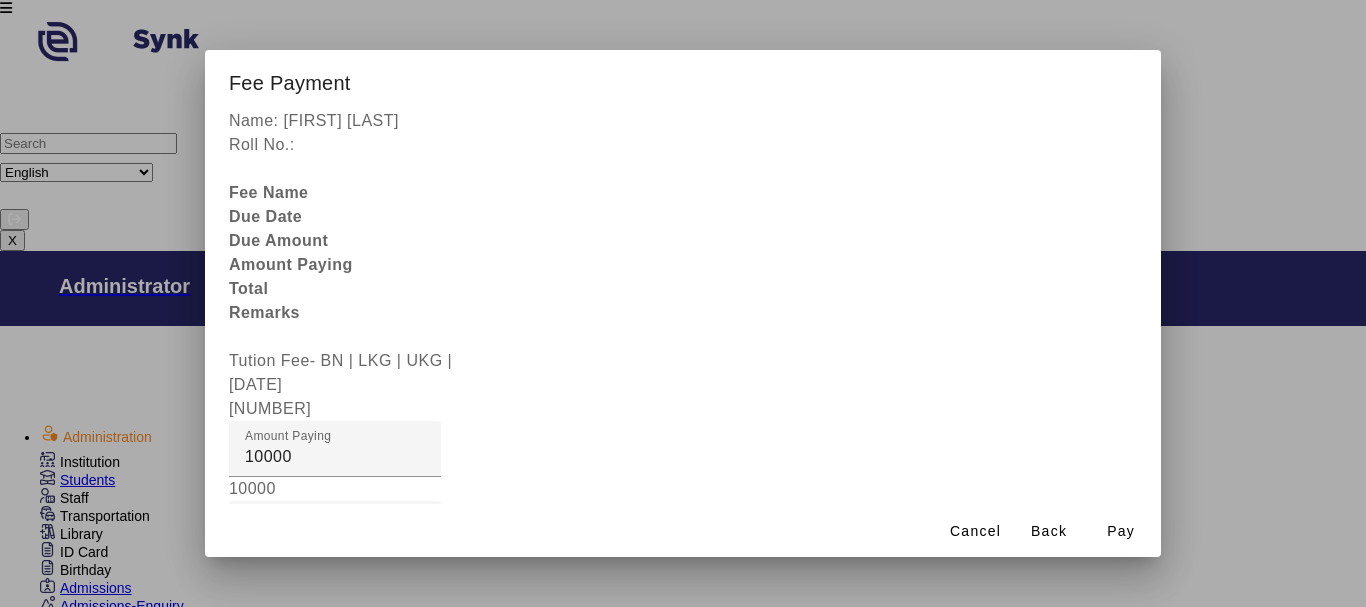type on "Father" 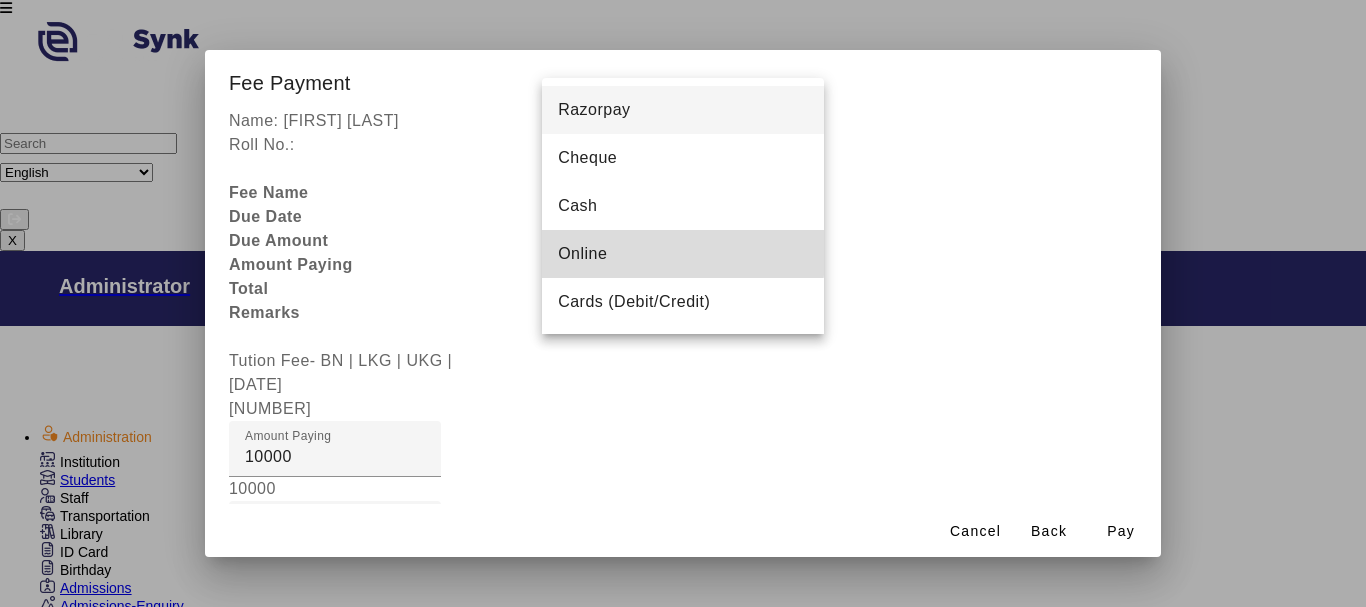 click on "Online" at bounding box center [683, 254] 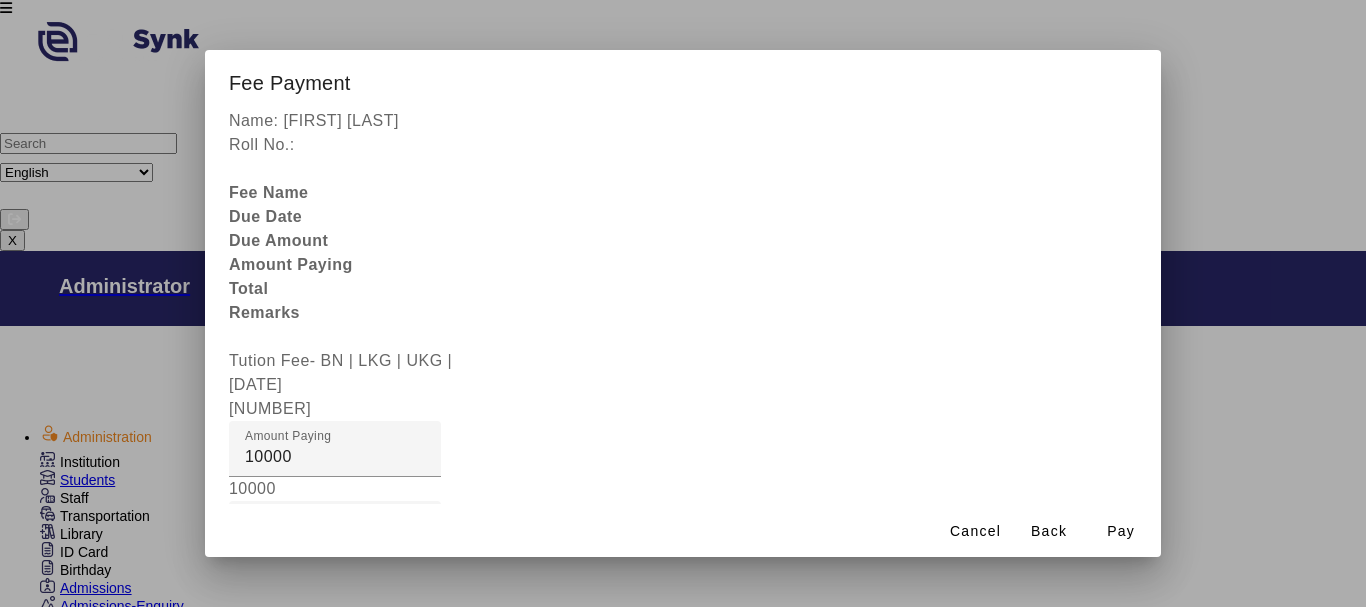 click at bounding box center (449, 945) 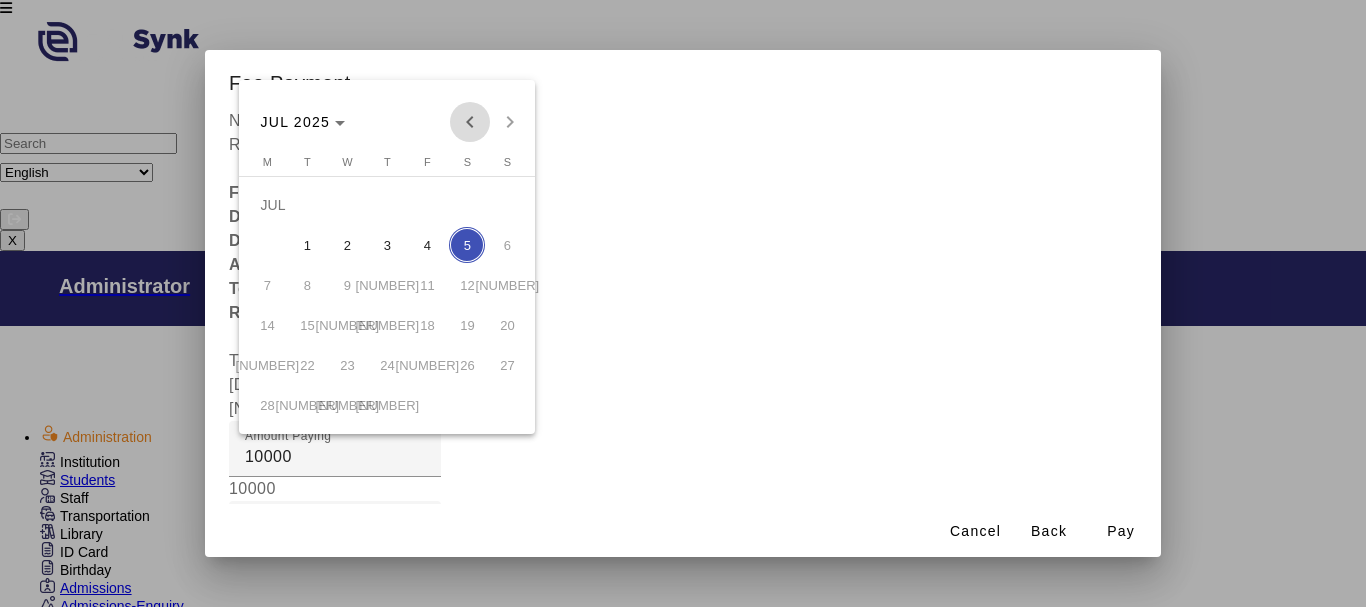 click at bounding box center [470, 122] 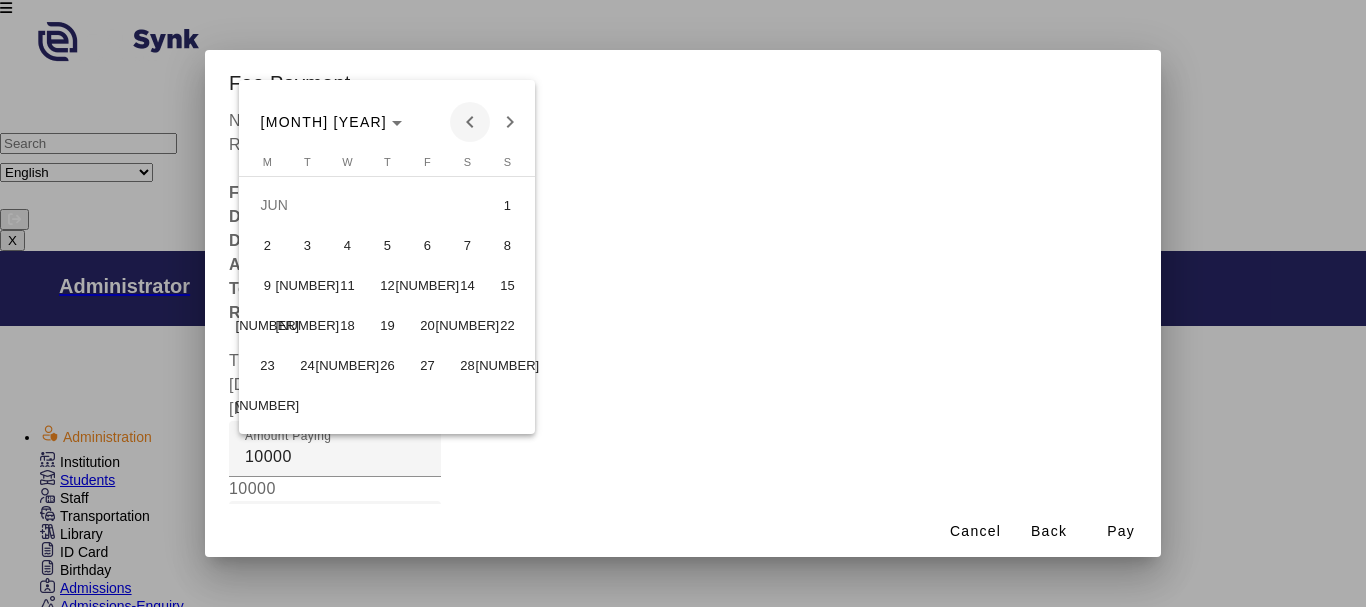 click at bounding box center [470, 122] 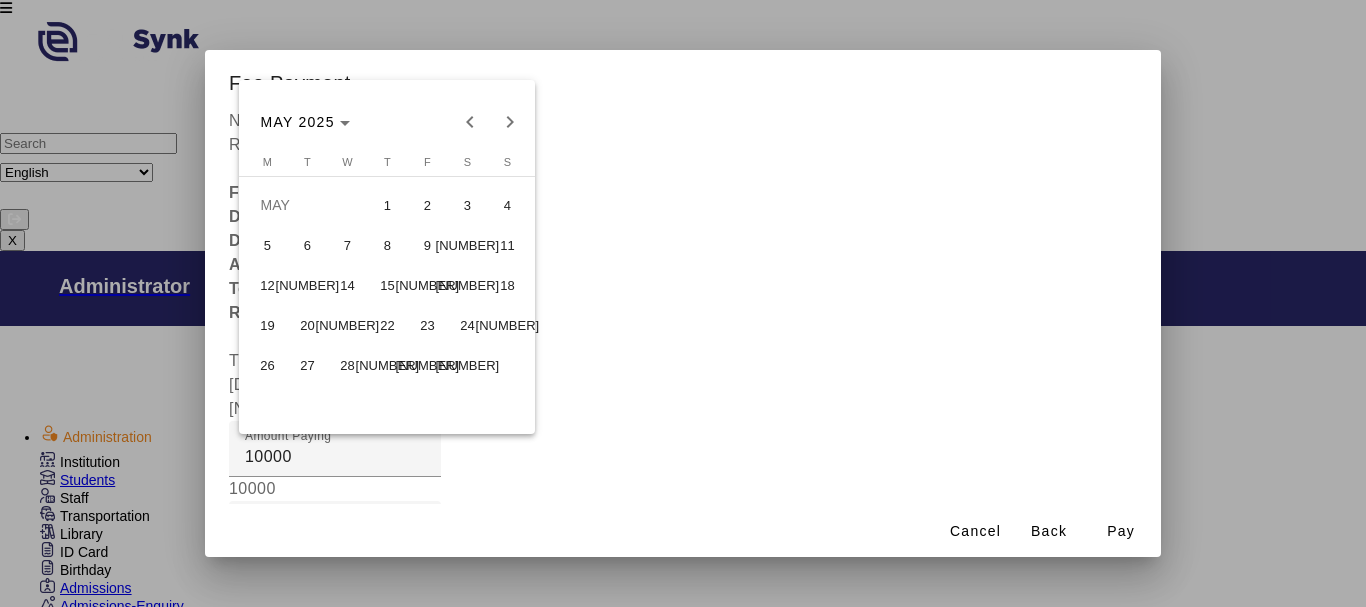 click on "22" at bounding box center [387, 325] 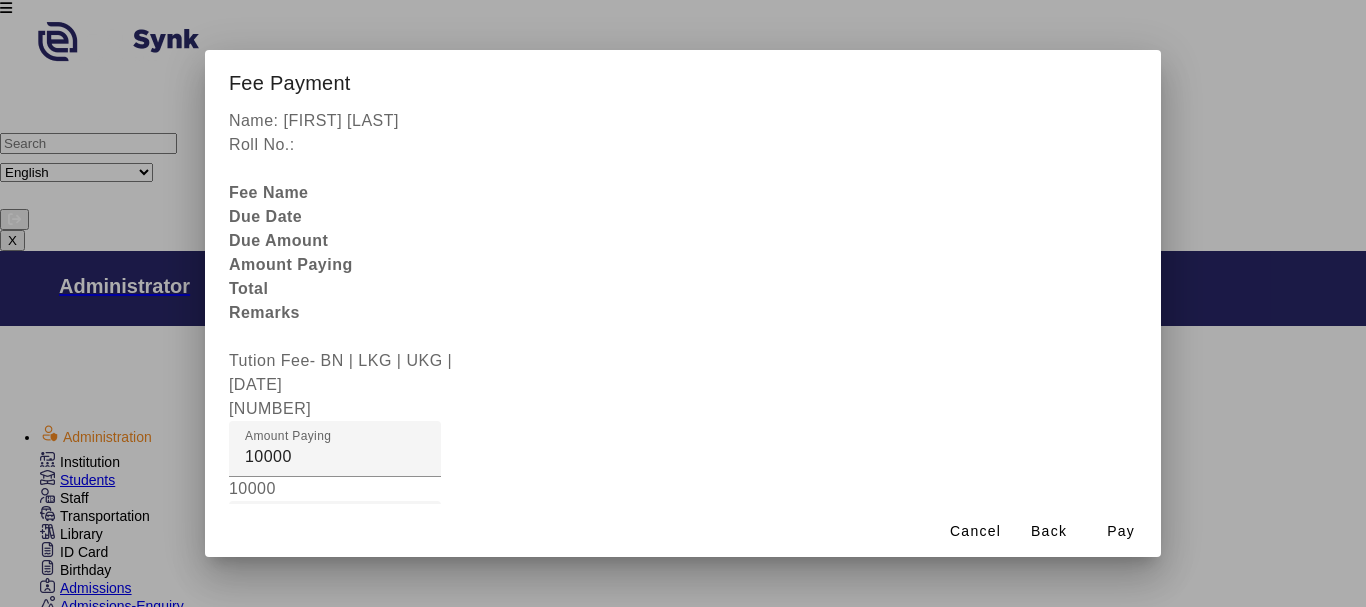 click on "Remarks" at bounding box center (279, 832) 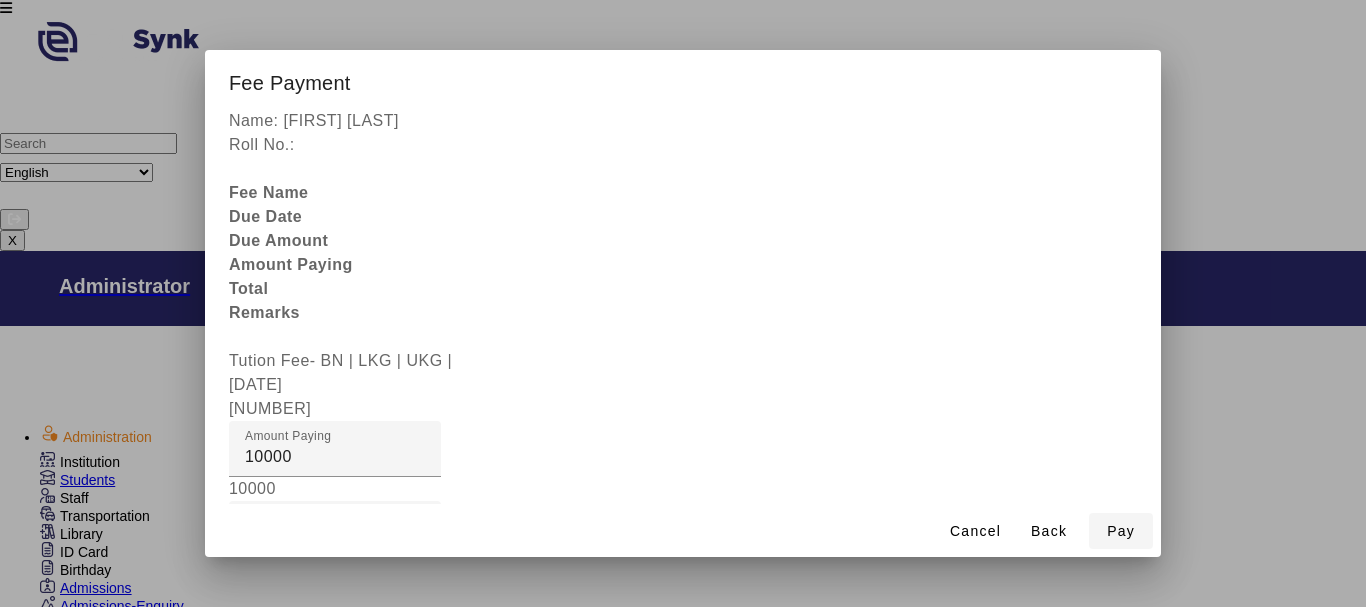 type on "[NUMBER]" 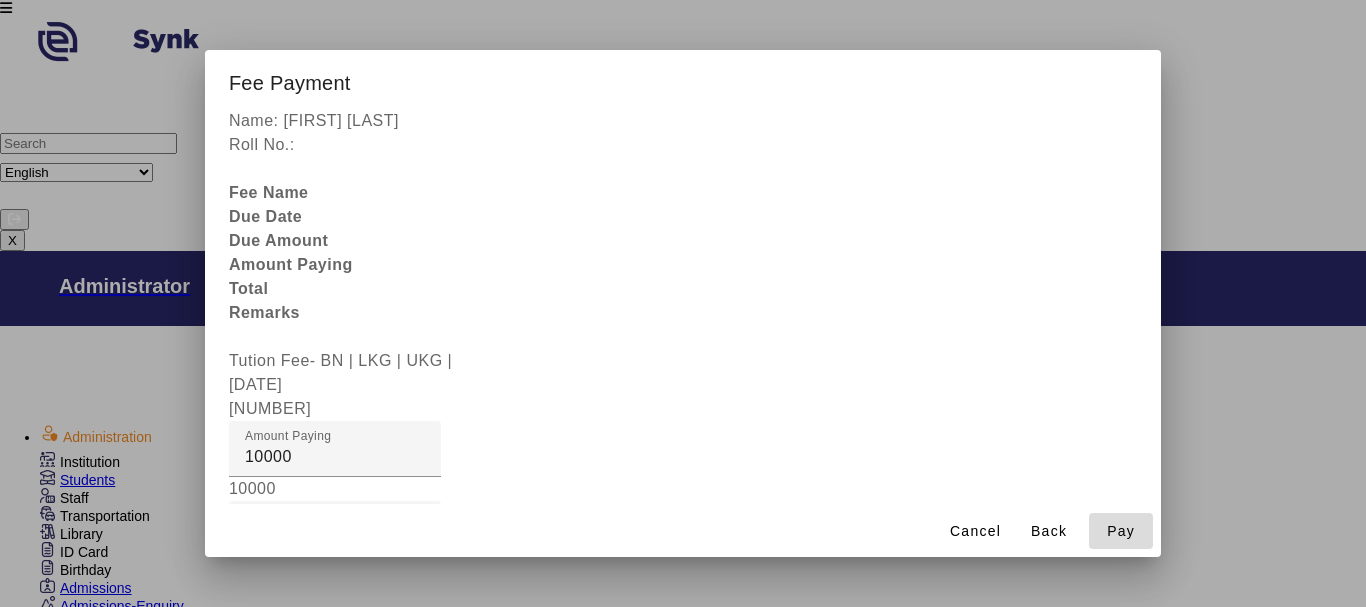 click on "Pay" at bounding box center [1121, 531] 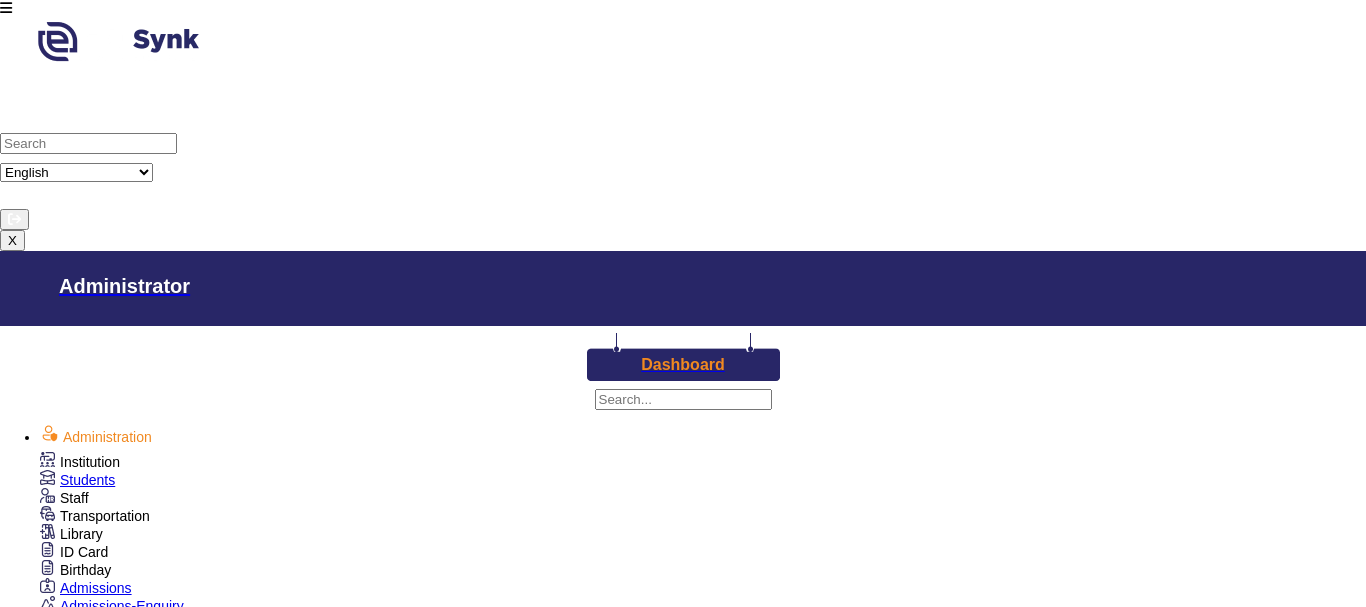 click on "Class VI" at bounding box center [895, 1651] 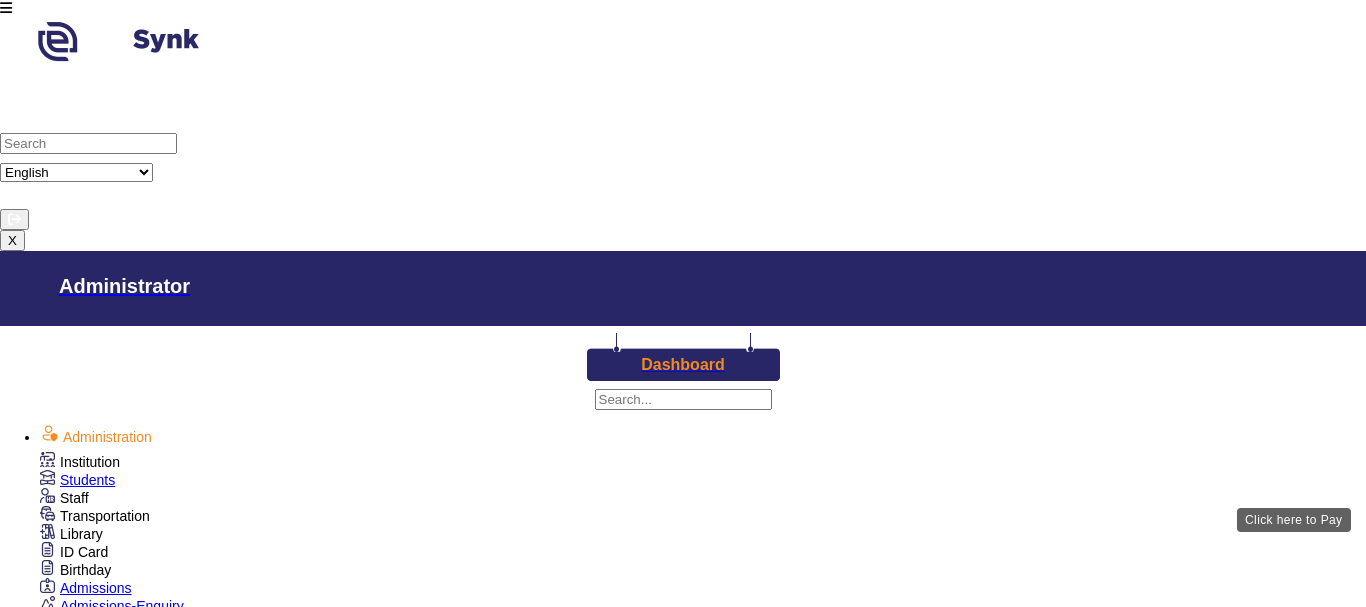 click on "View & Pay" at bounding box center [920, 3355] 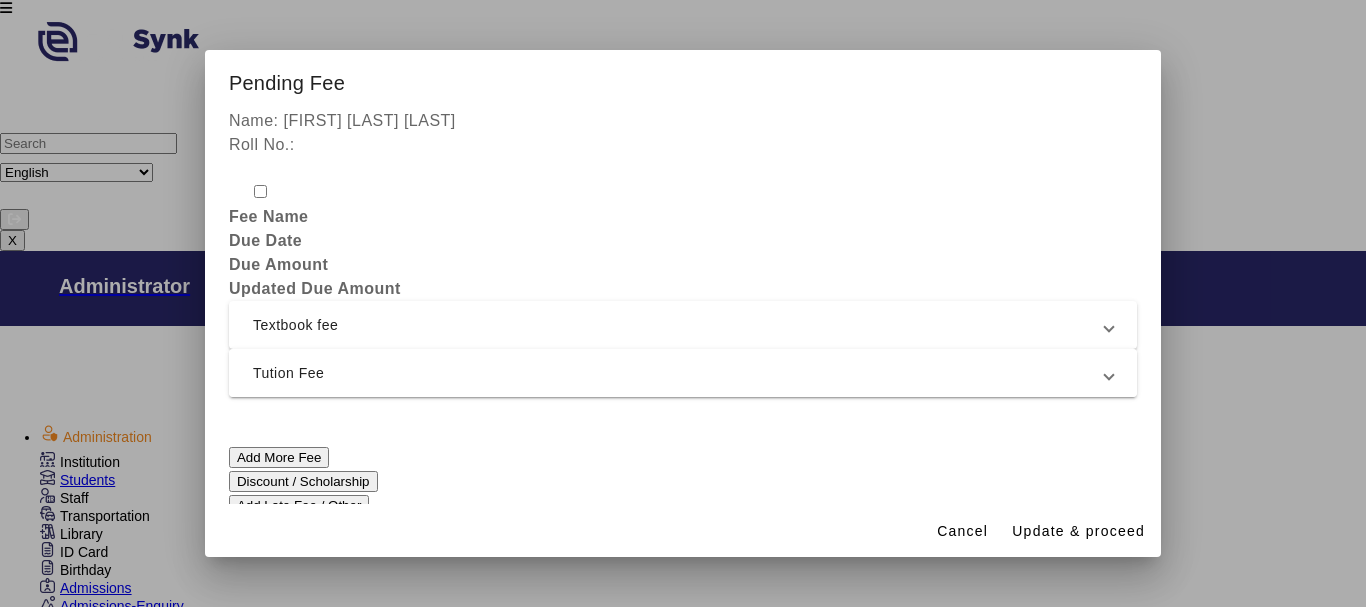 click on "Tution Fee" at bounding box center (679, 373) 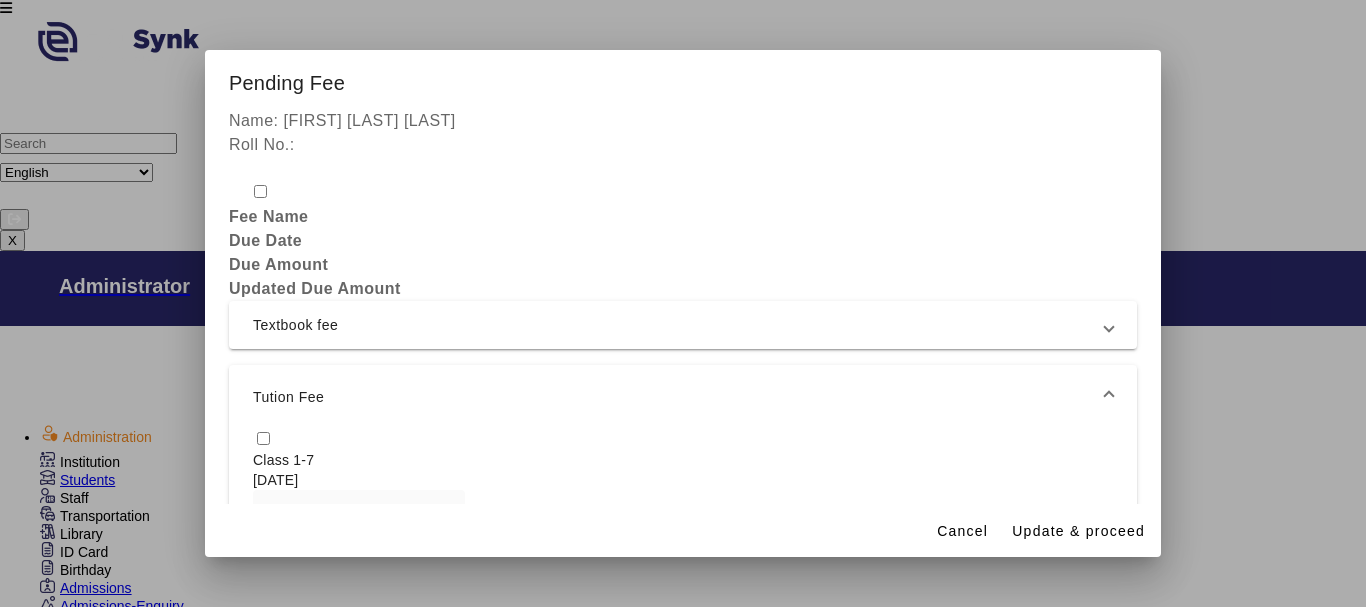 click at bounding box center [263, 438] 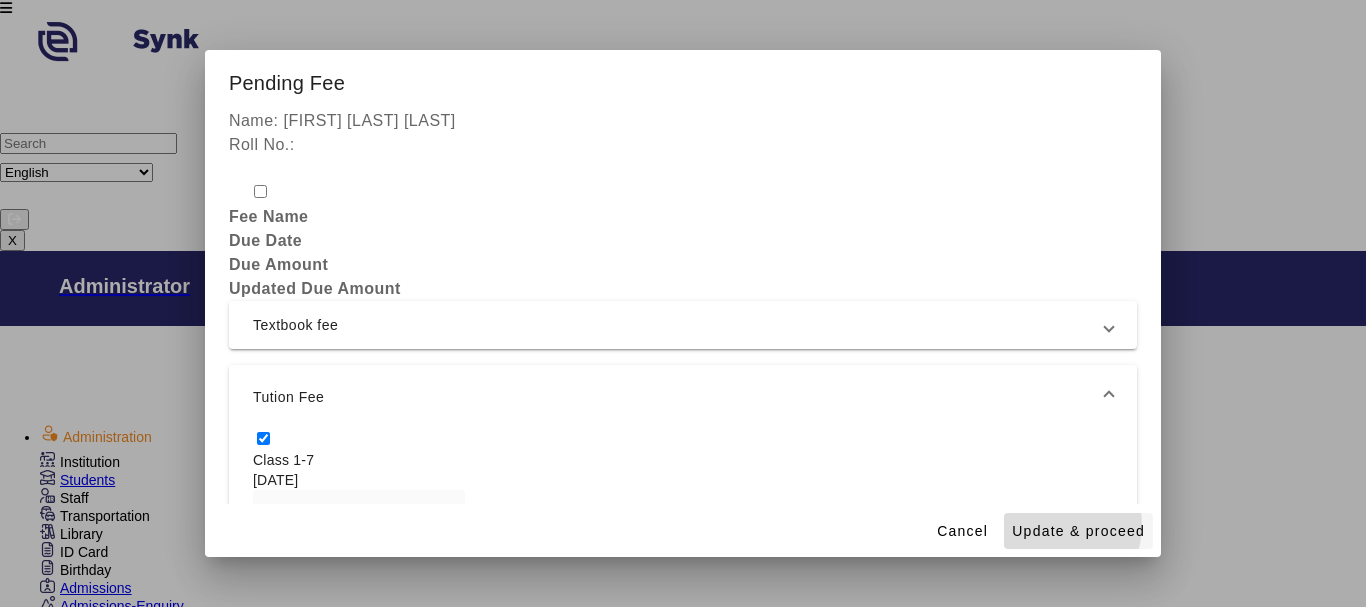 click on "Update & proceed" at bounding box center [1078, 531] 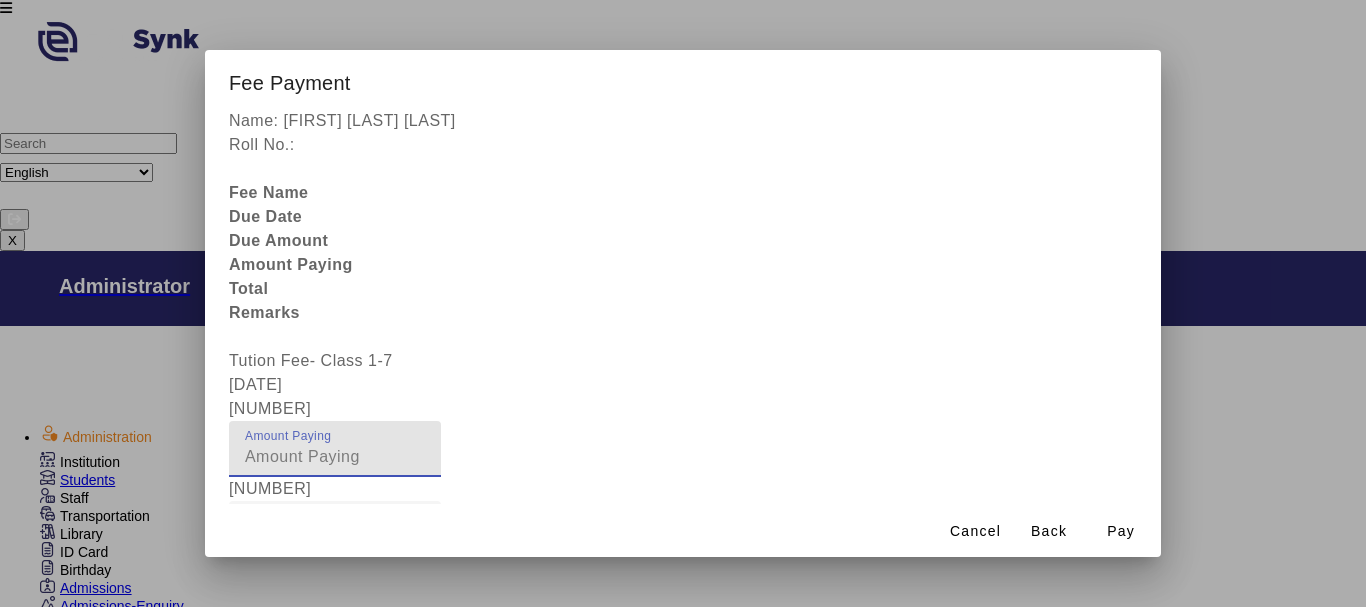 click on "[NUMBER]" at bounding box center (335, 457) 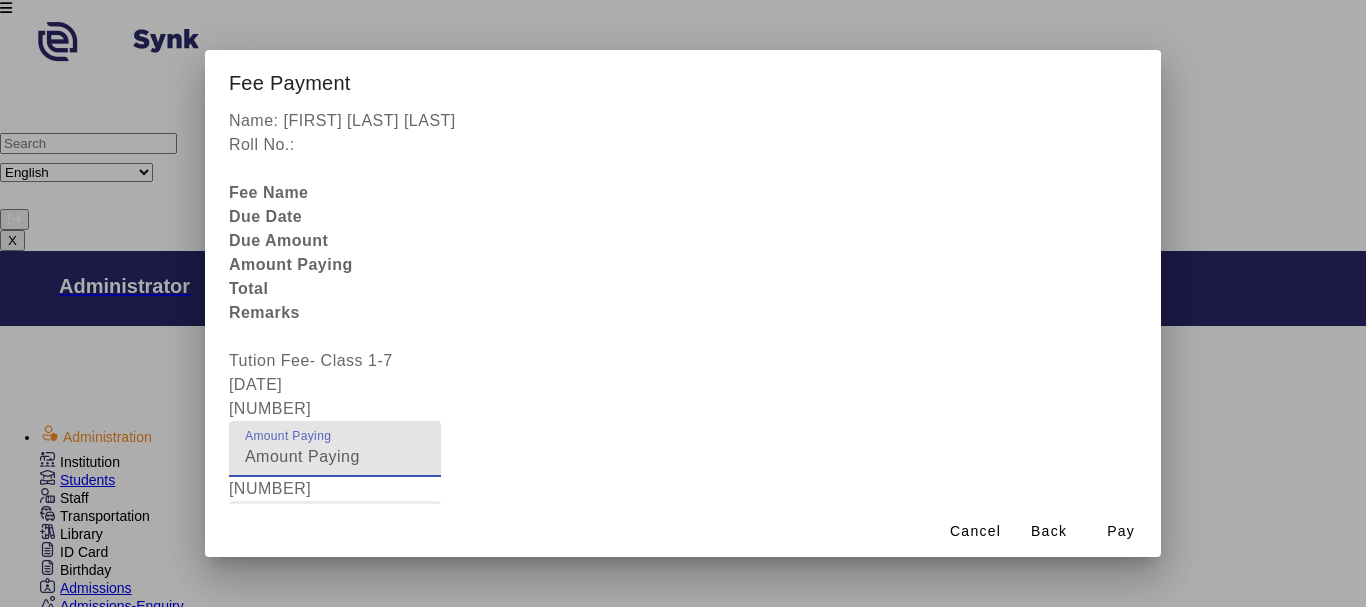 type on "[NUMBER]" 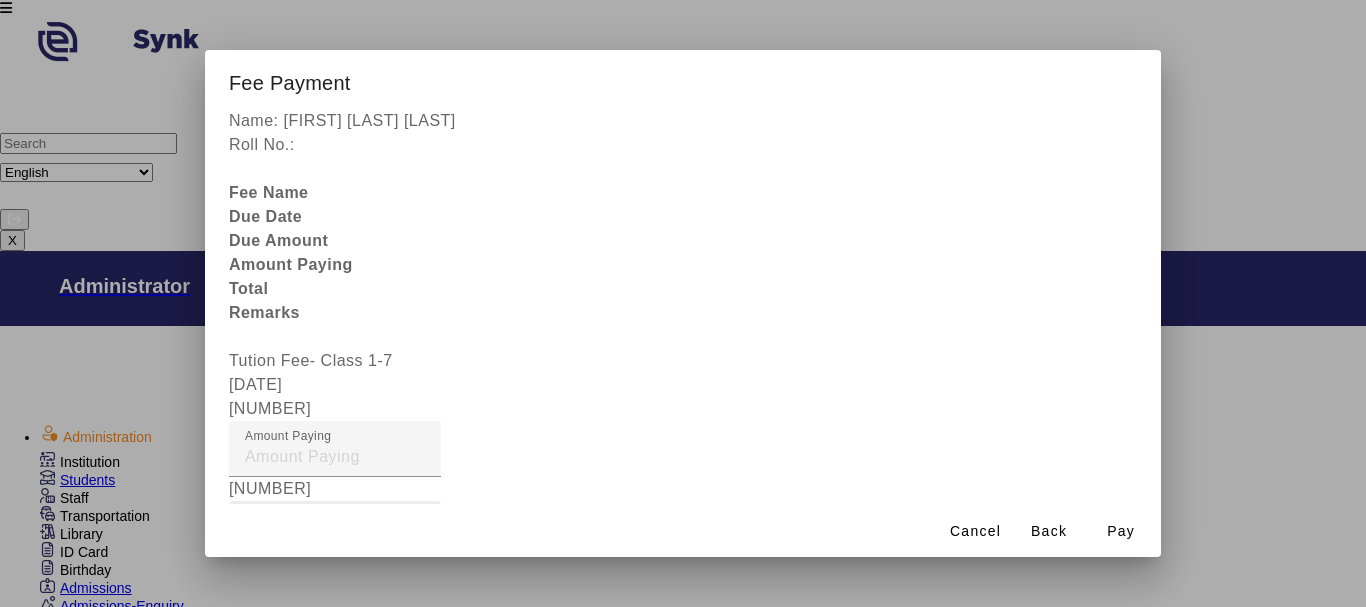 click on "Fee Remarks" at bounding box center [335, 529] 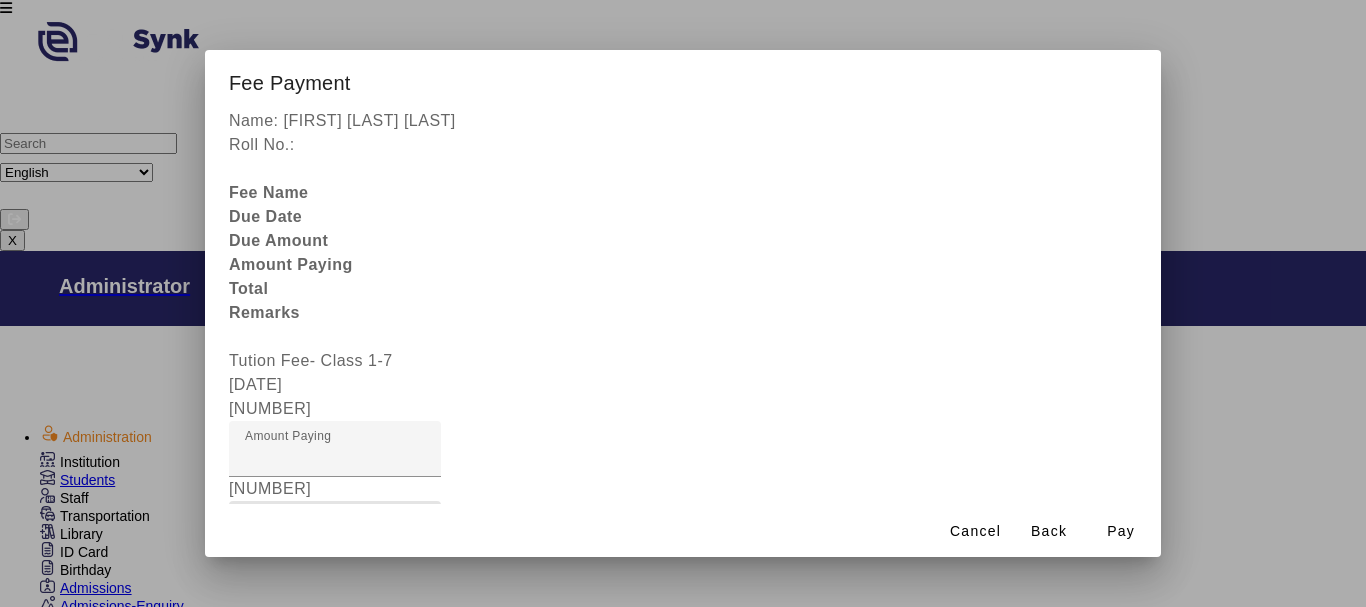 type on "[PAYMENT]" 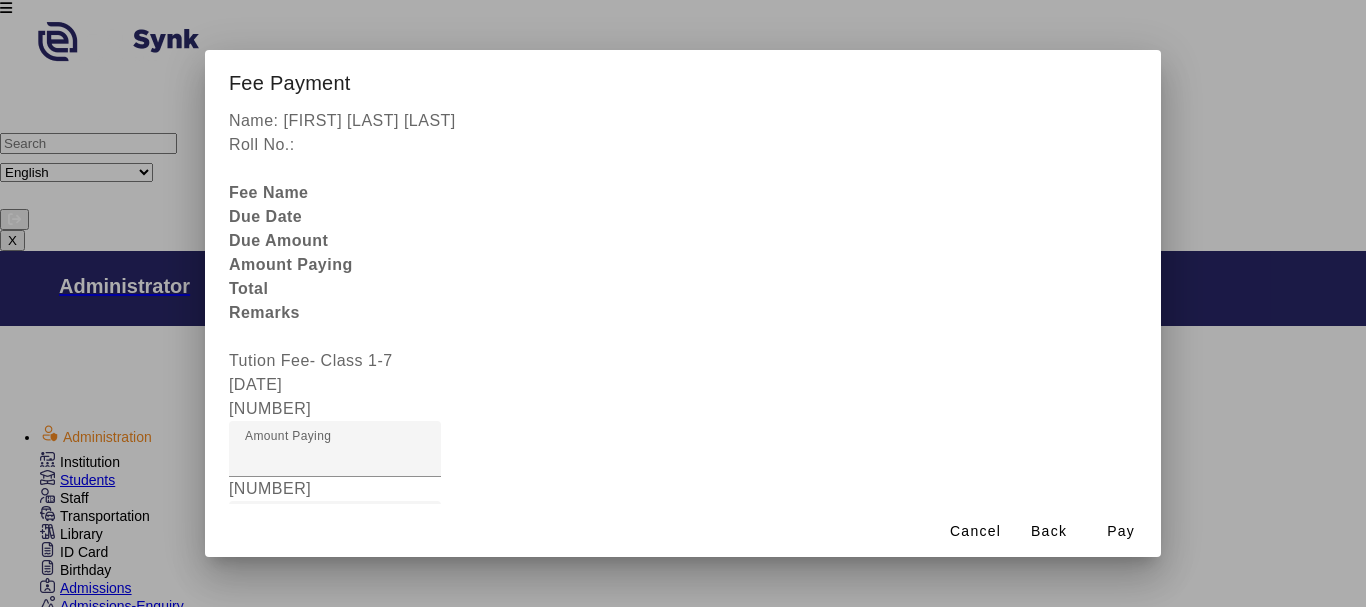 click at bounding box center [335, 609] 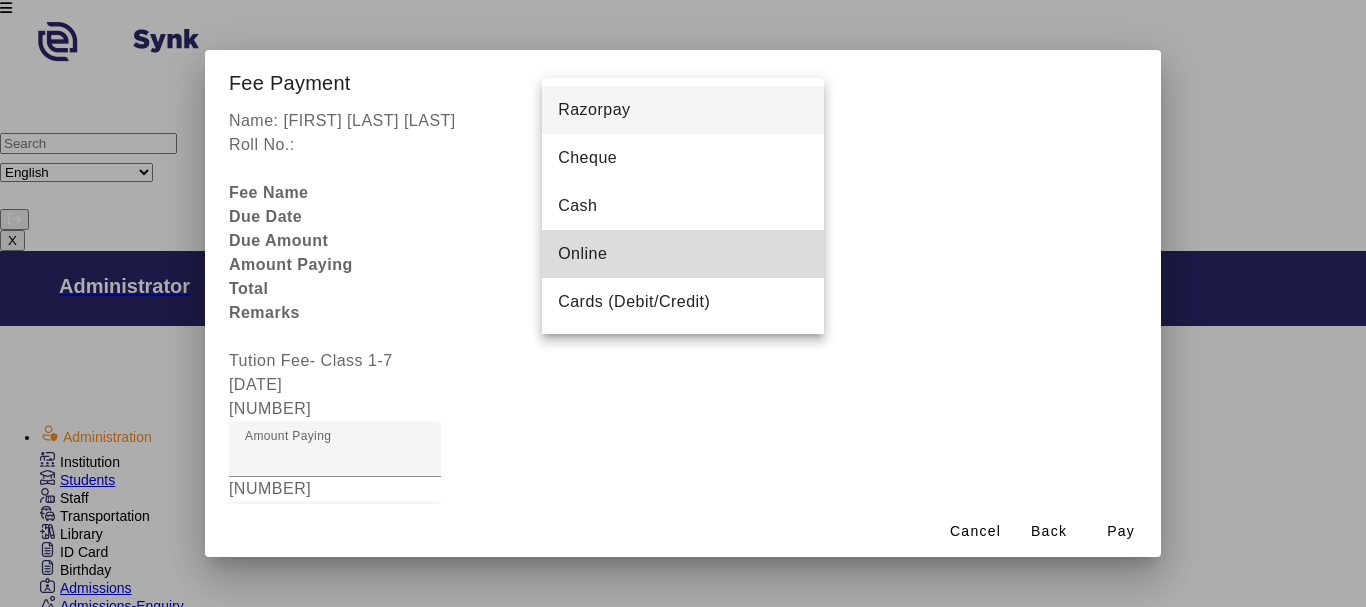 click on "Online" at bounding box center (582, 254) 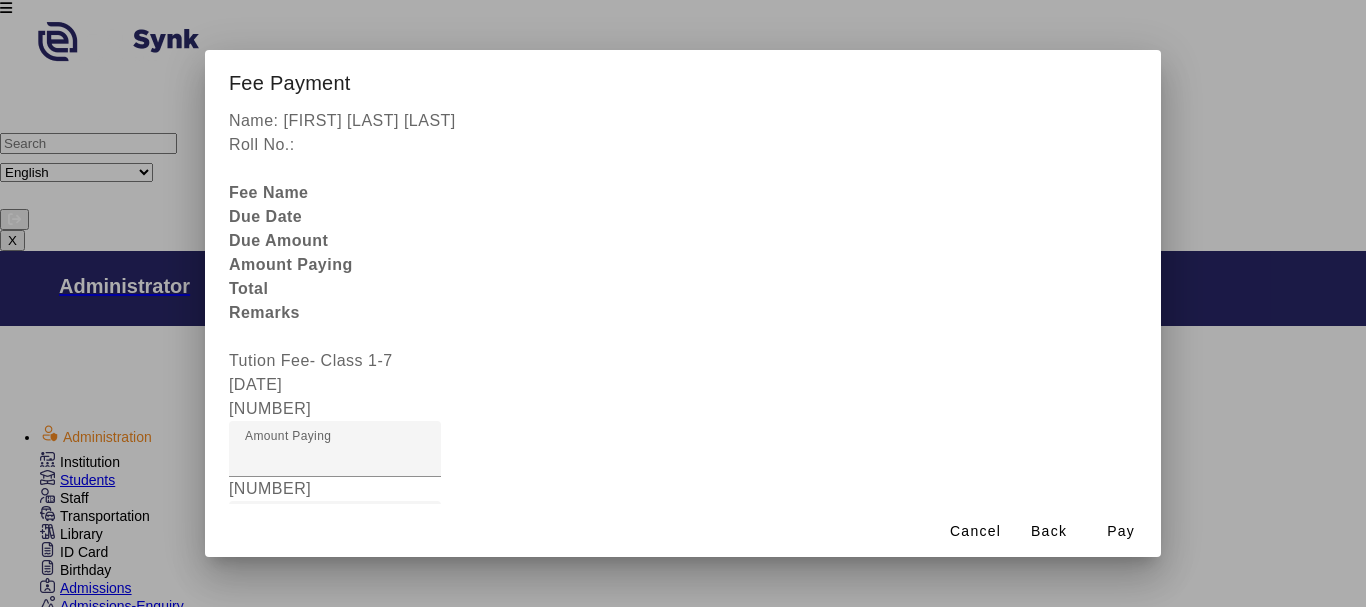 click at bounding box center [449, 945] 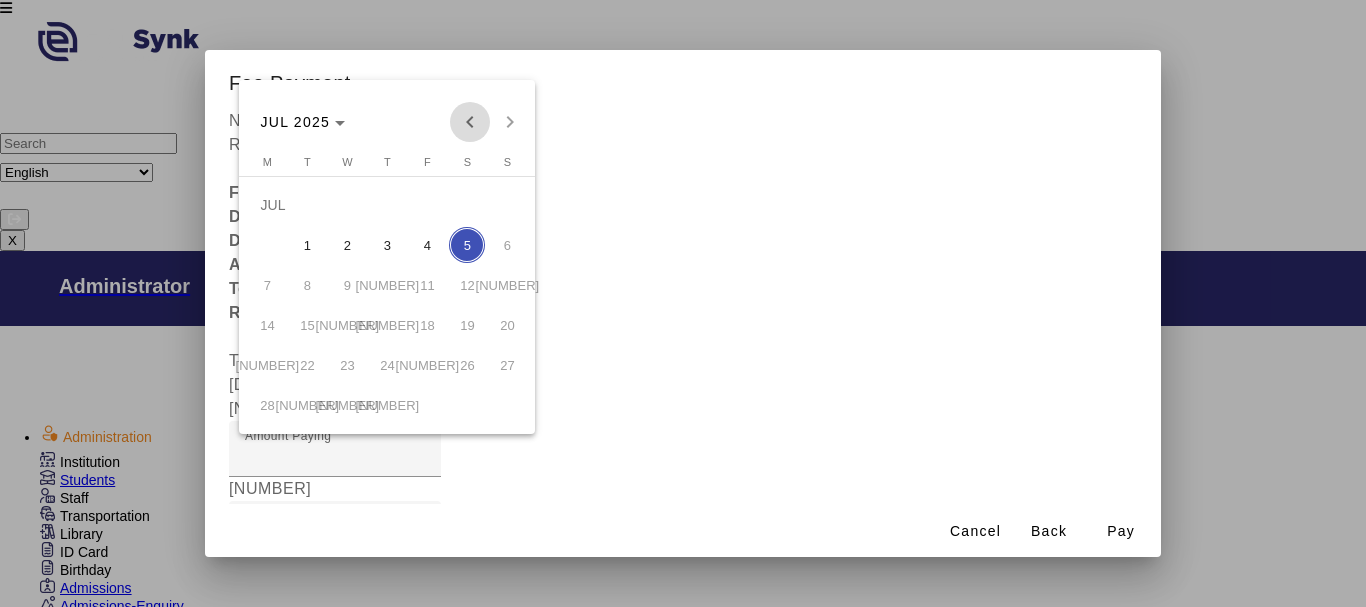 click at bounding box center [470, 122] 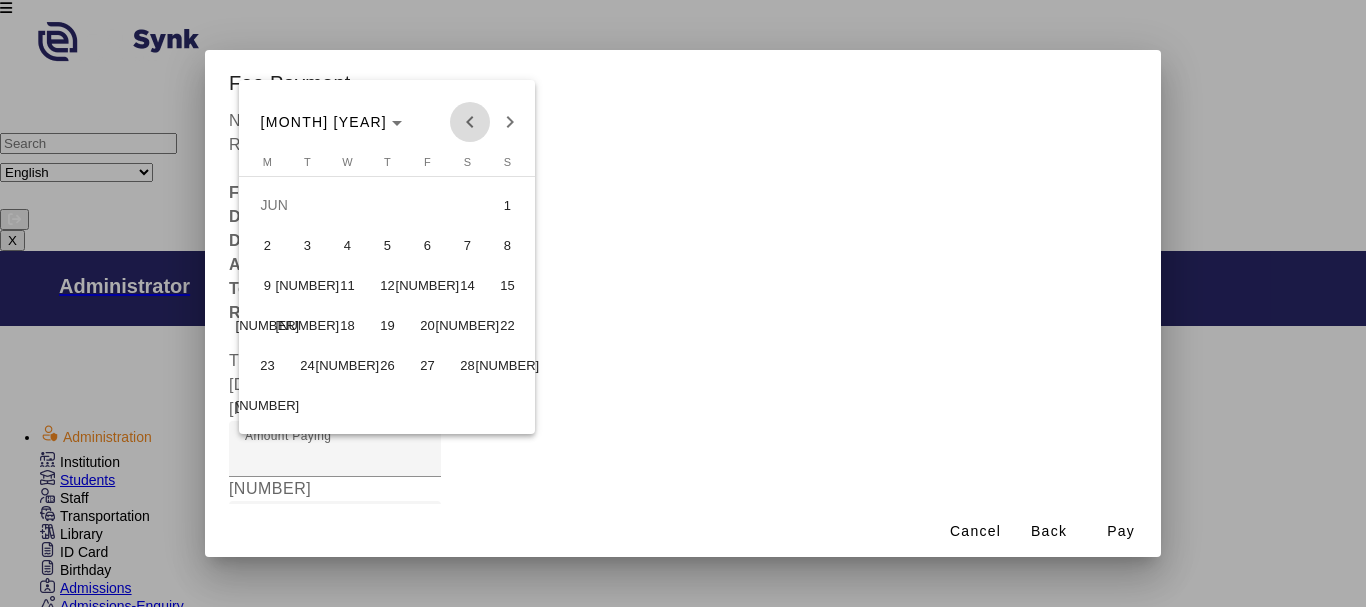 click at bounding box center [470, 122] 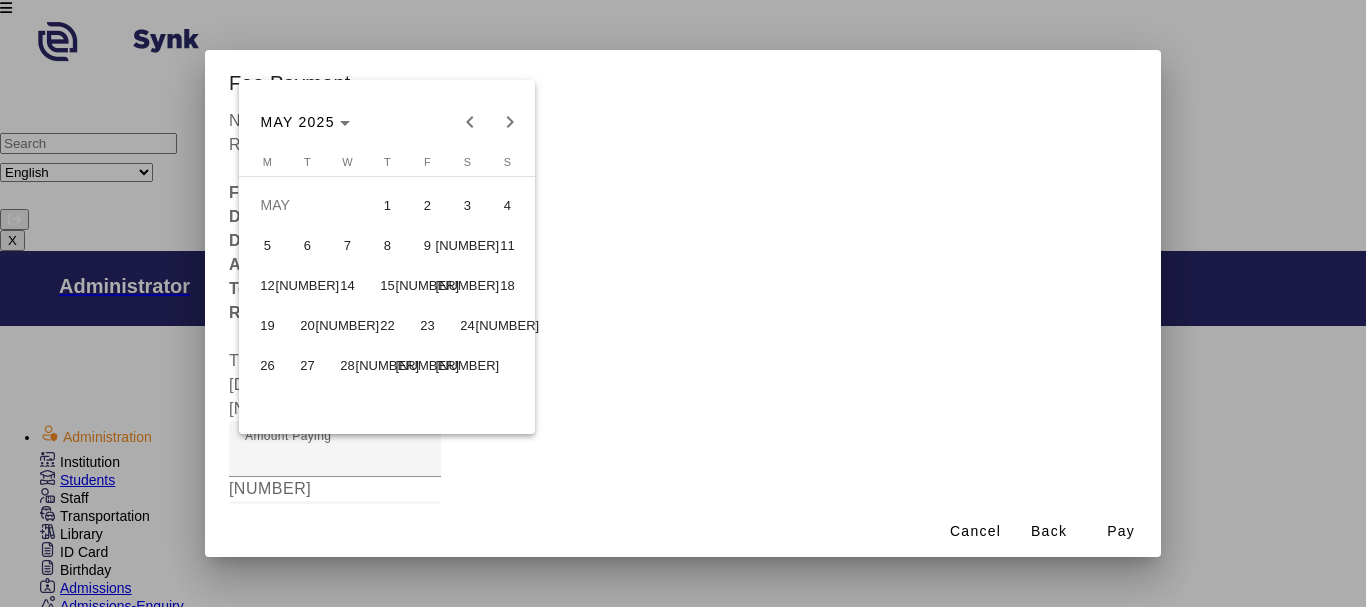 click on "22" at bounding box center [387, 325] 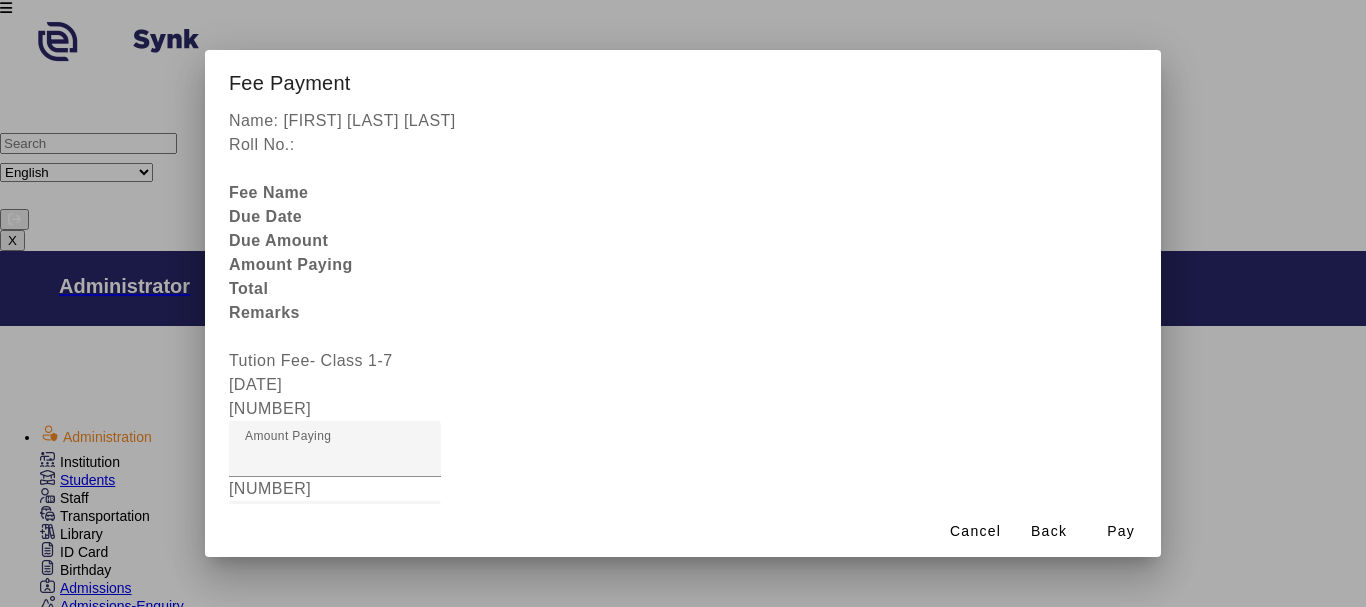 click on "Remarks" at bounding box center (279, 833) 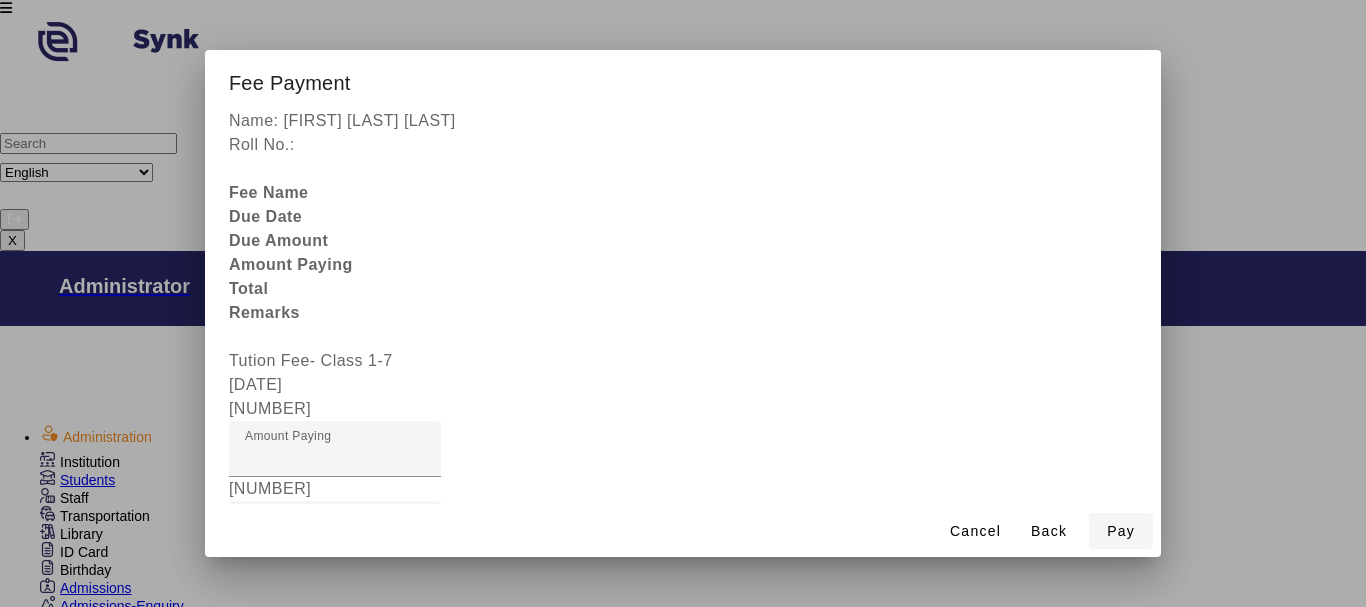 type on "[NUMBER]" 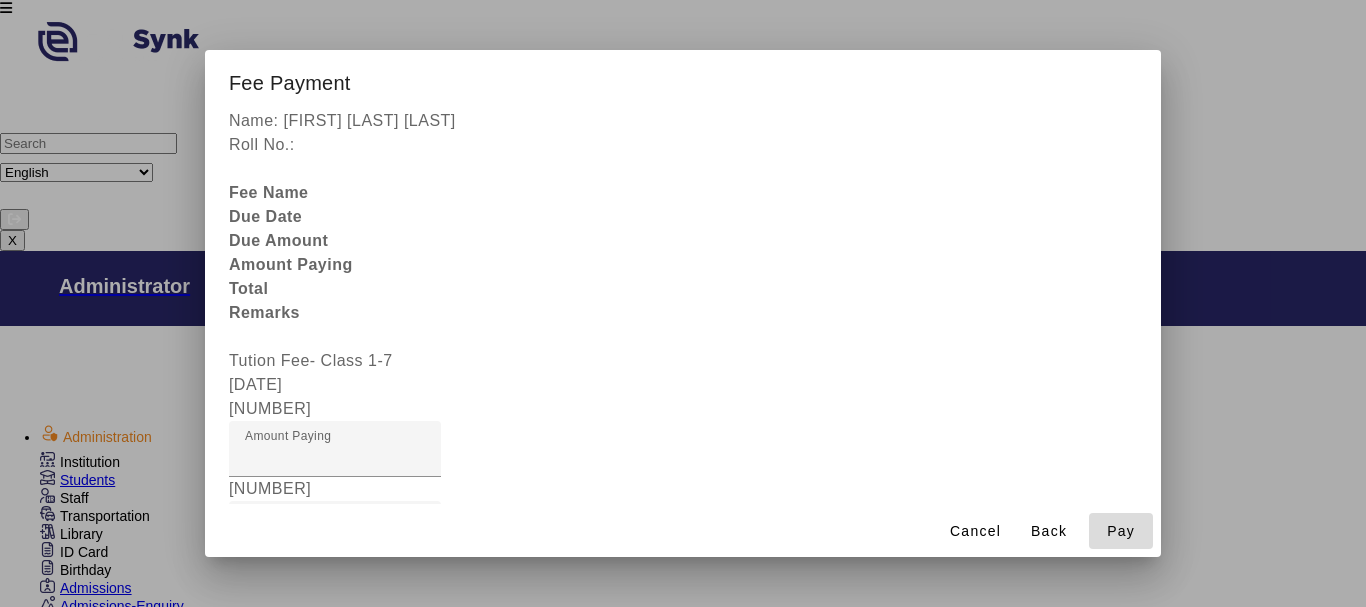 click on "Pay" at bounding box center (1121, 531) 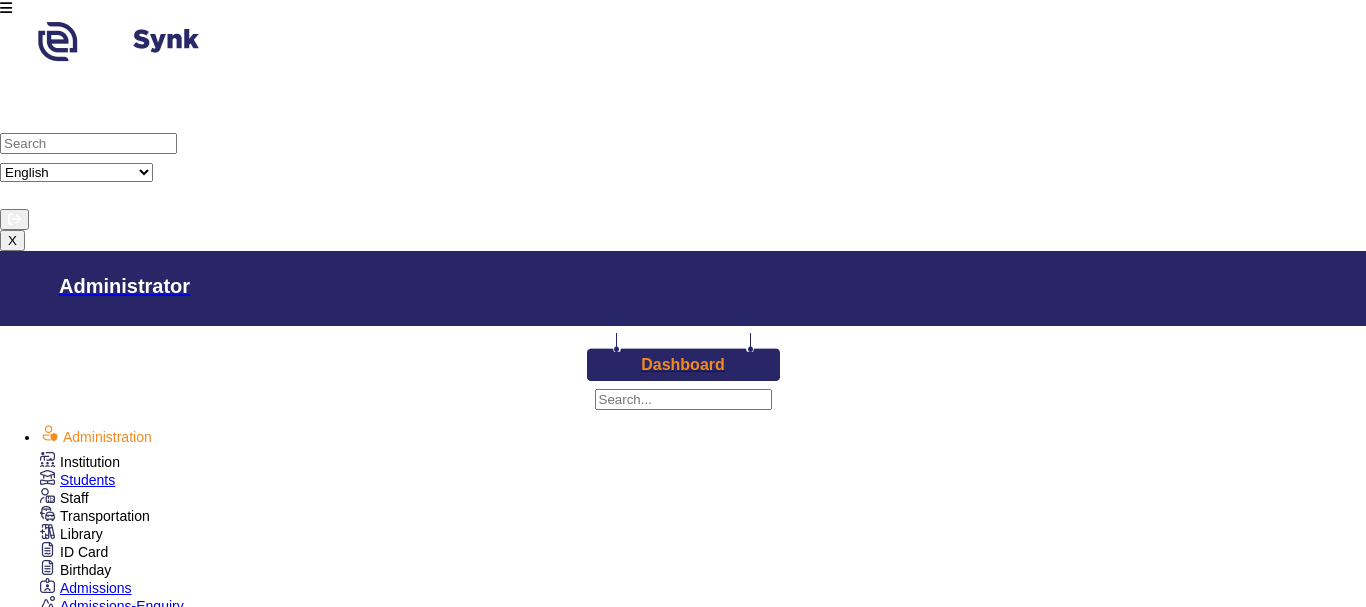 scroll, scrollTop: 0, scrollLeft: 0, axis: both 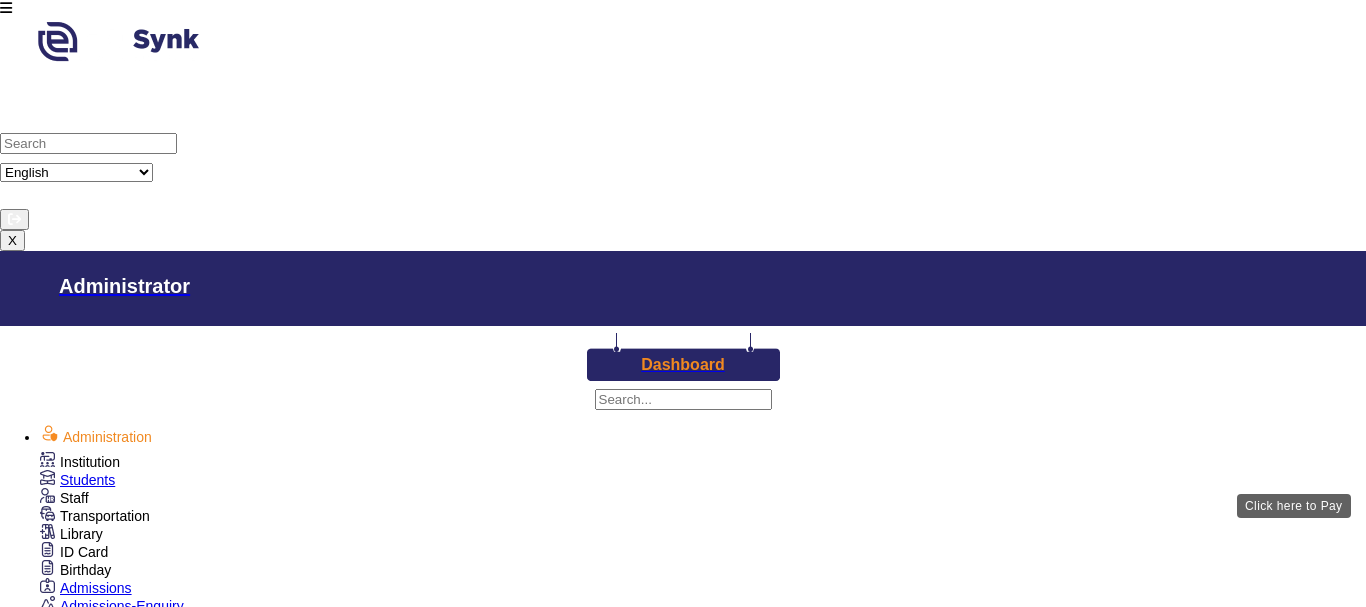 click on "View & Pay" at bounding box center (909, 2471) 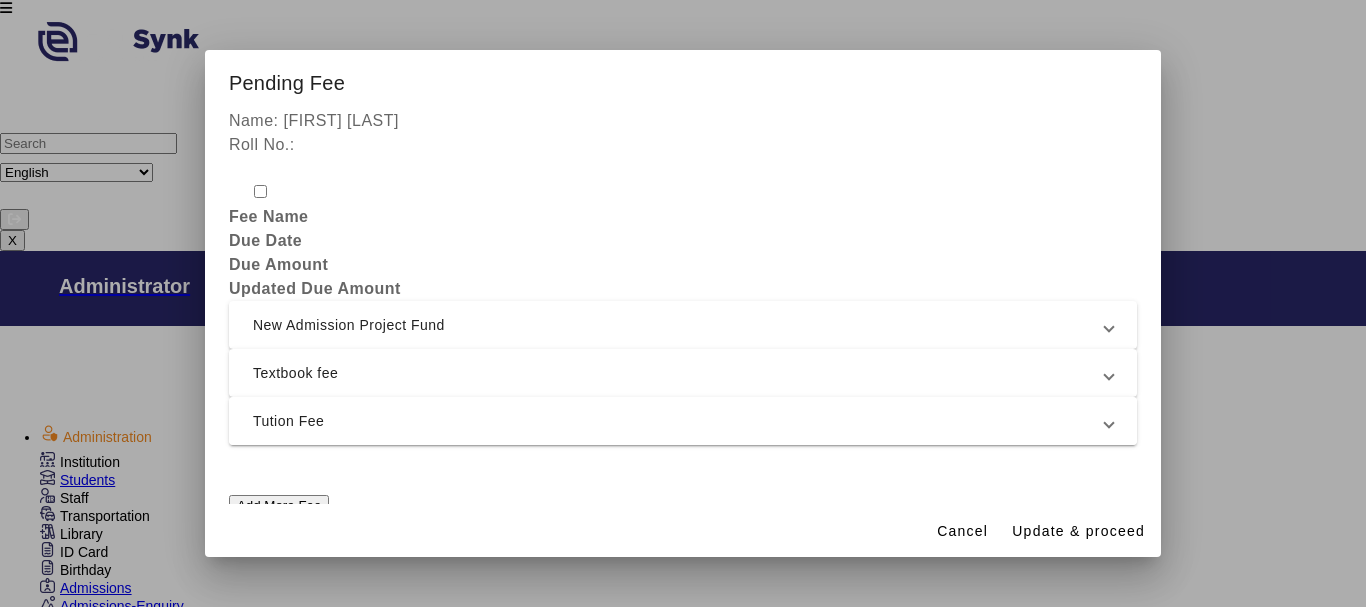 click on "Tution Fee" at bounding box center (679, 421) 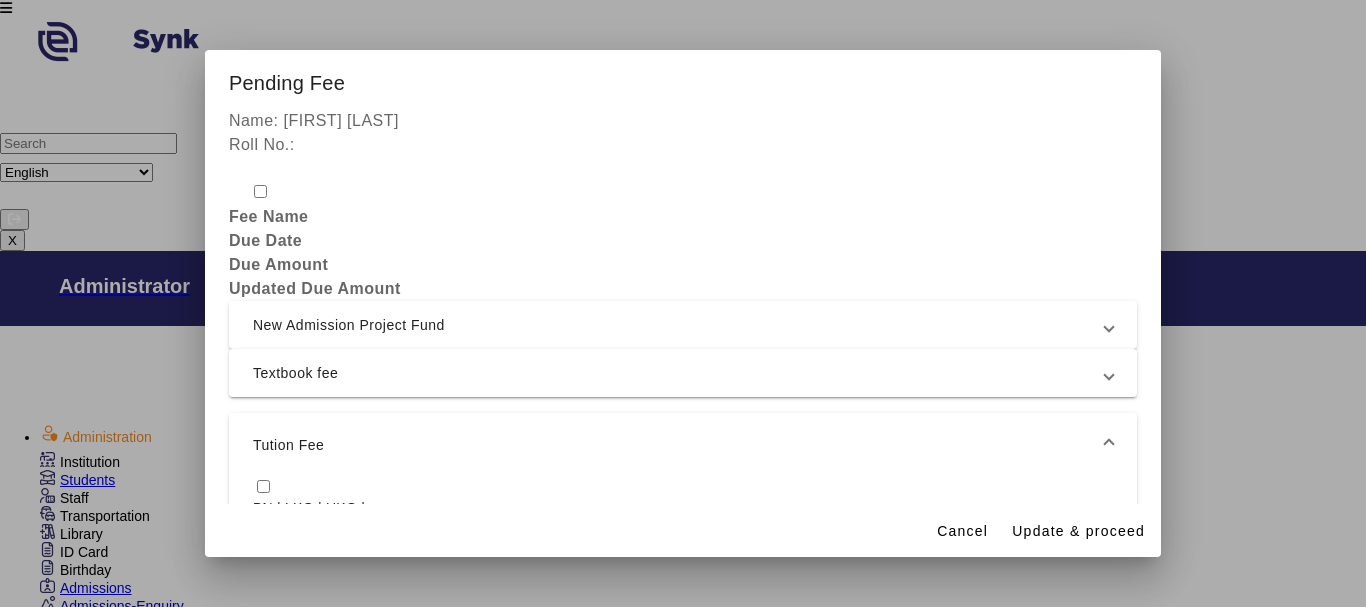 click at bounding box center [263, 486] 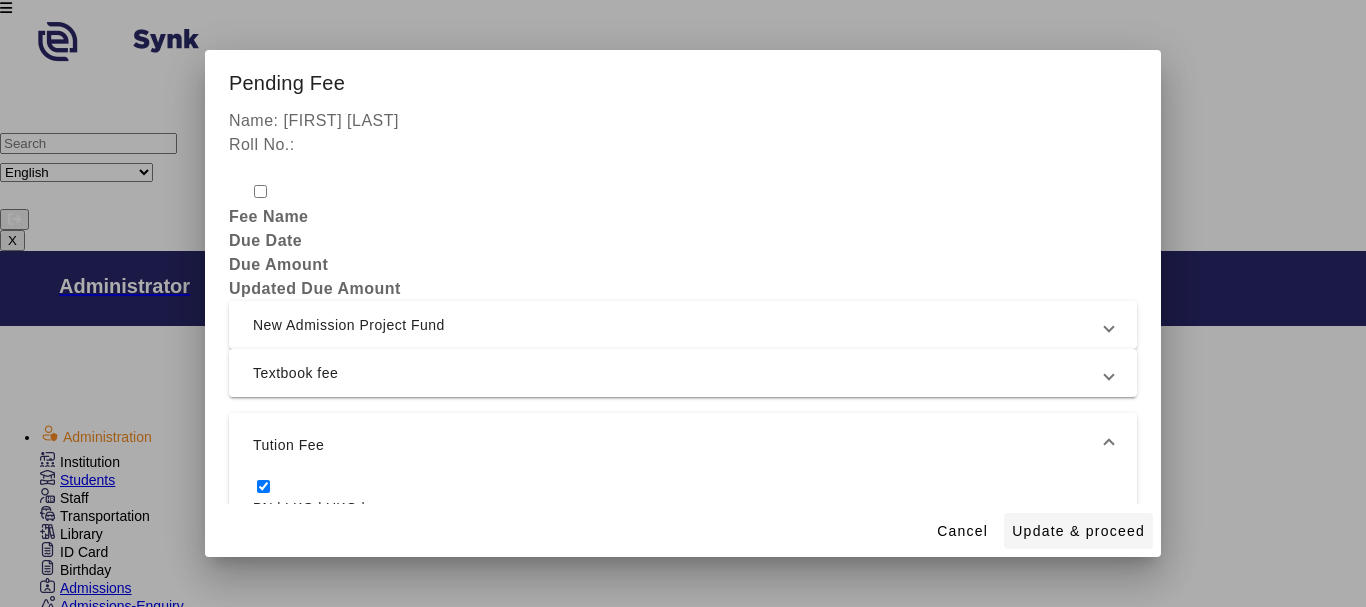 click on "Update & proceed" at bounding box center [1078, 531] 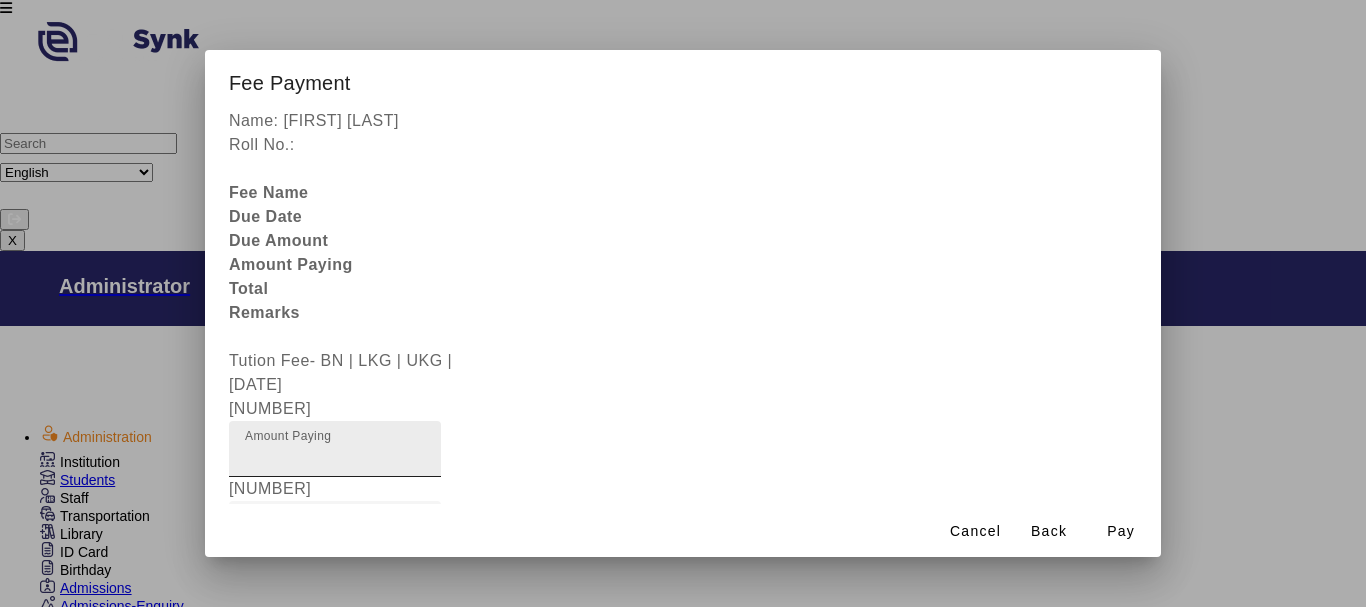 click on "[NUMBER]" at bounding box center (335, 457) 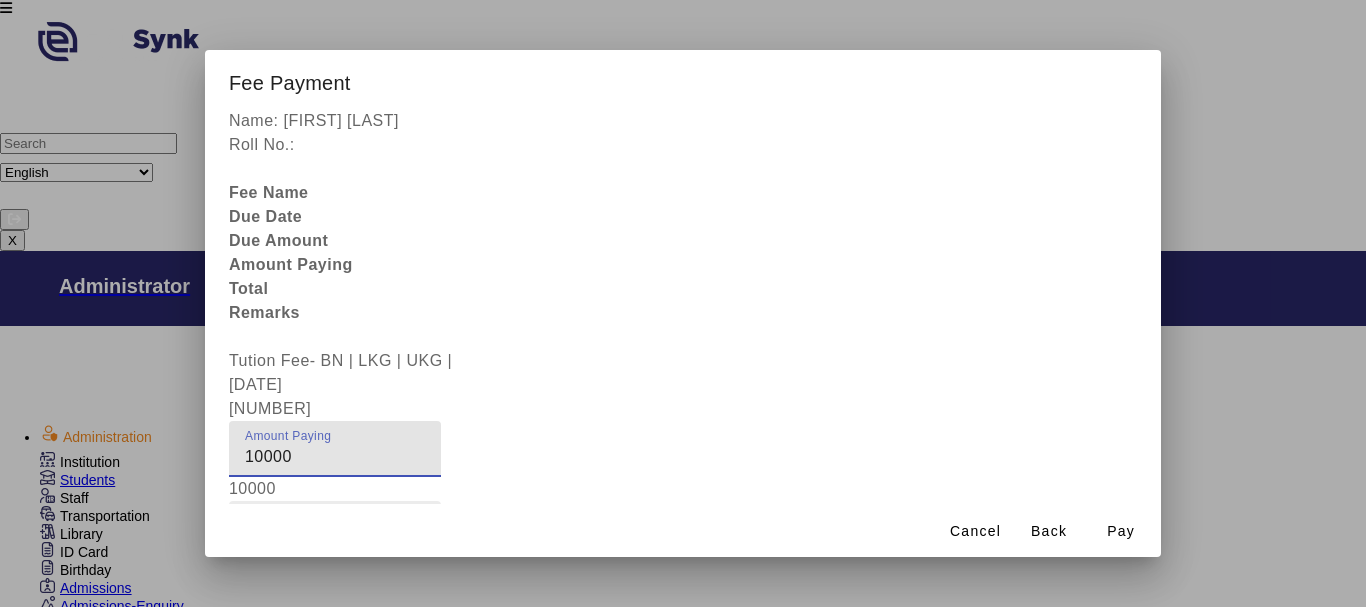 type on "10000" 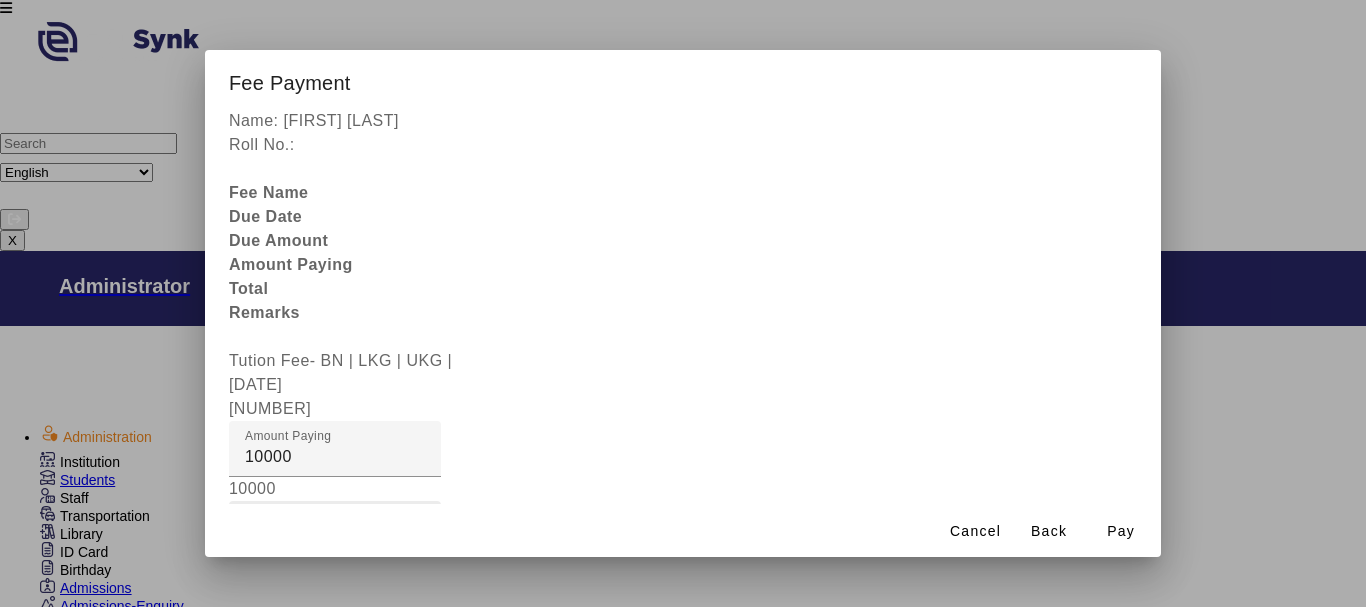click on "Fee Remarks" at bounding box center (296, 528) 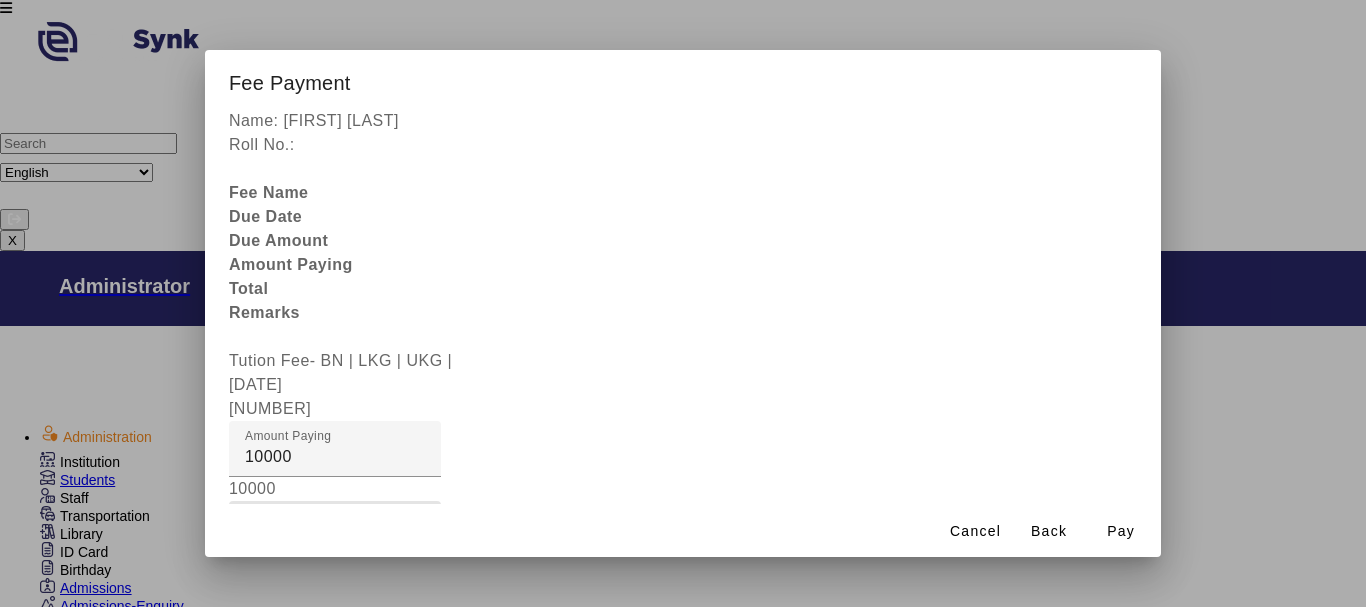 click on "Fee Remarks" at bounding box center [335, 537] 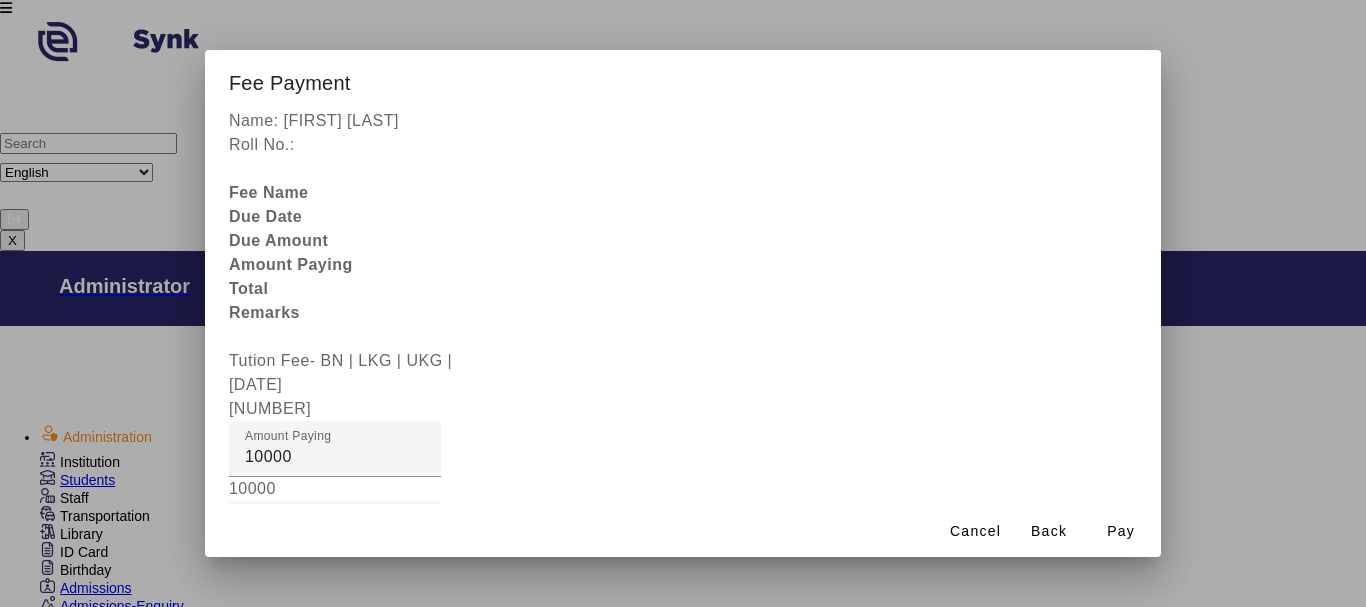 click at bounding box center [335, 609] 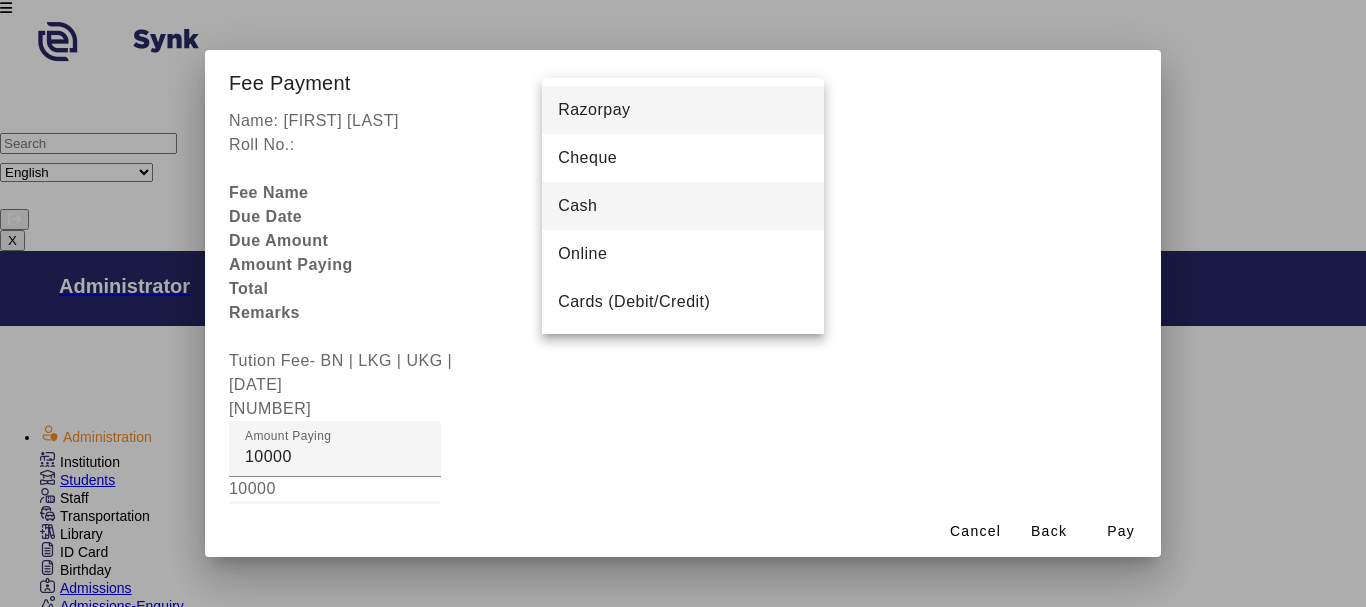 click on "Cash" at bounding box center (577, 206) 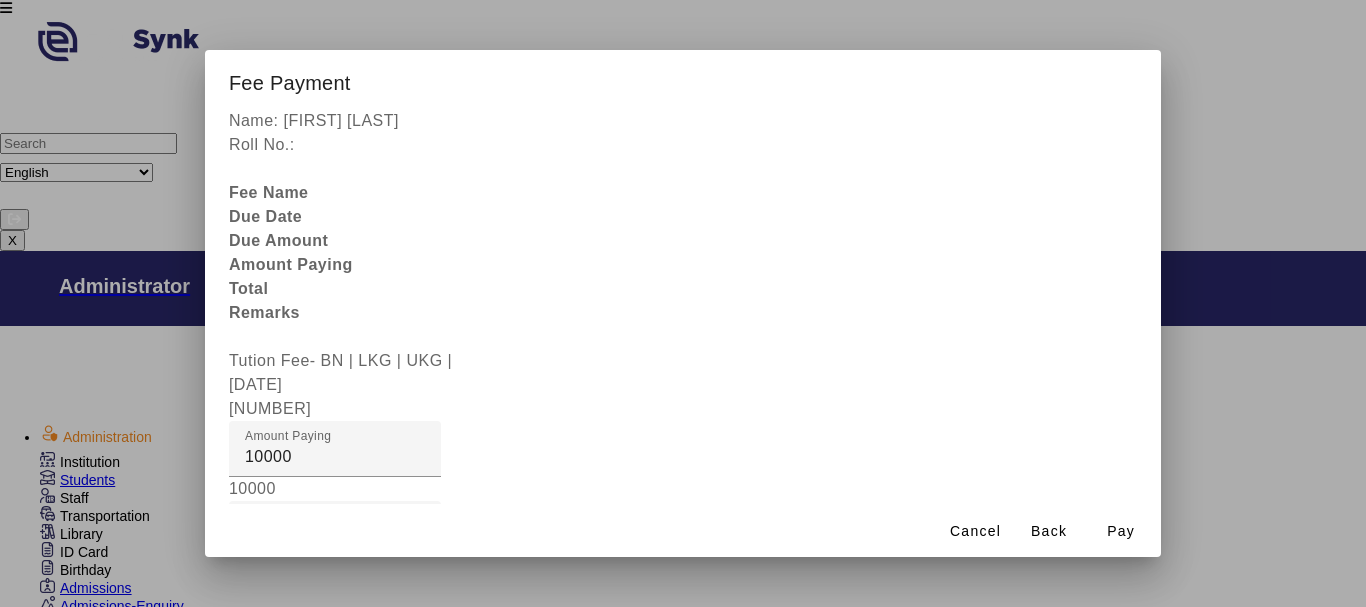 click on "Receipt Remarks" at bounding box center [310, 777] 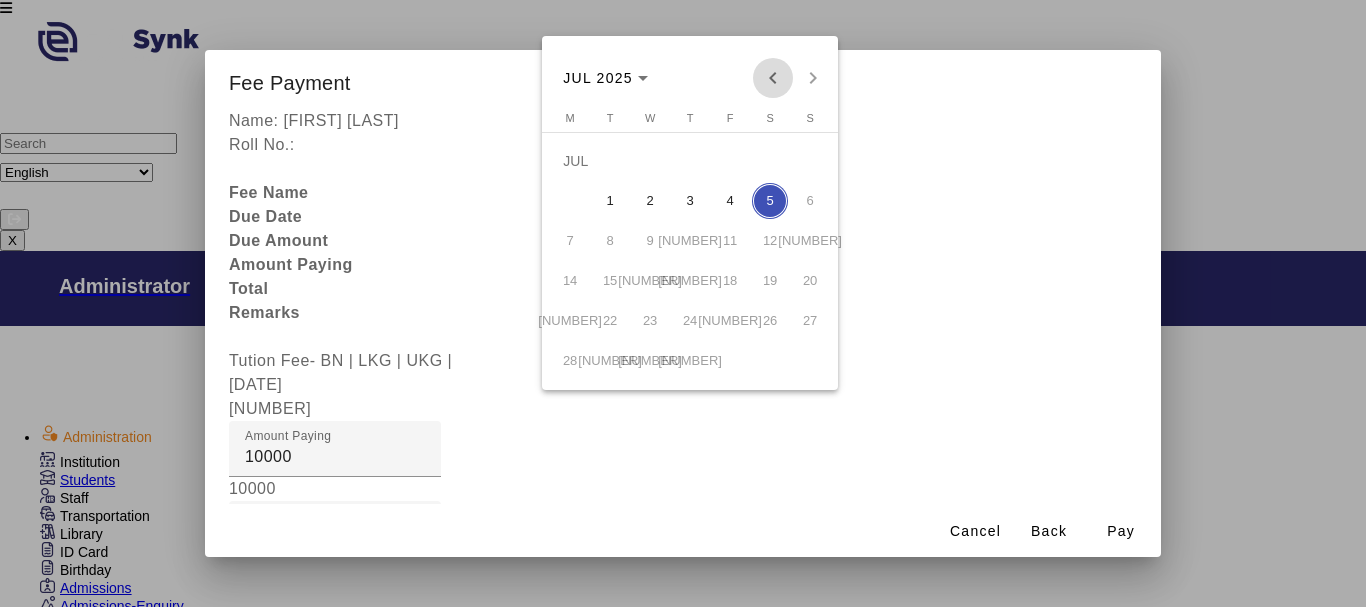 click at bounding box center (773, 78) 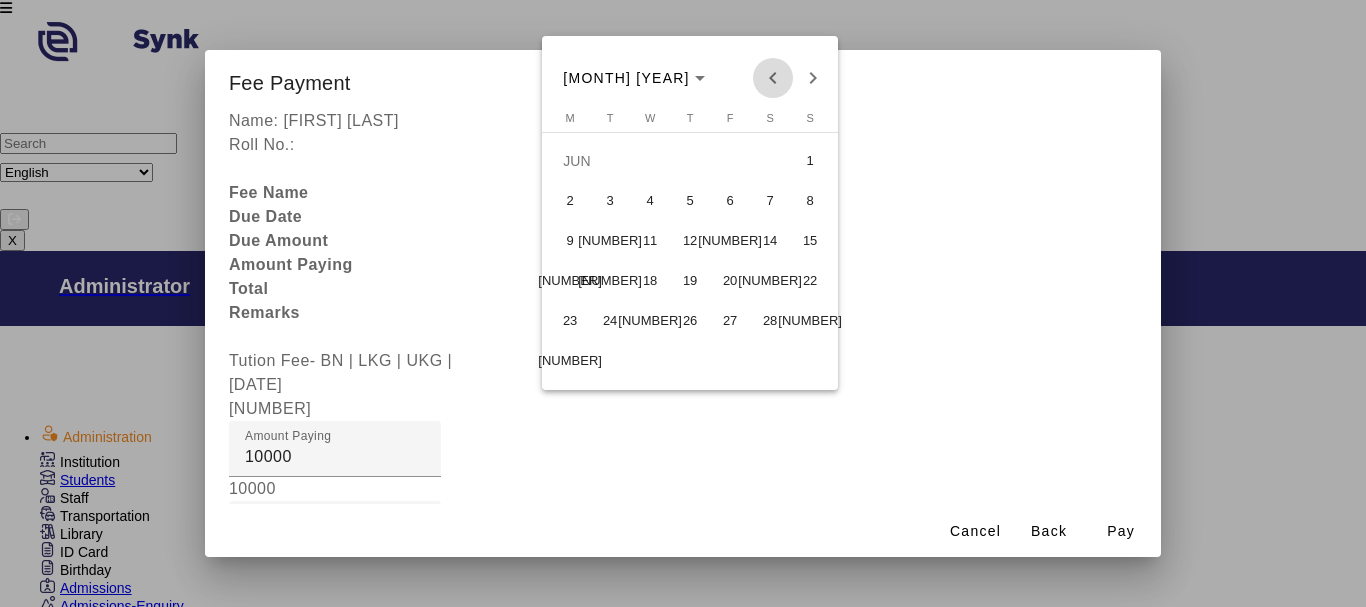 click at bounding box center [773, 78] 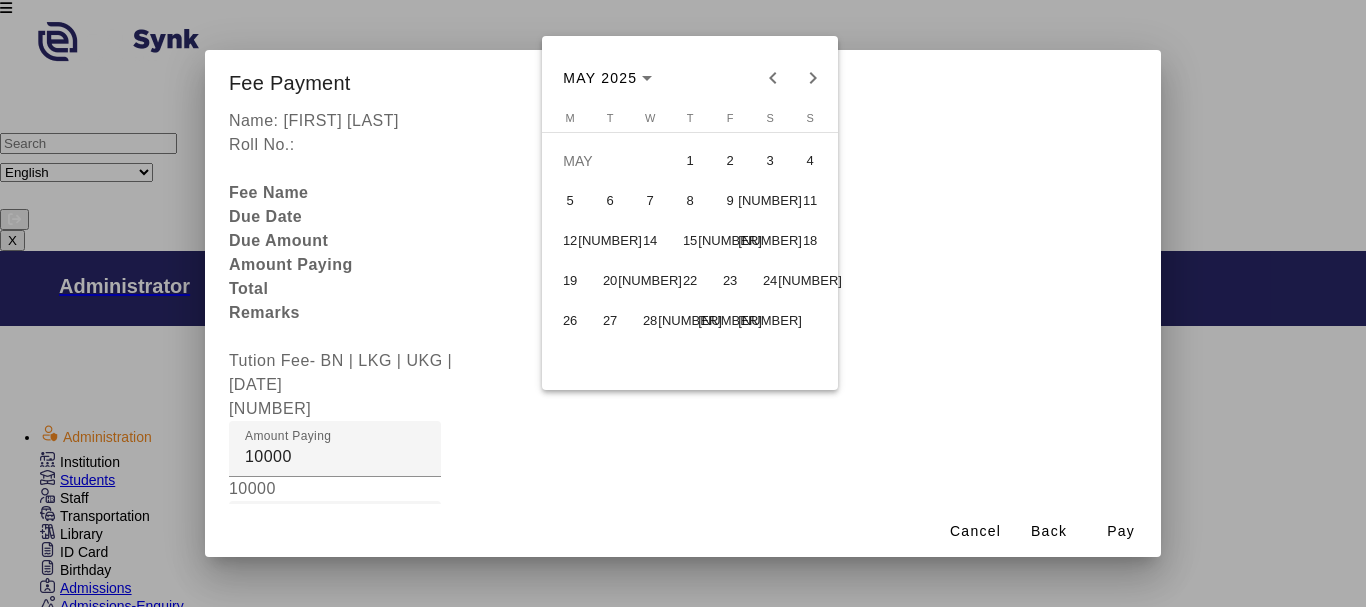 click on "22" at bounding box center [690, 281] 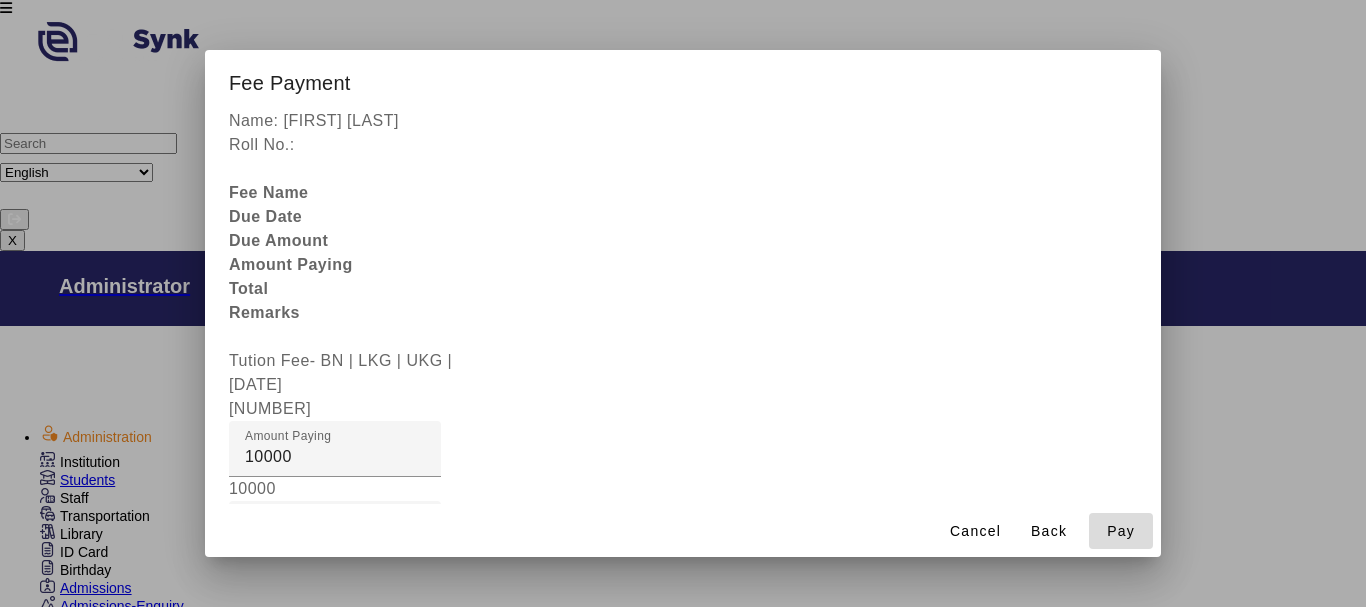 click on "Pay" at bounding box center (1121, 531) 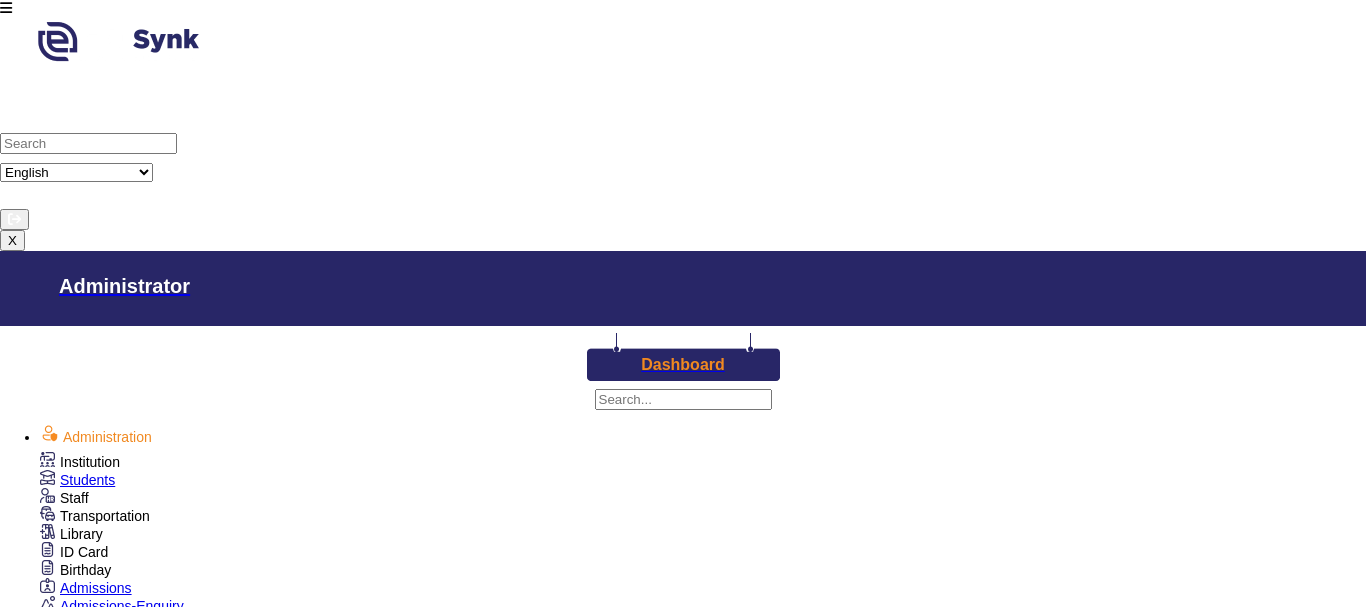 scroll, scrollTop: 0, scrollLeft: 0, axis: both 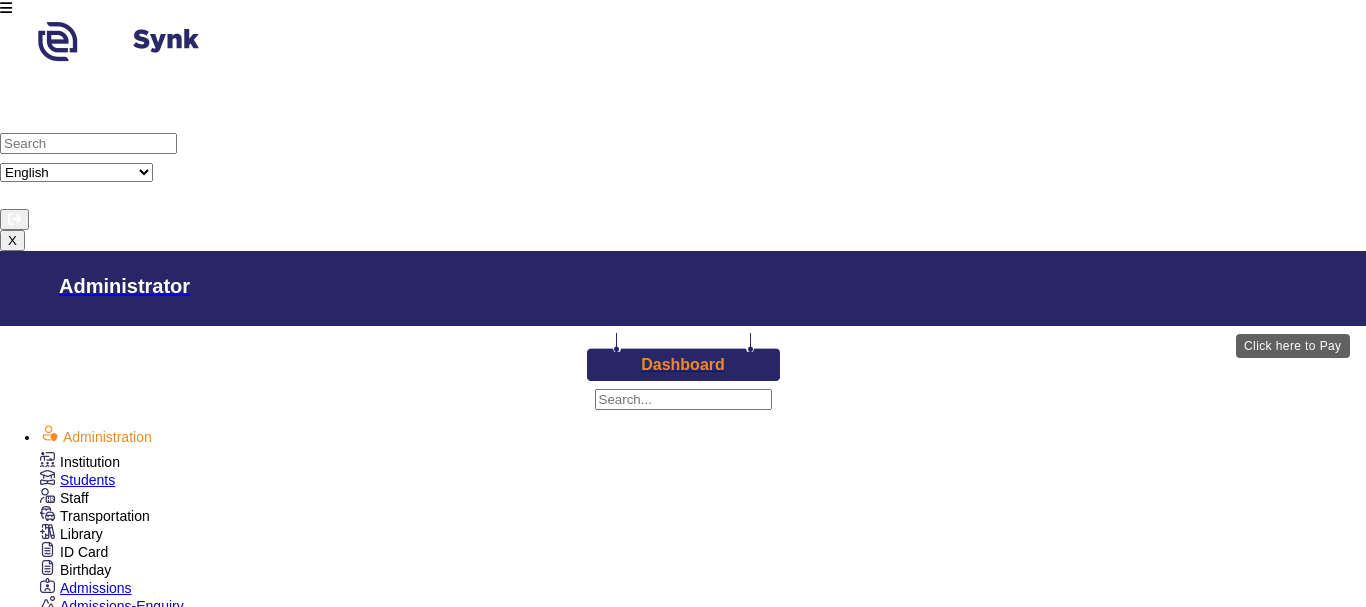 click on "View & Pay" at bounding box center (969, 2471) 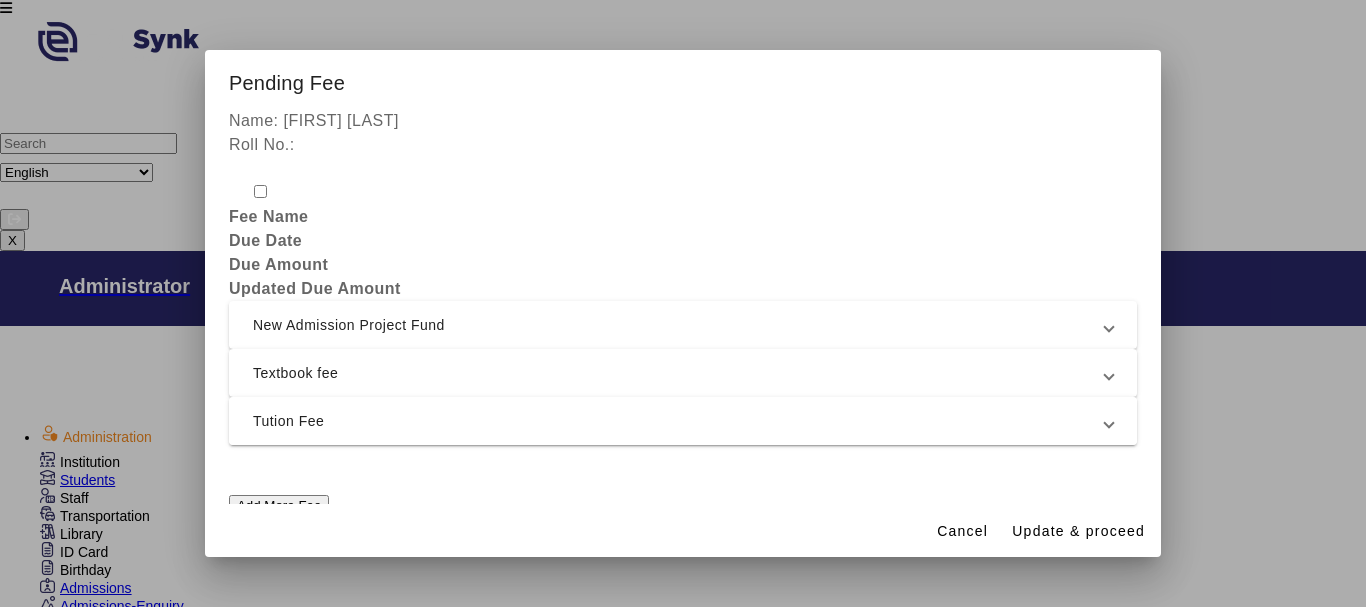 click on "Tution Fee" at bounding box center (679, 421) 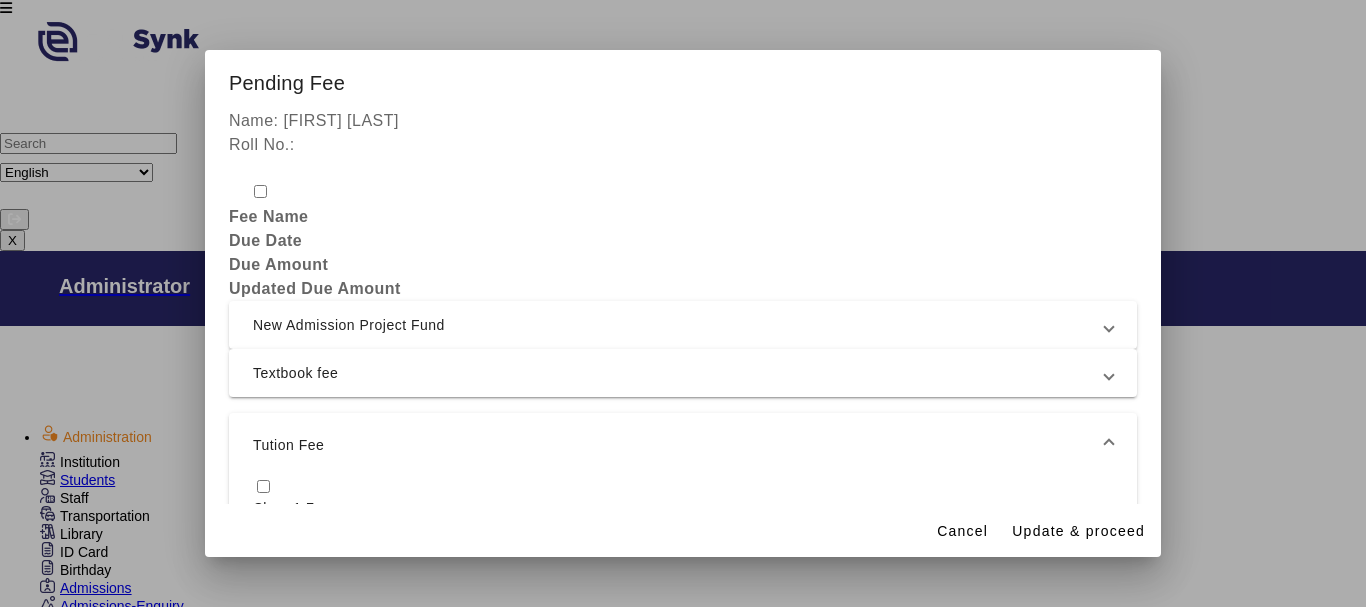 click at bounding box center (263, 486) 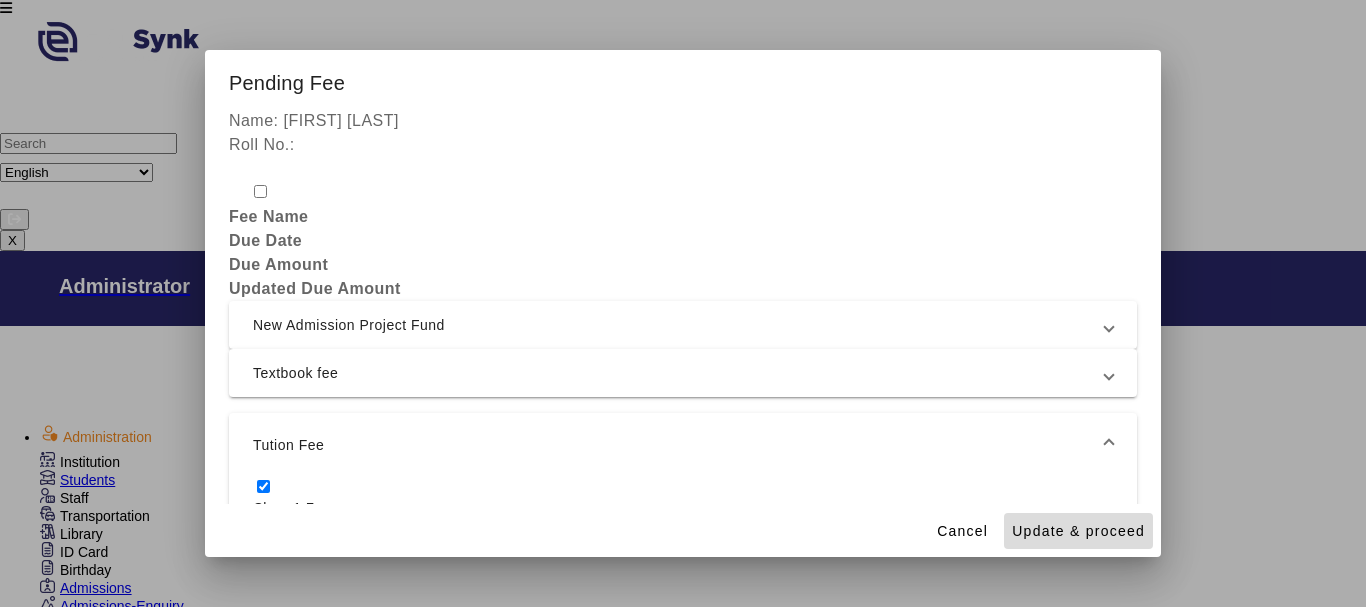 click on "Update & proceed" at bounding box center [1078, 531] 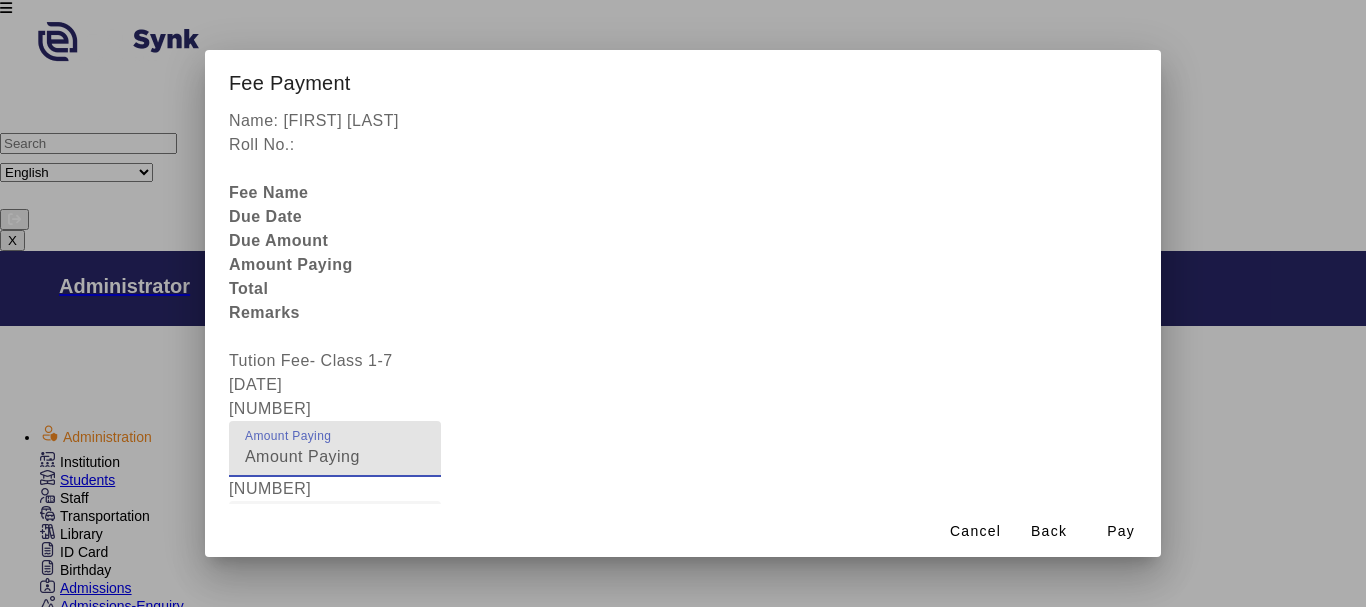 click on "[NUMBER]" at bounding box center [335, 457] 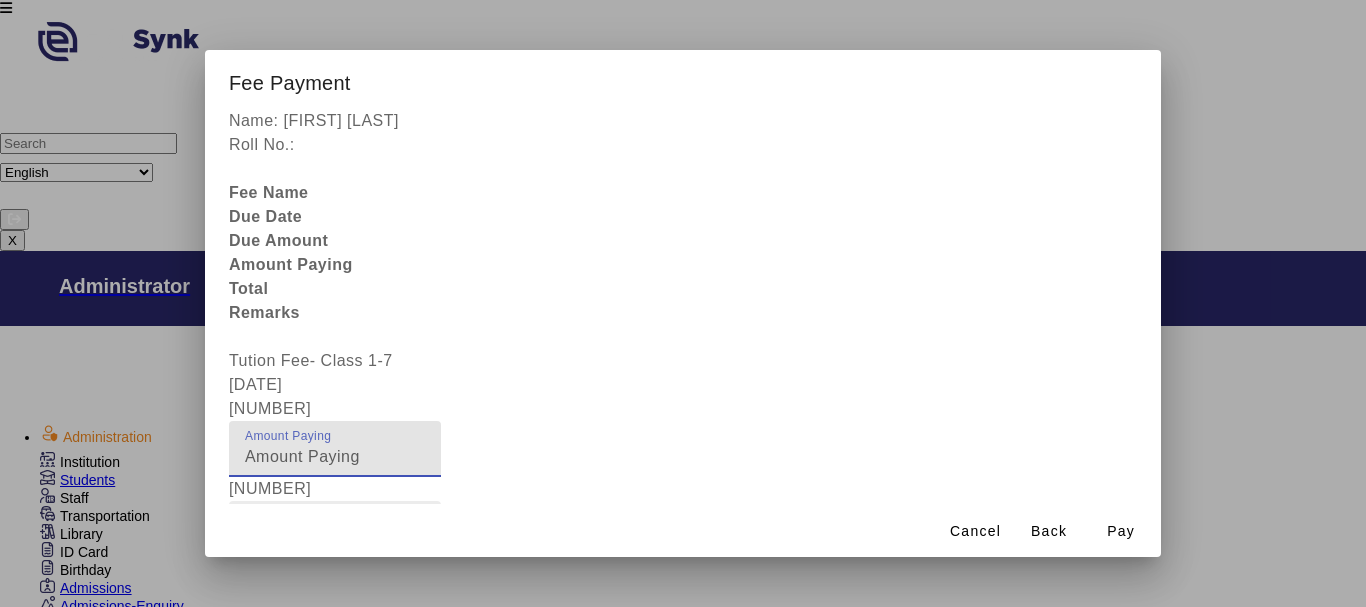 type on "[NUMBER]" 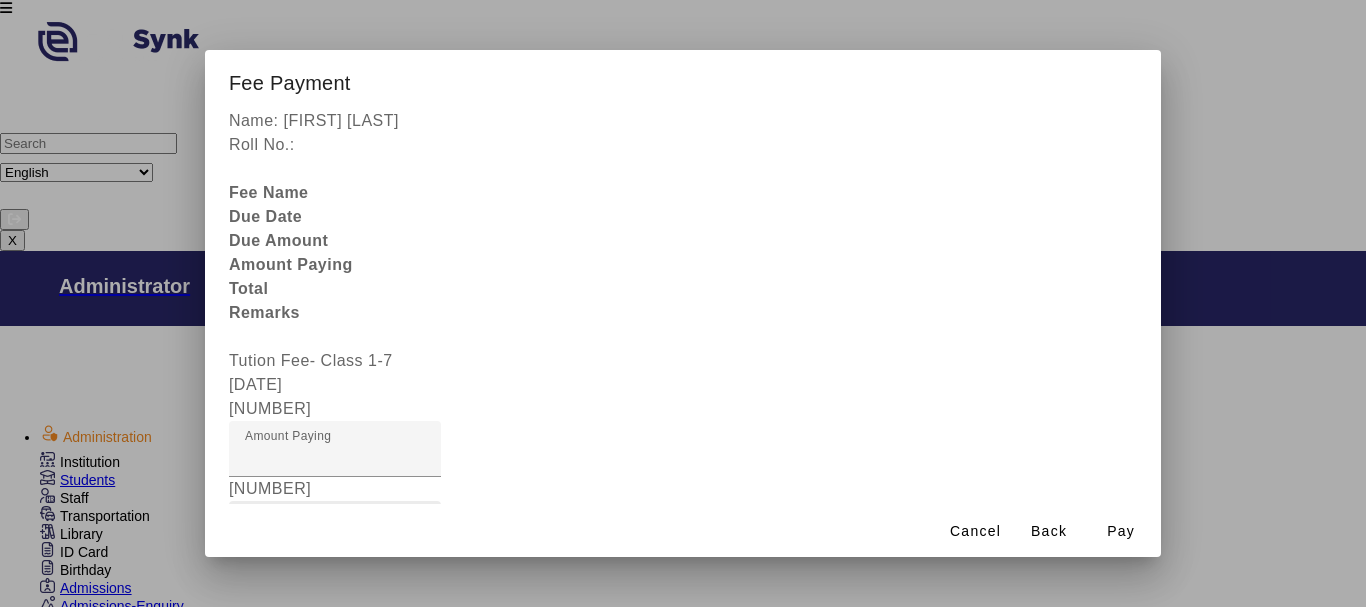 click on "Fee Remarks" at bounding box center [296, 528] 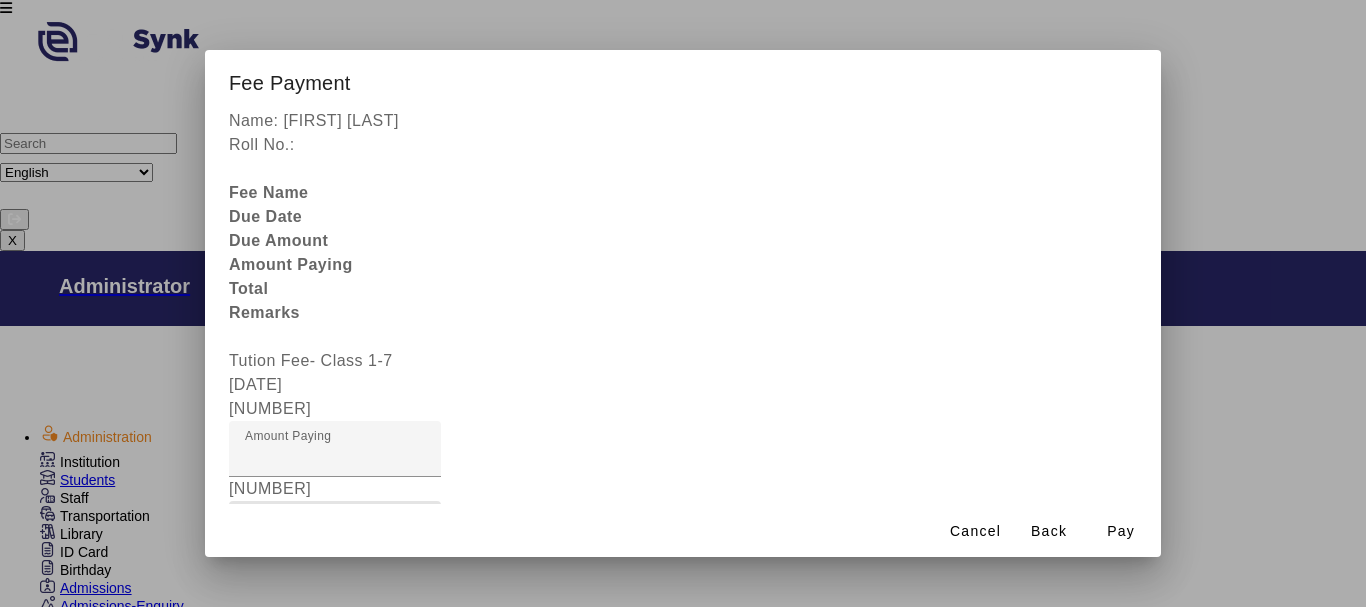 type on "[PAYMENT]" 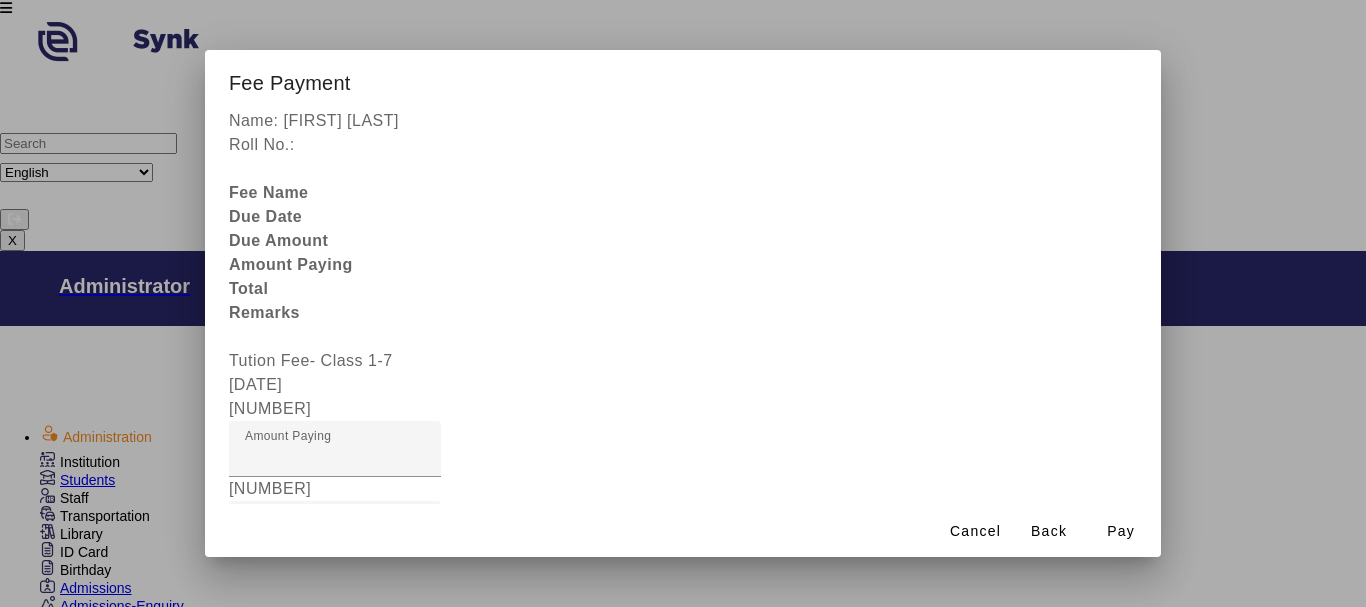 type on "Father" 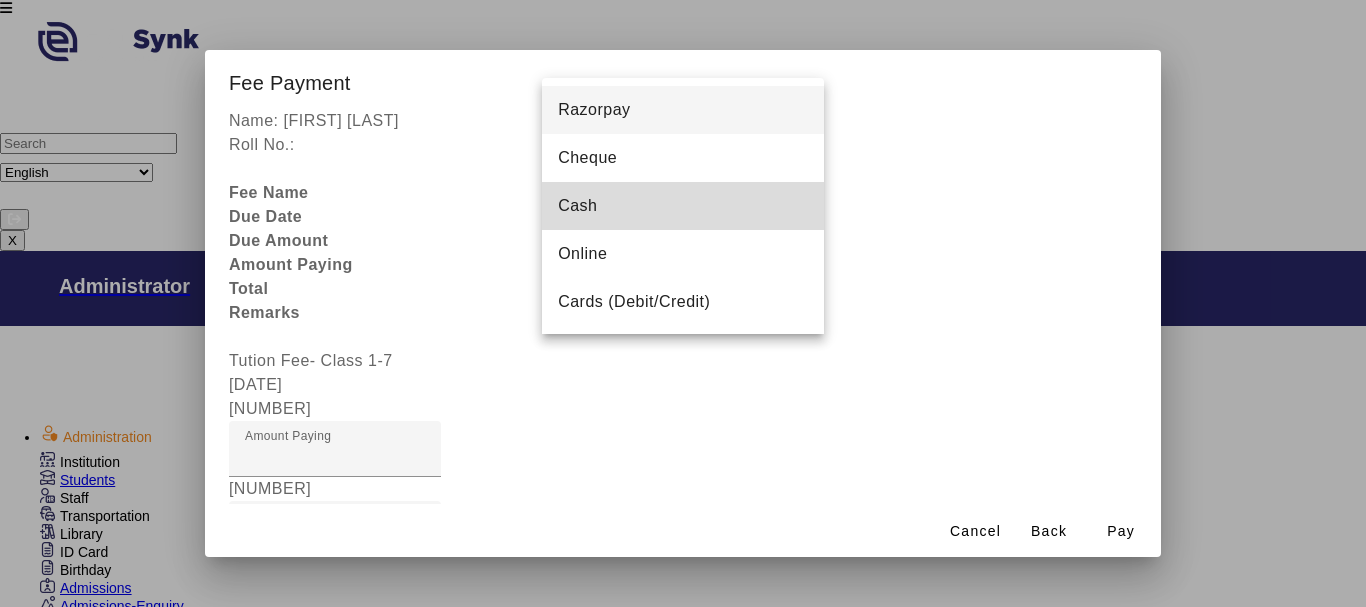 click on "Cash" at bounding box center [683, 206] 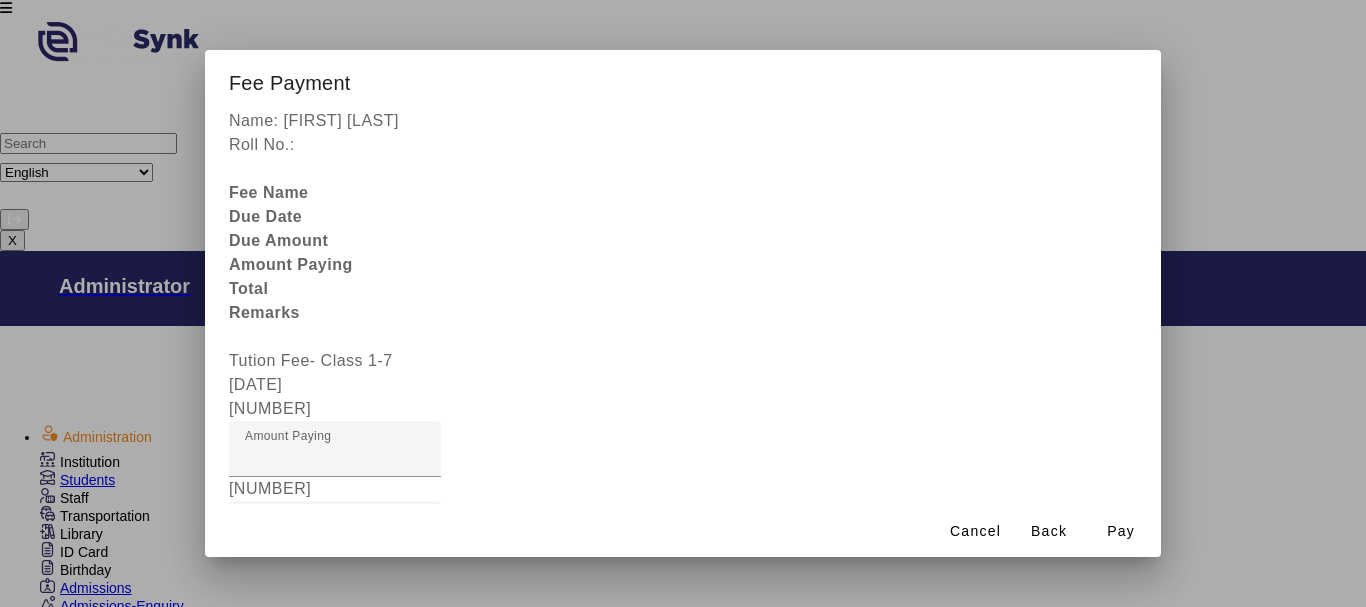 click on "Receipt Remarks" at bounding box center (310, 776) 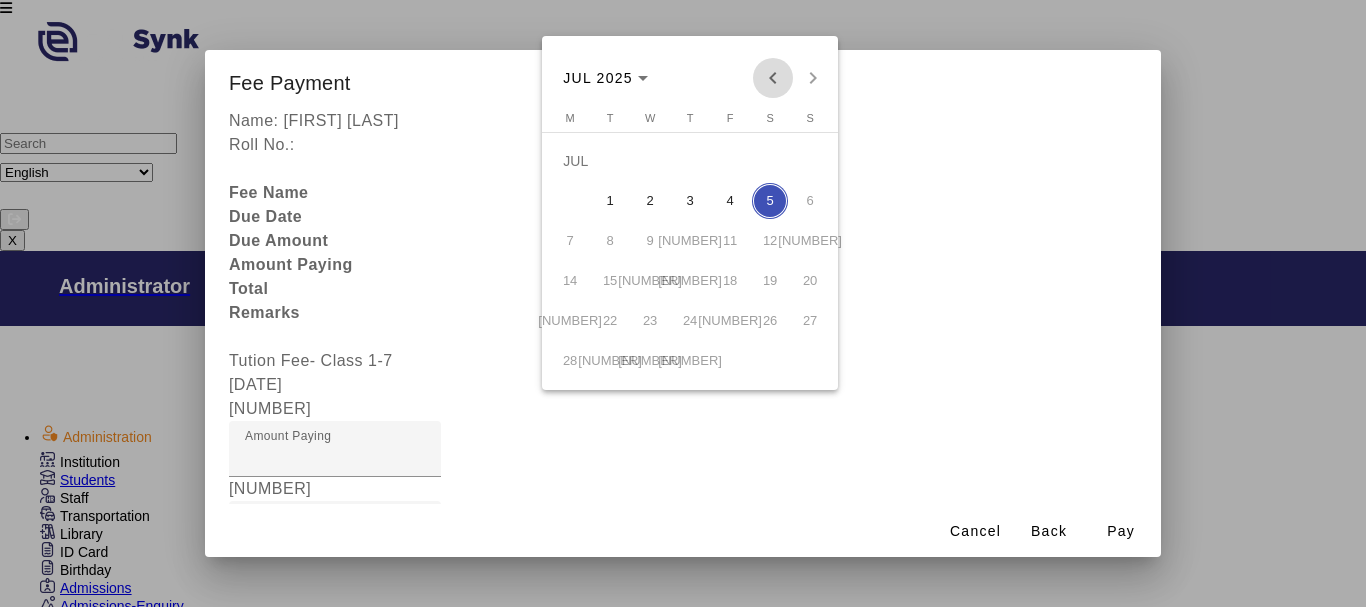 click at bounding box center (773, 78) 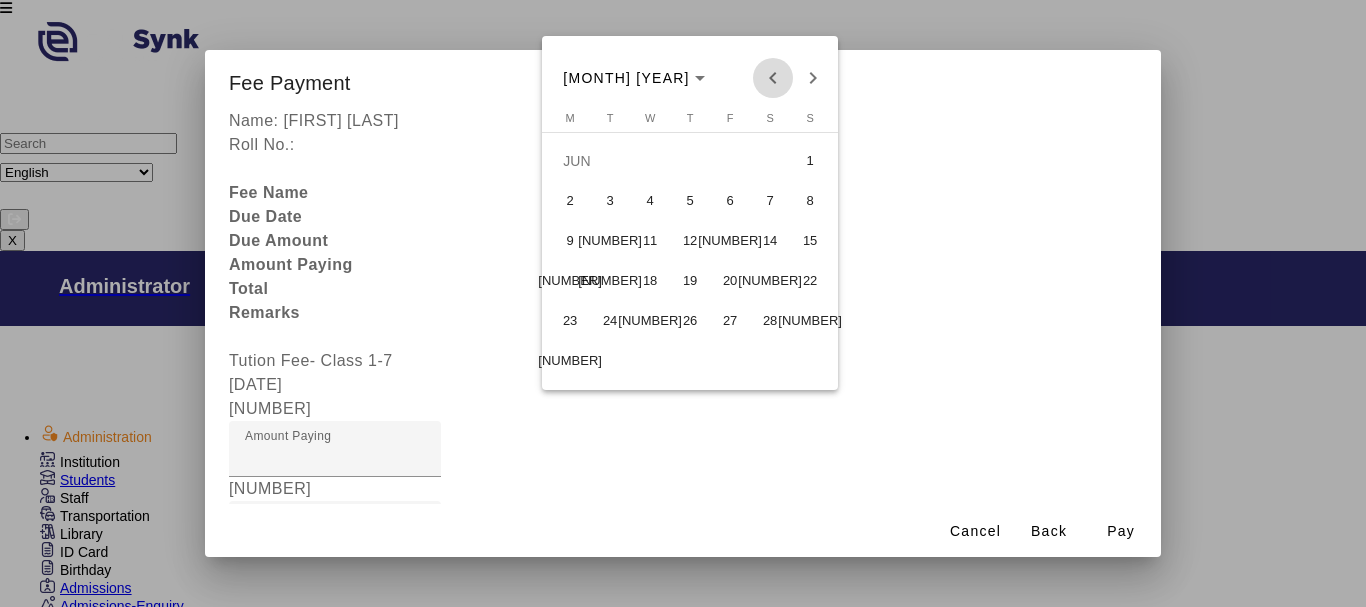 click at bounding box center (773, 78) 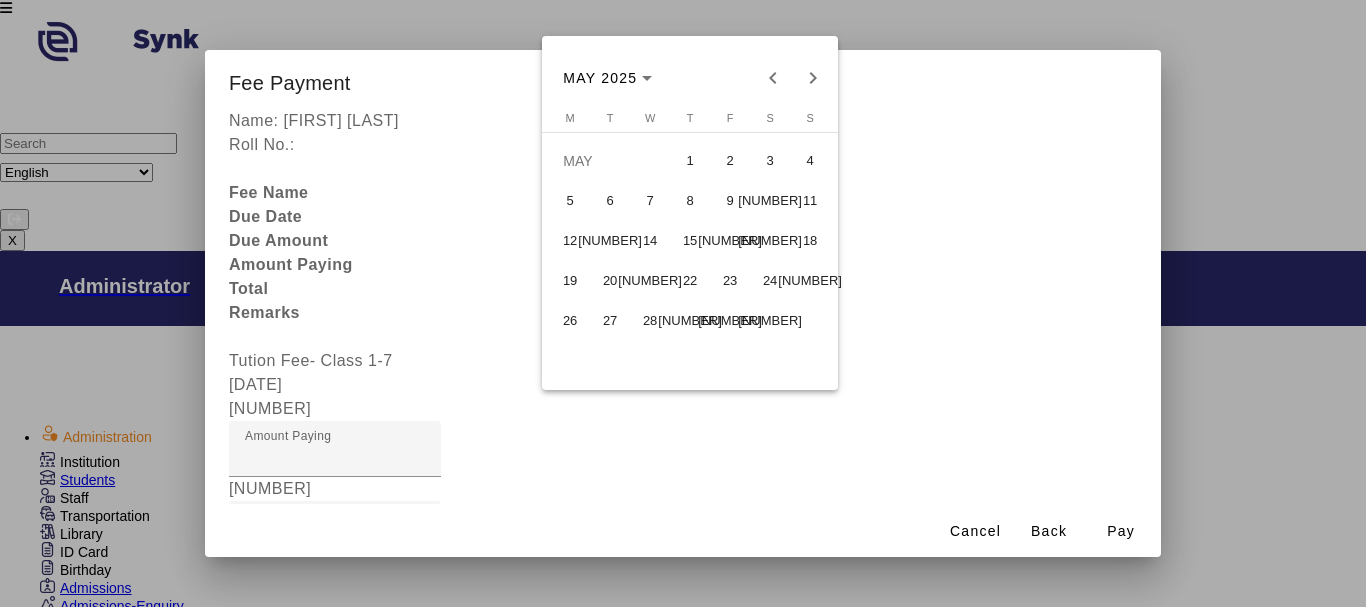 click on "23" at bounding box center [730, 281] 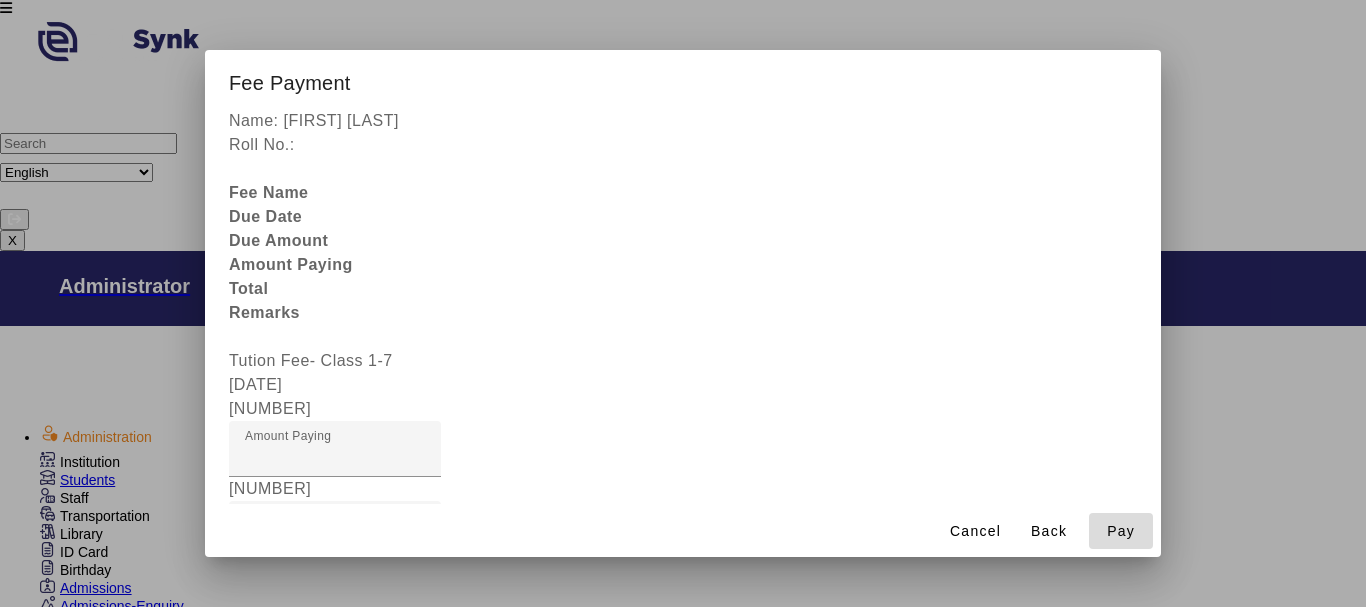 click on "Pay" at bounding box center [1121, 531] 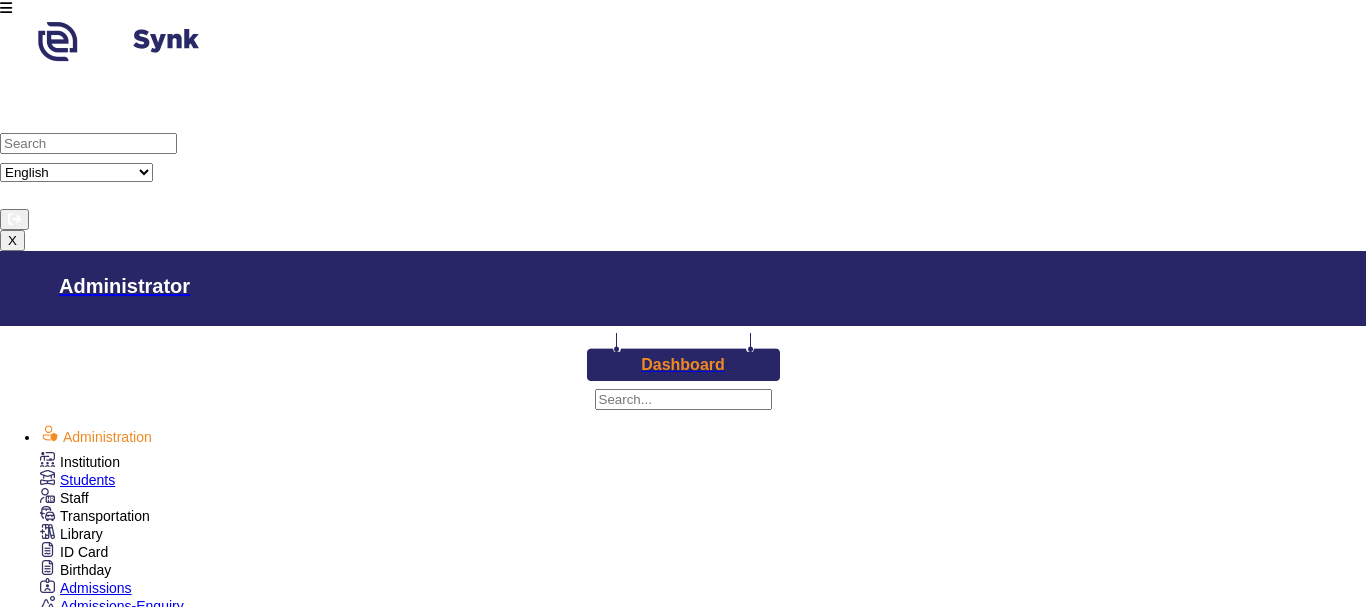 scroll, scrollTop: 149, scrollLeft: 0, axis: vertical 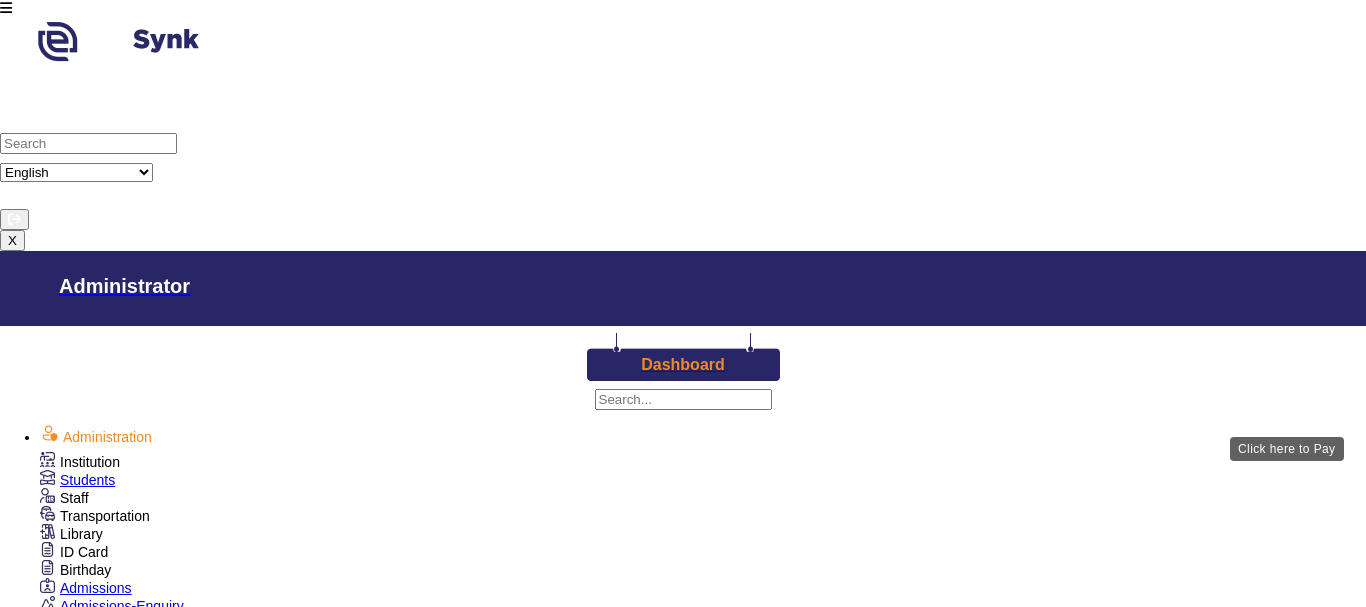 click on "View & Pay" at bounding box center [920, 1847] 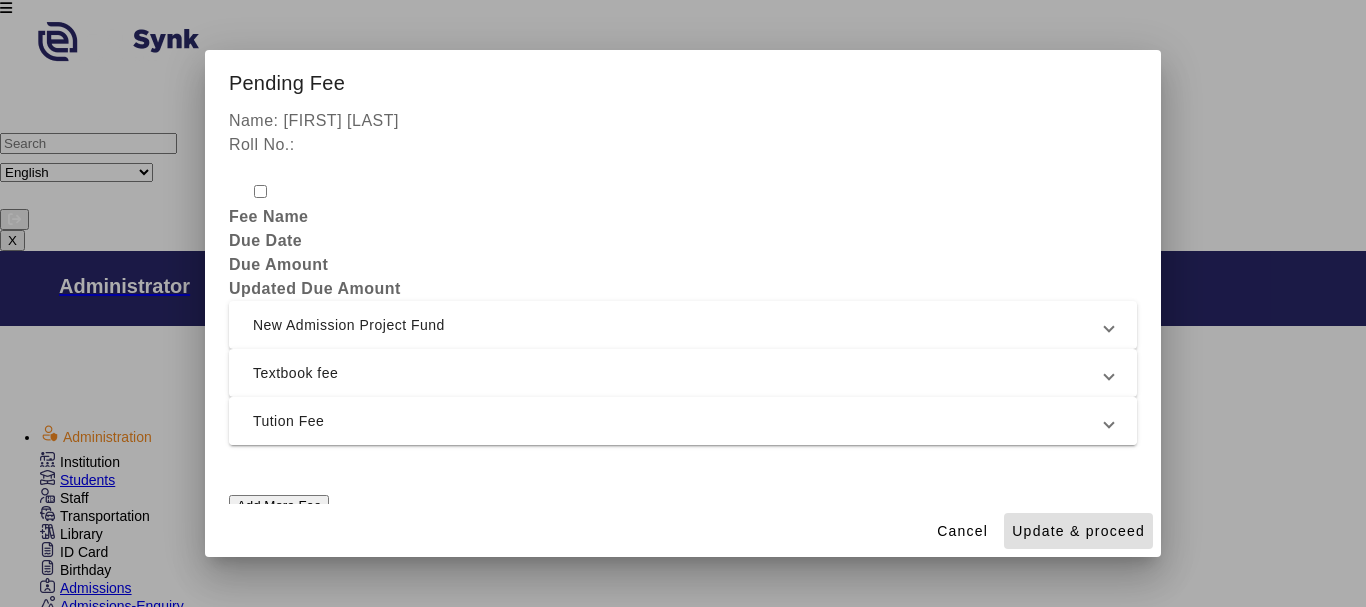 click on "Tution Fee" at bounding box center [679, 421] 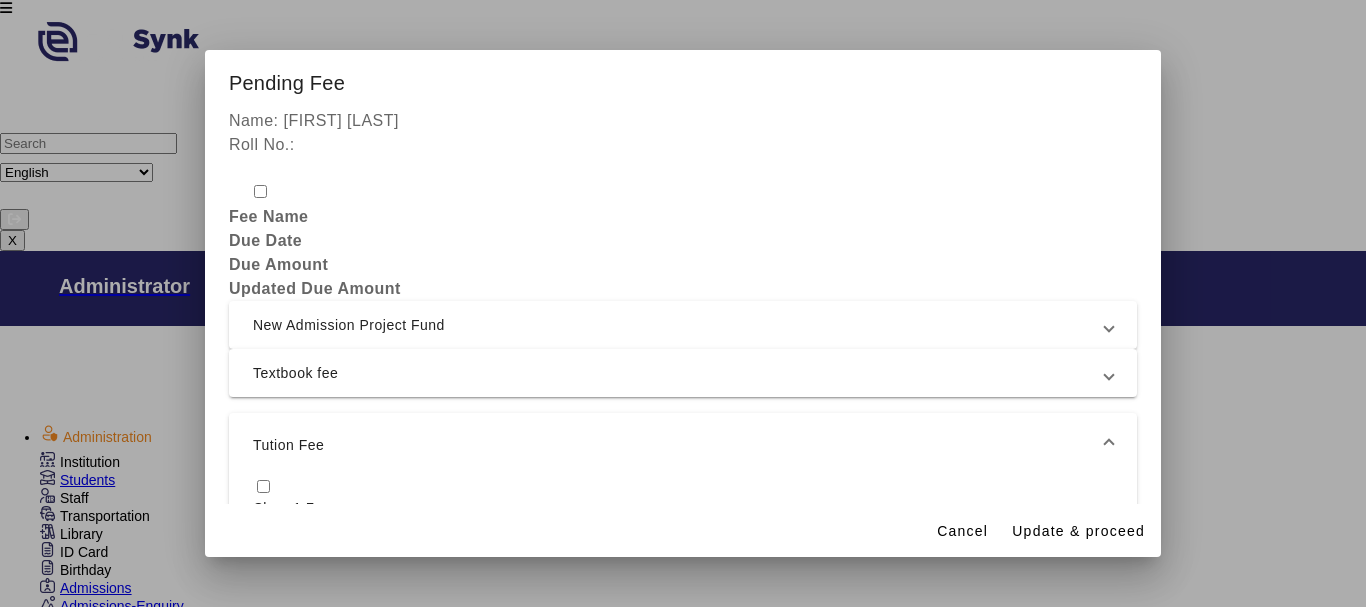 click at bounding box center [263, 486] 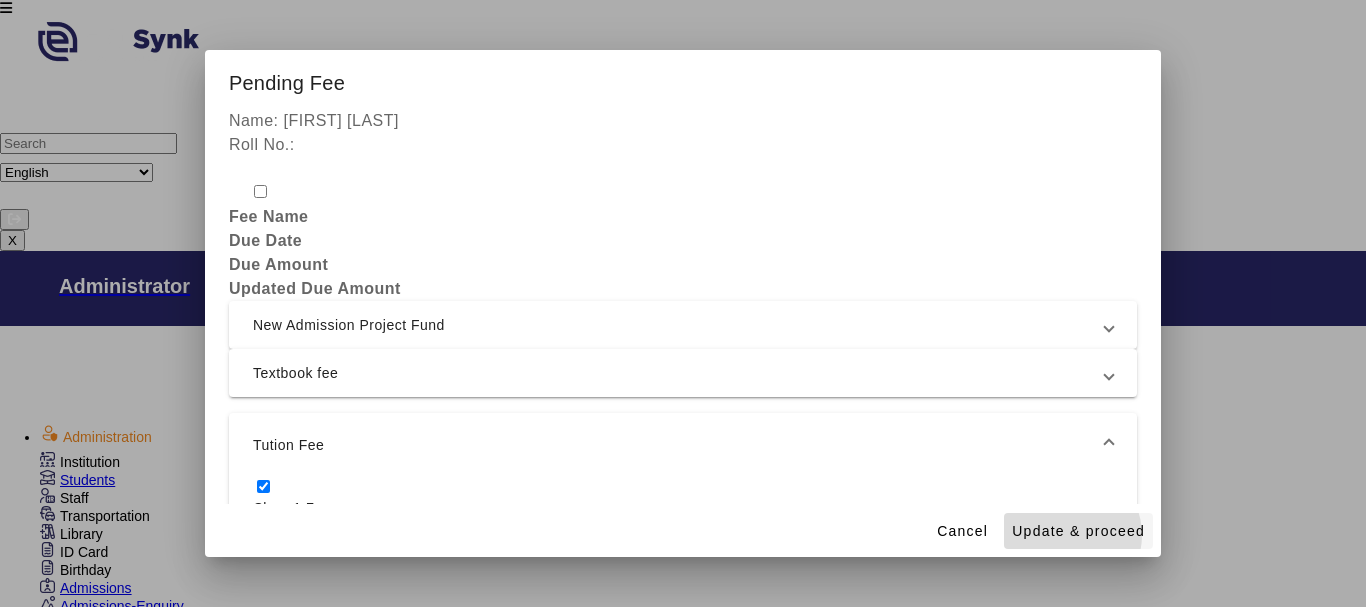 click on "Update & proceed" at bounding box center [1078, 531] 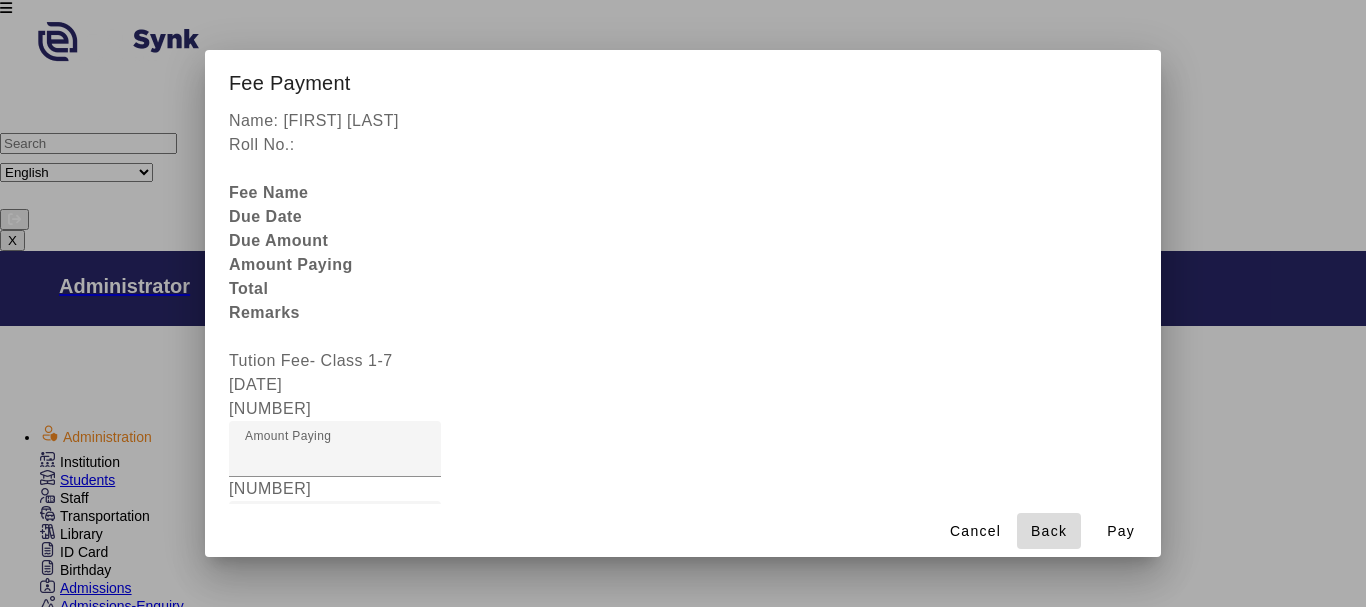 click at bounding box center [1049, 531] 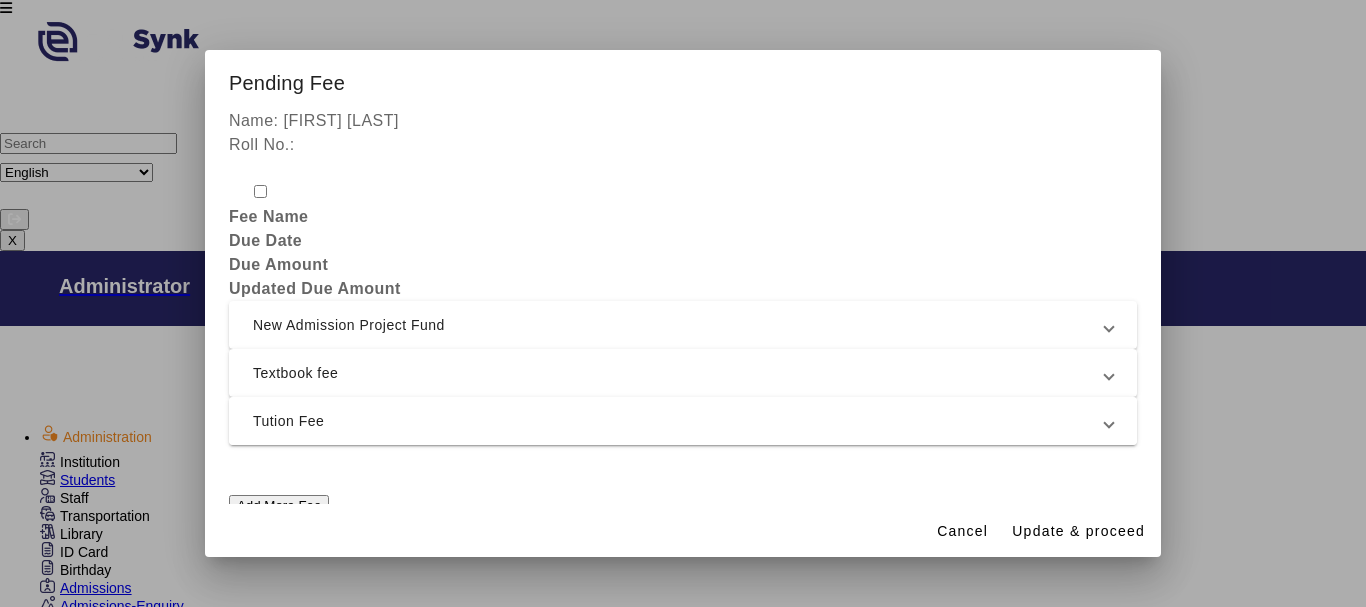 click on "Tution Fee" at bounding box center [679, 421] 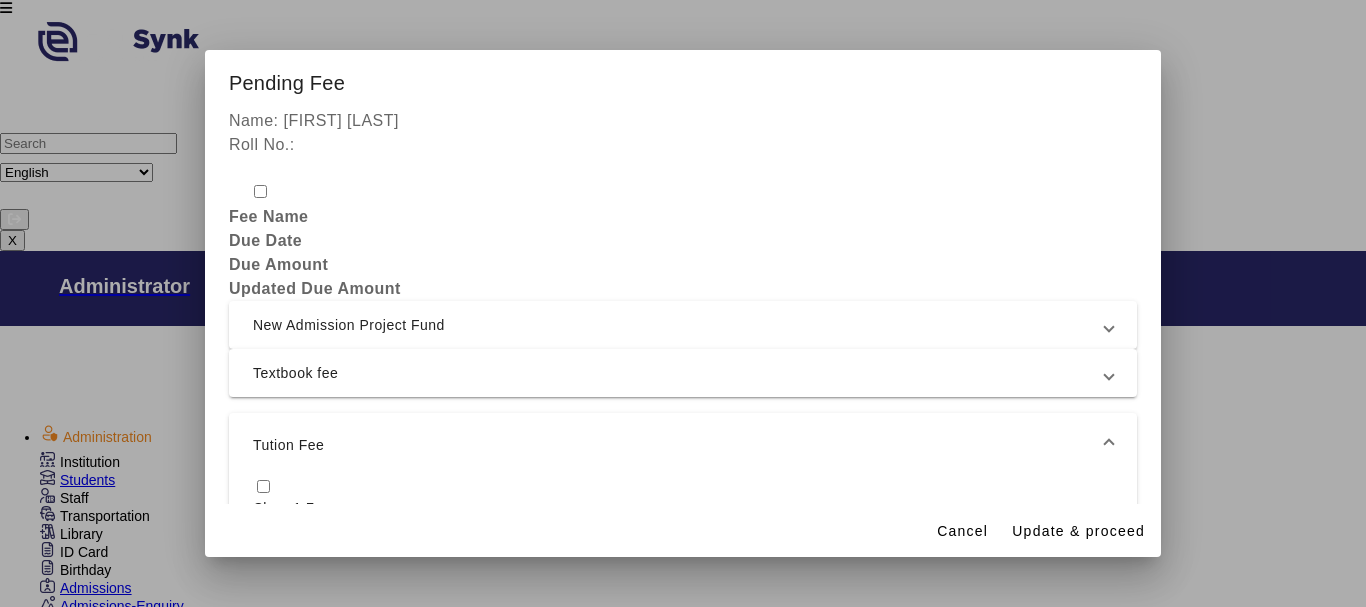 click at bounding box center [263, 486] 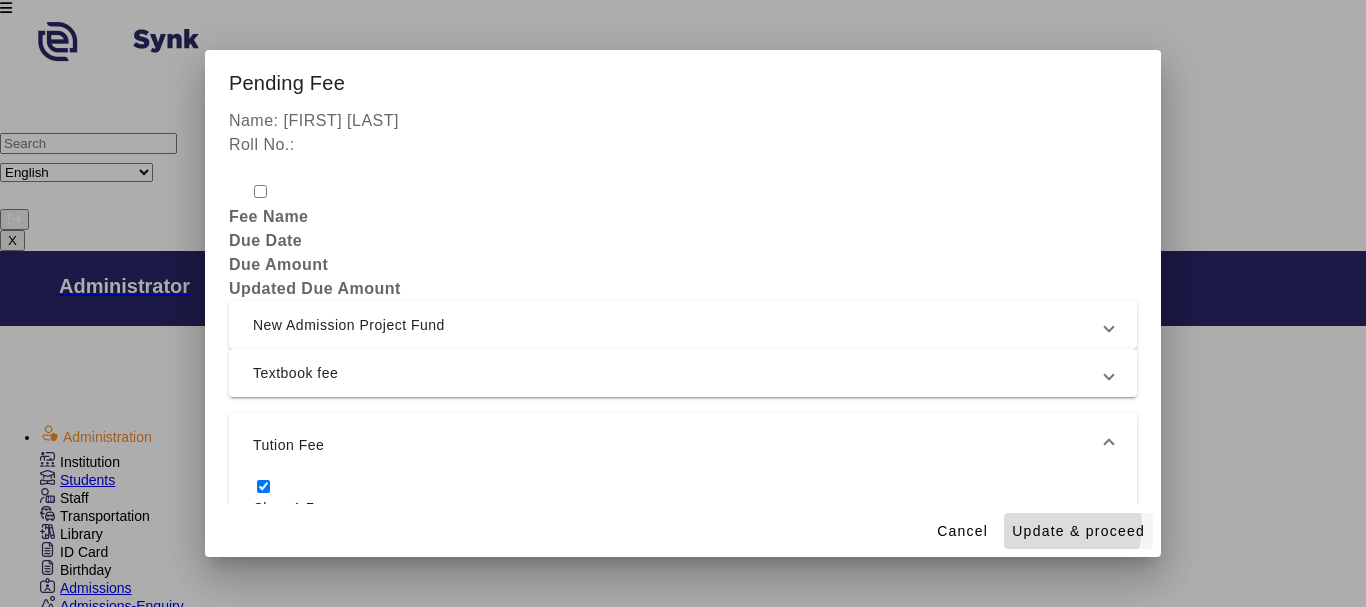 click on "Update & proceed" at bounding box center [1078, 531] 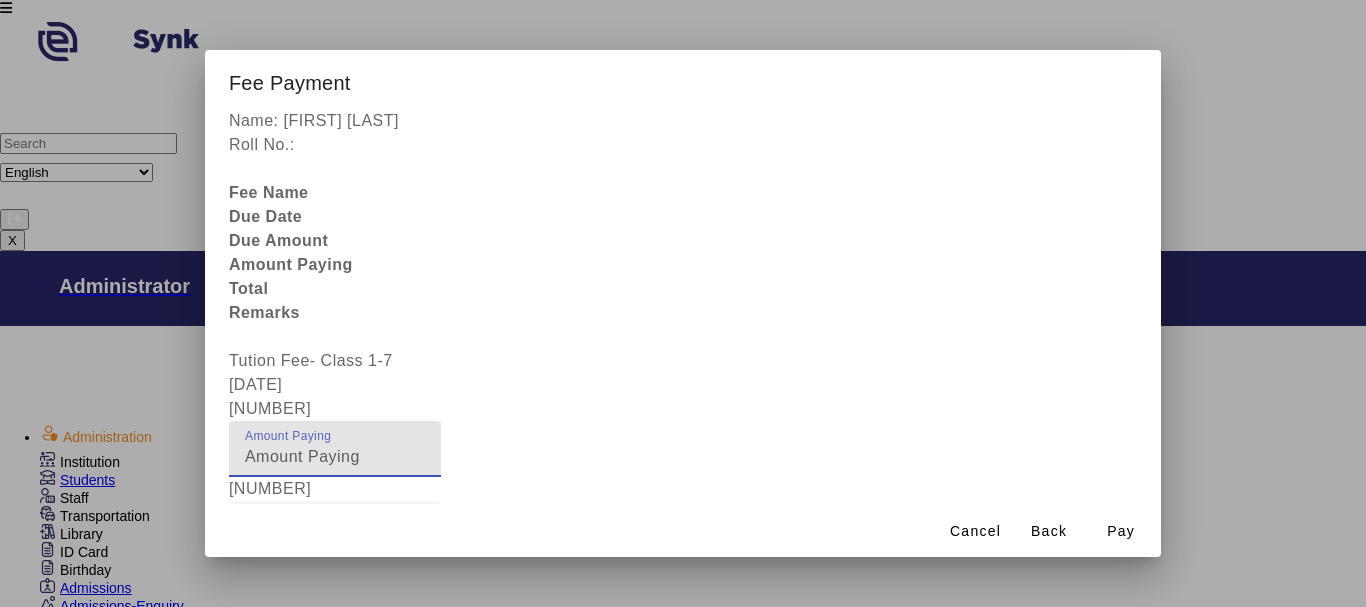 click on "[NUMBER]" at bounding box center [335, 457] 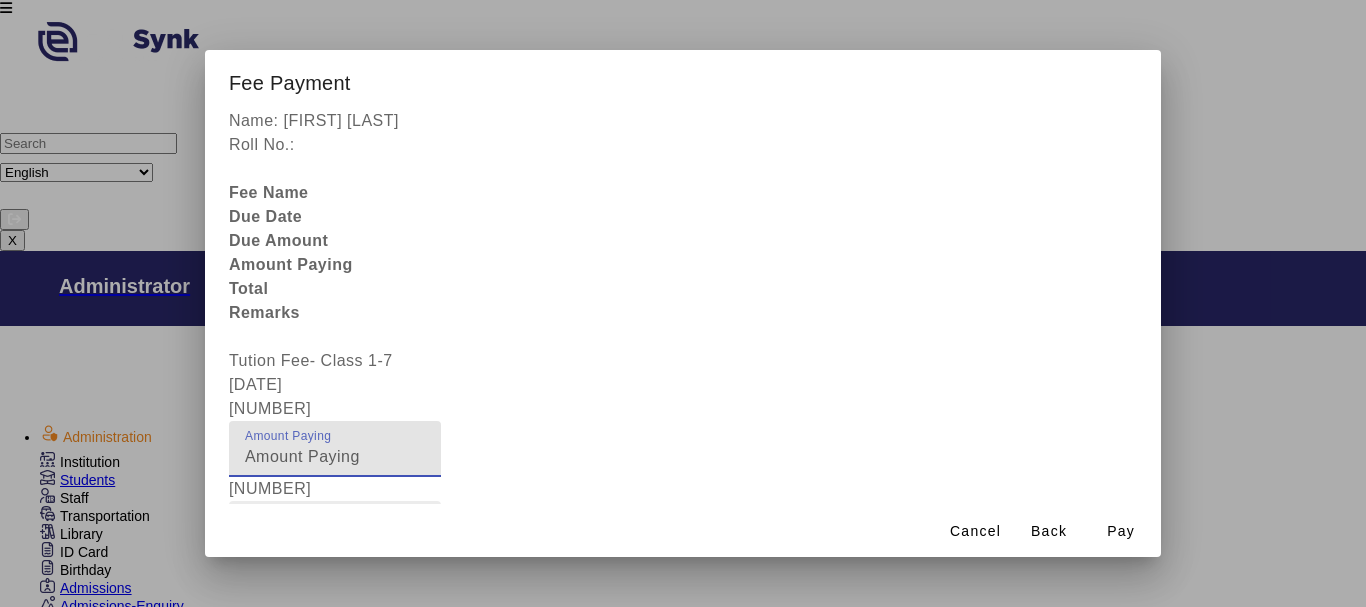 type on "[NUMBER]" 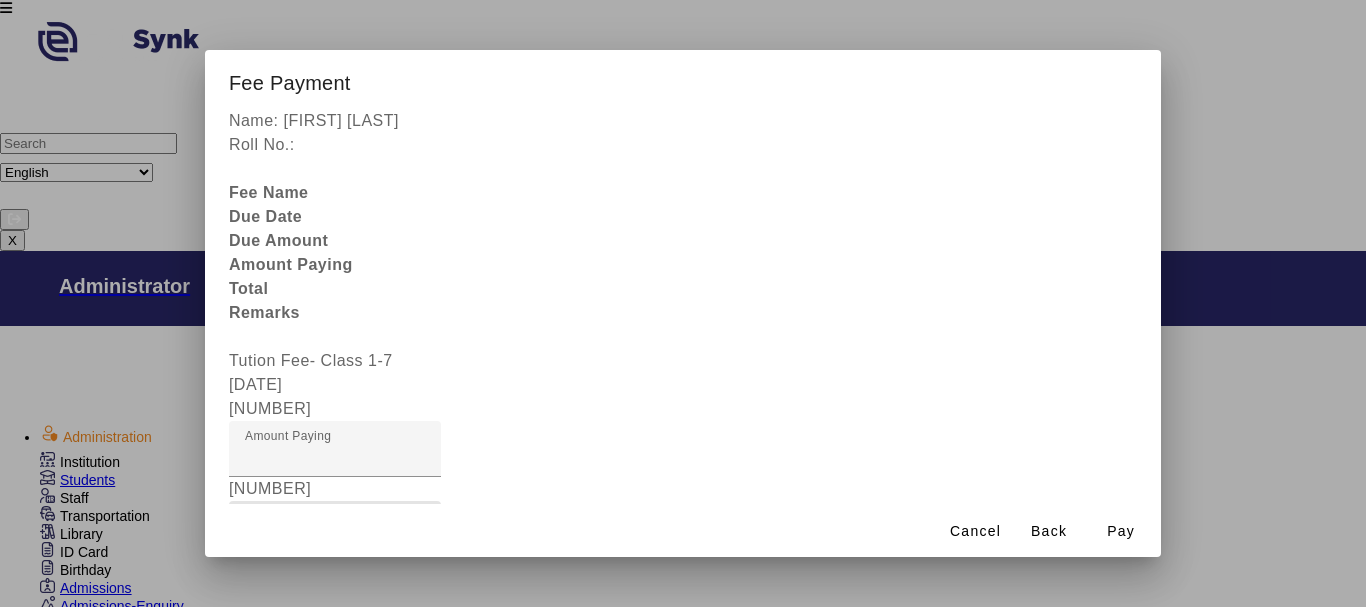 type on "[PAYMENT]" 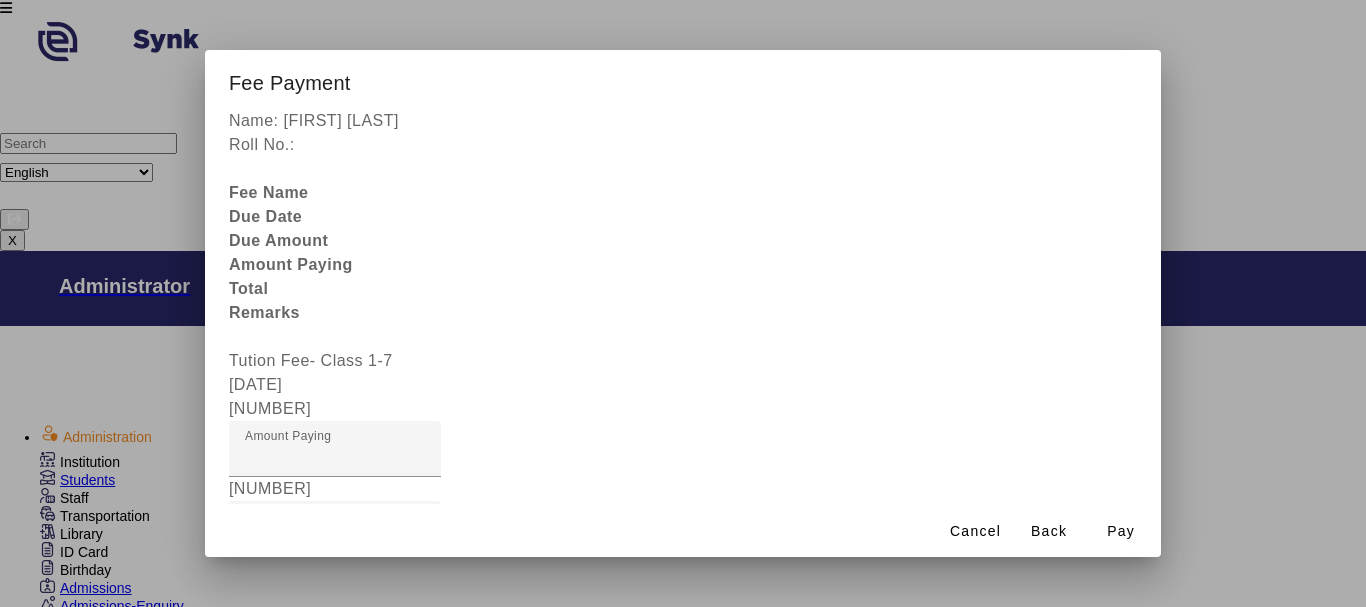 click at bounding box center (335, 609) 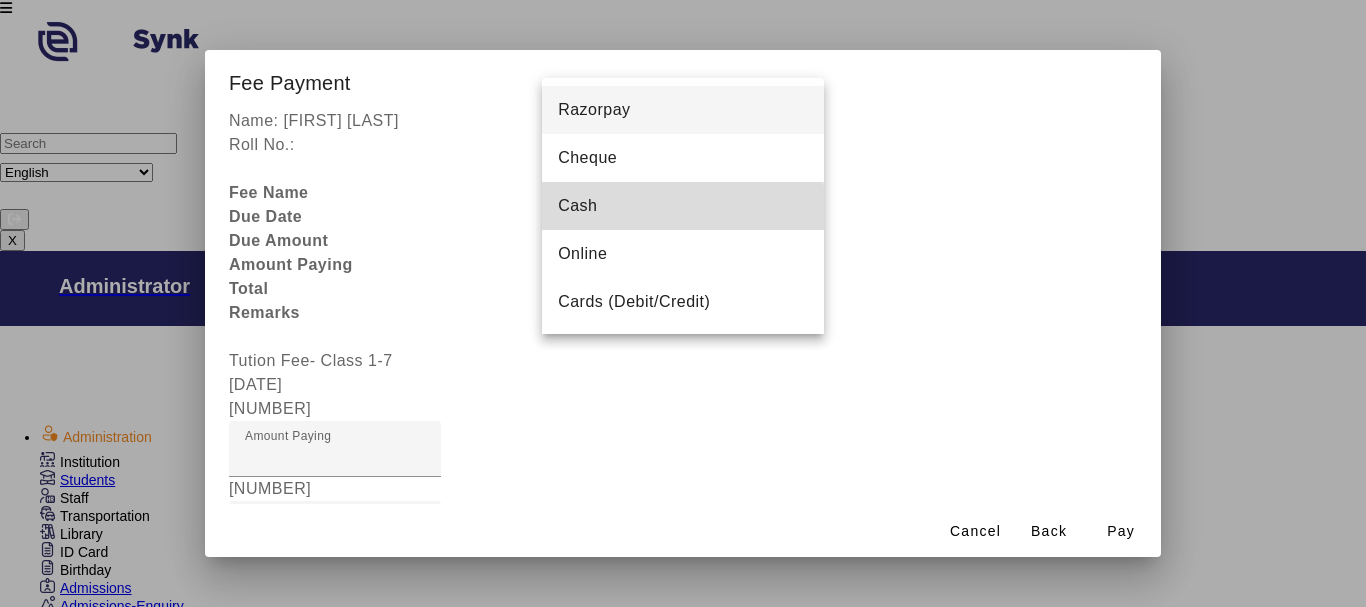 click on "Cash" at bounding box center [577, 206] 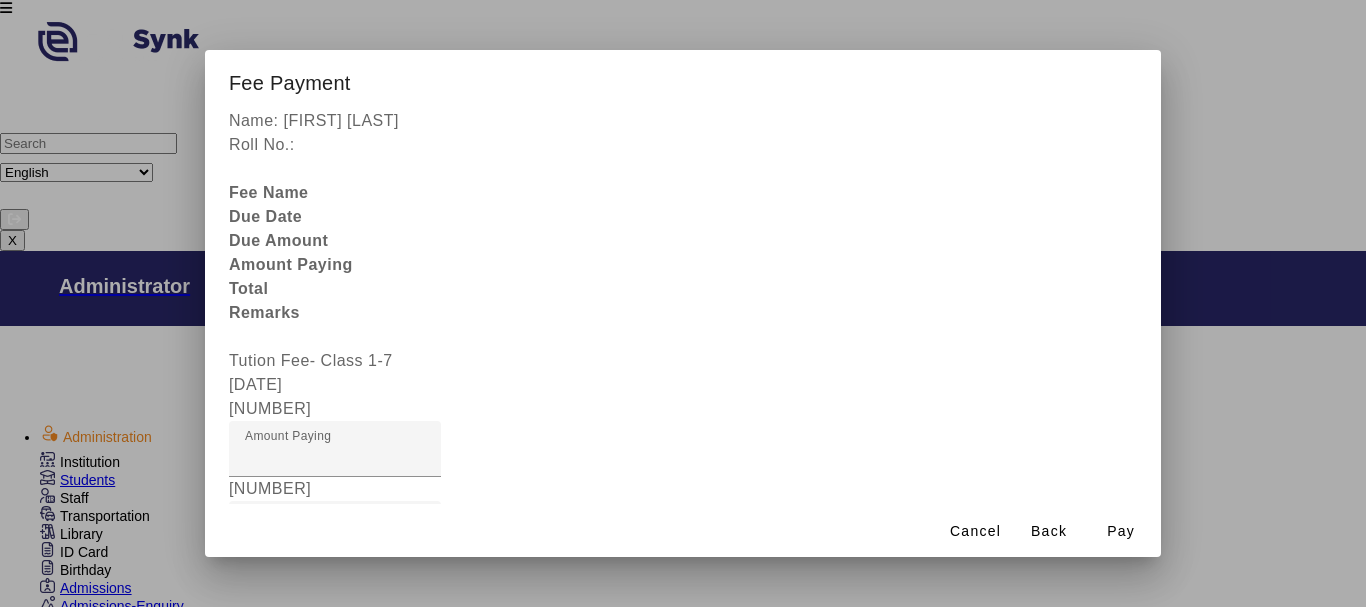 click on "Receipt Remarks" at bounding box center [310, 777] 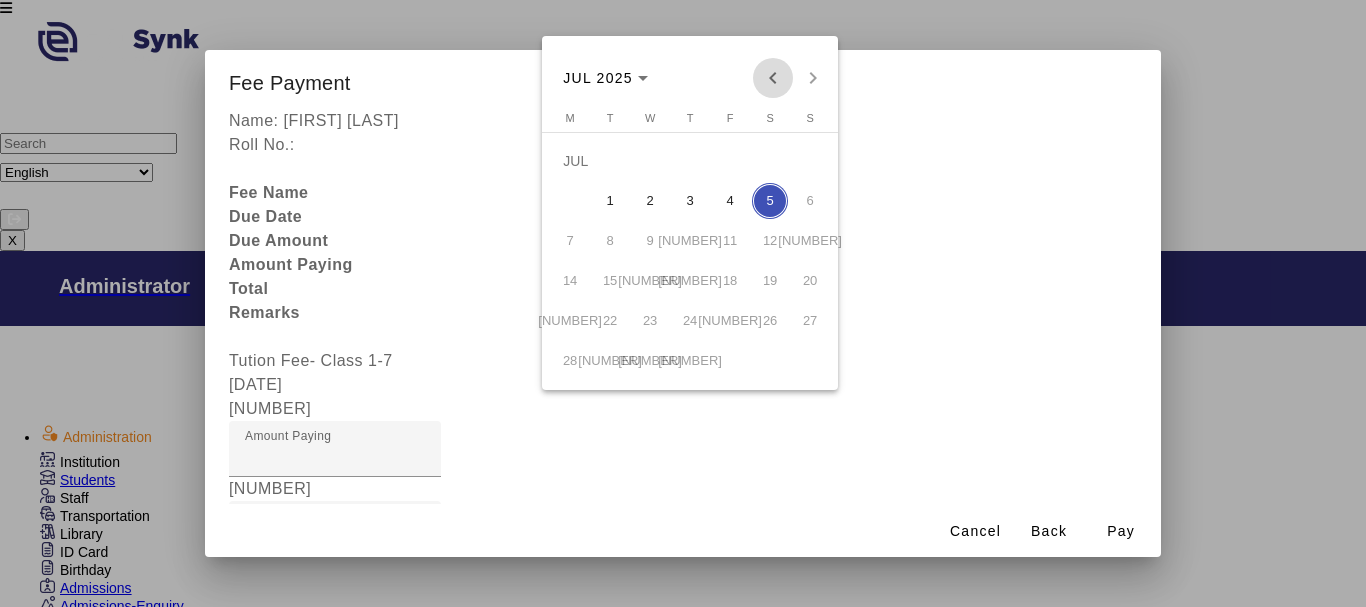click at bounding box center (773, 78) 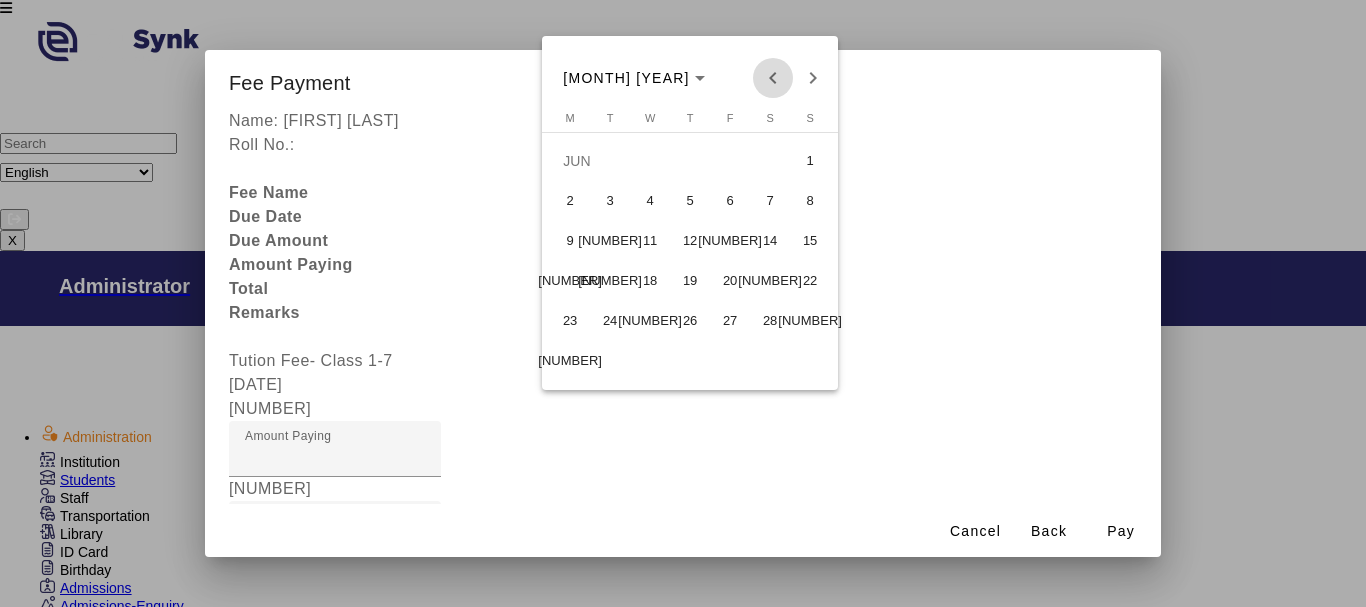 click at bounding box center (773, 78) 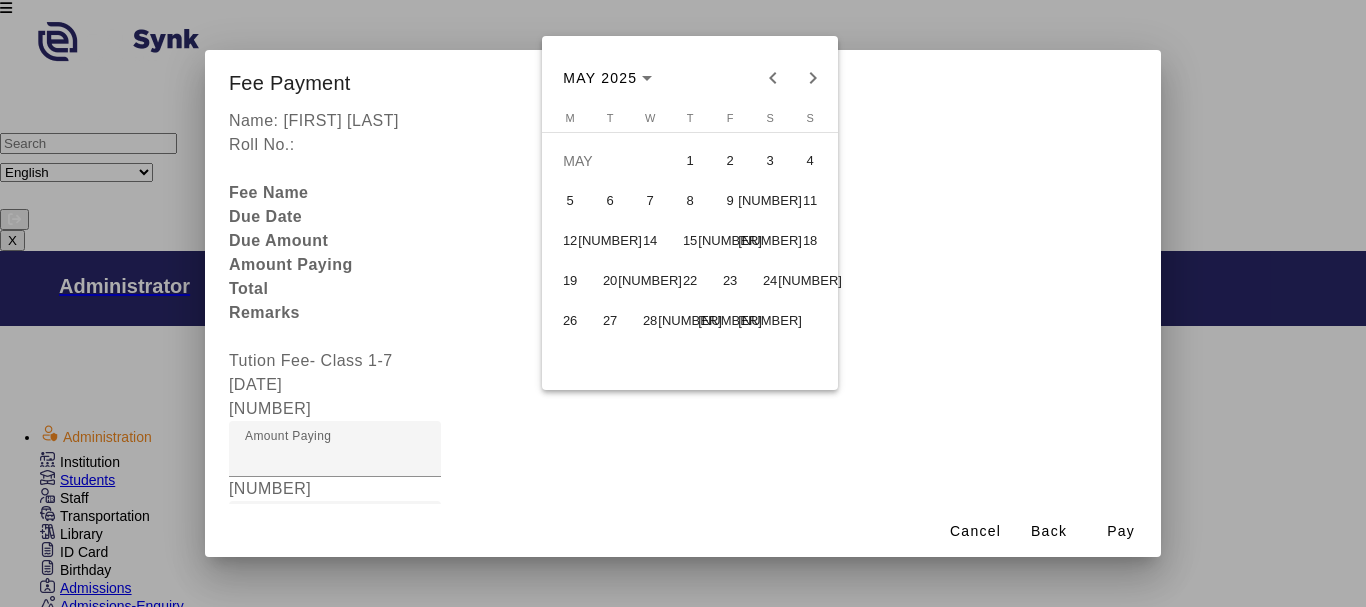 click on "23" at bounding box center [730, 281] 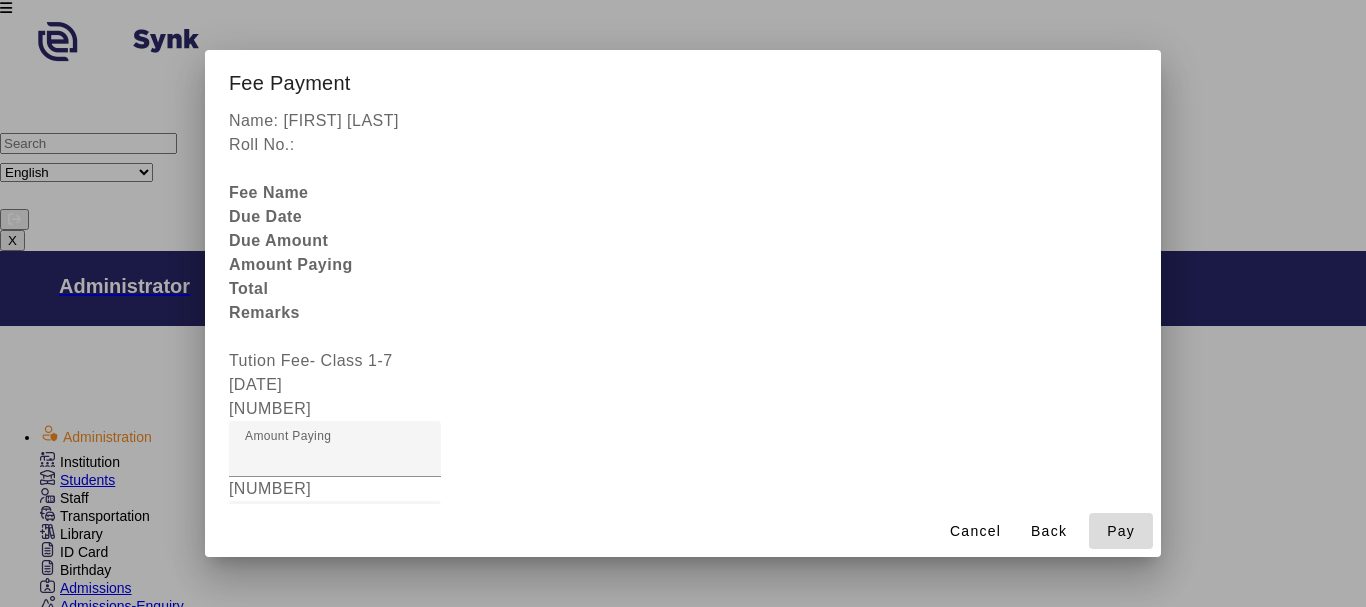 click on "Pay" at bounding box center (1121, 531) 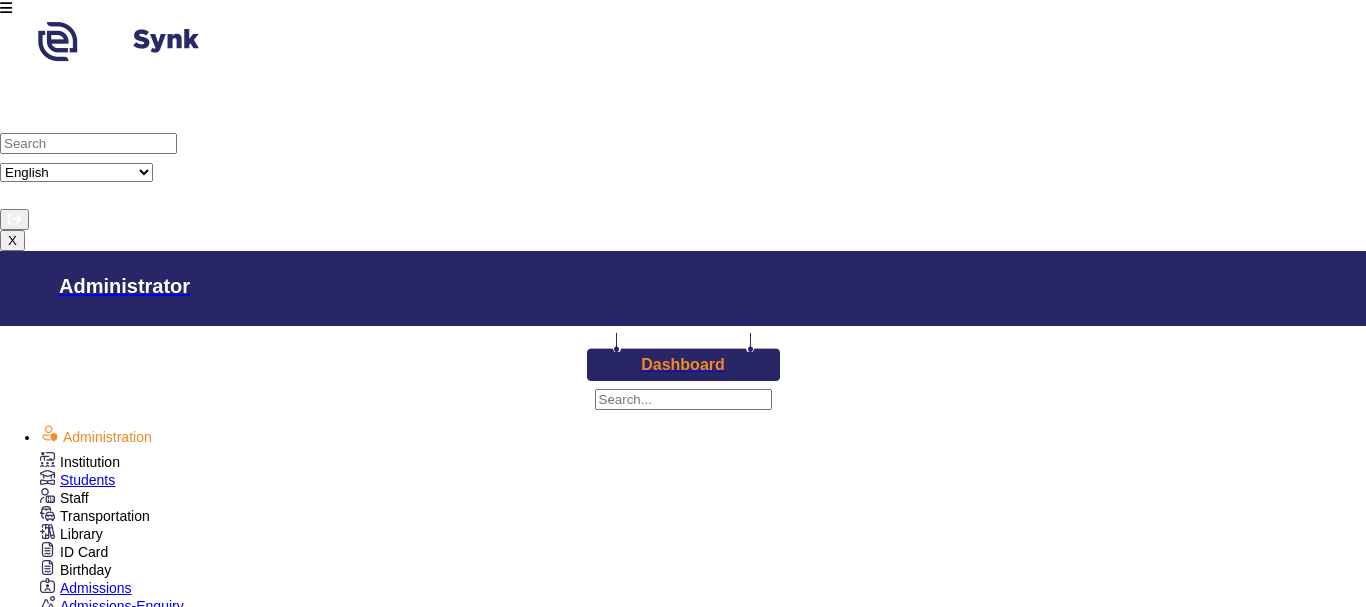 scroll, scrollTop: 46, scrollLeft: 0, axis: vertical 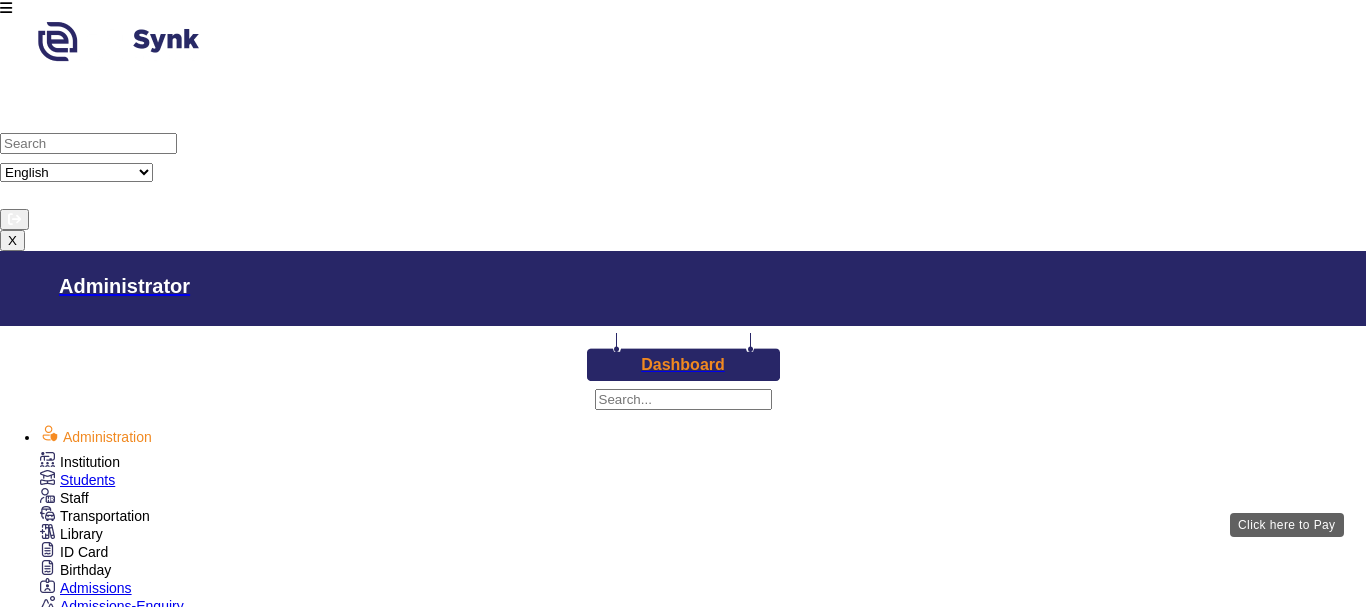 click on "View & Pay" at bounding box center [920, 1847] 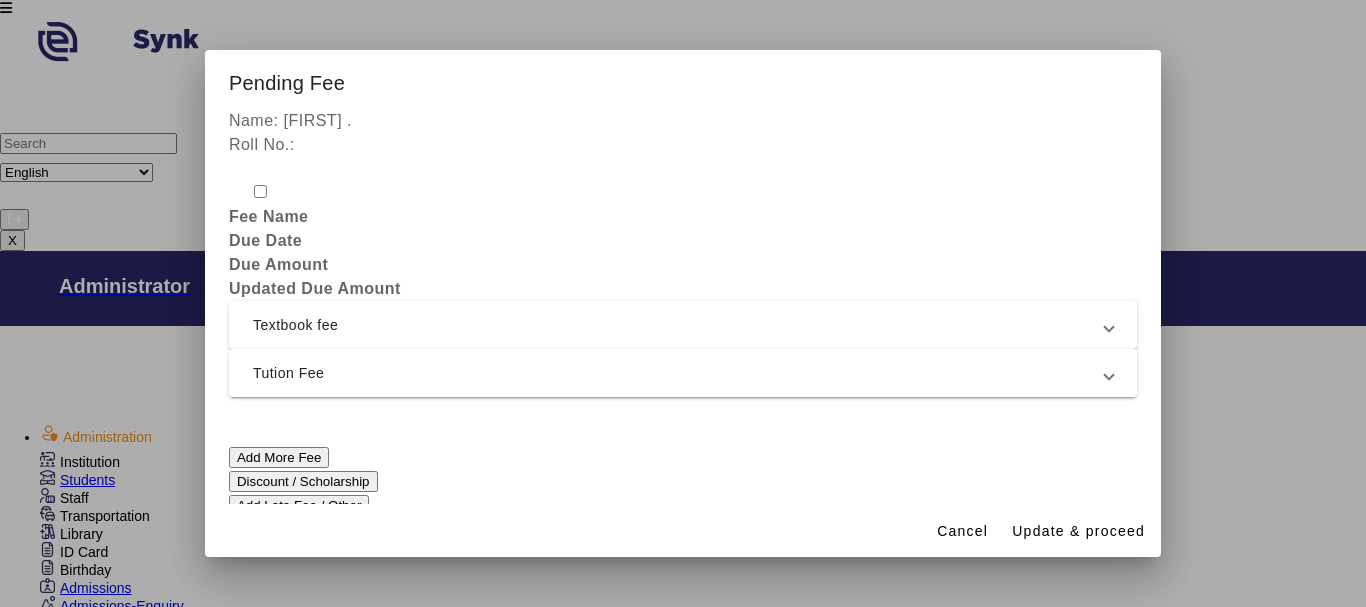 click on "Tution Fee" at bounding box center [679, 373] 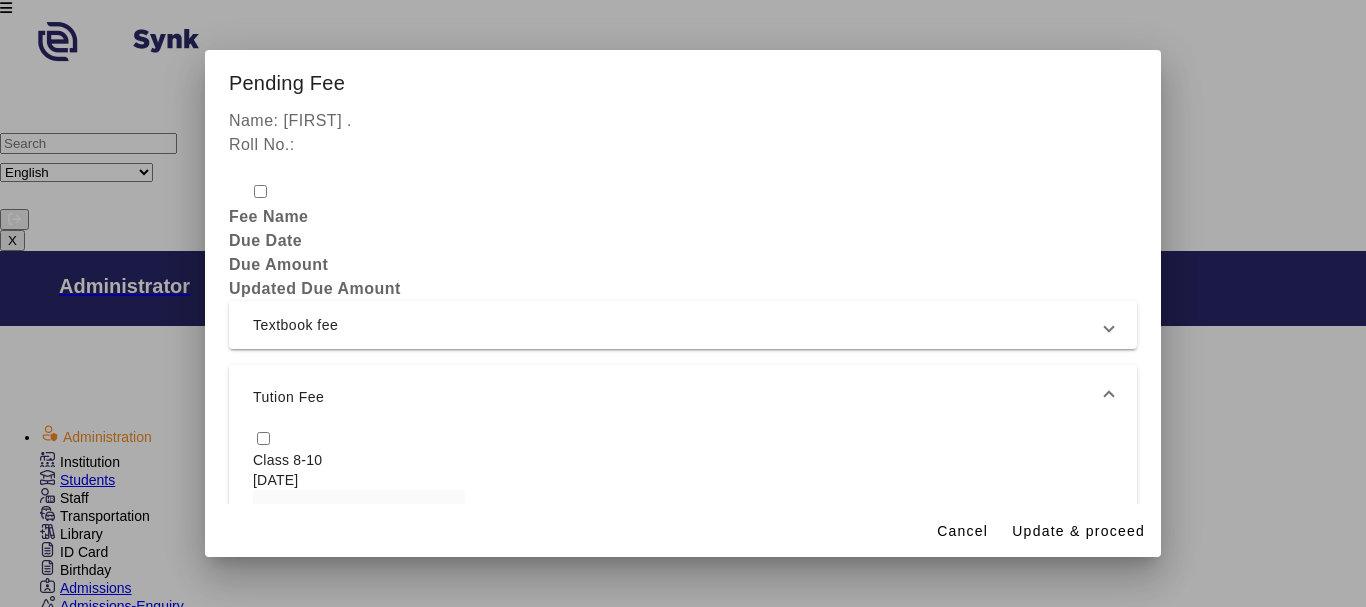 click at bounding box center [263, 438] 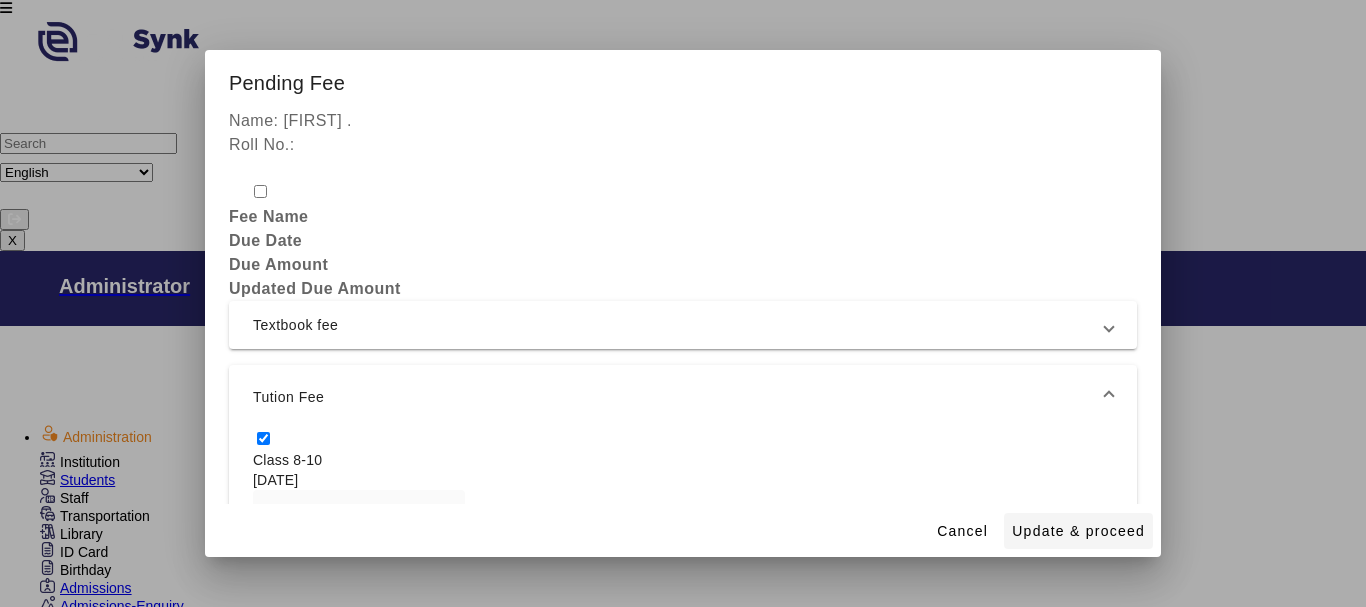 click on "Update & proceed" at bounding box center (1078, 531) 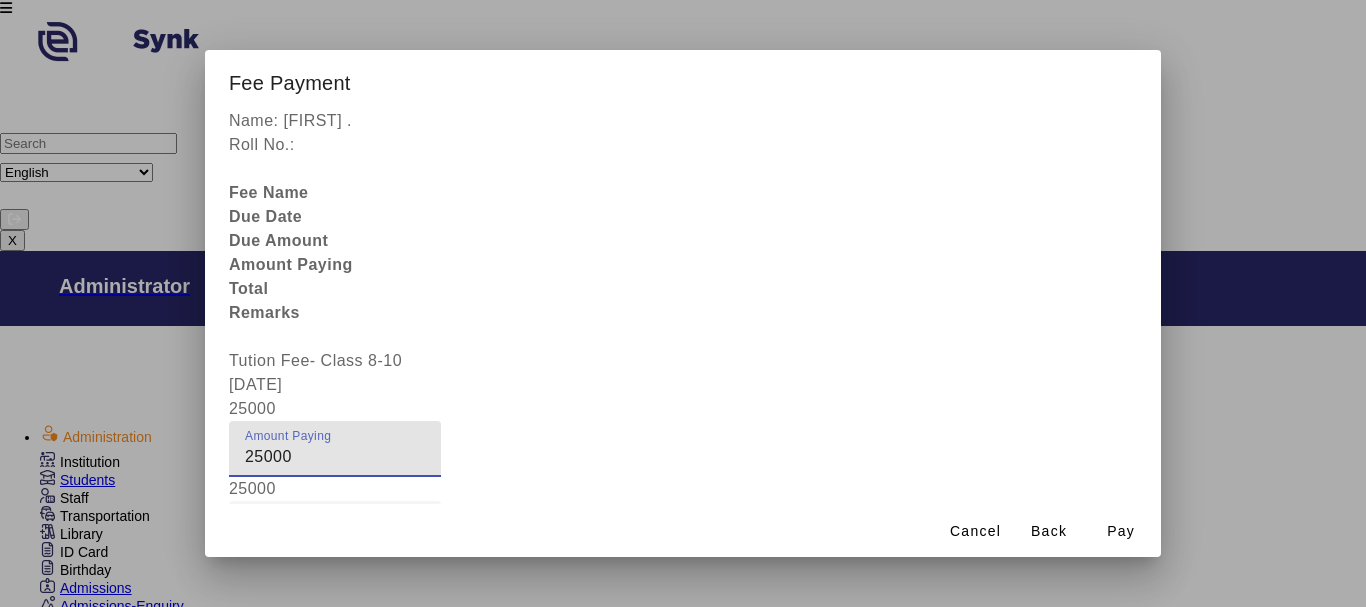 click on "25000" at bounding box center [335, 457] 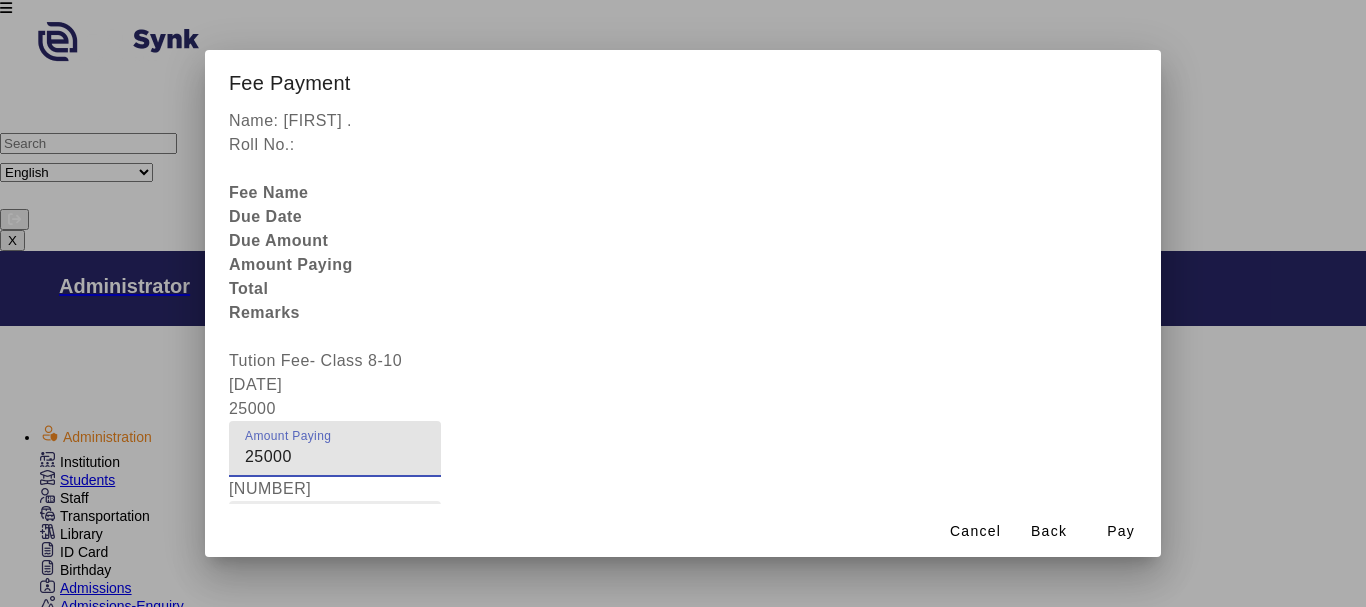 type on "[NUMBER]" 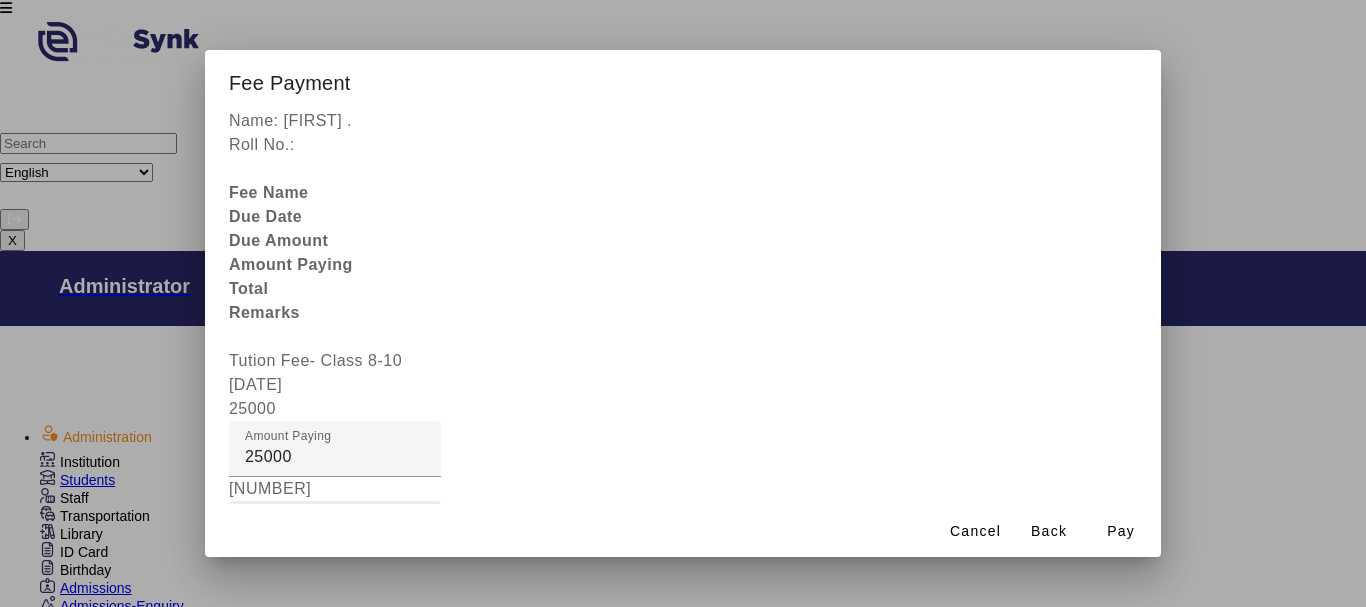 click on "Fee Remarks" at bounding box center (296, 528) 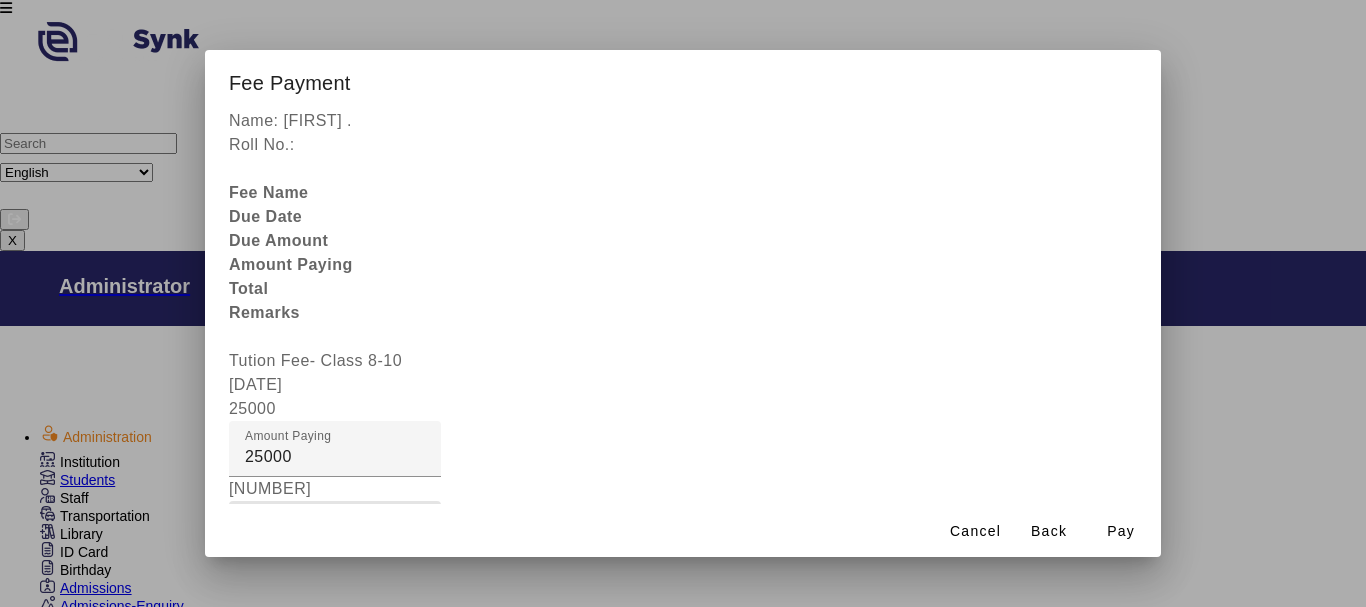 type on "[PAYMENT]" 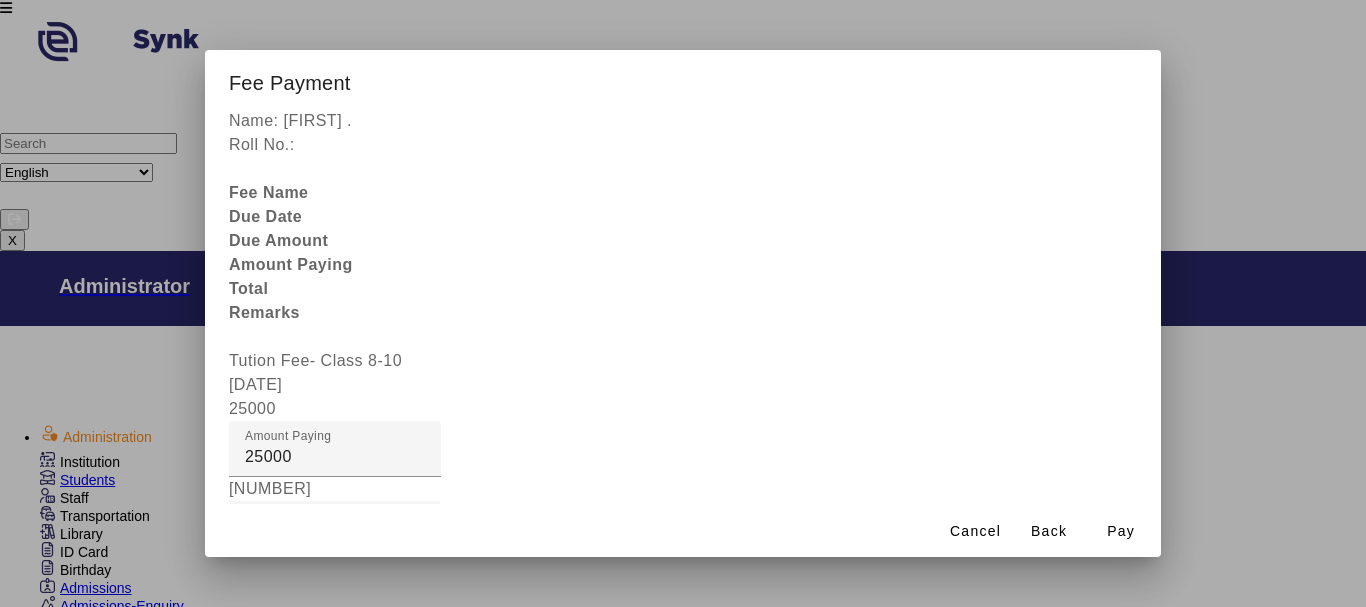 click at bounding box center [335, 609] 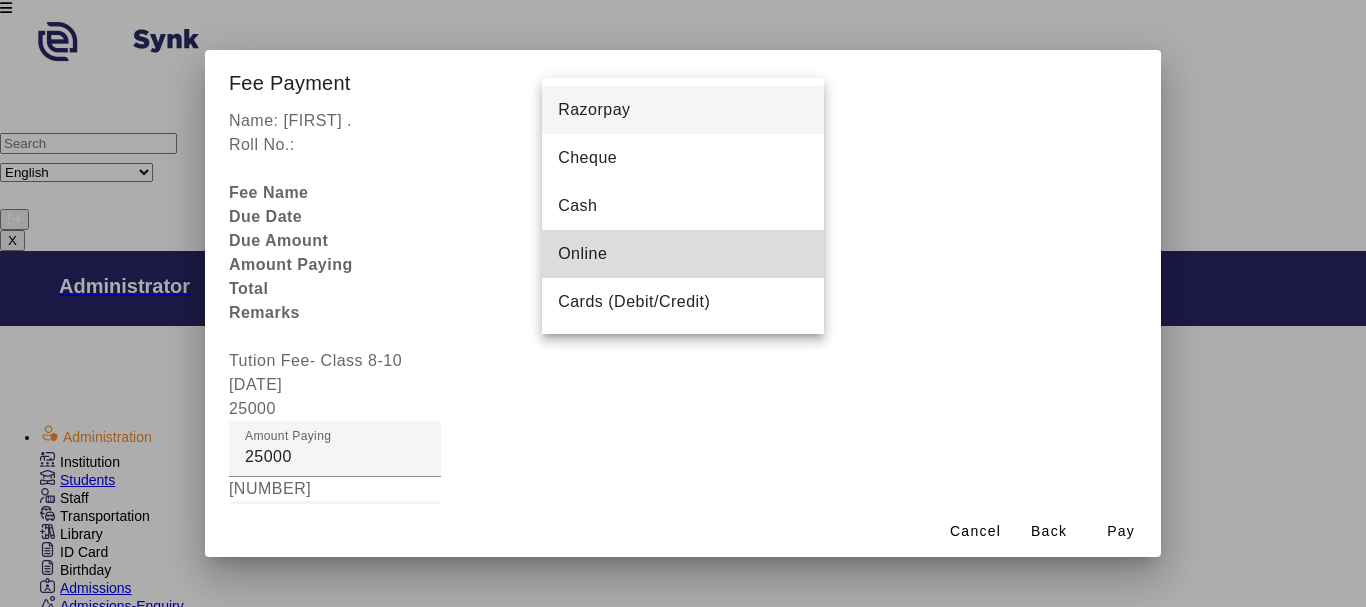 click on "Online" at bounding box center [582, 254] 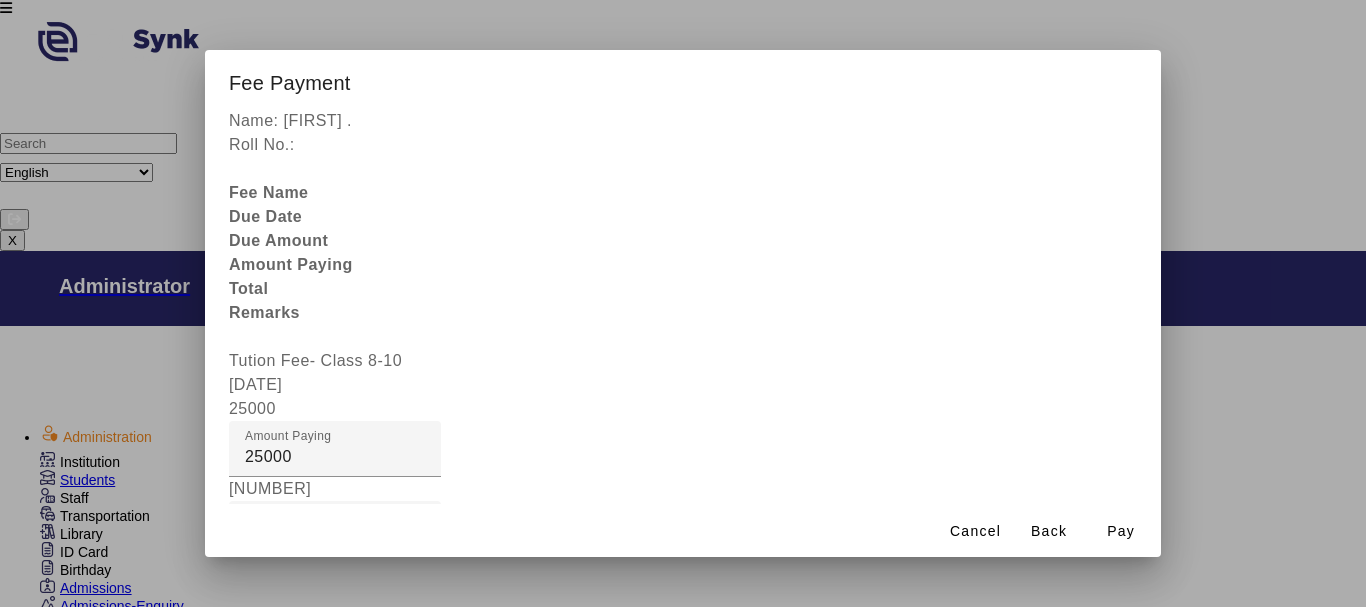 click at bounding box center (449, 945) 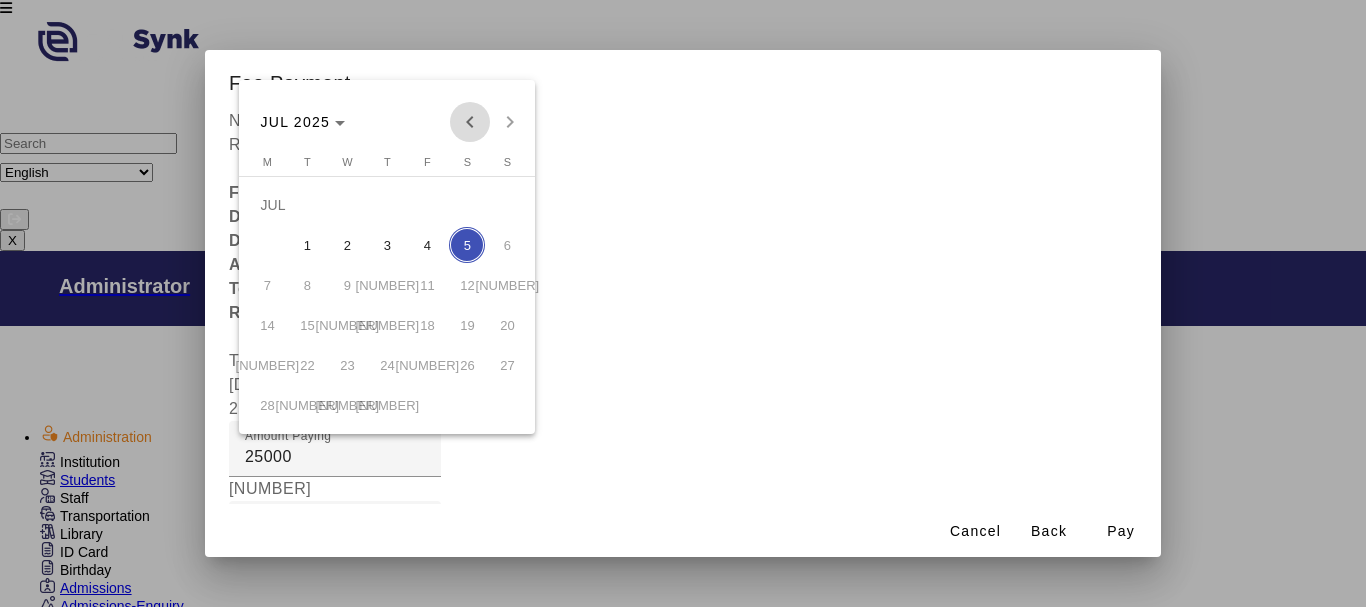 click at bounding box center [470, 122] 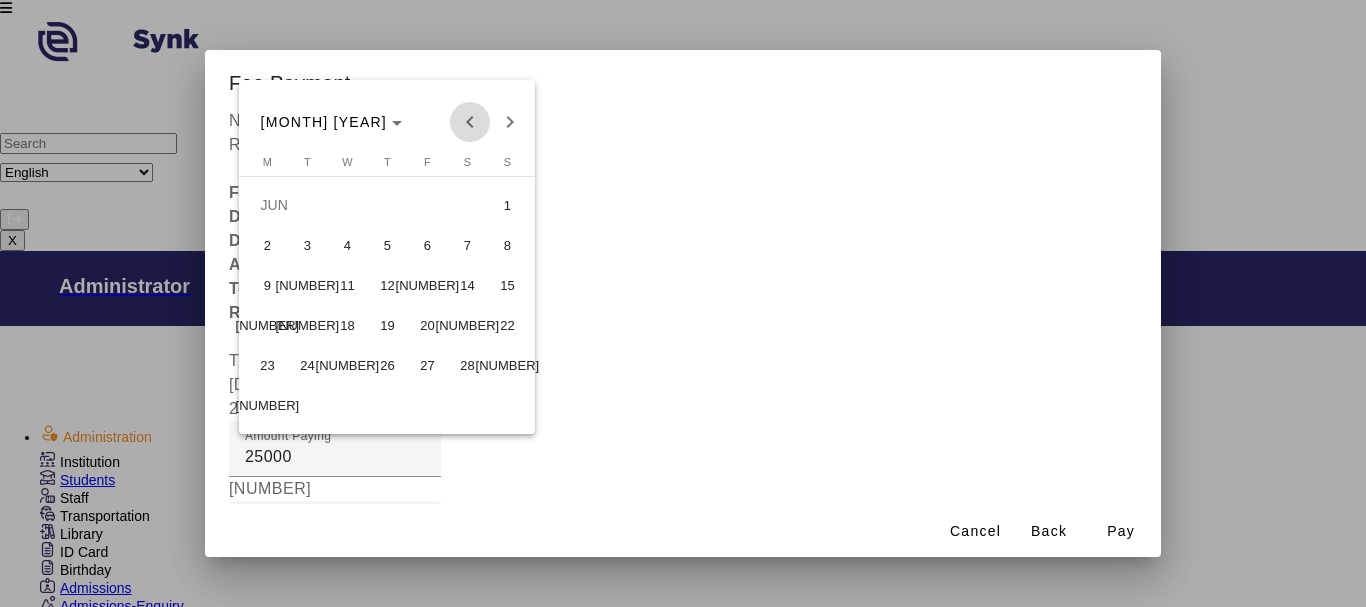 click at bounding box center [470, 122] 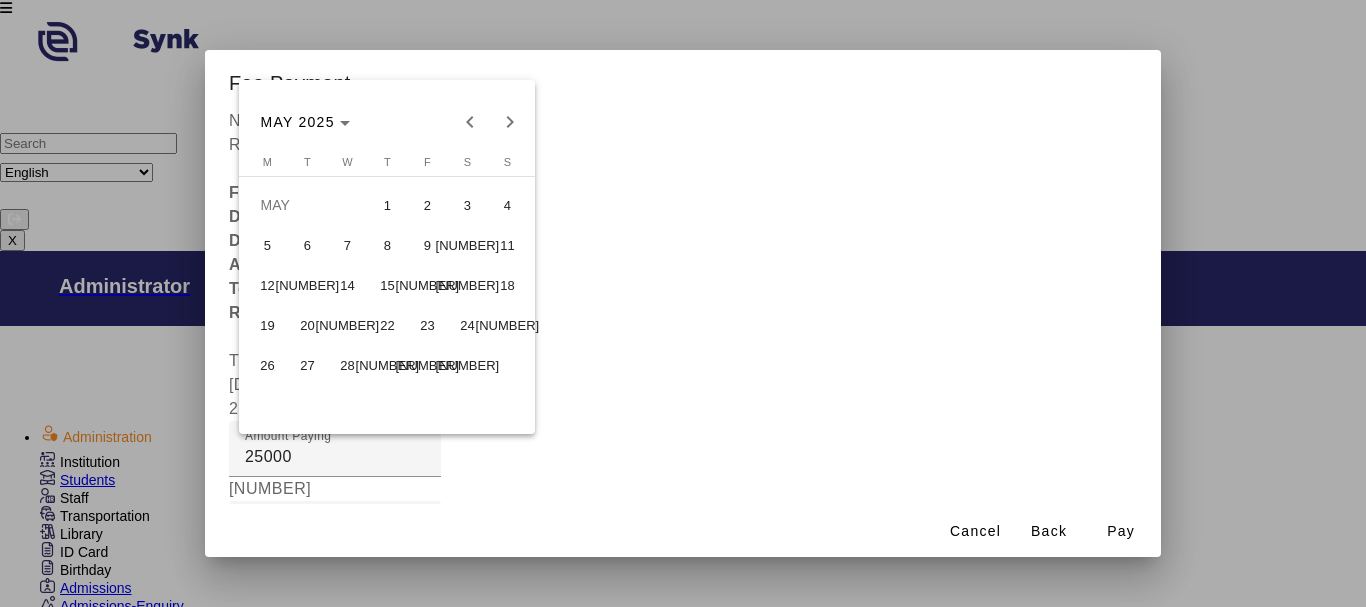 click on "23" at bounding box center [427, 325] 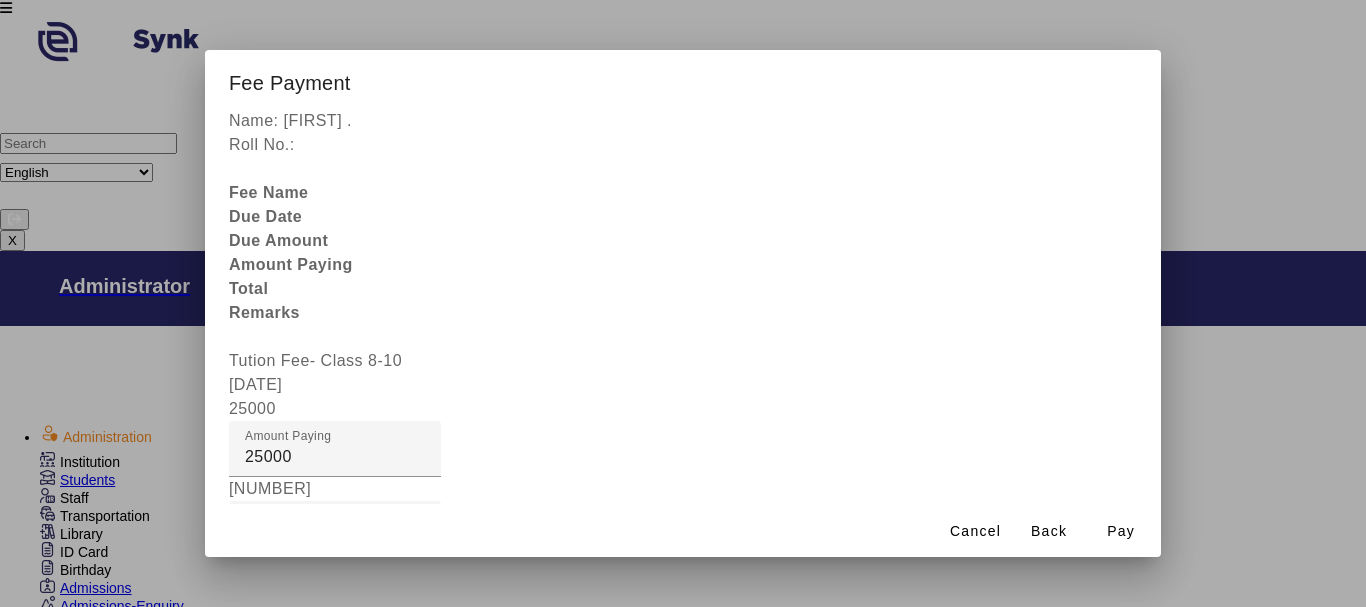 click on "Remarks" at bounding box center (335, 841) 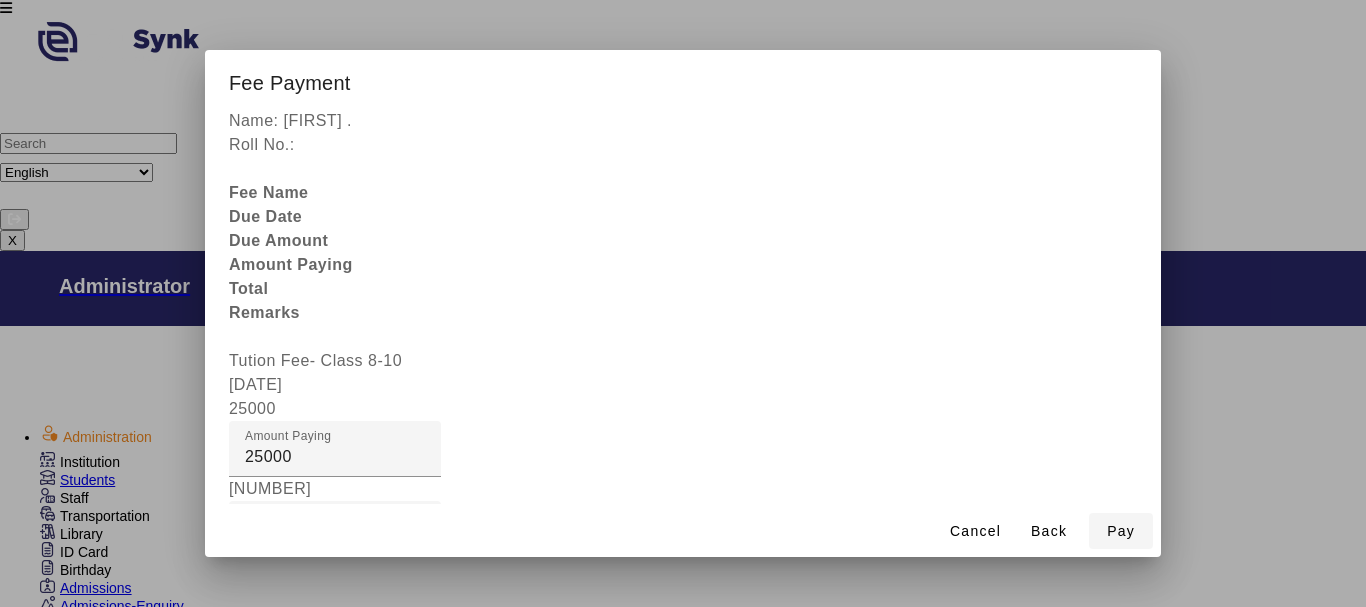 type on "[NUMBER]" 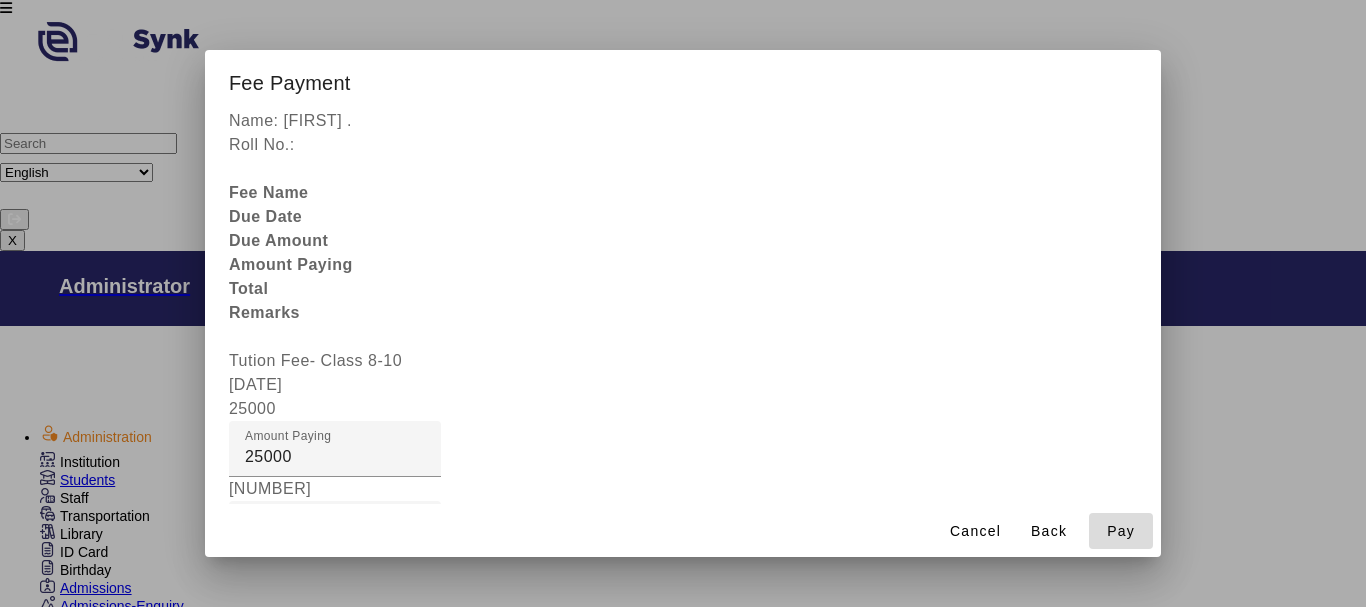 click on "Pay" at bounding box center (1121, 531) 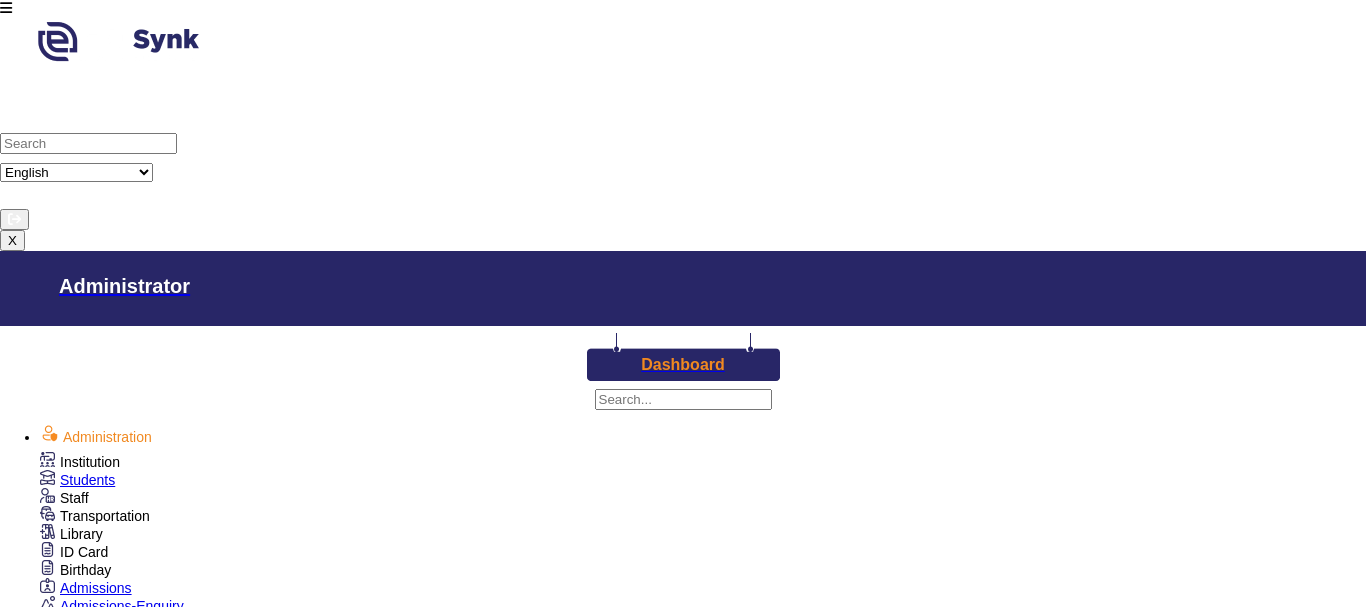 scroll, scrollTop: 0, scrollLeft: 0, axis: both 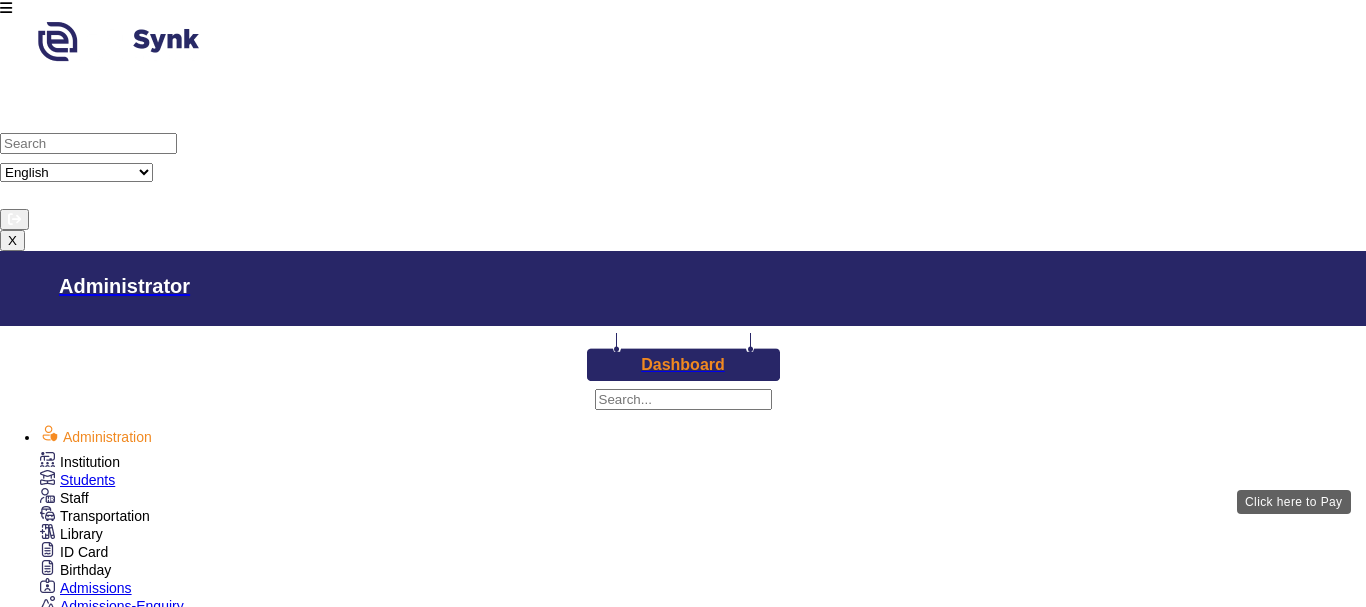 click on "View & Pay" at bounding box center [909, 2731] 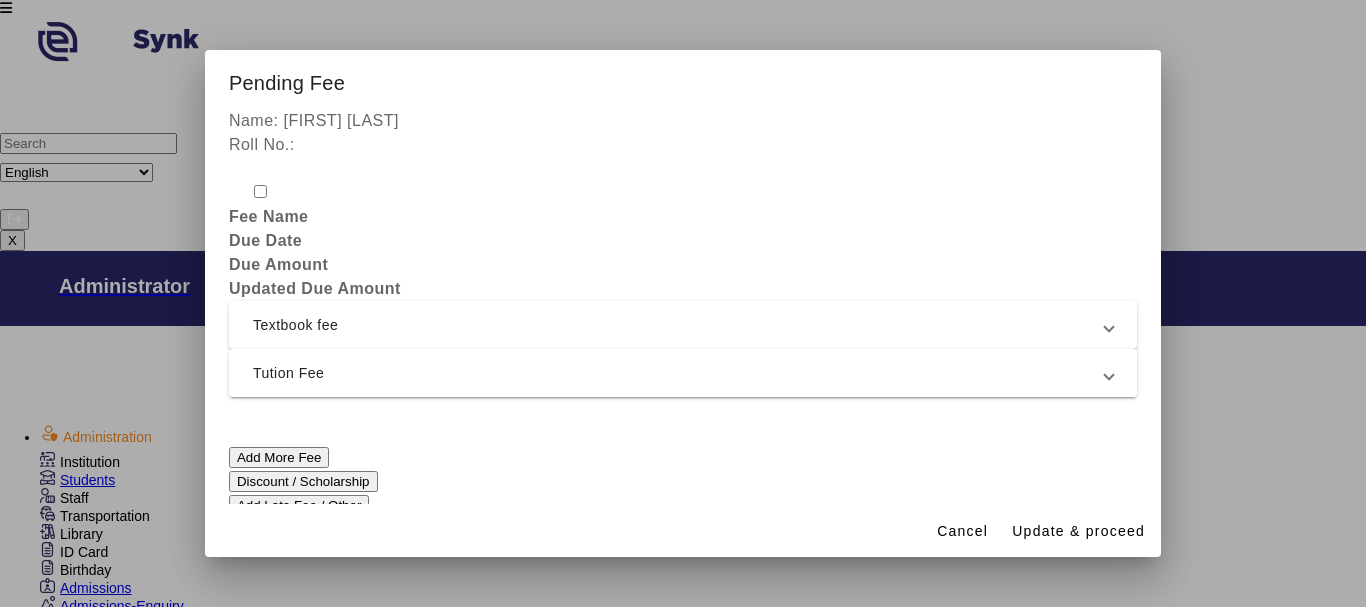 click on "Tution Fee" at bounding box center [679, 373] 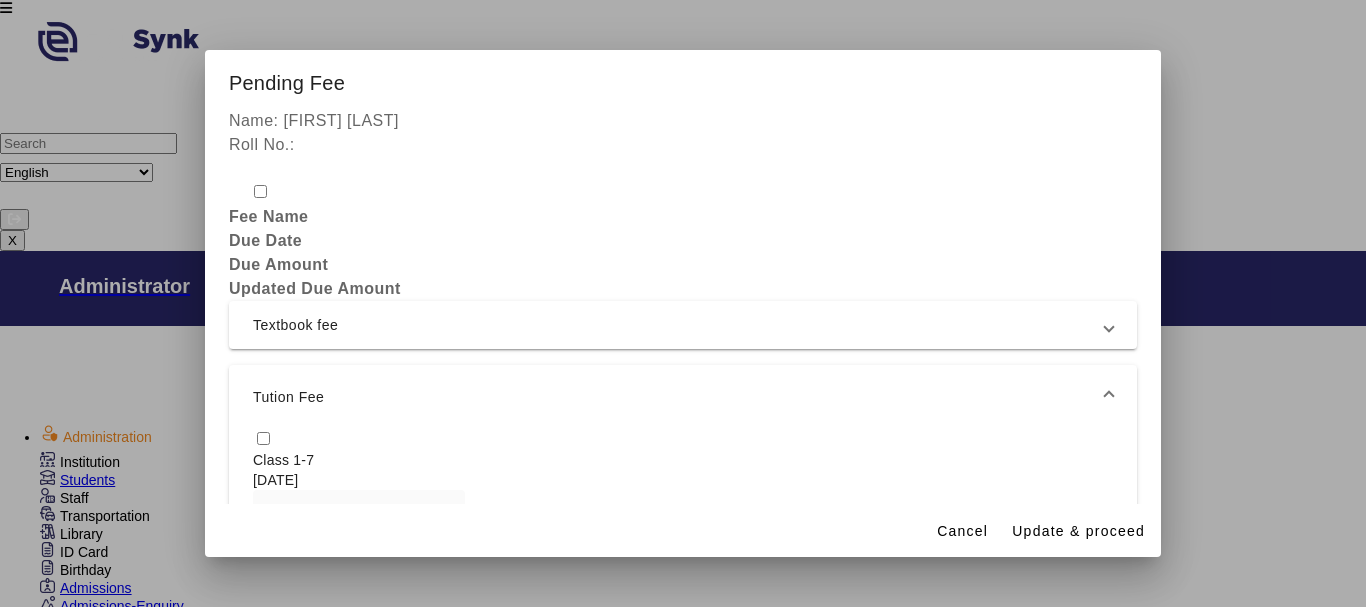 click at bounding box center [263, 438] 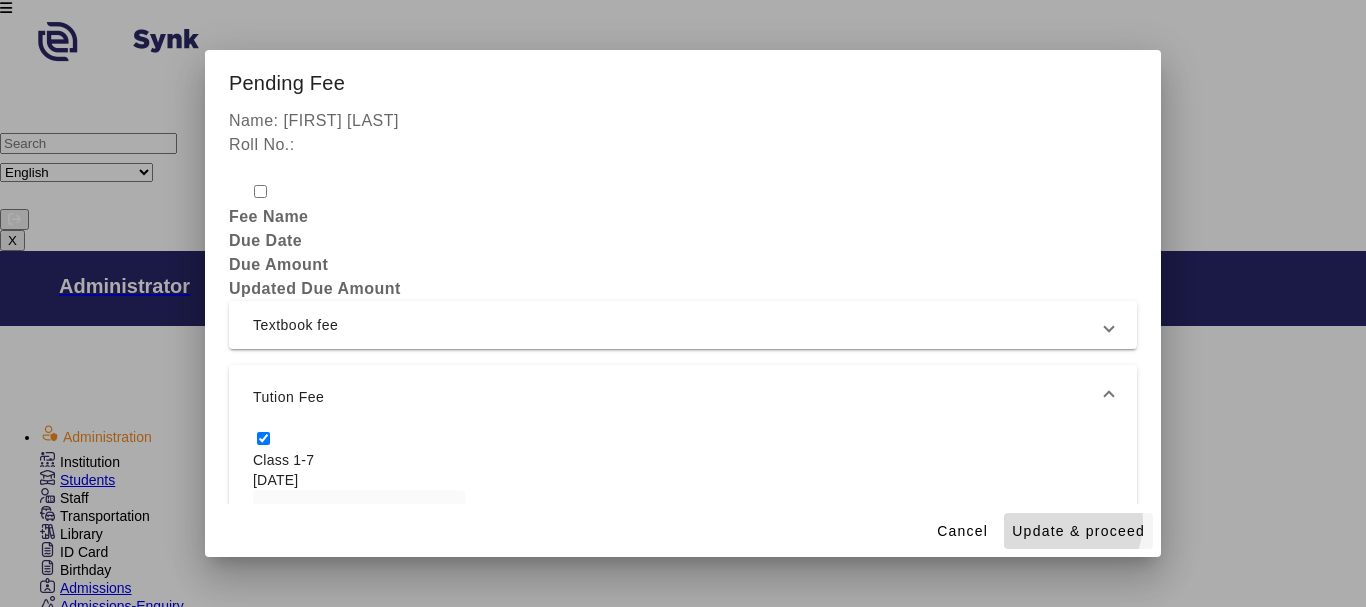 click on "Update & proceed" at bounding box center [1078, 531] 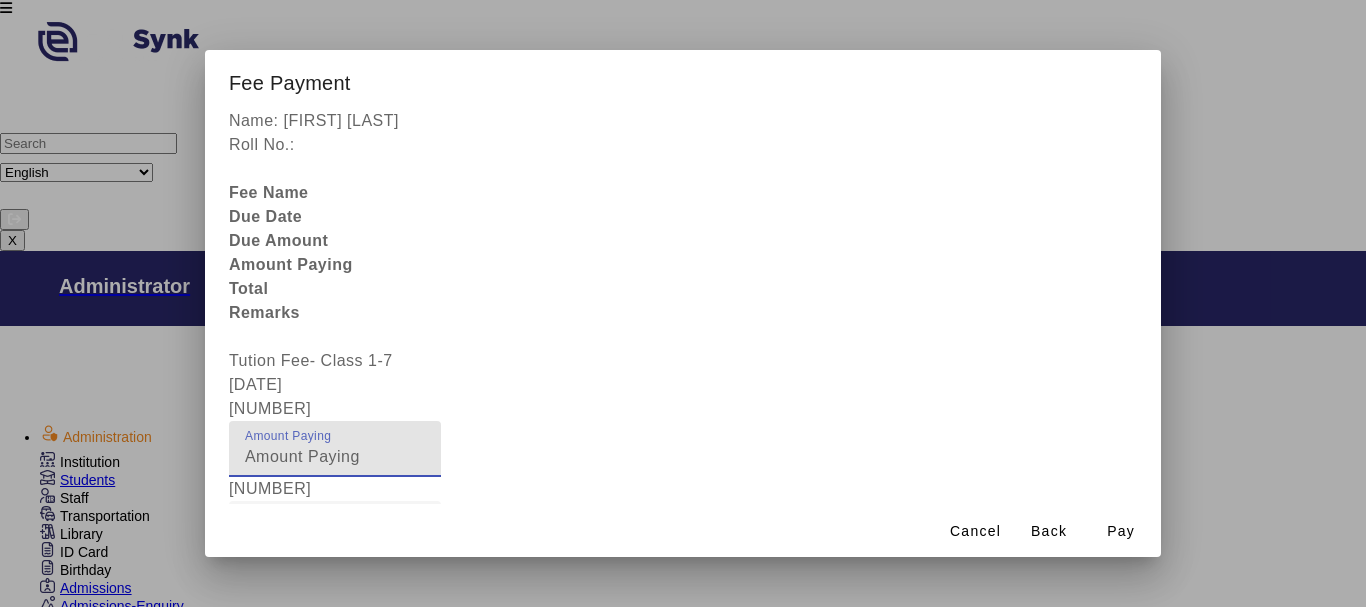 click on "[NUMBER]" at bounding box center [335, 457] 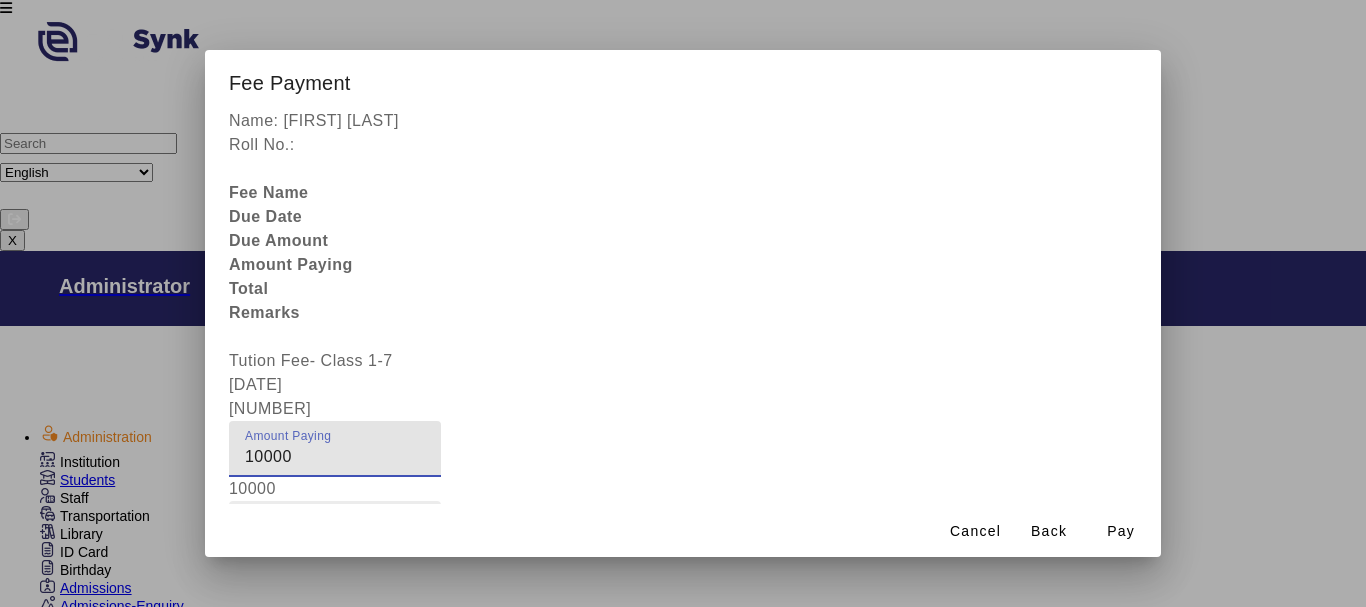 type on "10000" 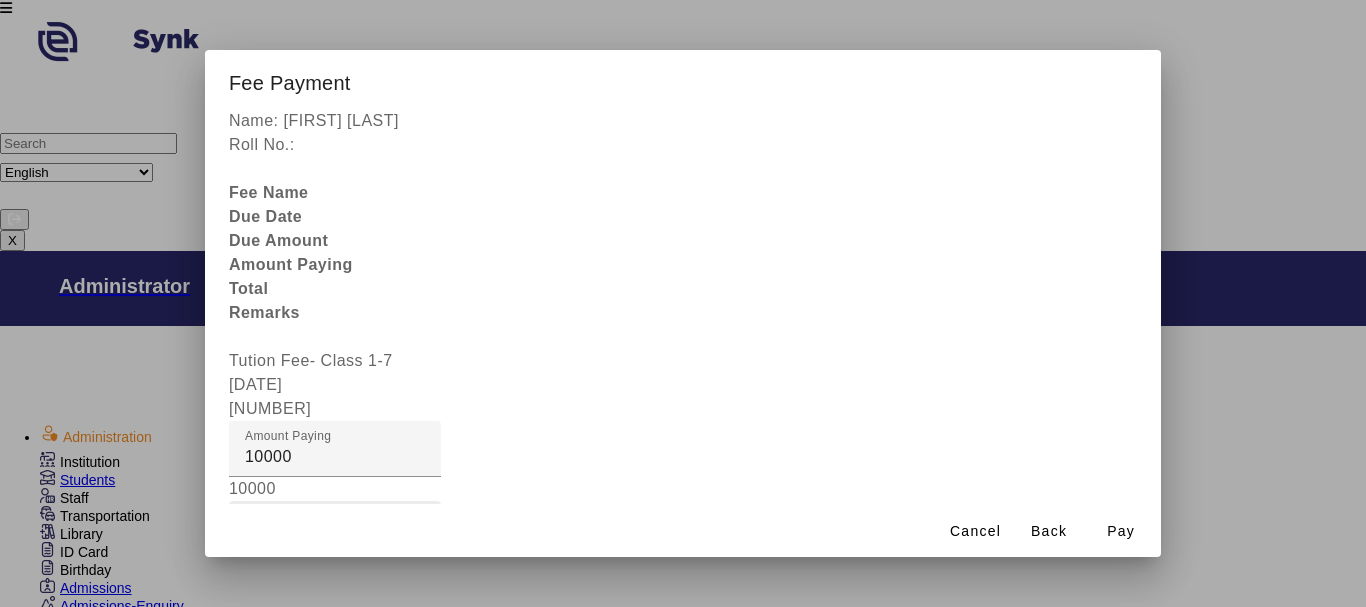 click on "Fee Remarks" at bounding box center [296, 528] 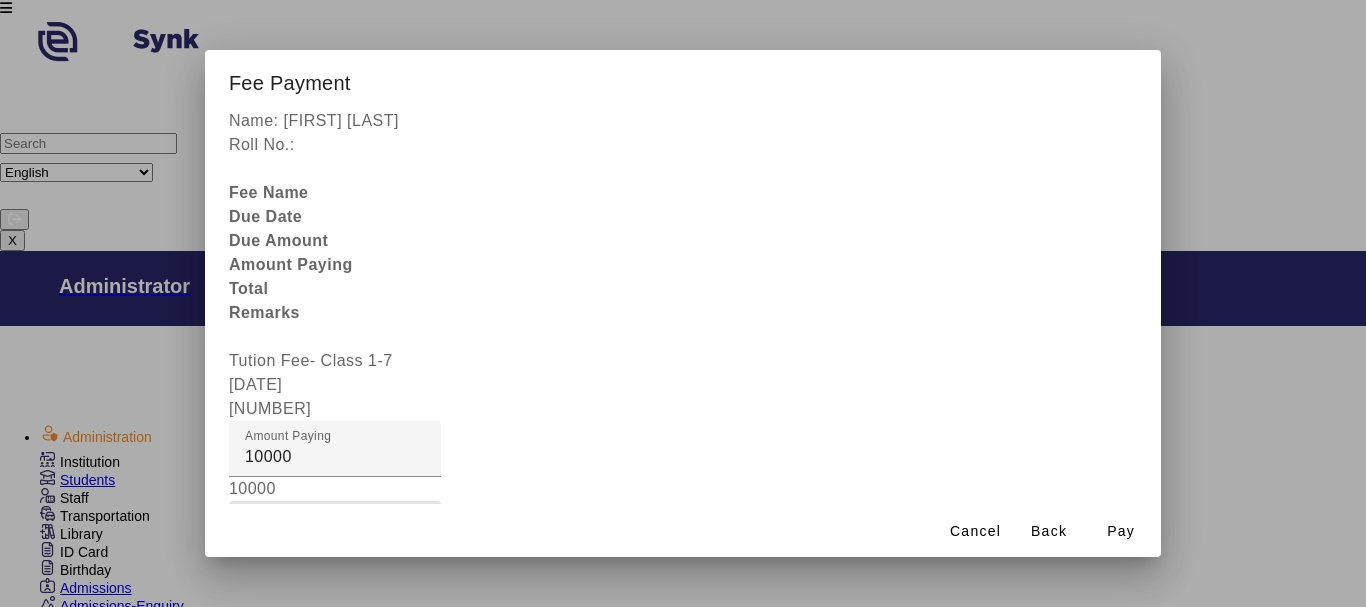 type on "[PAYMENT]" 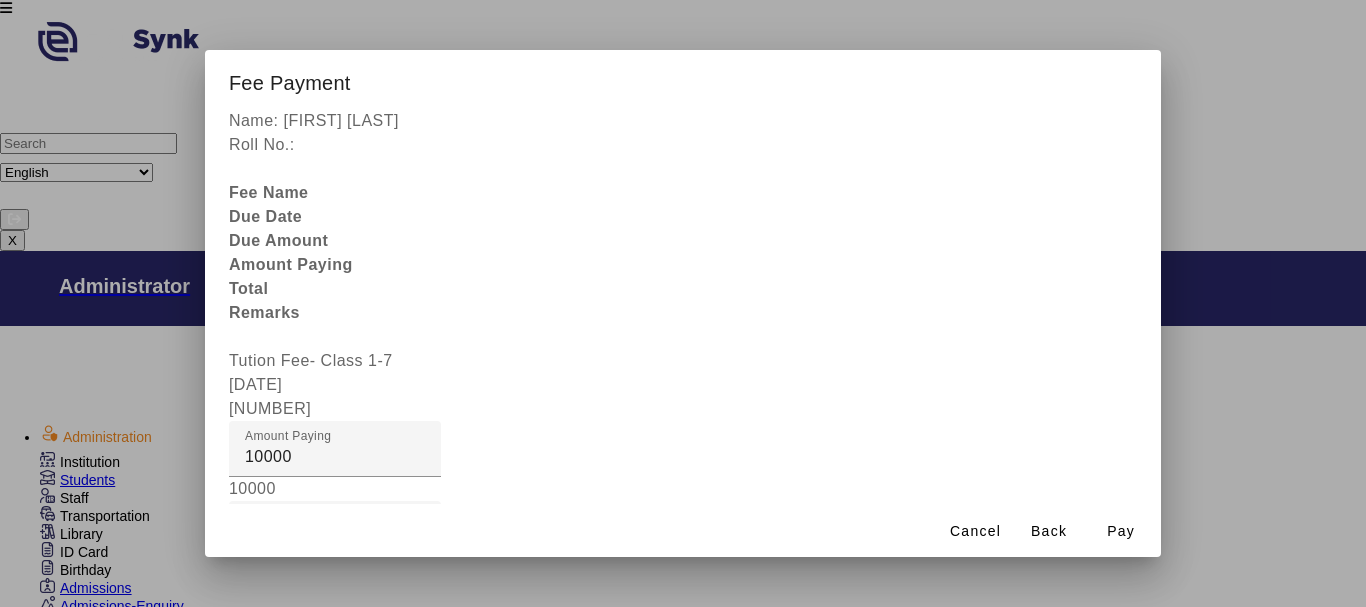 type on "Father" 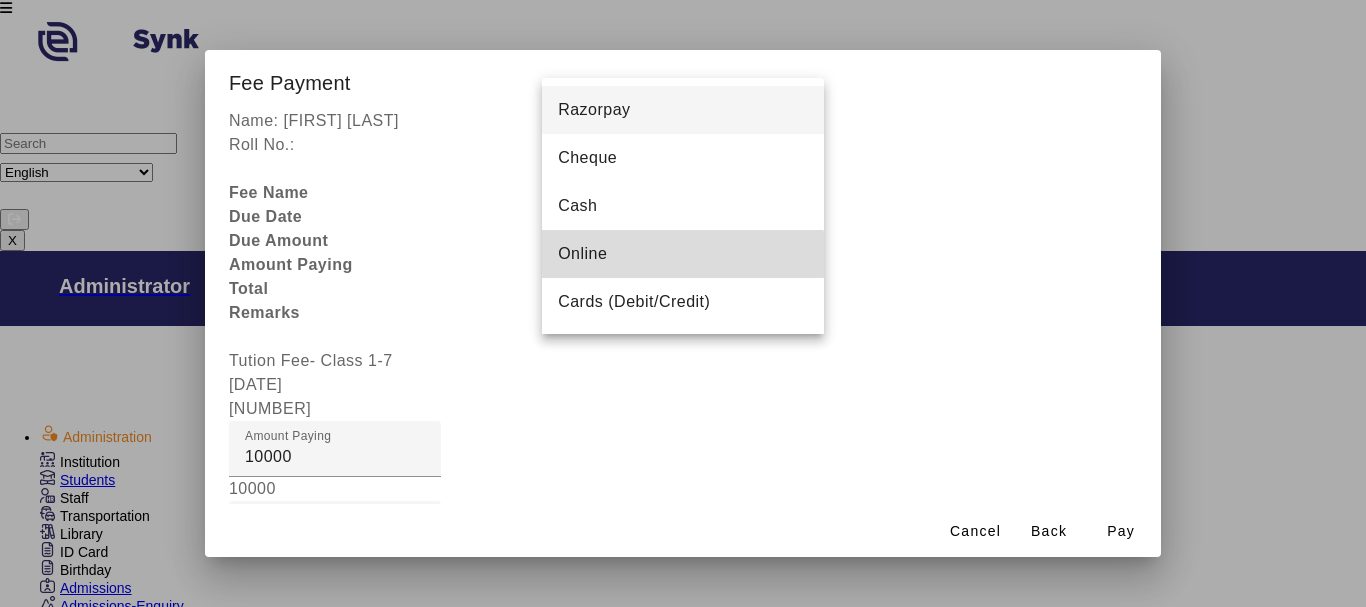 click on "Online" at bounding box center [582, 254] 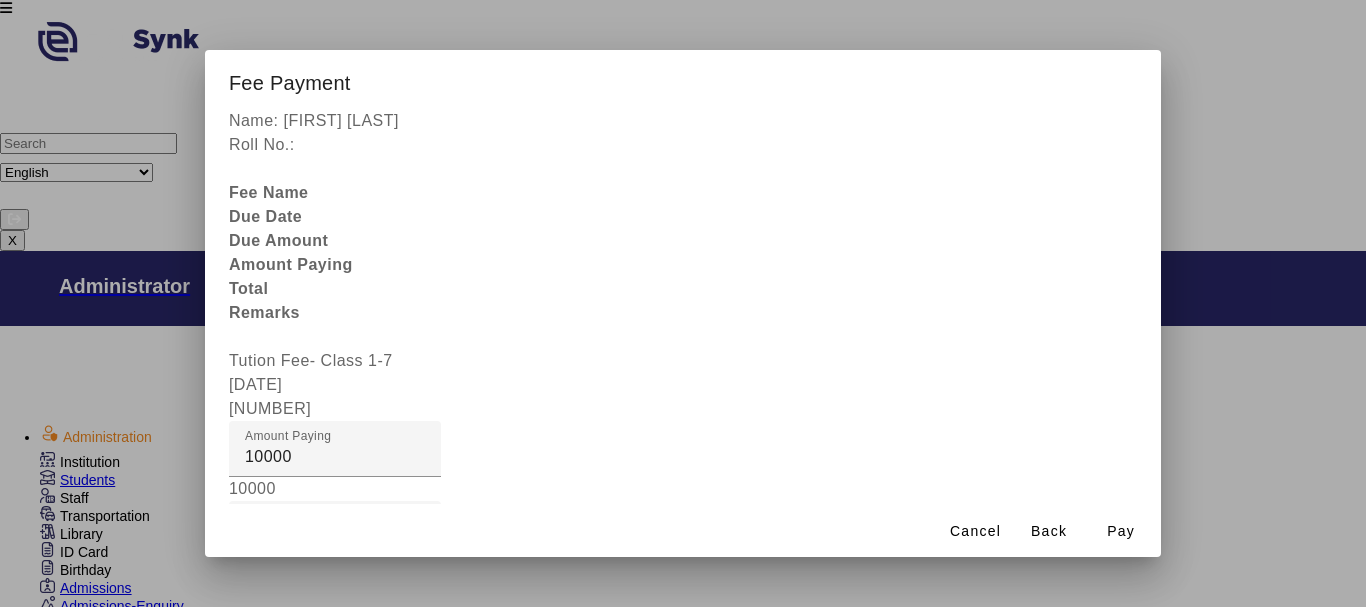 click at bounding box center (449, 945) 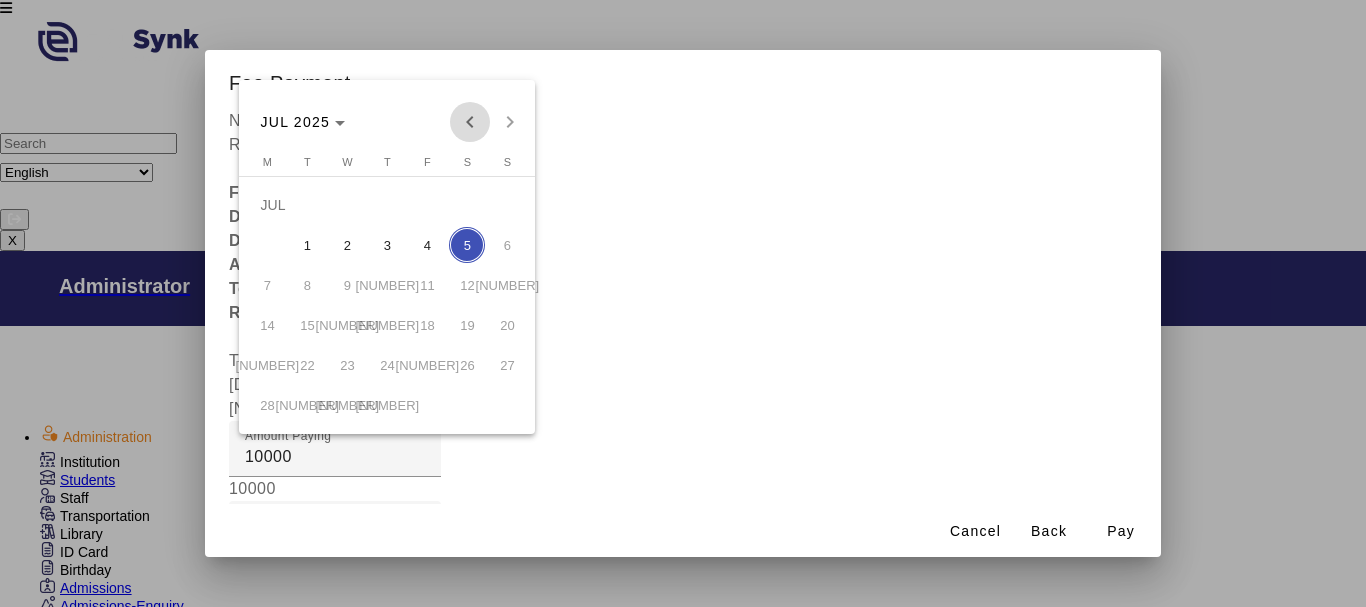 click at bounding box center (470, 122) 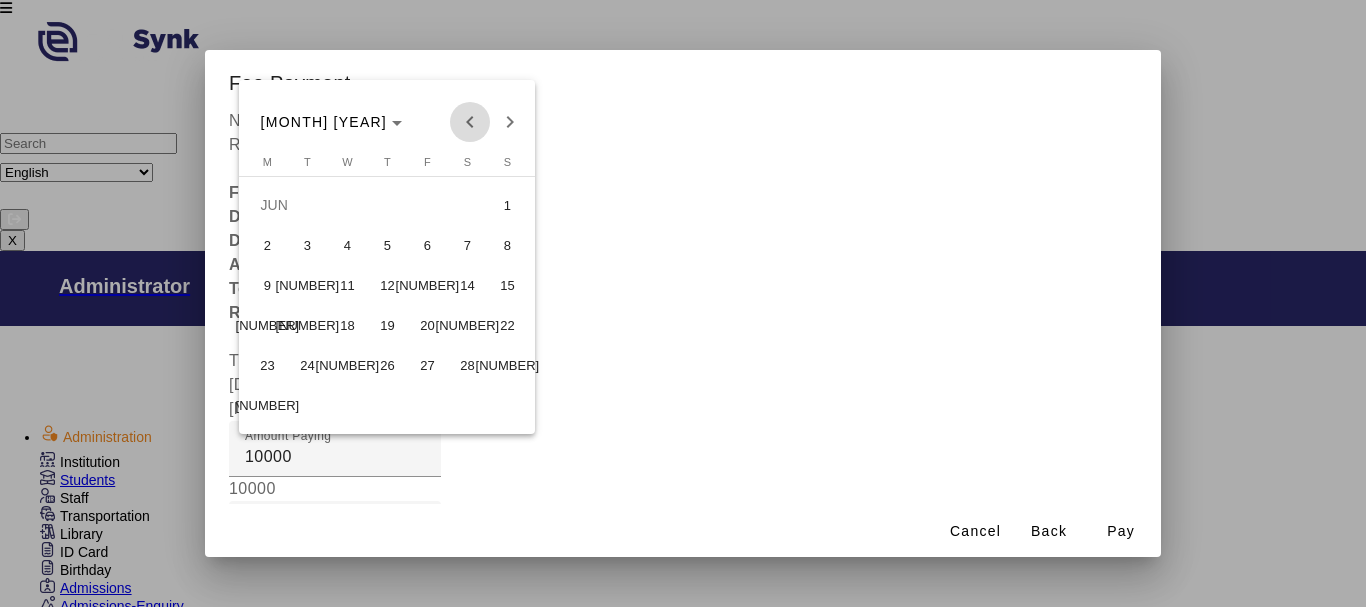 click at bounding box center [470, 122] 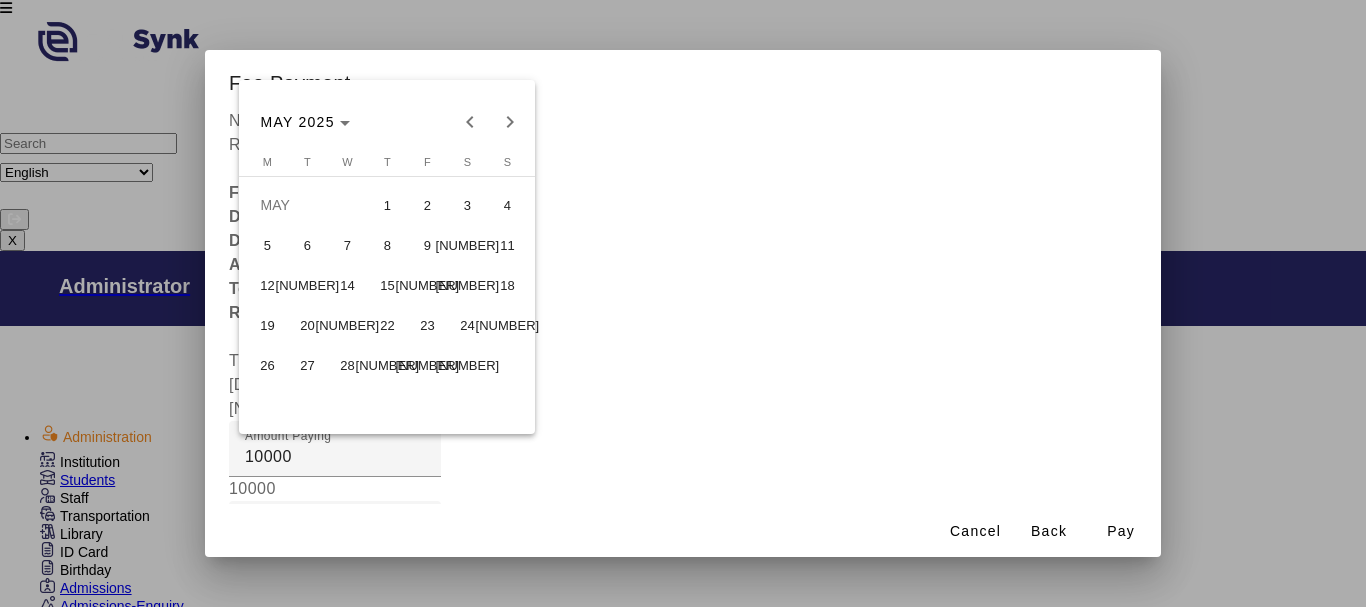 click on "23" at bounding box center (427, 325) 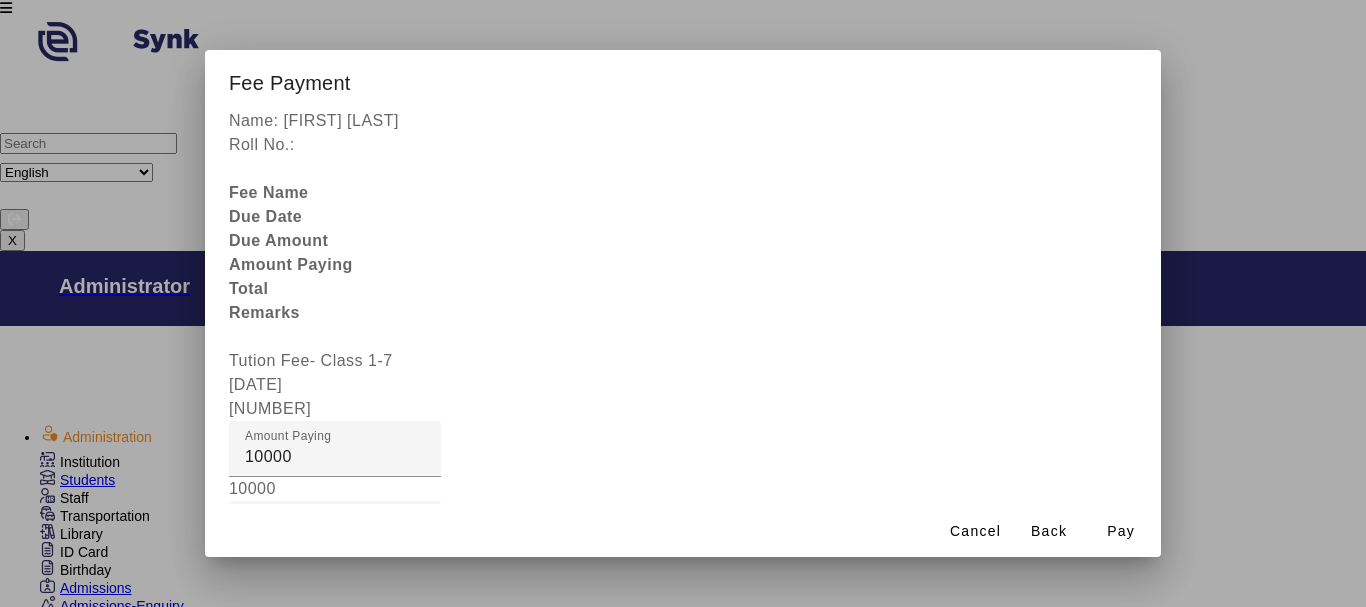 click on "Remarks" at bounding box center [335, 841] 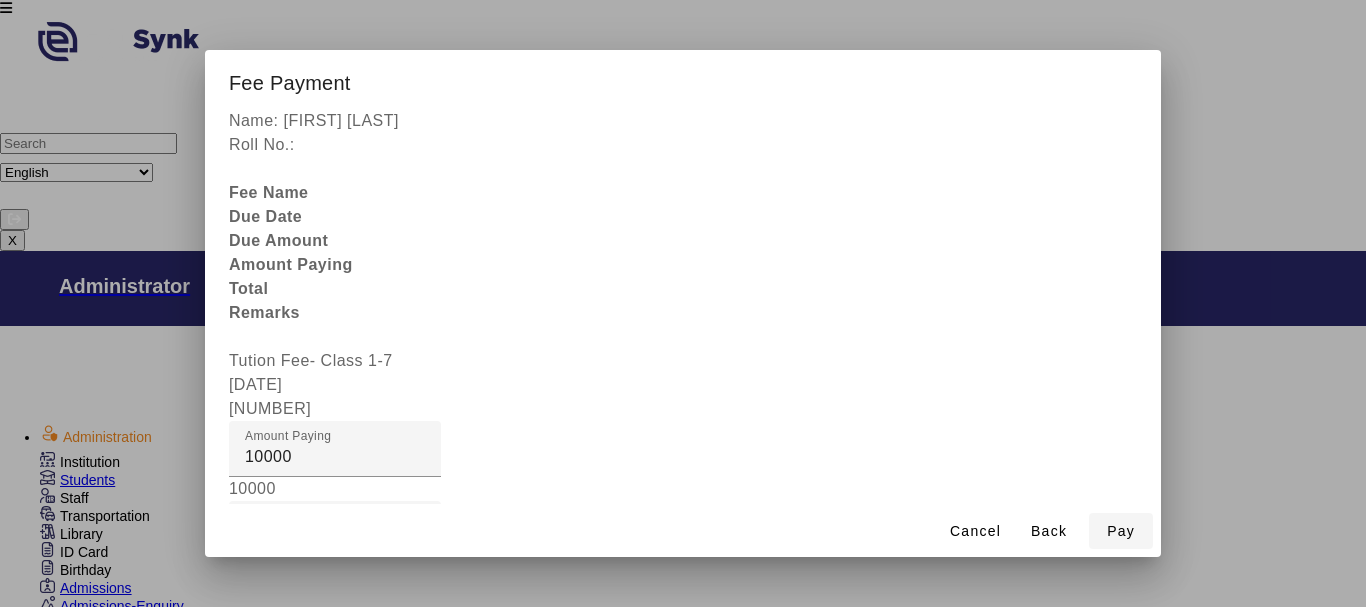 type on "[NUMBER]" 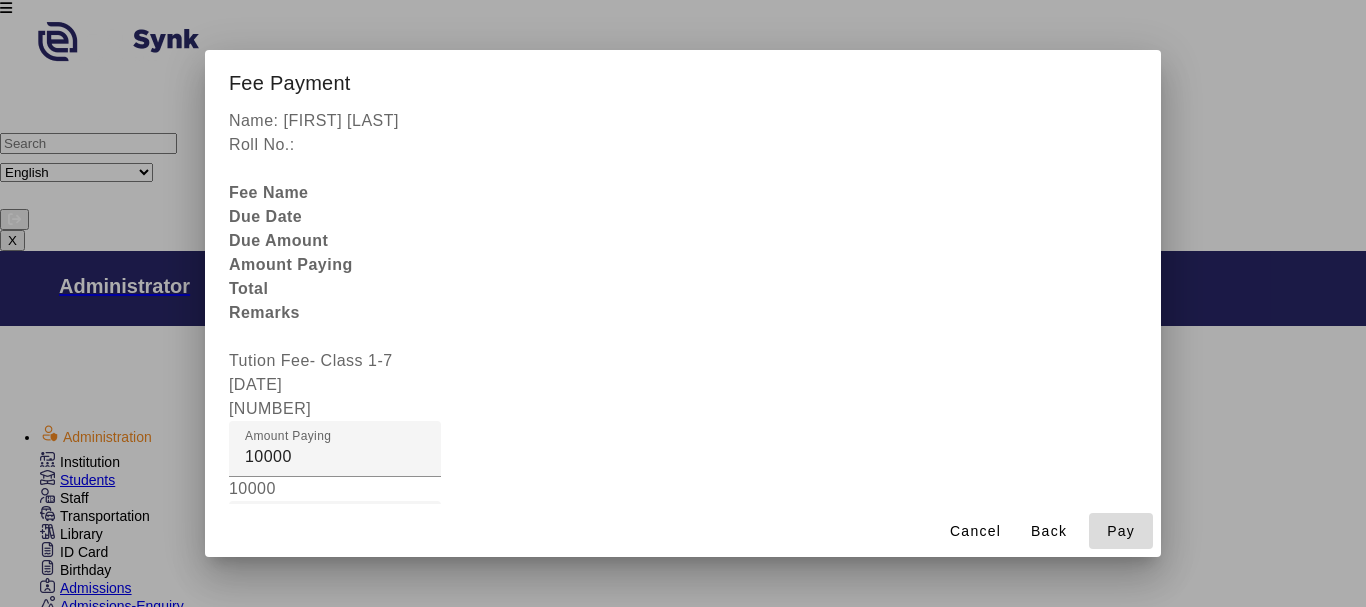 click on "Pay" at bounding box center (1121, 531) 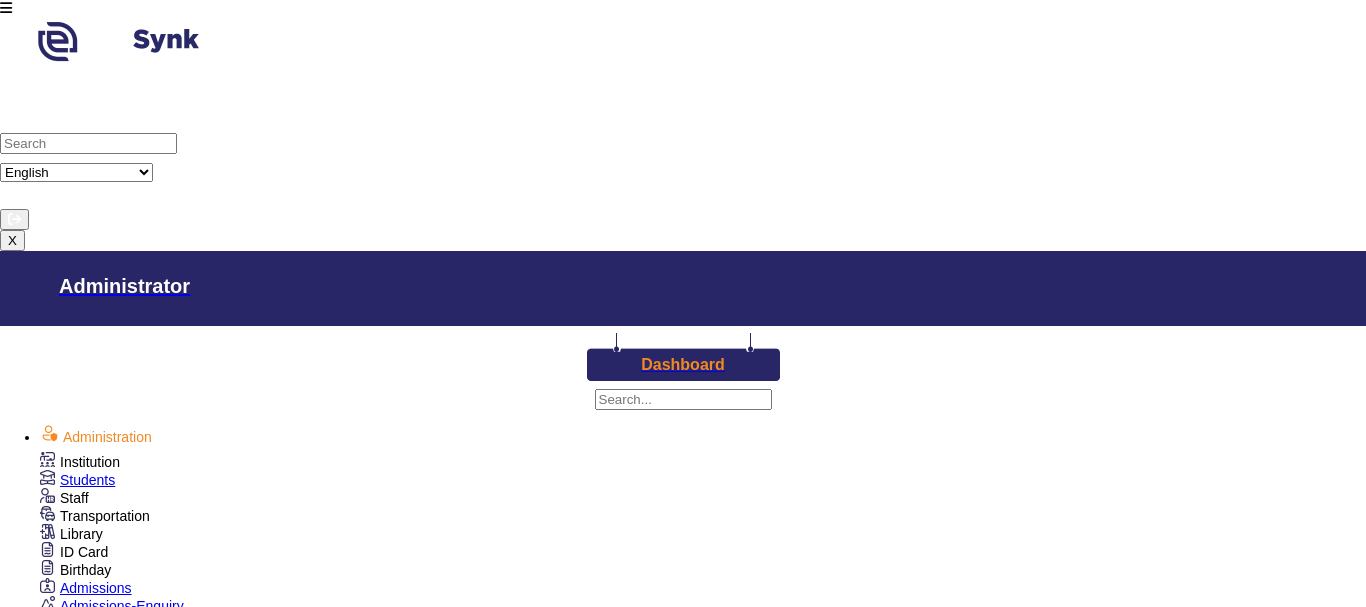 scroll, scrollTop: 0, scrollLeft: 0, axis: both 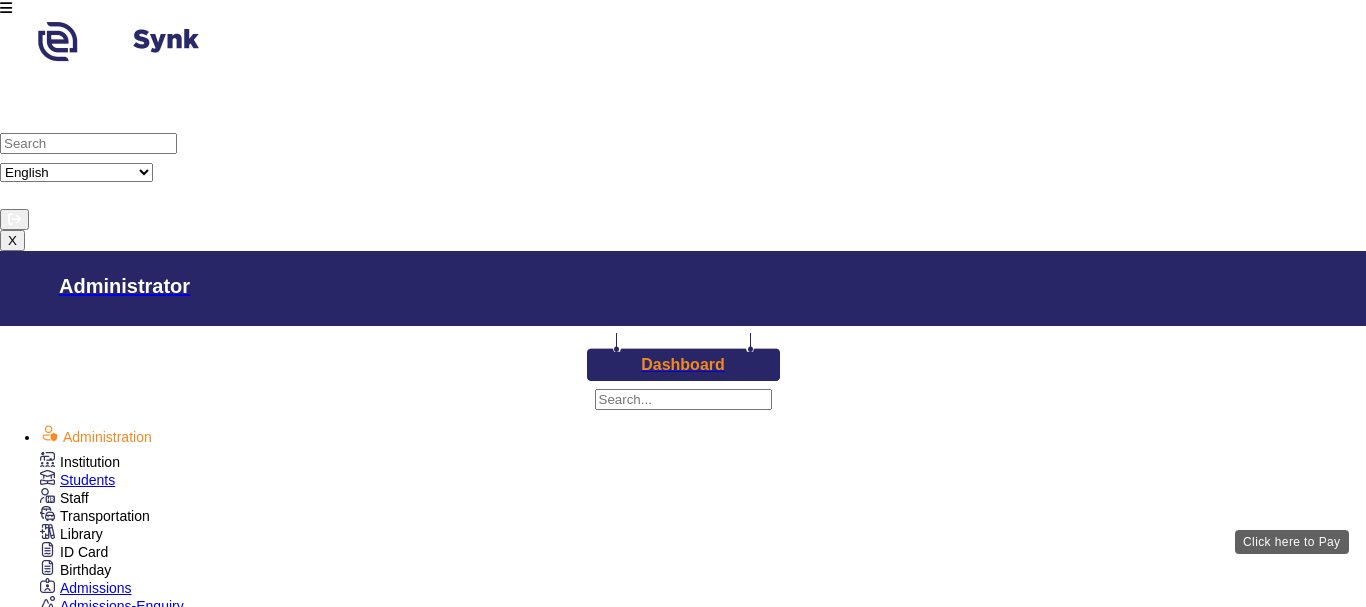 click on "View & Pay" at bounding box center [920, 2367] 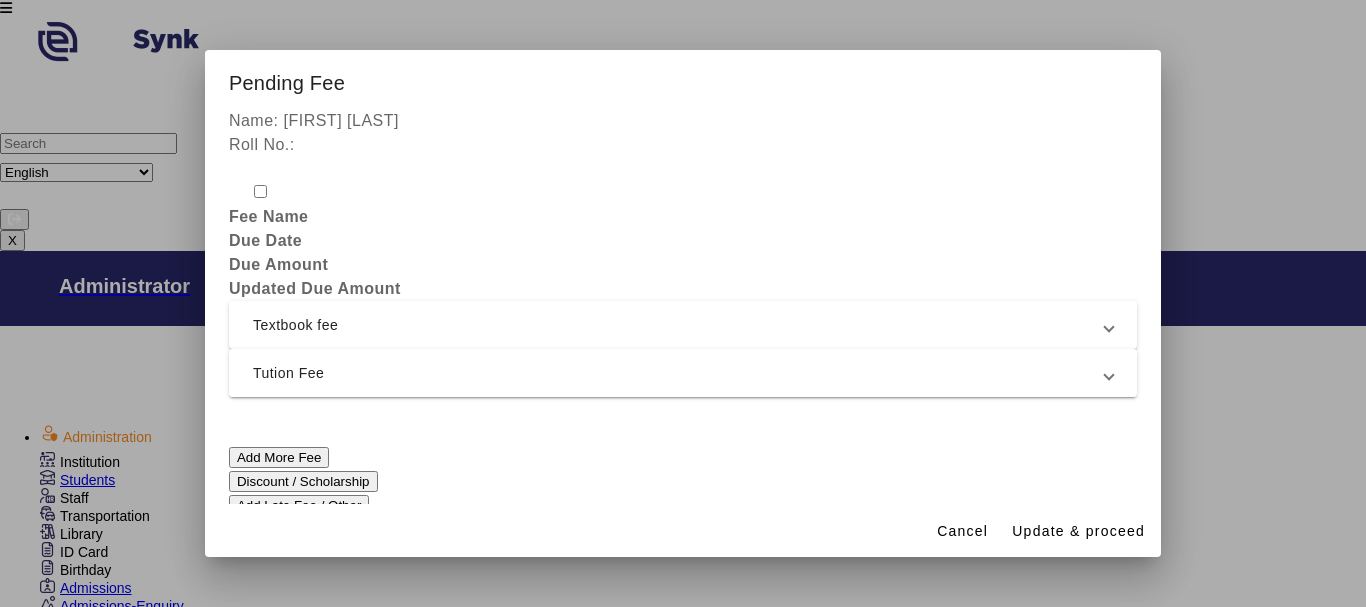 click on "Tution Fee" at bounding box center (679, 373) 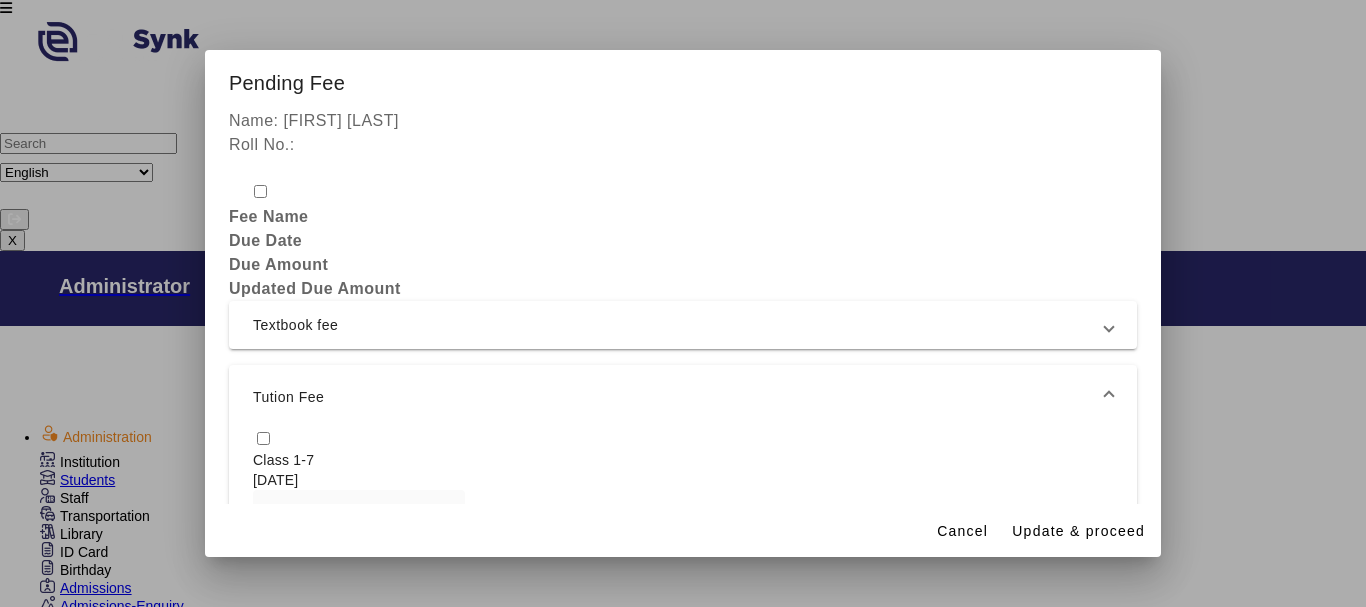 click at bounding box center [263, 438] 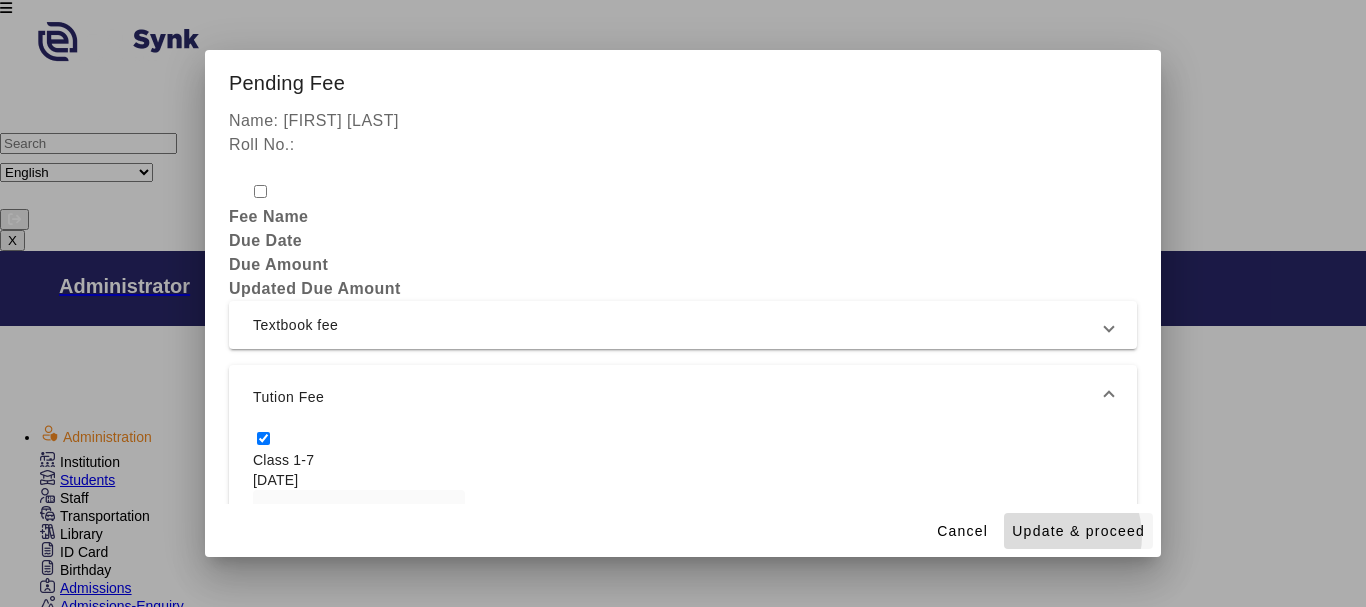 click on "Update & proceed" at bounding box center [1078, 531] 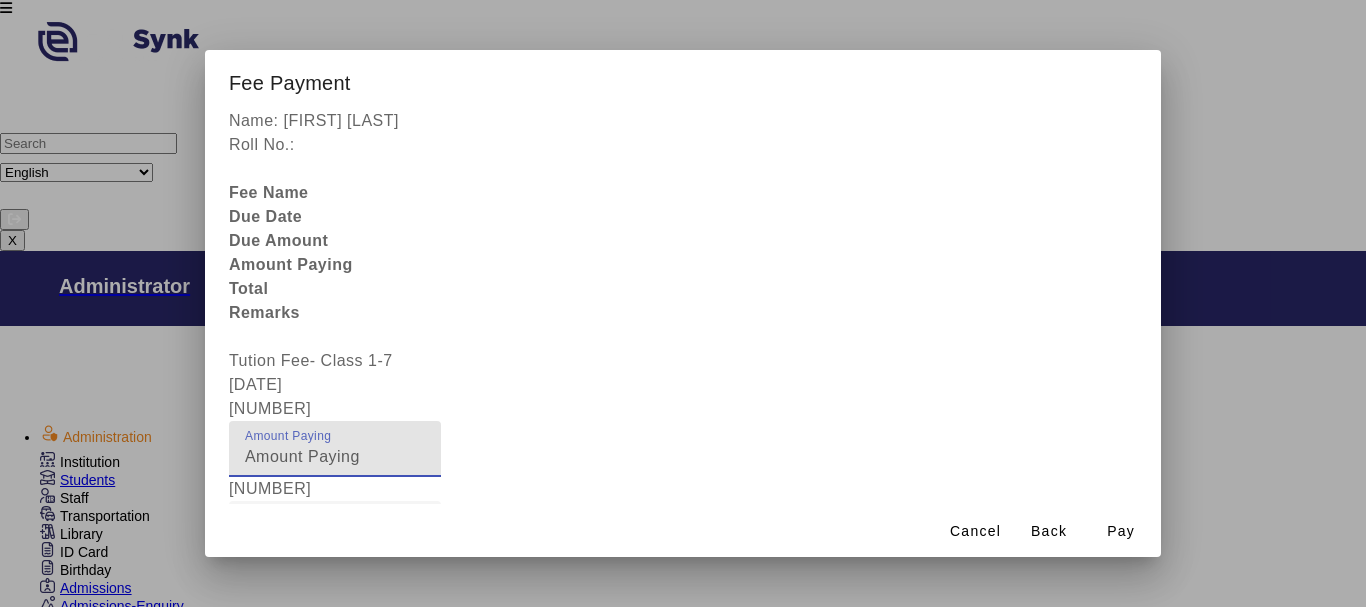 click on "[NUMBER]" at bounding box center (335, 457) 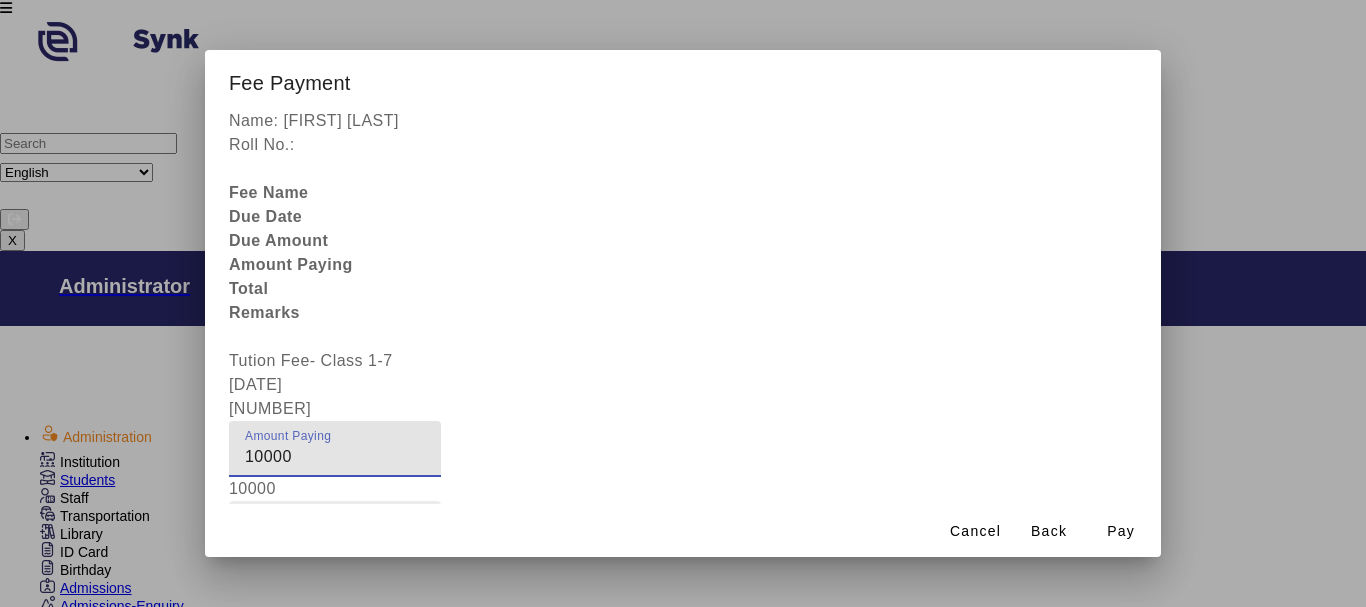 type on "10000" 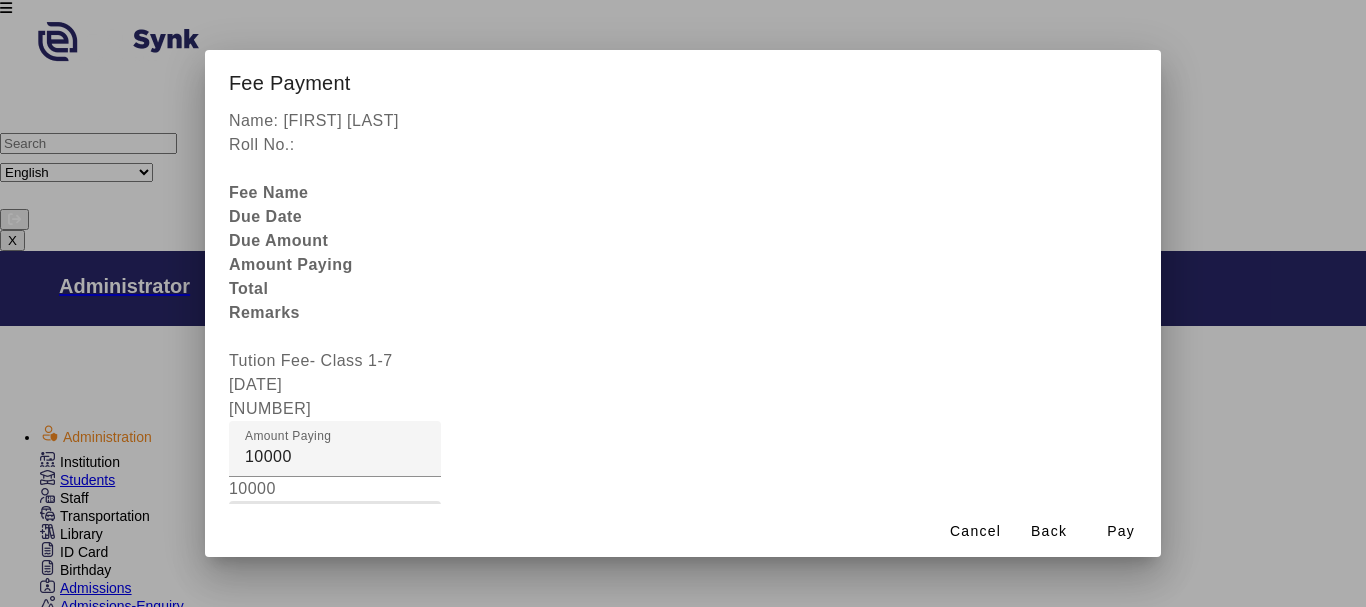 click on "Fee Remarks" at bounding box center [335, 537] 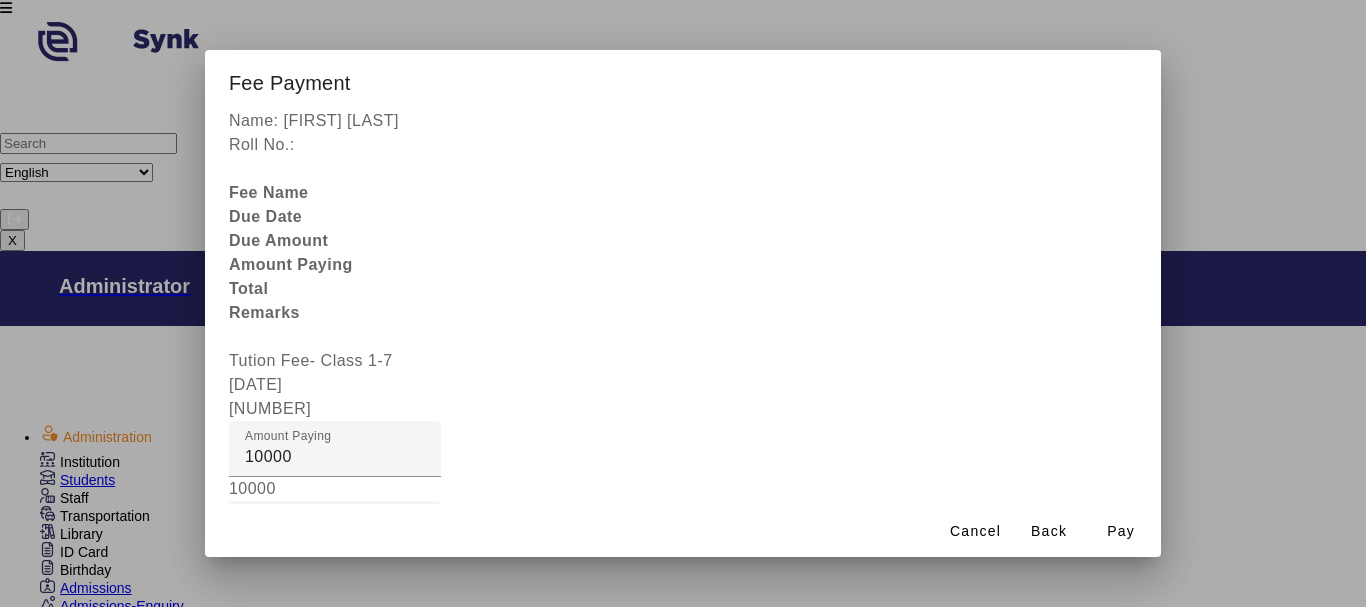 click at bounding box center [335, 609] 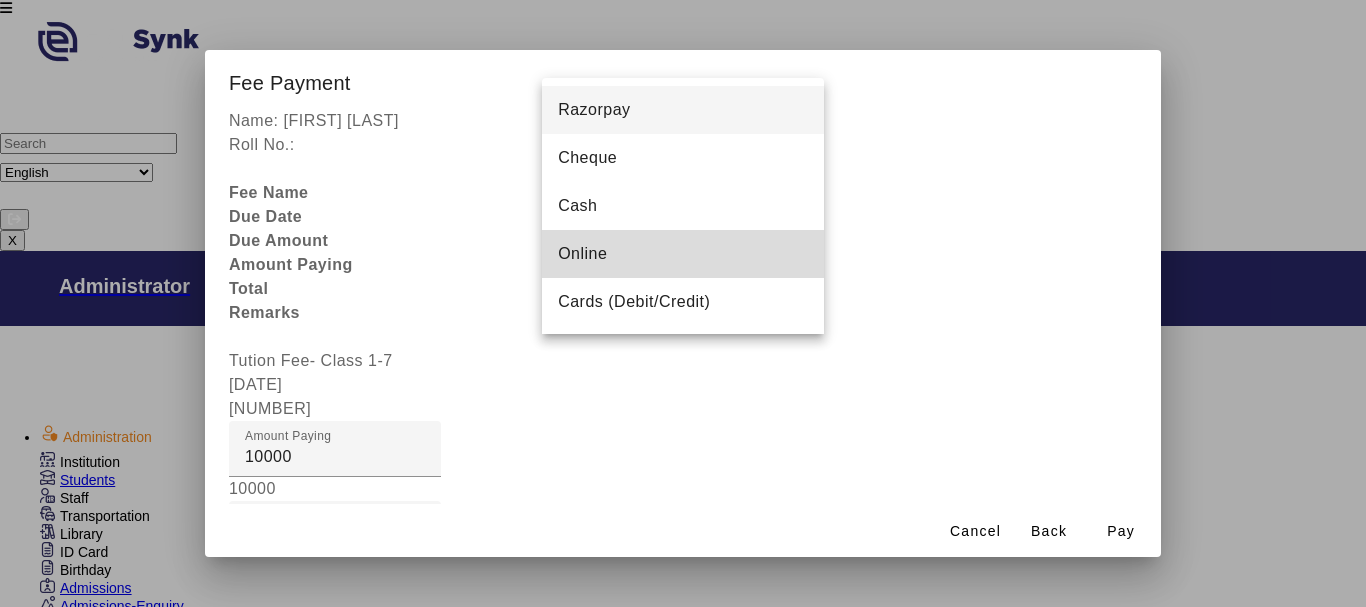 click on "Online" at bounding box center (582, 254) 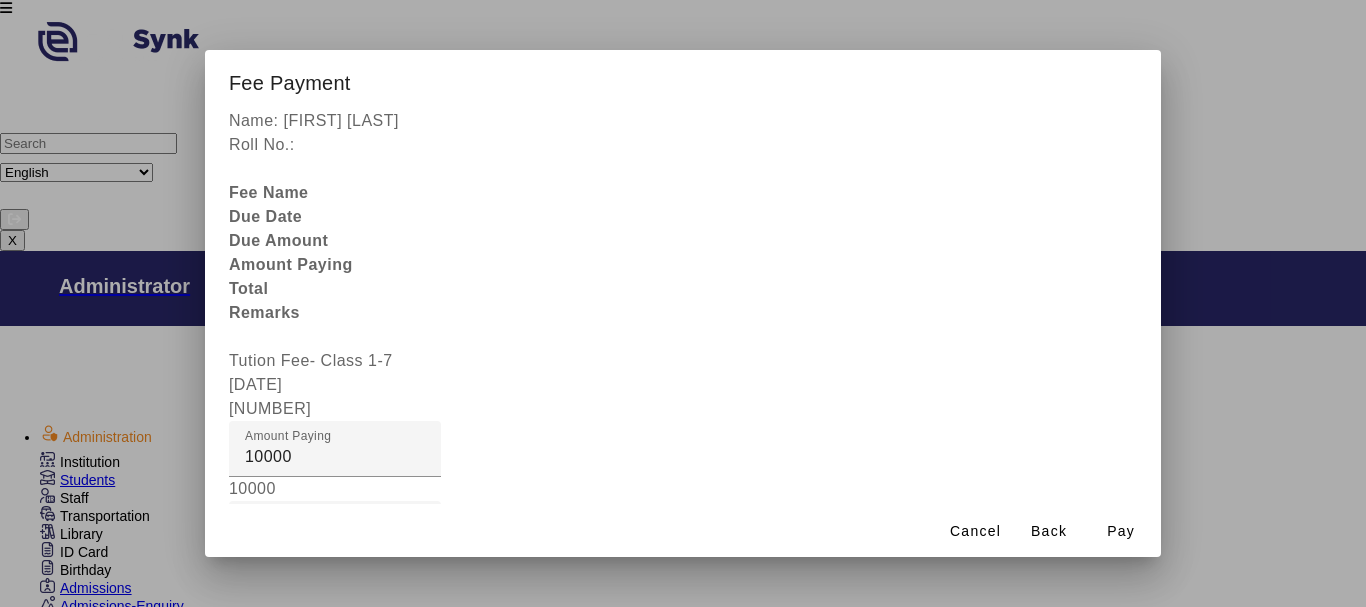click at bounding box center [449, 945] 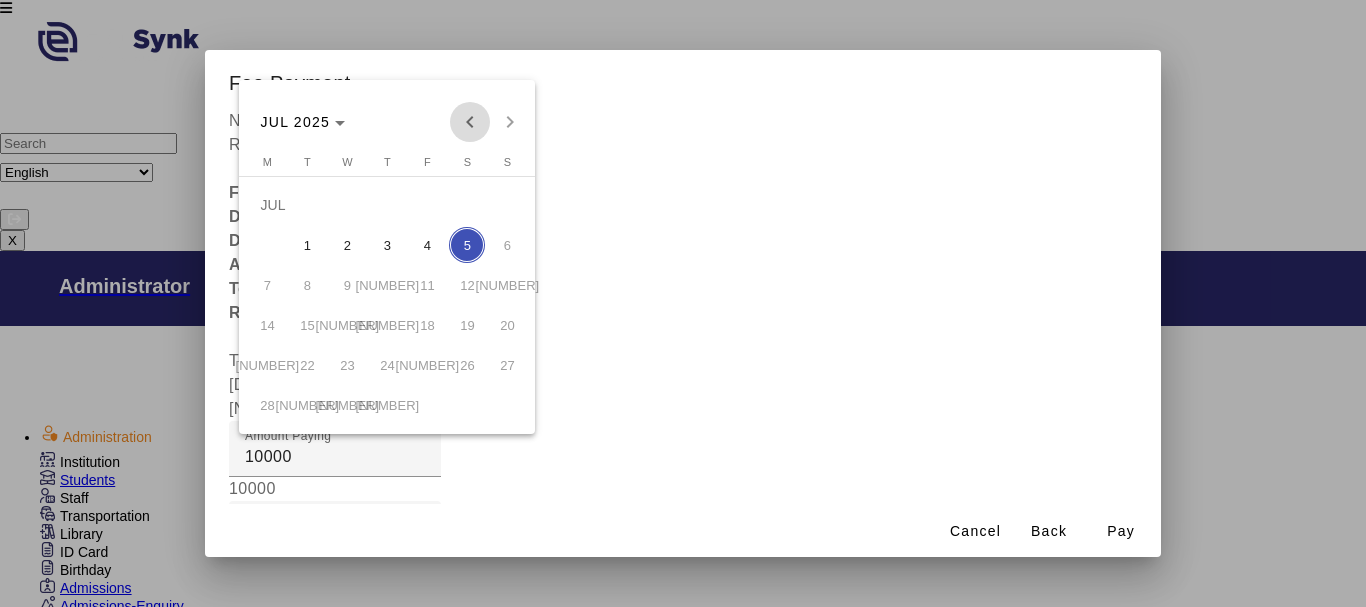 click at bounding box center [470, 122] 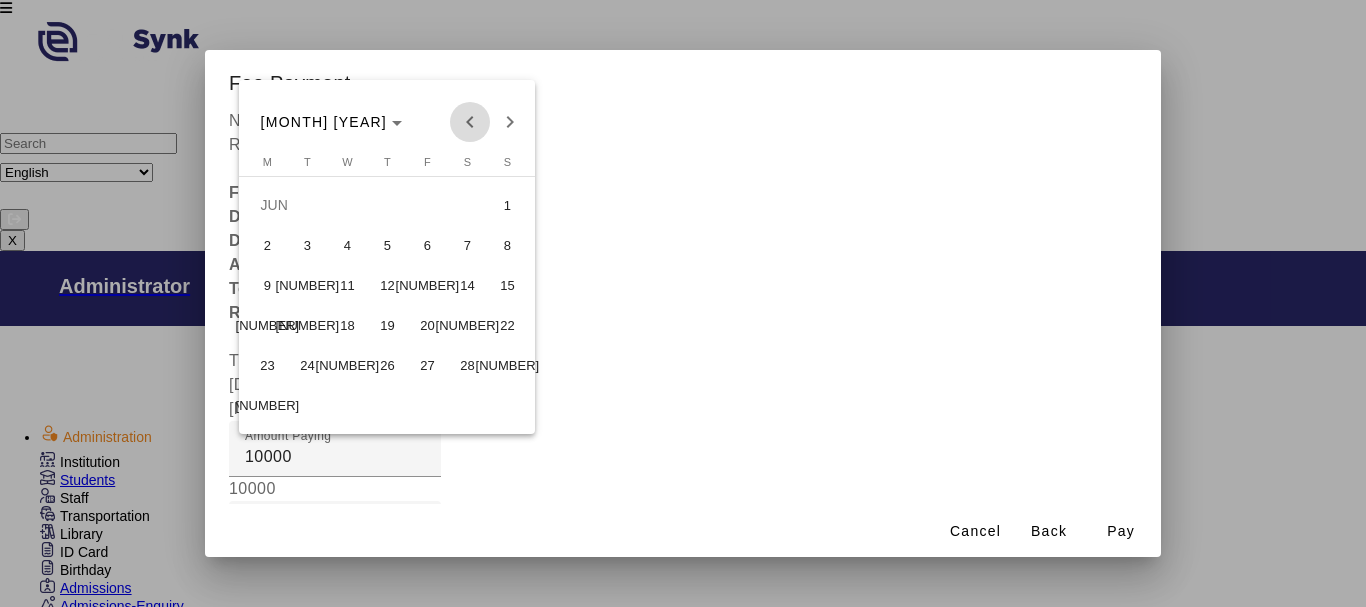 click at bounding box center (470, 122) 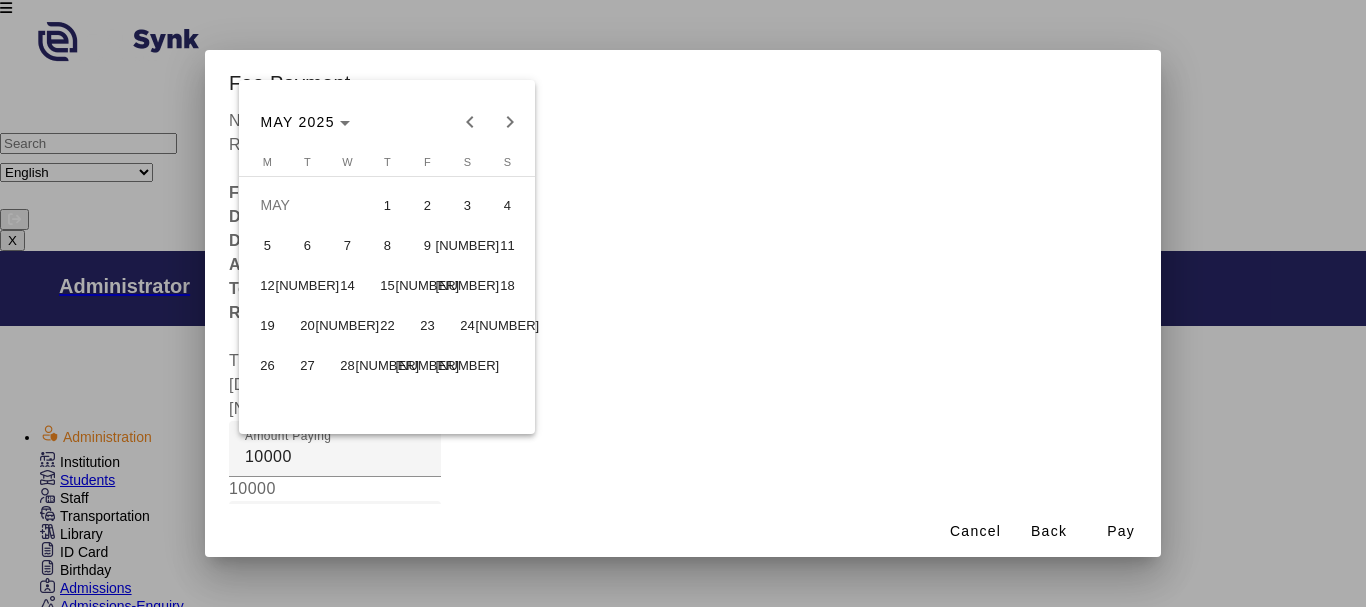 click on "23" at bounding box center (427, 325) 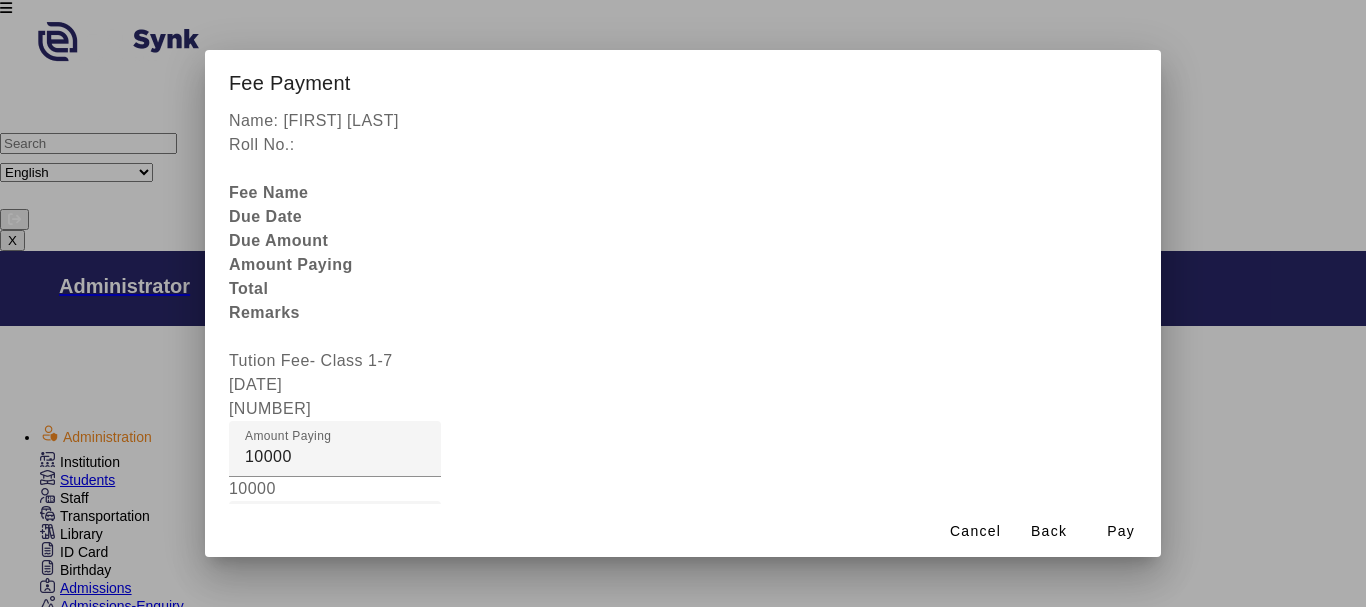 click on "Remarks" at bounding box center [335, 841] 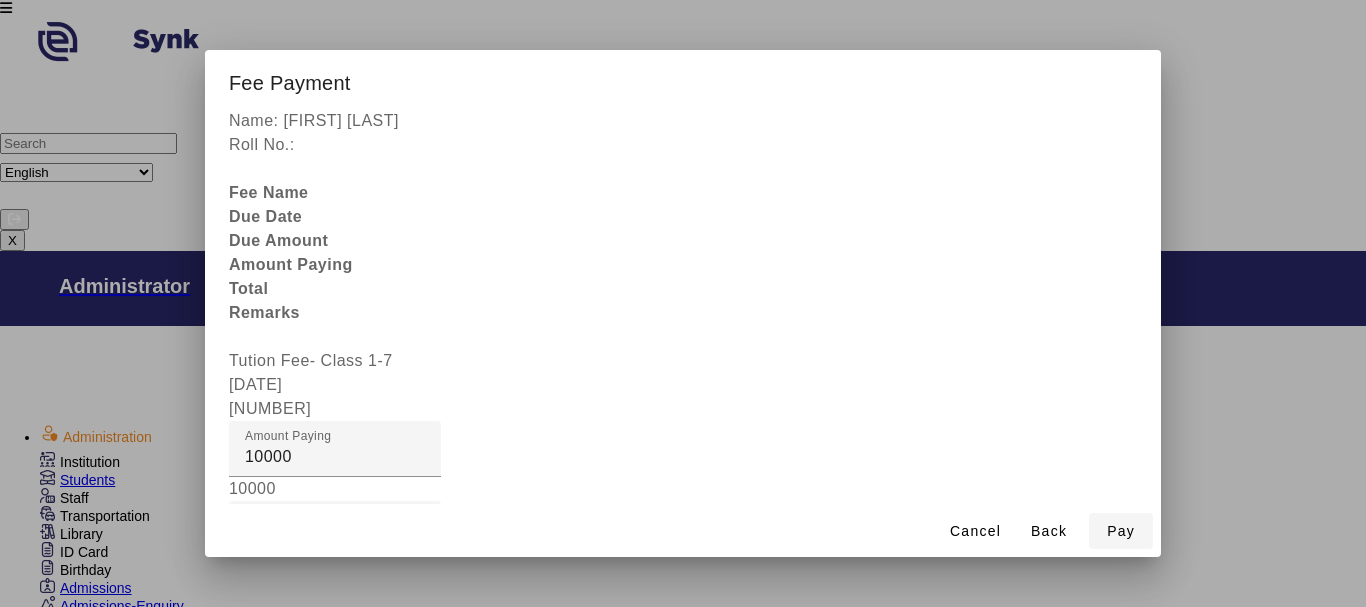 type on "[NUMBER]" 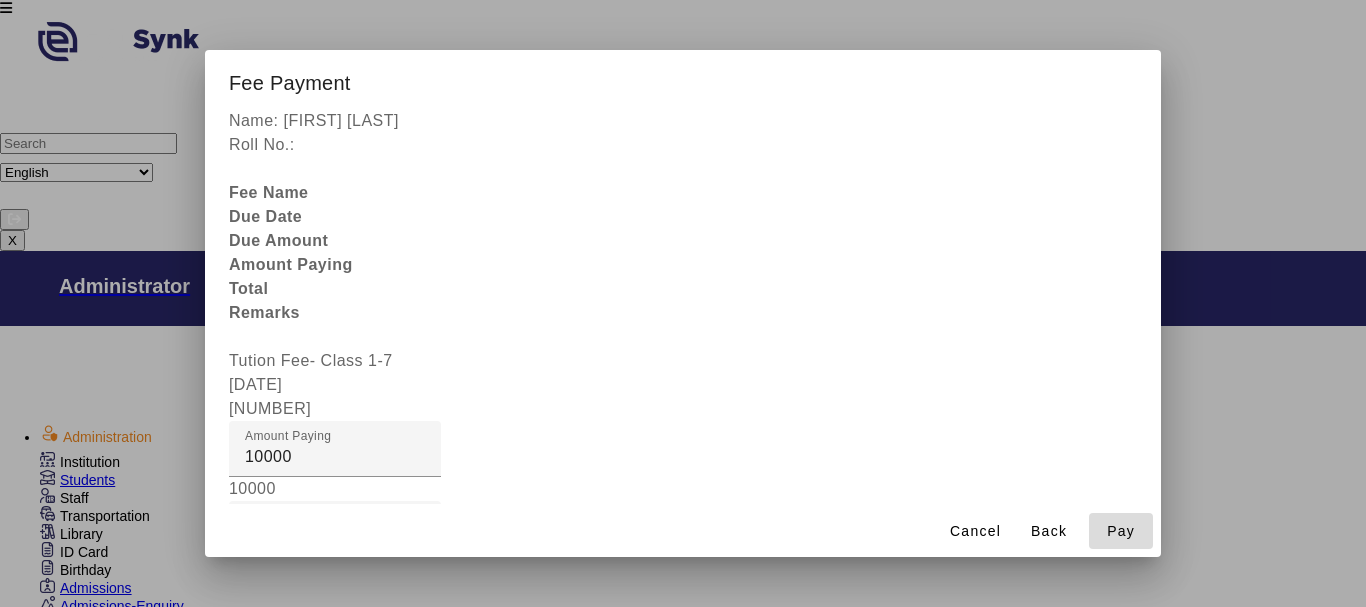 click on "Pay" at bounding box center (1121, 531) 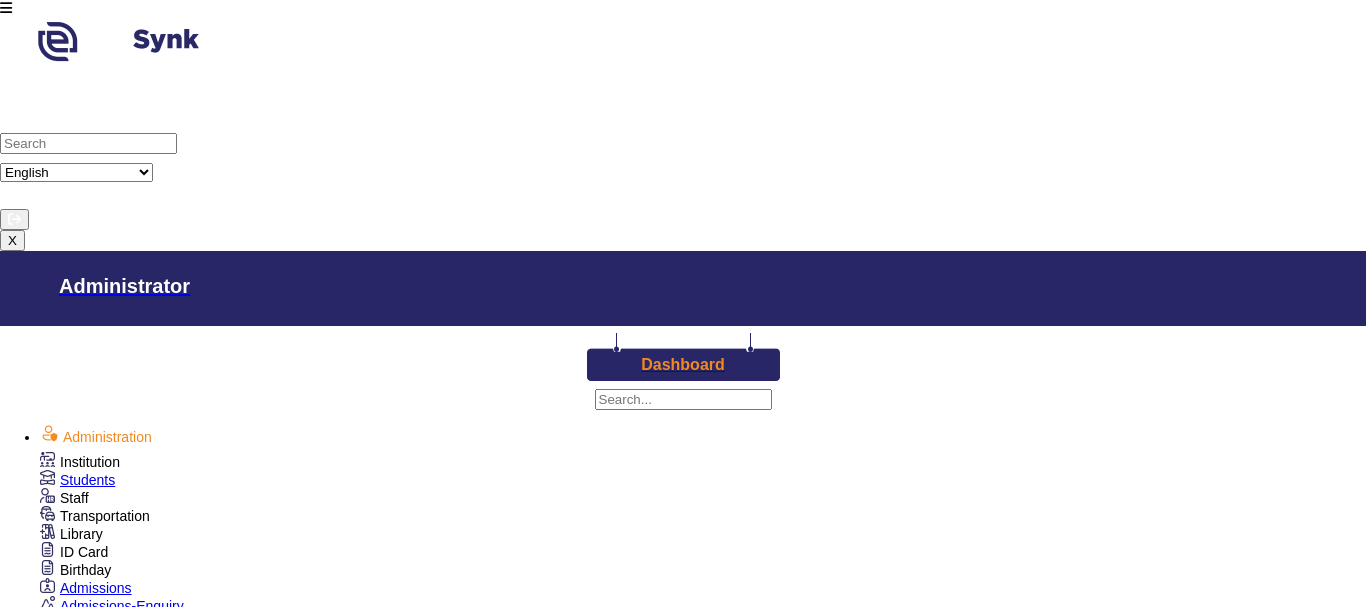 scroll, scrollTop: 40, scrollLeft: 0, axis: vertical 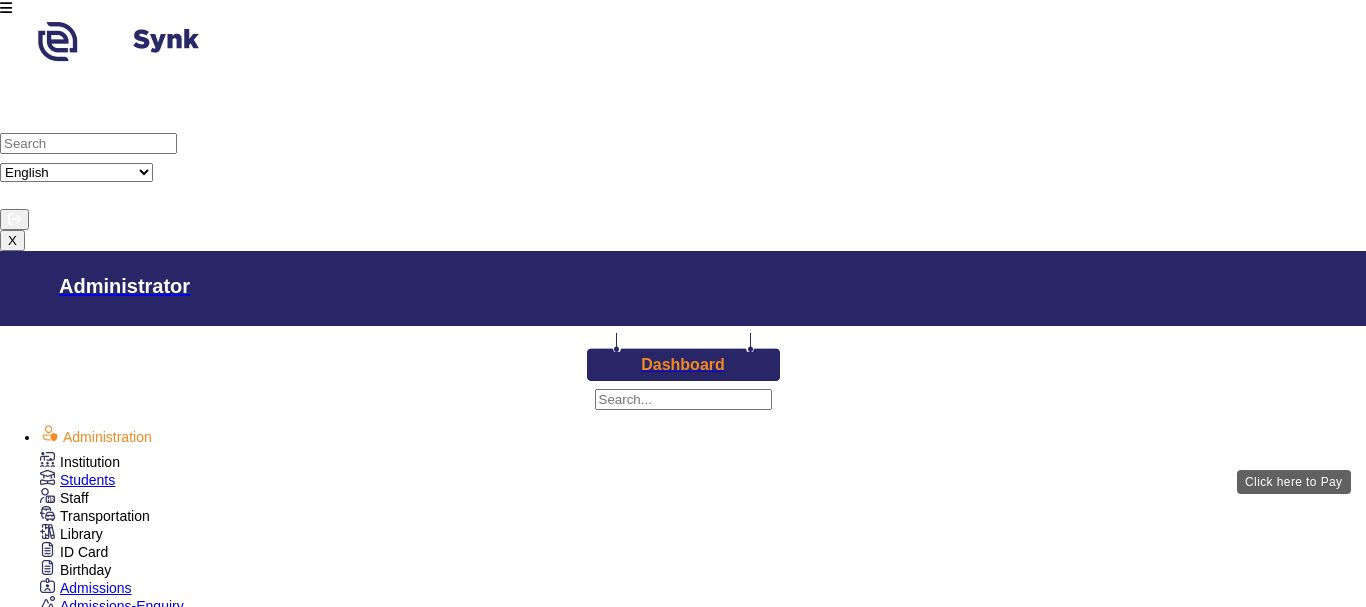 click on "View & Pay" at bounding box center [920, 3927] 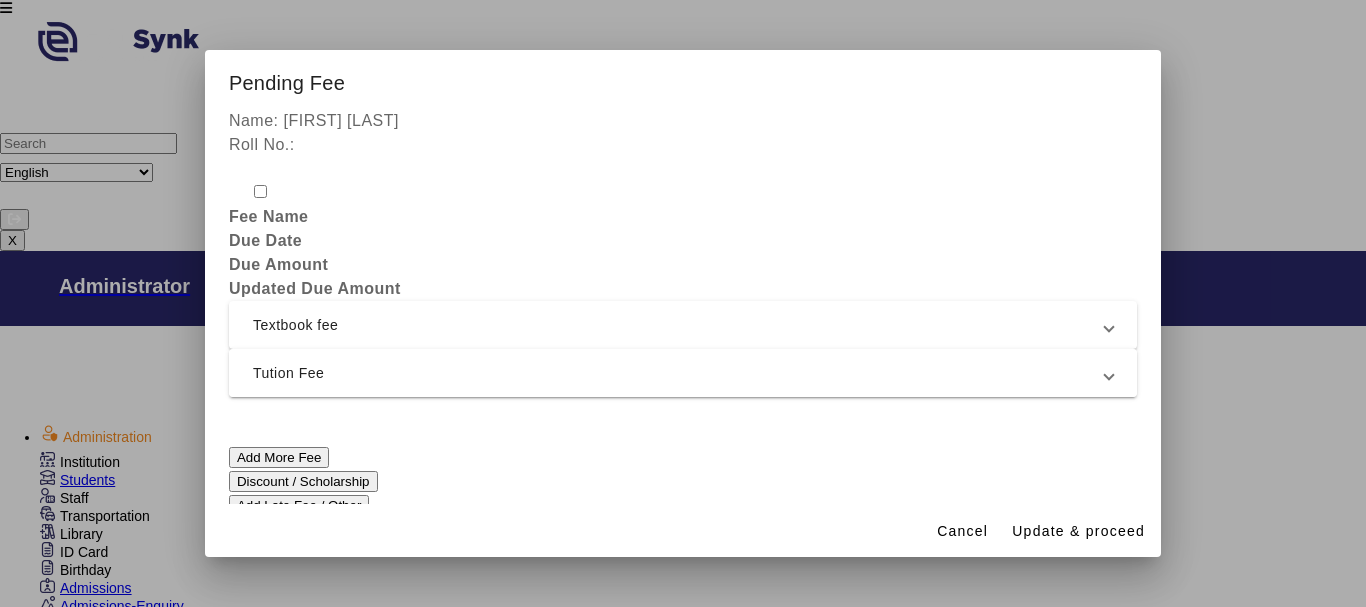 click on "Tution Fee" at bounding box center [679, 373] 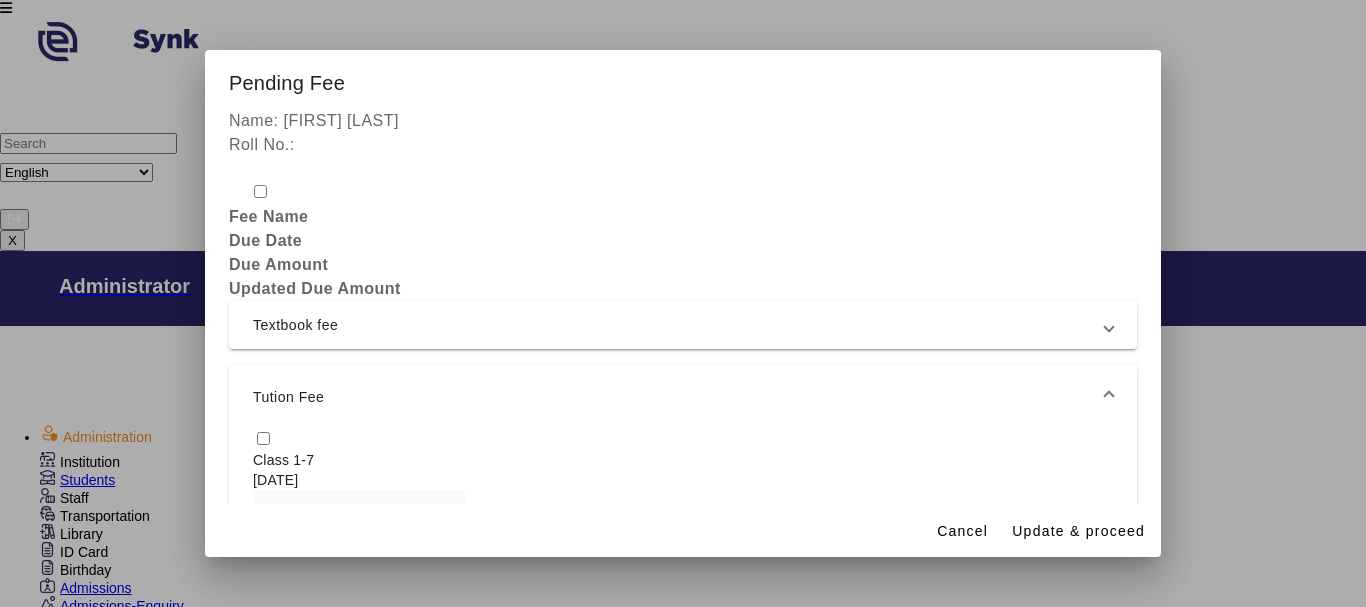click at bounding box center (263, 438) 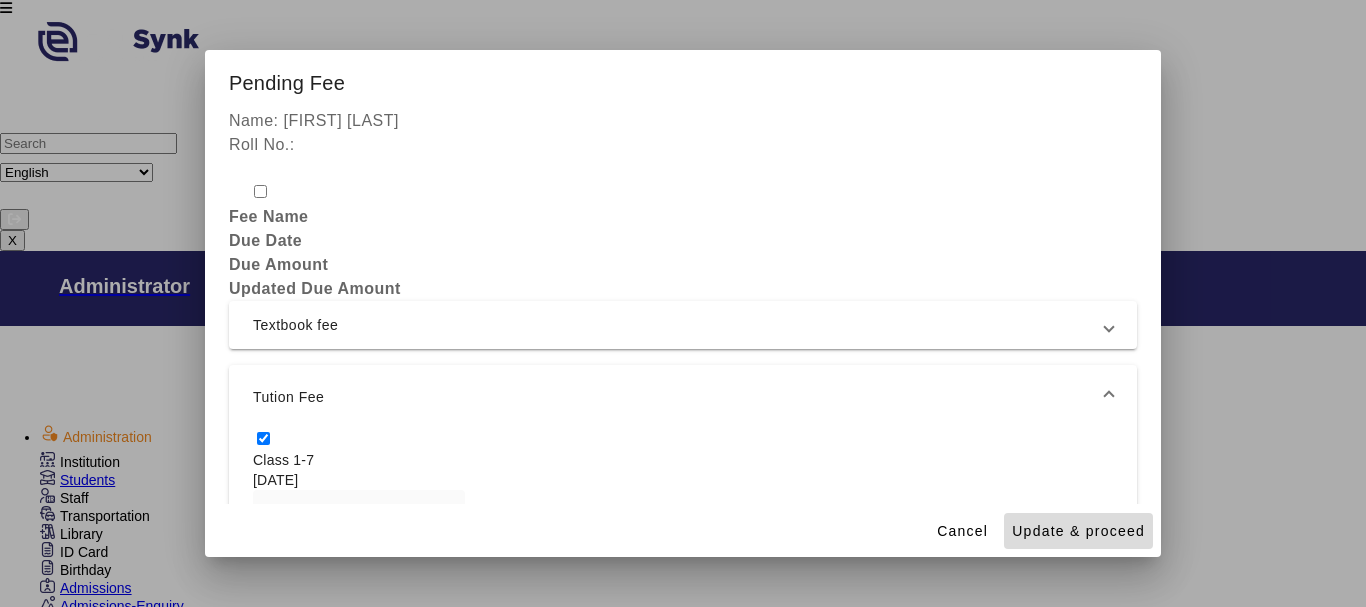click on "Update & proceed" at bounding box center (1078, 531) 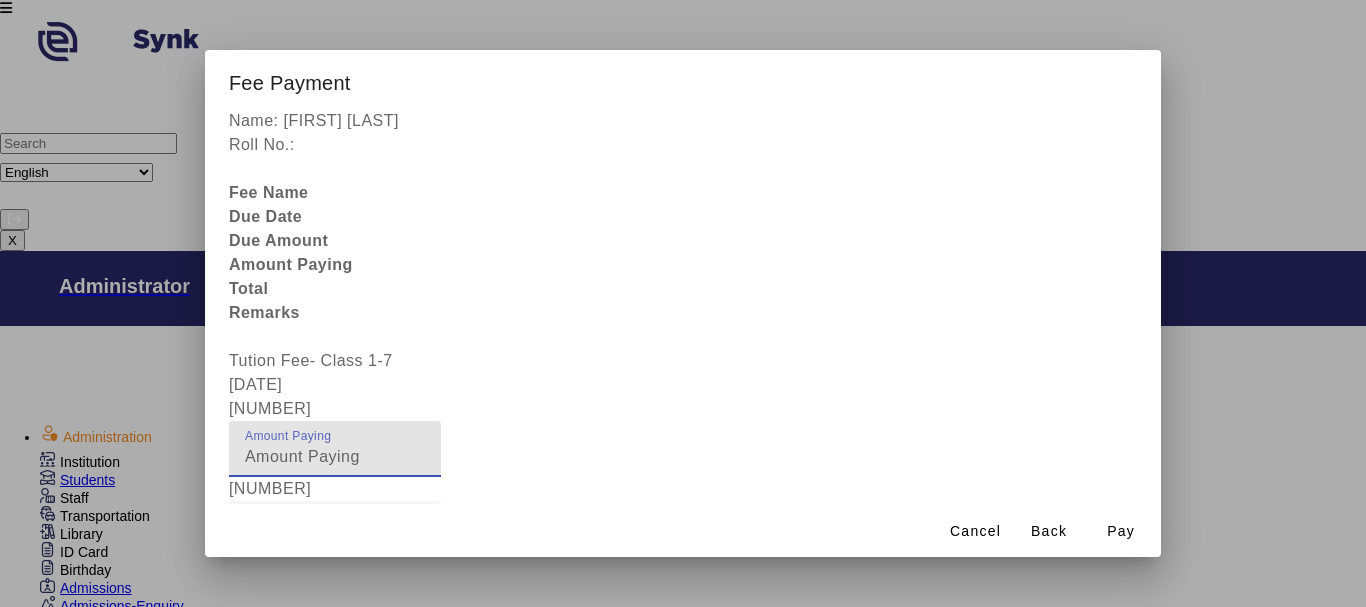 click on "[NUMBER]" at bounding box center [335, 457] 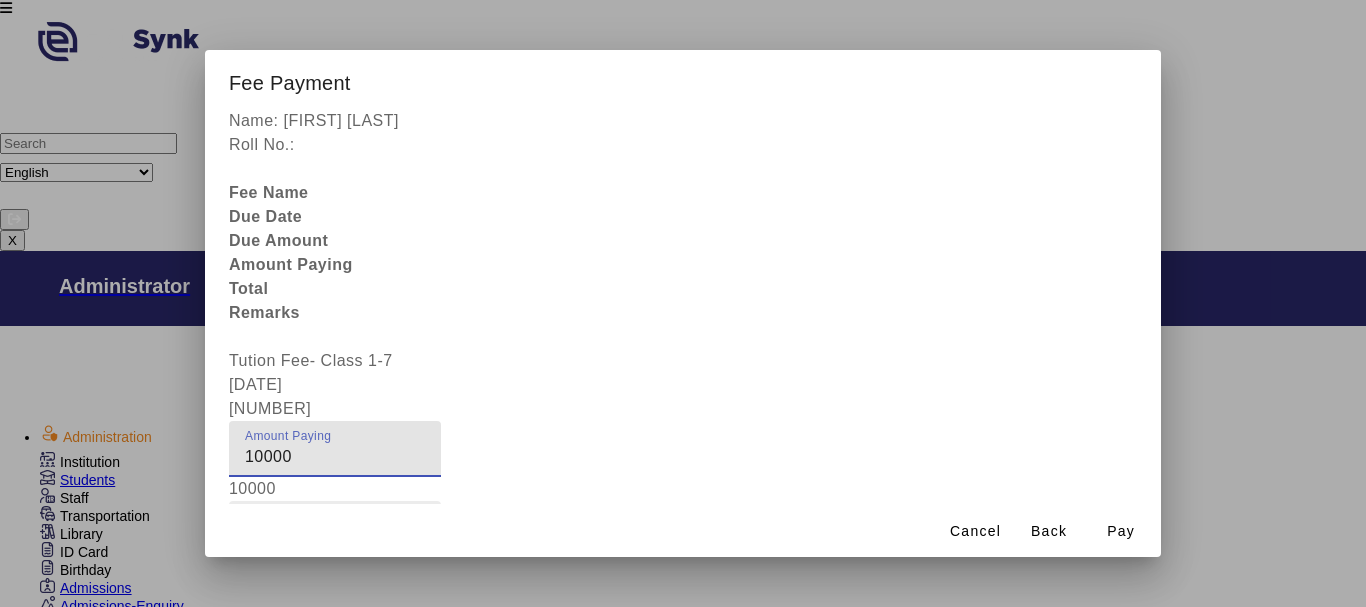 type on "10000" 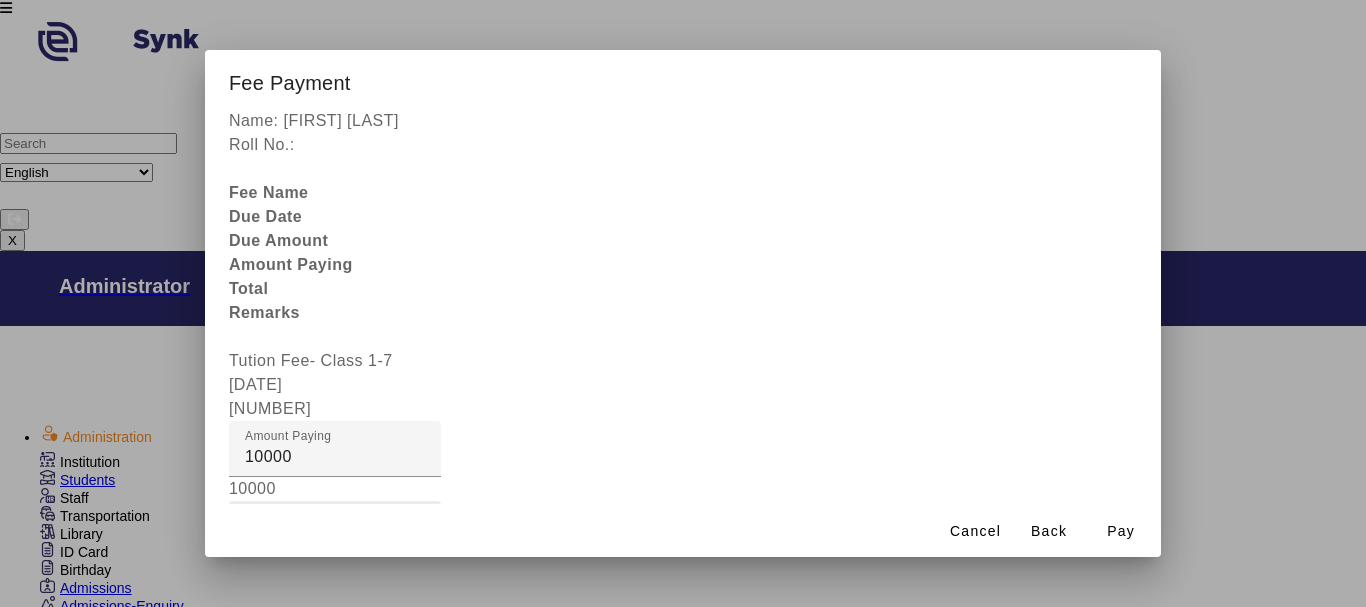 click on "Fee Remarks" at bounding box center (296, 528) 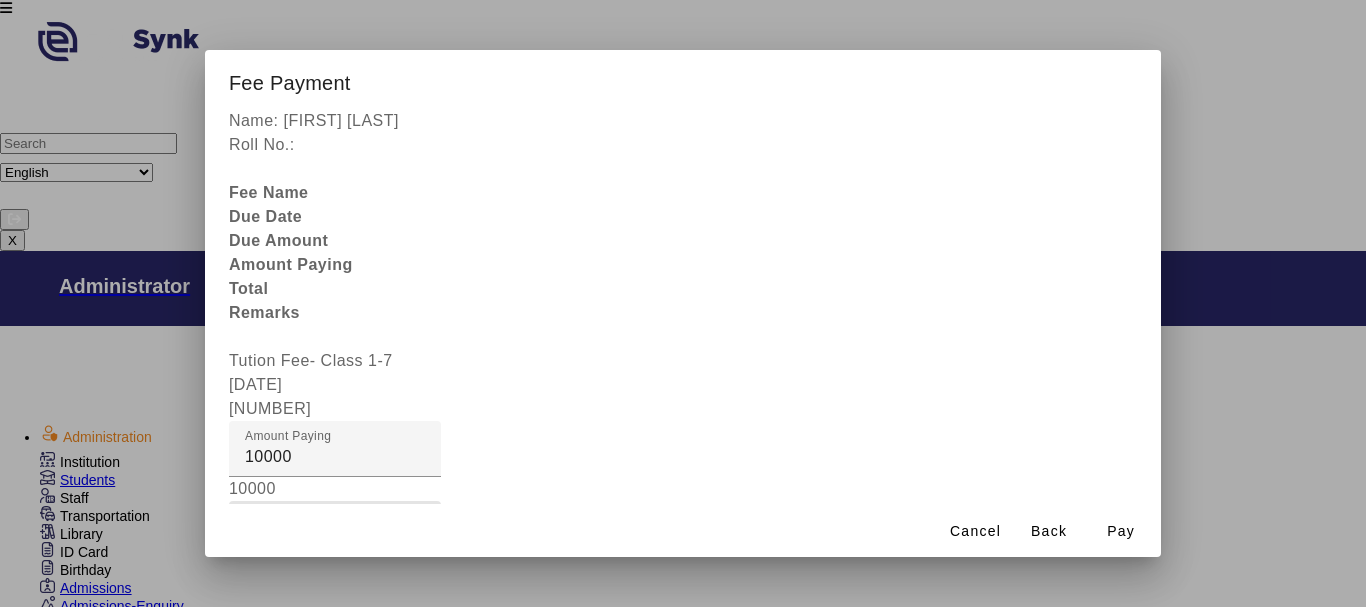 type on "[PAYMENT]" 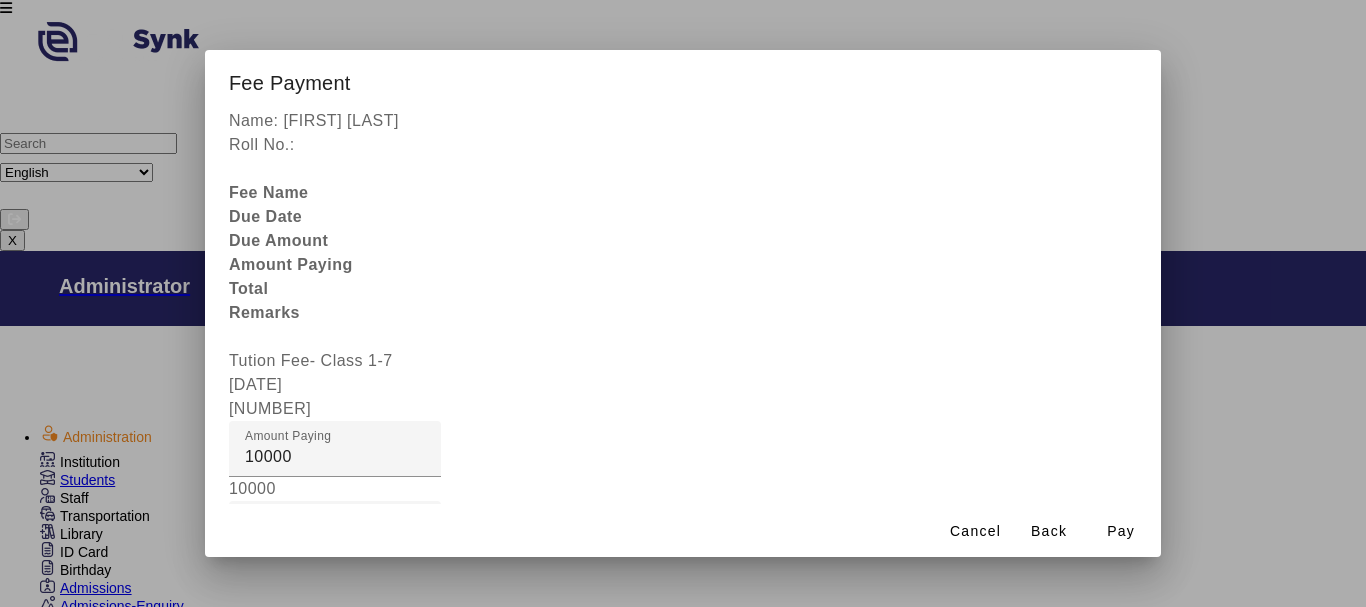 click at bounding box center [335, 609] 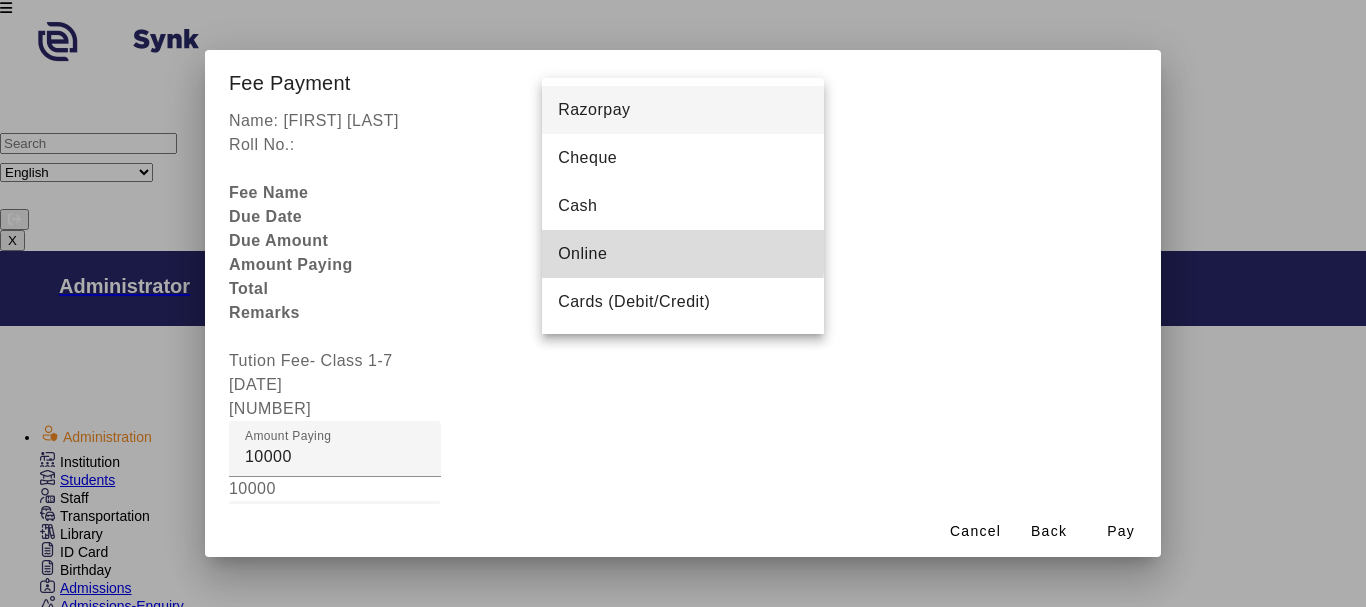 click on "Online" at bounding box center [582, 254] 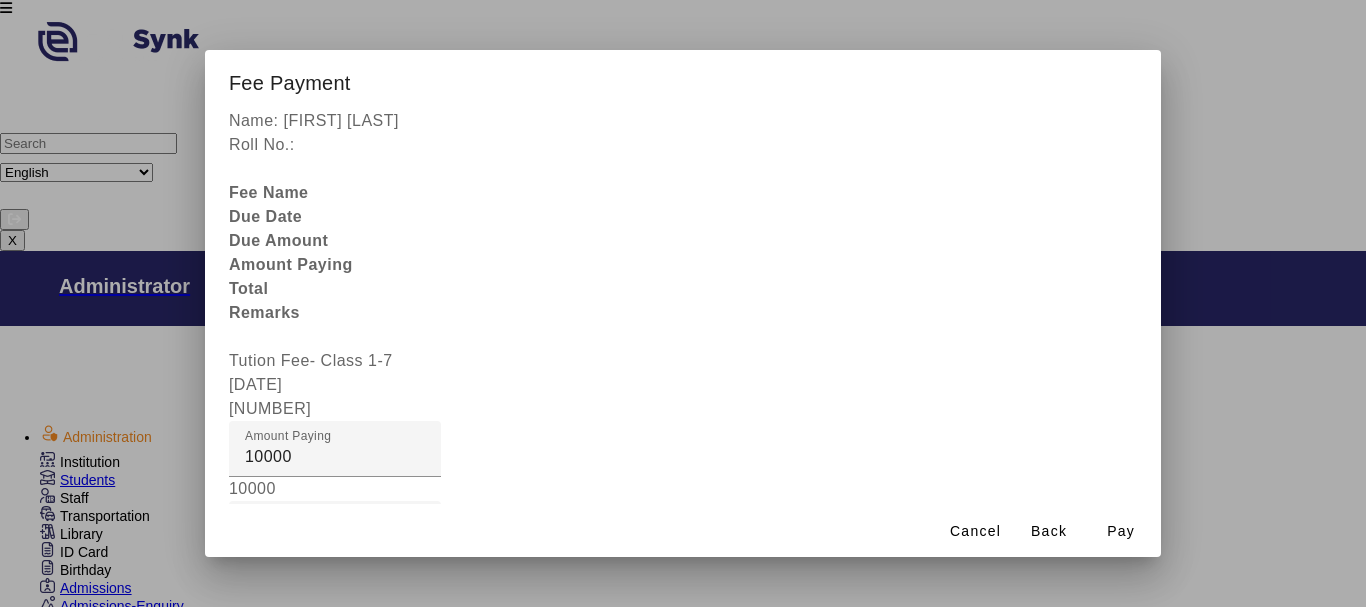 click at bounding box center [449, 945] 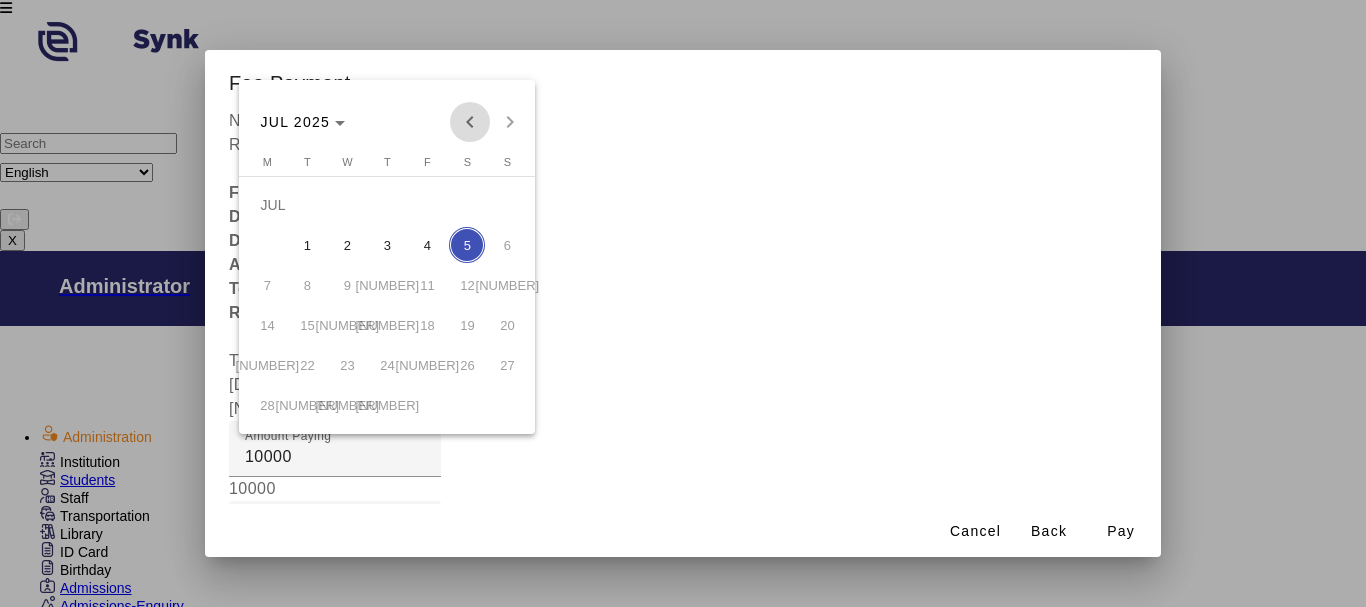 click at bounding box center (470, 122) 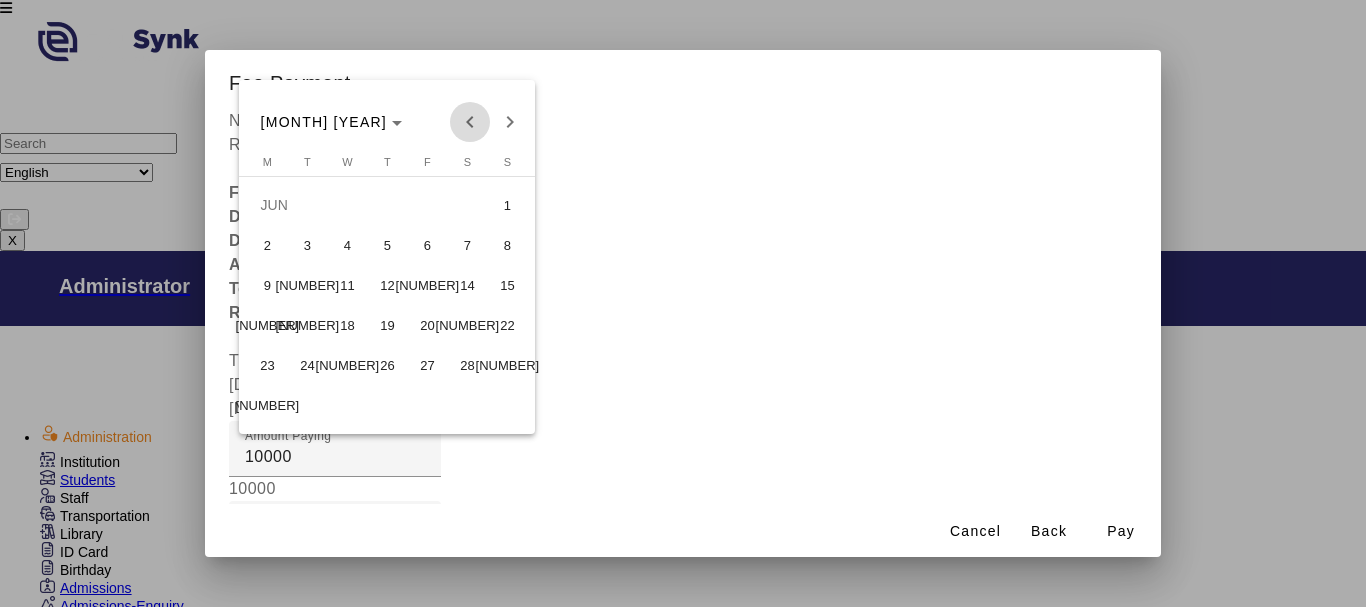 click at bounding box center [470, 122] 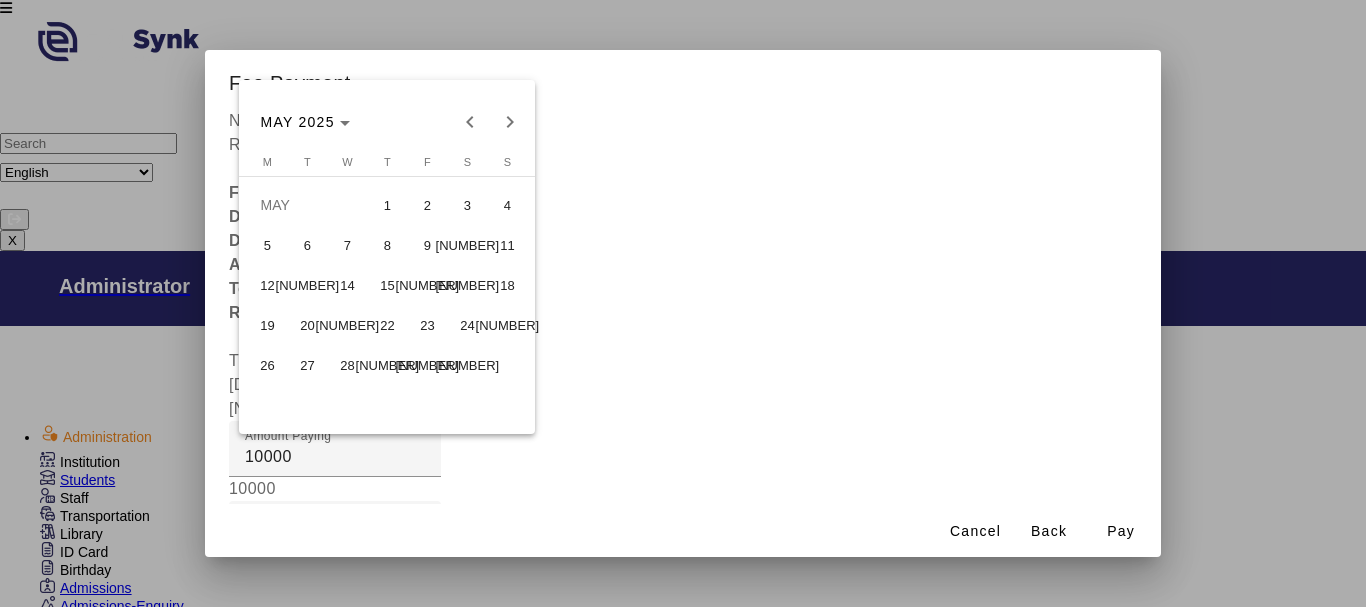 click on "23" at bounding box center (427, 325) 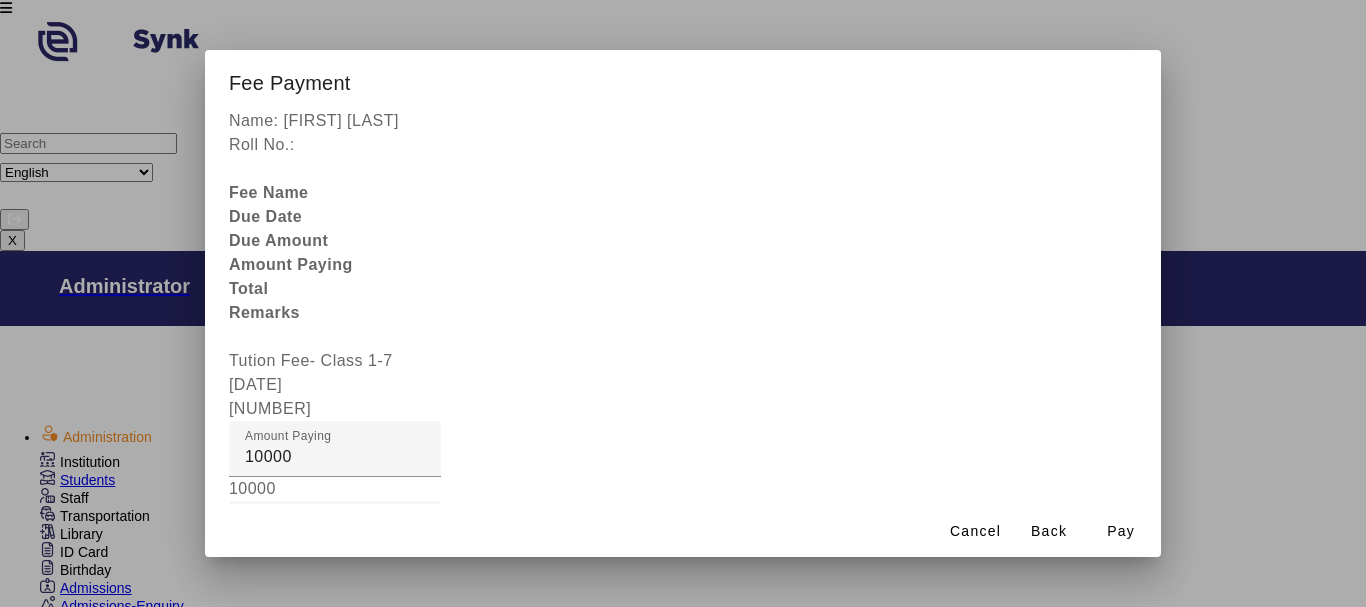click on "Remarks" at bounding box center [279, 832] 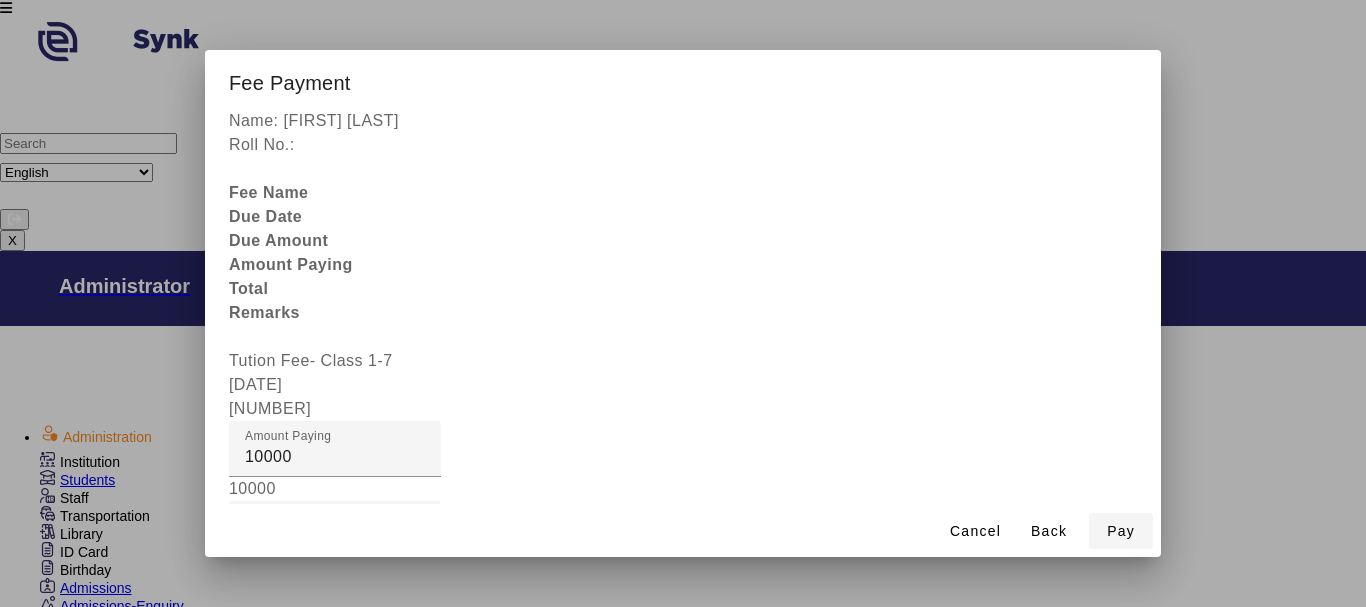 type on "[NUMBER]" 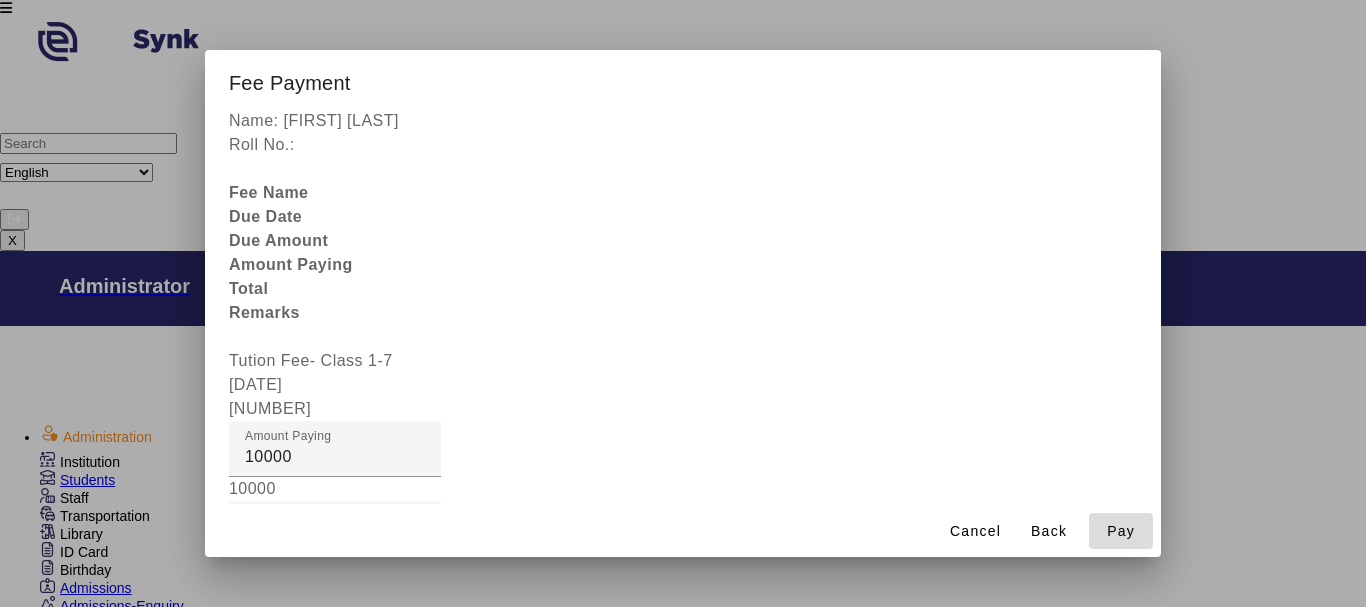 click on "Pay" at bounding box center [1121, 531] 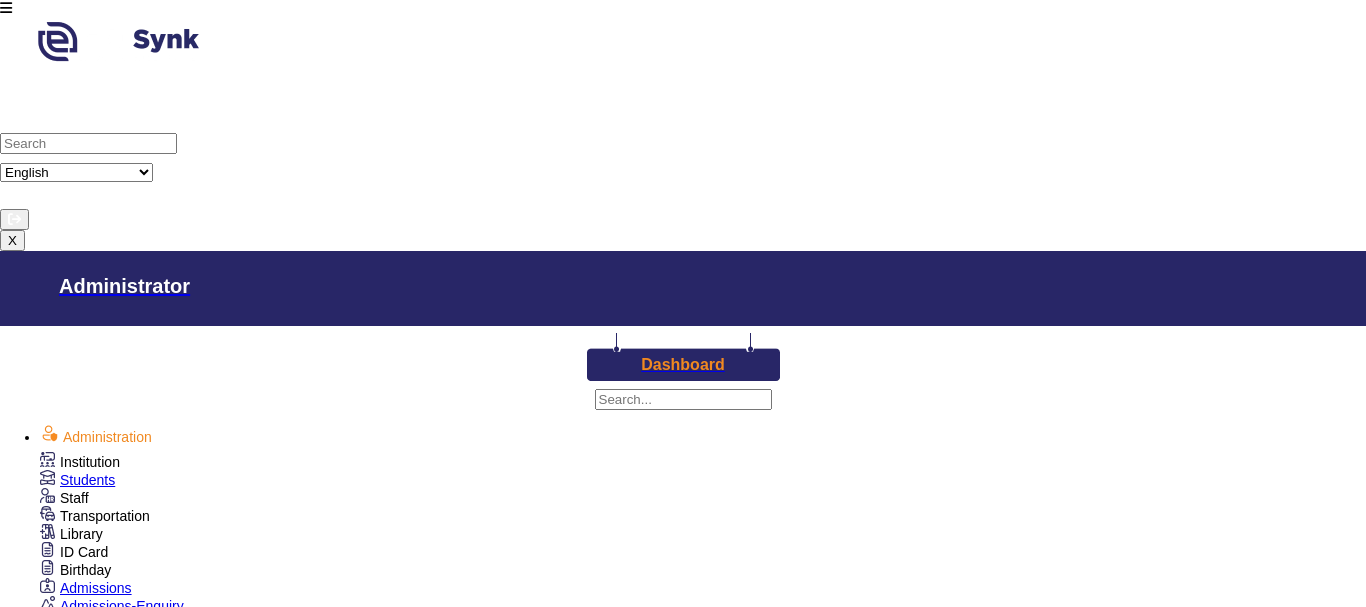 scroll, scrollTop: 13, scrollLeft: 0, axis: vertical 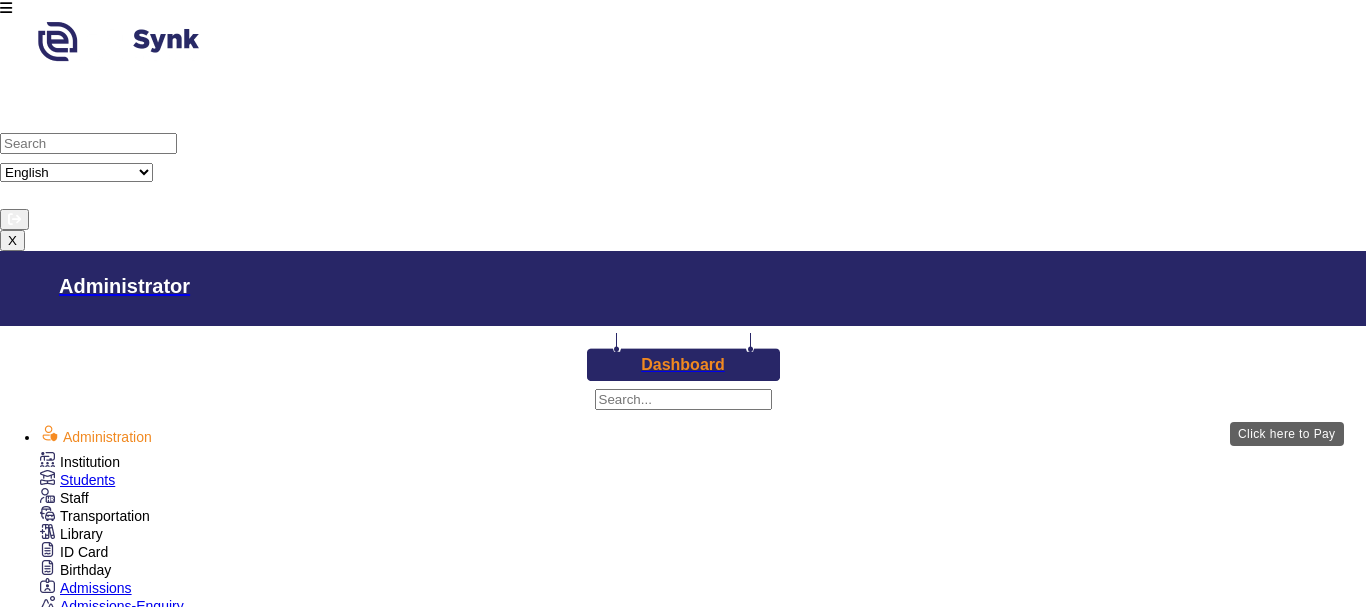 click on "View & Pay" at bounding box center [920, 1847] 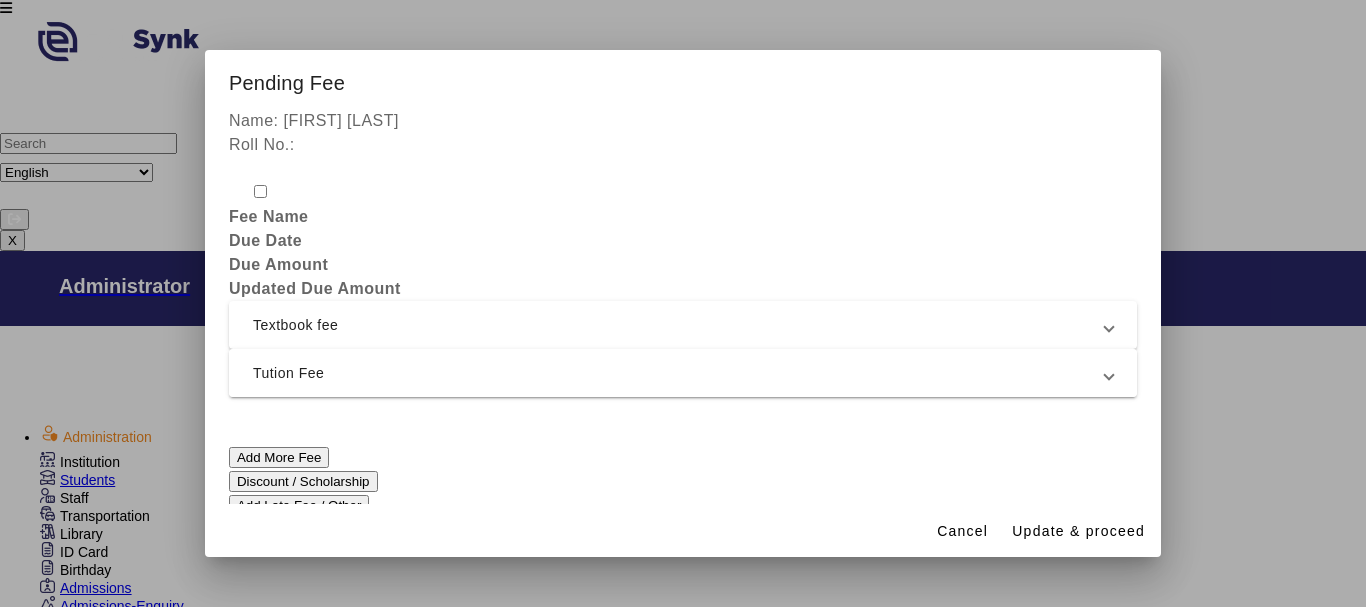 click on "Tution Fee" at bounding box center [679, 373] 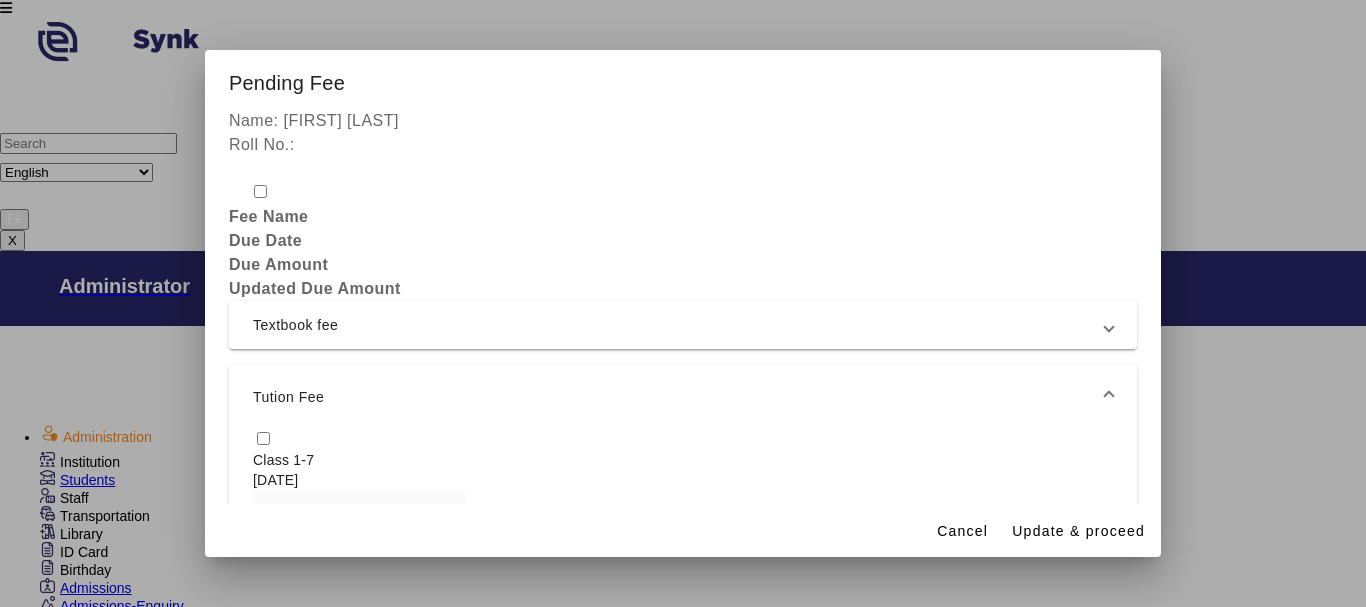 click at bounding box center (263, 438) 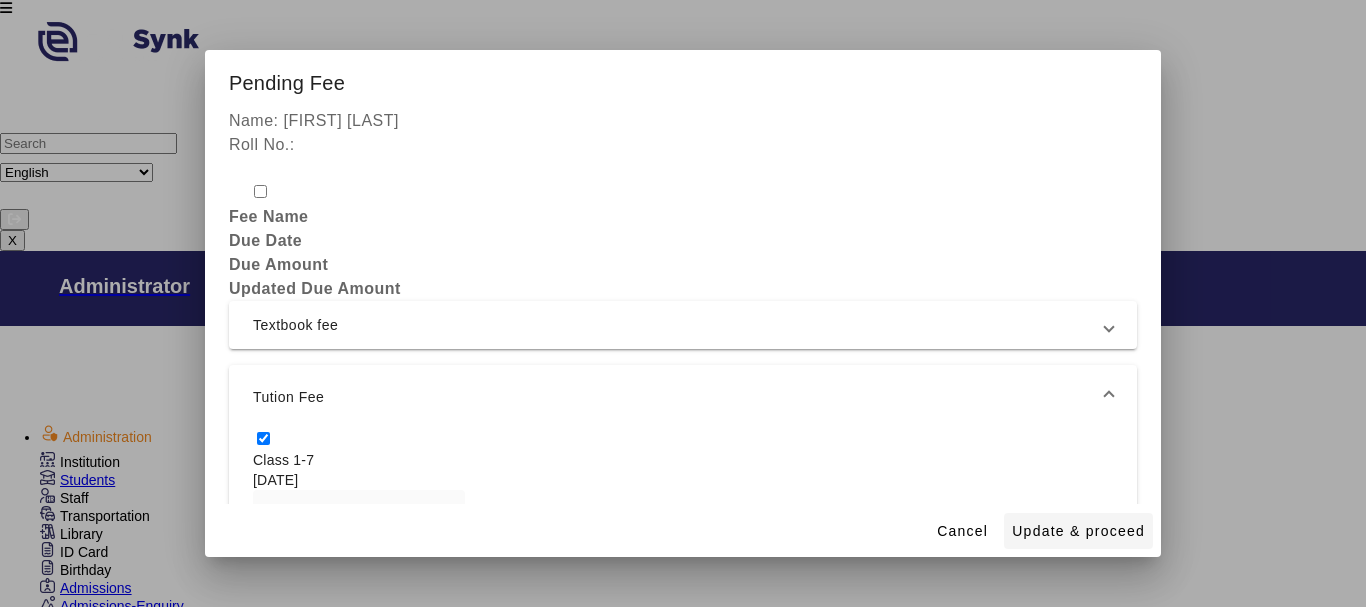 click on "Update & proceed" at bounding box center (1078, 531) 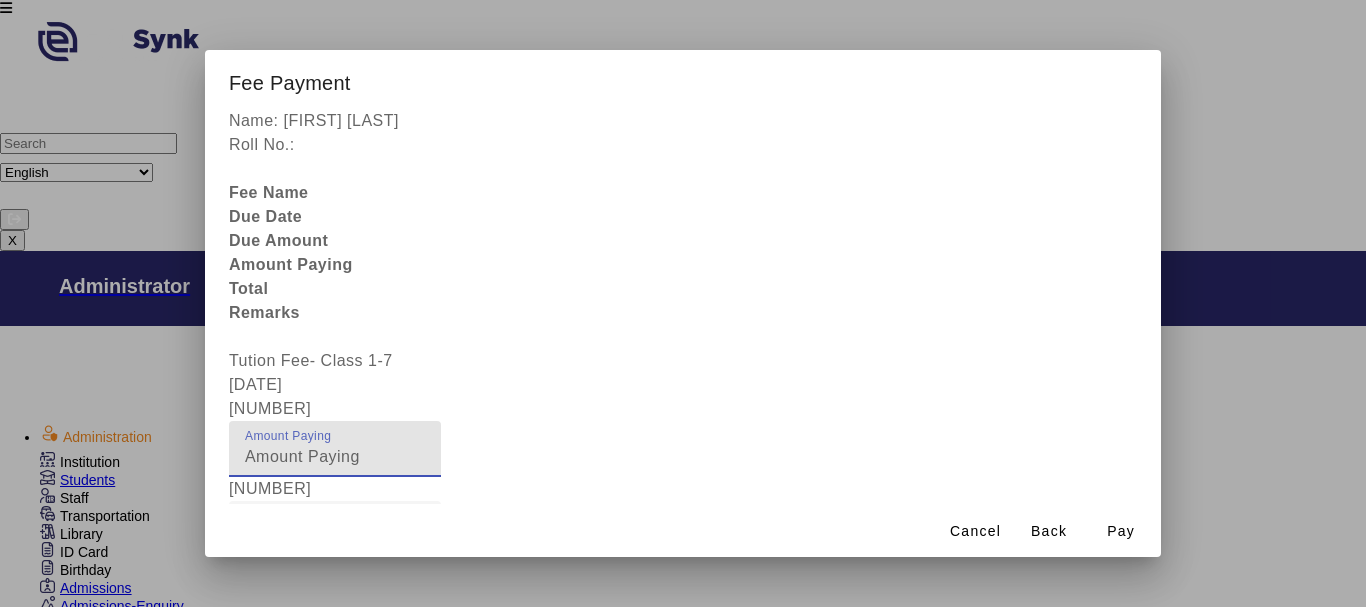 click on "[NUMBER]" at bounding box center (335, 457) 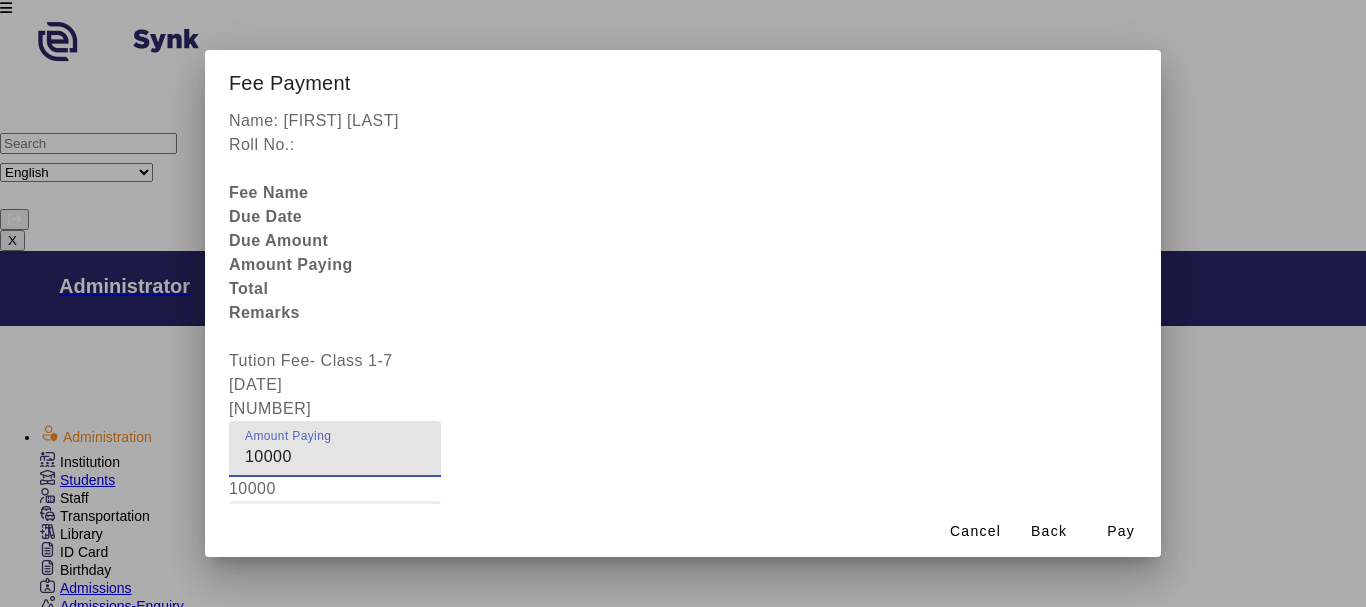 type on "10000" 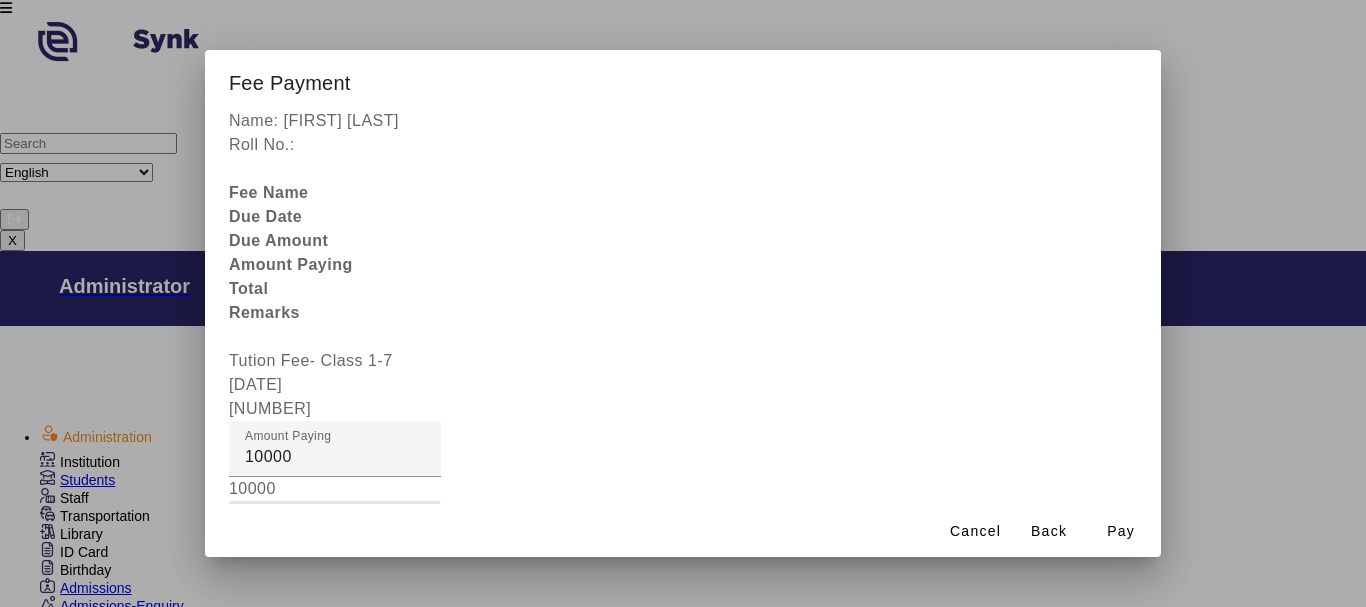 click on "Fee Remarks" at bounding box center [335, 537] 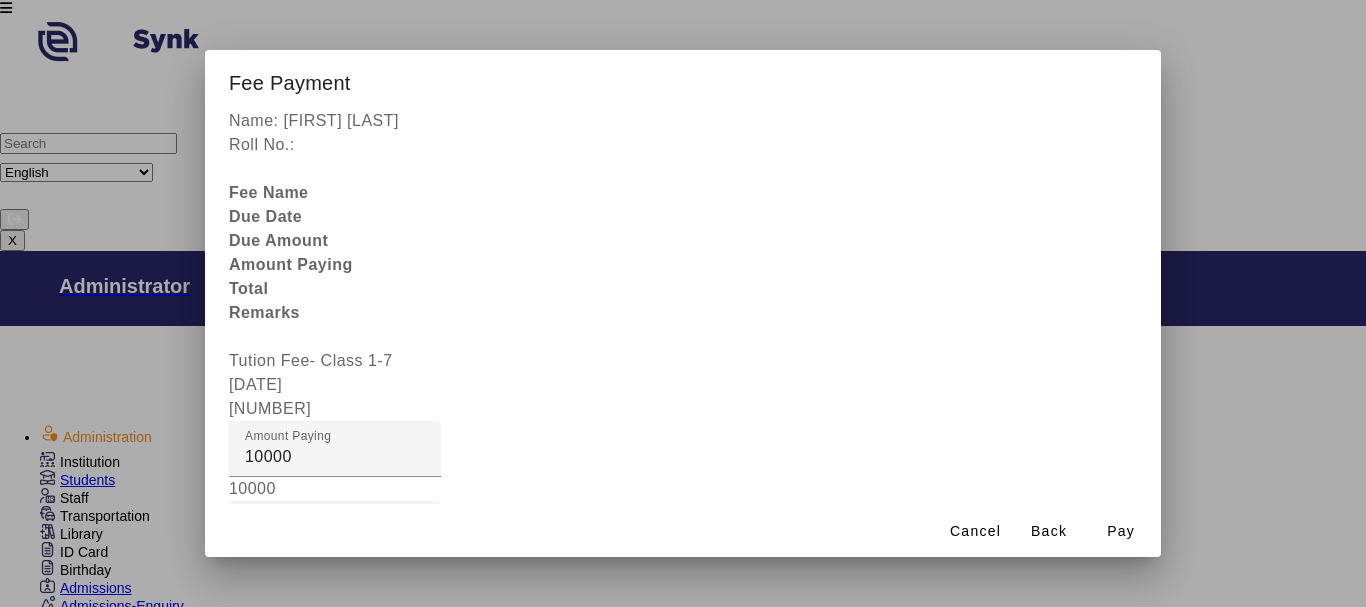 click at bounding box center (335, 609) 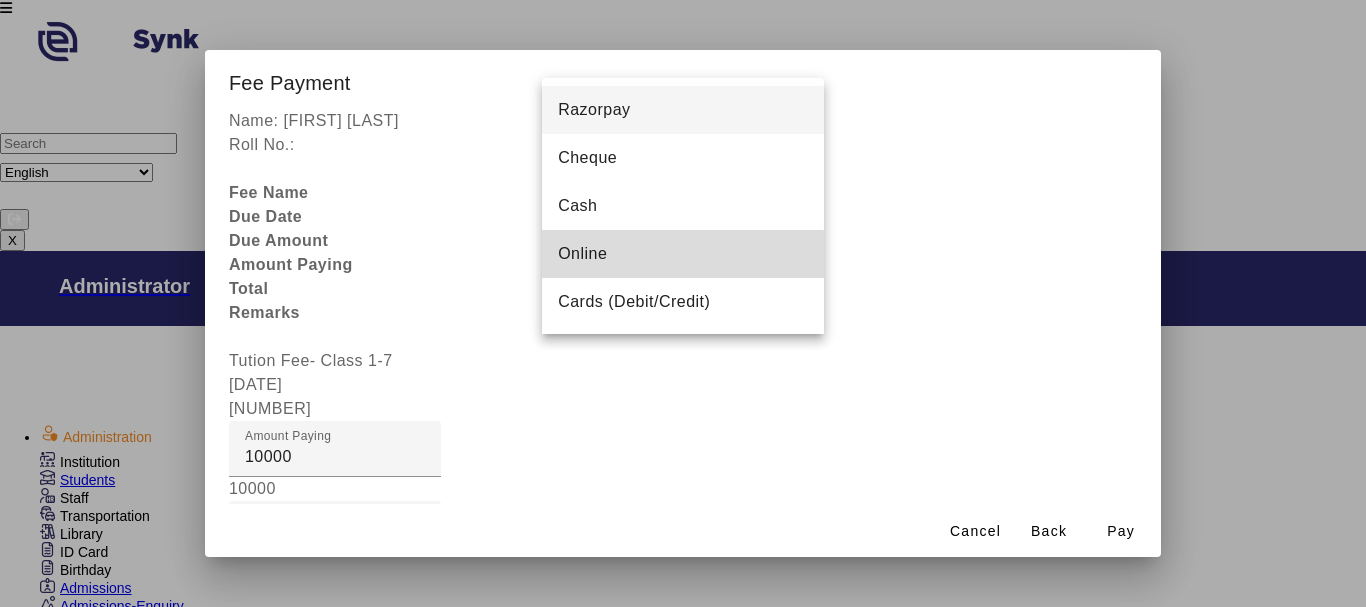 click on "Online" at bounding box center [582, 254] 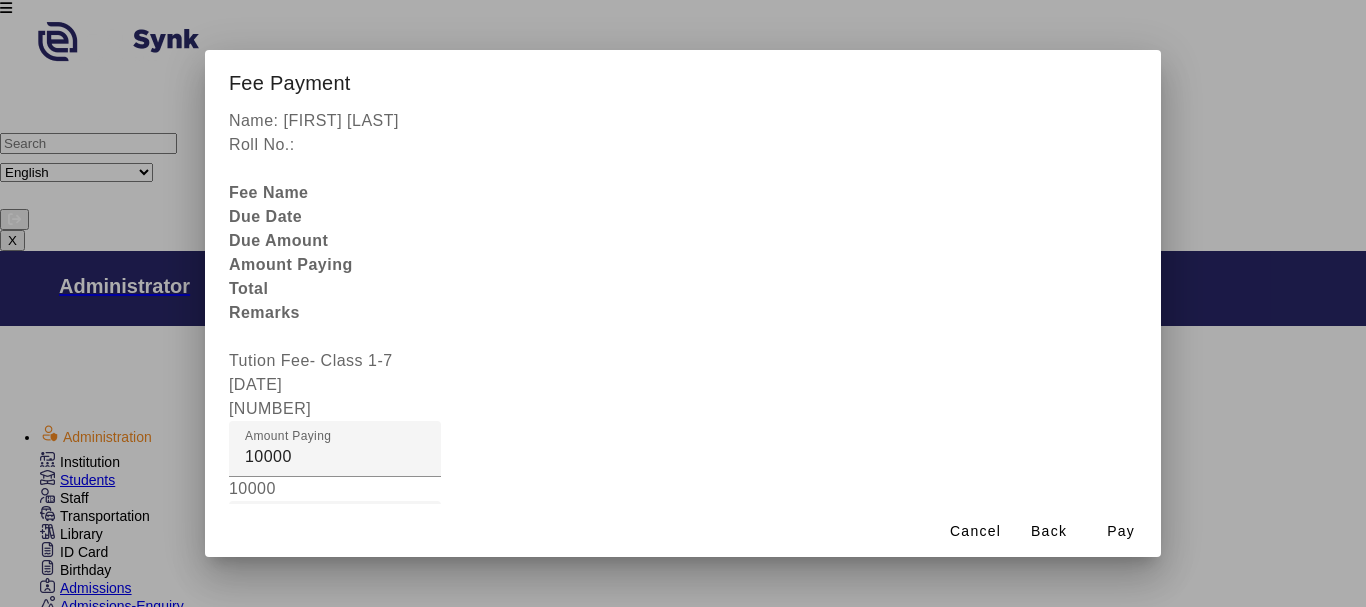 click at bounding box center [449, 945] 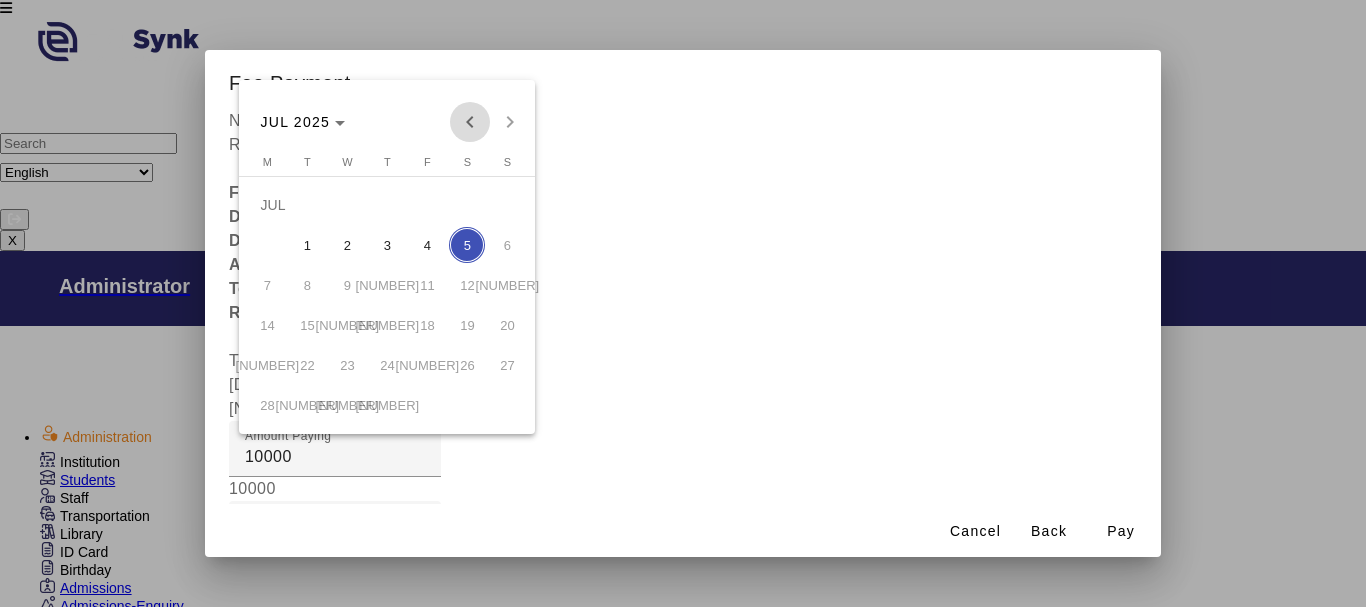 click at bounding box center [470, 122] 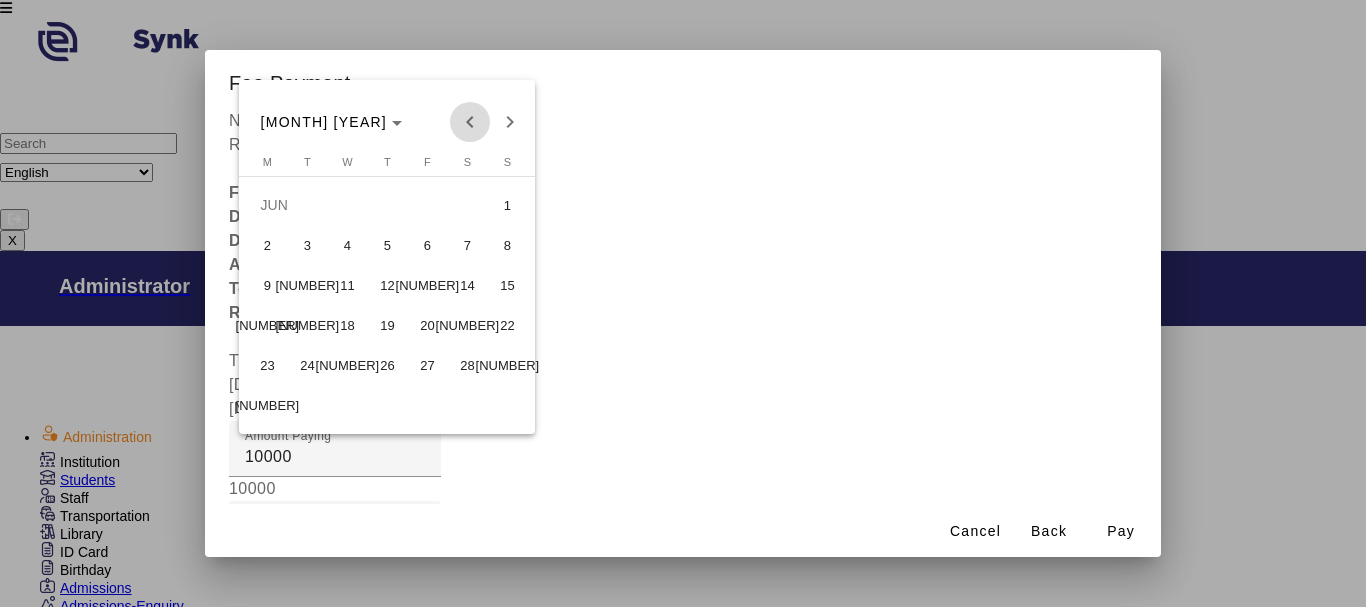 click at bounding box center (470, 122) 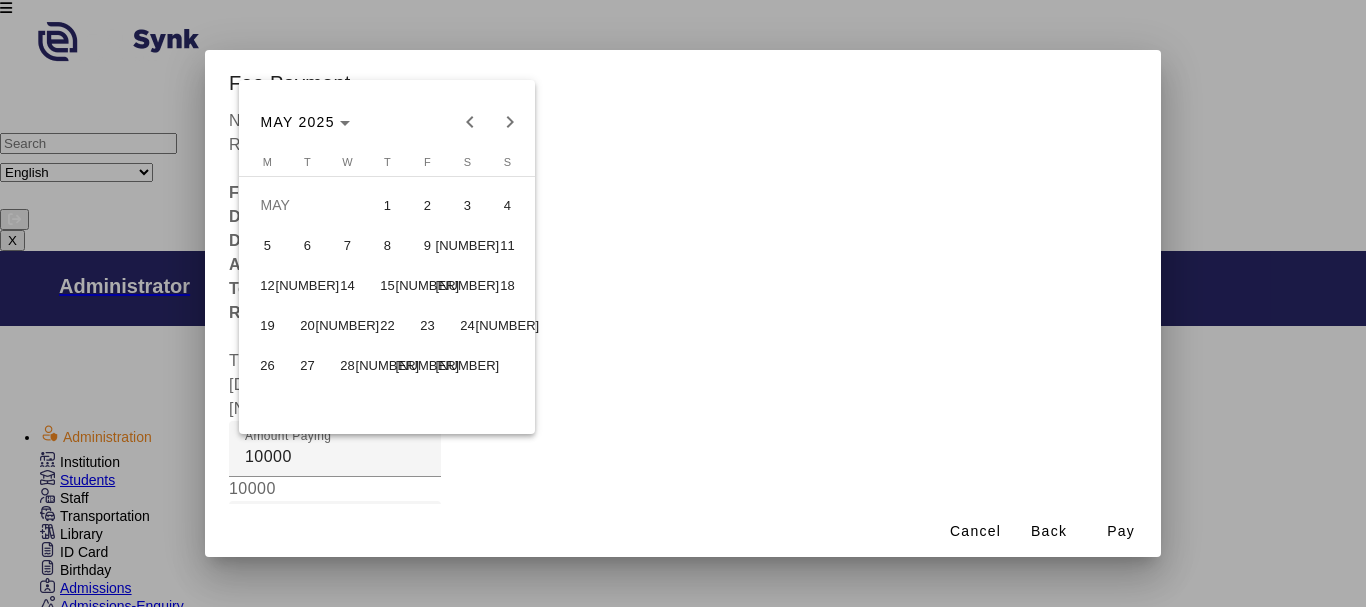 click on "23" at bounding box center [427, 325] 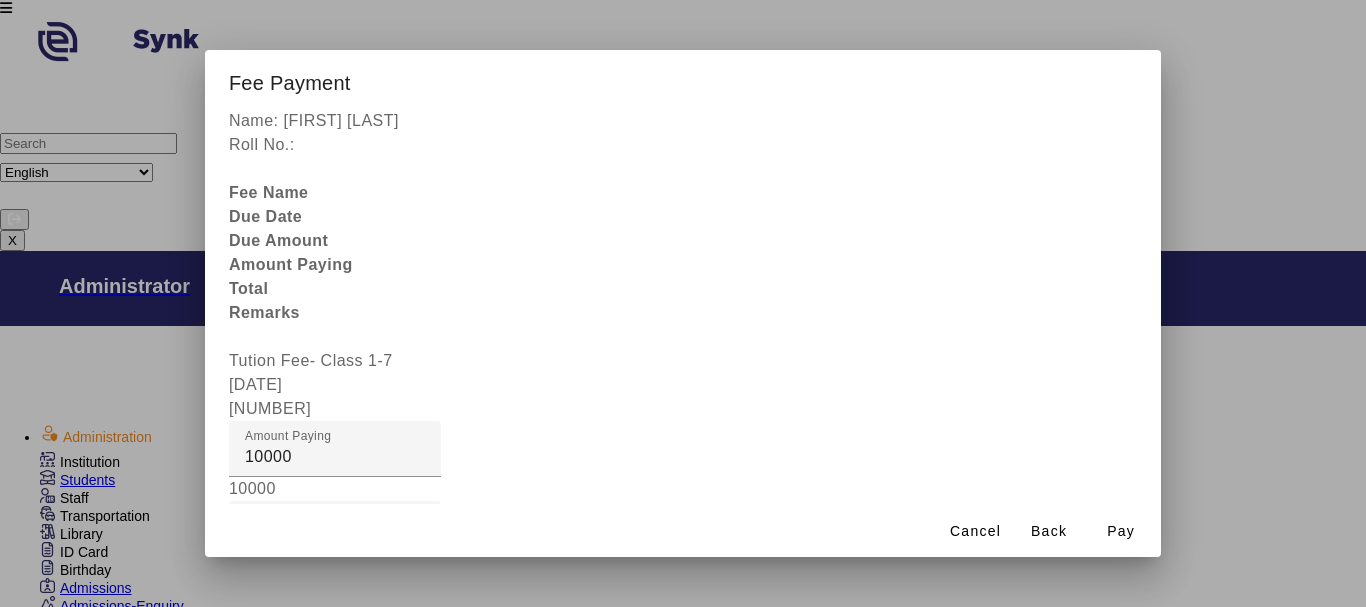 click on "Remarks" at bounding box center (279, 833) 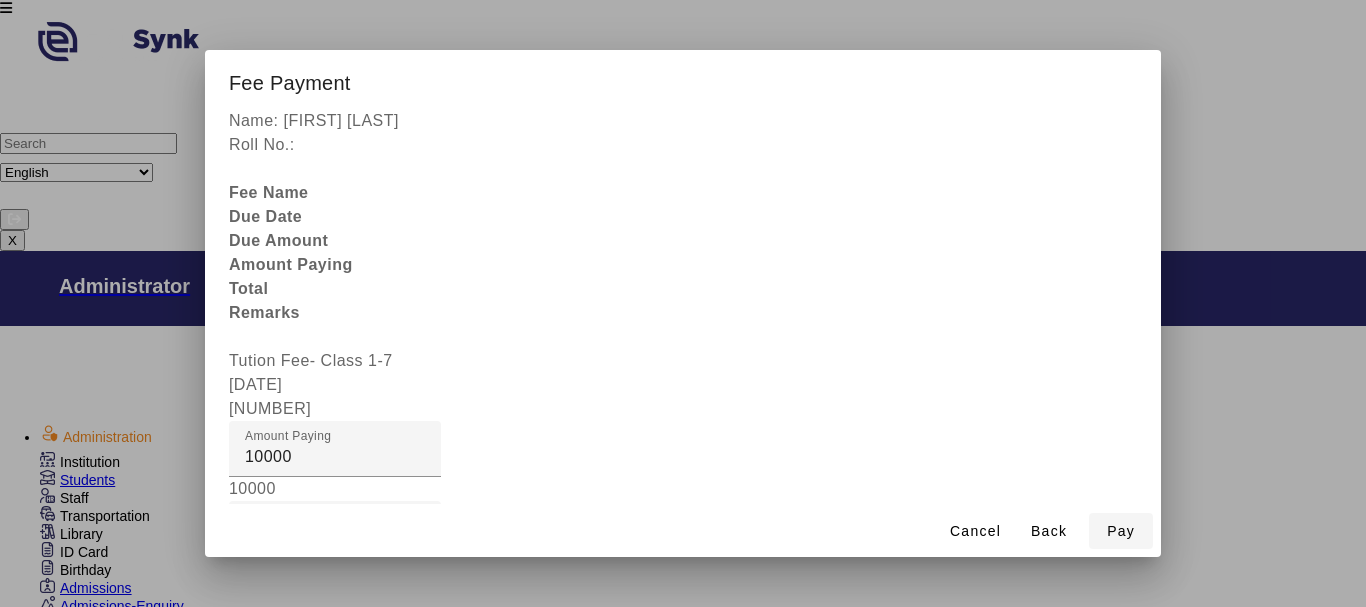 type on "[PHONE]" 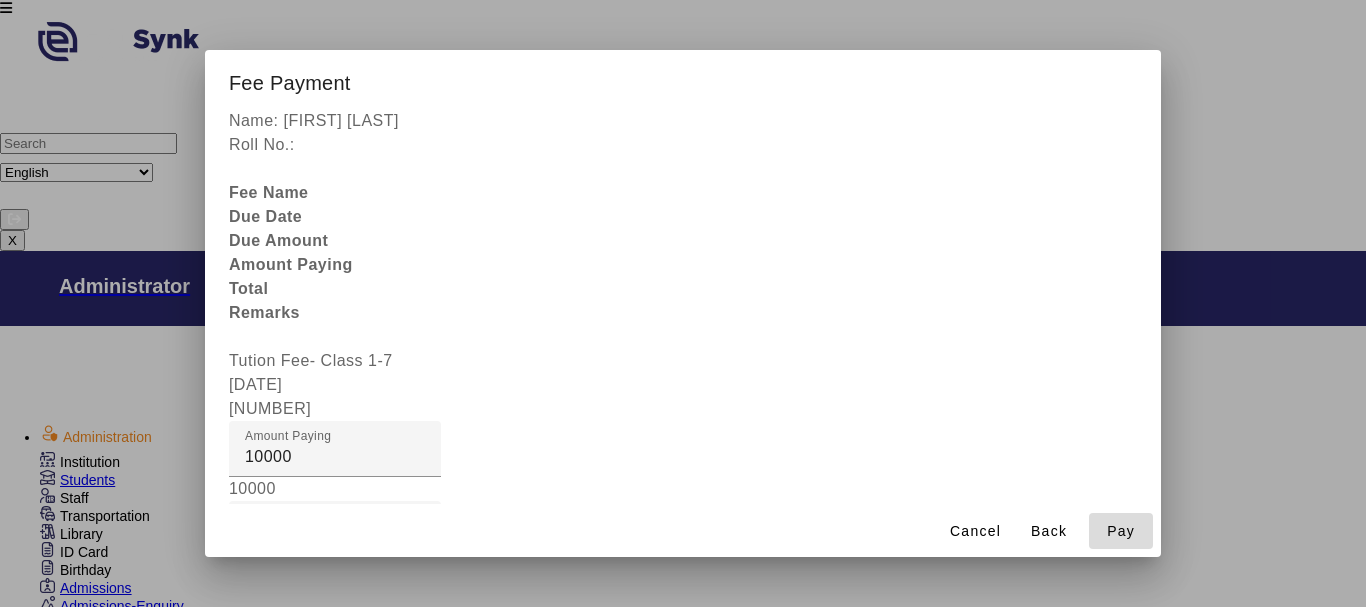 click on "Pay" at bounding box center [1121, 531] 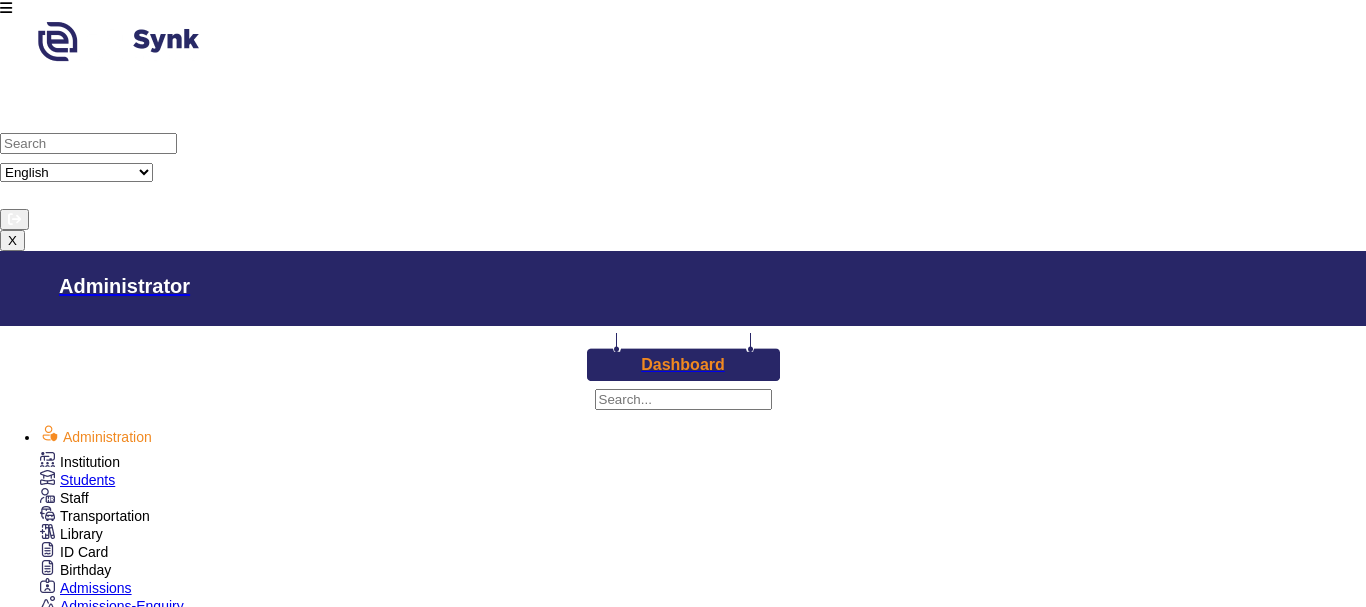 scroll, scrollTop: 61, scrollLeft: 0, axis: vertical 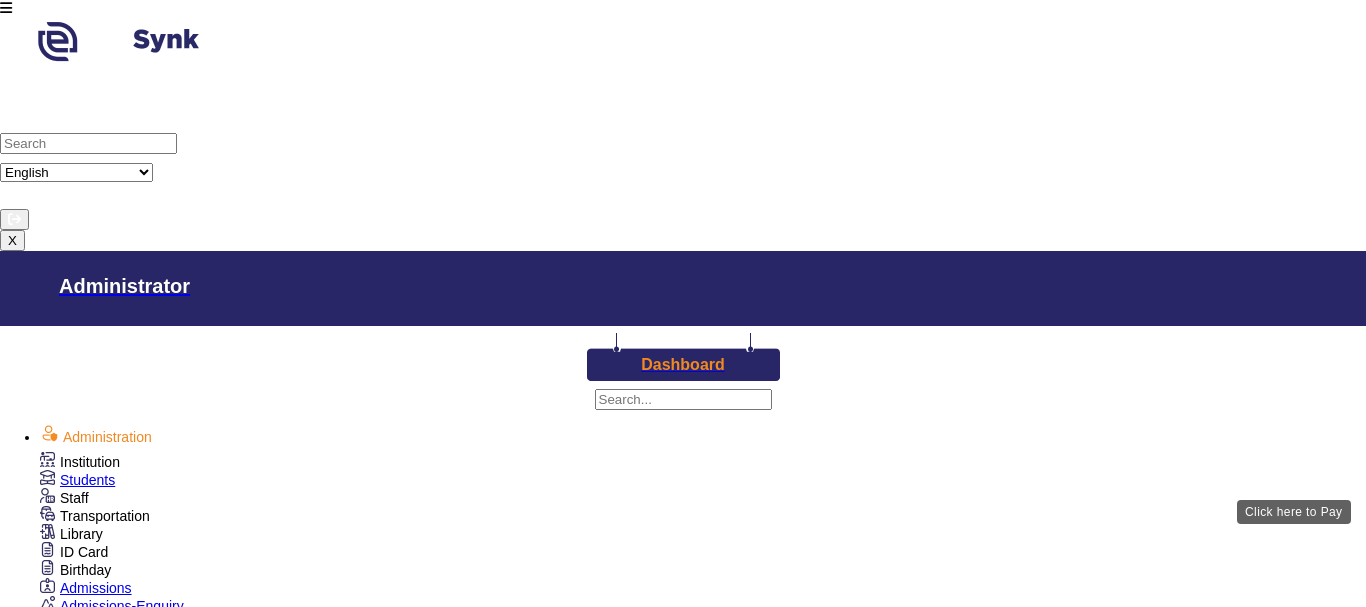 click on "View & Pay" at bounding box center (920, 3875) 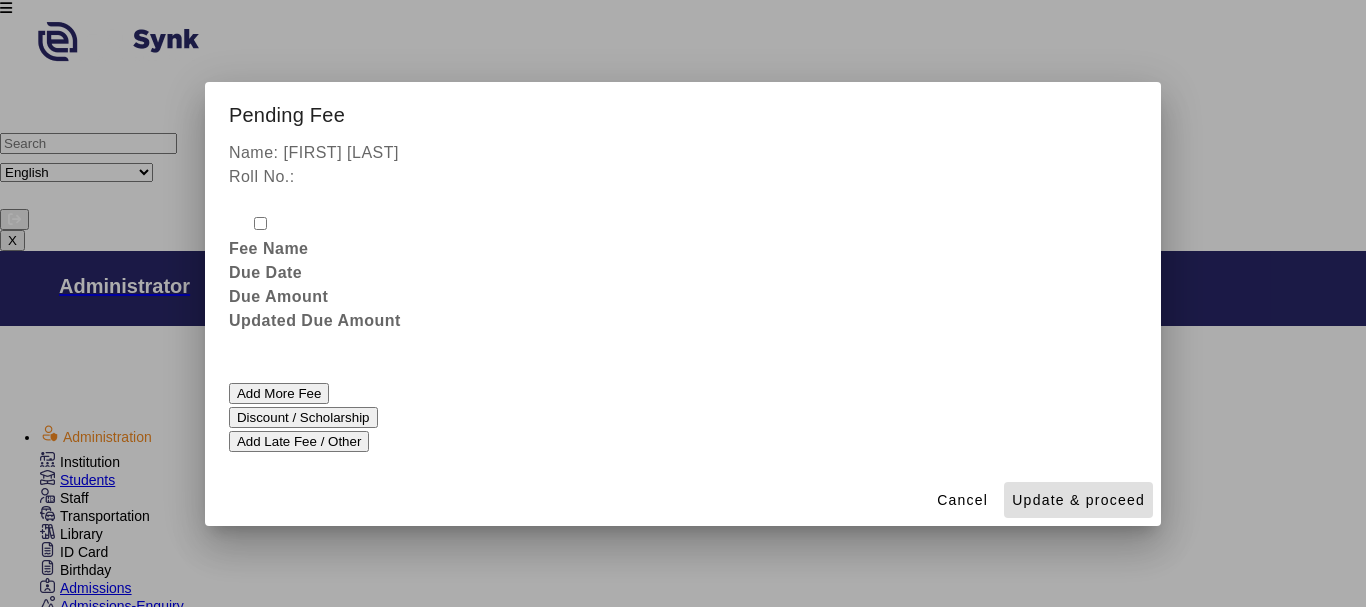 type 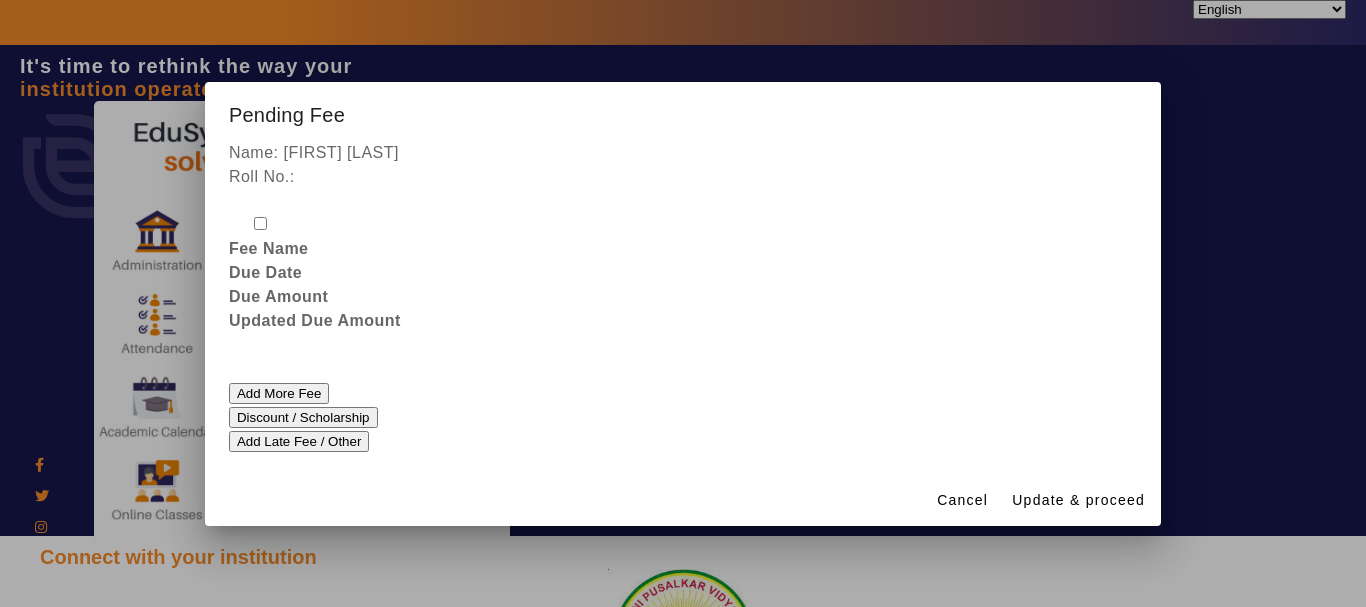 click on "Name: [FIRST] [LAST]   Roll No.:   Fee Name Due DateDue Amount Updated Due Amount Add More Fee Discount / Scholarship Add Late Fee / Other" at bounding box center [683, 307] 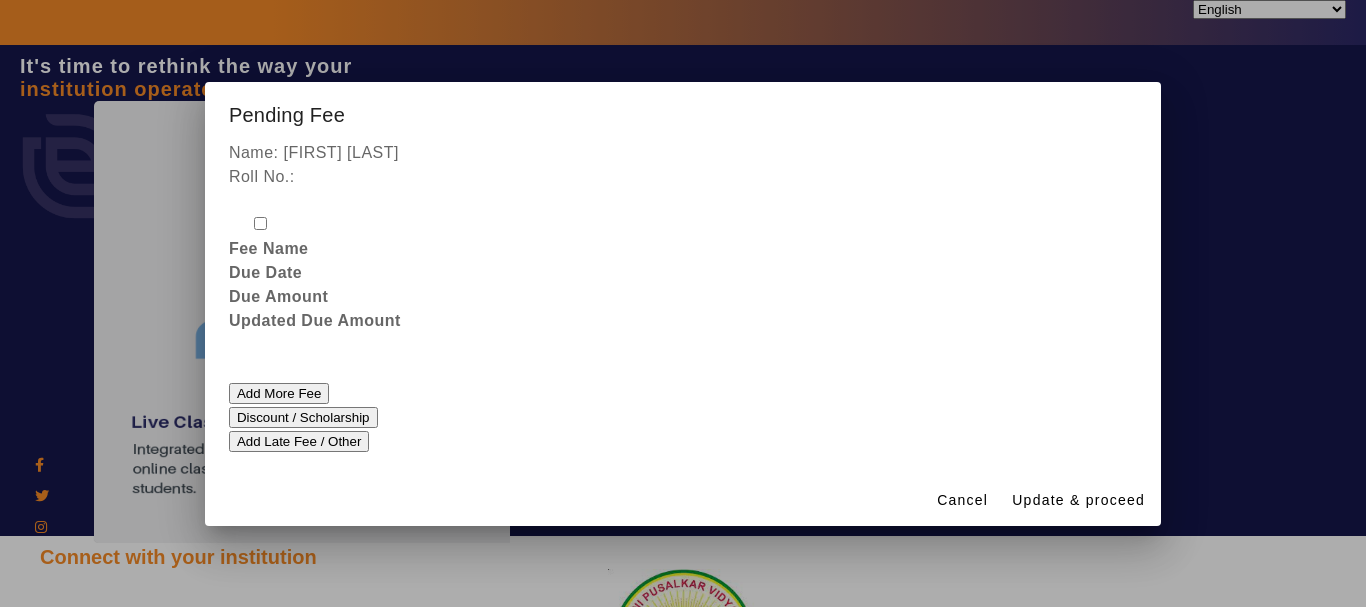 click on "Add More Fee" at bounding box center (683, 393) 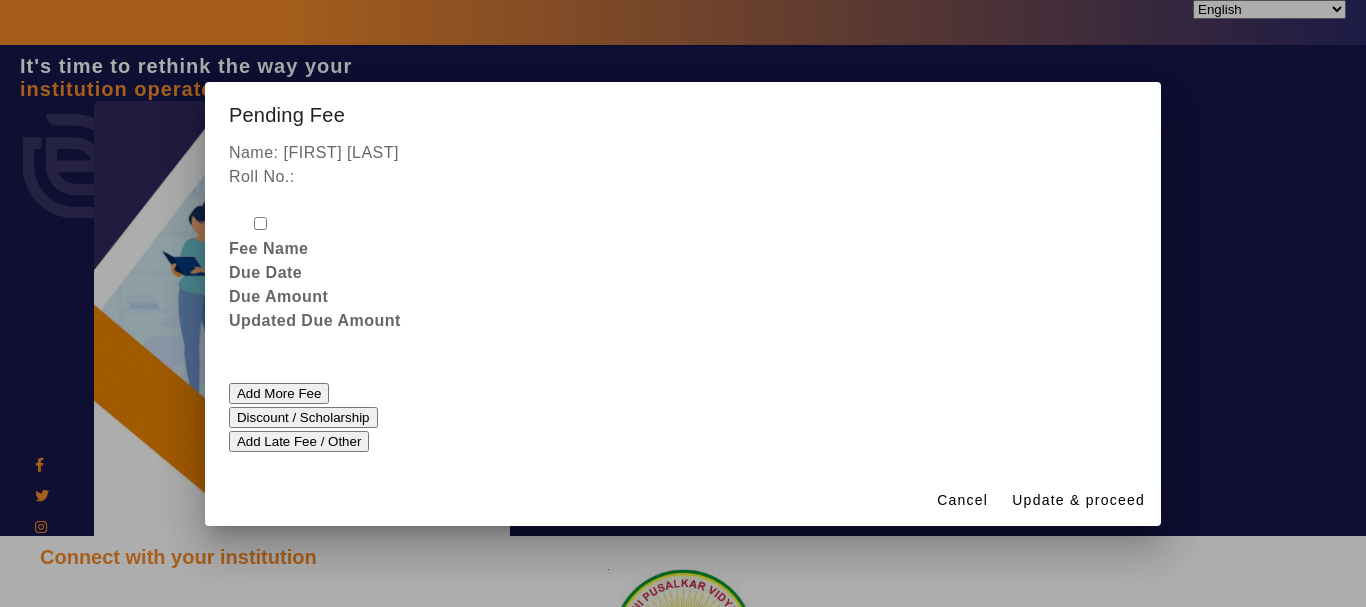 click at bounding box center [260, 223] 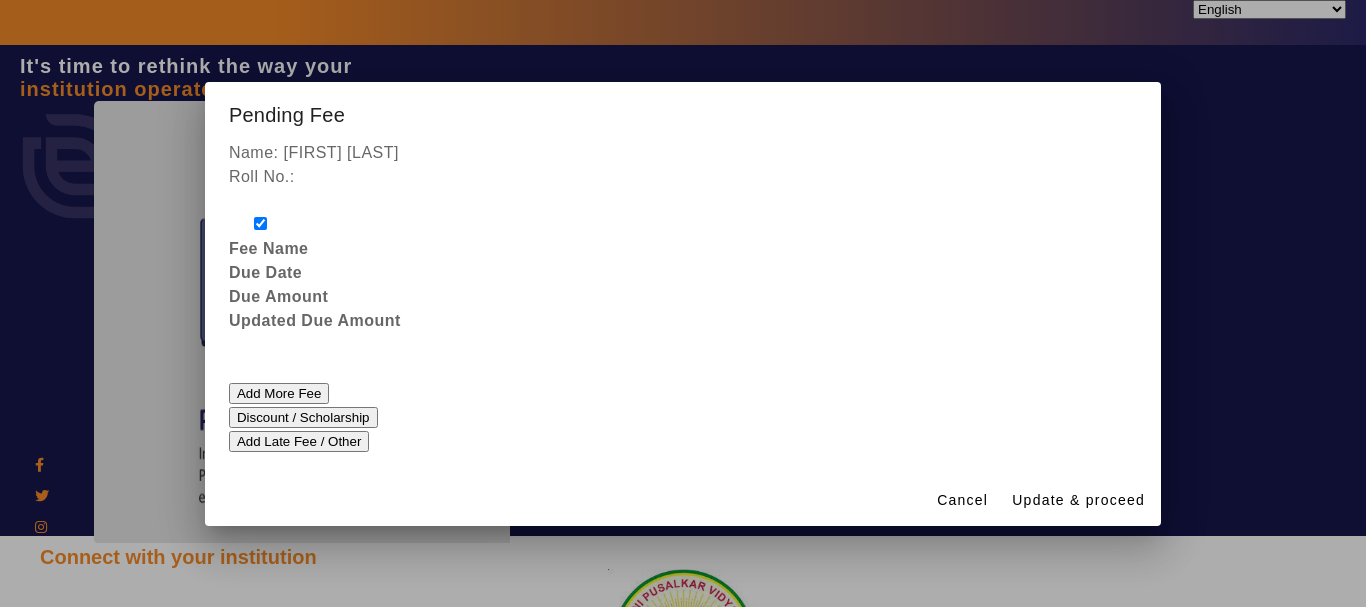 click at bounding box center (260, 223) 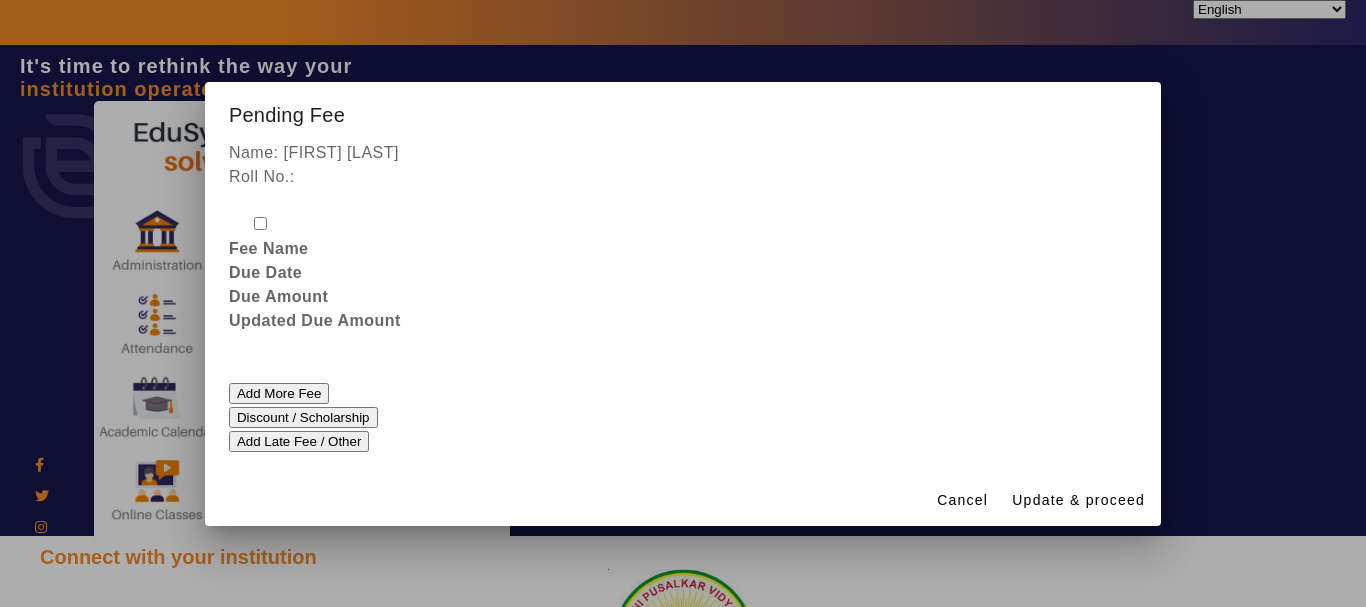 click on "Cancel Update & proceed" at bounding box center (683, 499) 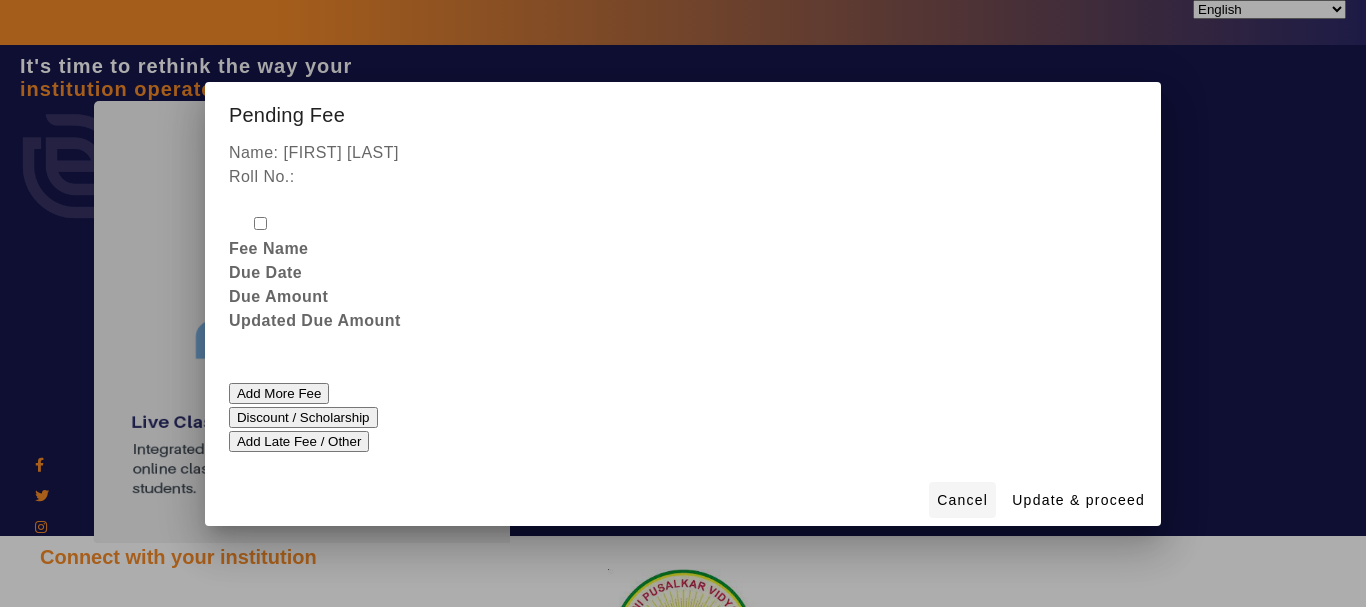 drag, startPoint x: 475, startPoint y: 406, endPoint x: 968, endPoint y: 429, distance: 493.53622 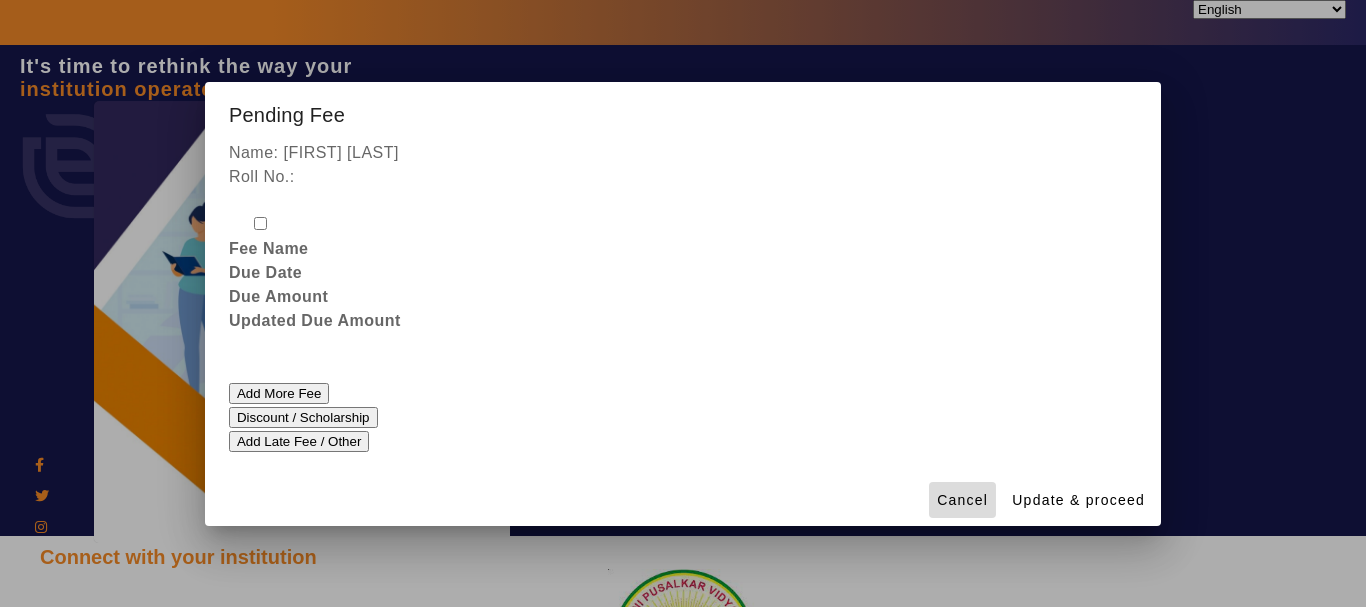 click on "Cancel" at bounding box center (962, 500) 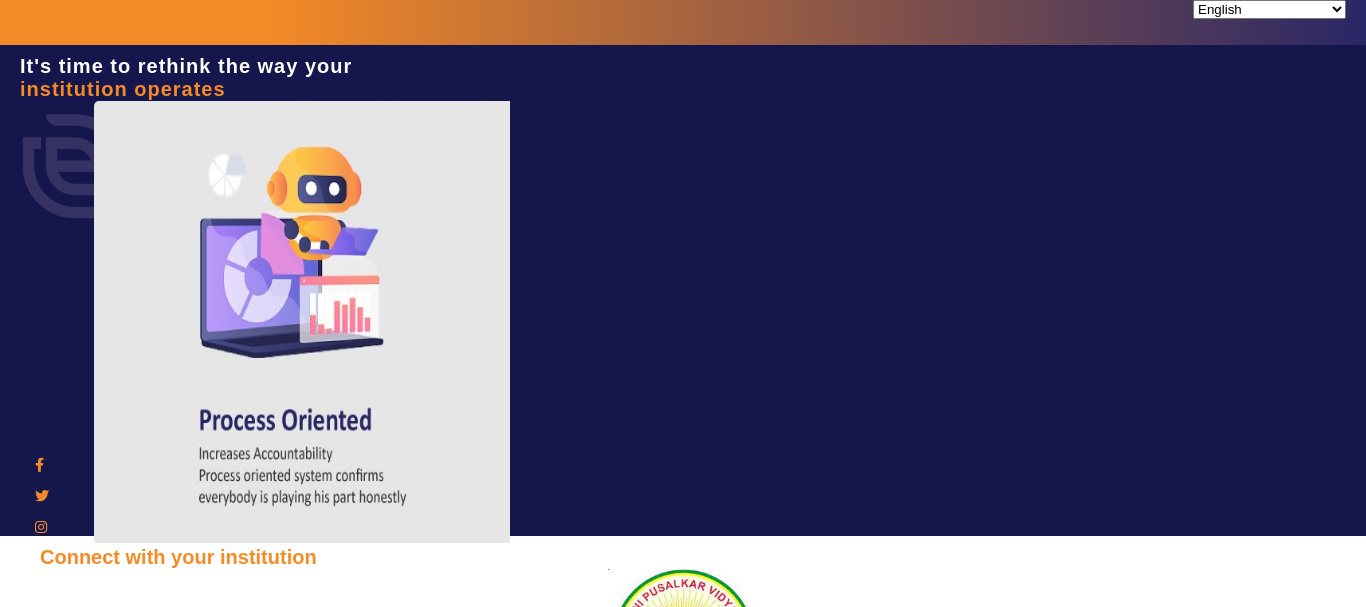 click on "Sign In" at bounding box center (108, 1004) 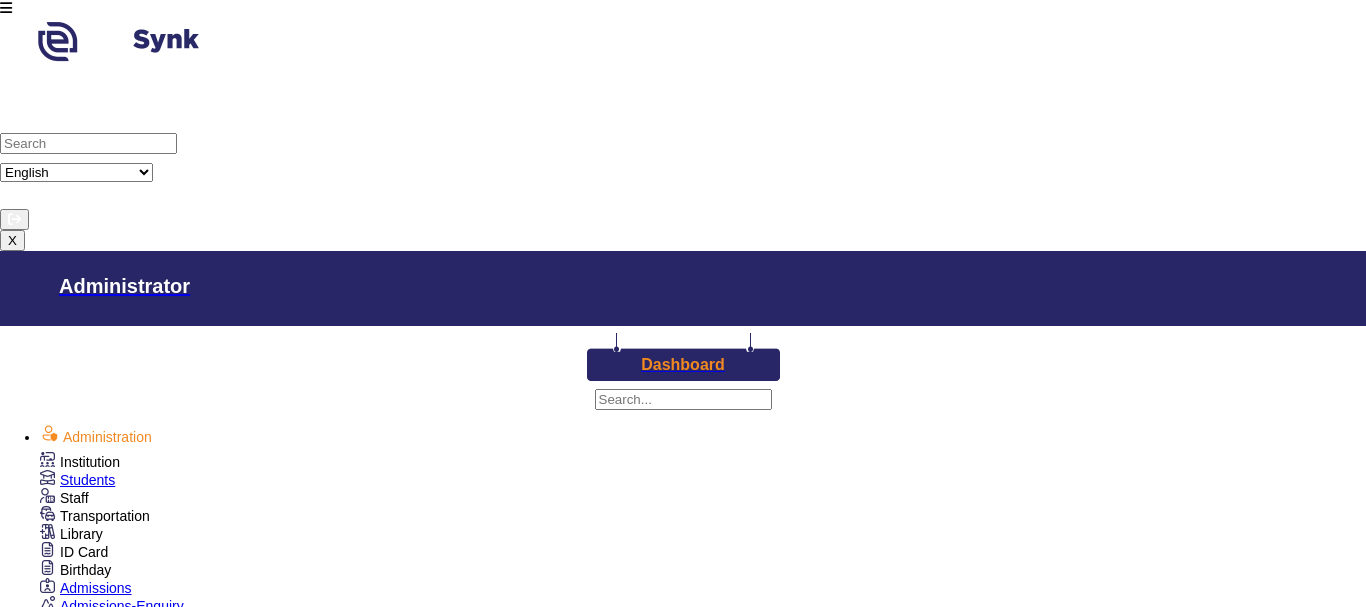 click on "Class VI" at bounding box center (878, 1543) 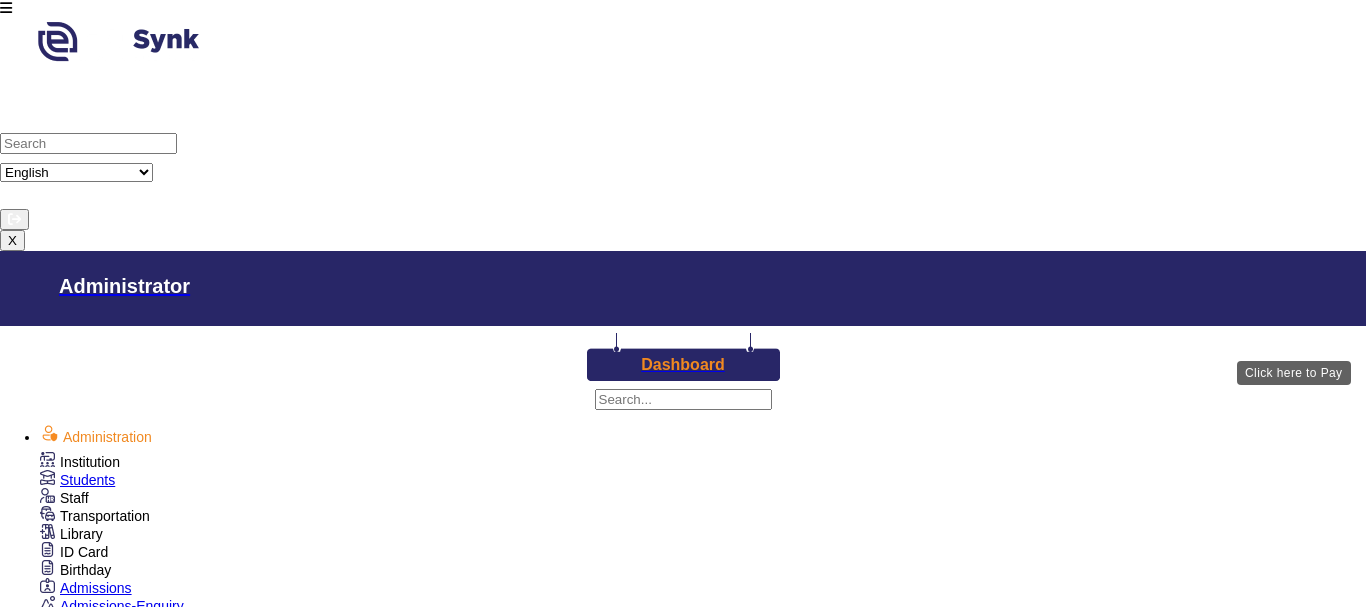 click on "View & Pay" at bounding box center [920, 3767] 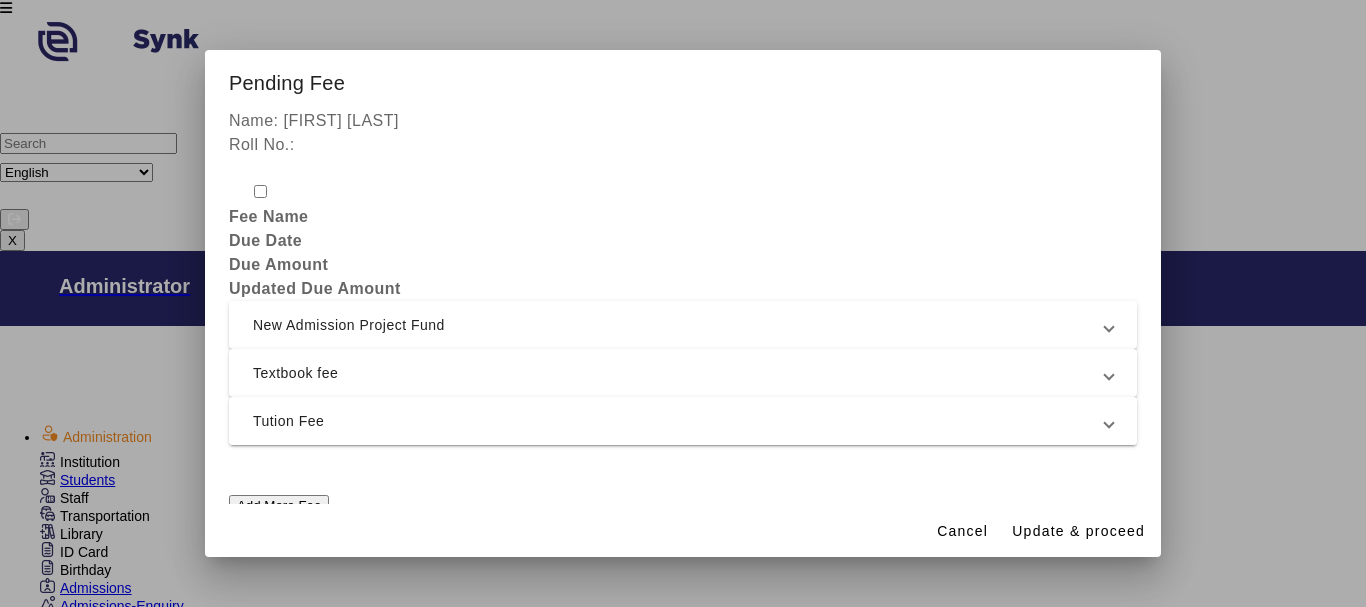 click on "Tution Fee" at bounding box center (679, 421) 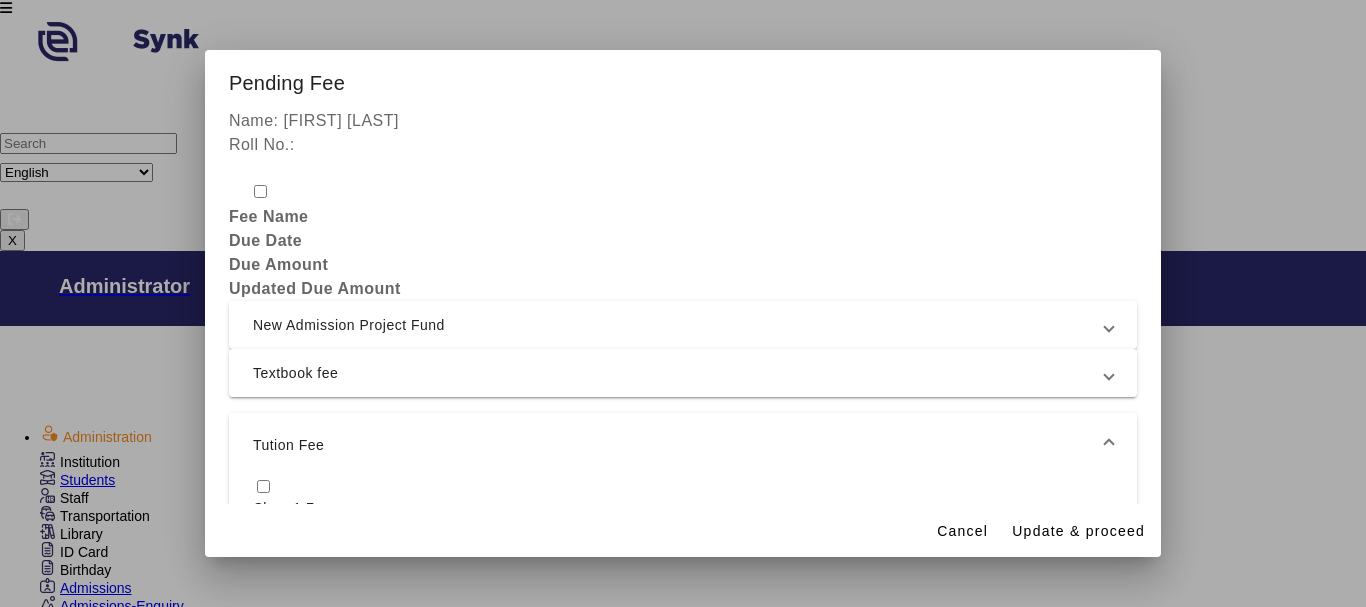 click at bounding box center [263, 486] 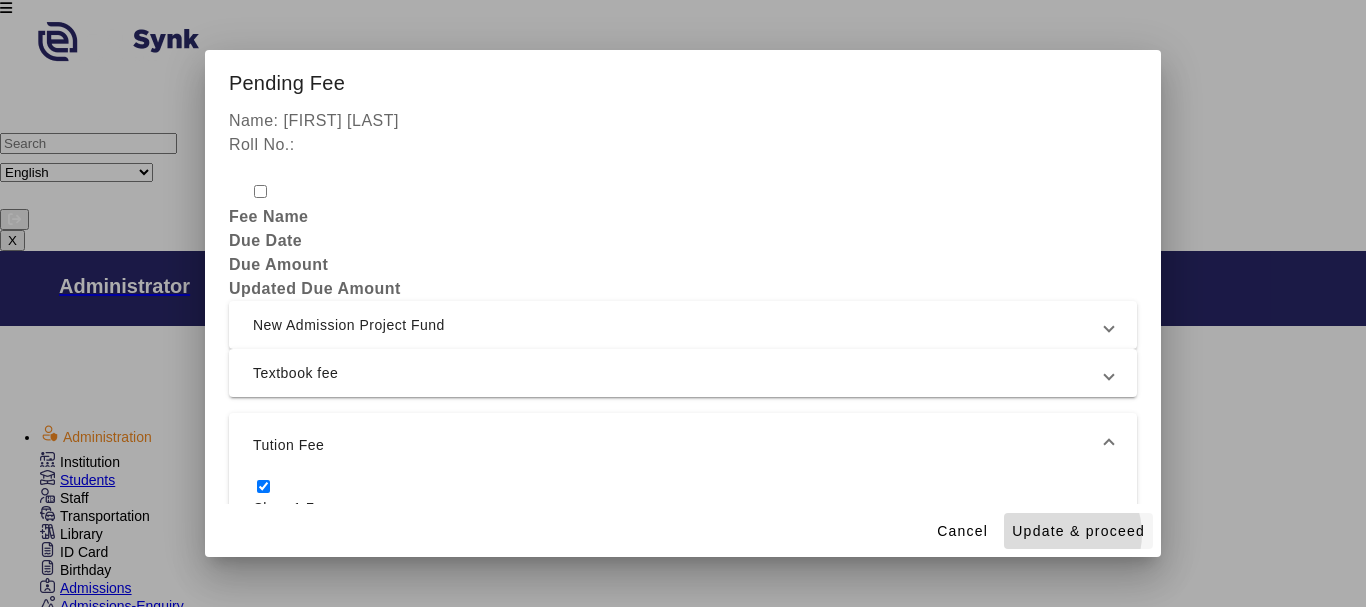 click on "Update & proceed" at bounding box center (1078, 531) 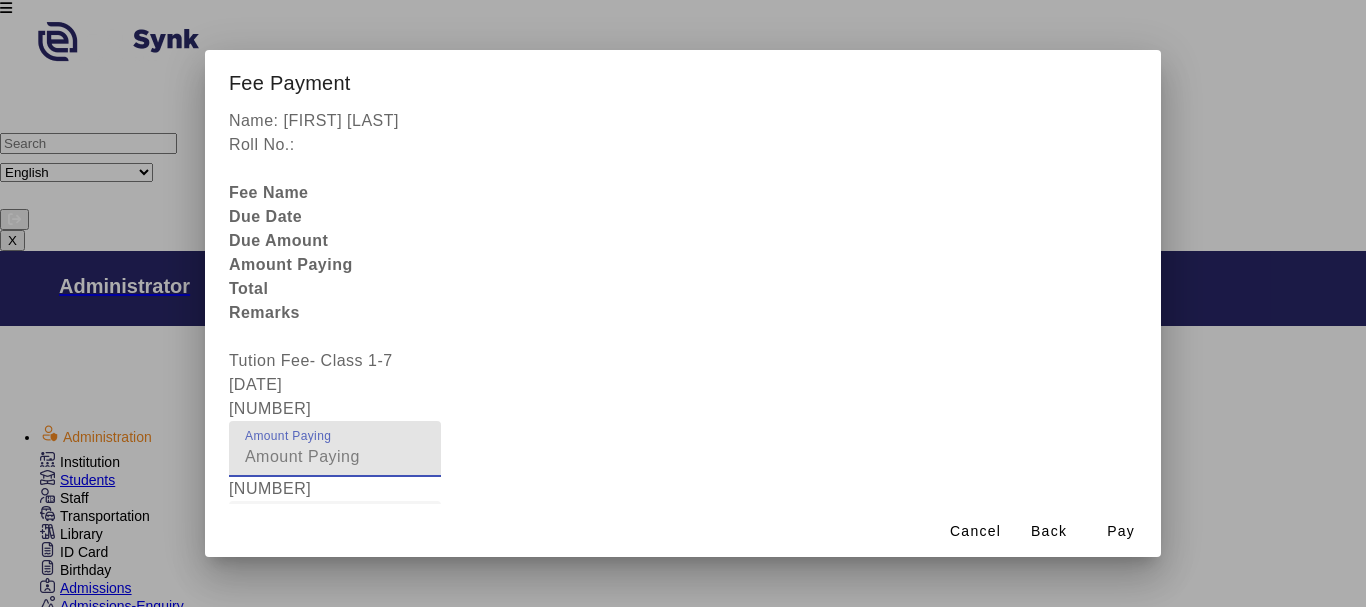 click on "[NUMBER]" at bounding box center [335, 457] 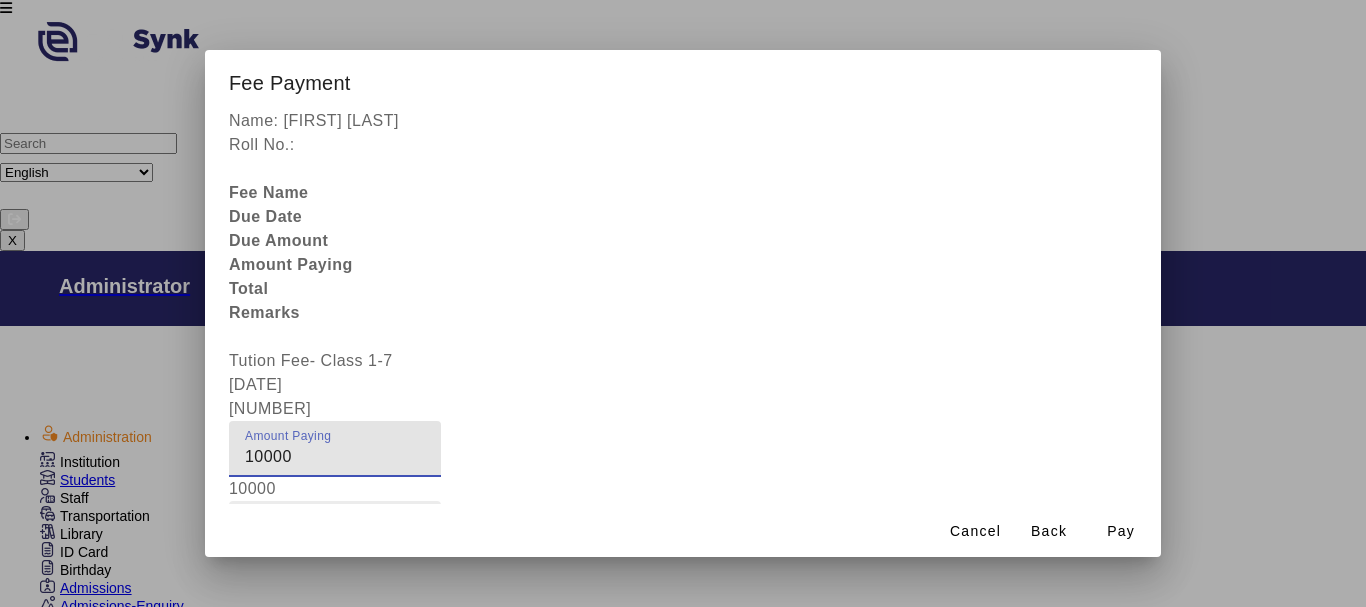 type on "10000" 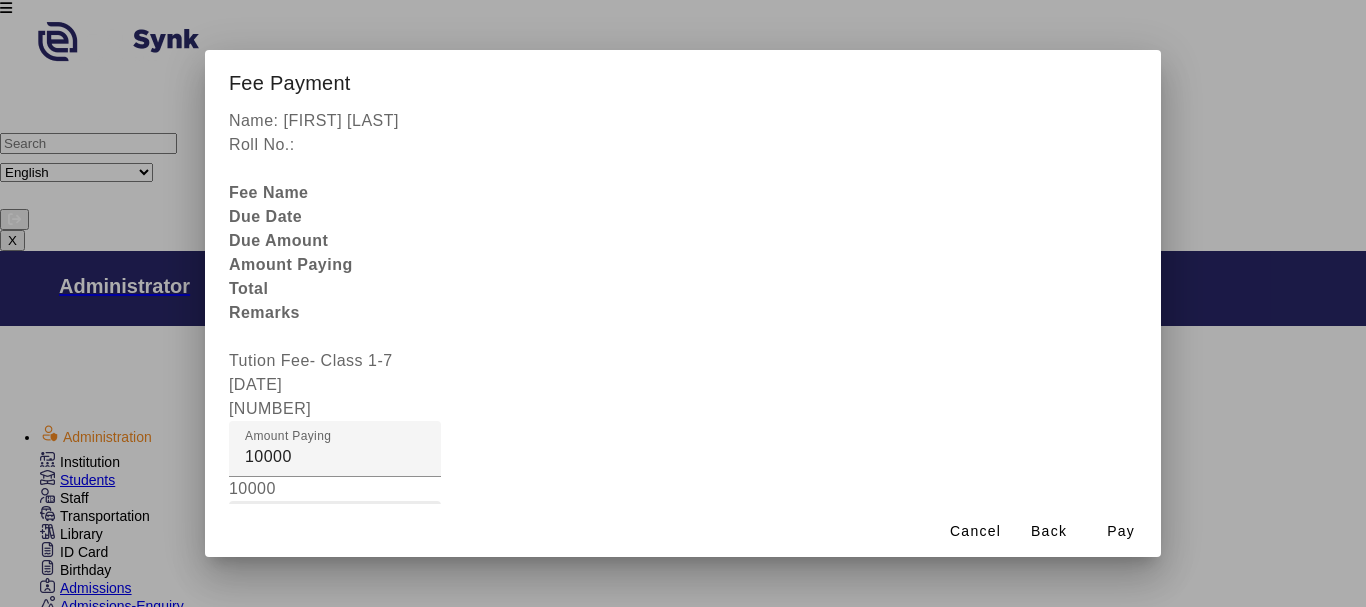 click on "Fee Remarks" at bounding box center [296, 528] 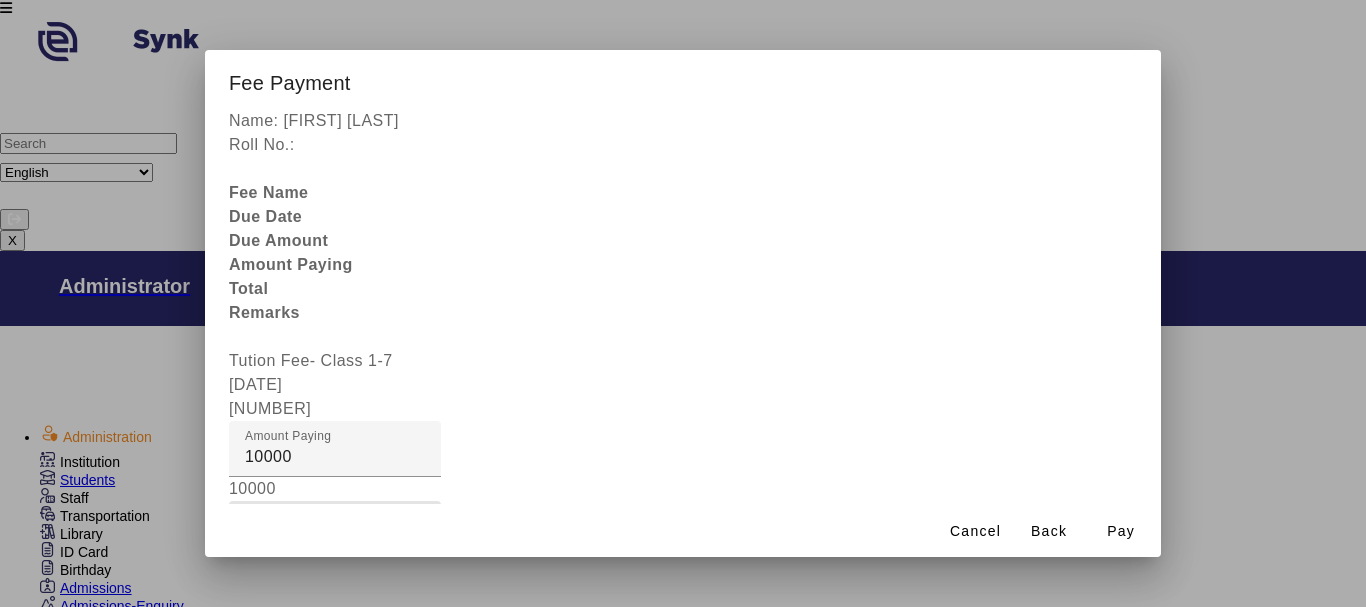 type on "[PAYMENT]" 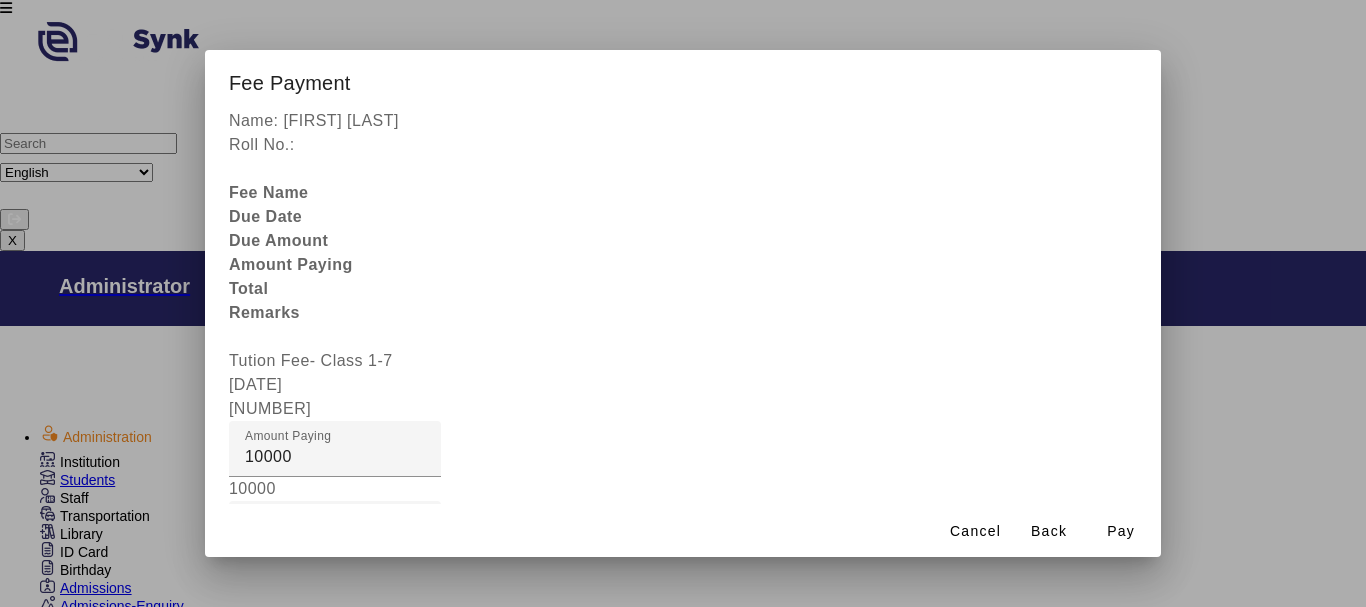 click at bounding box center (335, 609) 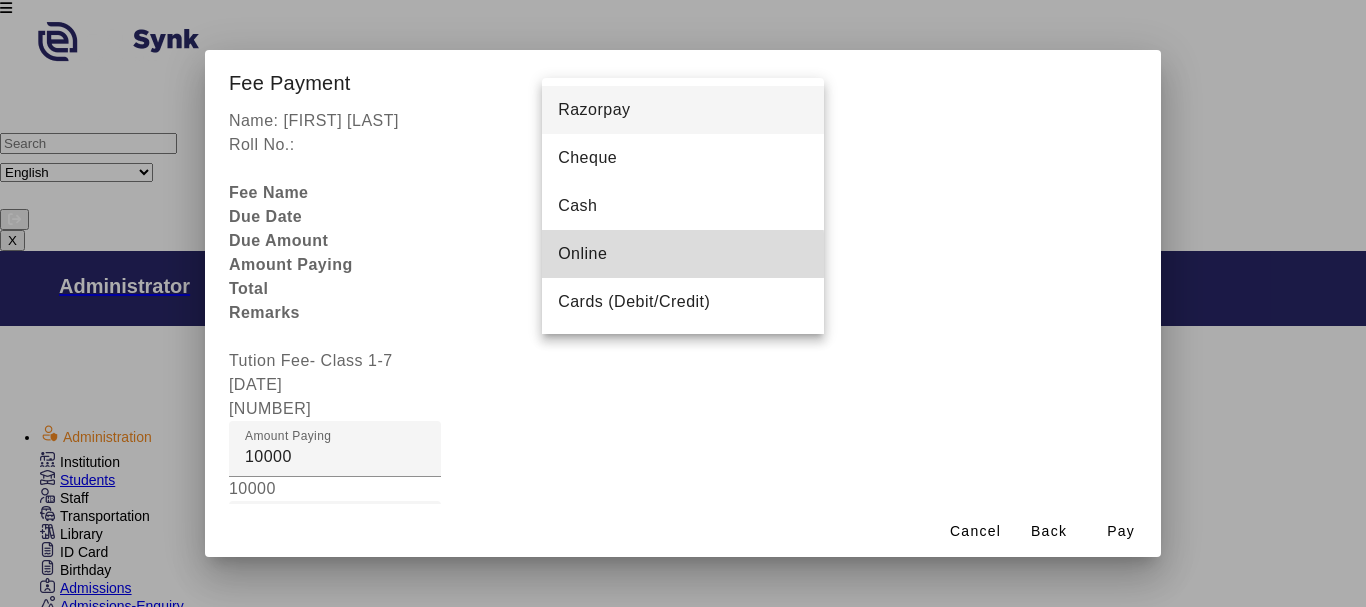 click on "Online" at bounding box center [582, 254] 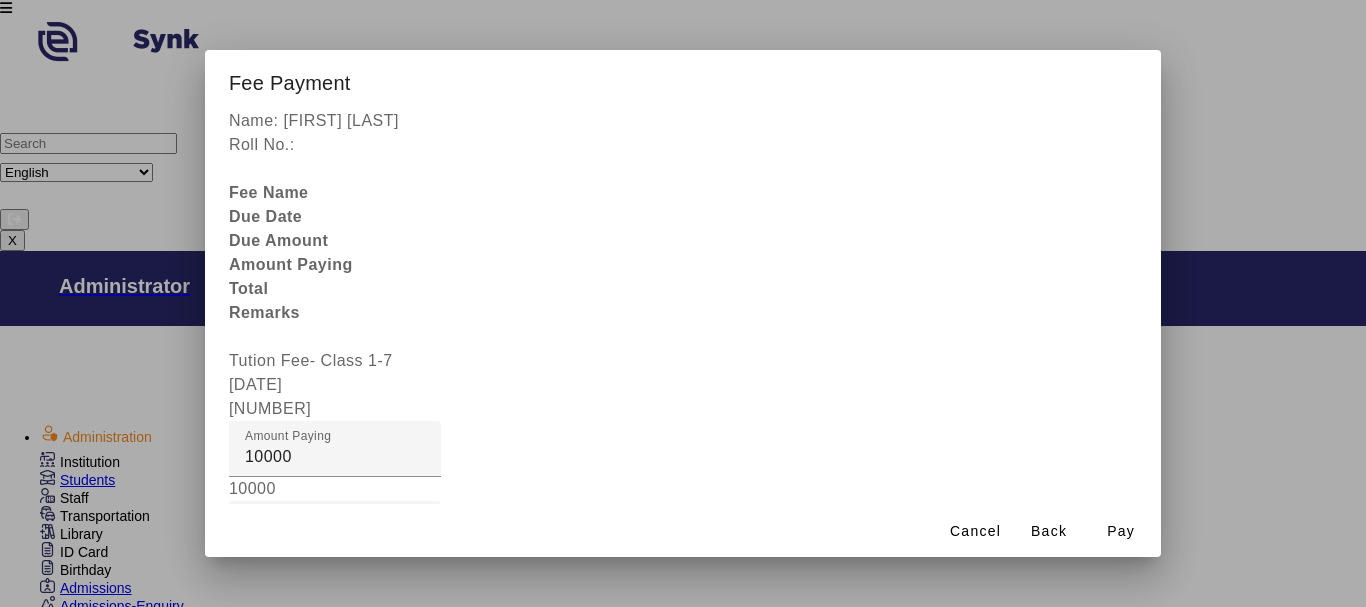 click at bounding box center (449, 945) 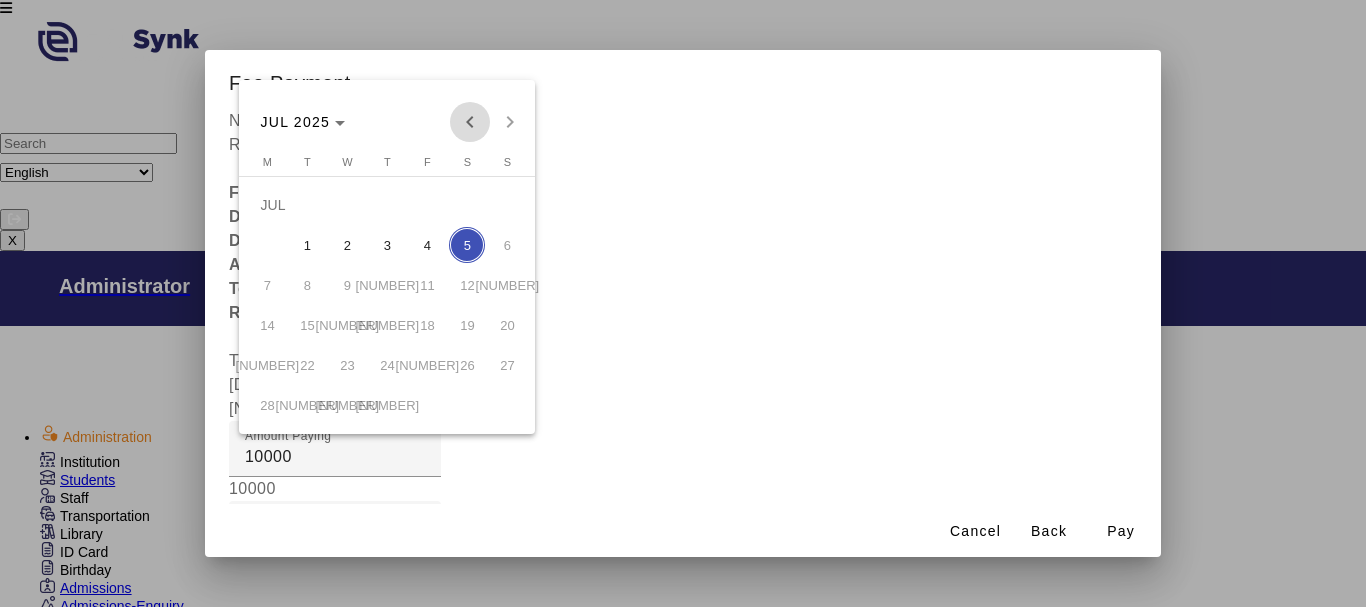 click at bounding box center [470, 122] 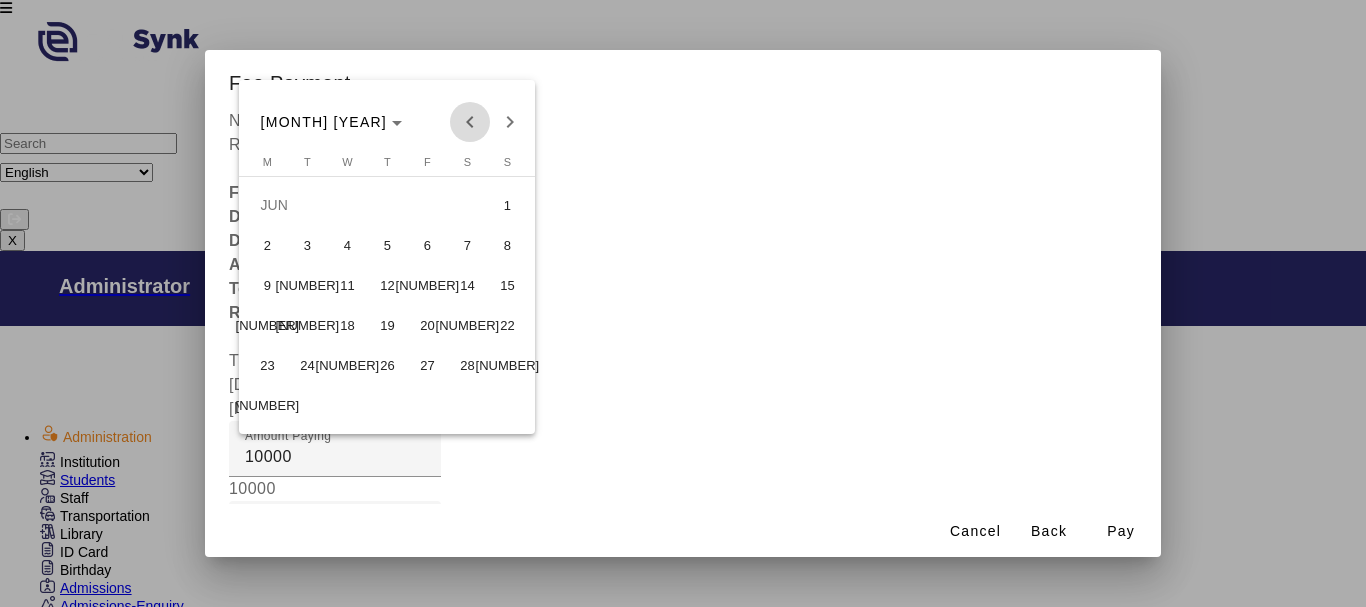 click at bounding box center (470, 122) 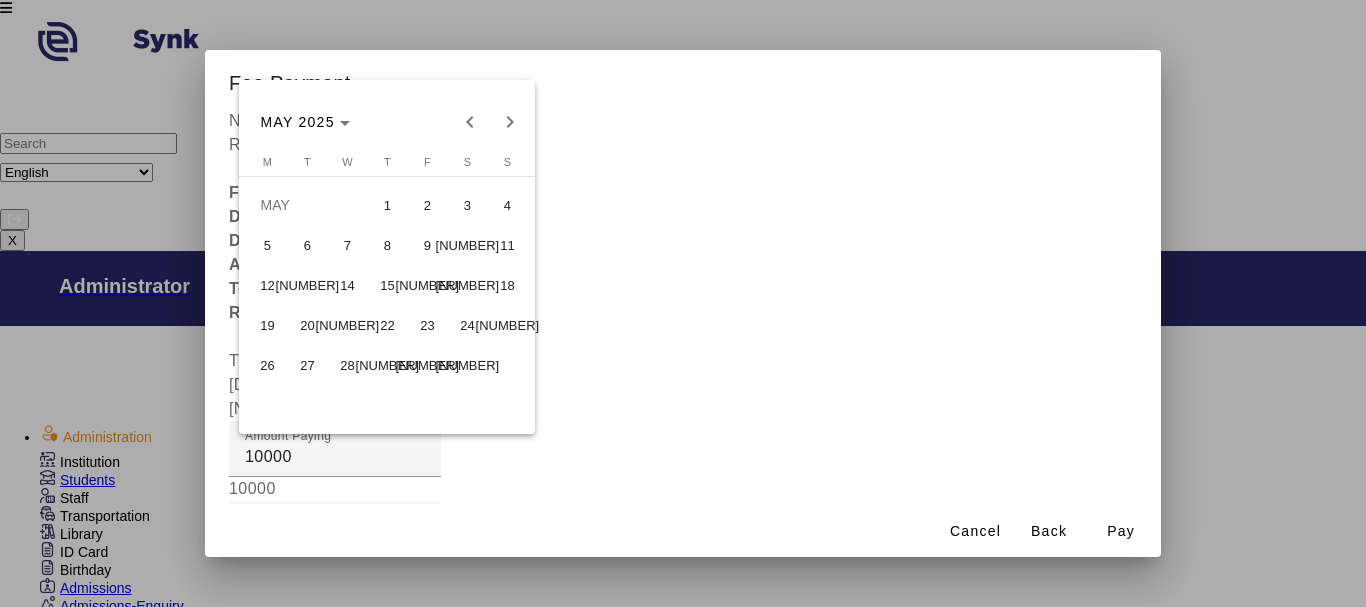 click on "23" at bounding box center (427, 325) 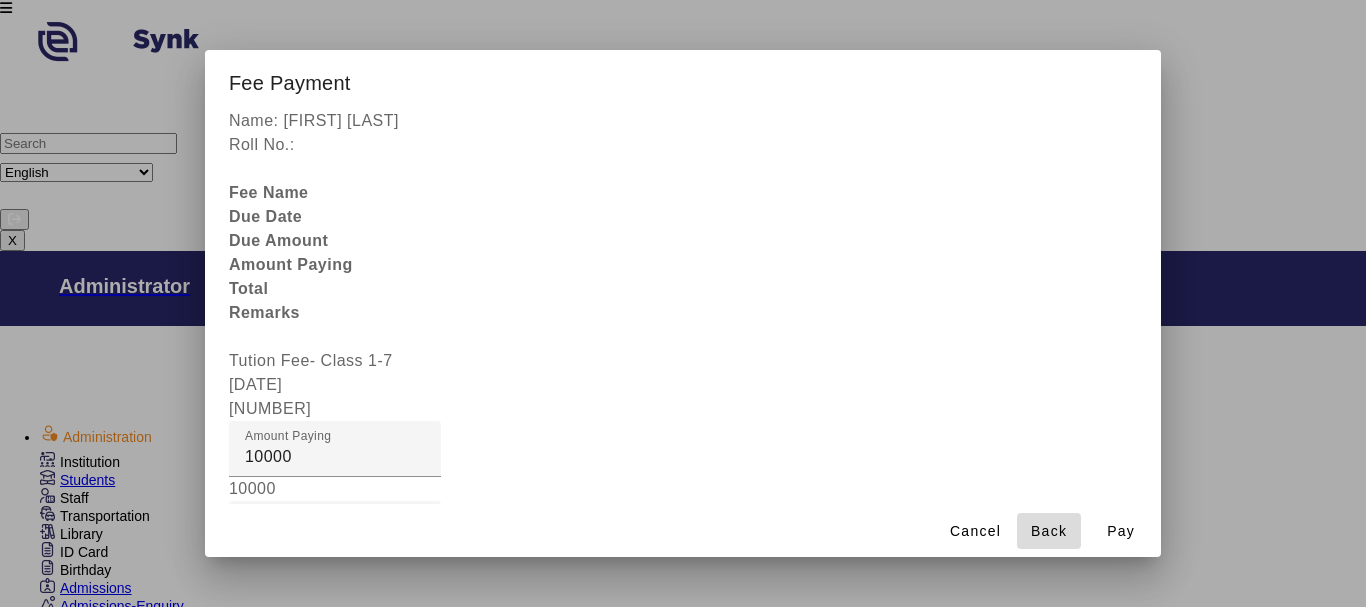 click on "Back" at bounding box center (1049, 531) 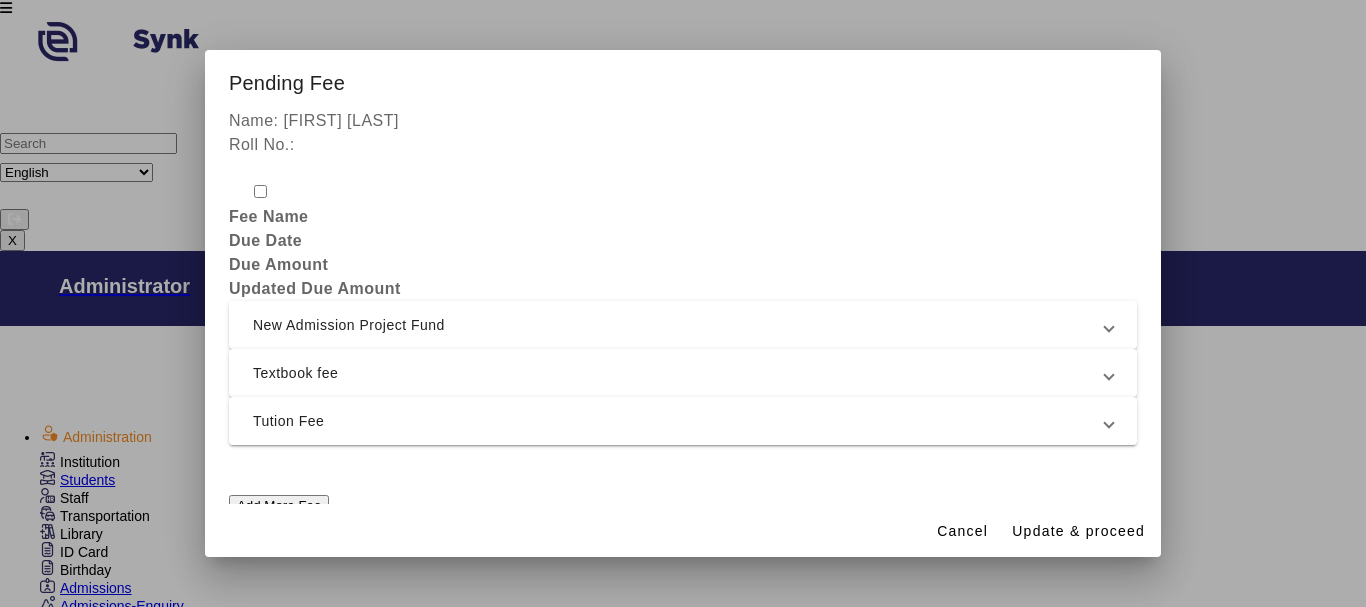click at bounding box center [683, 303] 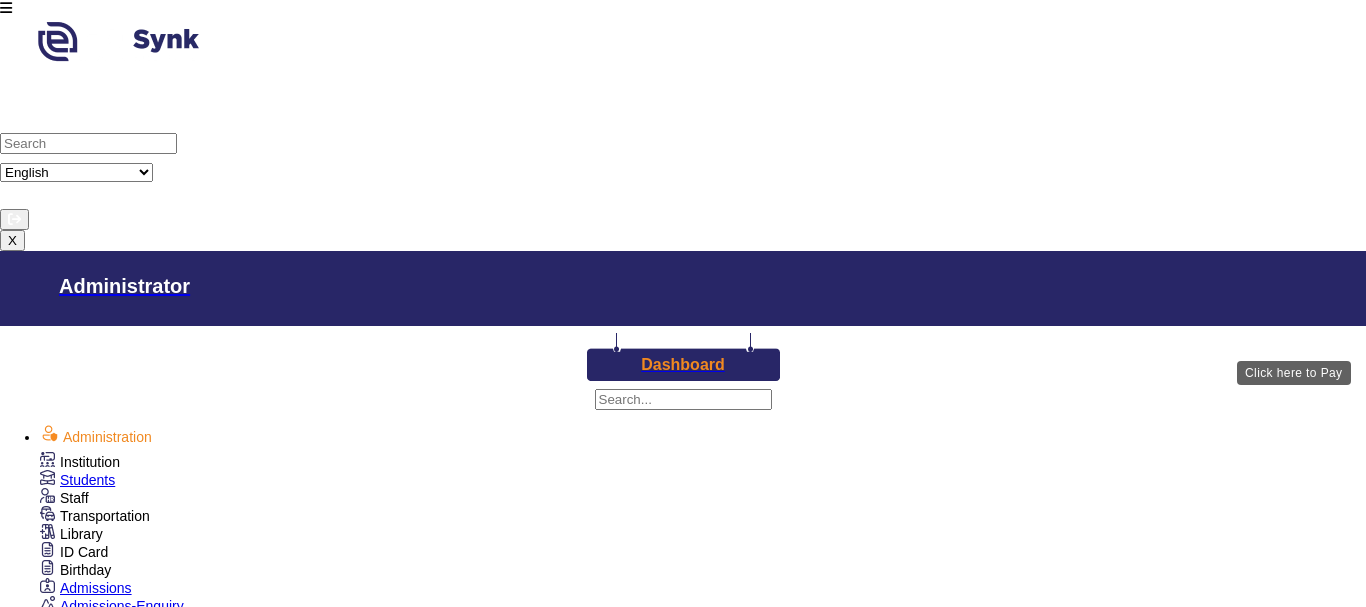 click on "View & Pay" at bounding box center (920, 3767) 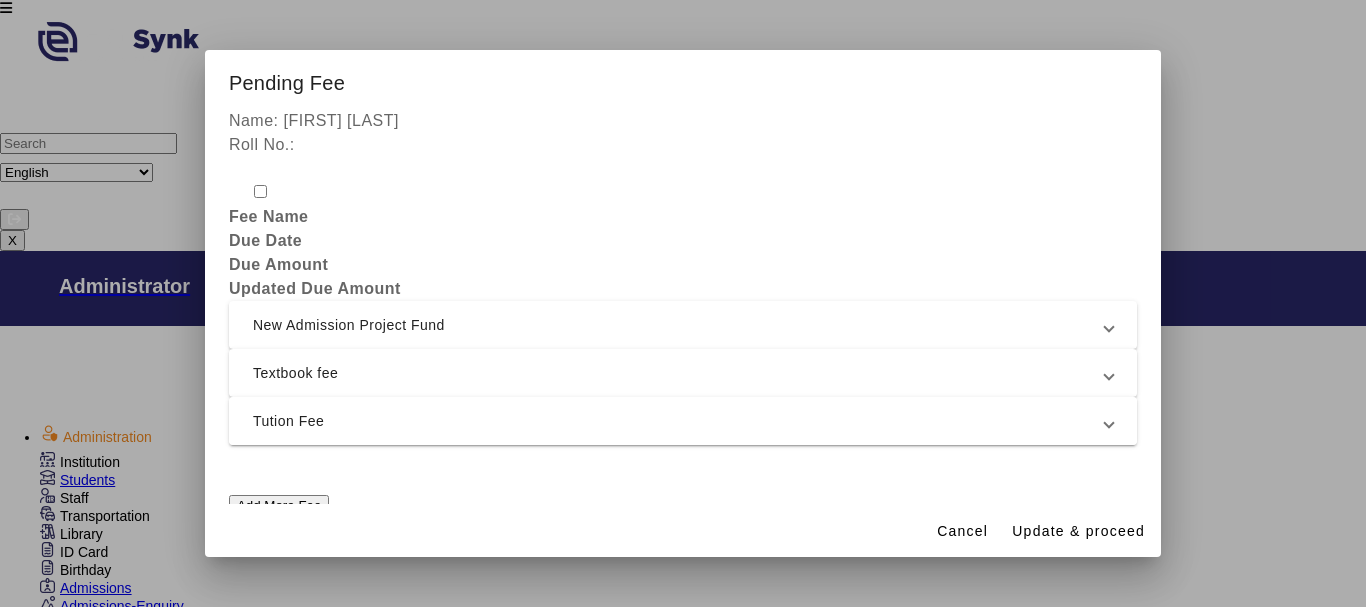 click on "Tution Fee" at bounding box center (679, 421) 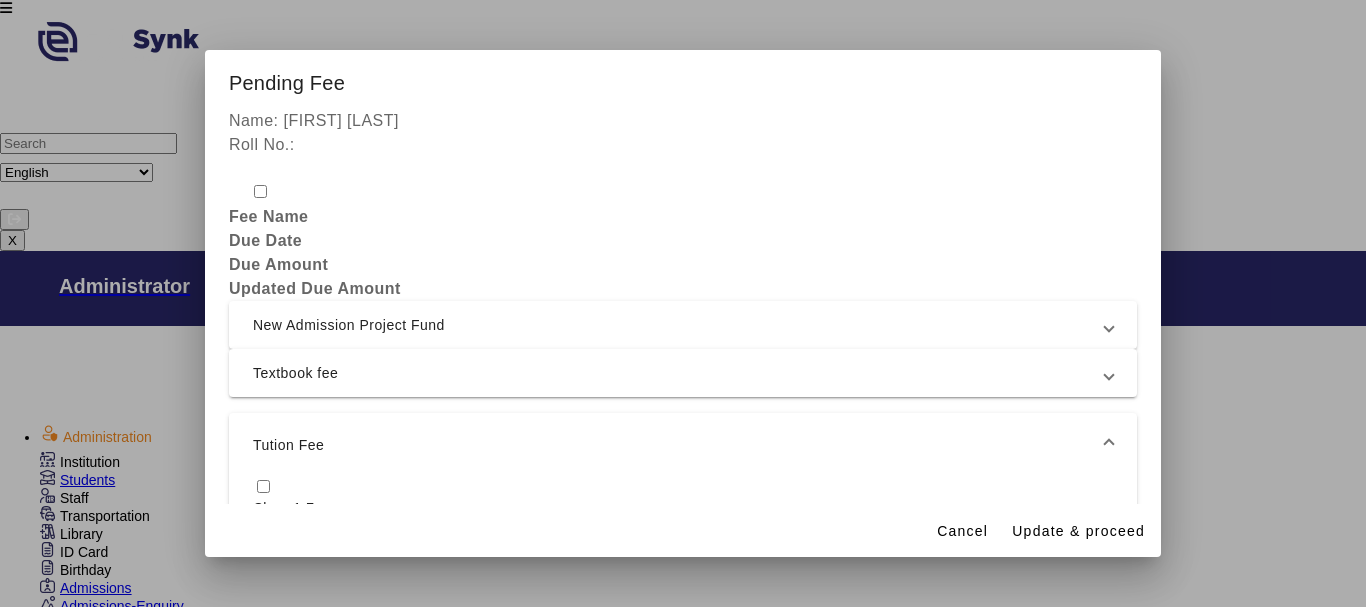 click at bounding box center [263, 486] 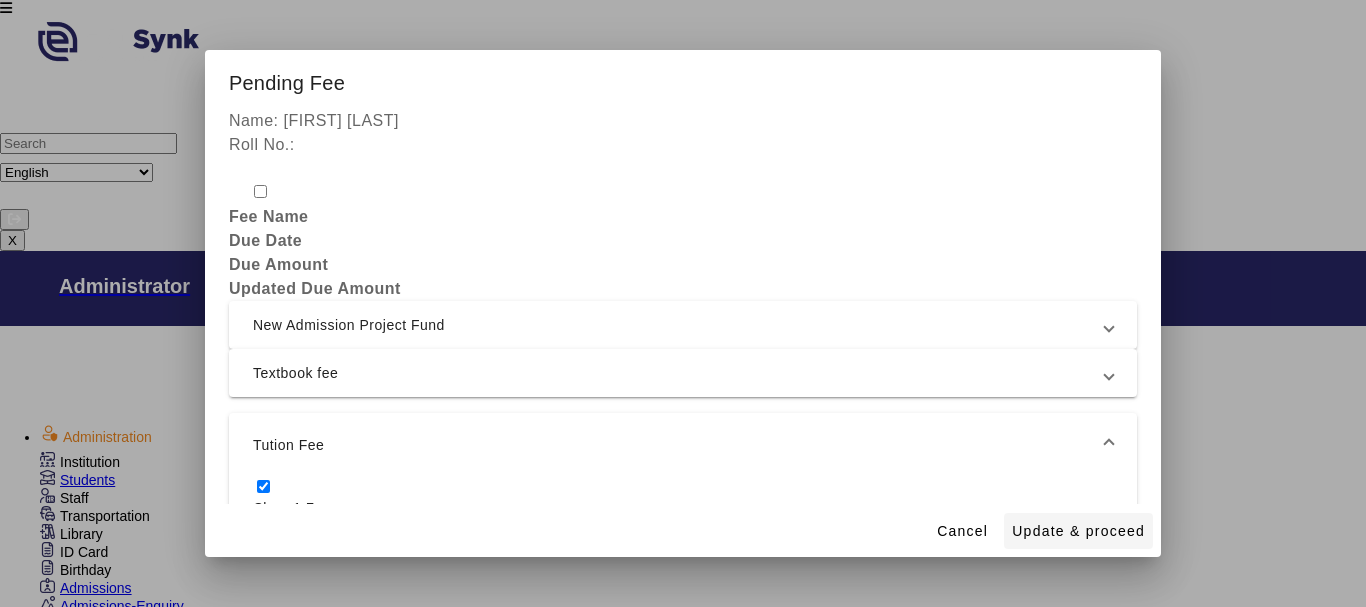 click on "Update & proceed" at bounding box center (1078, 531) 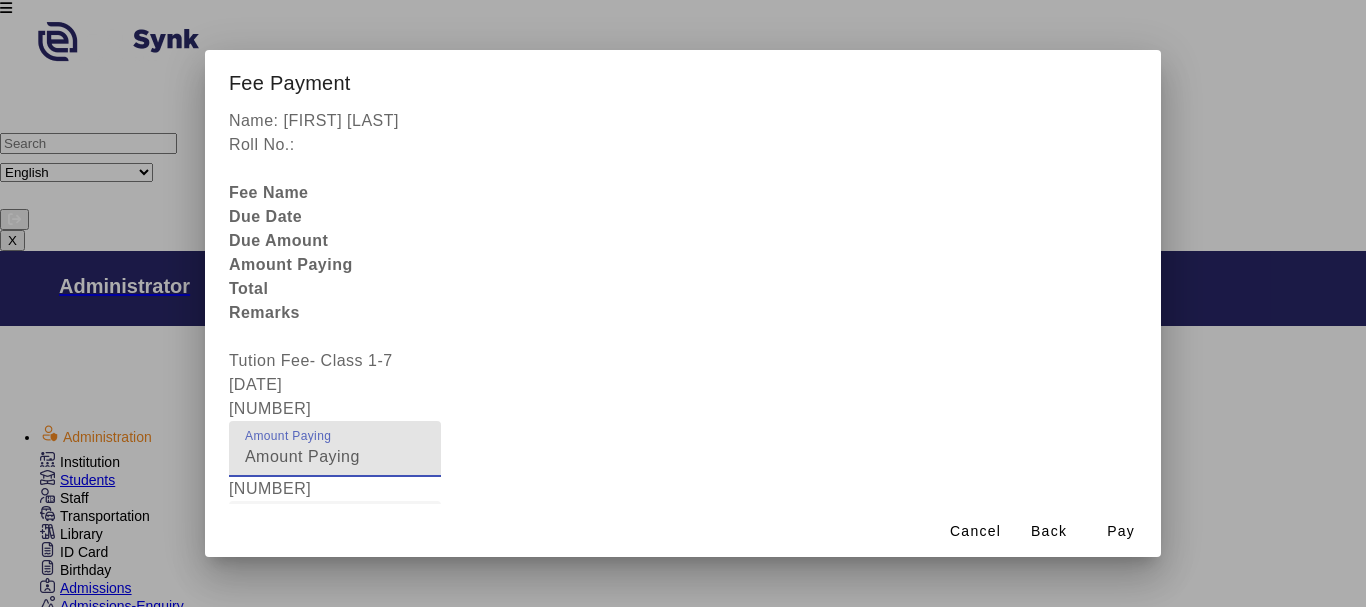click on "[NUMBER]" at bounding box center [335, 457] 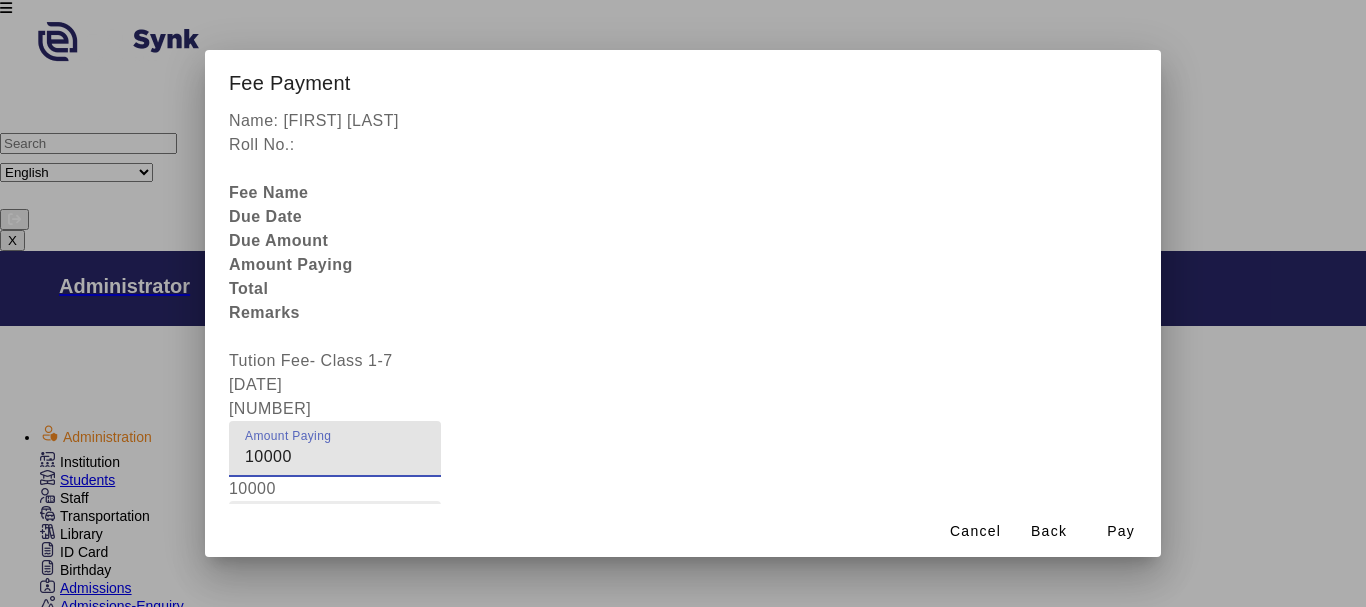 type on "10000" 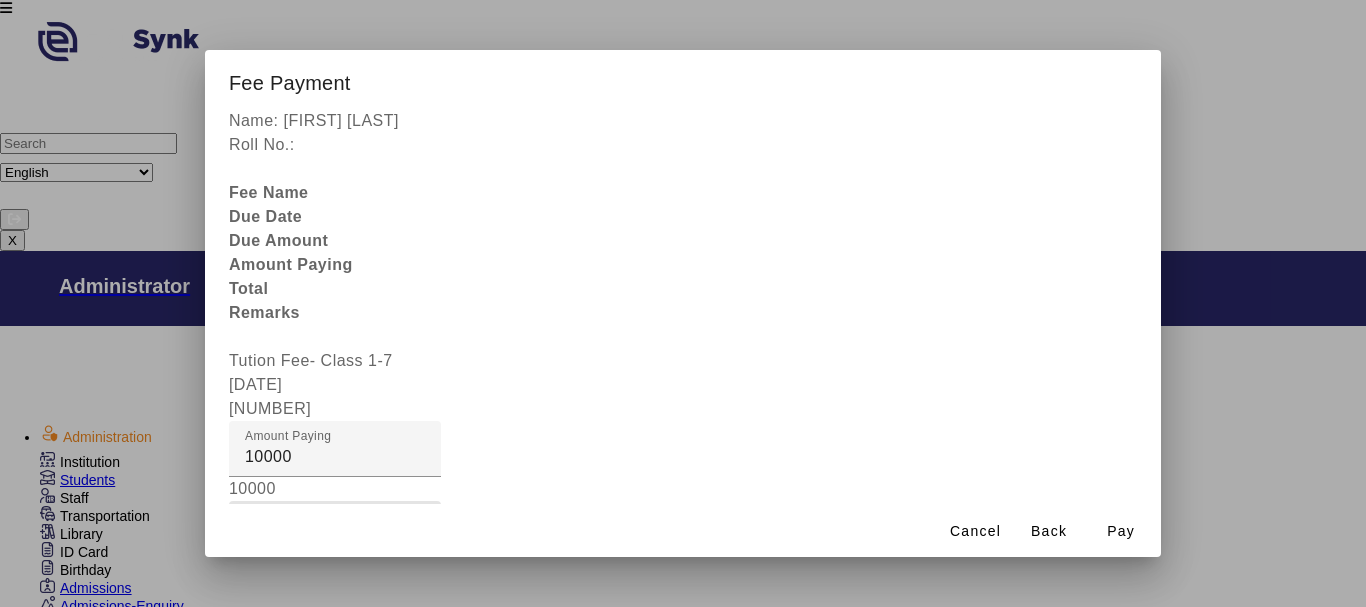 click on "Fee Remarks" at bounding box center (335, 537) 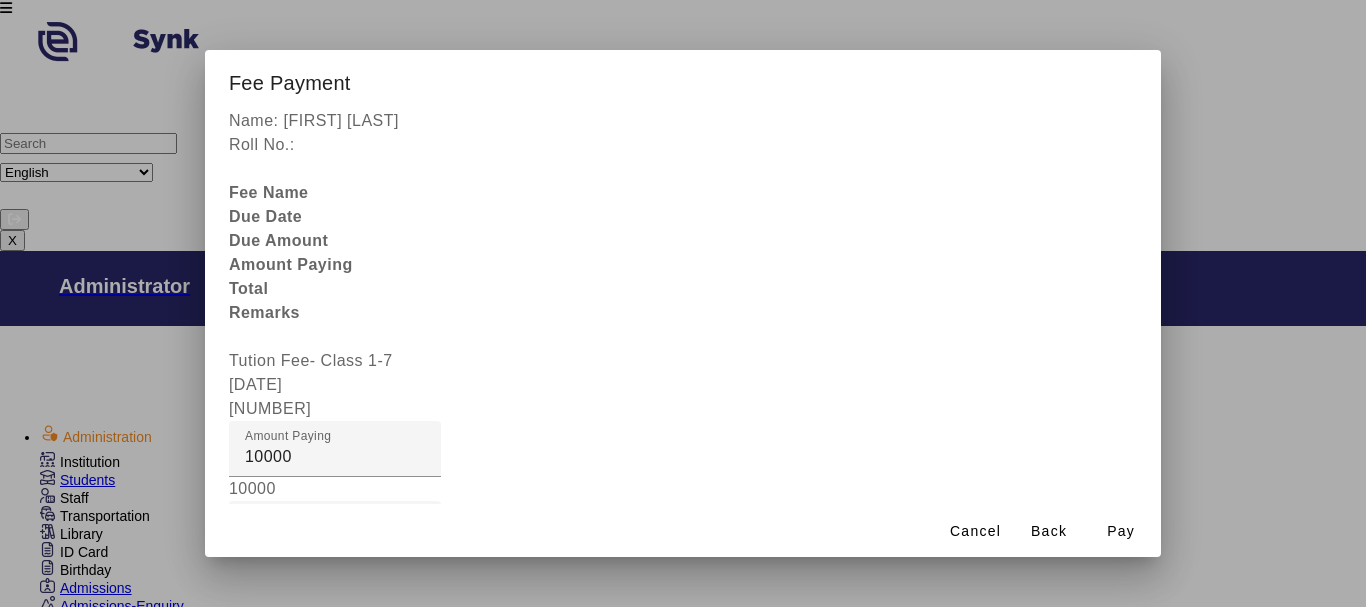 click at bounding box center [335, 609] 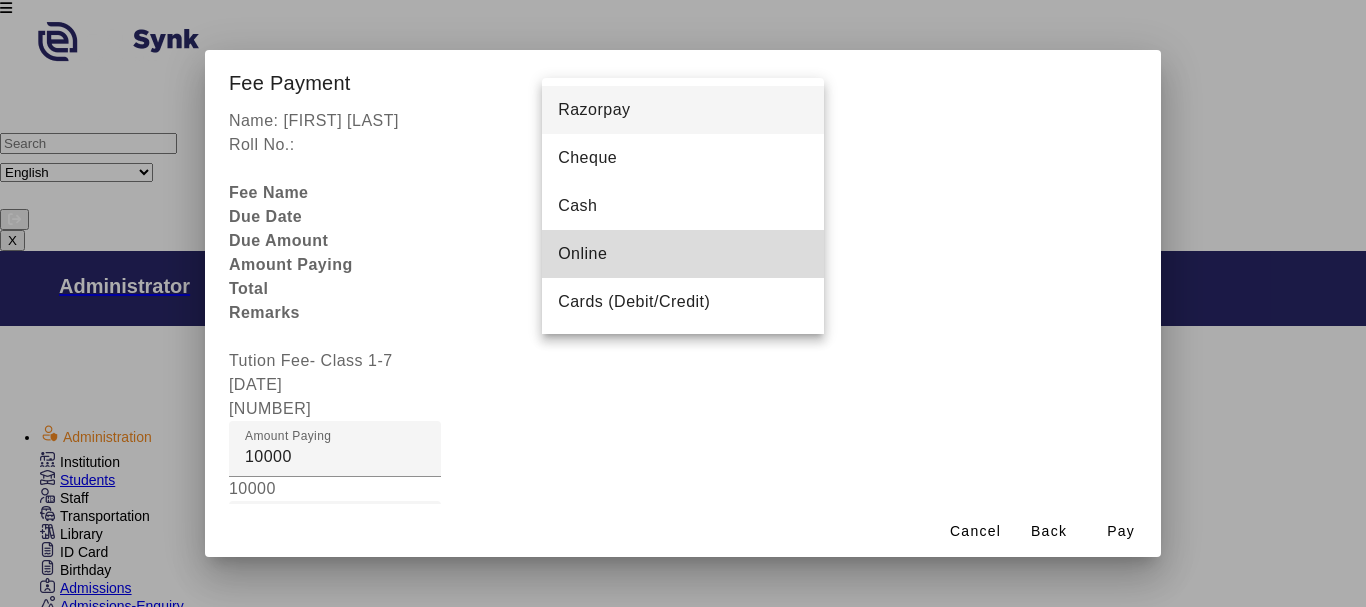 click on "Online" at bounding box center [582, 254] 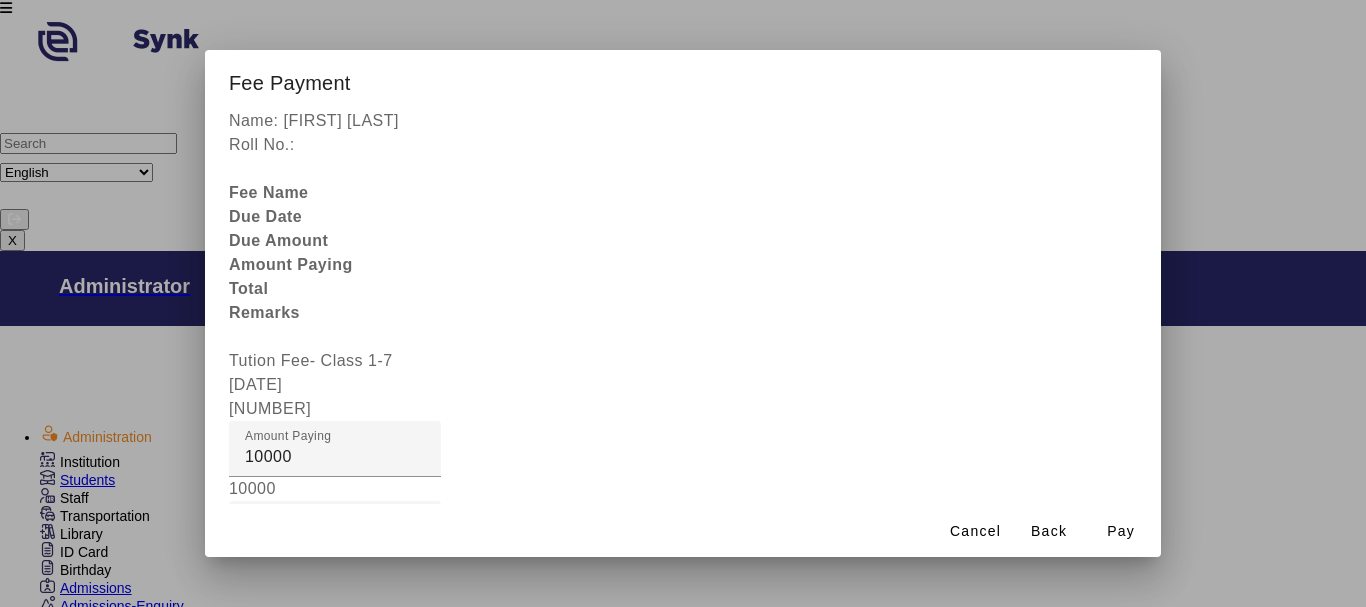 click at bounding box center [449, 945] 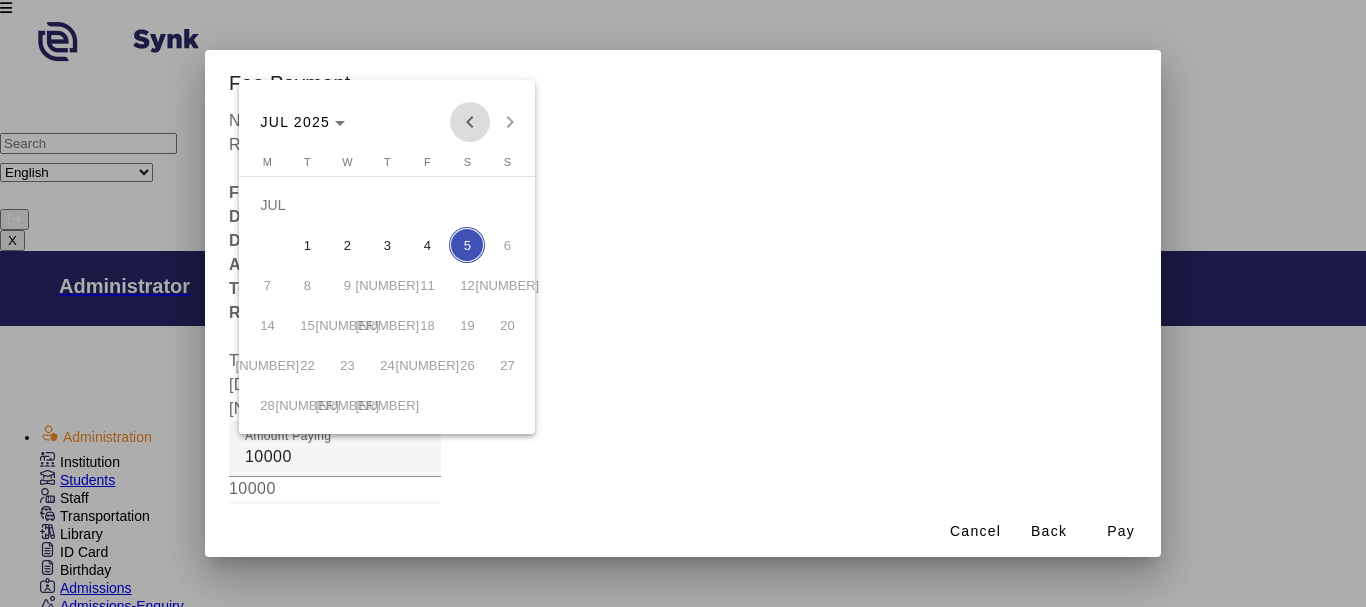 click at bounding box center (470, 122) 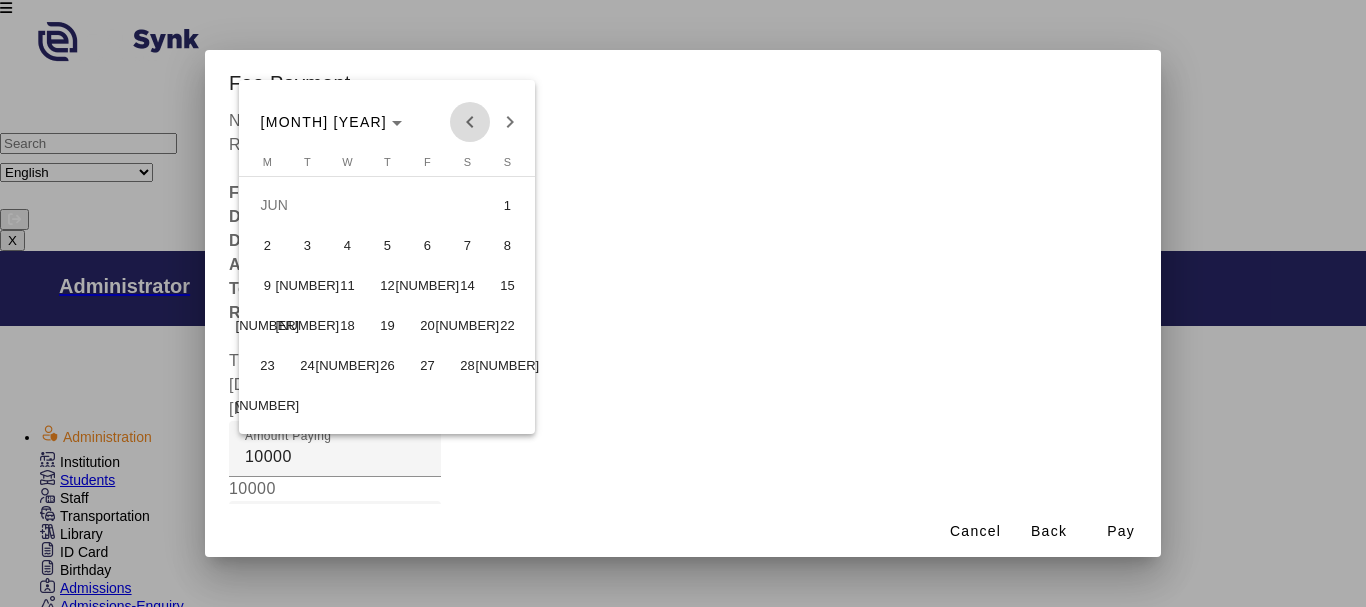 click at bounding box center [470, 122] 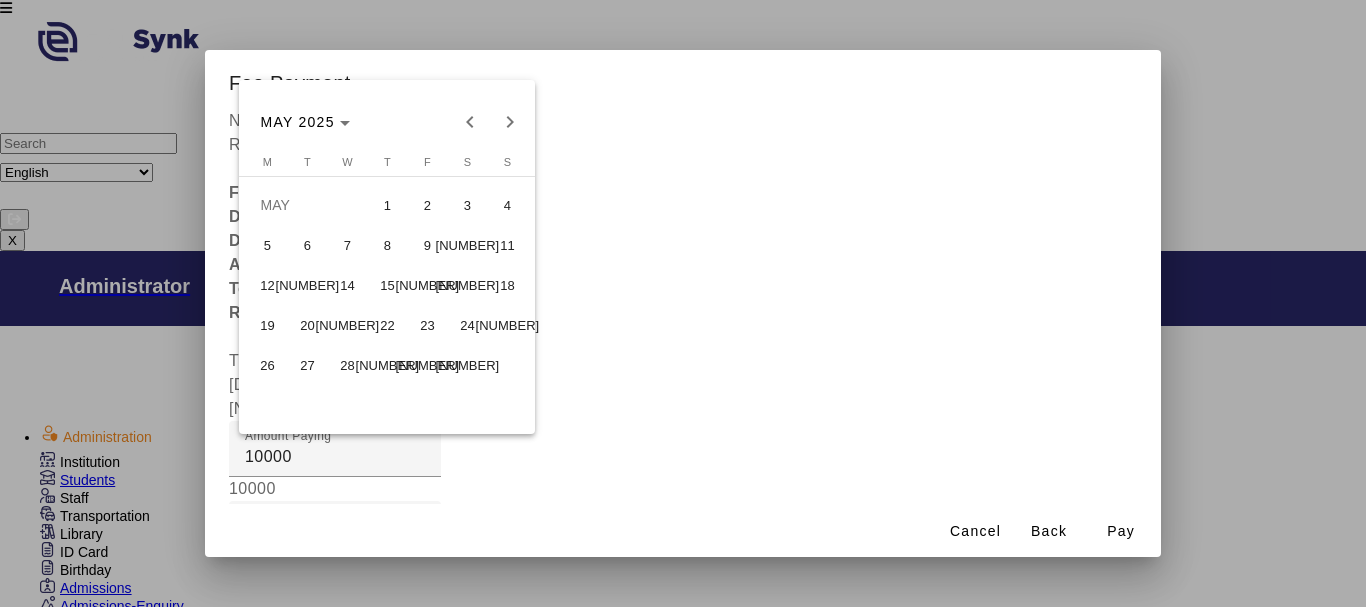 click on "23" at bounding box center [427, 325] 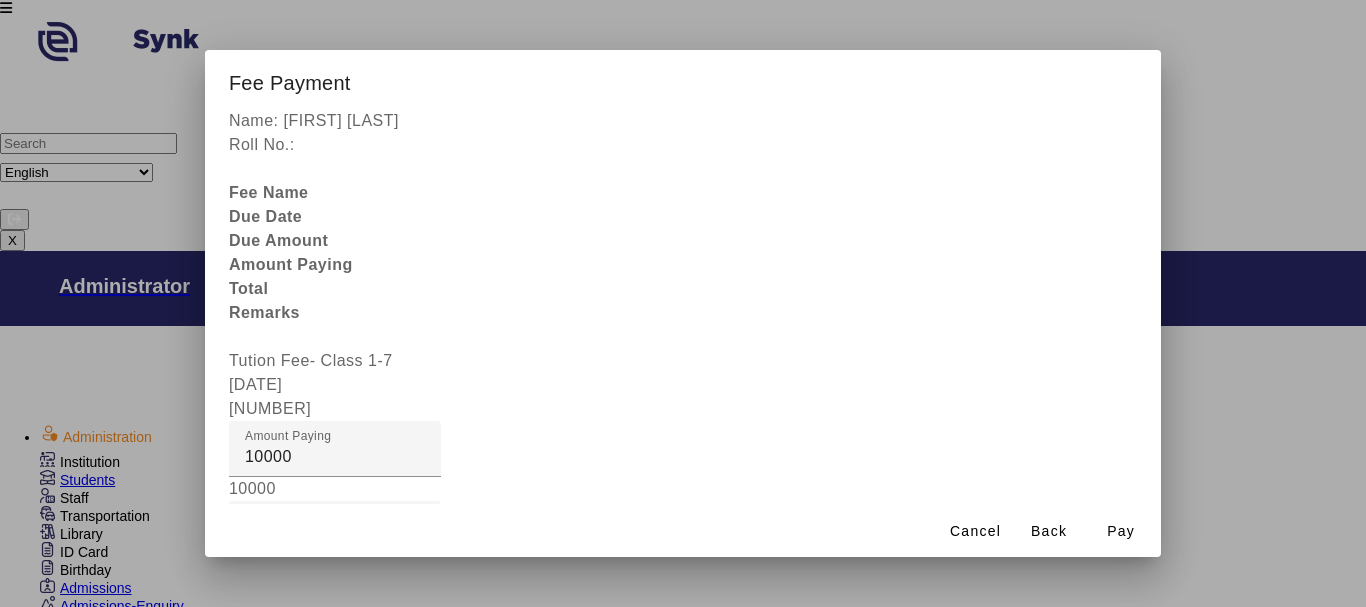click at bounding box center (335, 721) 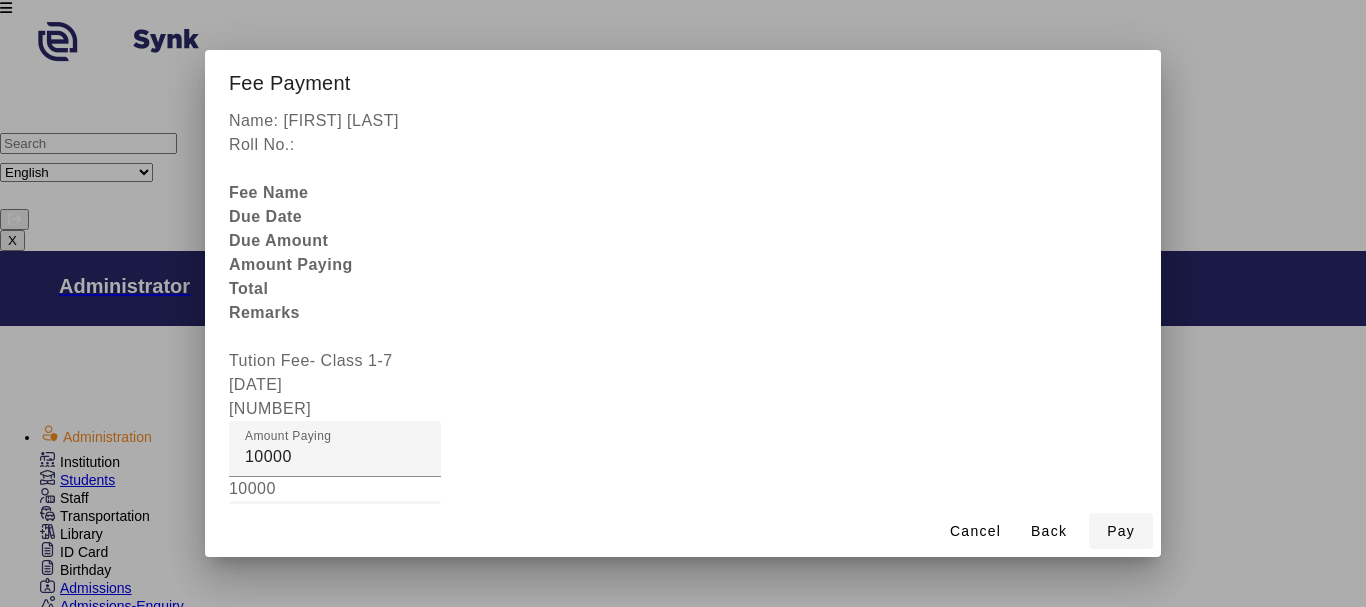 type on "[NUMBER]" 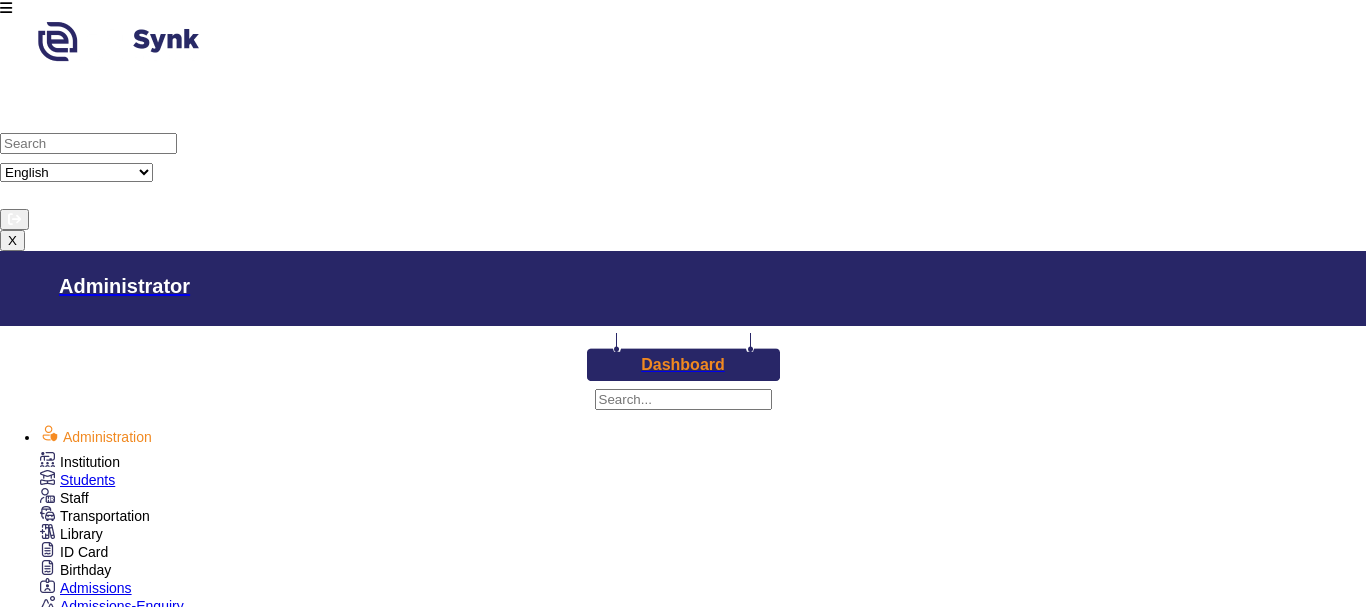 scroll, scrollTop: 122, scrollLeft: 0, axis: vertical 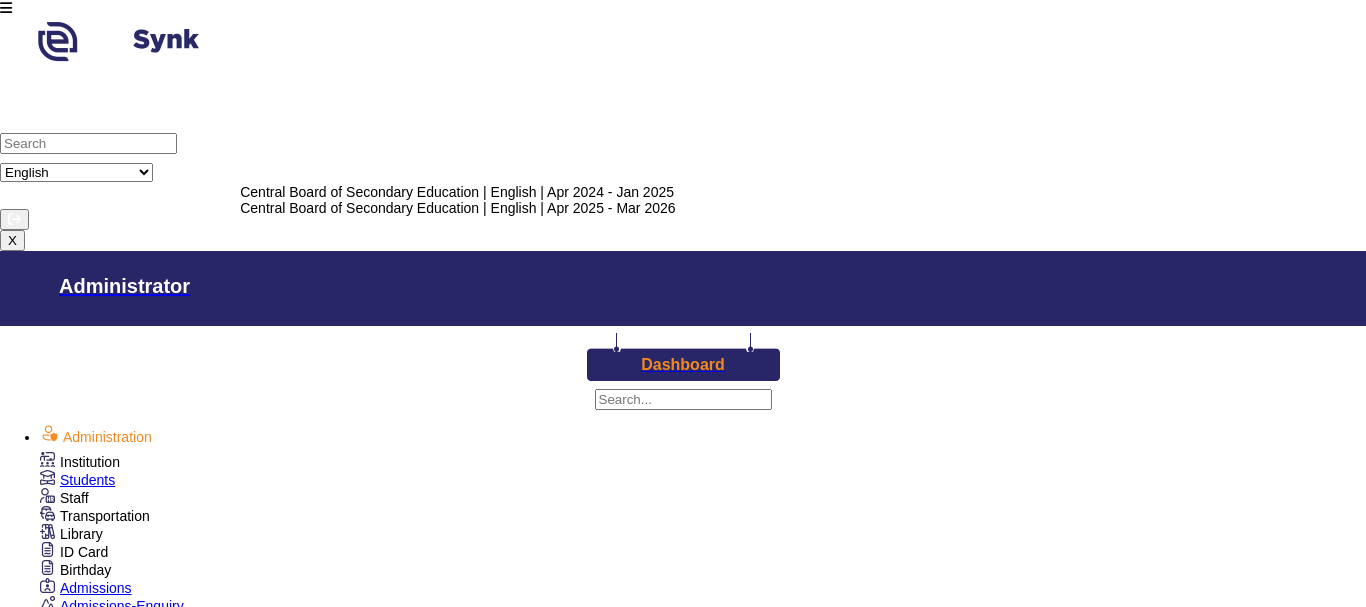 click on "Select Session" at bounding box center [62, 1511] 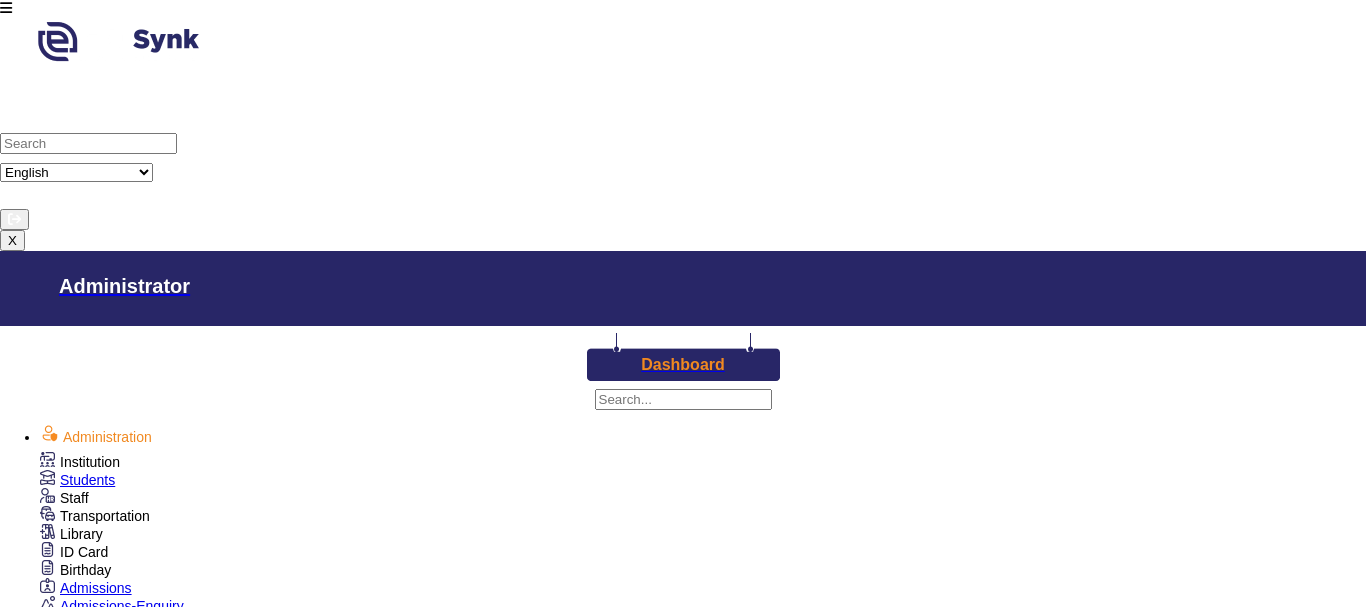 scroll, scrollTop: 0, scrollLeft: 0, axis: both 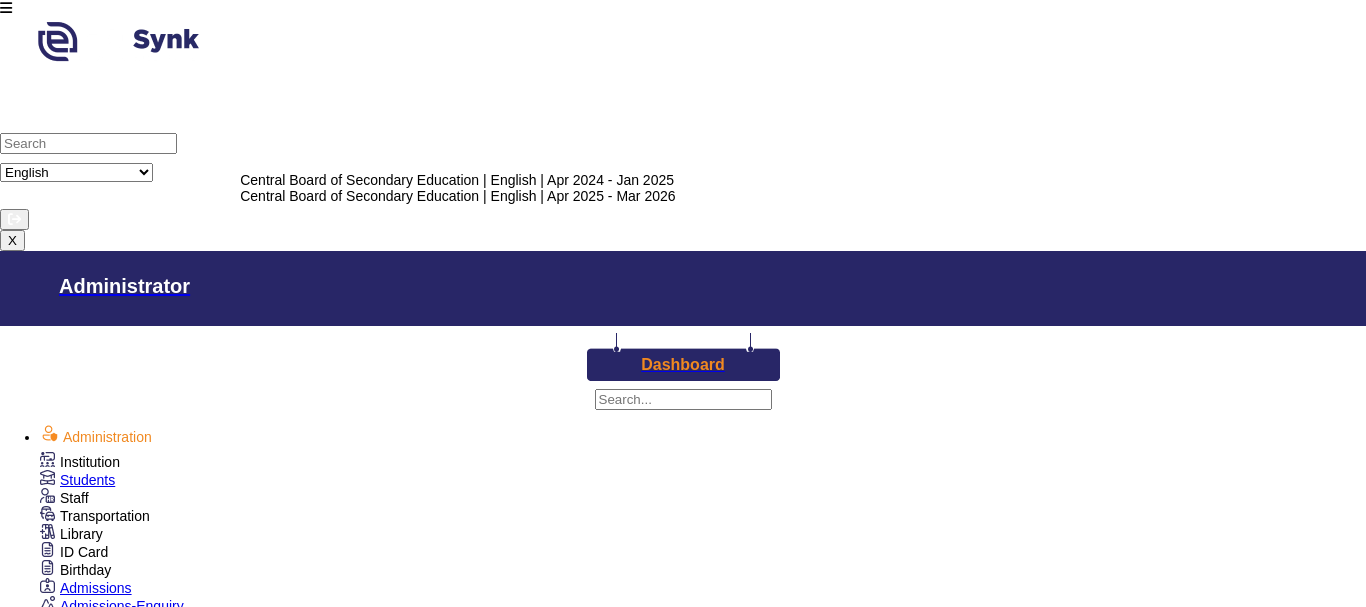 click on "Select Session" at bounding box center [62, 1511] 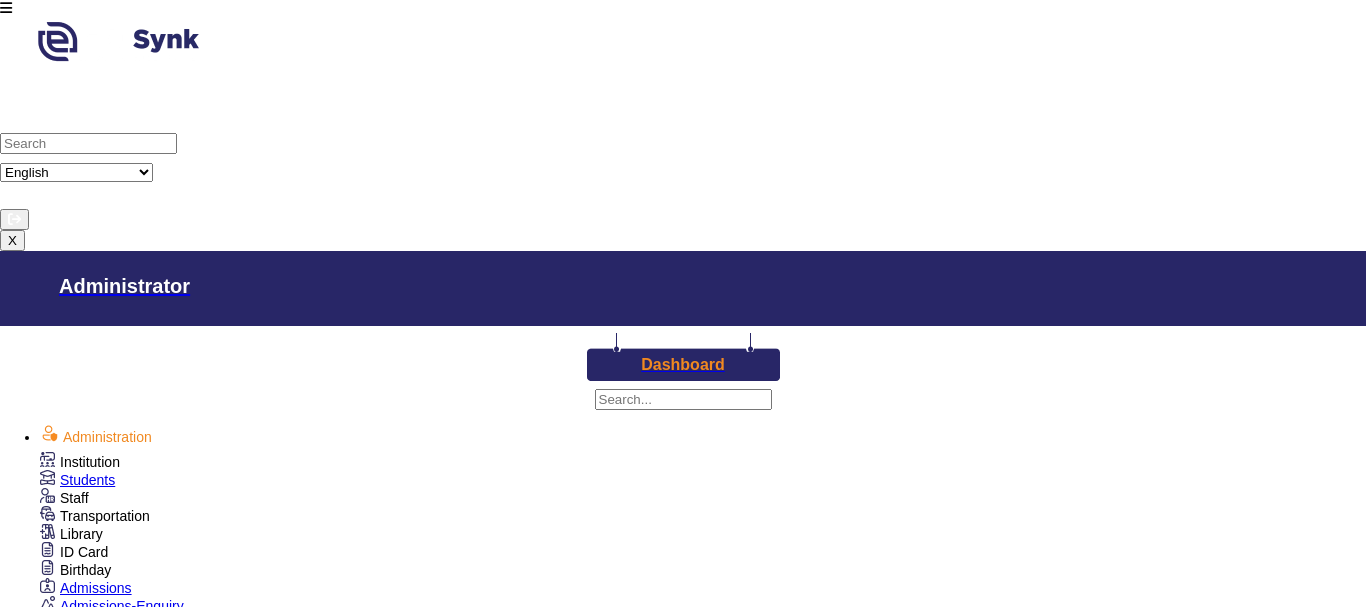 scroll, scrollTop: 17, scrollLeft: 0, axis: vertical 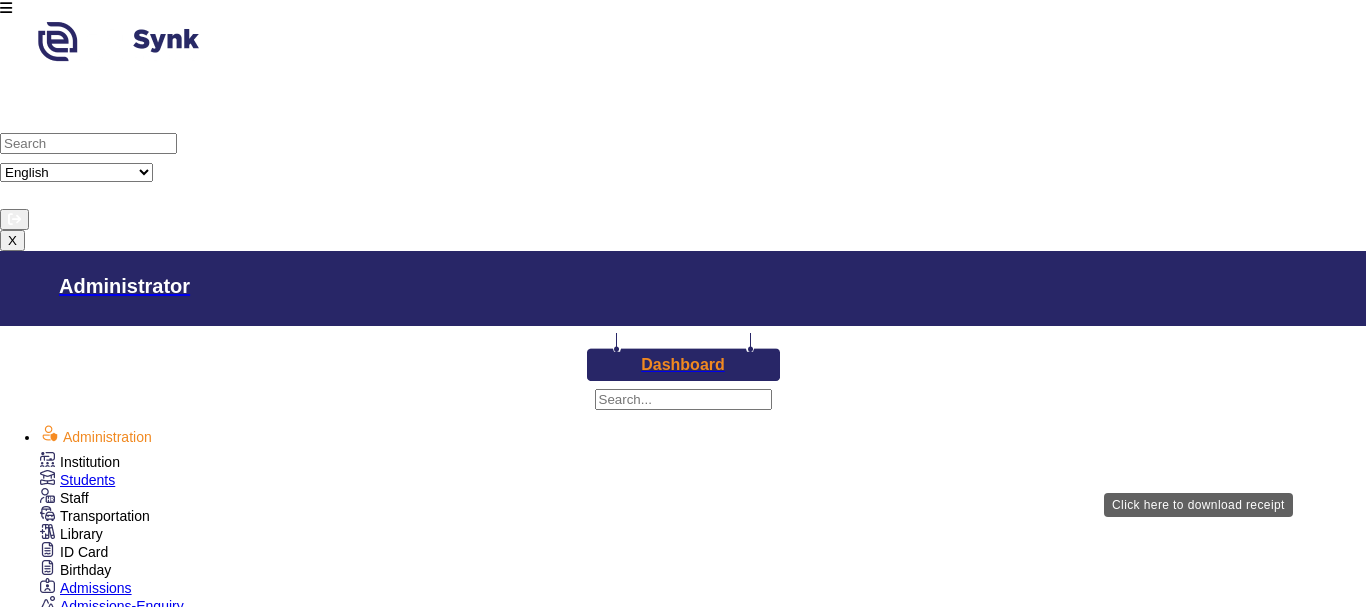 click on "Download Receipt" at bounding box center (781, 1739) 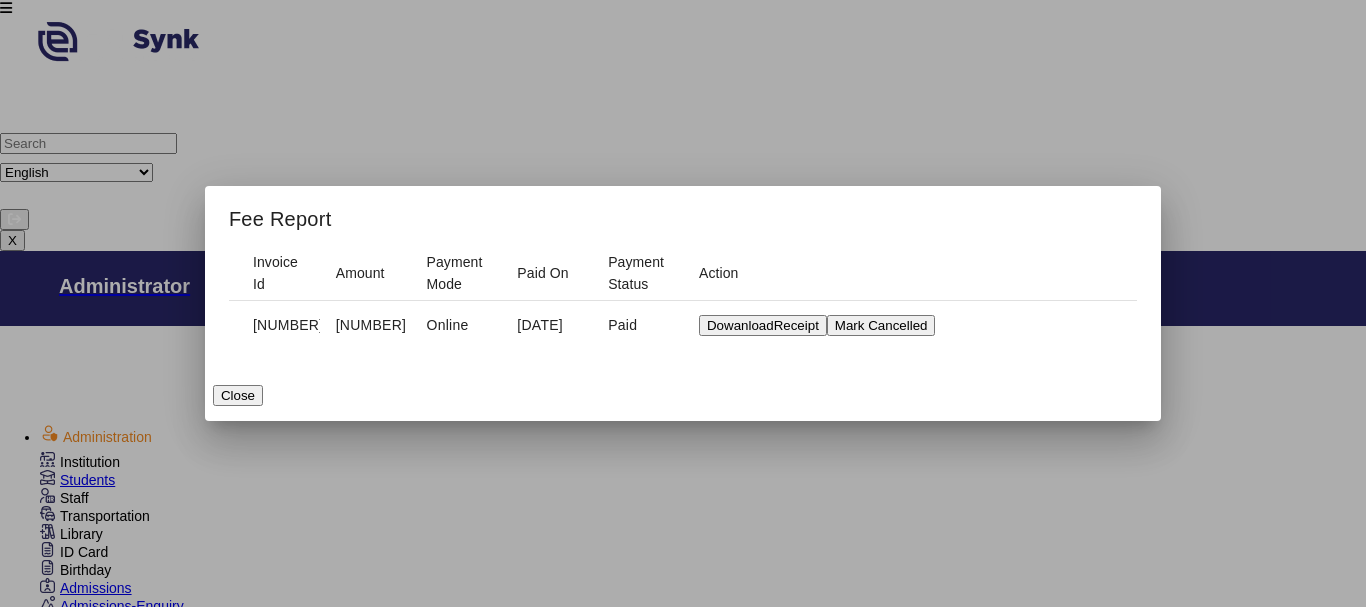 click at bounding box center [683, 303] 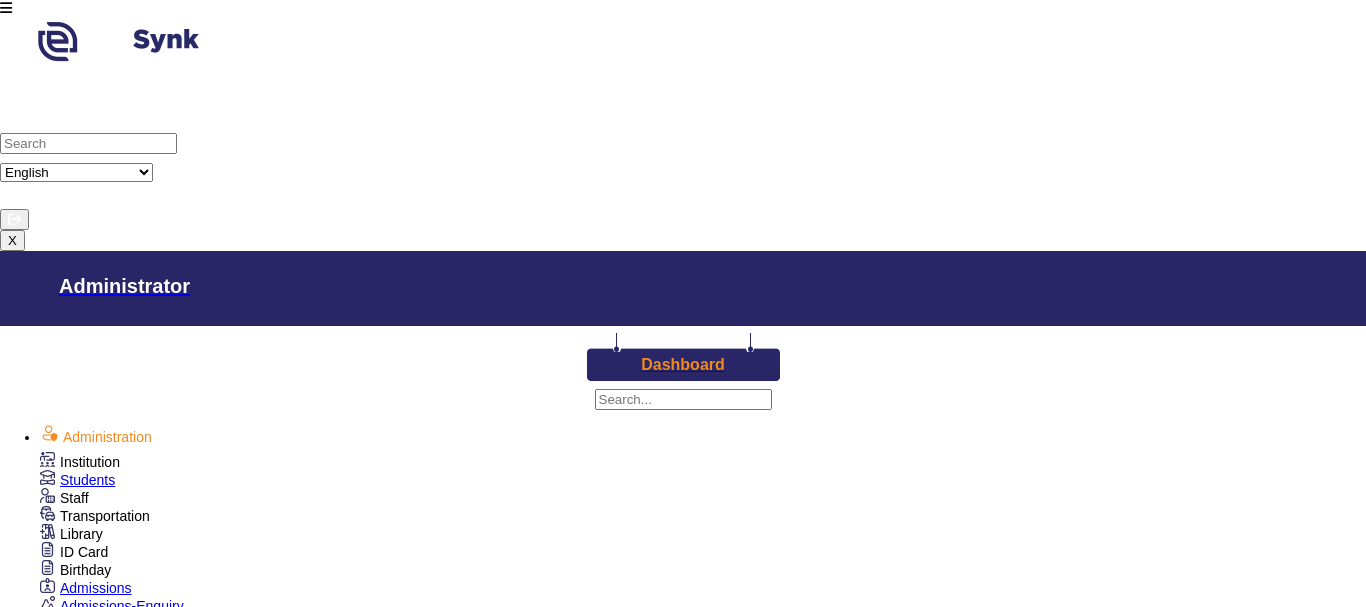click on "Class I" at bounding box center (410, 1543) 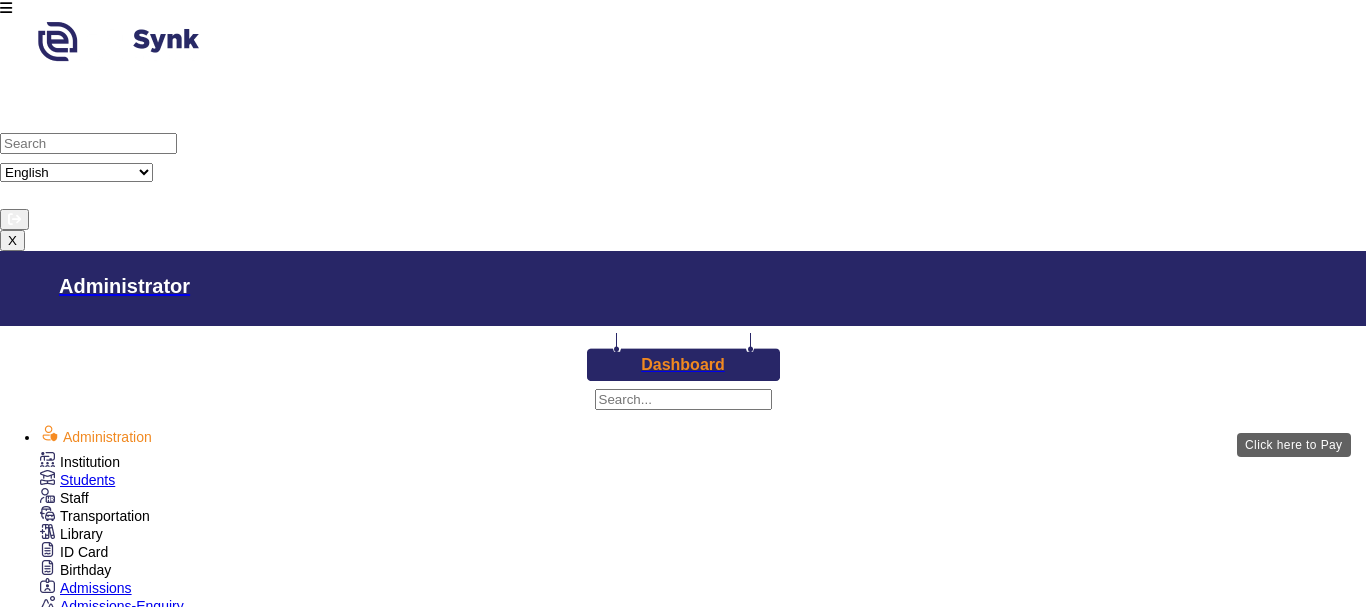 click on "View & Pay" at bounding box center (909, 2519) 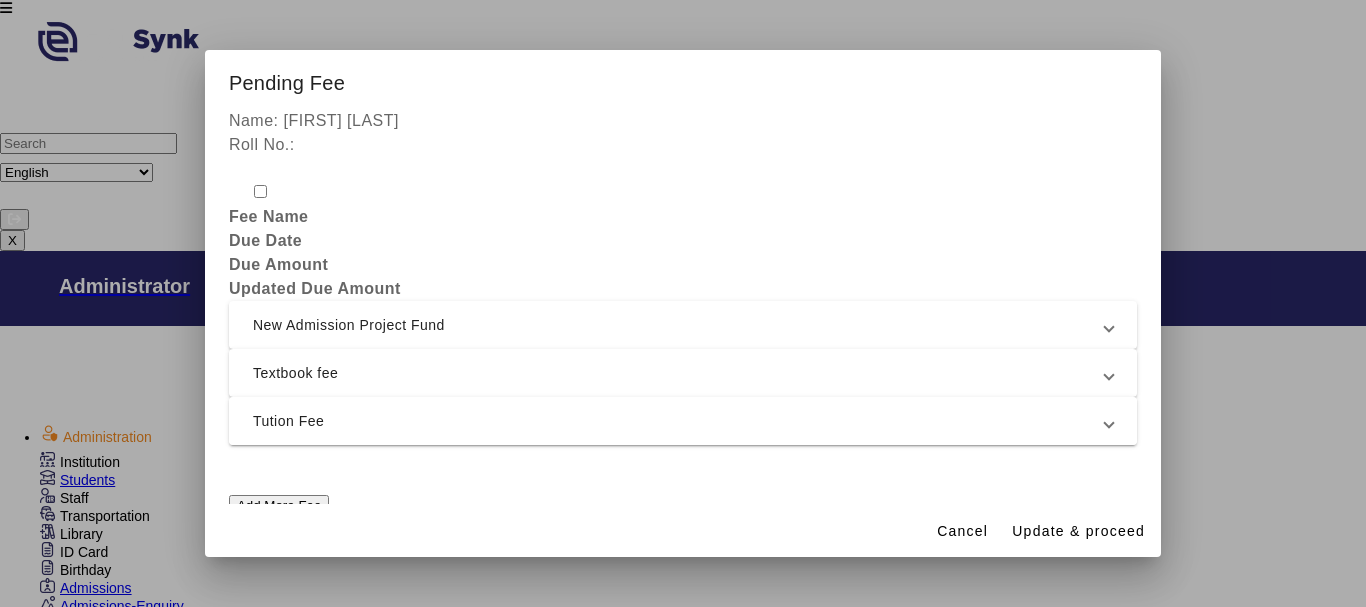 click on "Tution Fee" at bounding box center (679, 421) 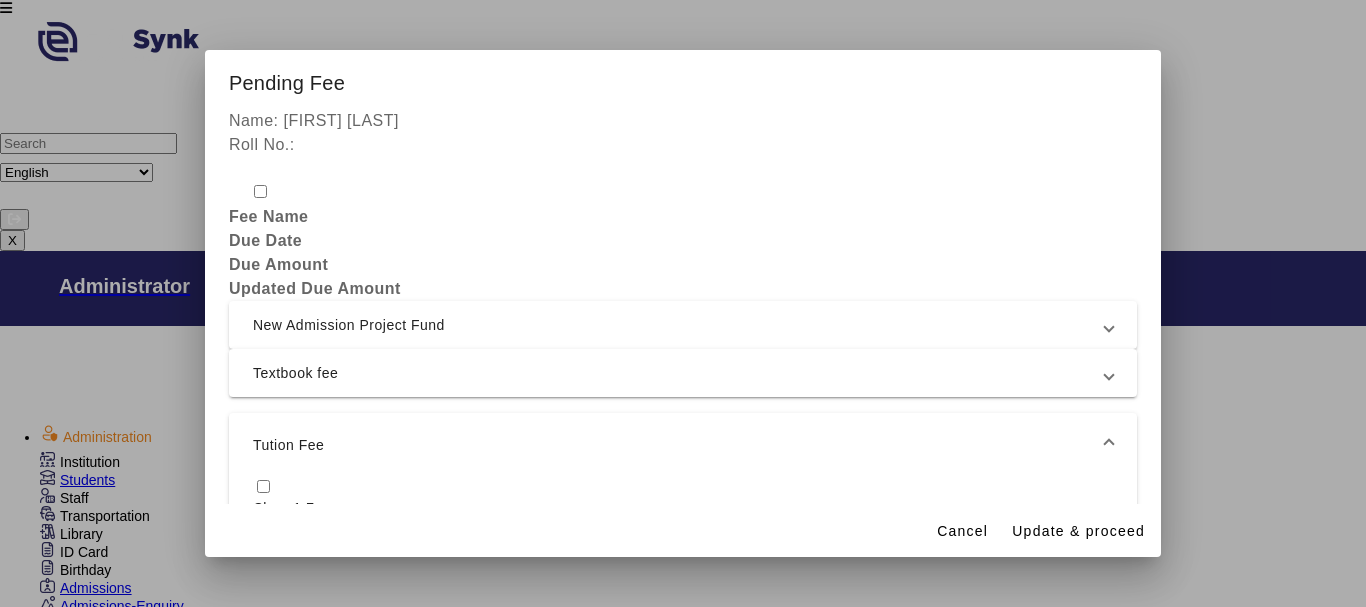 click at bounding box center (263, 486) 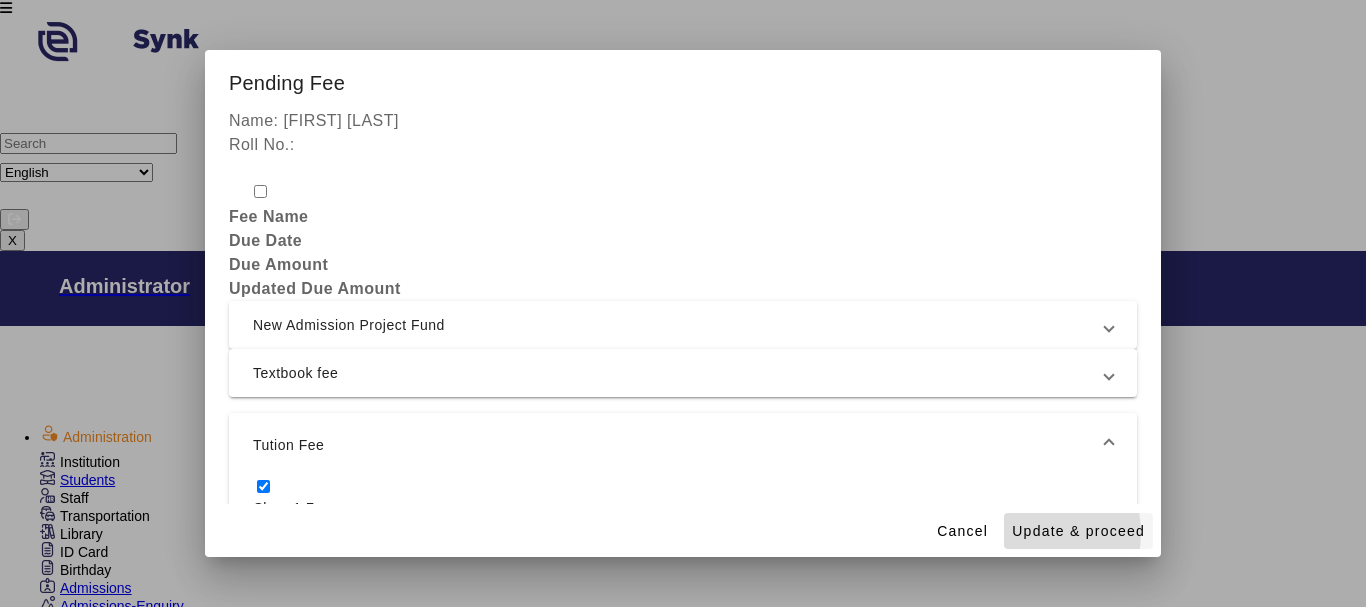 click on "Update & proceed" at bounding box center (1078, 531) 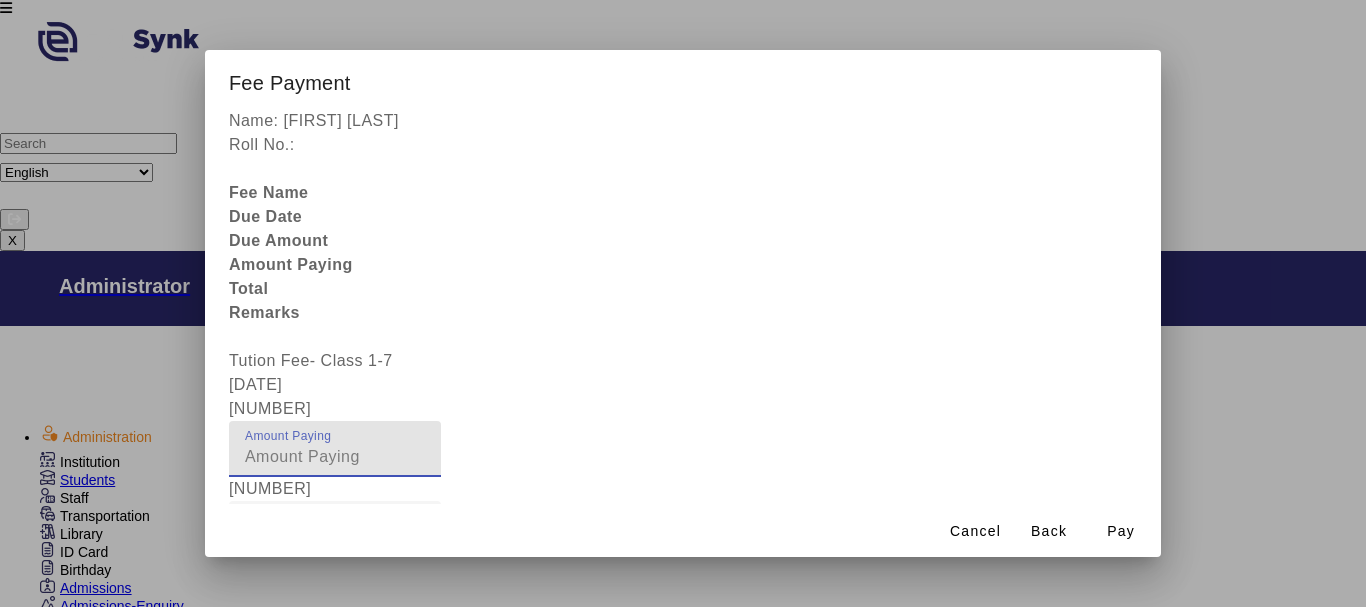 click on "[NUMBER]" at bounding box center (335, 457) 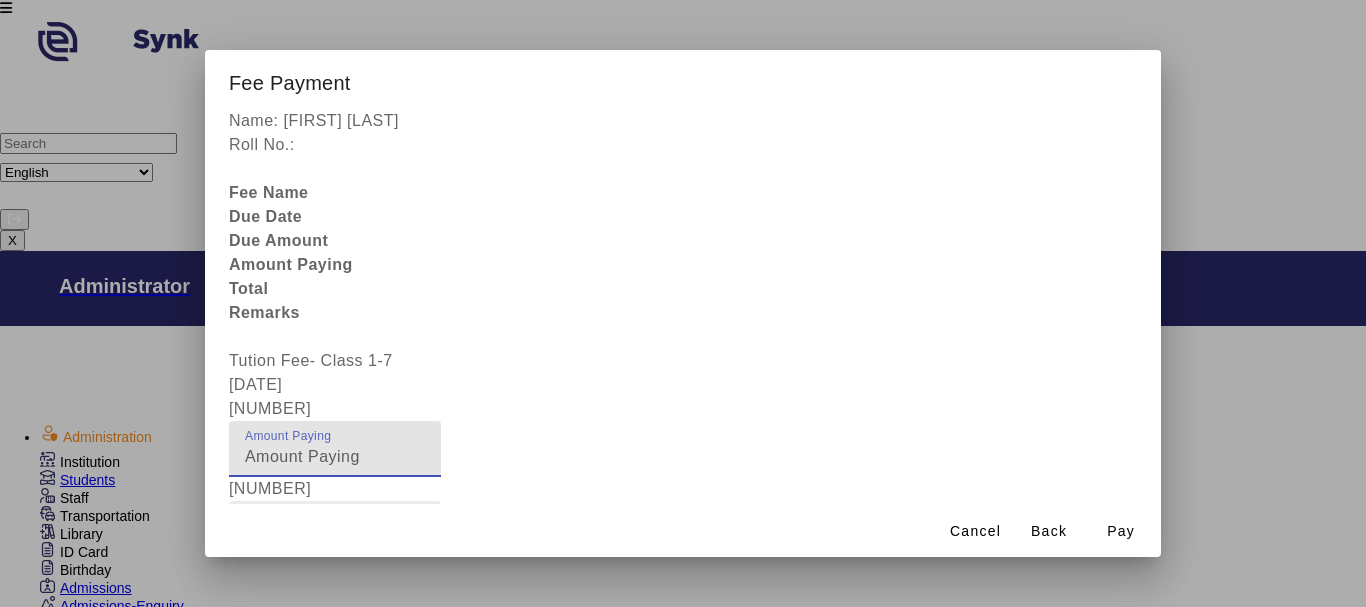 type on "[NUMBER]" 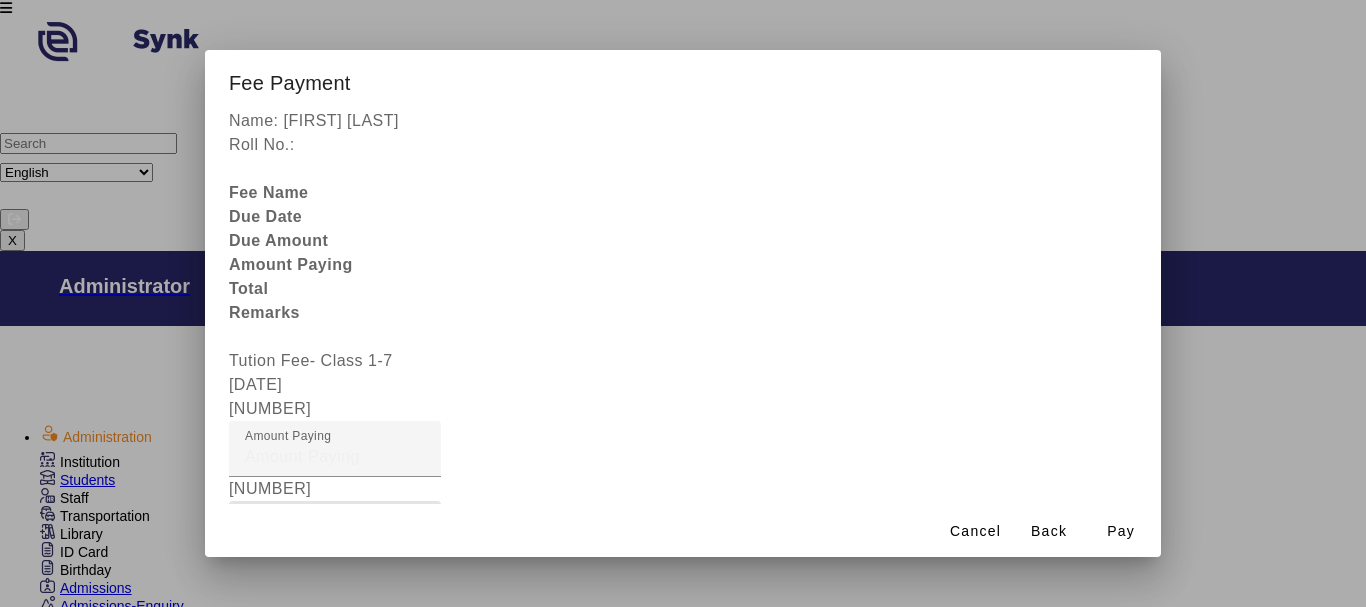 click on "Fee Remarks" at bounding box center (335, 537) 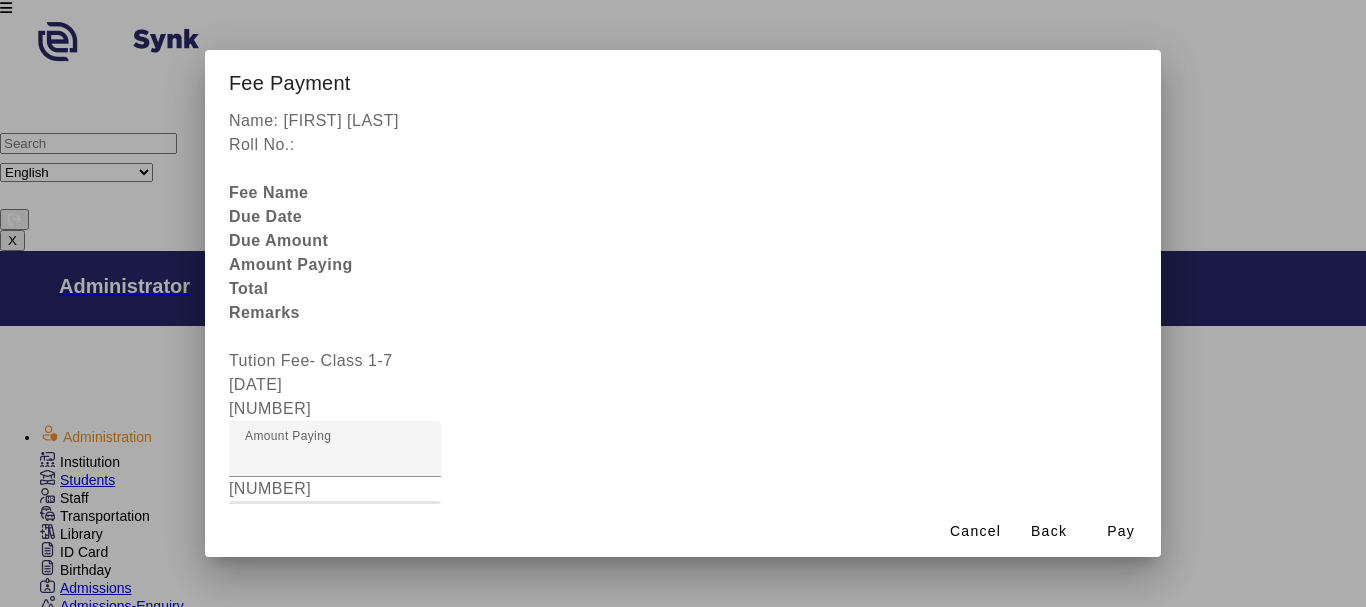 type on "[PAYMENT]" 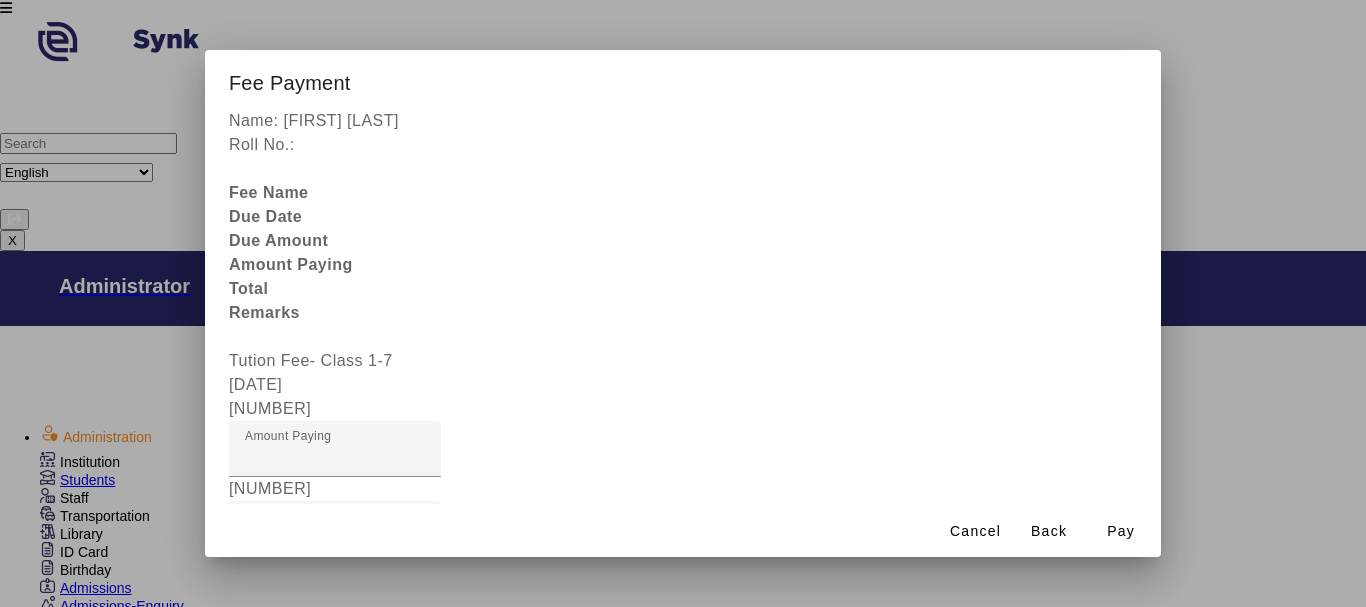 click at bounding box center [335, 609] 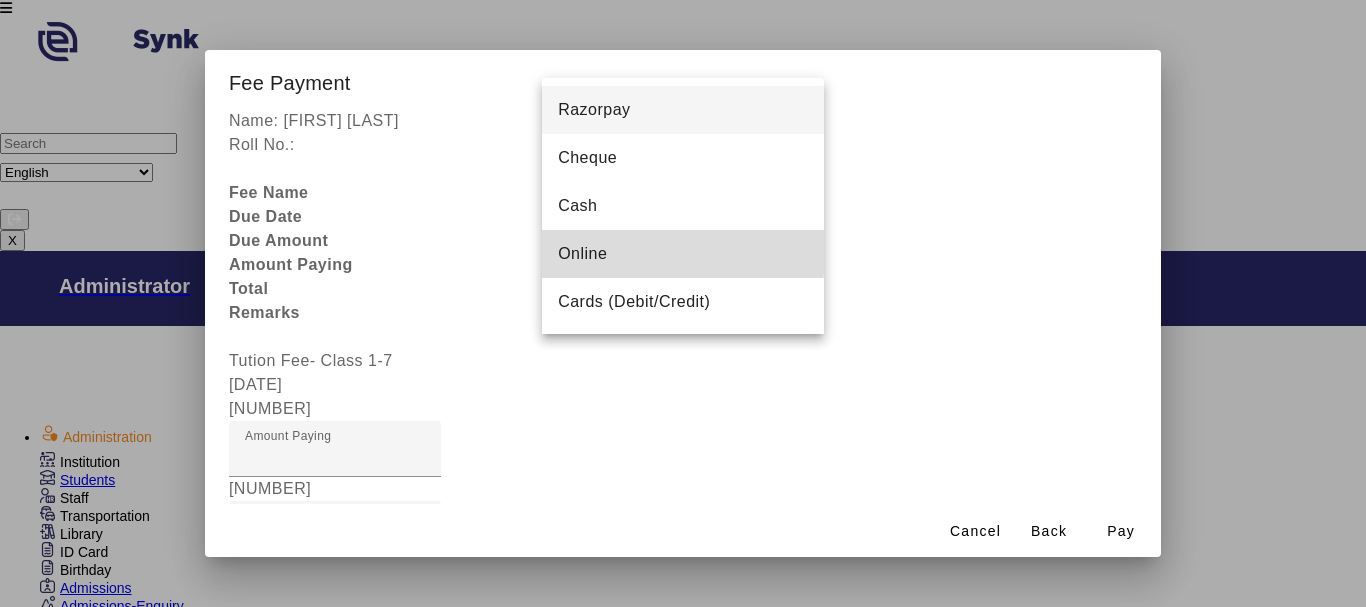 click on "Online" at bounding box center [582, 254] 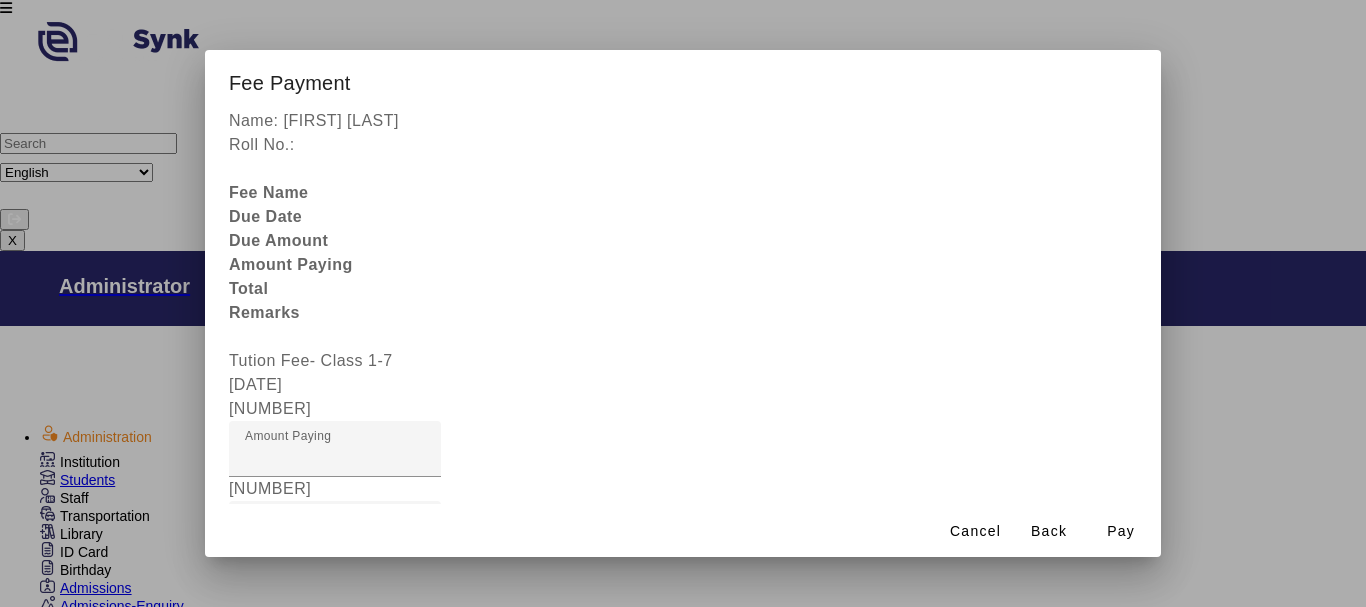 click on "[DATE]" at bounding box center [335, 953] 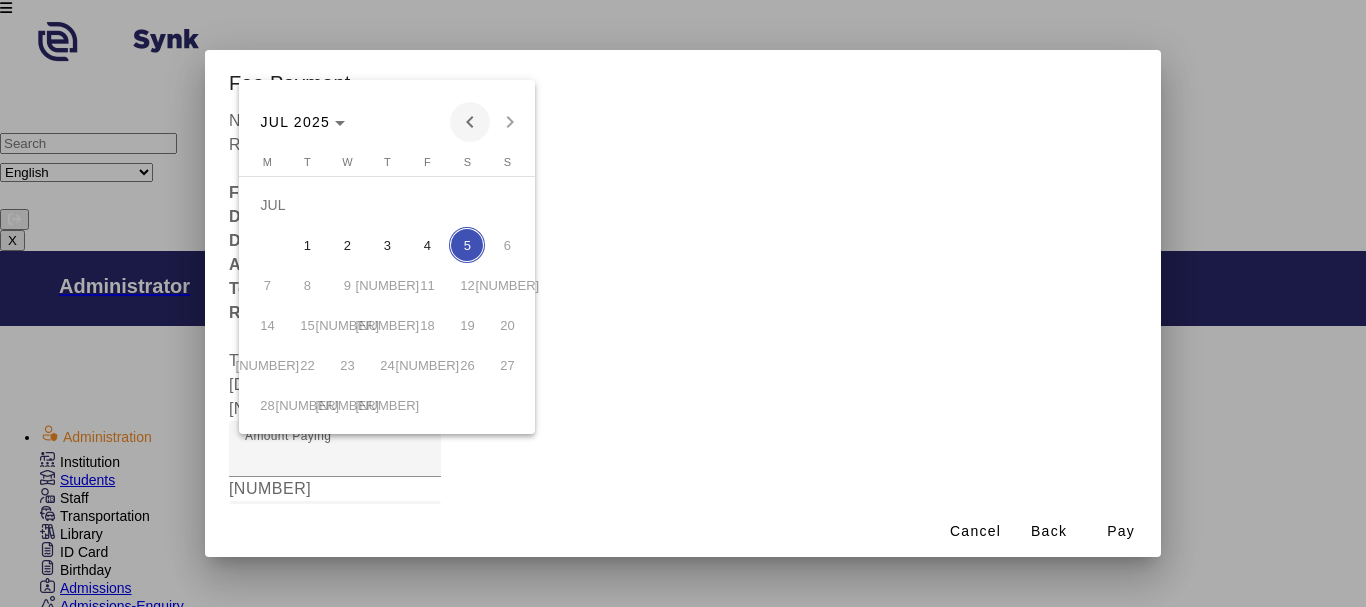 click at bounding box center (470, 122) 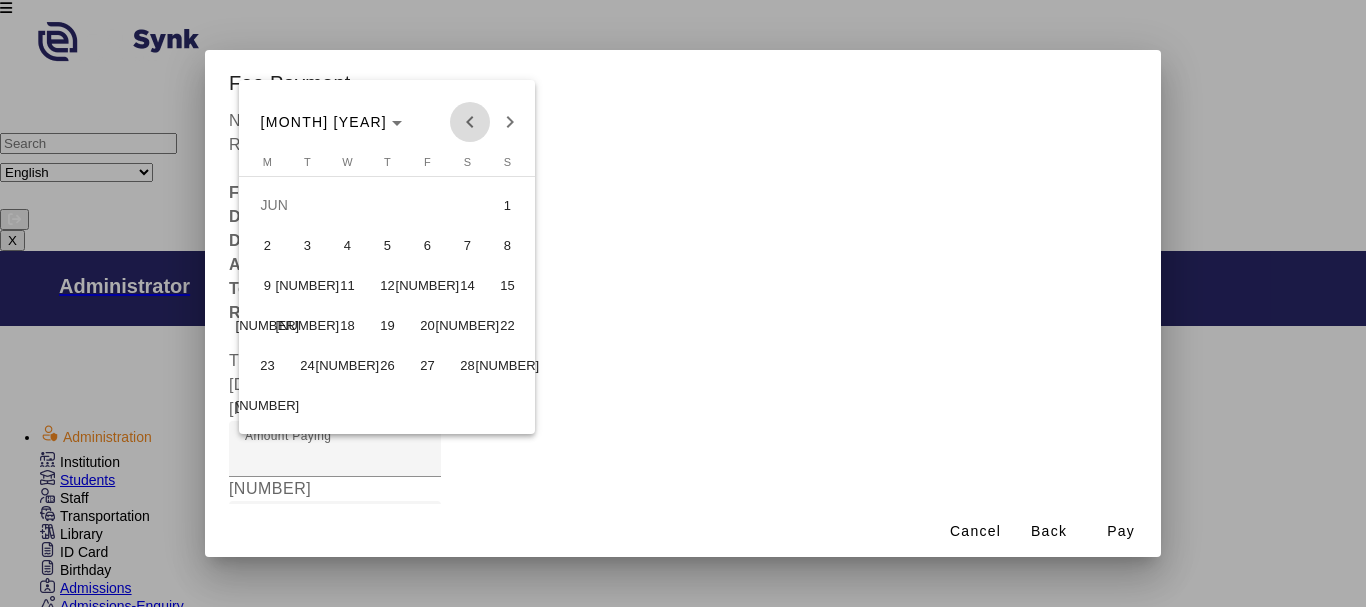 click at bounding box center (470, 122) 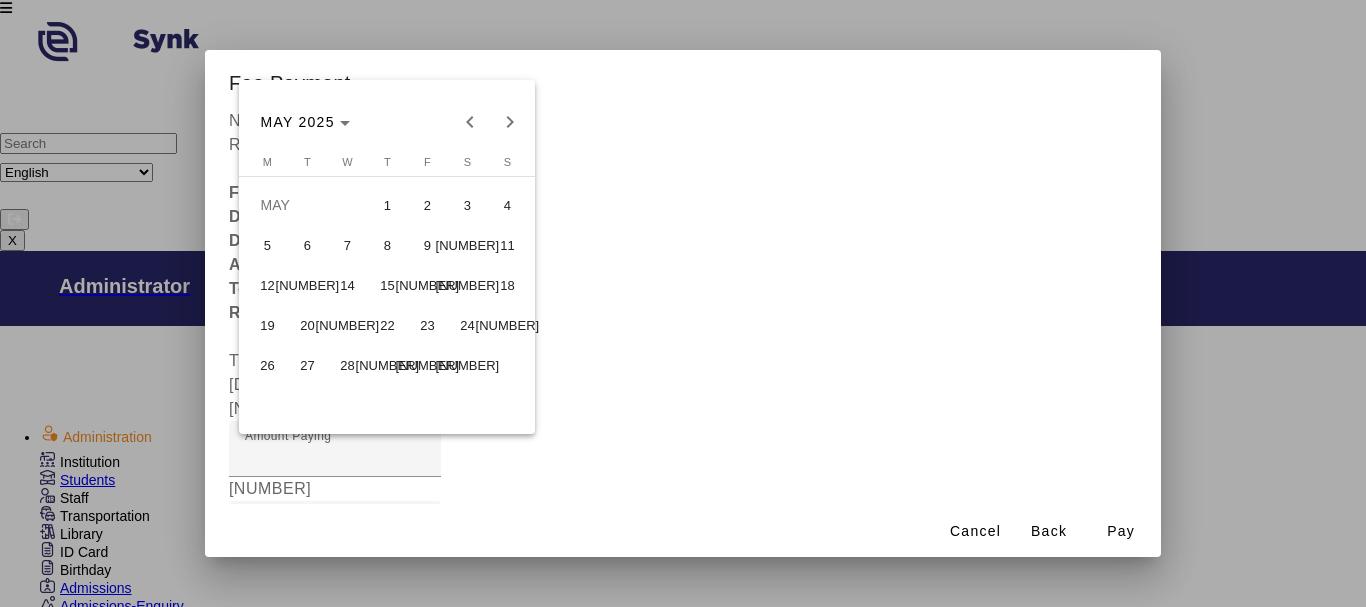 click on "28" at bounding box center (347, 365) 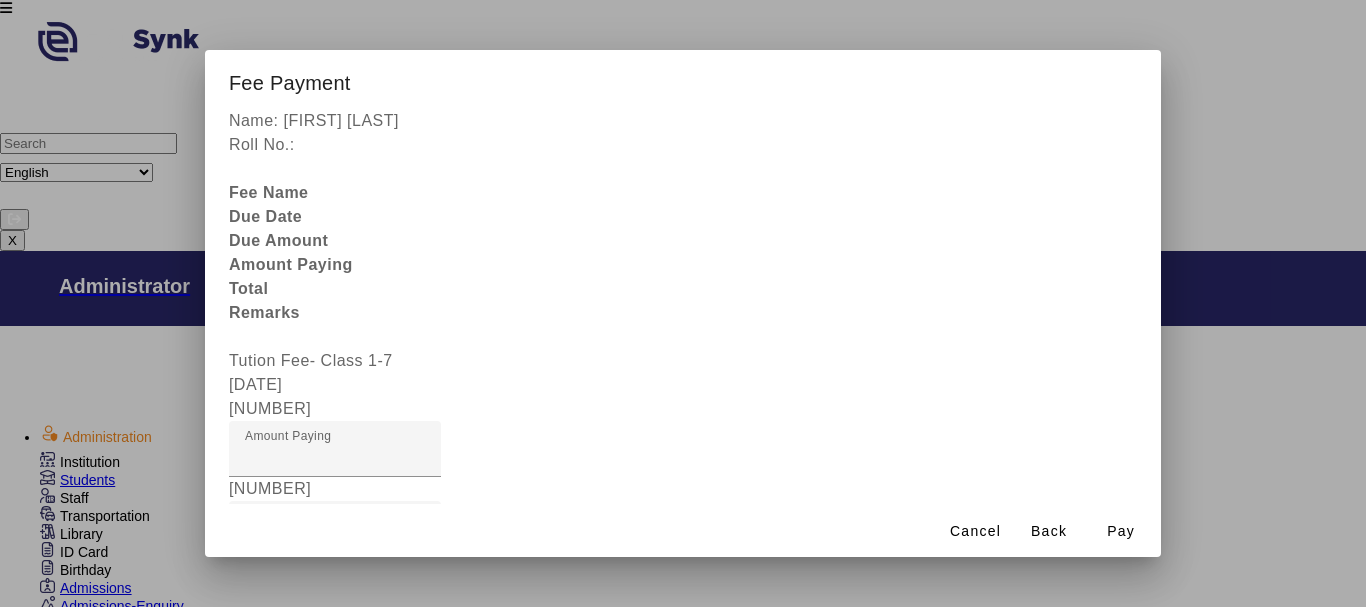 click on "Remarks" at bounding box center (335, 841) 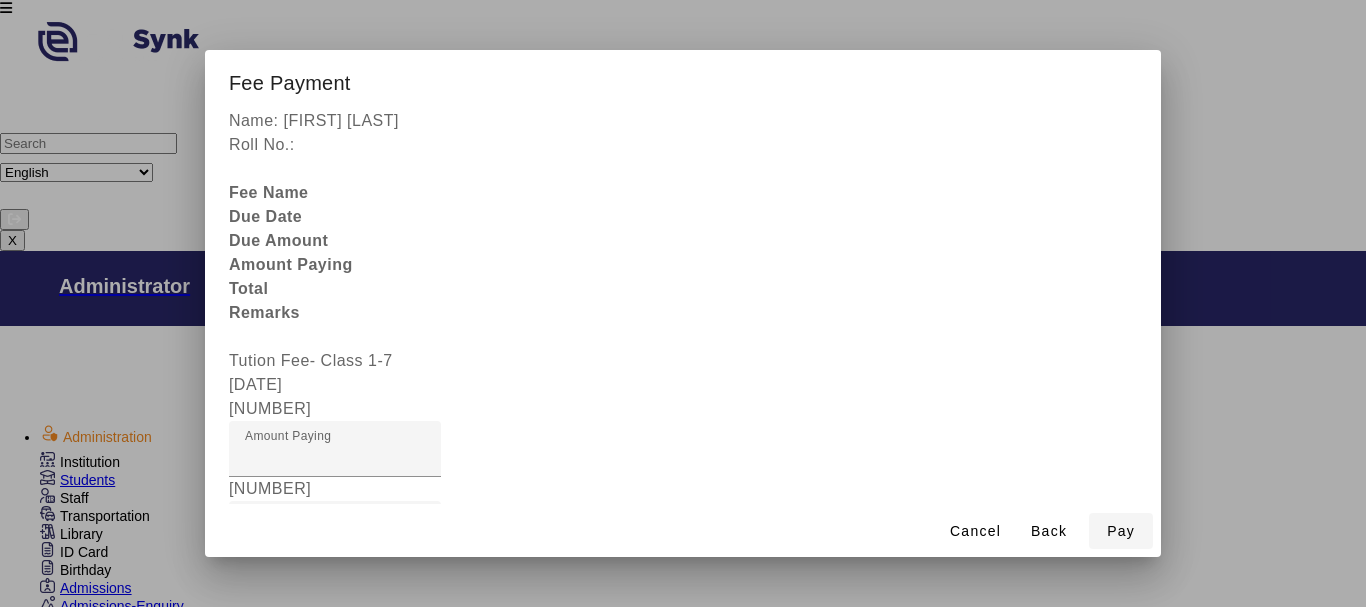 type on "[NUMBER]" 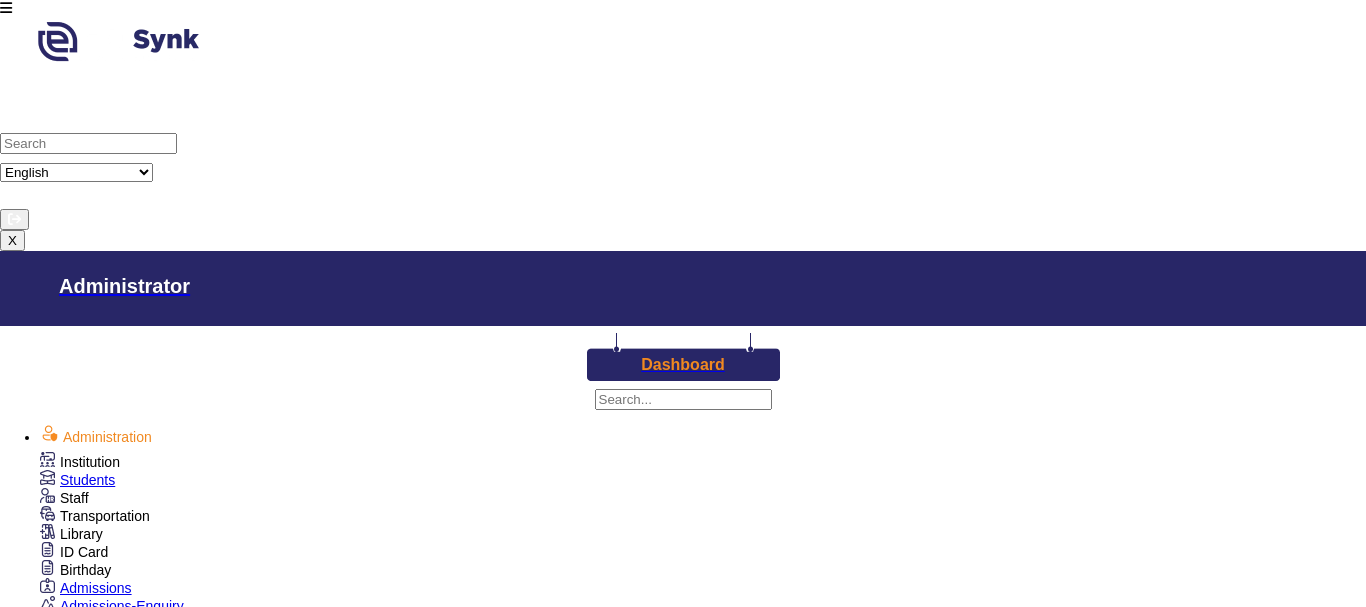 scroll, scrollTop: 50, scrollLeft: 0, axis: vertical 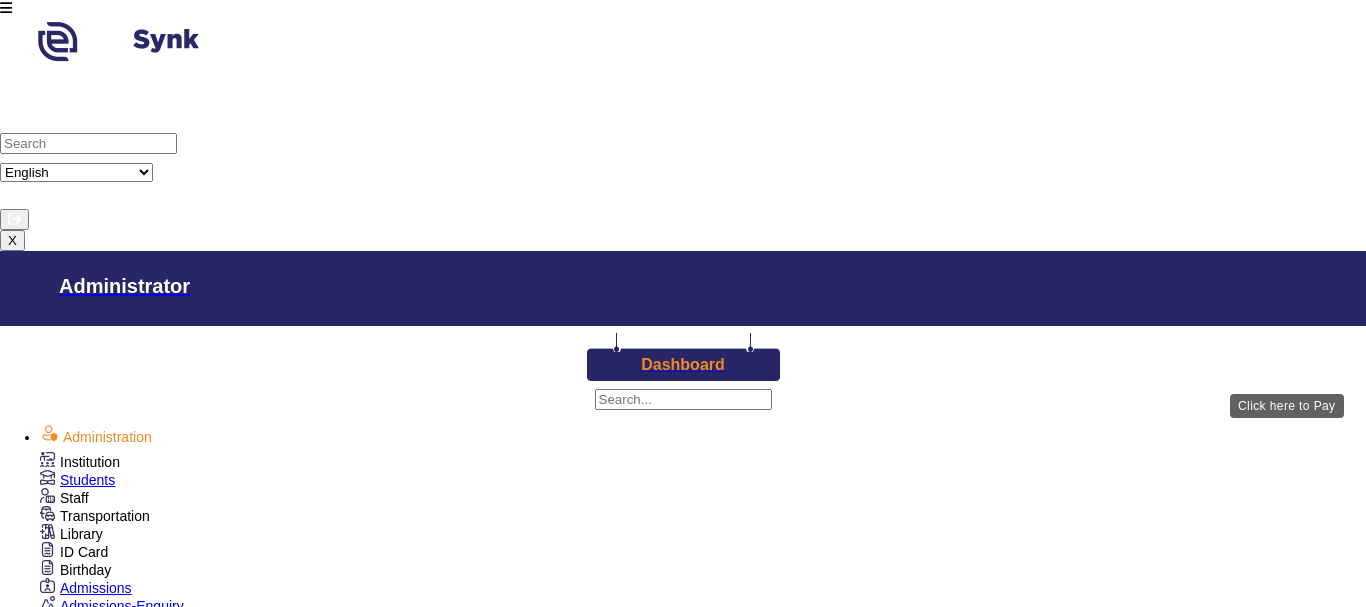 click on "View & Pay" at bounding box center [860, 2103] 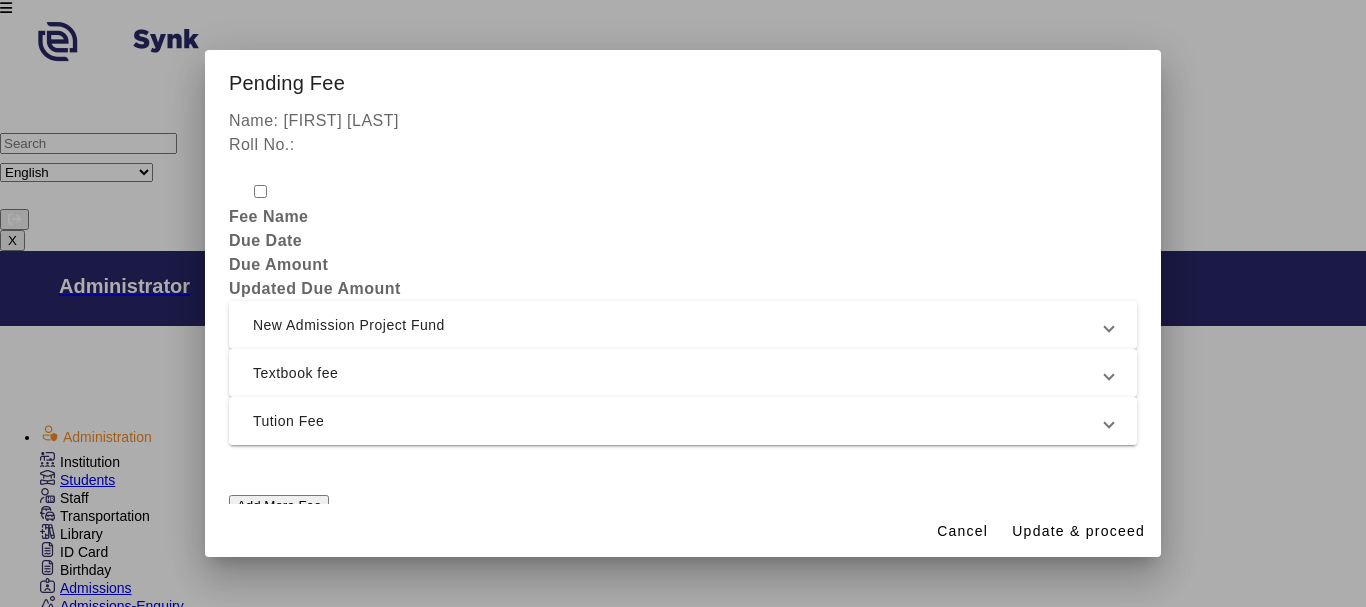 click on "Tution Fee" at bounding box center (679, 421) 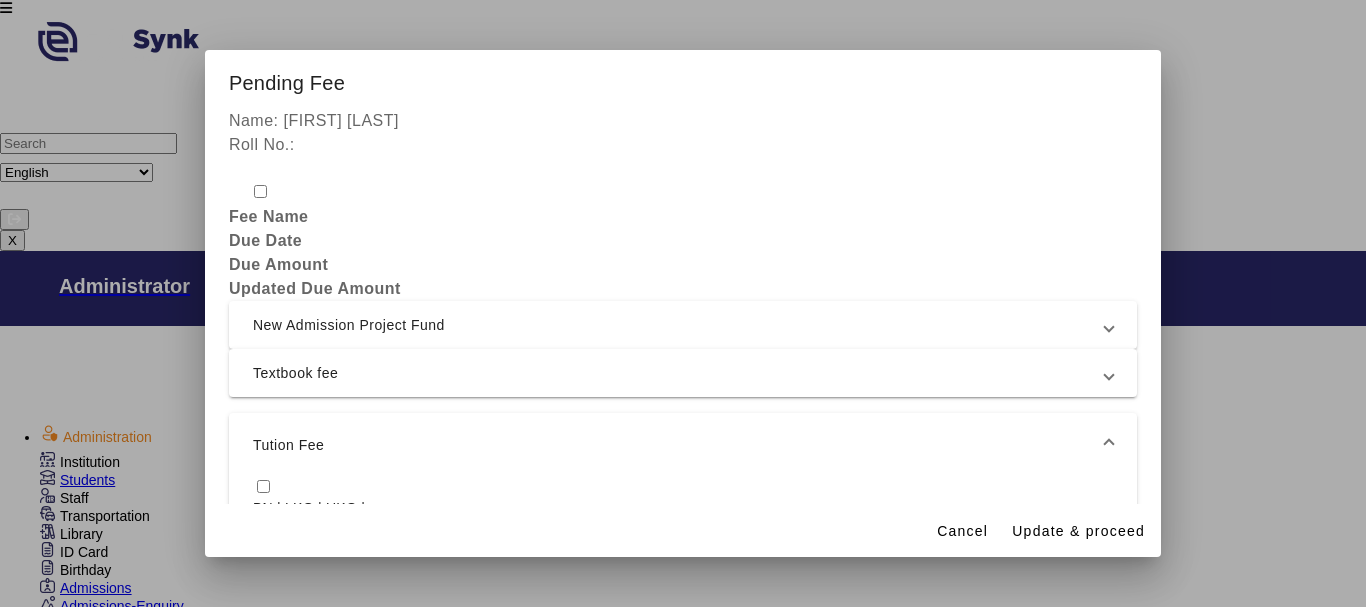 click at bounding box center [263, 486] 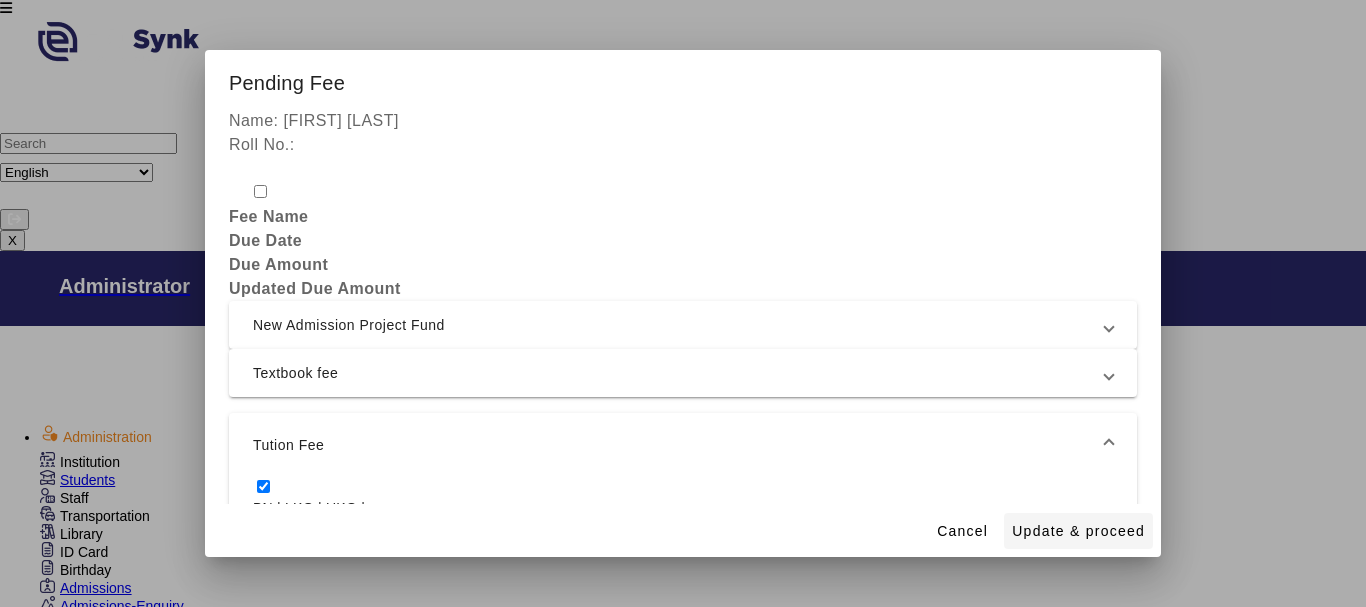 click on "Update & proceed" at bounding box center (1078, 531) 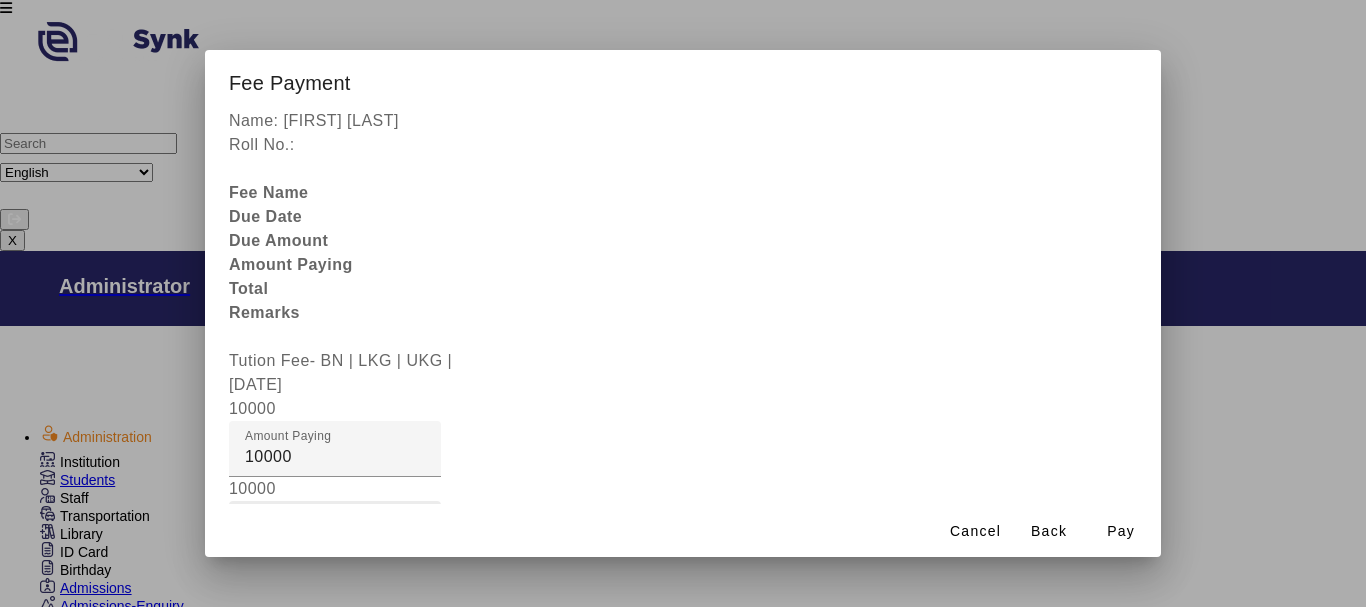 click on "Fee Remarks" at bounding box center [296, 528] 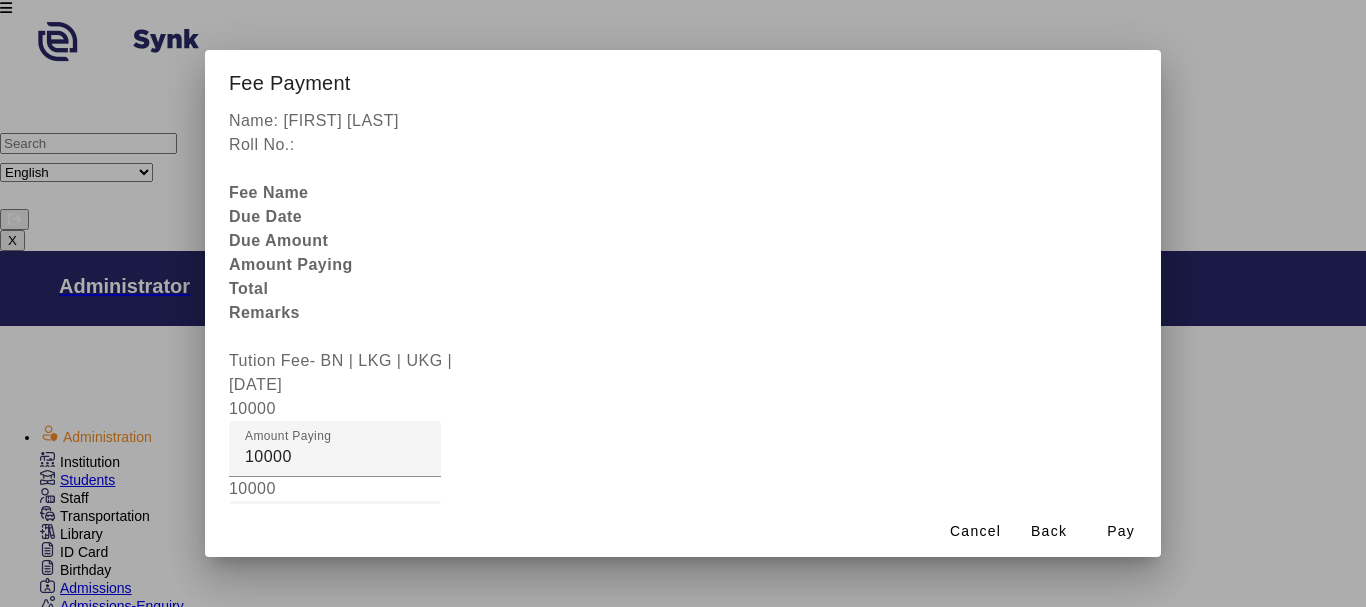 click at bounding box center [335, 609] 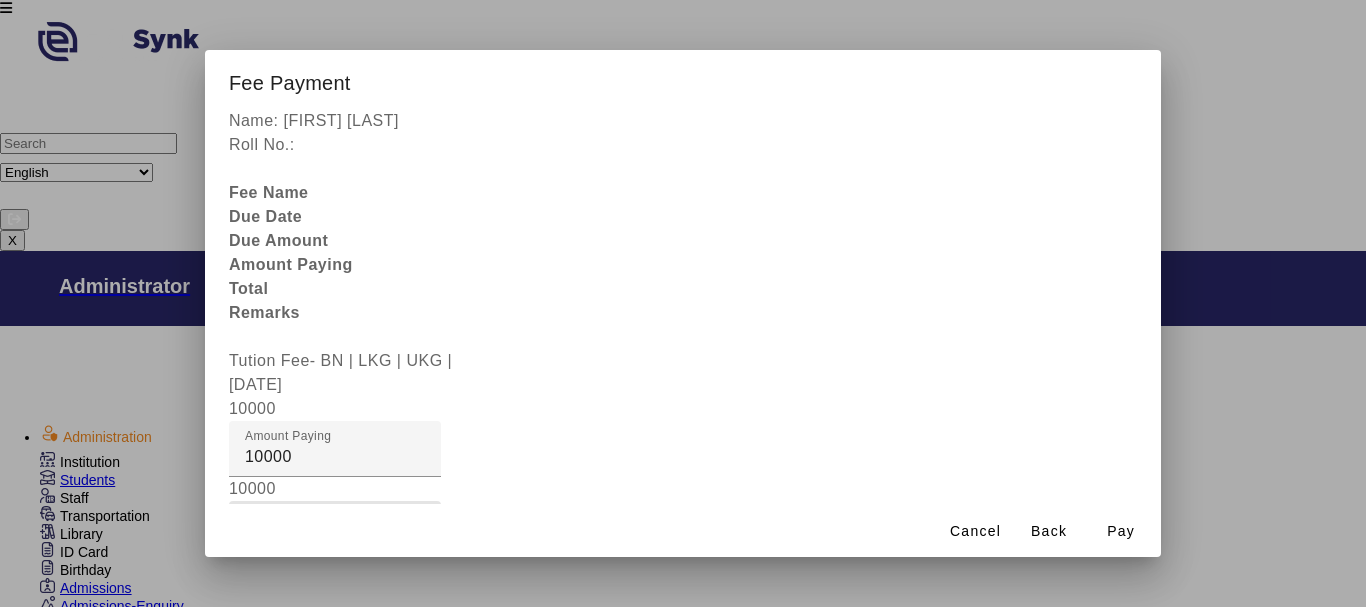 click on "Fee Remarks" at bounding box center (335, 537) 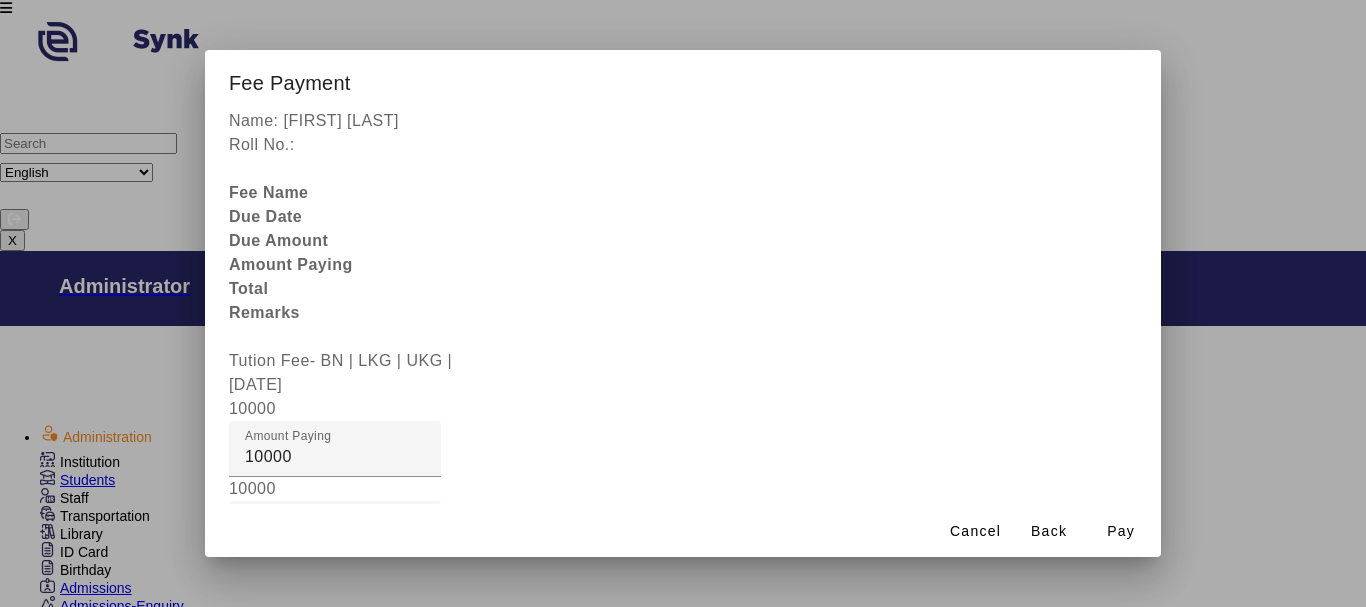 click at bounding box center [335, 609] 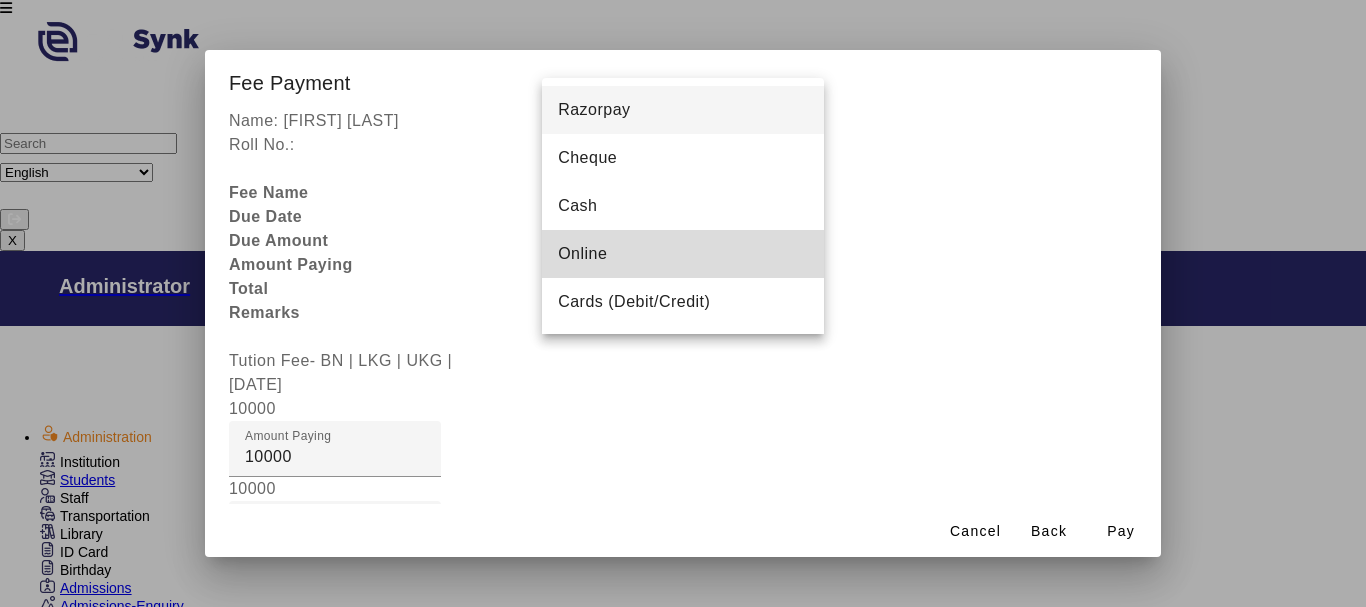 click on "Online" at bounding box center [582, 254] 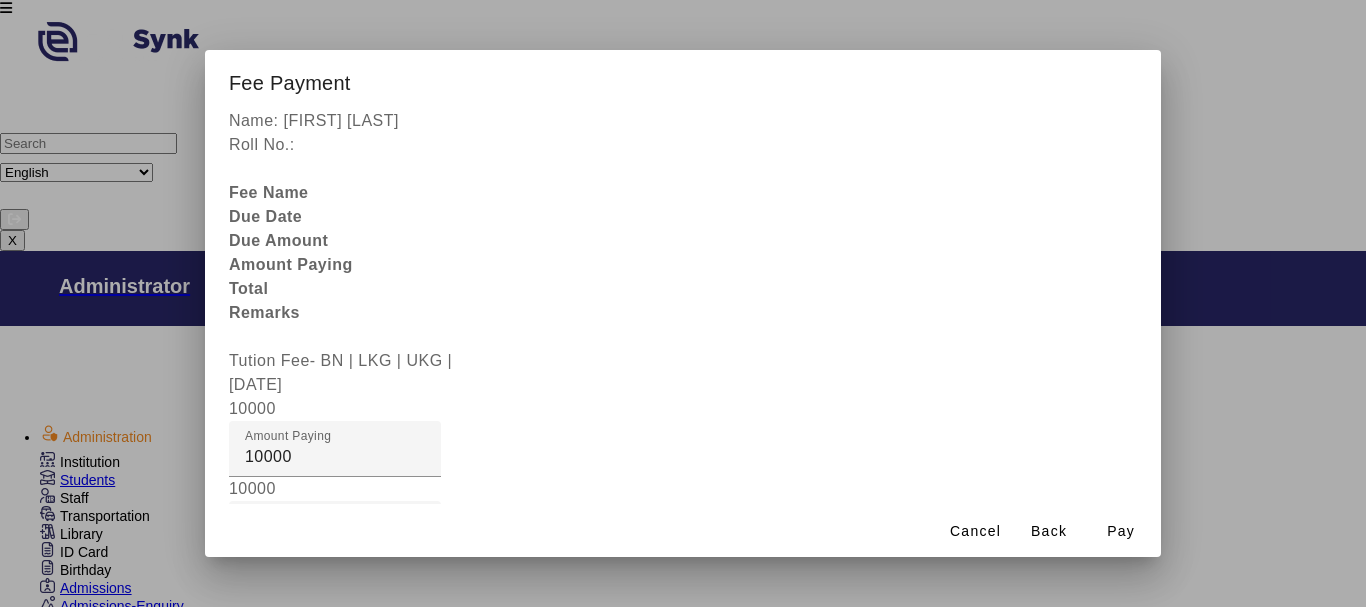 click at bounding box center [449, 945] 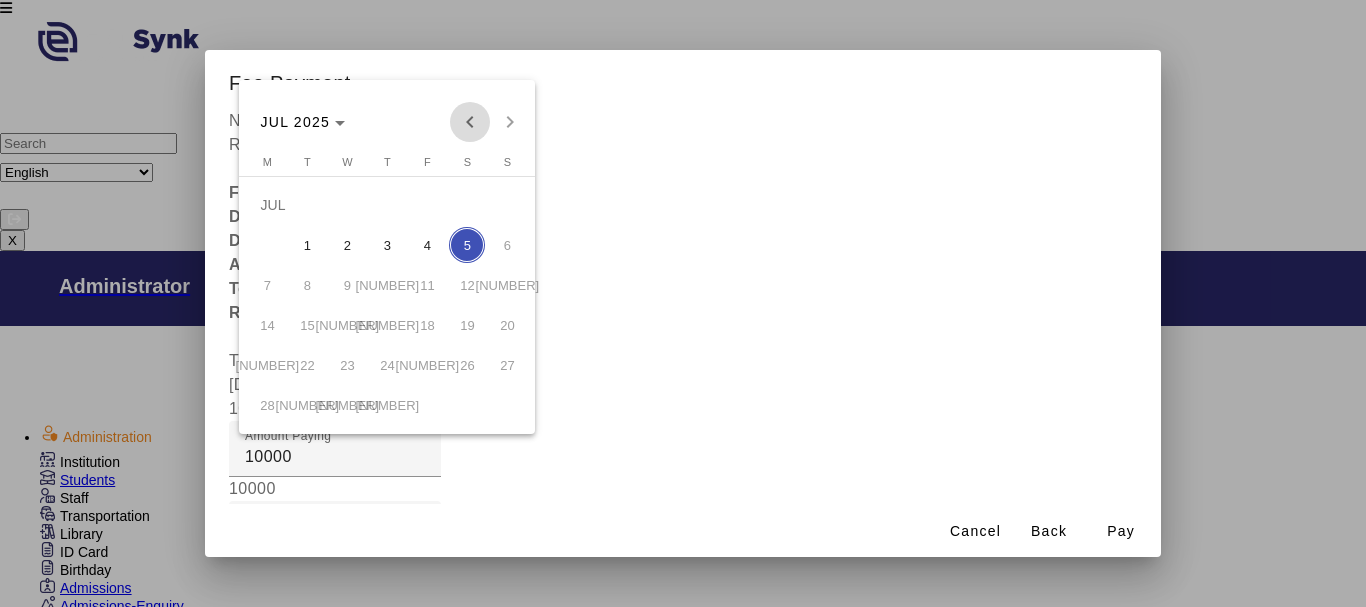 click at bounding box center [470, 122] 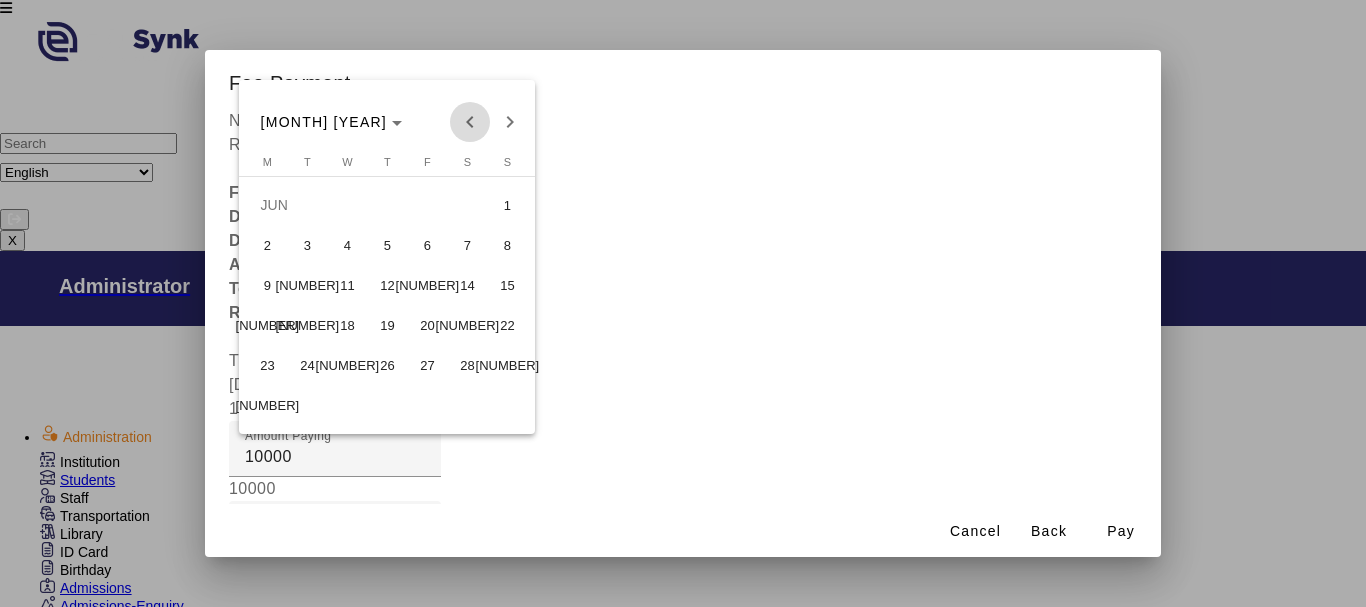 click at bounding box center [470, 122] 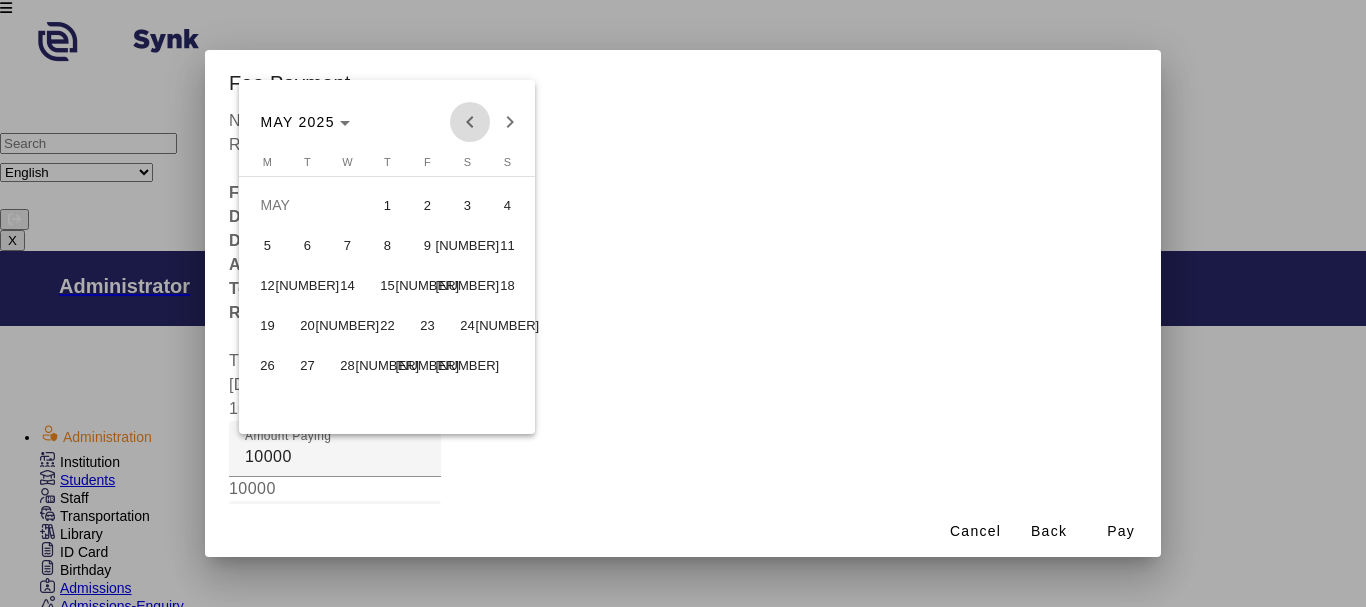 click at bounding box center [470, 122] 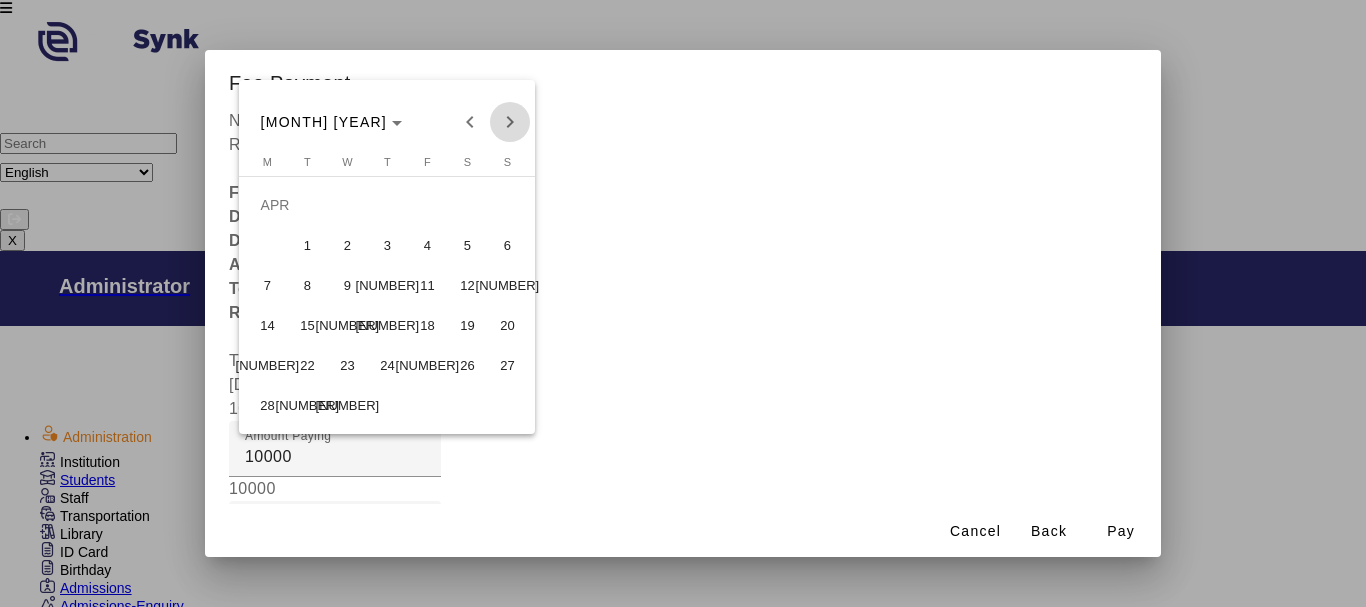 click at bounding box center (510, 122) 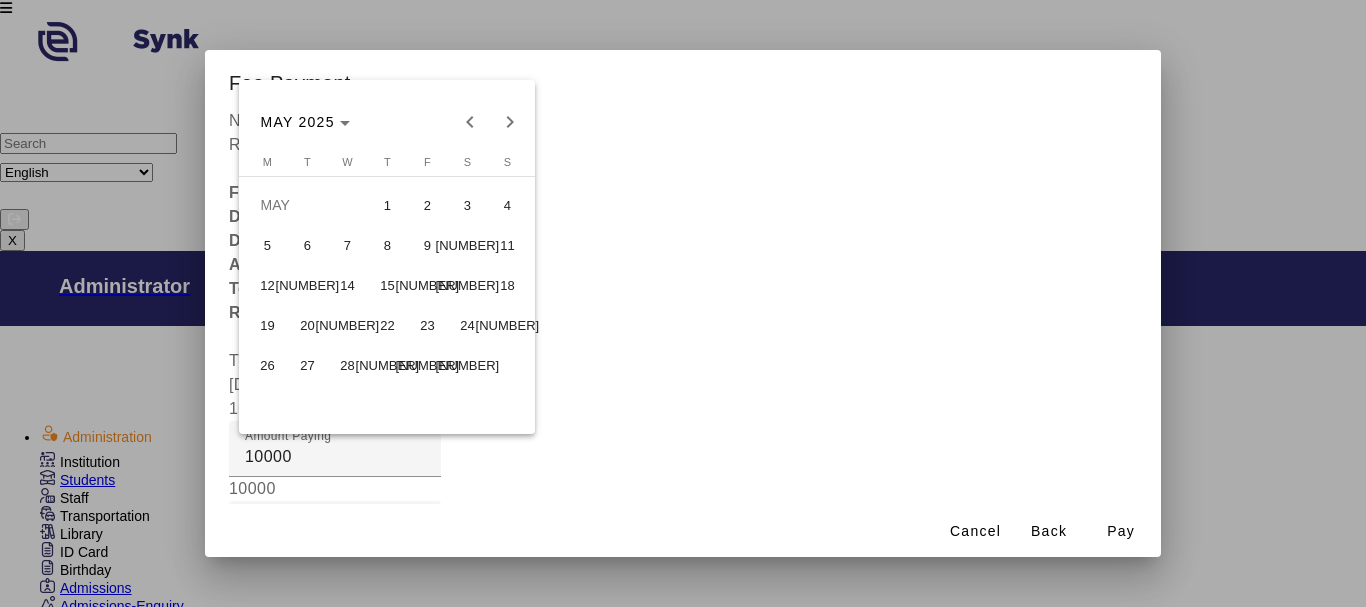 click on "28" at bounding box center (347, 365) 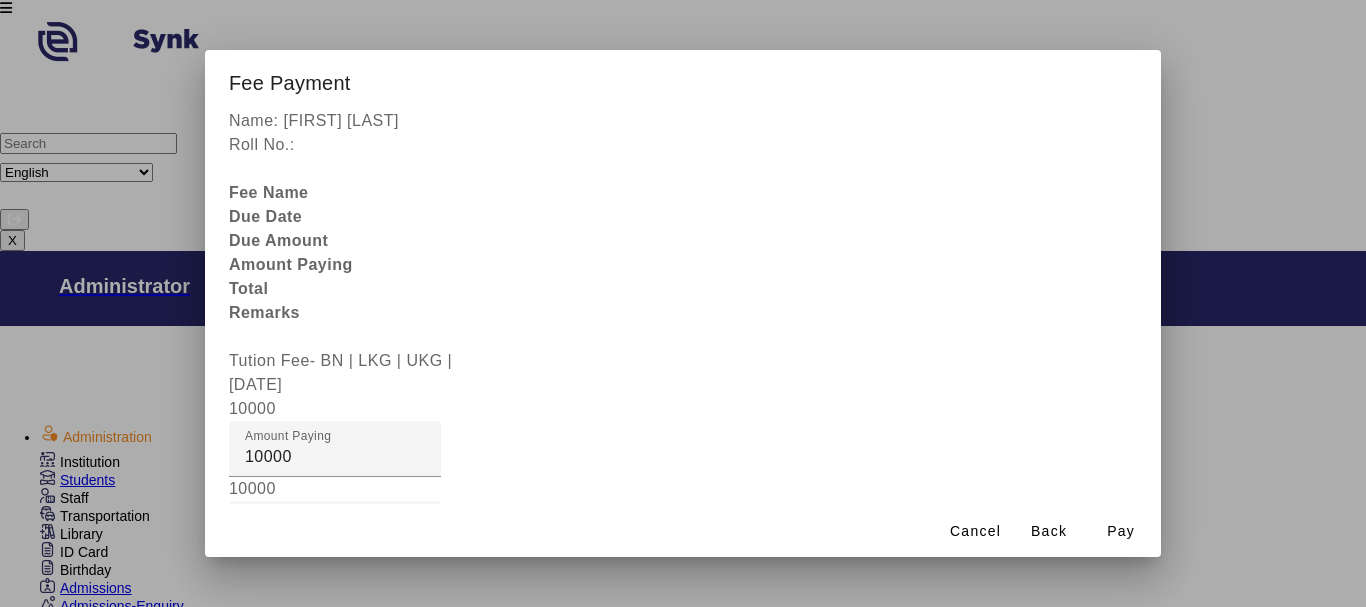 click on "Remarks" at bounding box center [335, 841] 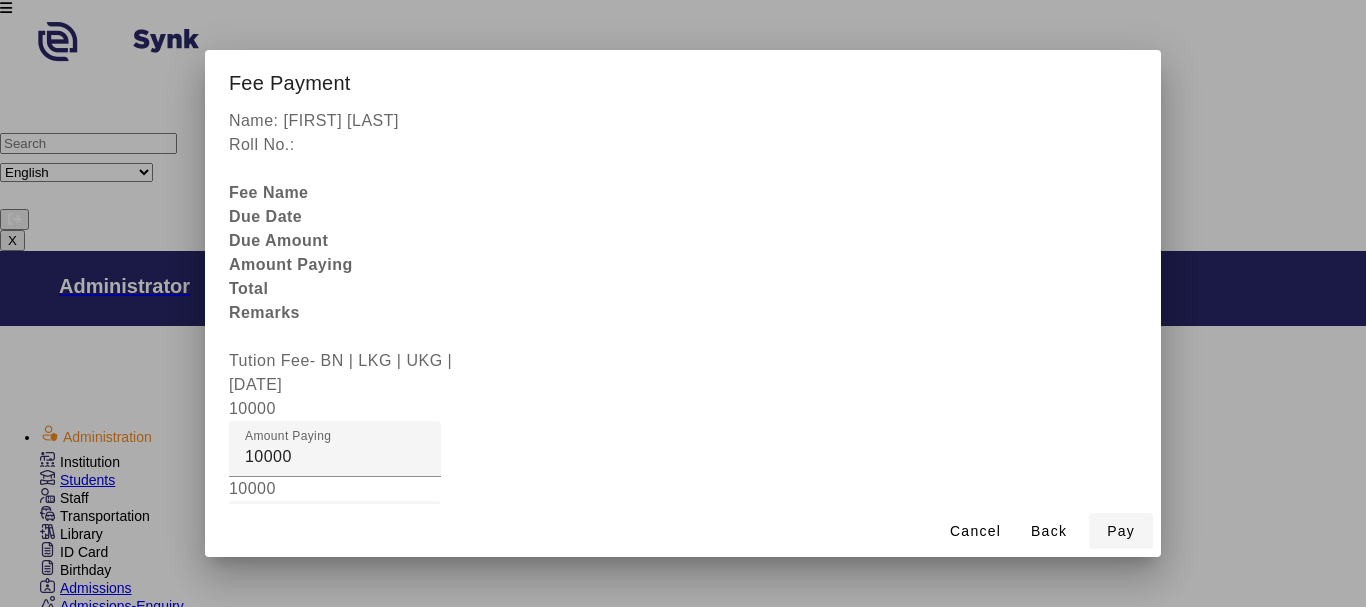 type on "[NUMBER]" 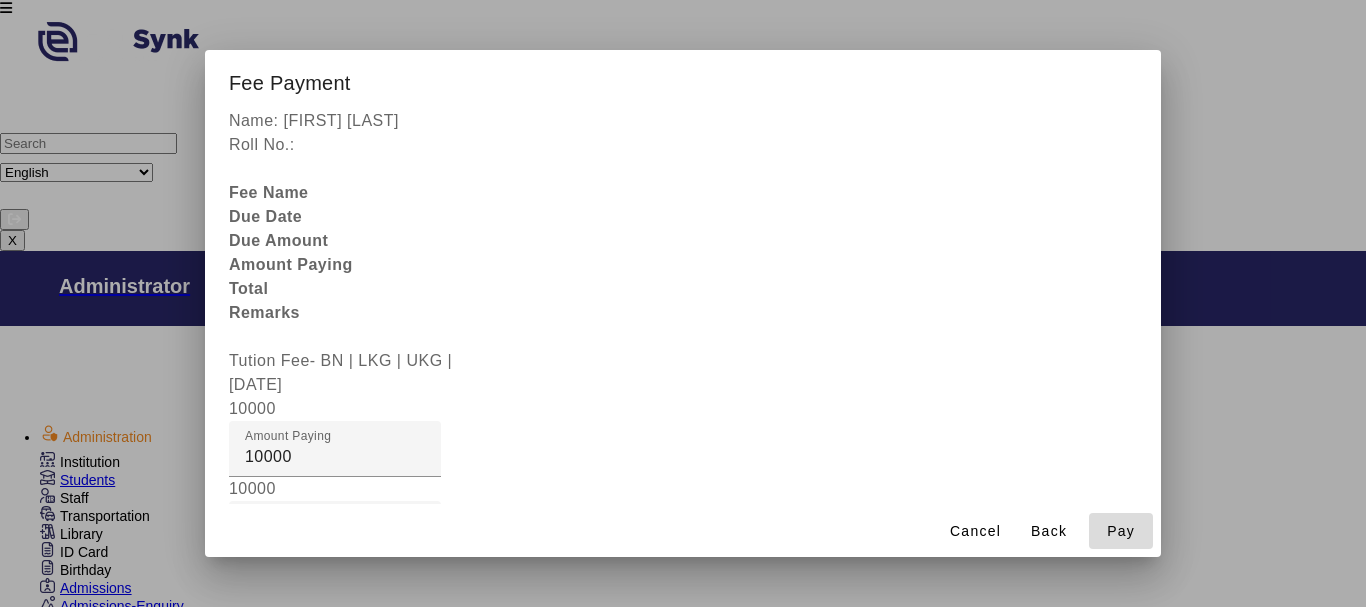 click on "Pay" at bounding box center [1121, 531] 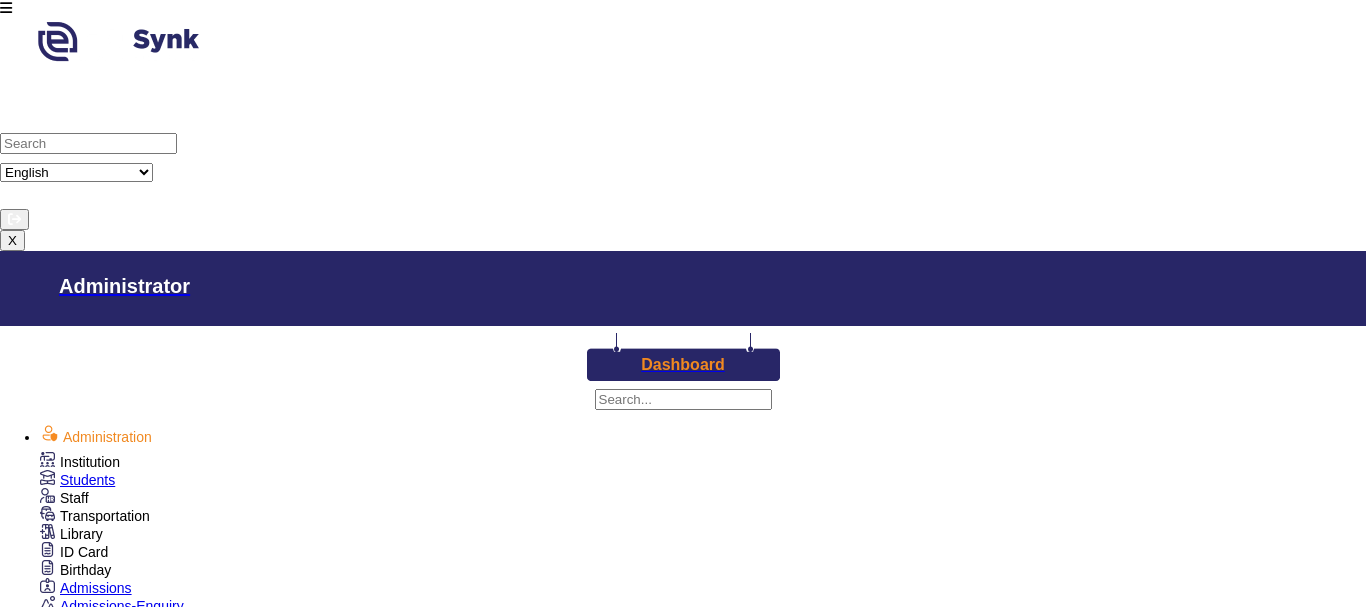 scroll, scrollTop: 143, scrollLeft: 0, axis: vertical 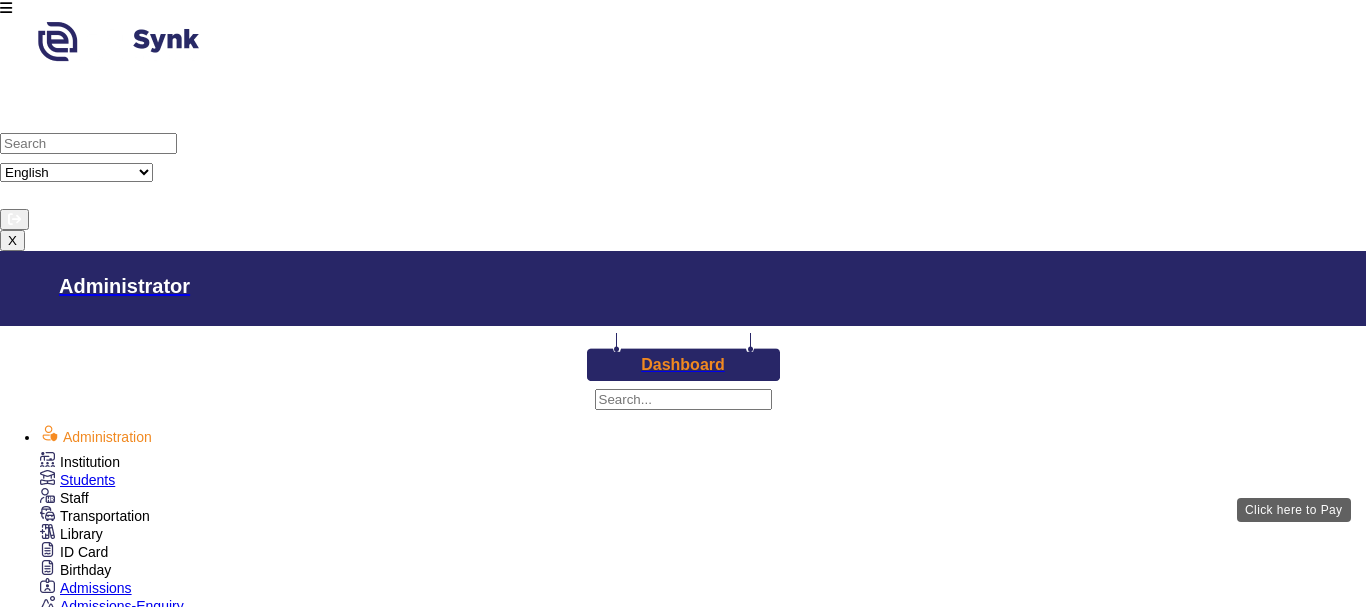 click on "View & Pay" at bounding box center [909, 2727] 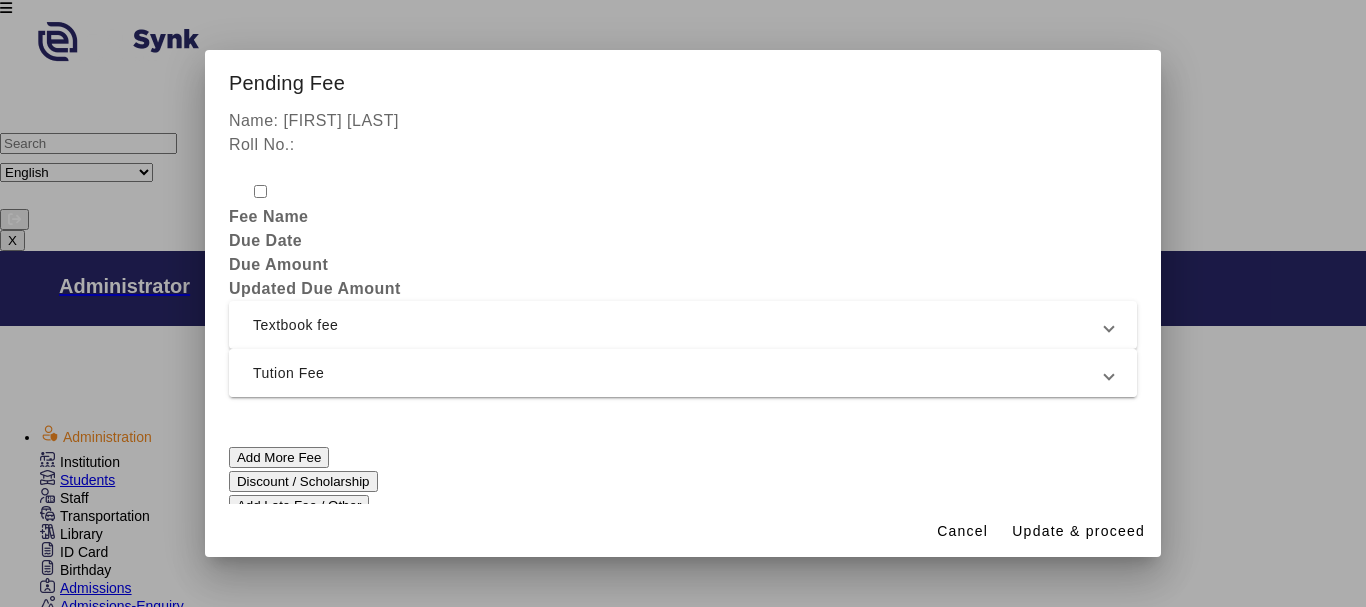 click on "Tution Fee" at bounding box center [679, 373] 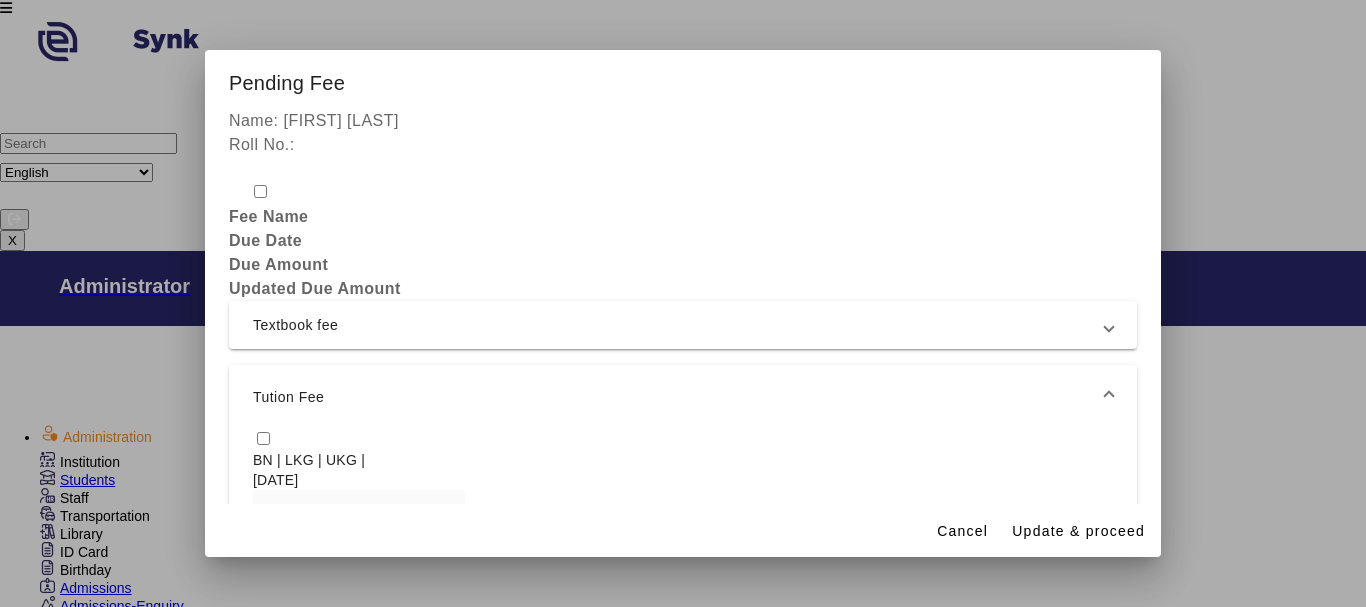 click at bounding box center (263, 438) 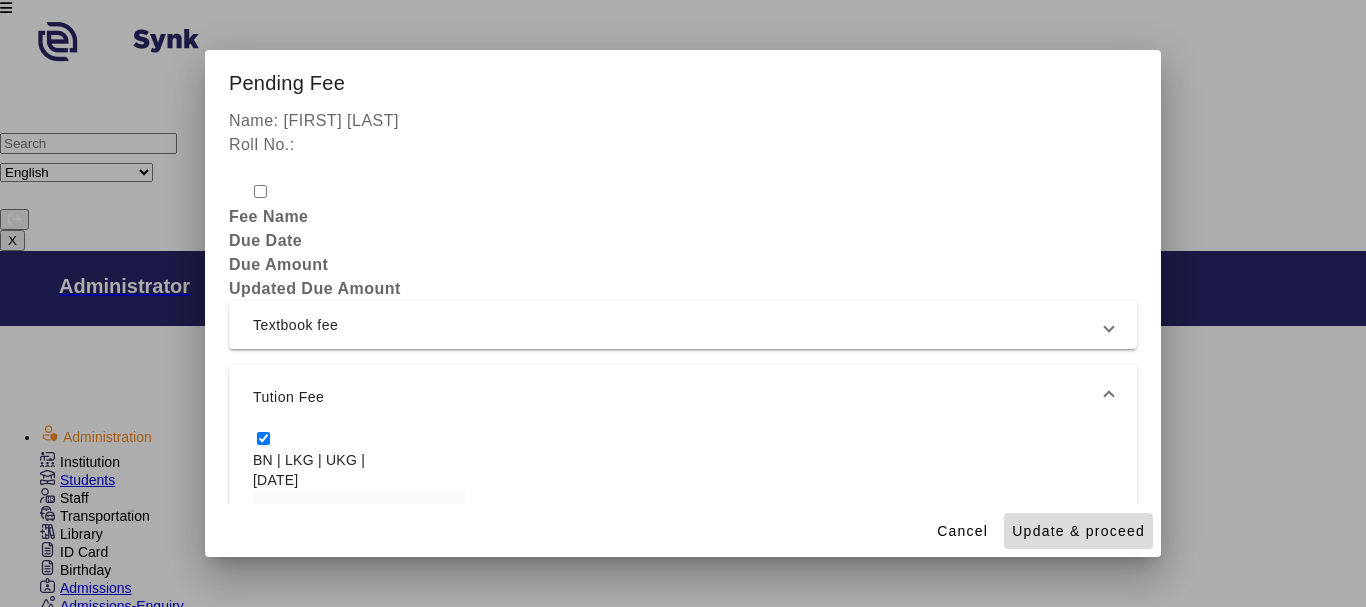 click on "Update & proceed" at bounding box center (1078, 531) 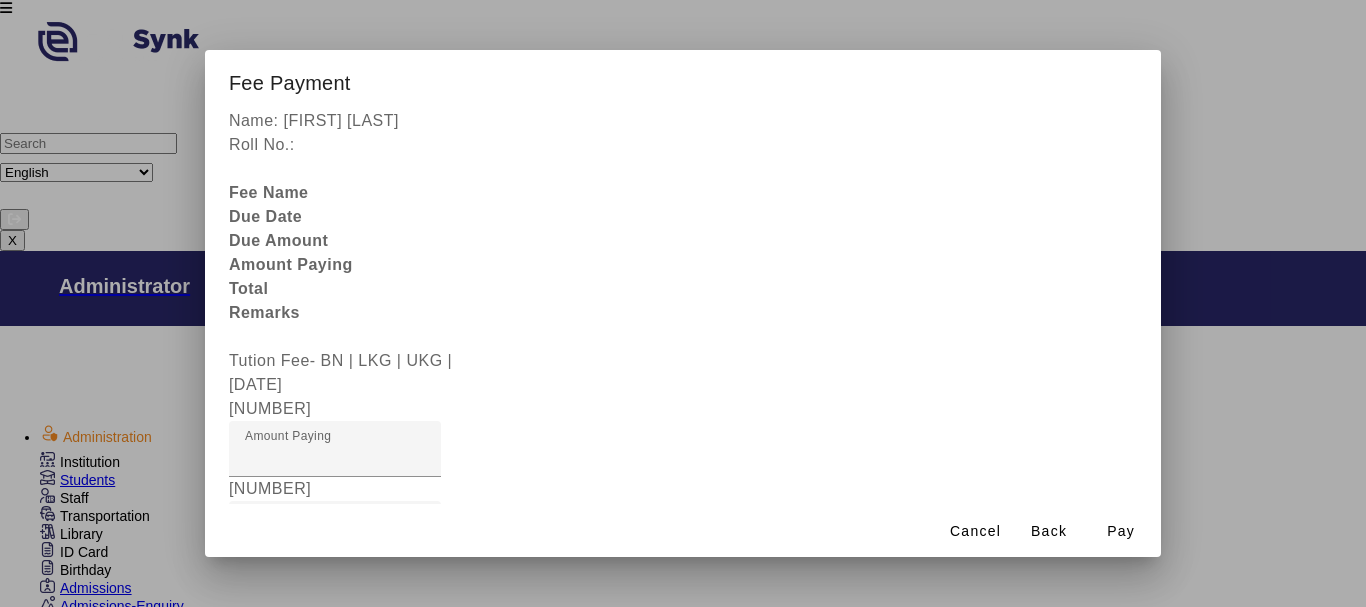 click at bounding box center [335, 609] 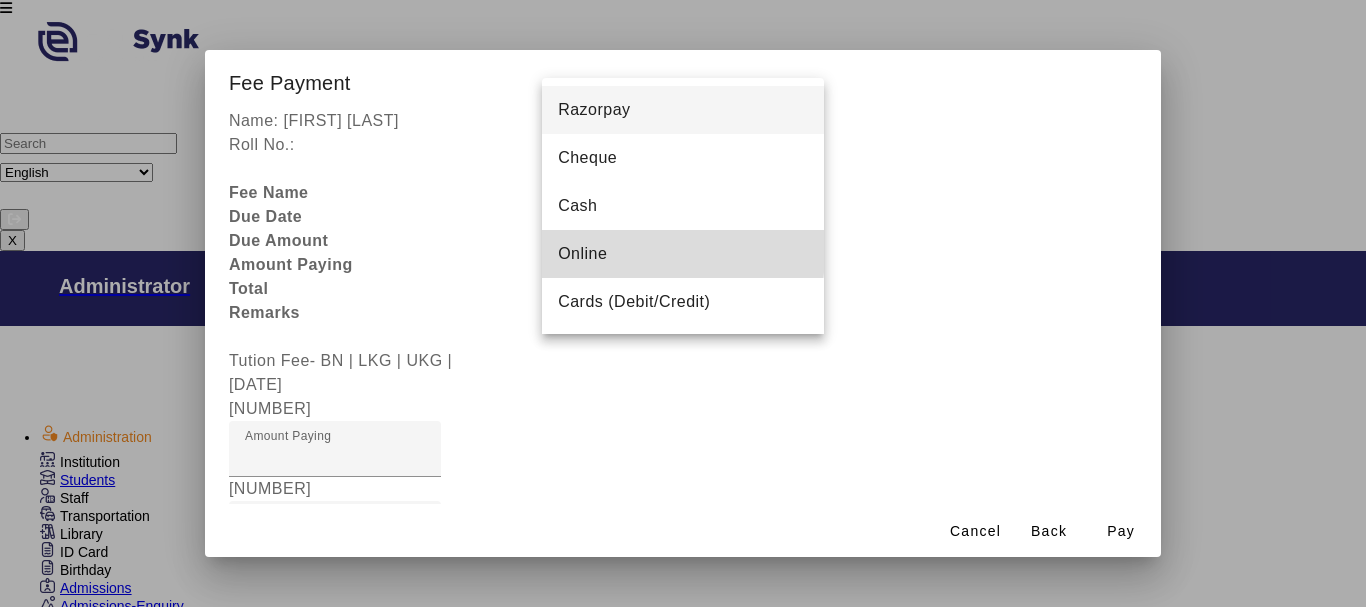 click on "Online" at bounding box center (582, 254) 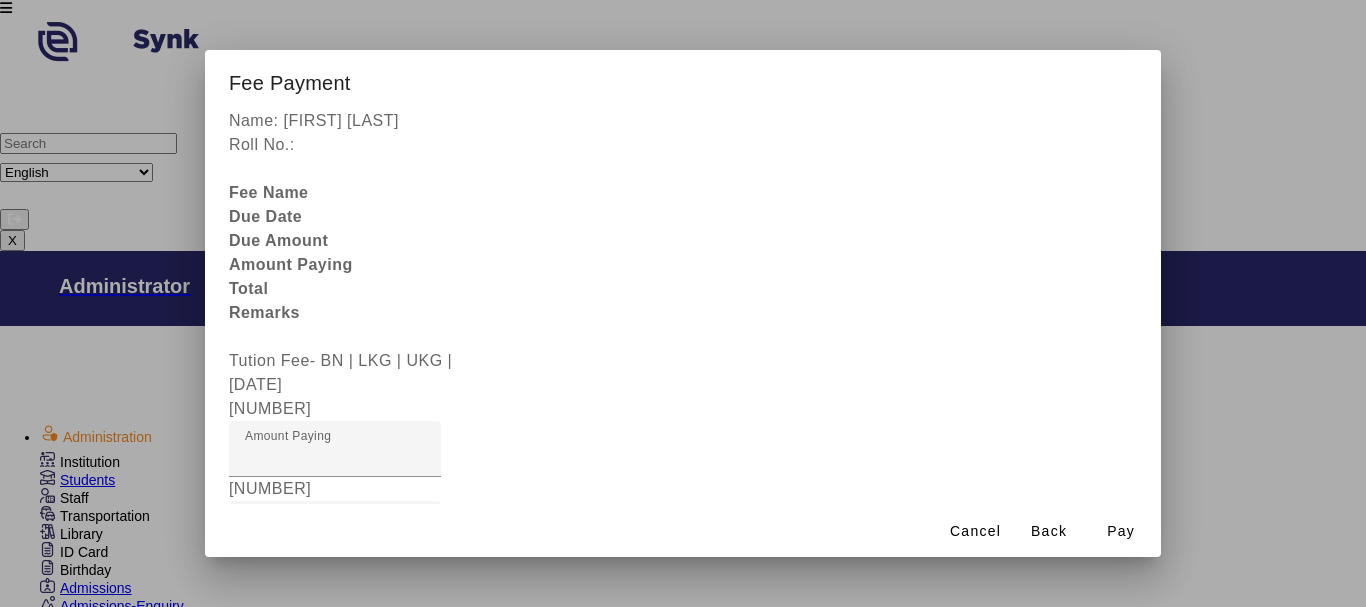 click at bounding box center (449, 945) 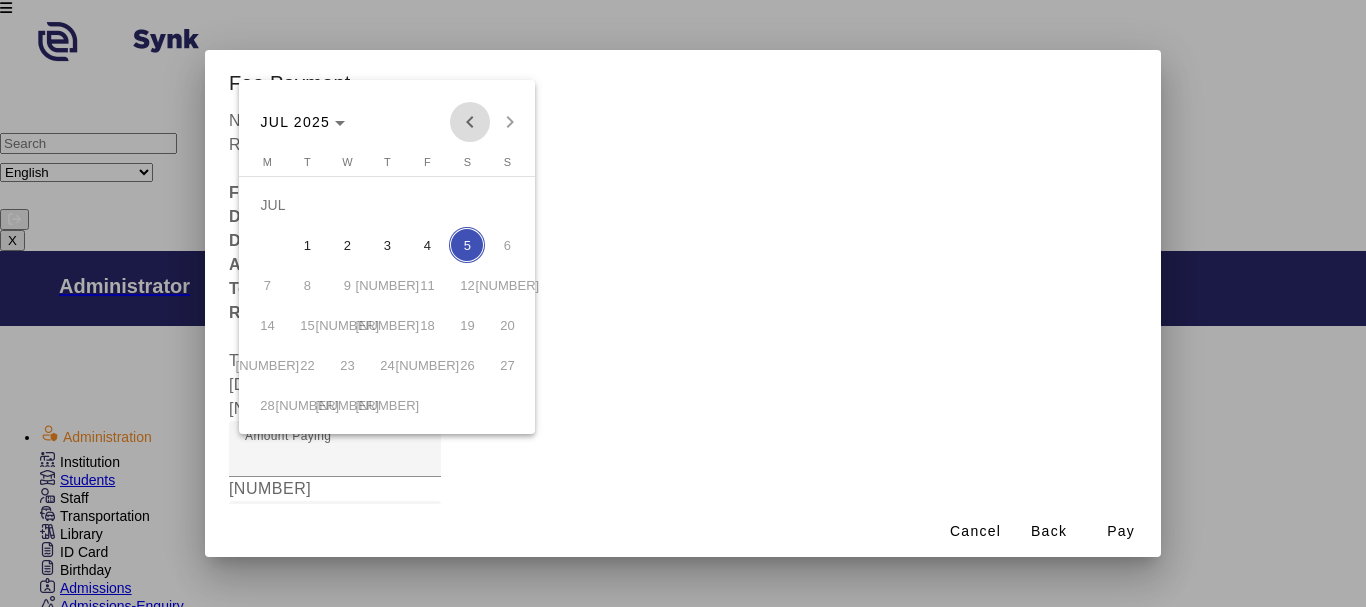 click at bounding box center (470, 122) 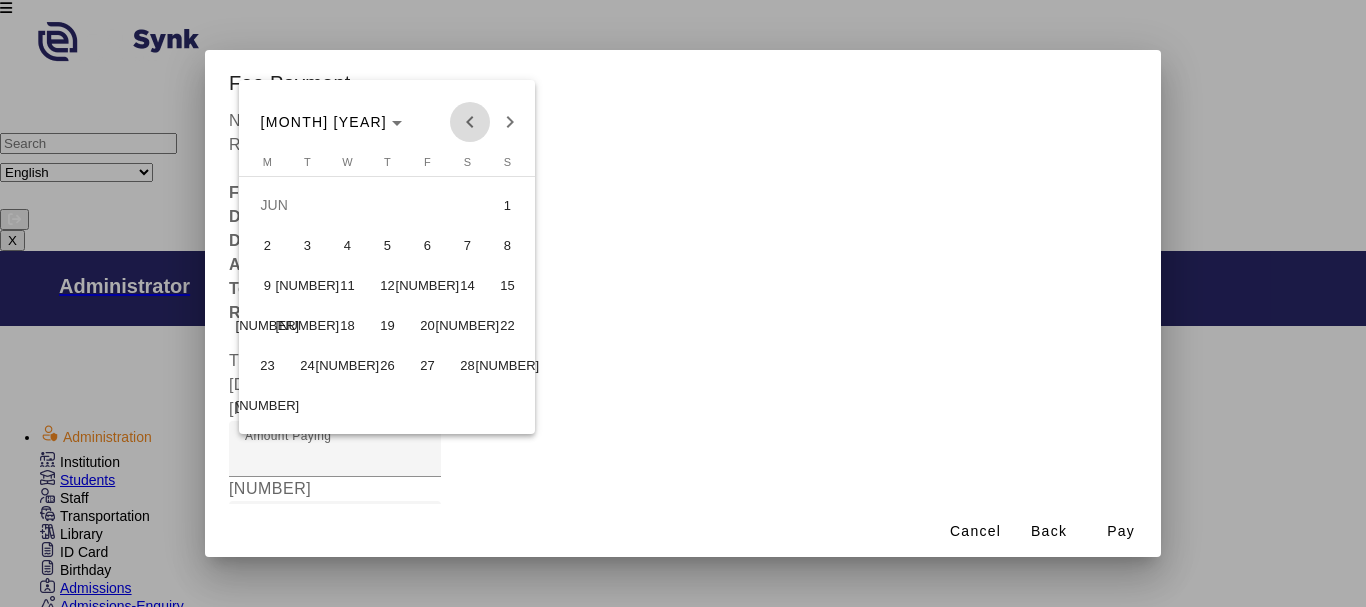 click at bounding box center (470, 122) 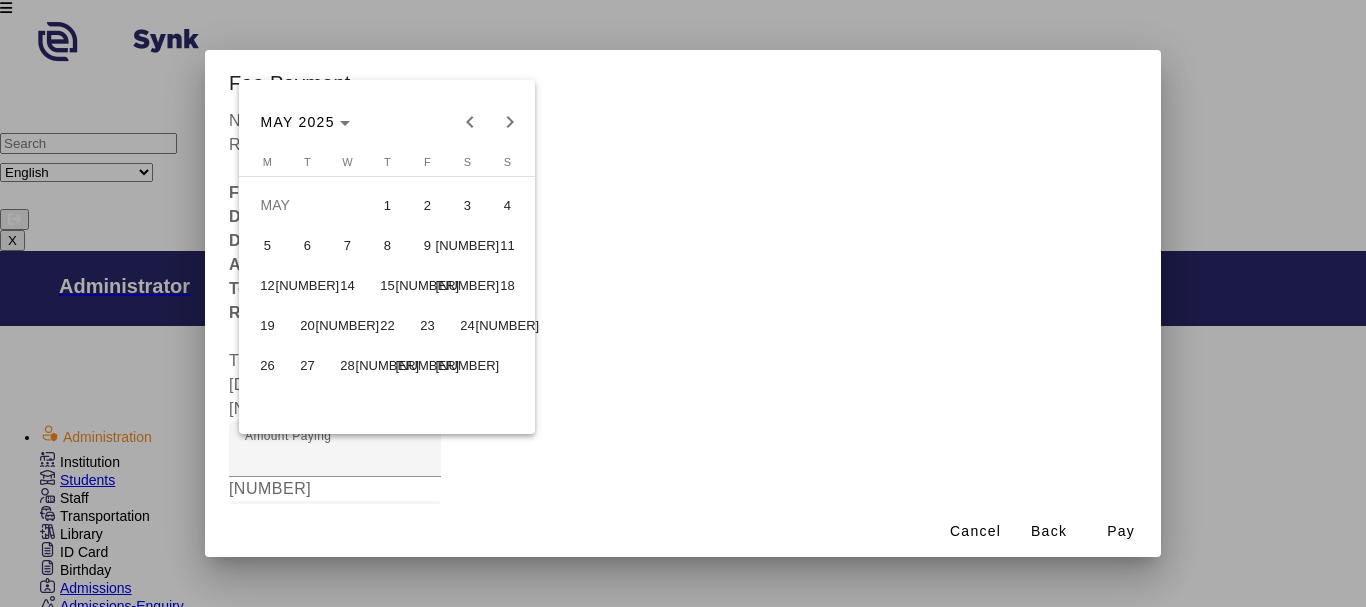 click on "[NUMBER]" at bounding box center (387, 365) 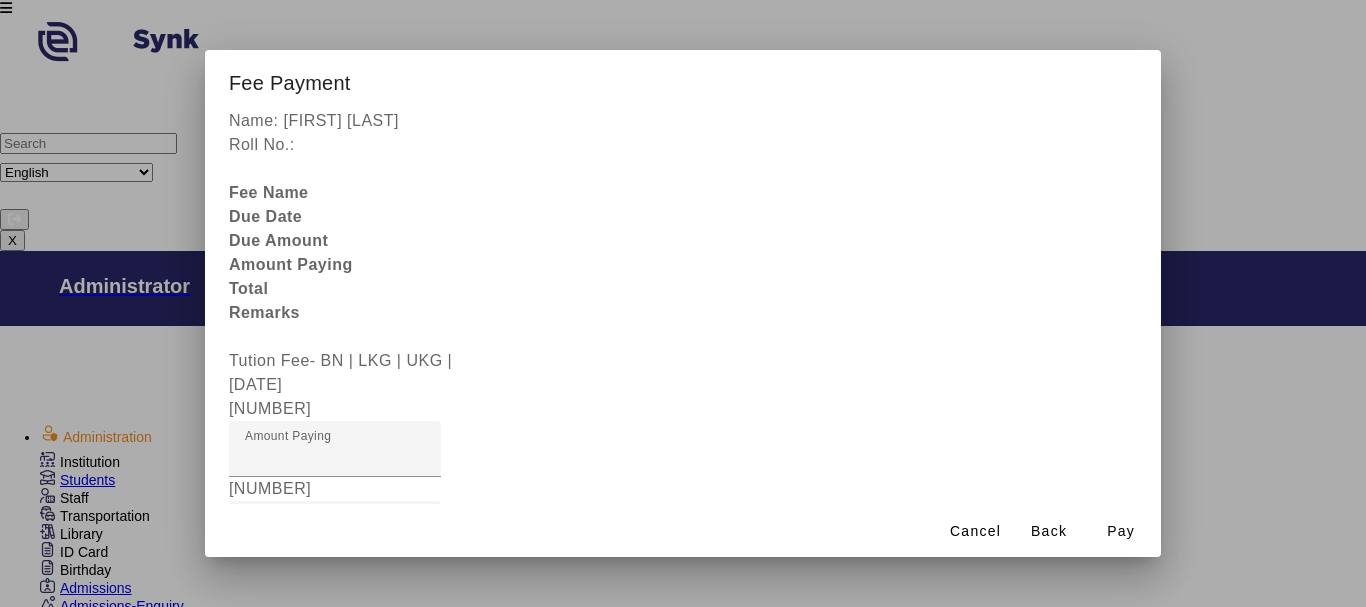 click on "Remarks" at bounding box center [335, 841] 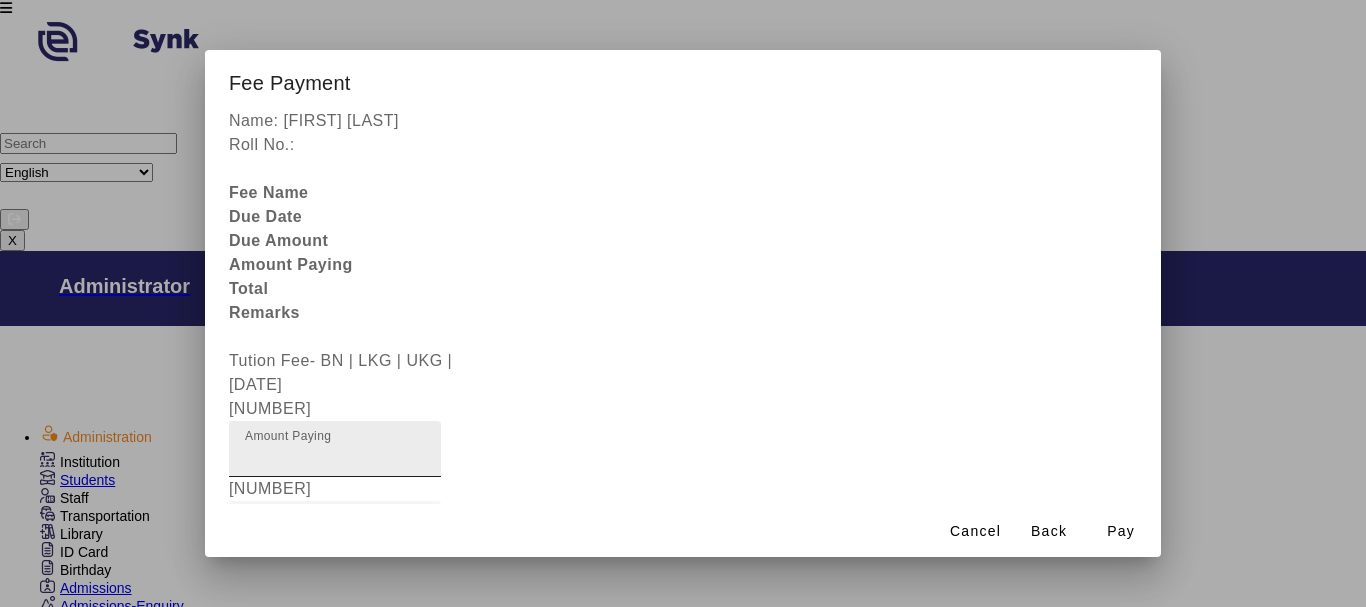 type on "[NUMBER]" 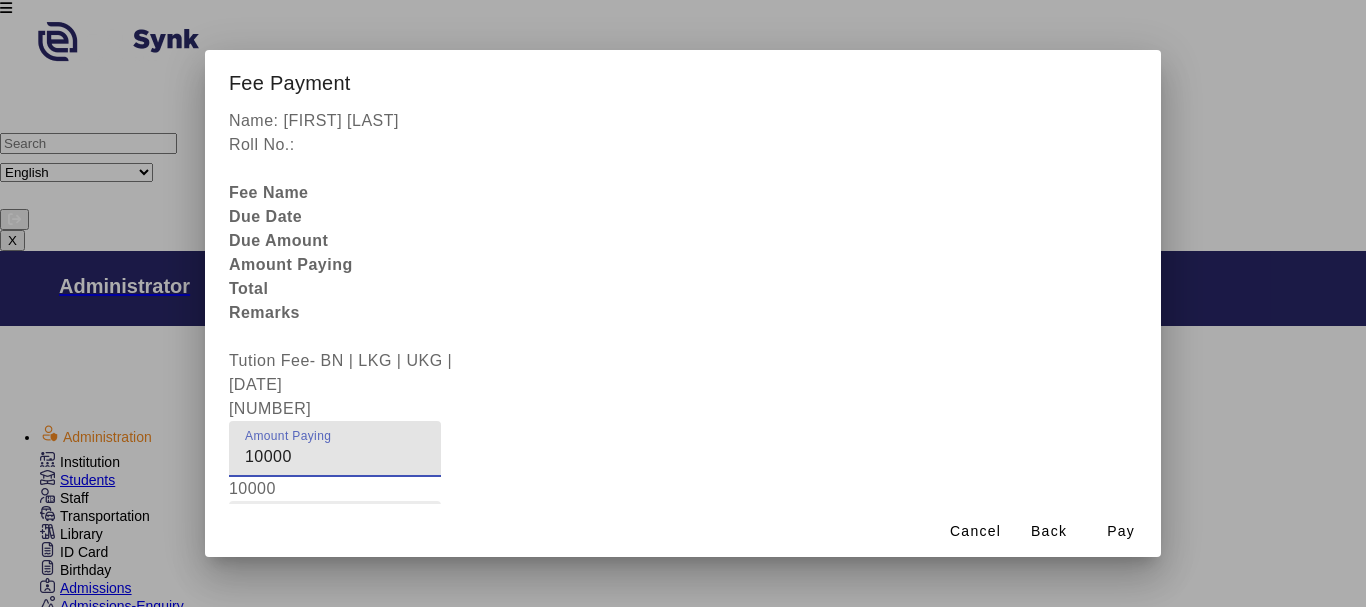 type on "10000" 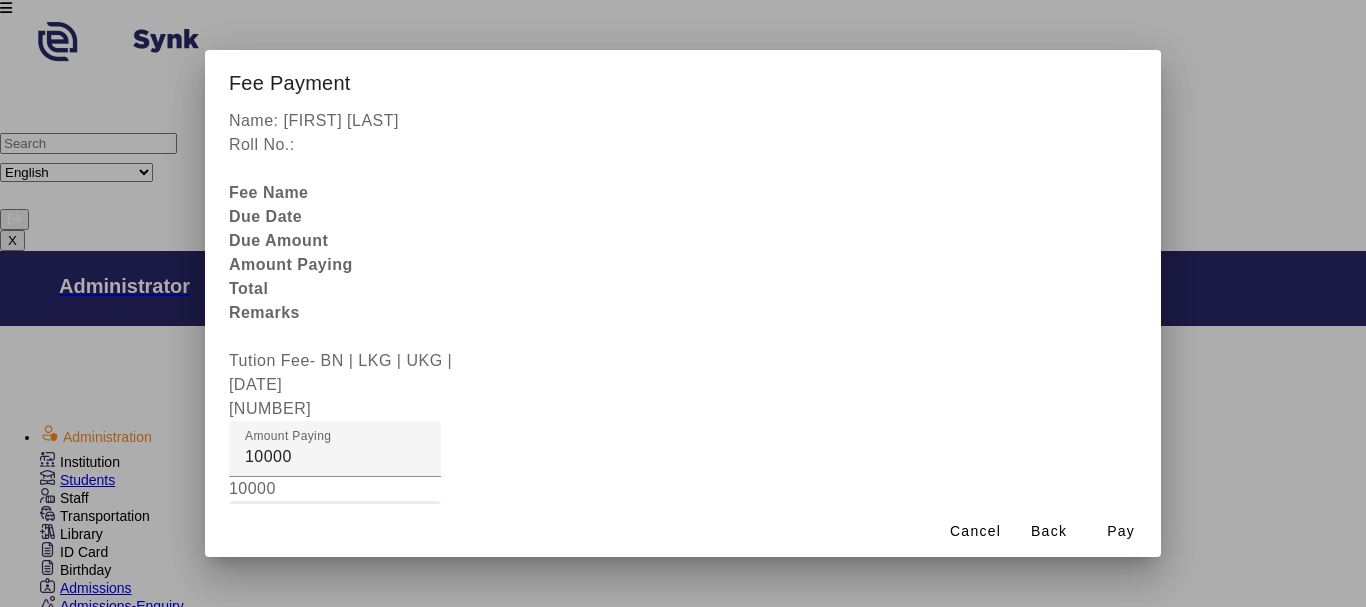 click on "Fee Remarks" at bounding box center [296, 528] 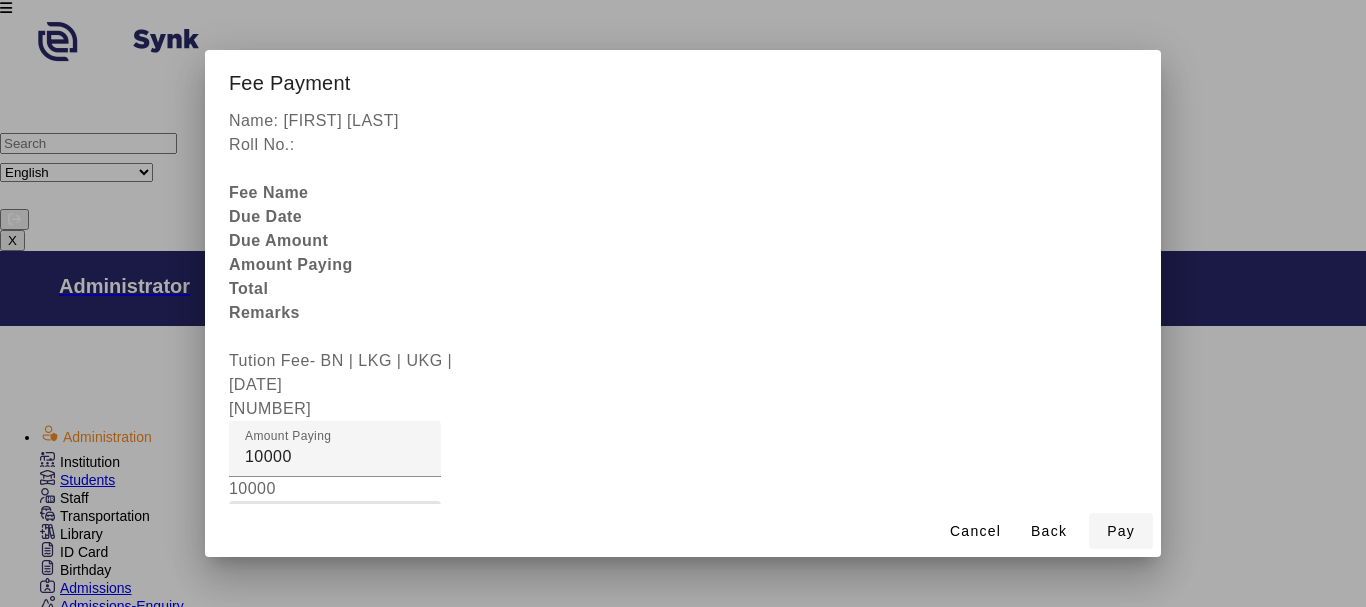 type on "[PAYMENT]" 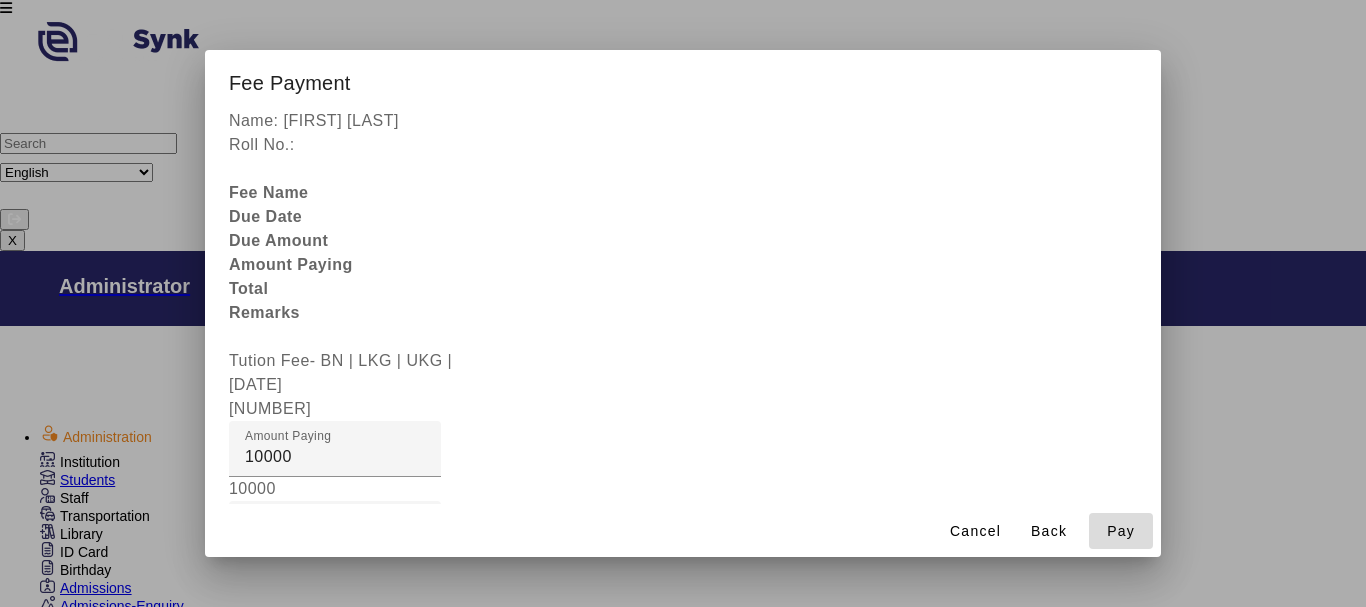 click on "Pay" at bounding box center (1121, 531) 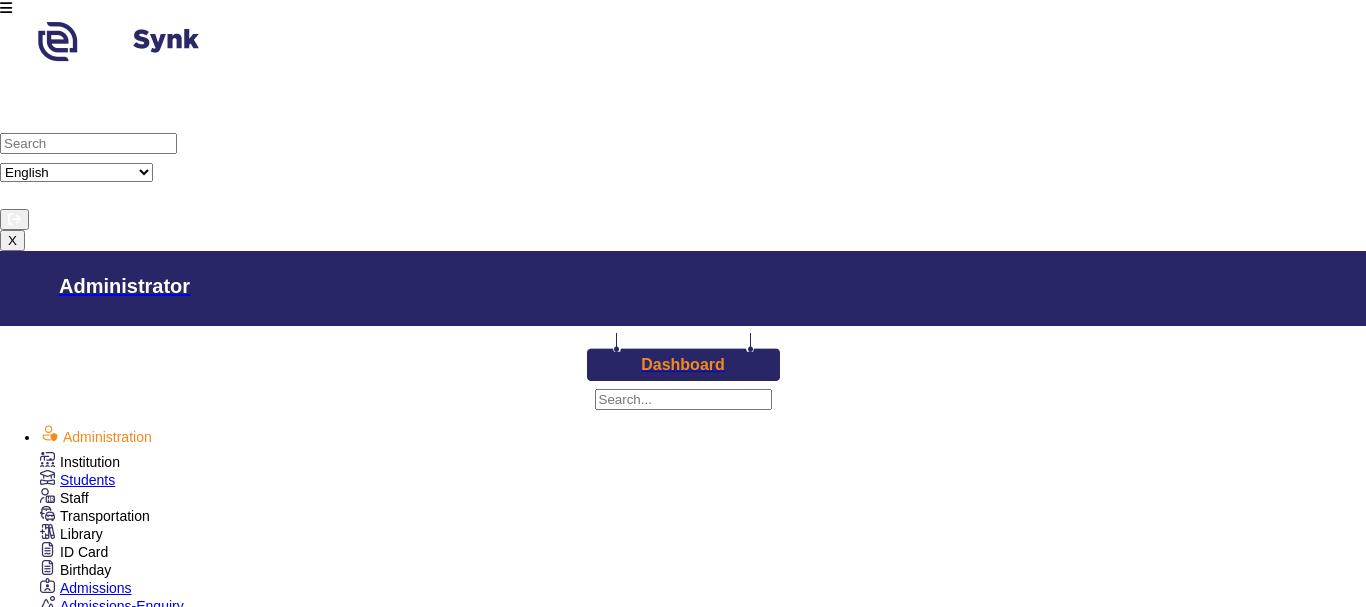 scroll, scrollTop: 0, scrollLeft: 0, axis: both 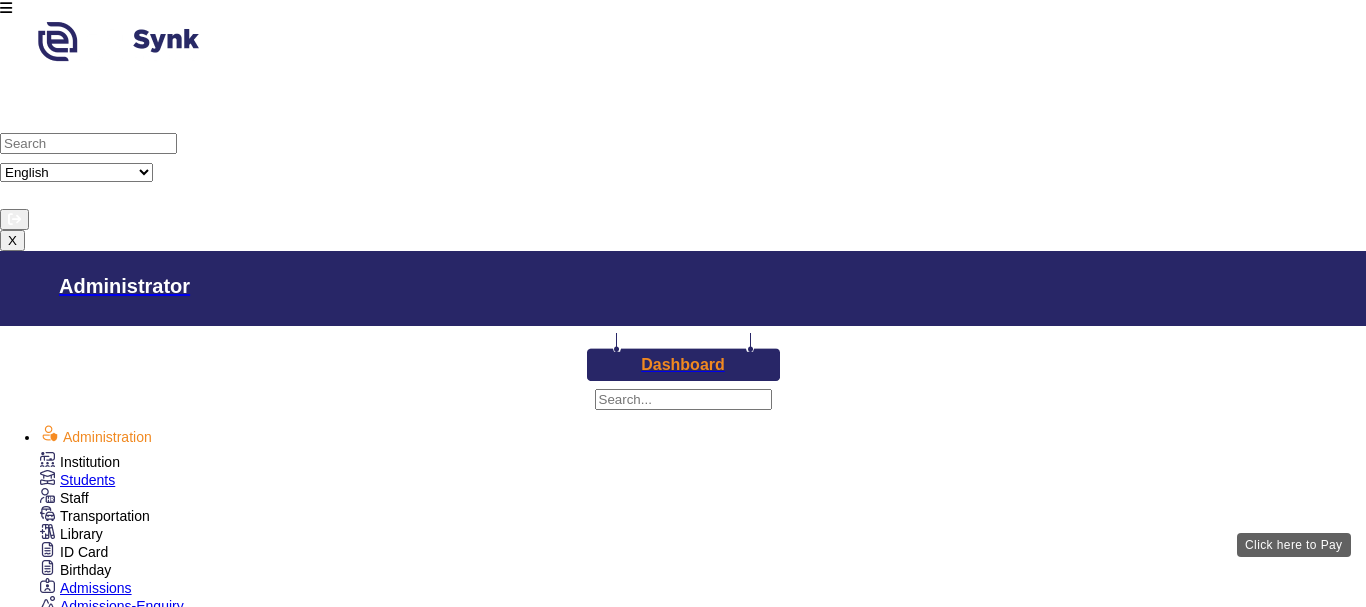 click on "View & Pay" at bounding box center (920, 3039) 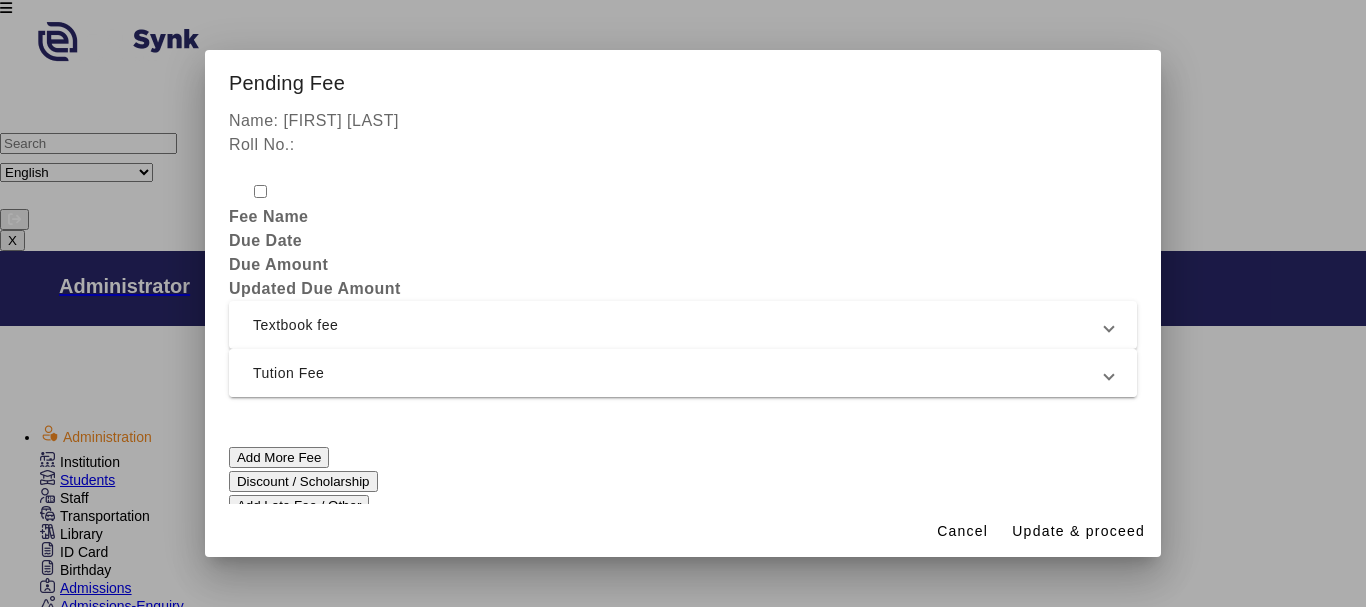 click on "Tution Fee" at bounding box center (679, 373) 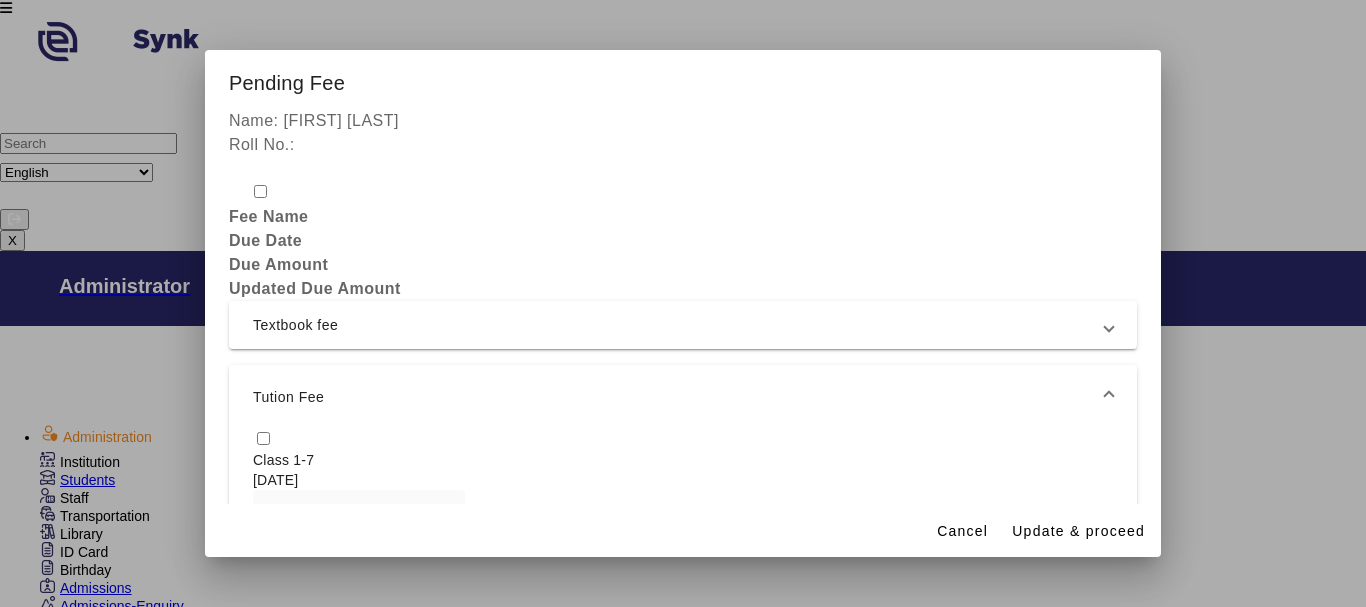 click at bounding box center [263, 438] 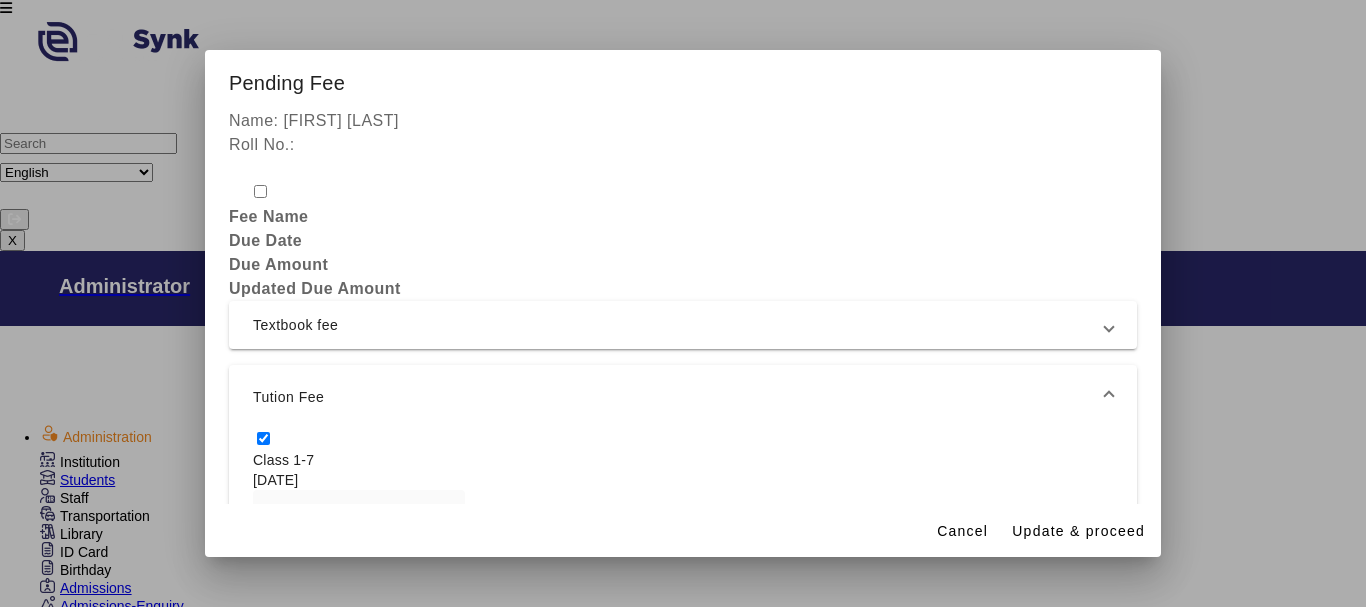 click on "Add Late Fee / Other" at bounding box center (683, 728) 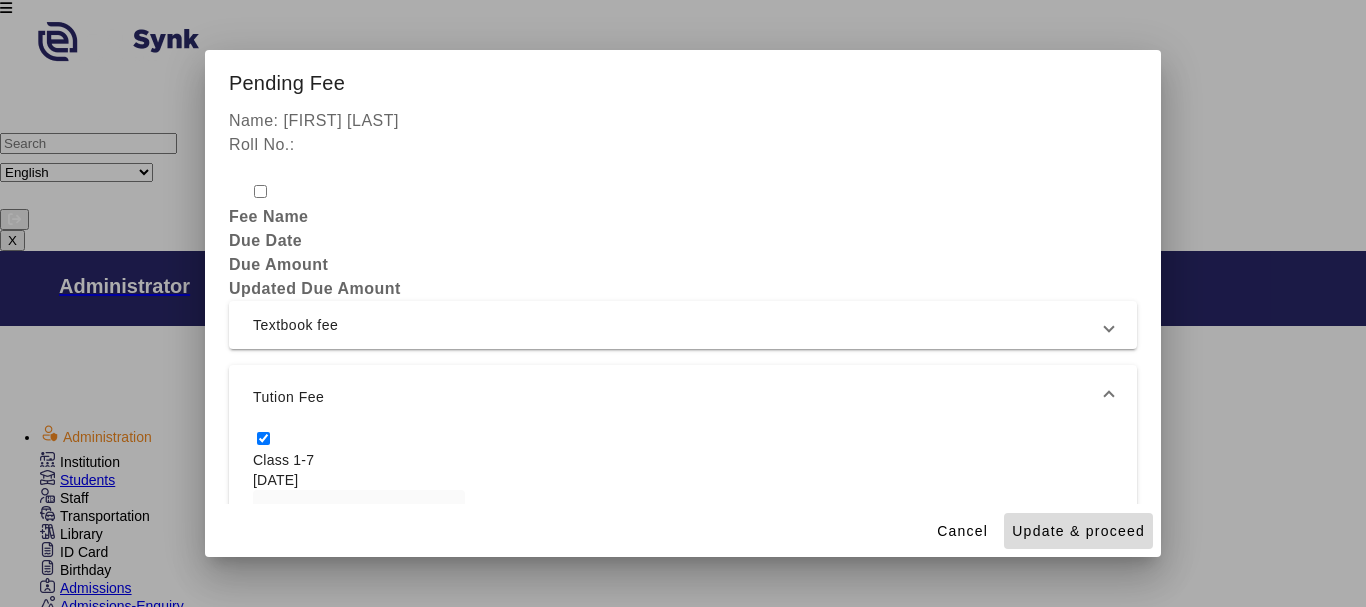 click on "Update & proceed" at bounding box center (1078, 531) 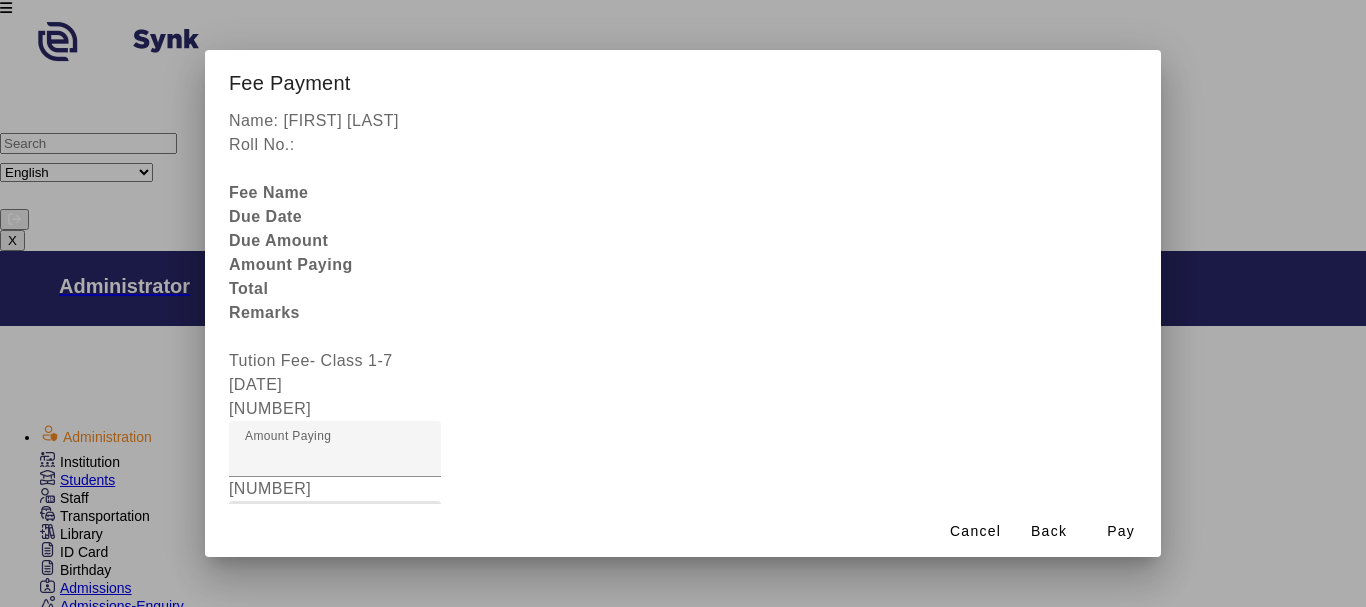 click on "Fee Remarks" at bounding box center (335, 537) 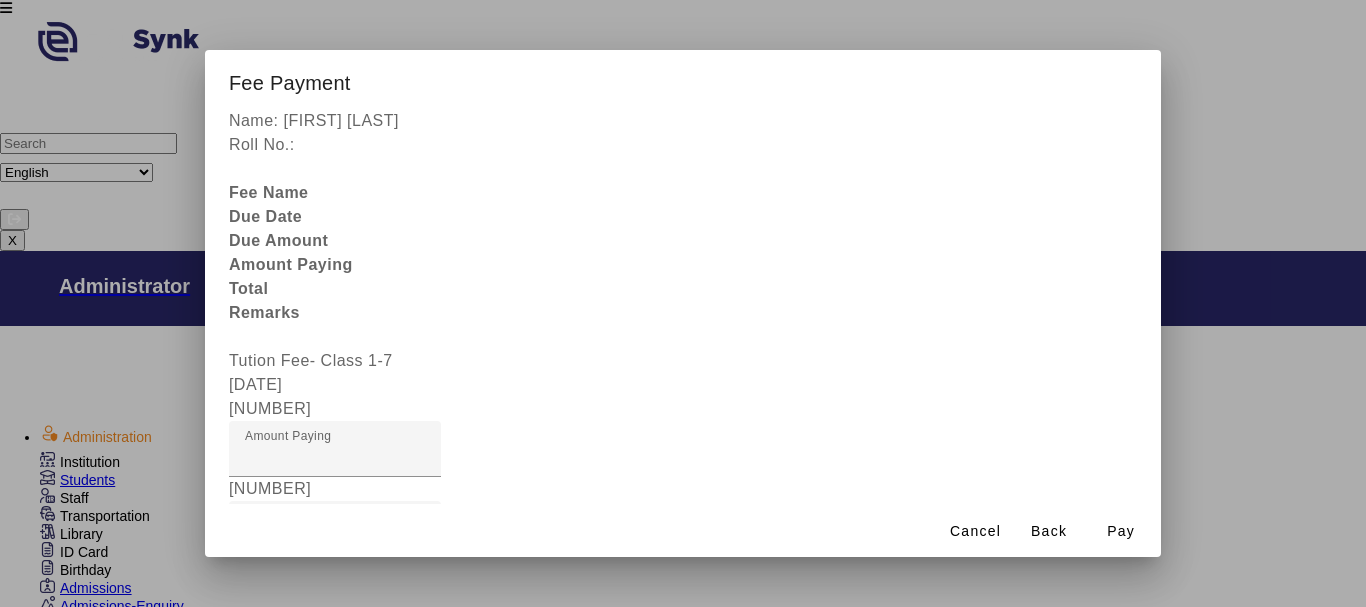 click at bounding box center (335, 609) 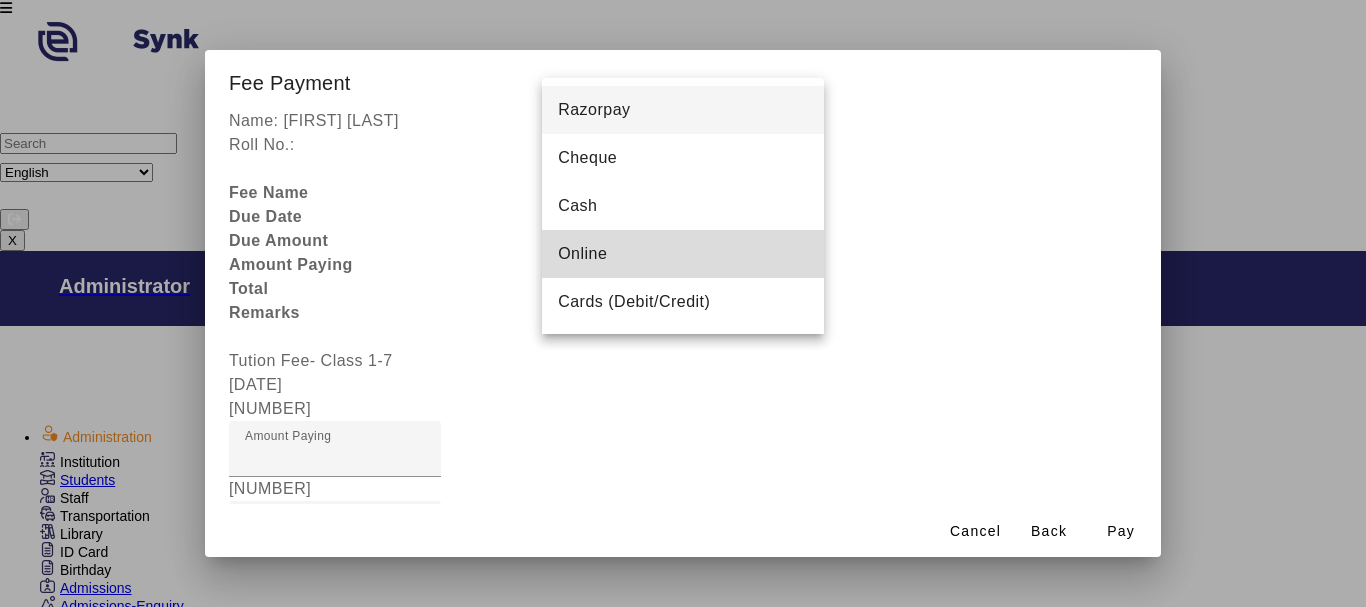 click on "Online" at bounding box center (582, 254) 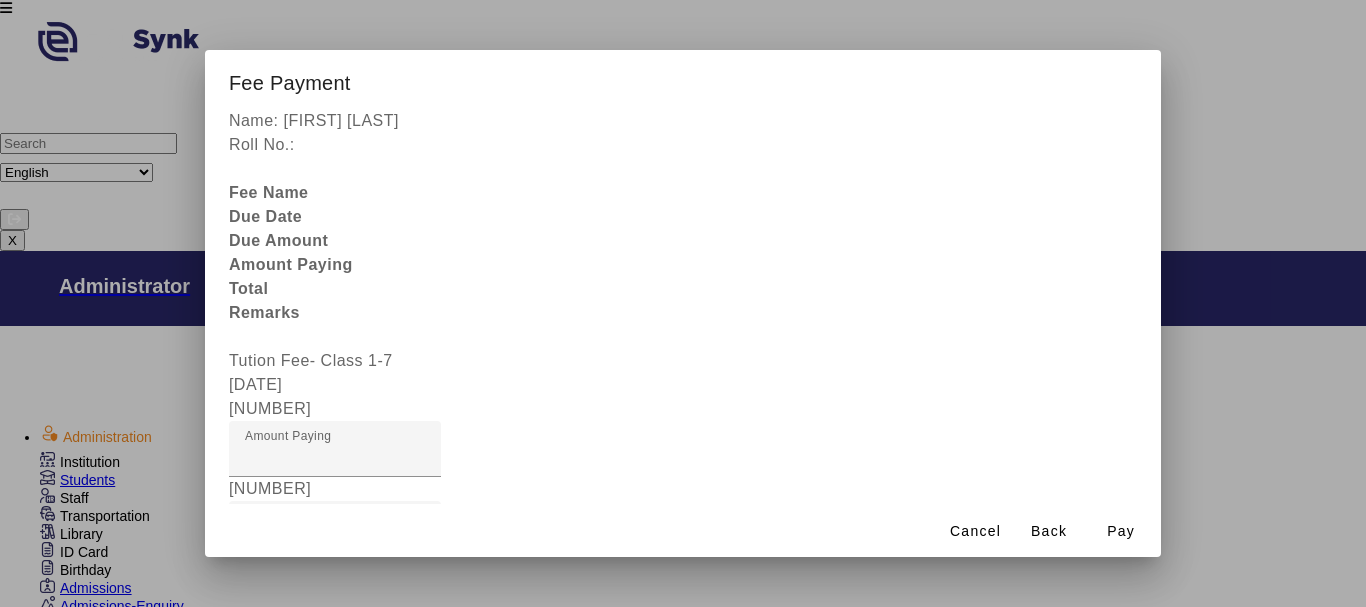 click at bounding box center [449, 945] 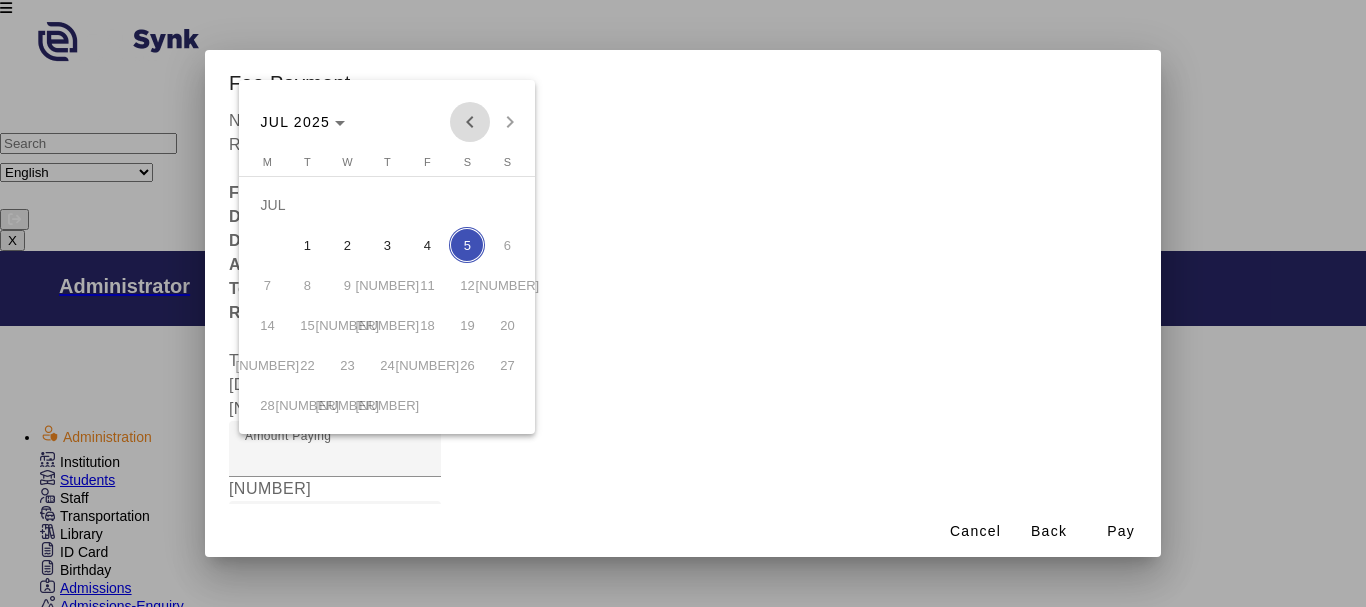 click at bounding box center [470, 122] 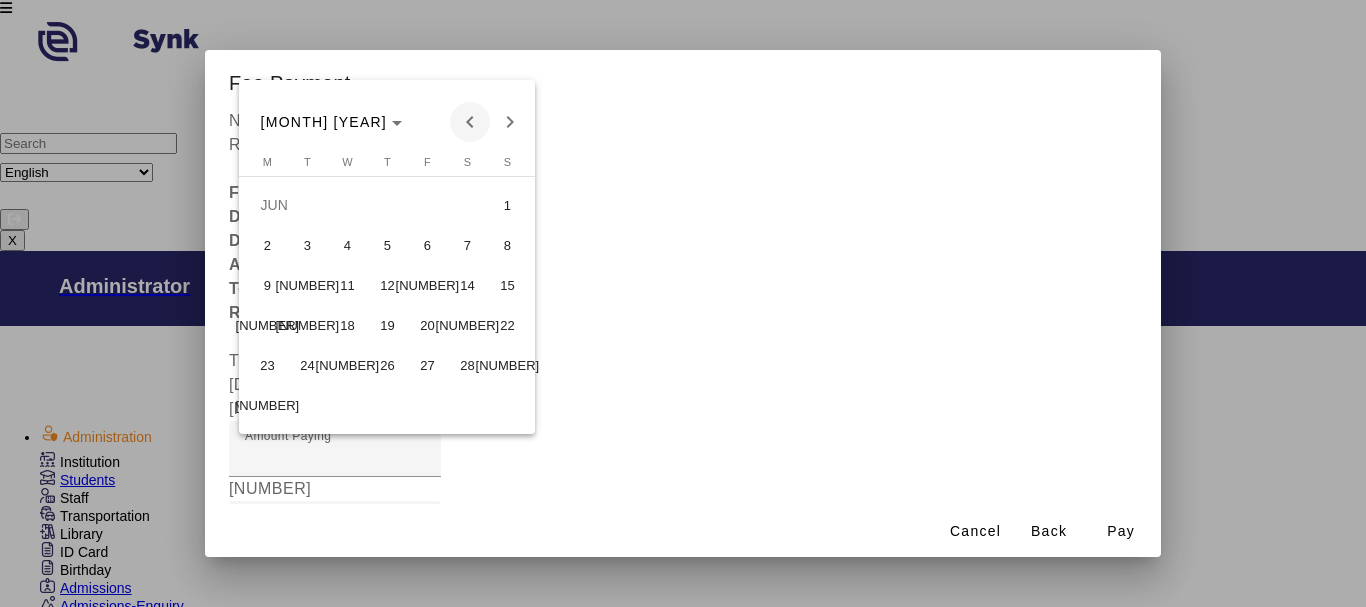 click at bounding box center (470, 122) 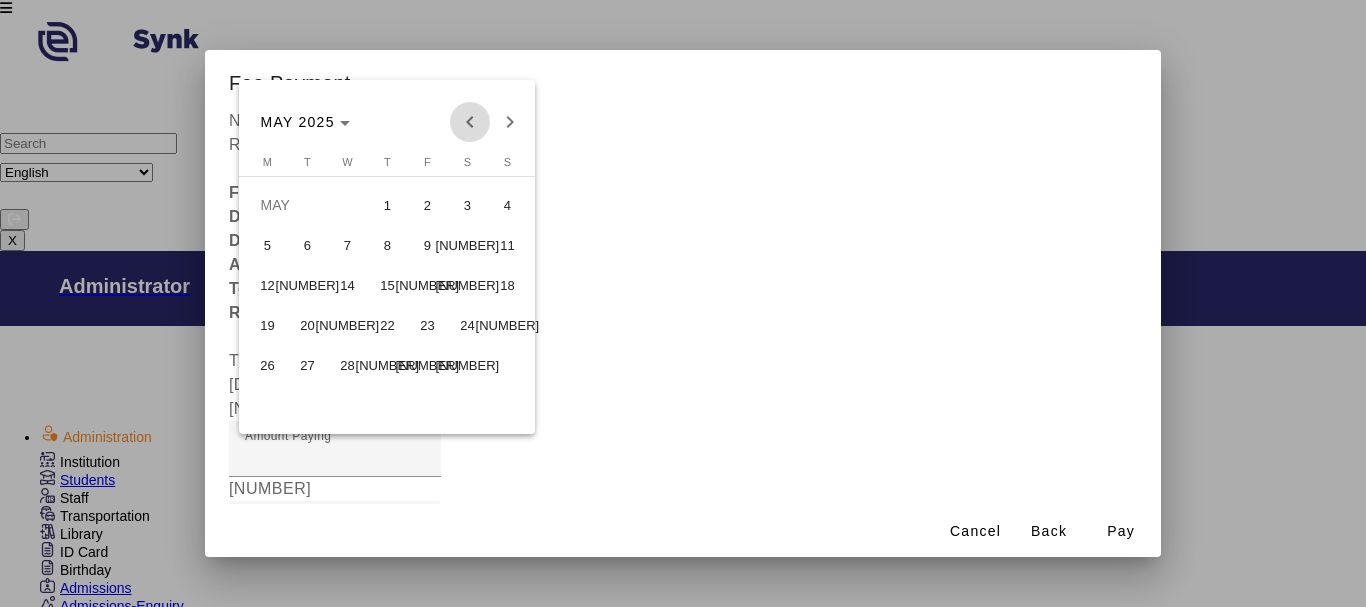 click at bounding box center (470, 122) 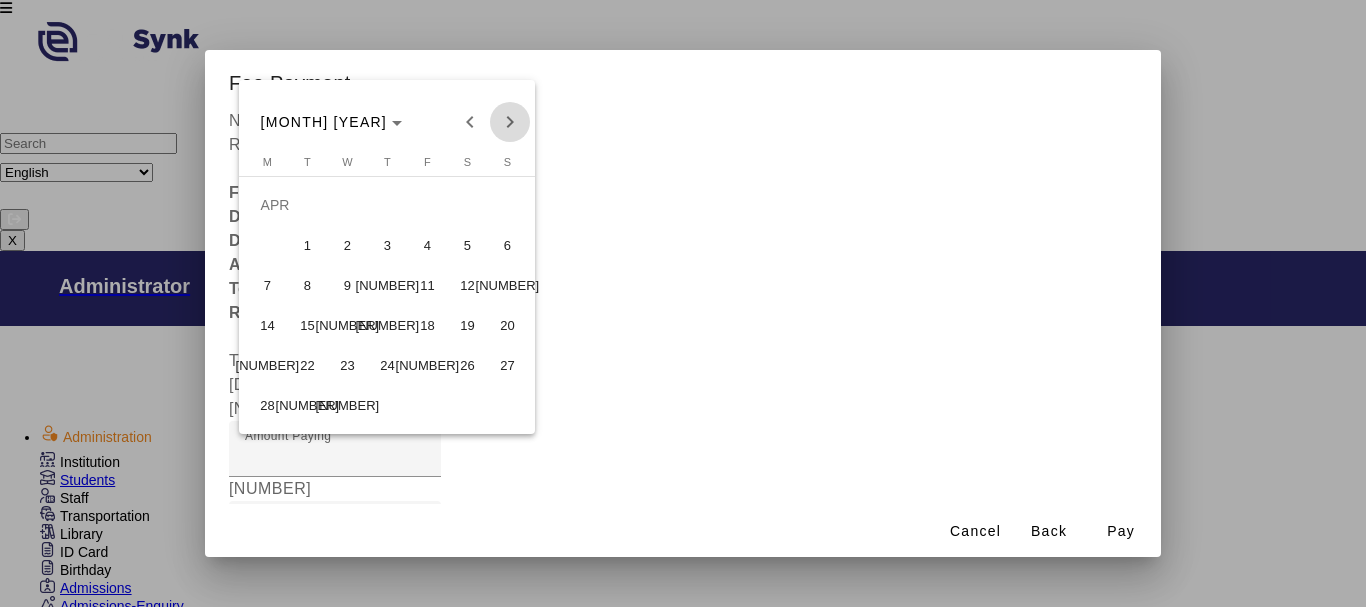click at bounding box center (510, 122) 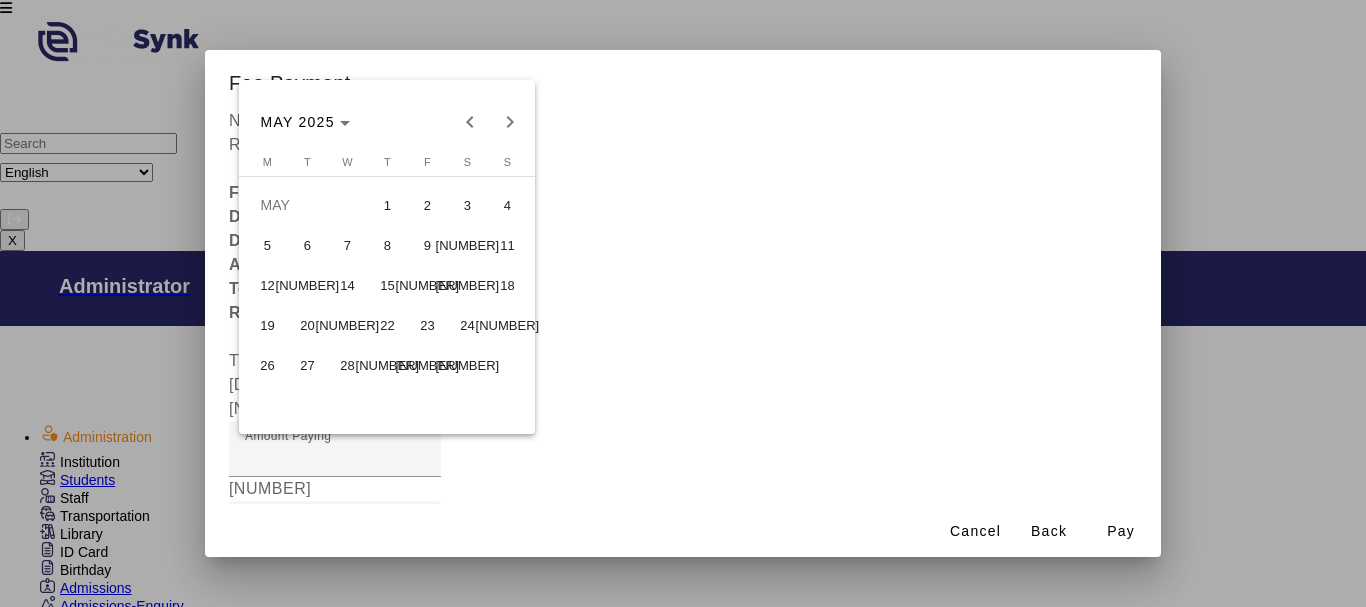 click on "[NUMBER]" at bounding box center (387, 365) 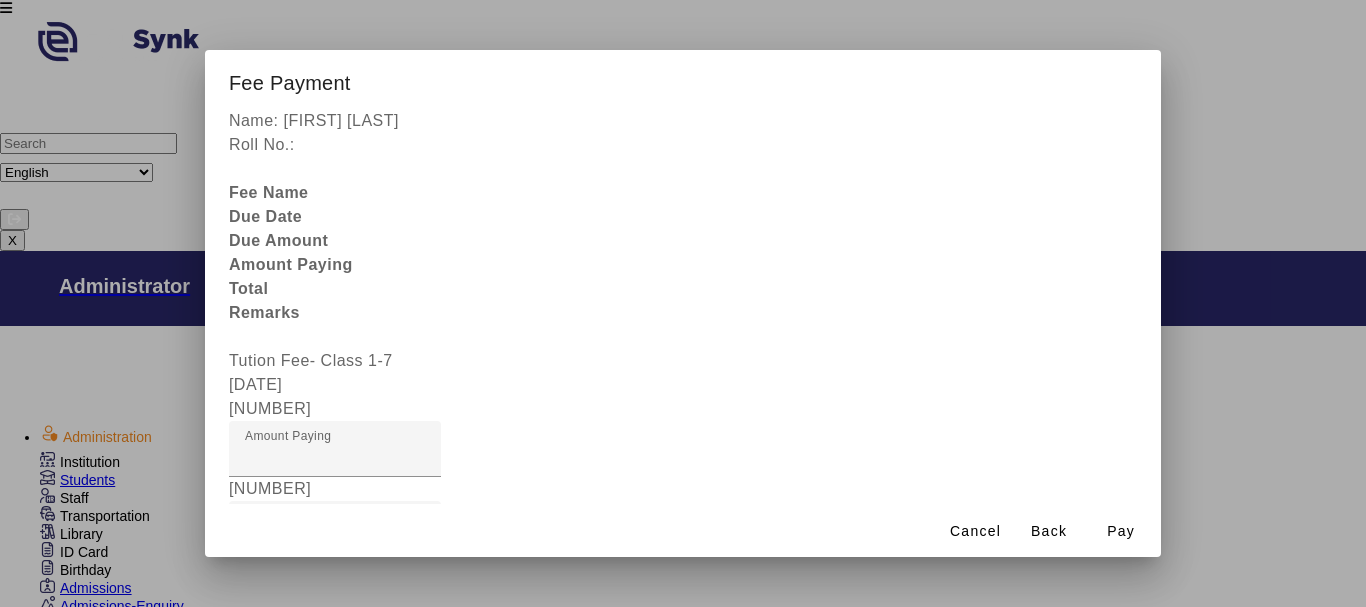 click on "Remarks" at bounding box center [279, 832] 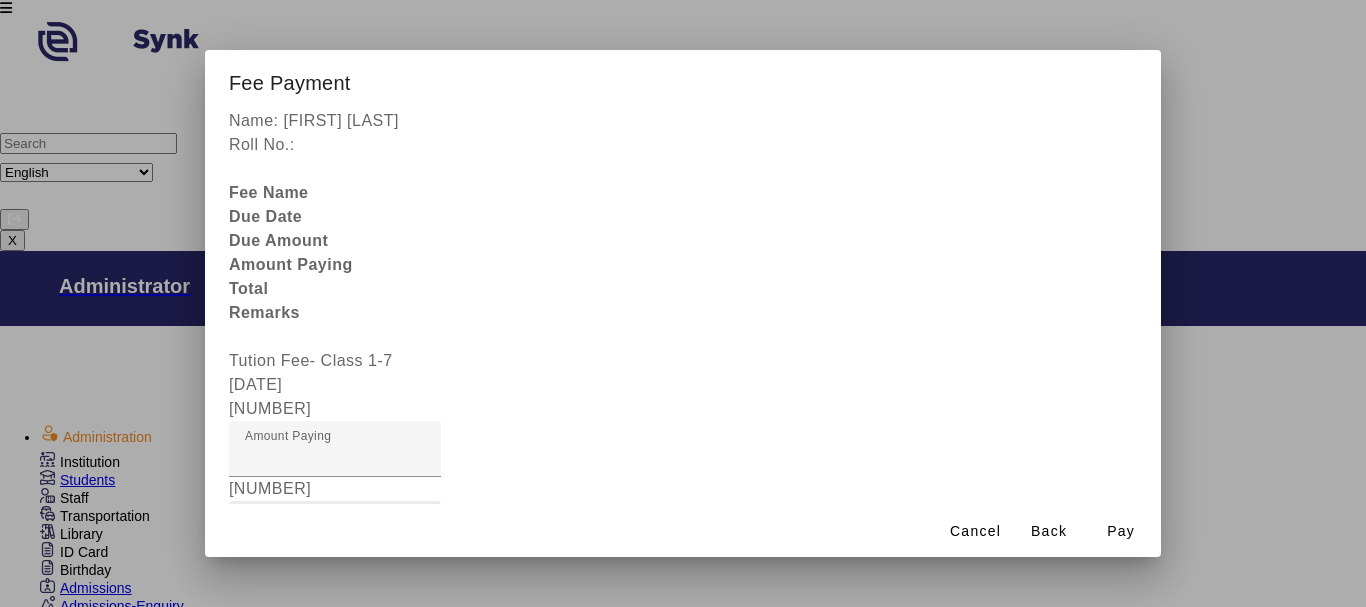 type on "[NUMBER]" 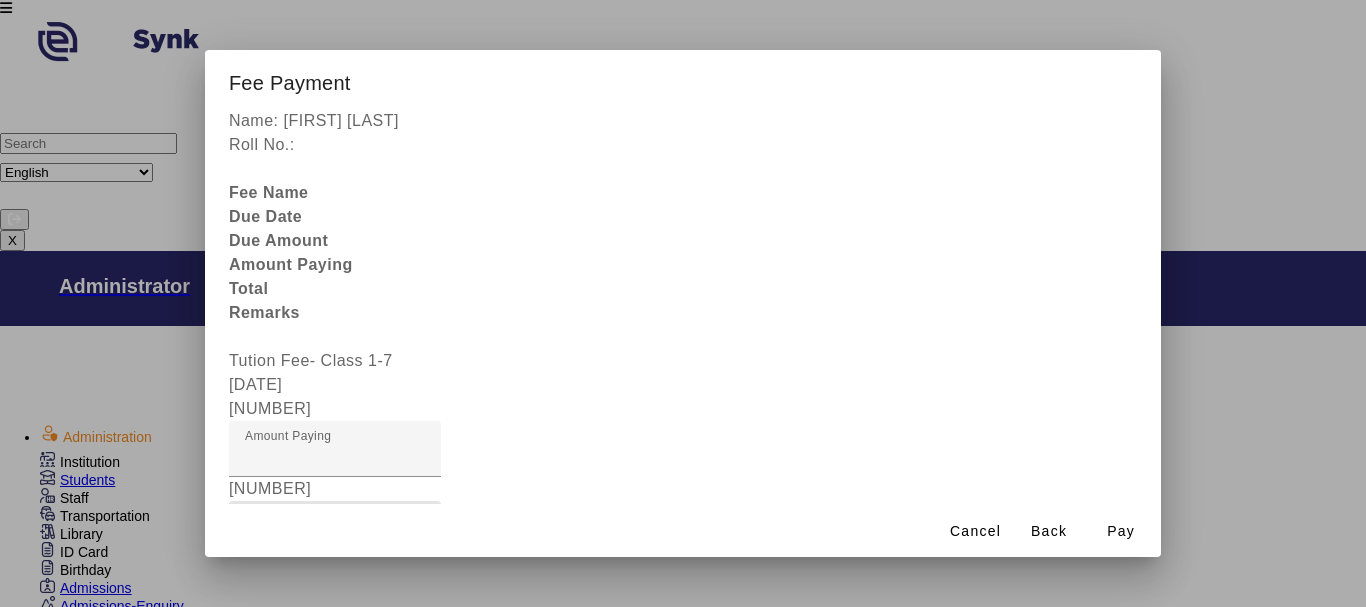 click on "Fee Remarks" at bounding box center [335, 537] 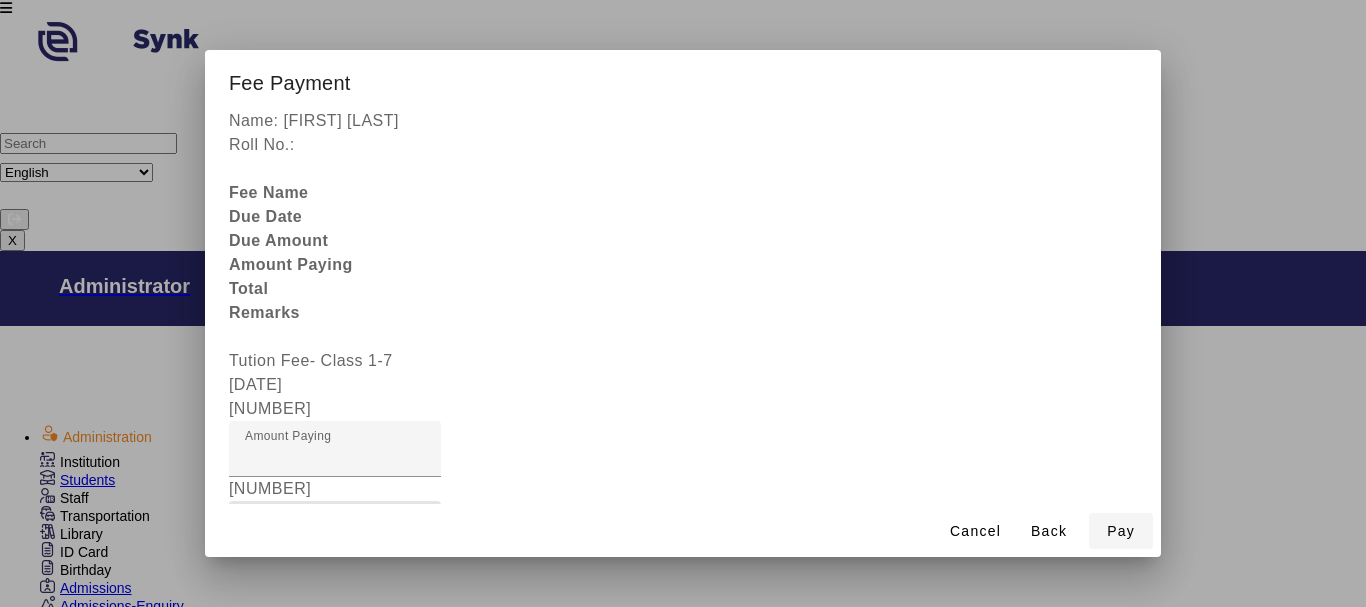 type on "Fees clear" 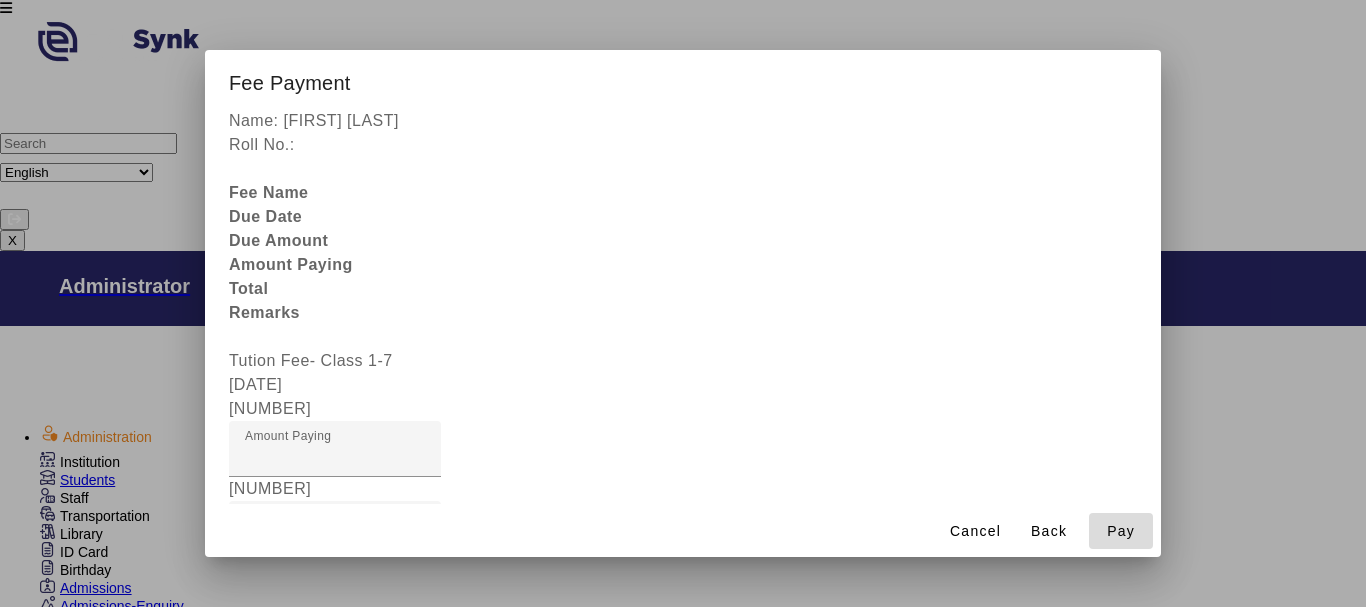 click on "Pay" at bounding box center (1121, 531) 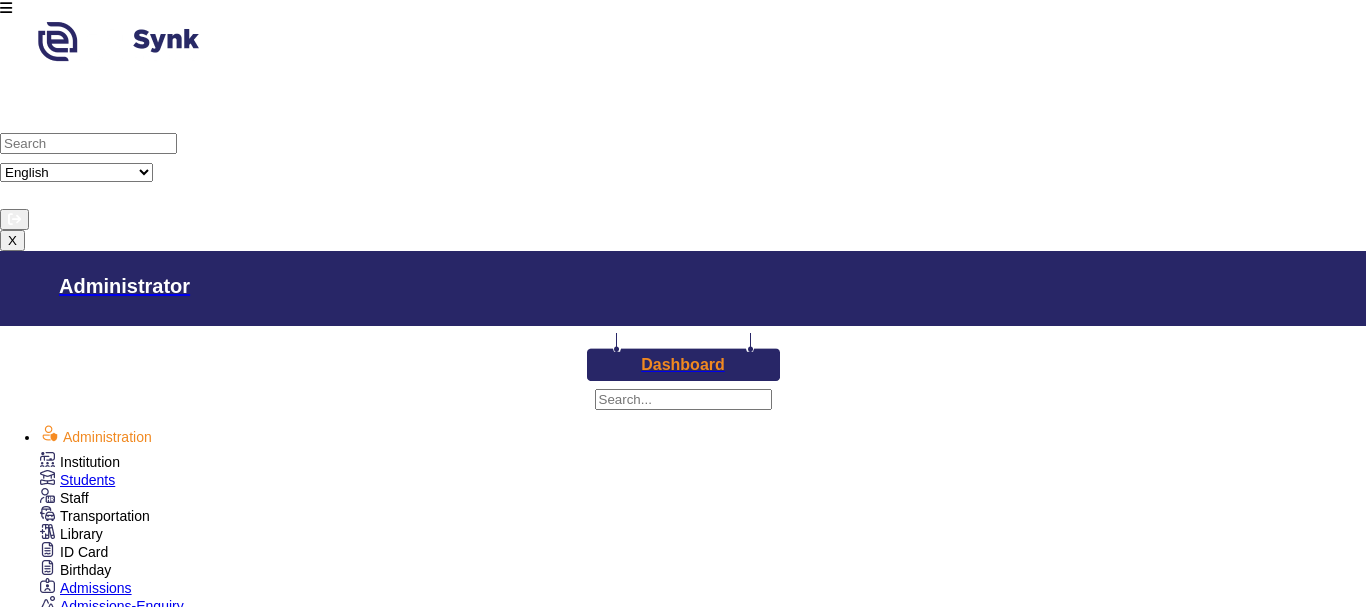 scroll, scrollTop: 0, scrollLeft: 0, axis: both 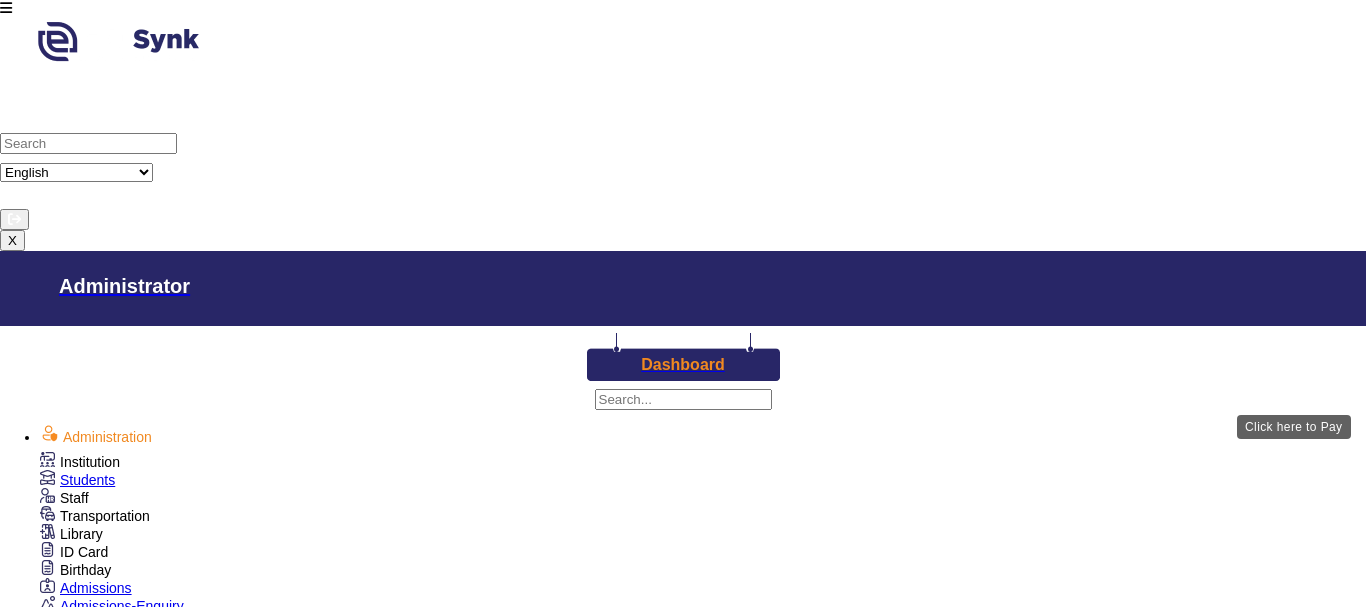 click on "View & Pay" at bounding box center [909, 2051] 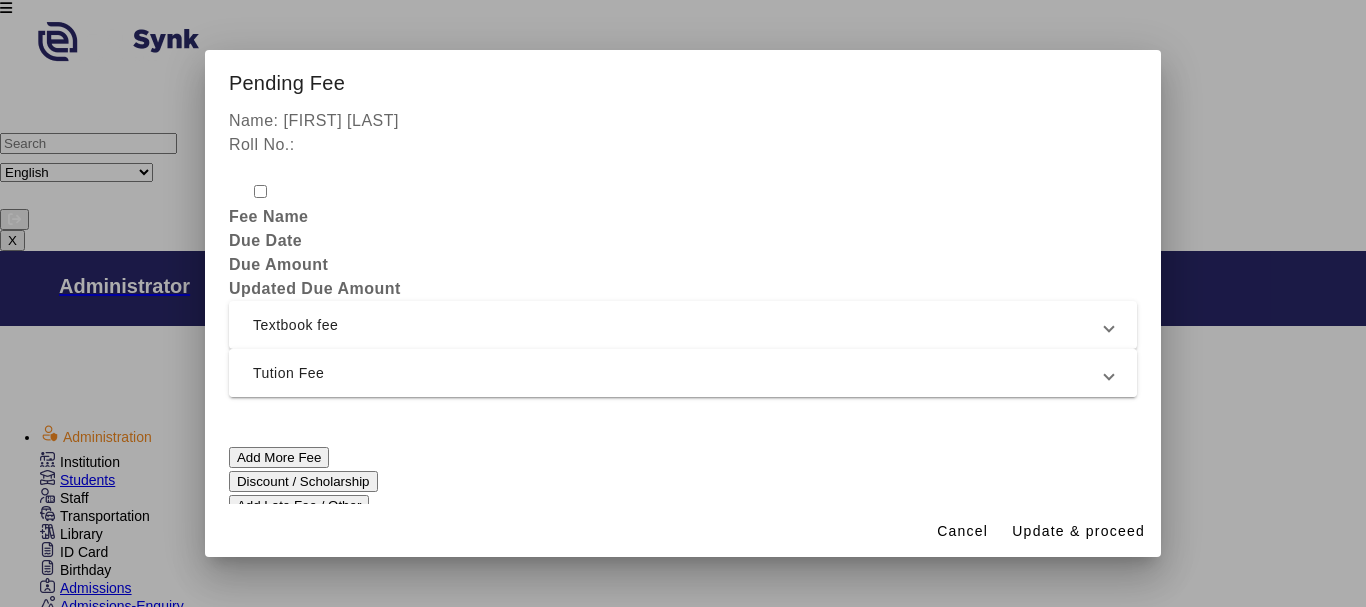 click on "Tution Fee" at bounding box center (679, 373) 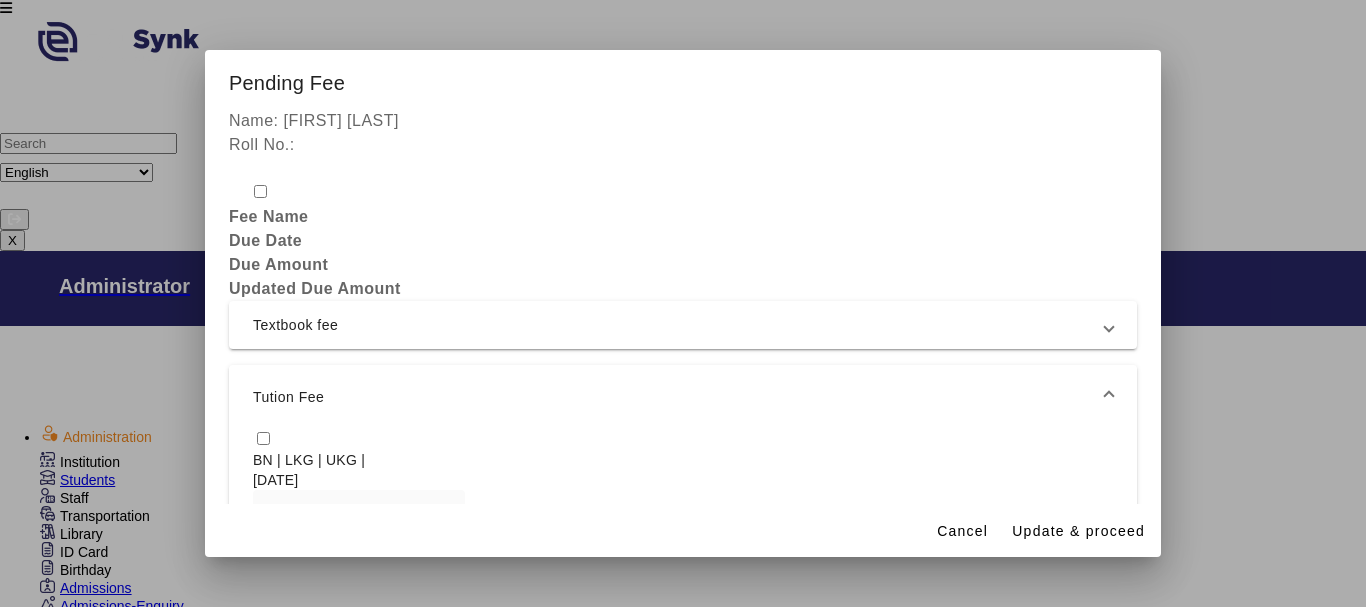 click on "Tution Fee" at bounding box center (683, 397) 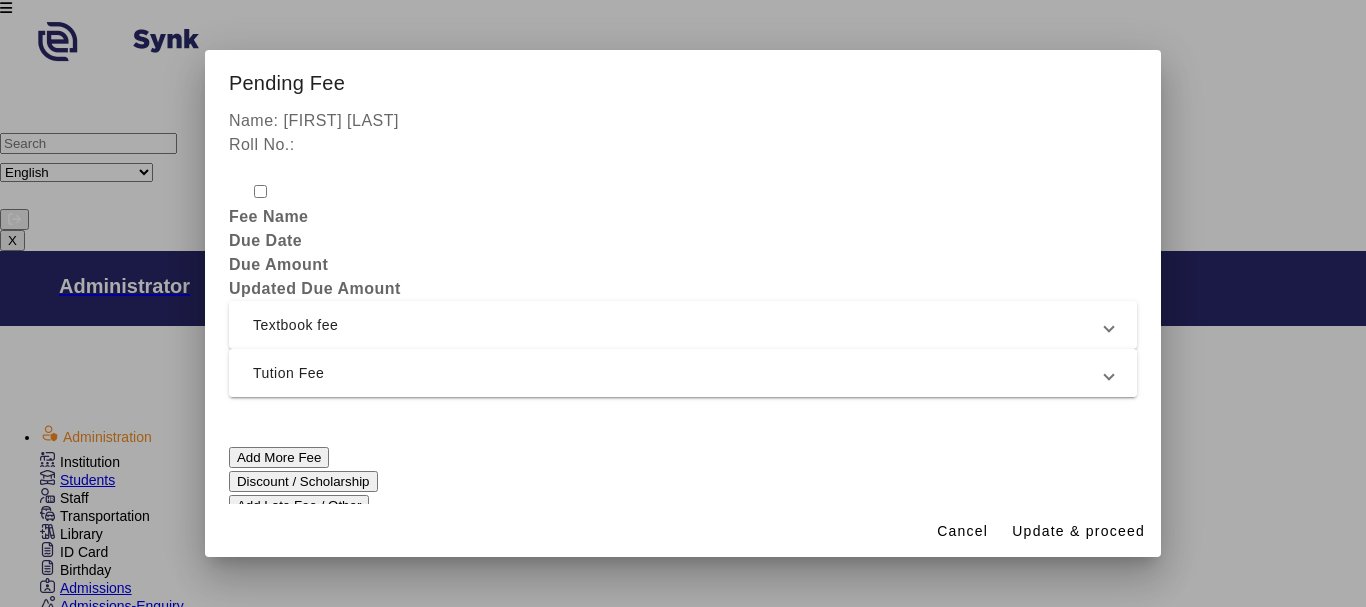 click on "Tution Fee" at bounding box center (679, 373) 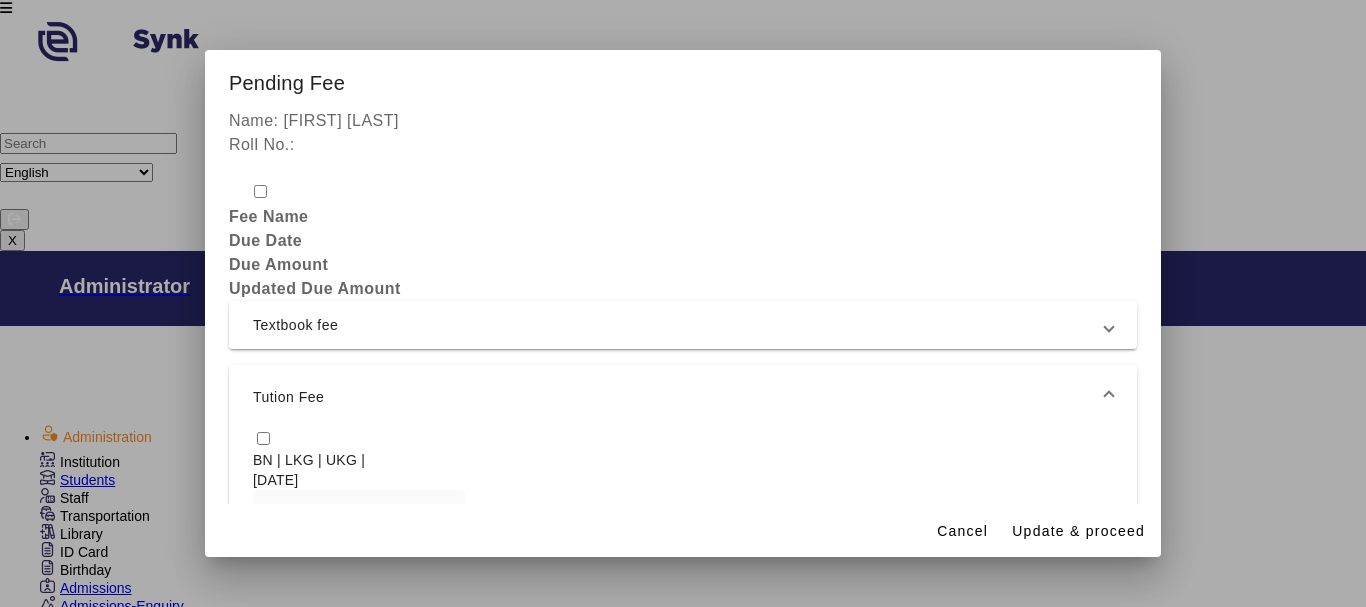 click at bounding box center [263, 438] 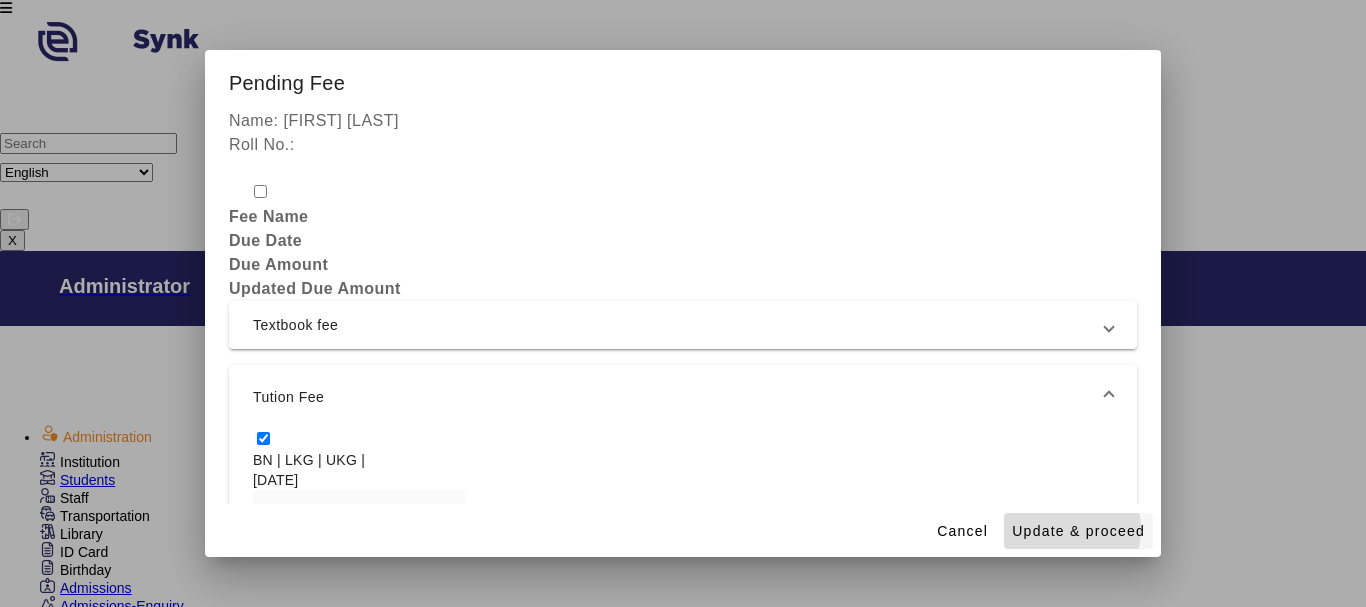 click on "Update & proceed" at bounding box center [1078, 531] 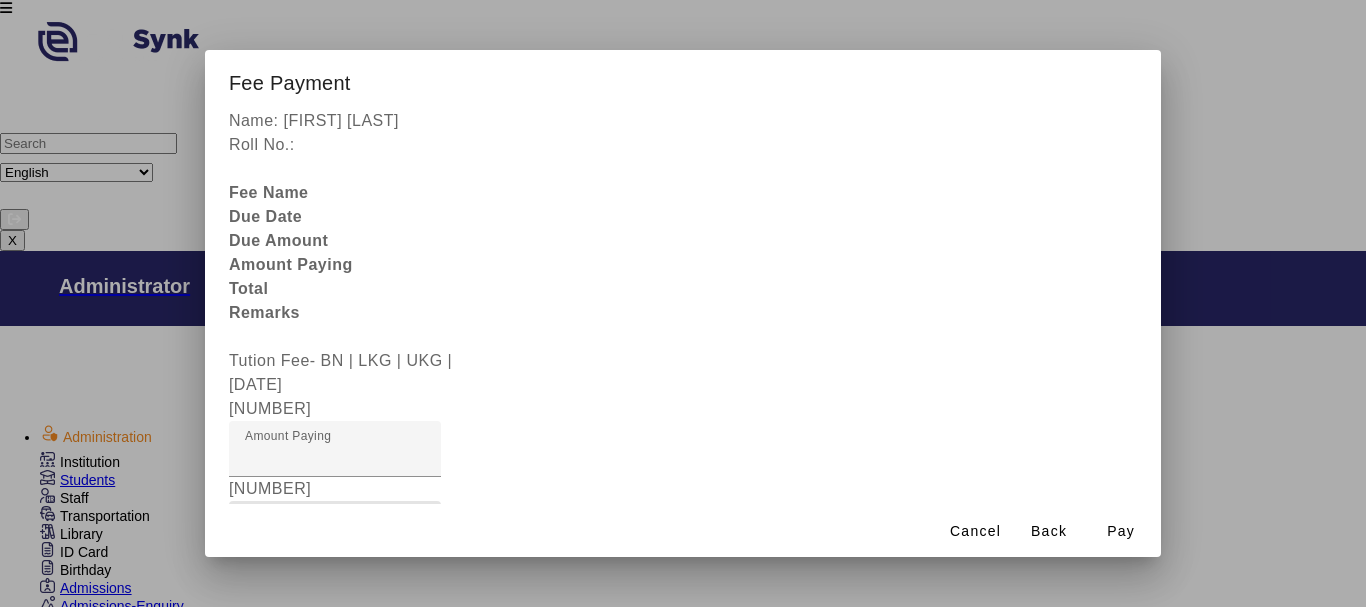 click on "Fee Remarks" at bounding box center (335, 537) 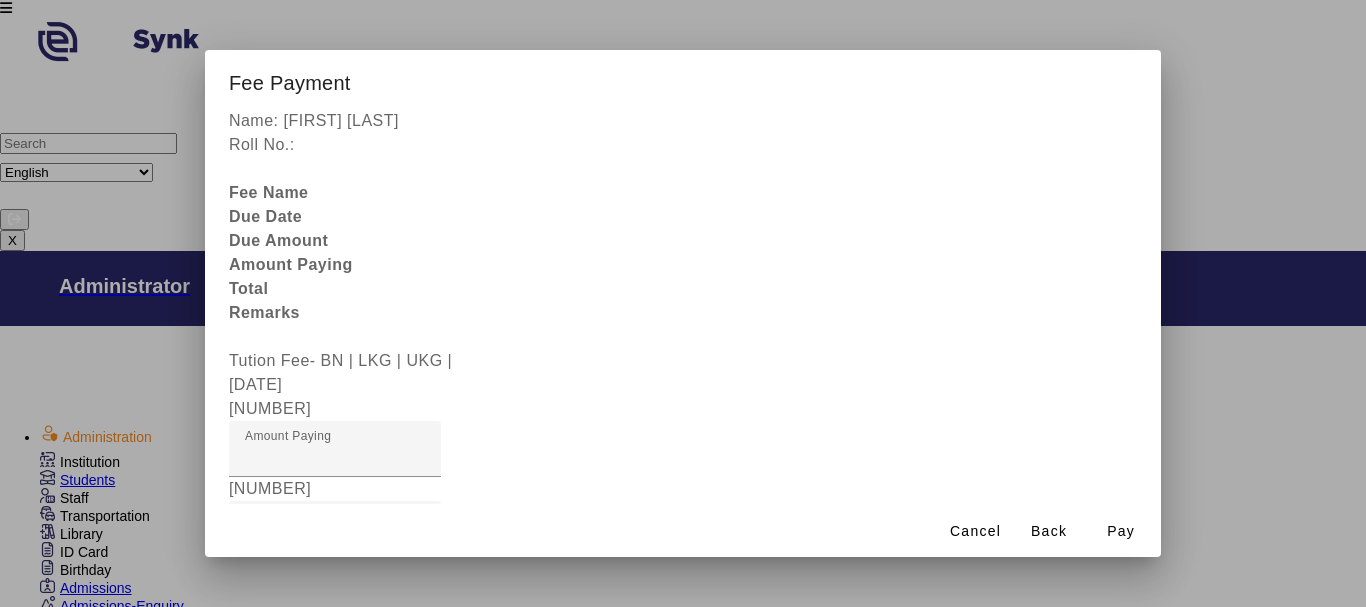 click at bounding box center (335, 609) 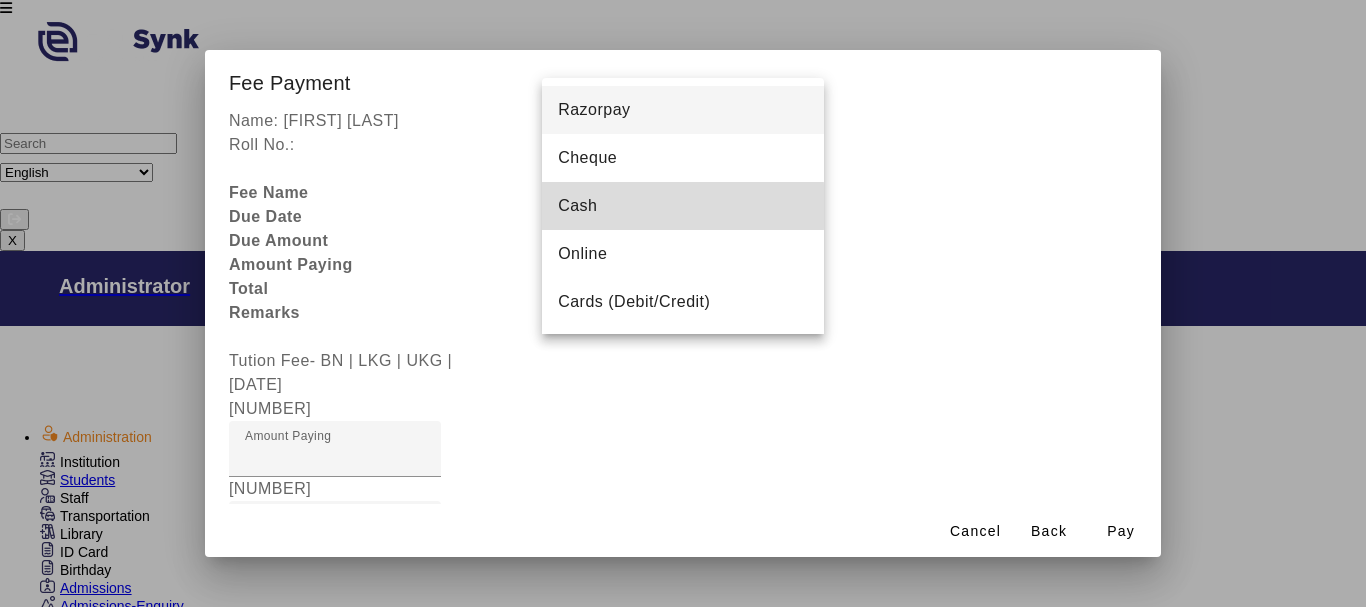 click on "Cash" at bounding box center (577, 206) 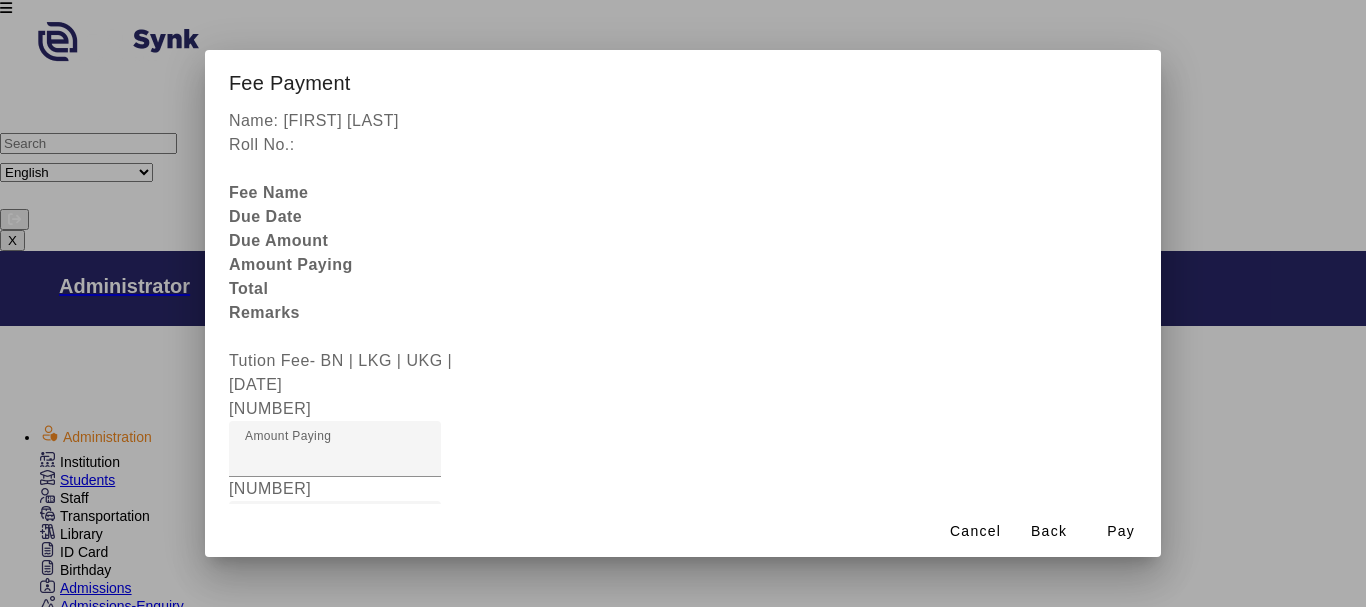 click on "Receipt Remarks" at bounding box center (335, 785) 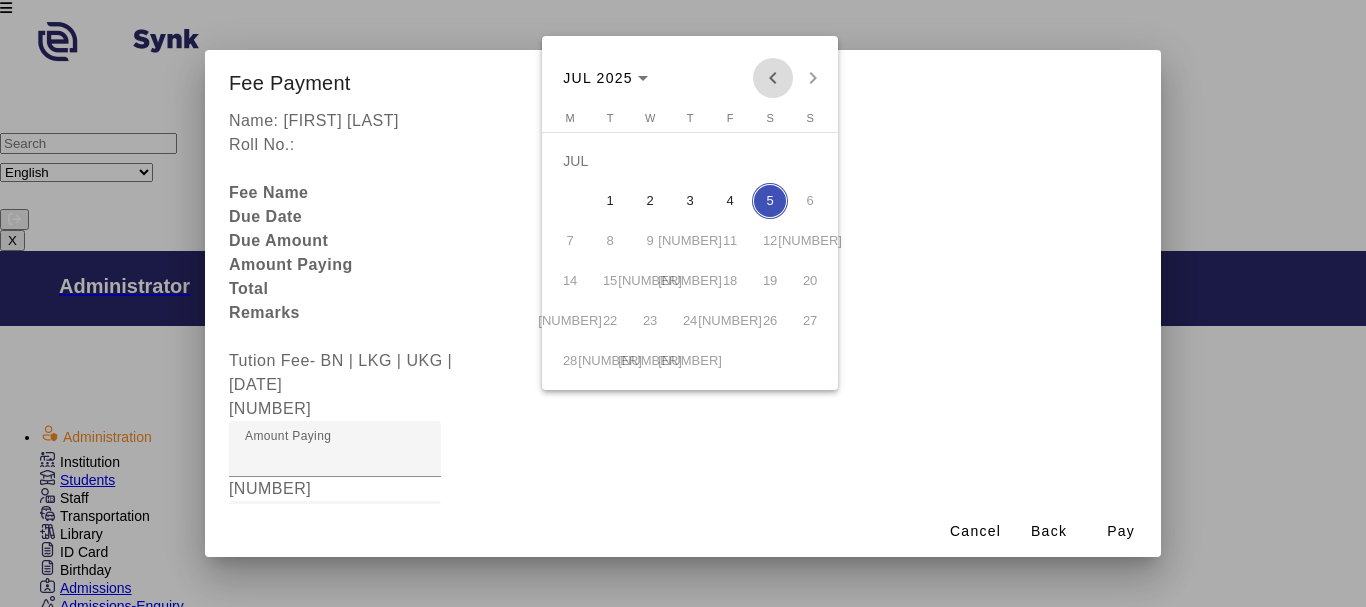 click at bounding box center (773, 78) 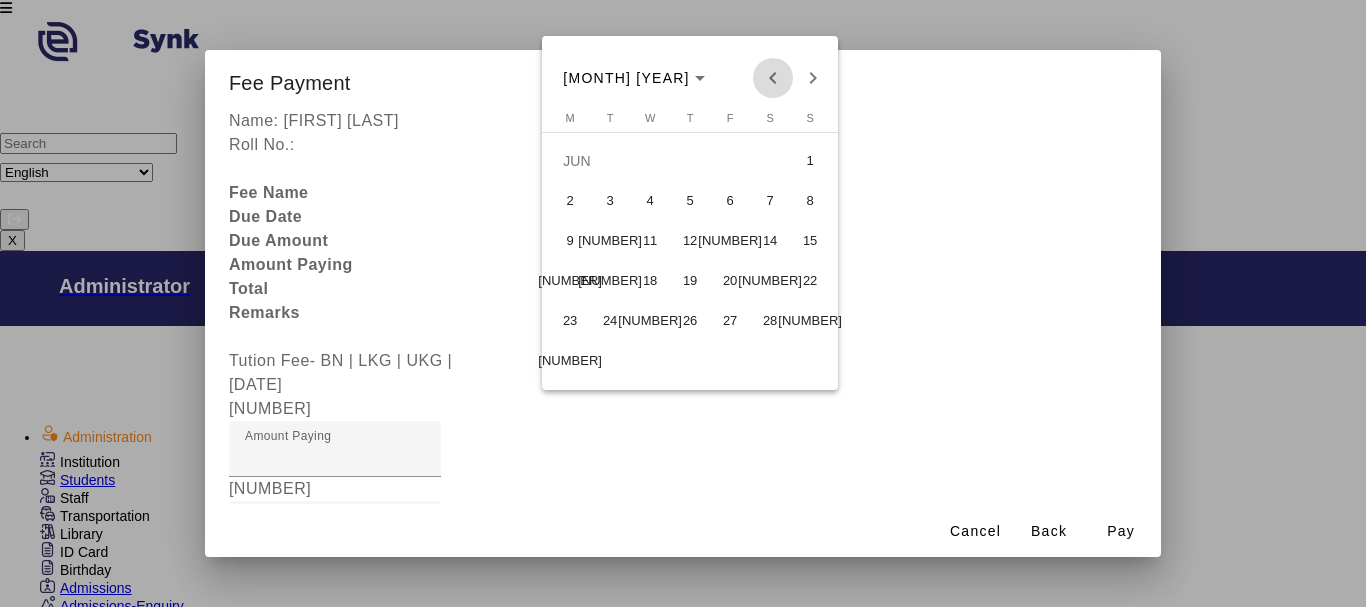 click at bounding box center (773, 78) 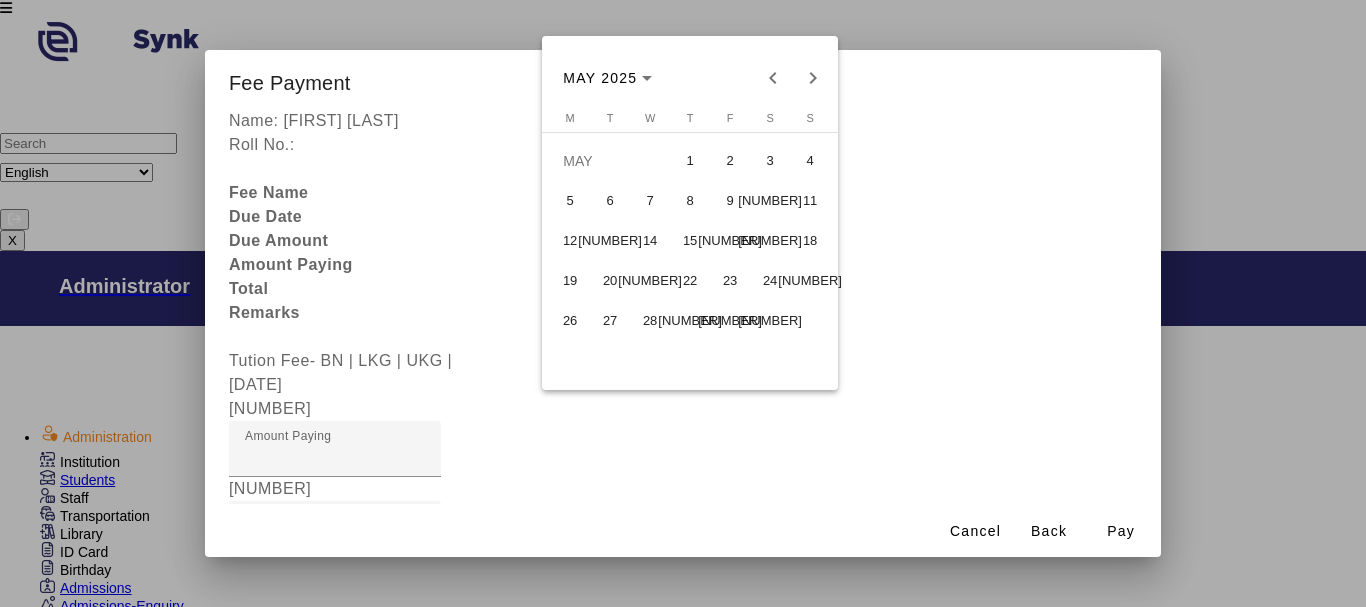 click on "[NUMBER]" at bounding box center (690, 321) 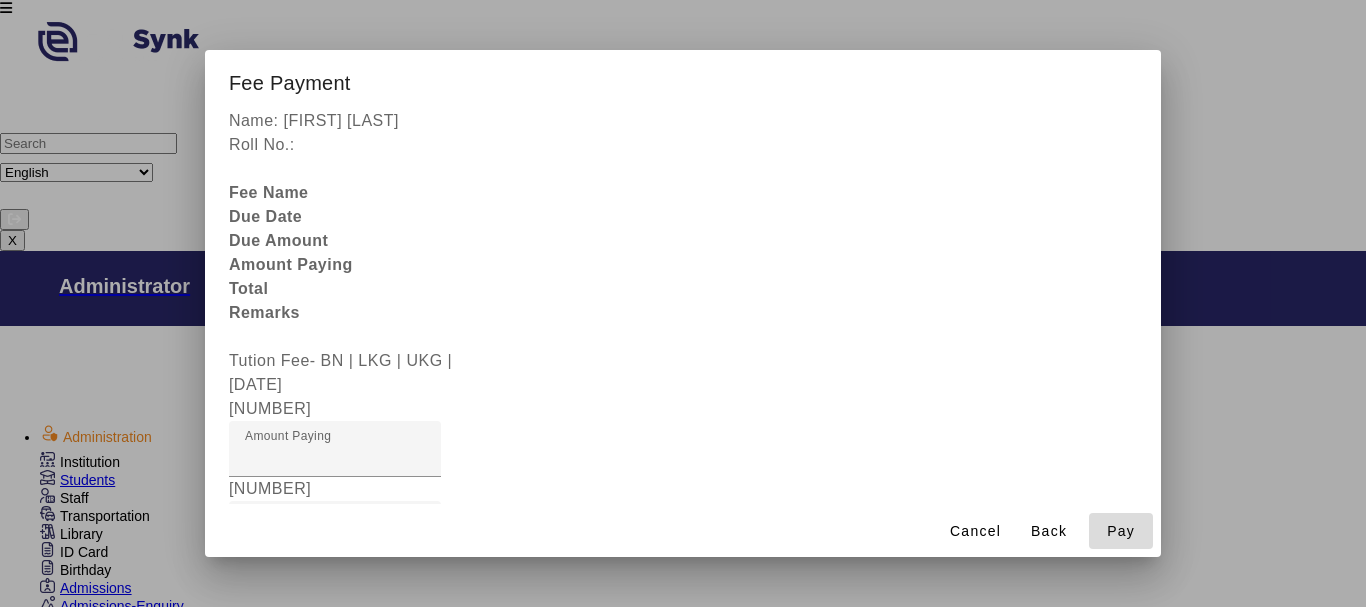 click on "Pay" at bounding box center (1121, 531) 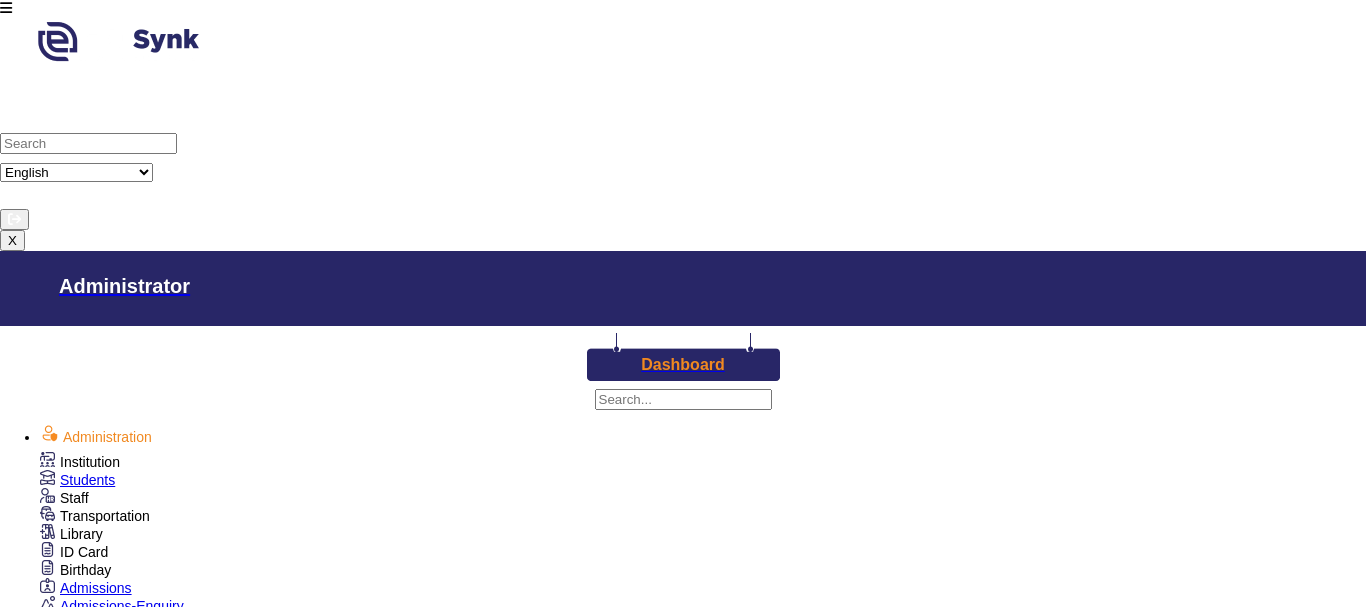 scroll, scrollTop: 120, scrollLeft: 0, axis: vertical 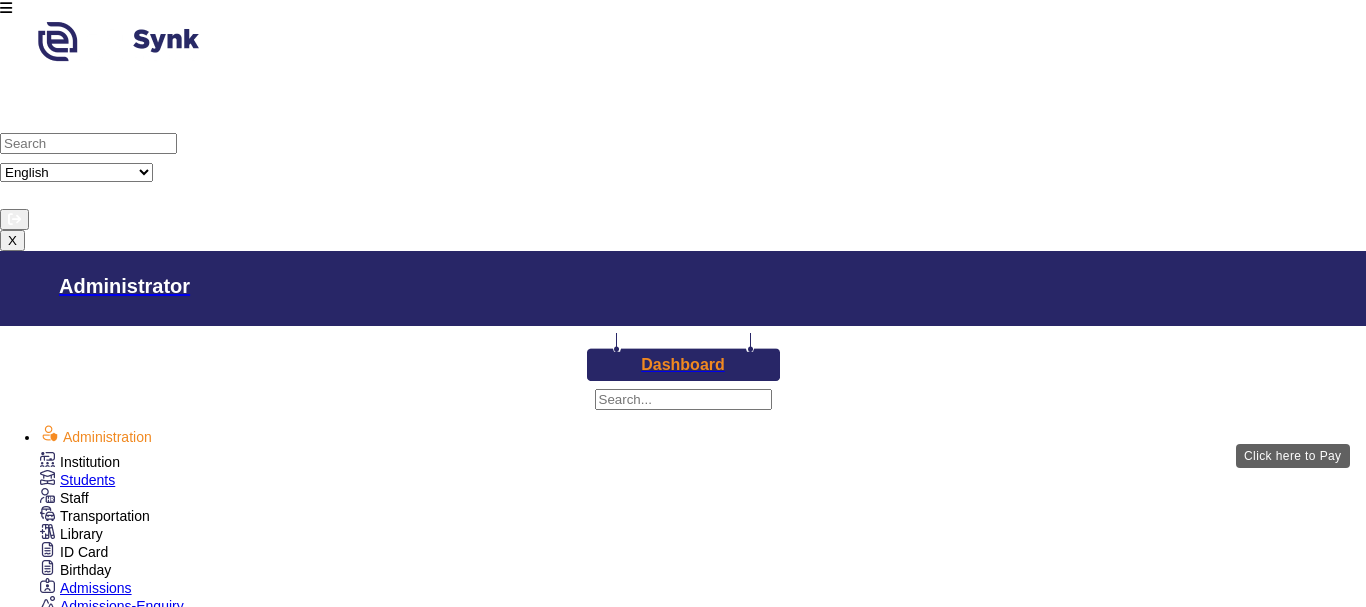 click on "View & Pay" at bounding box center [969, 2467] 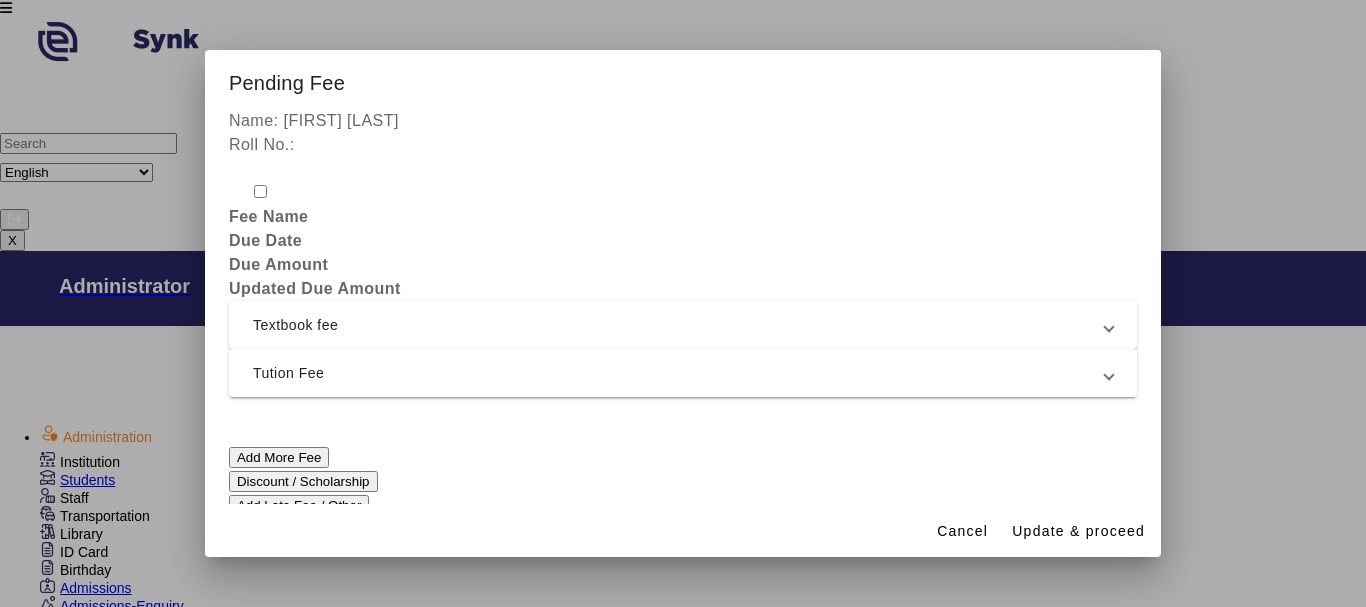 click on "Tution Fee" at bounding box center (679, 373) 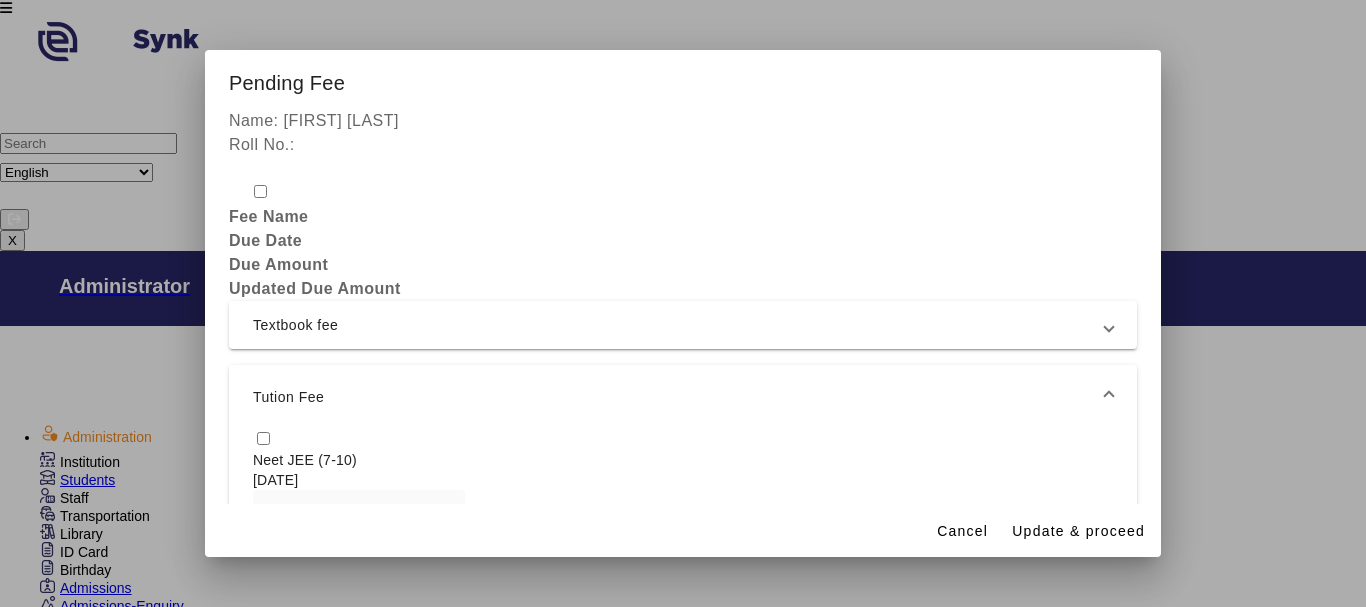 click at bounding box center [263, 438] 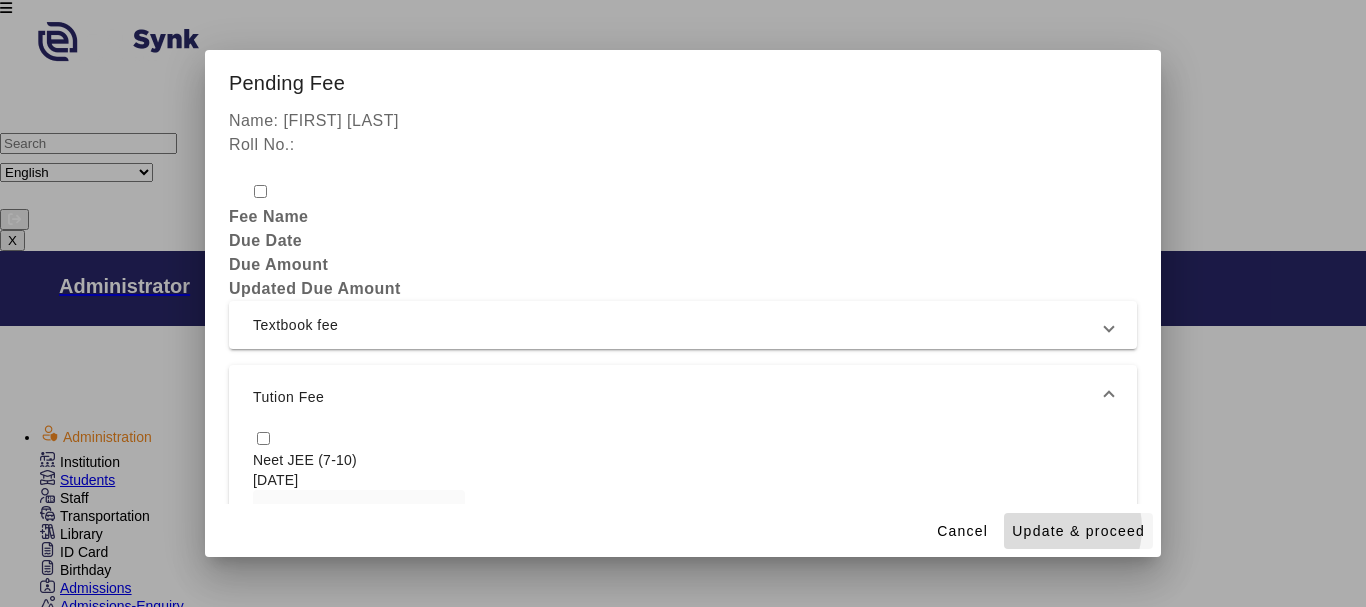 click on "Update & proceed" at bounding box center [1078, 531] 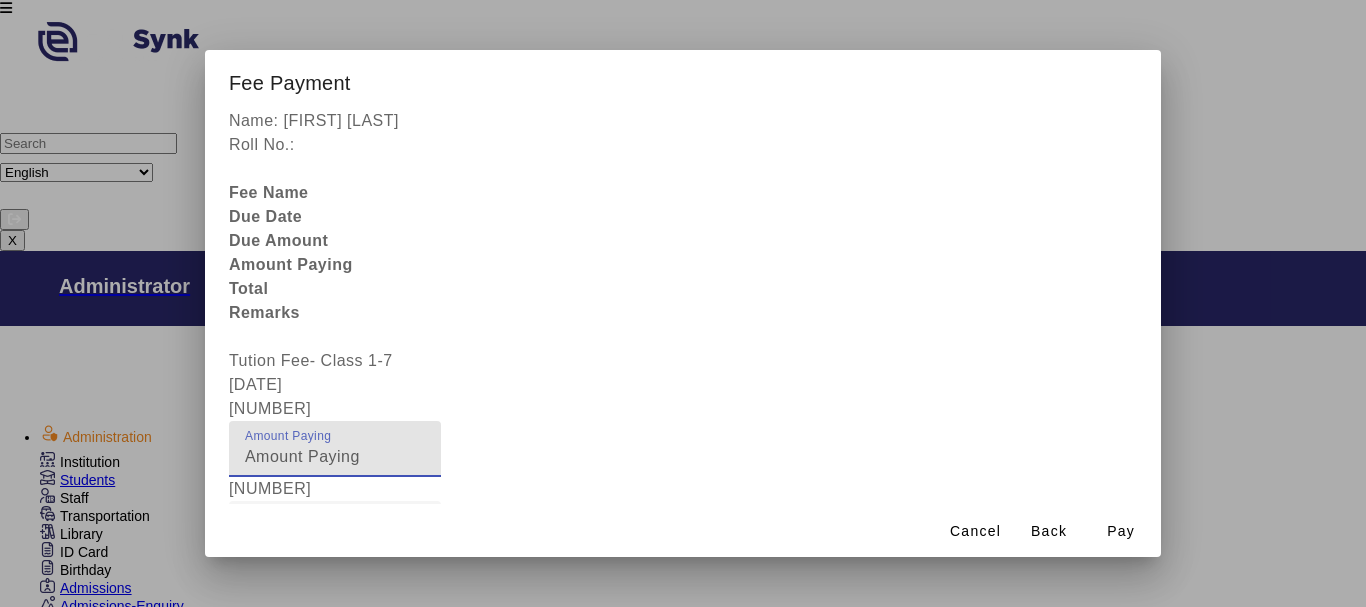 click on "[NUMBER]" at bounding box center [335, 457] 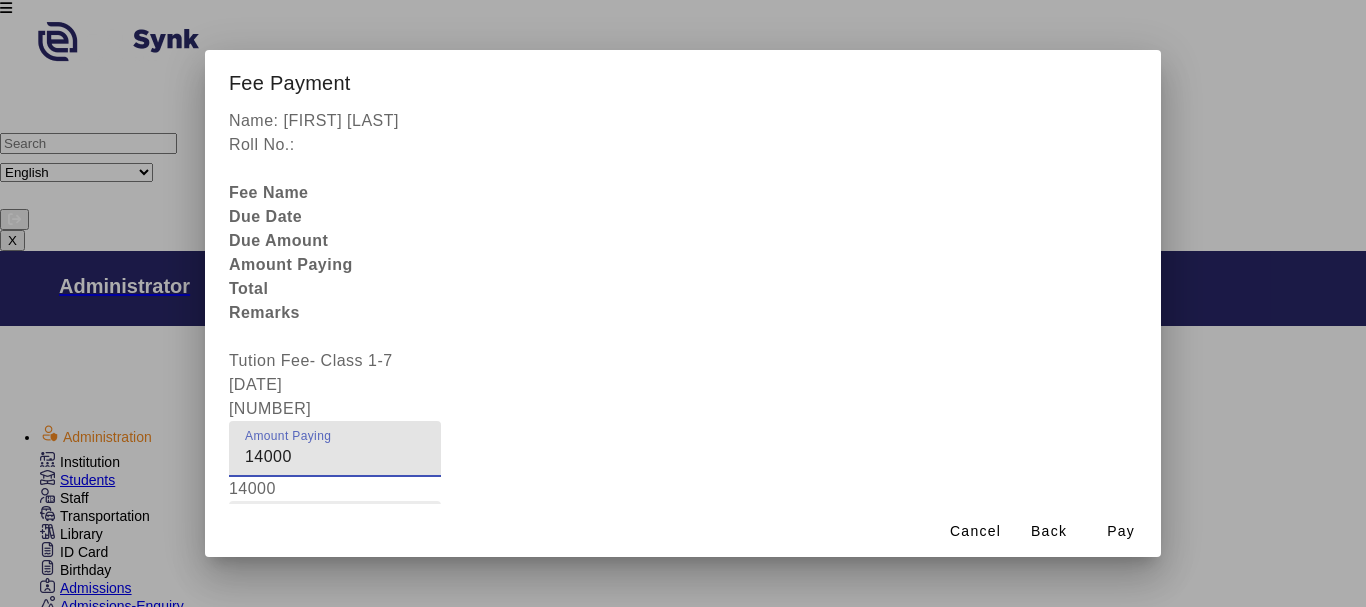 type on "14000" 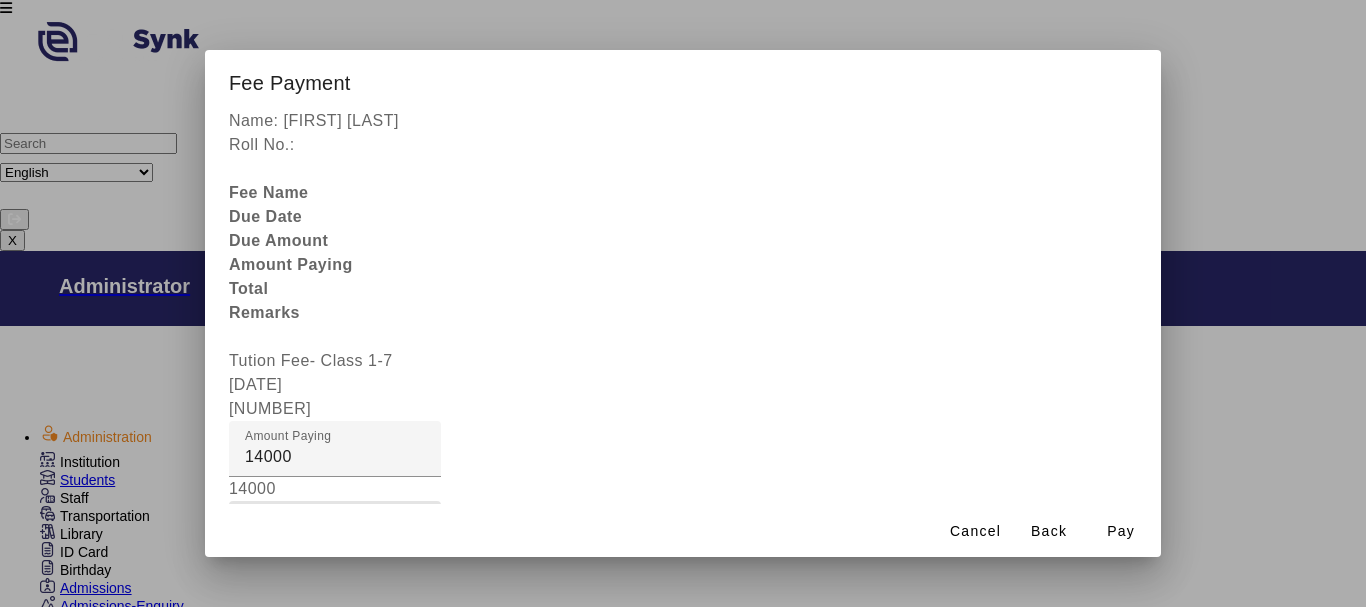 click on "Fee Remarks" at bounding box center [335, 537] 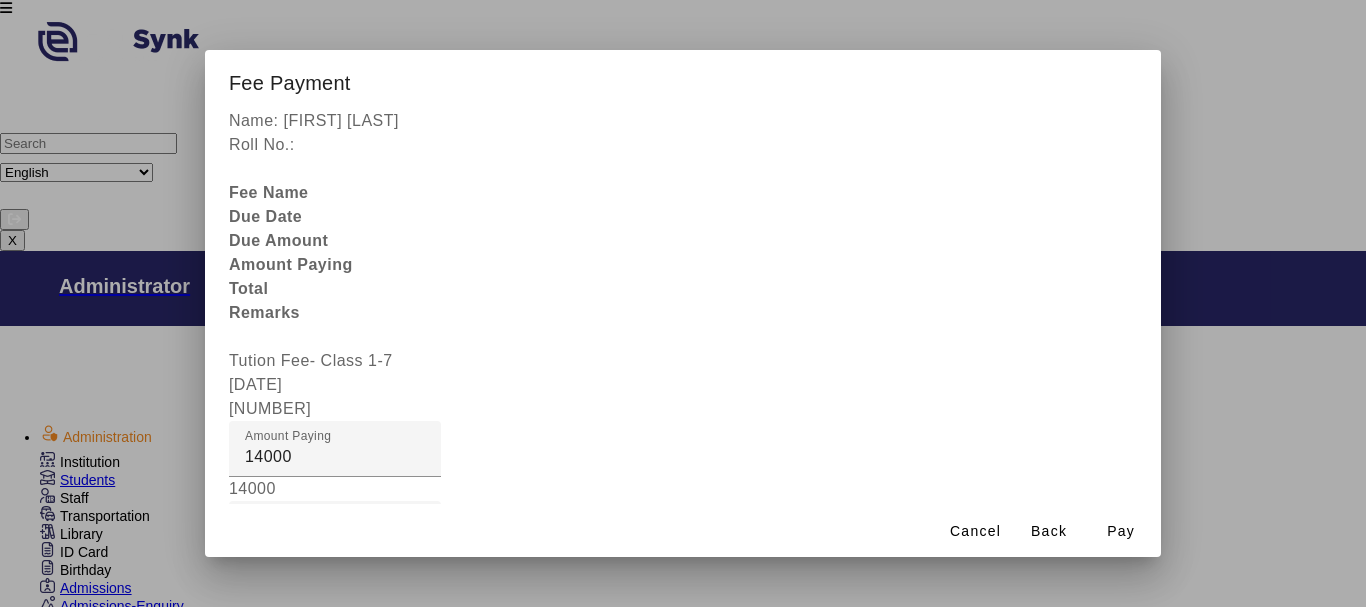 click at bounding box center [335, 609] 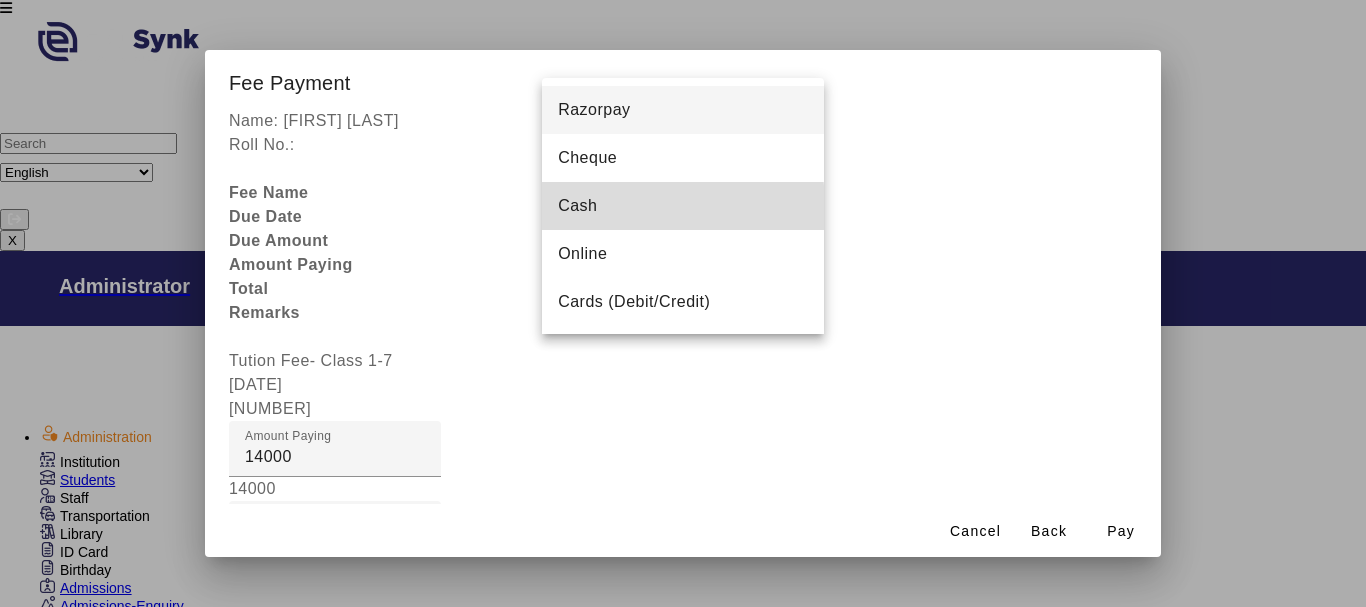 click on "Cash" at bounding box center (577, 206) 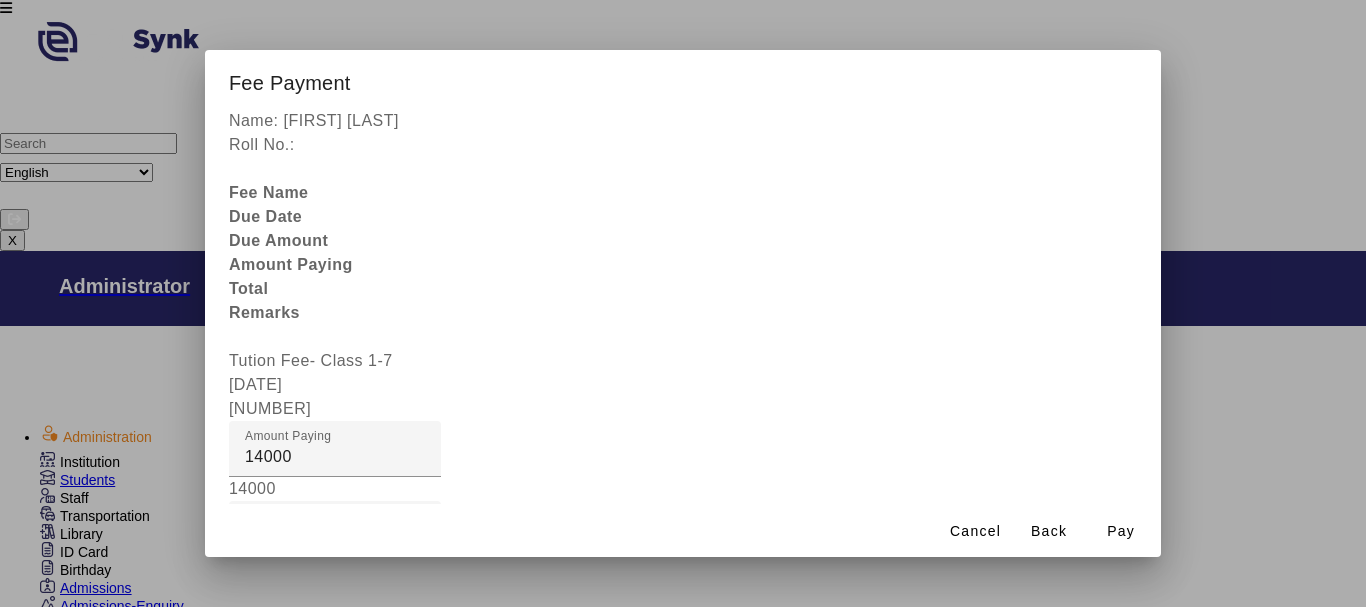 click on "Remarks" at bounding box center [335, 729] 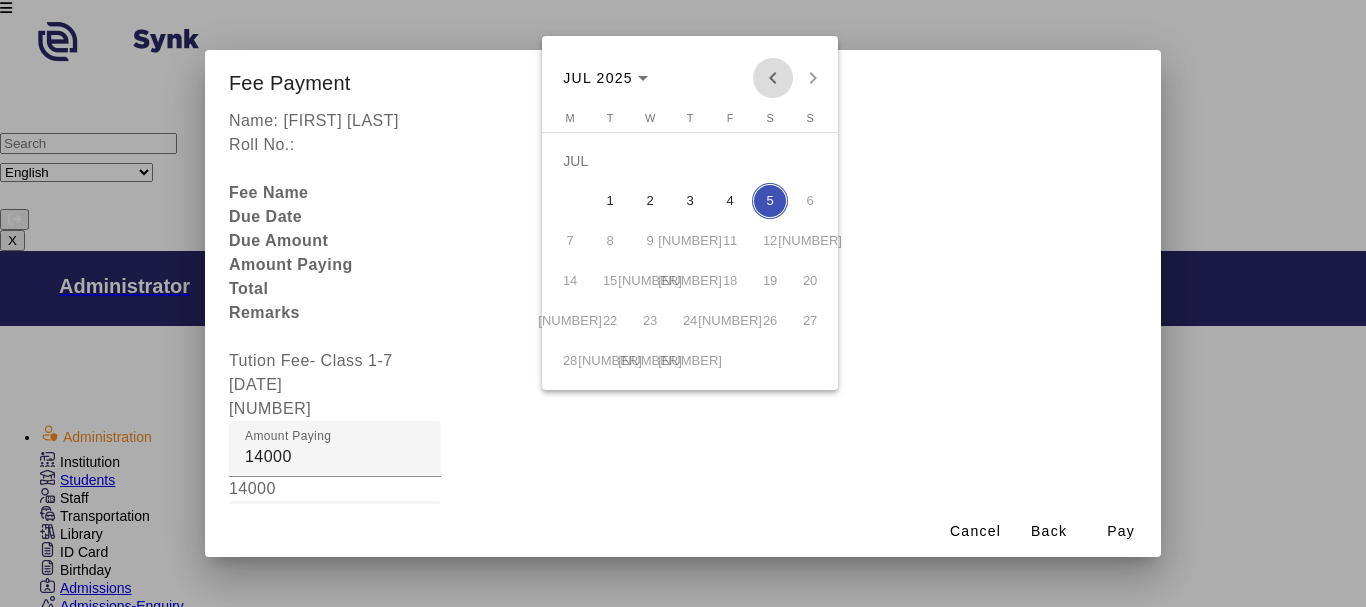 click at bounding box center [773, 78] 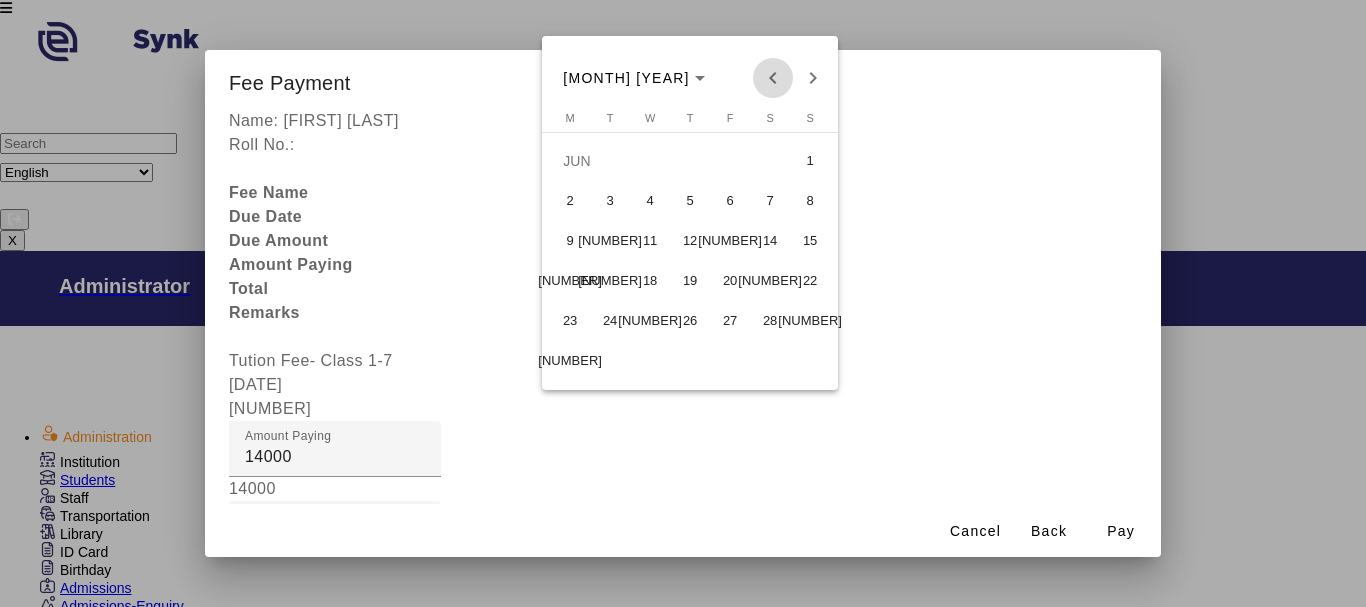 click at bounding box center [773, 78] 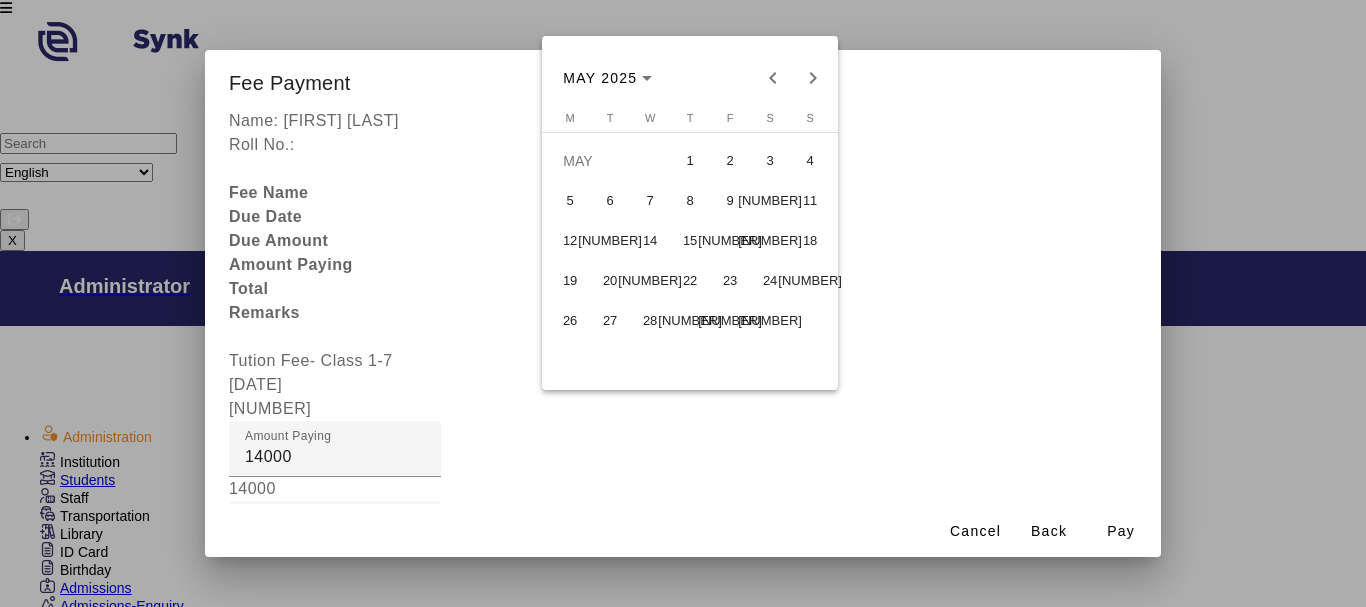 click on "[NUMBER]" at bounding box center [690, 321] 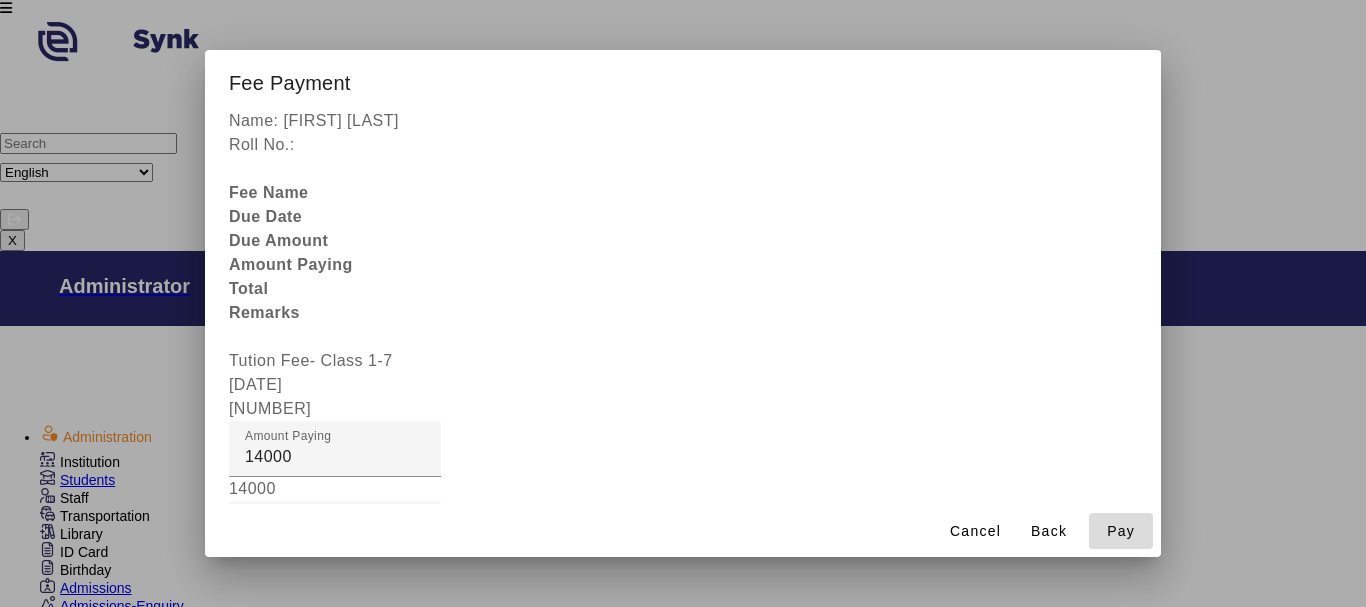 click on "Pay" at bounding box center (1121, 531) 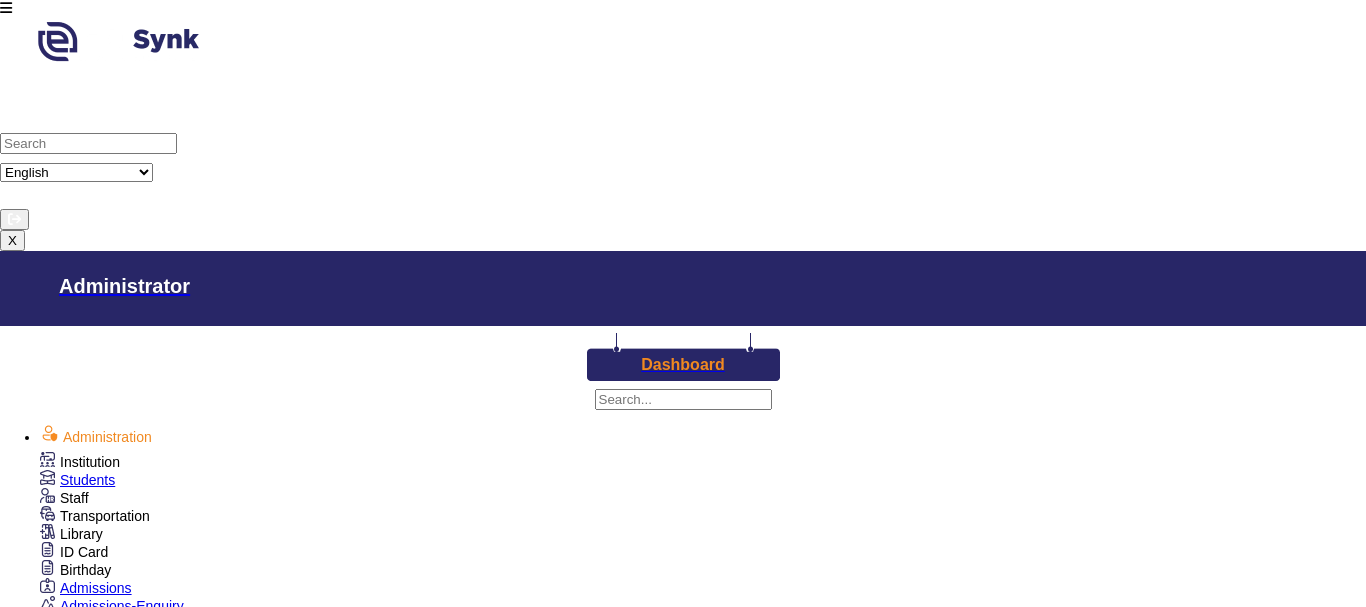 scroll, scrollTop: 39, scrollLeft: 0, axis: vertical 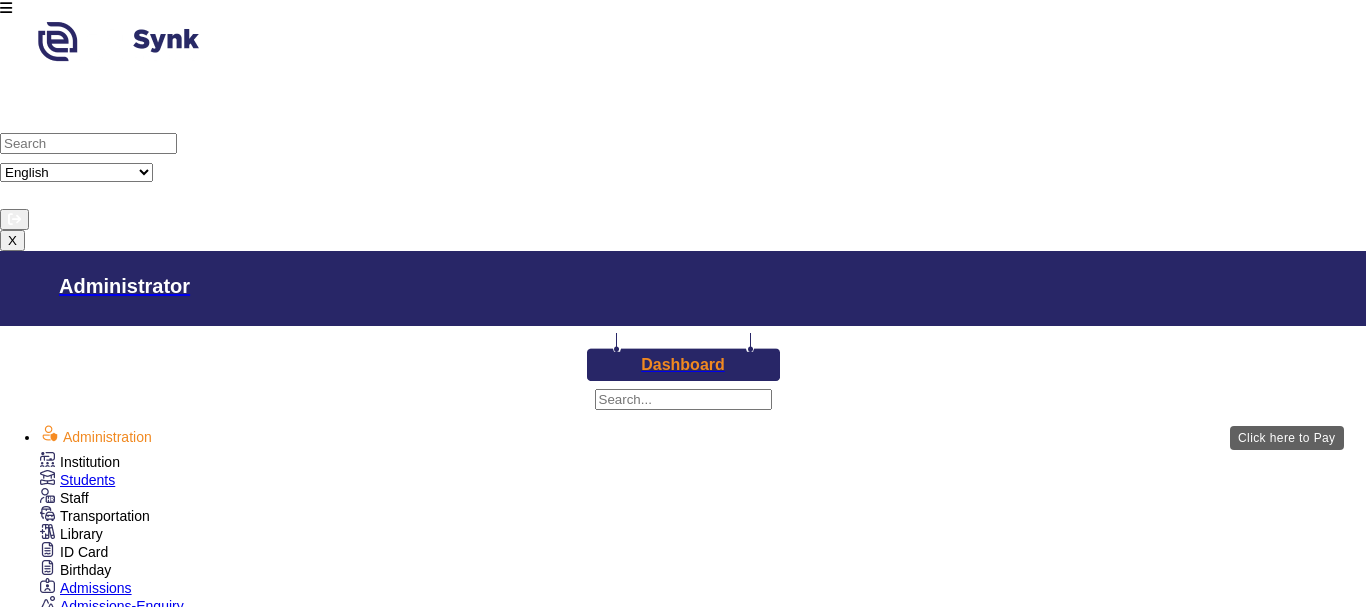 click on "View & Pay" at bounding box center [920, 2987] 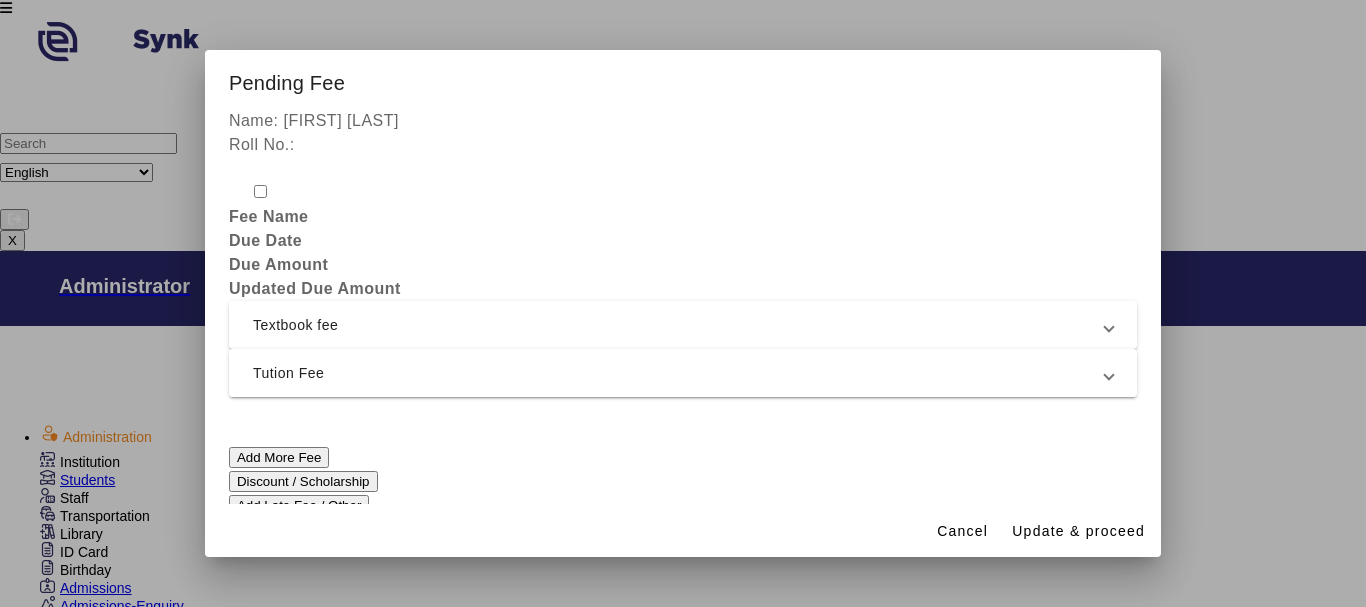 click on "Tution Fee" at bounding box center (679, 373) 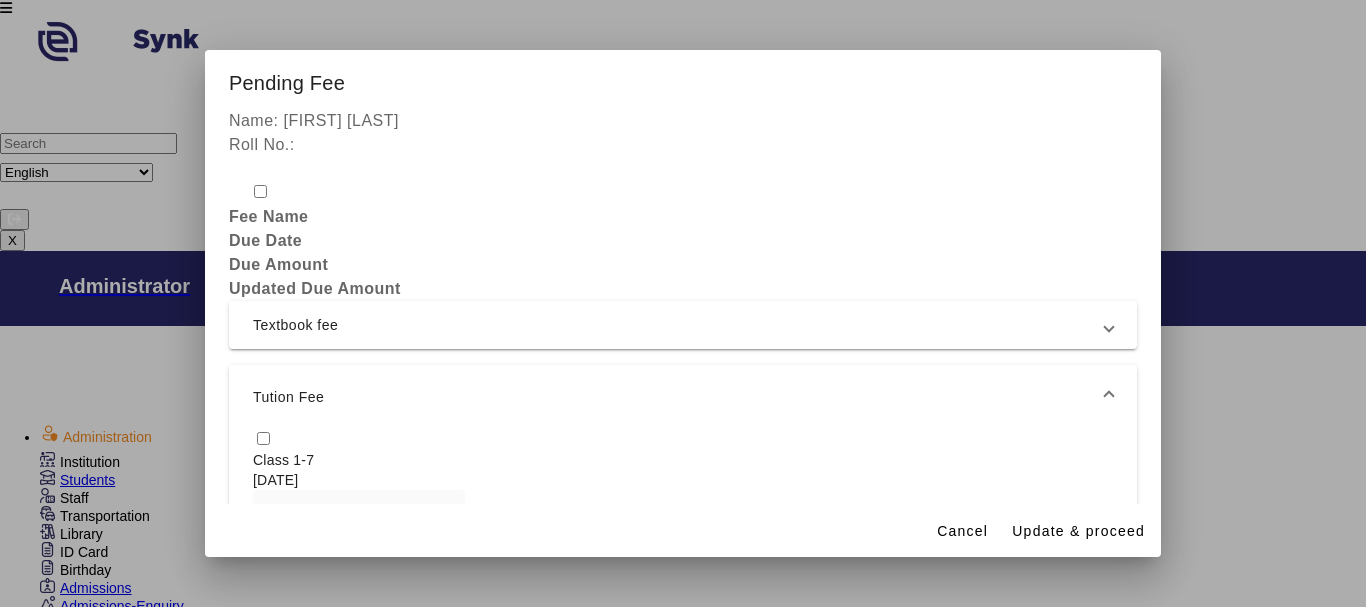 click at bounding box center [263, 438] 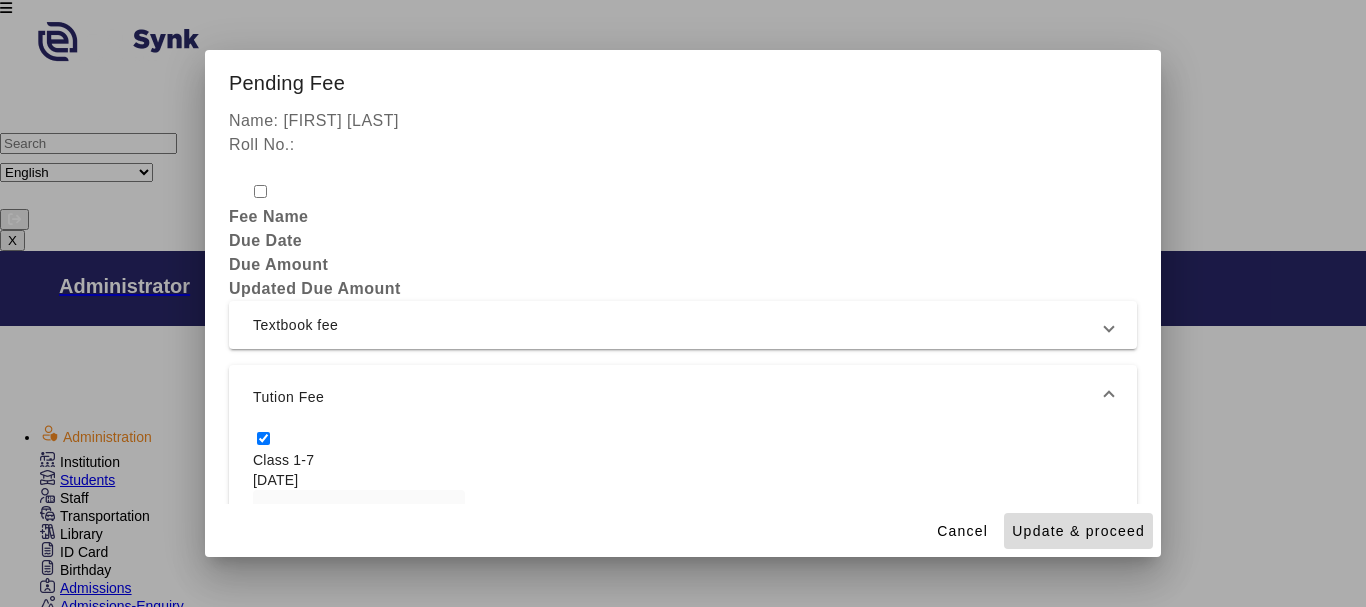 click on "Update & proceed" at bounding box center (1078, 531) 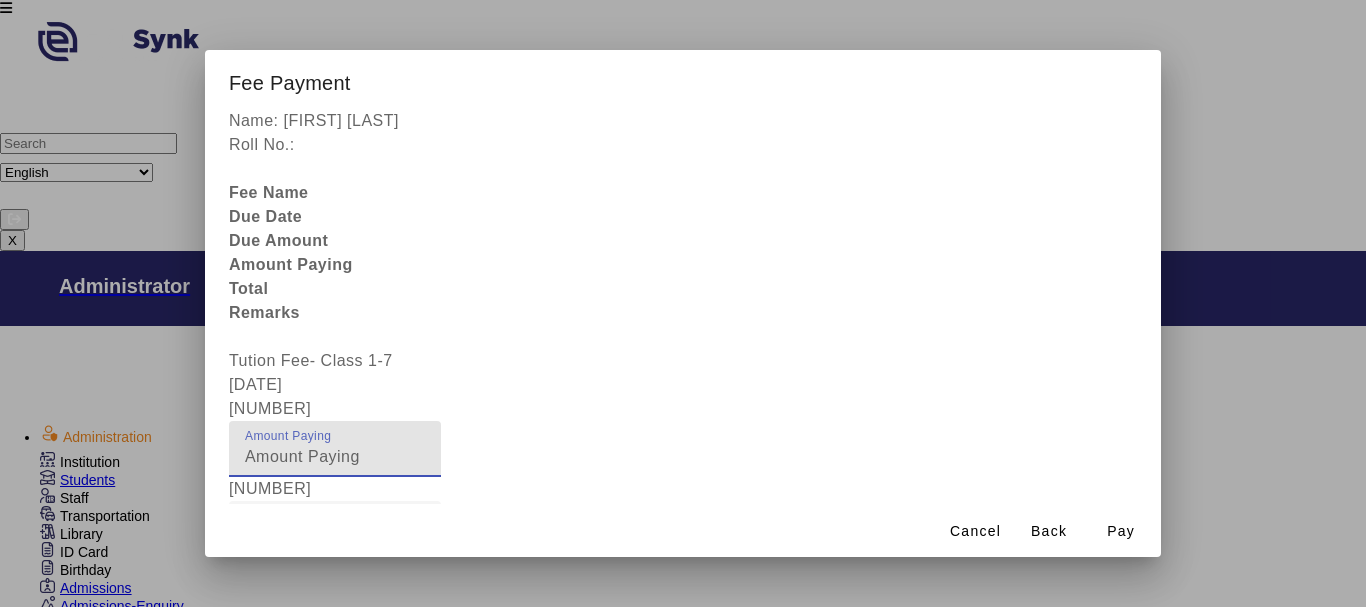 click on "[NUMBER]" at bounding box center [335, 457] 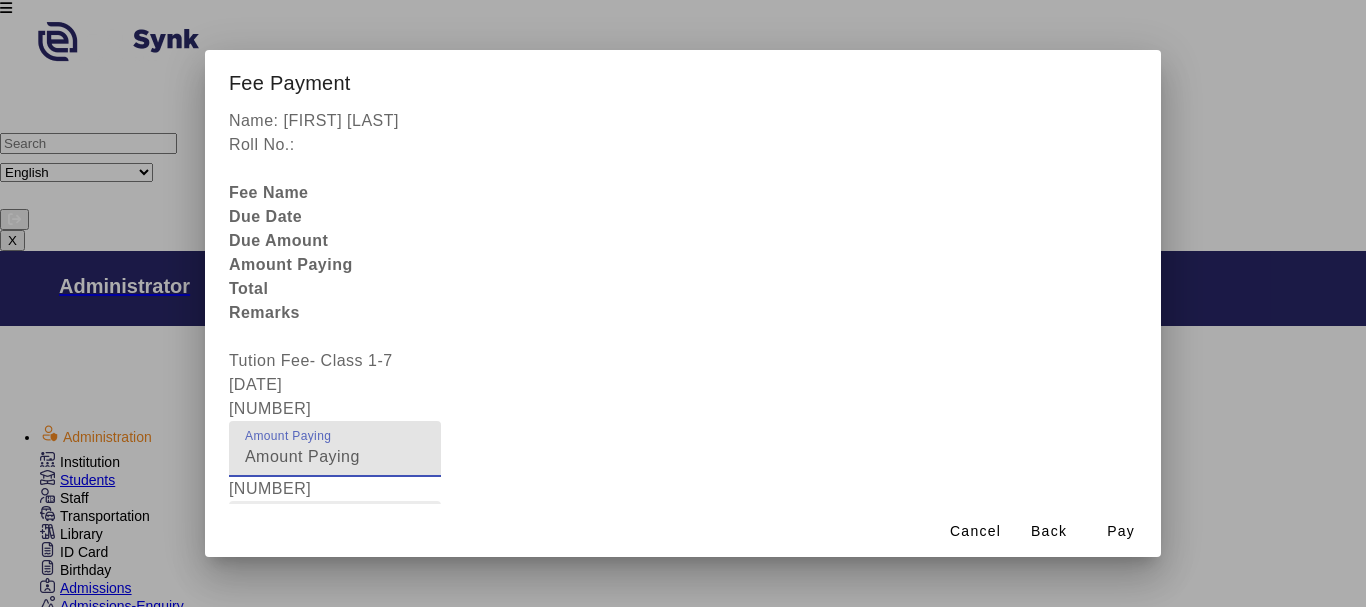 type on "[NUMBER]" 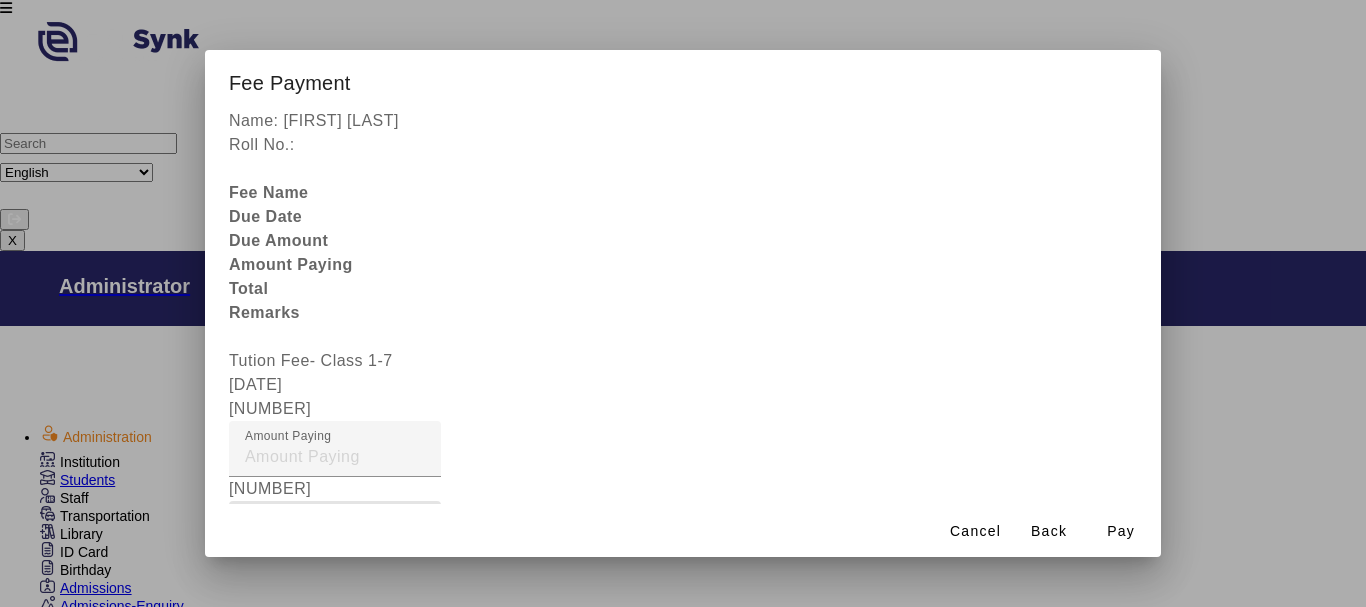 click on "Fee Remarks" at bounding box center [335, 537] 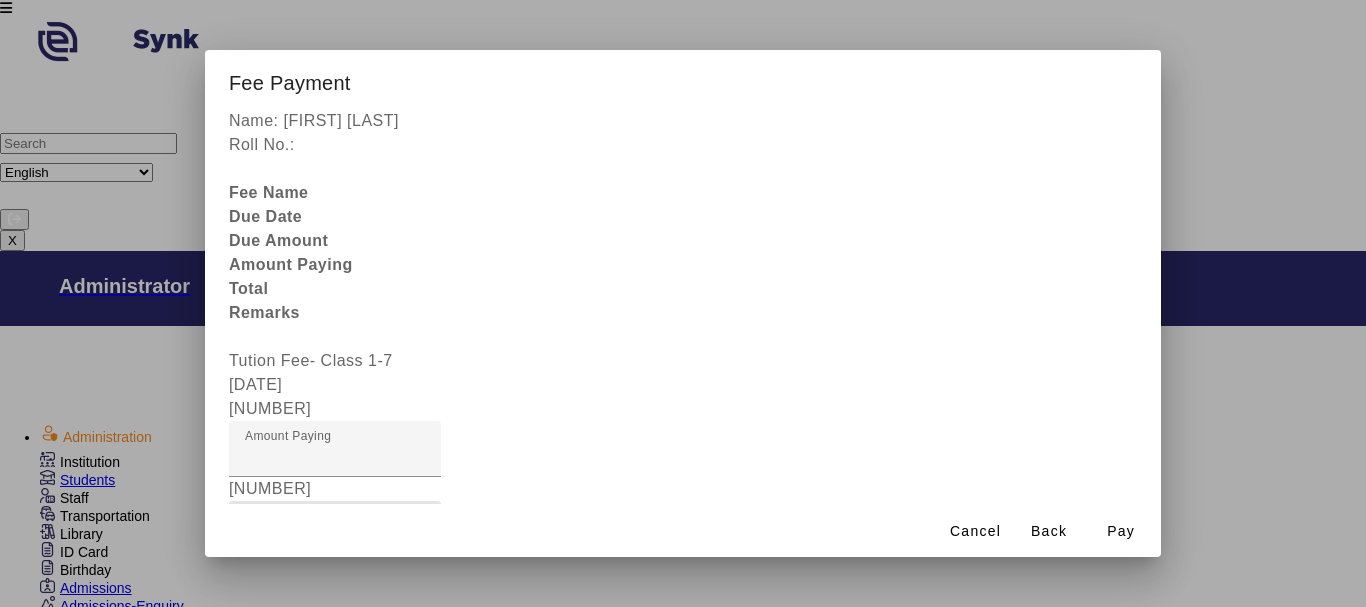 type on "[PAYMENT]" 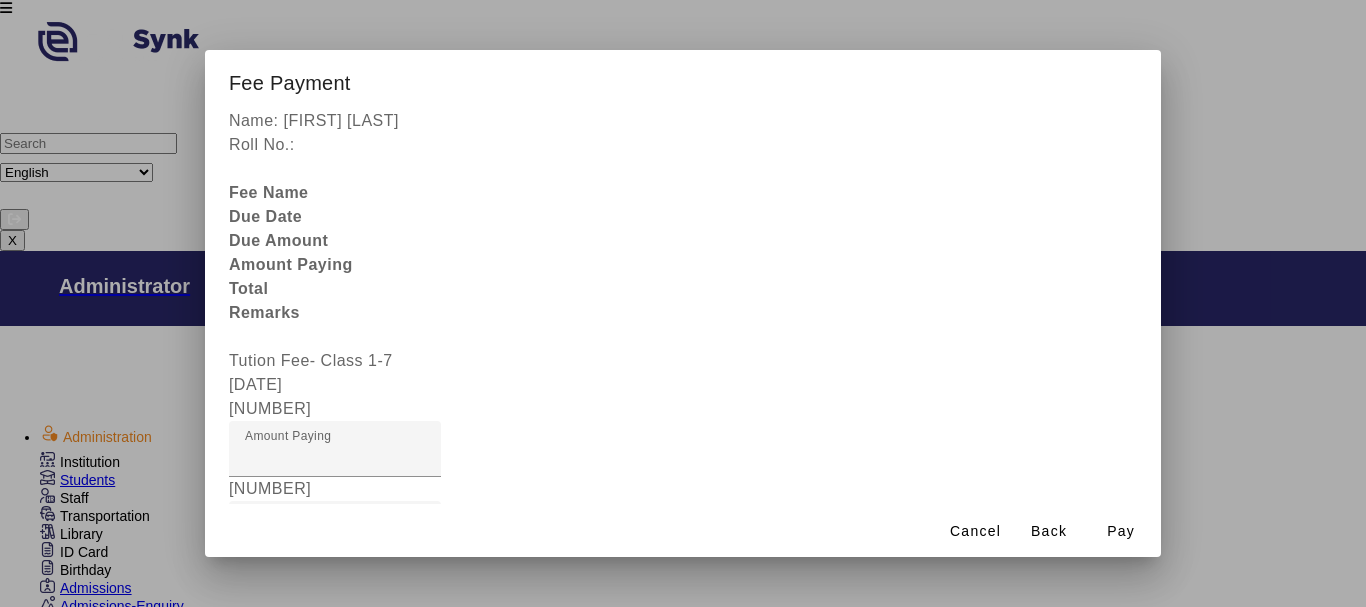 click at bounding box center [335, 609] 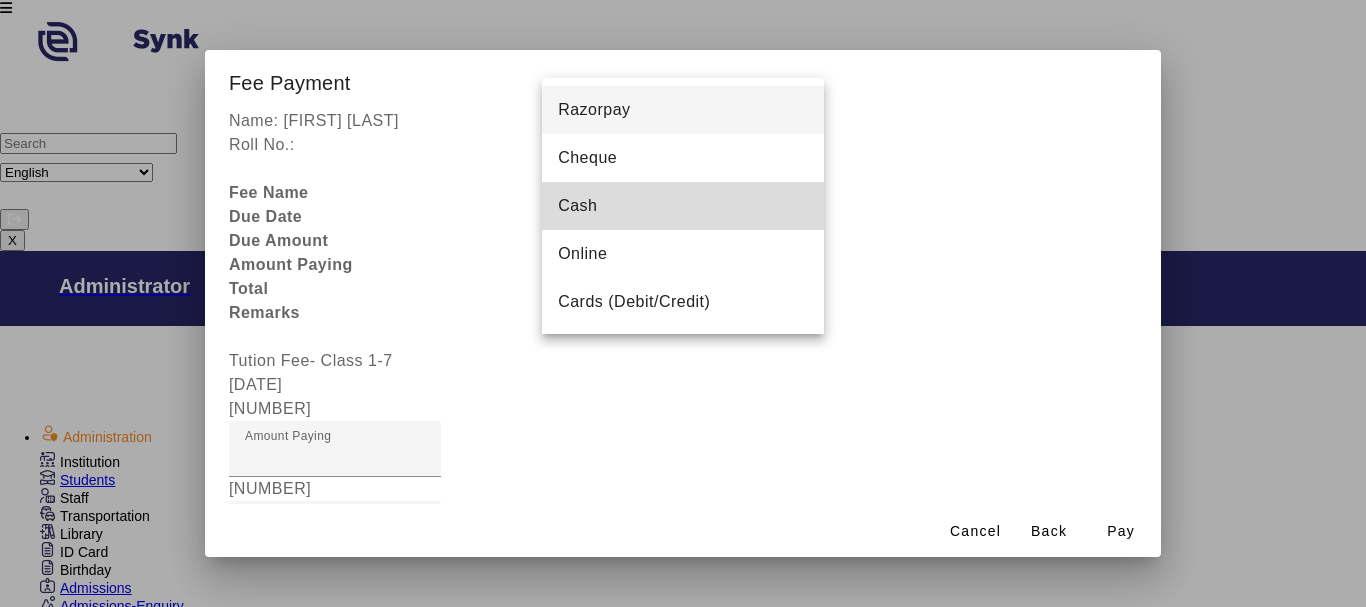 click on "Cash" at bounding box center (577, 206) 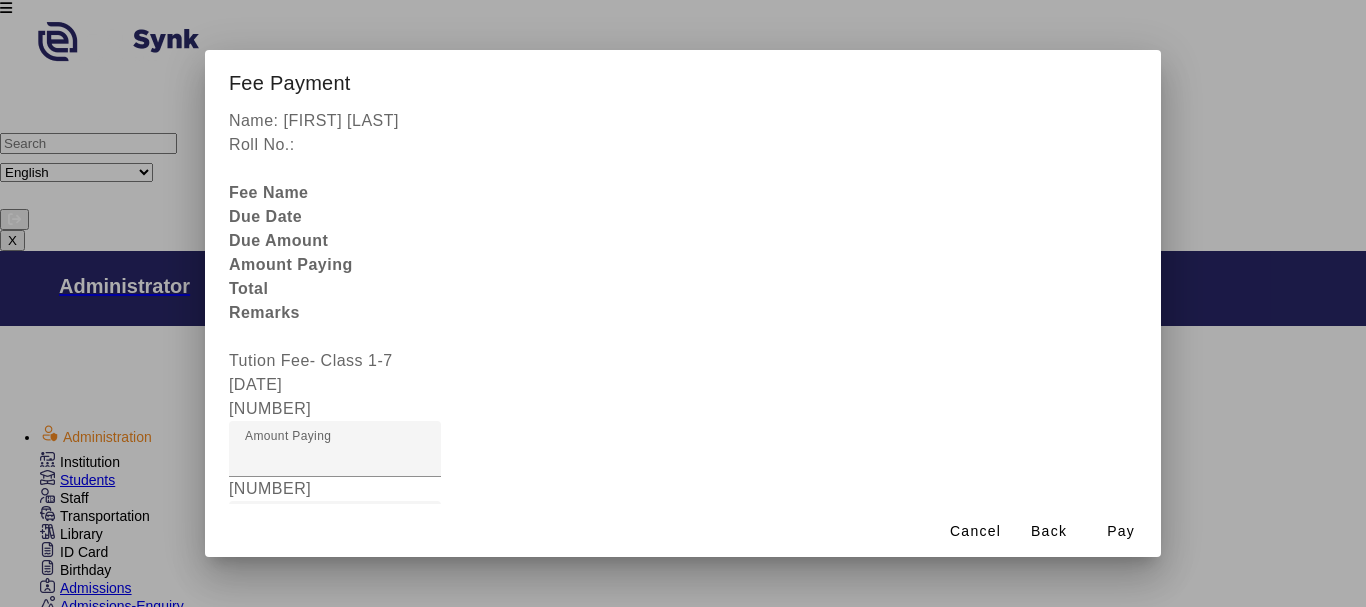 click on "Receipt Remarks" at bounding box center [335, 785] 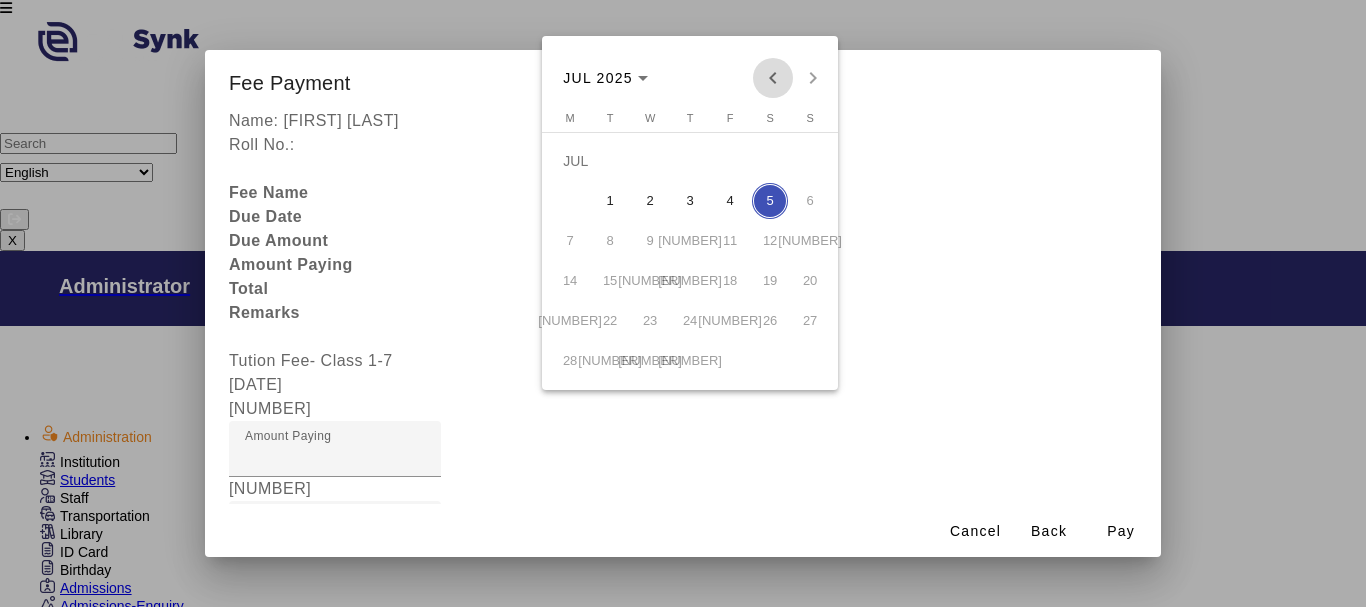 click at bounding box center (773, 78) 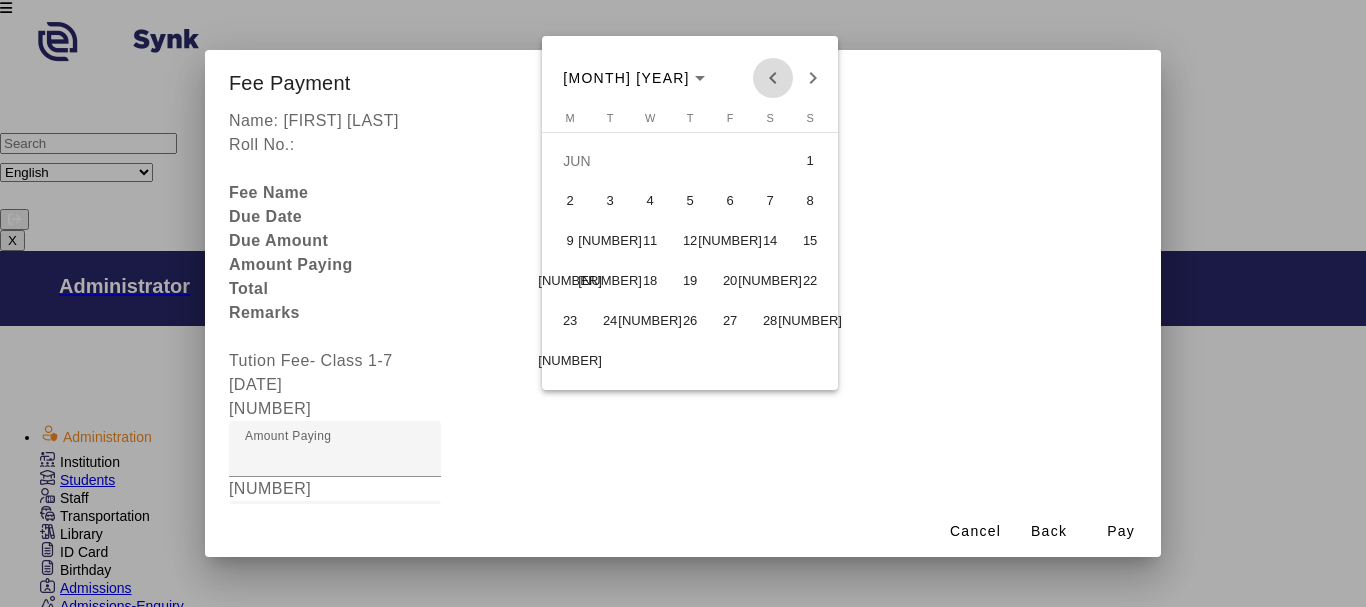 click at bounding box center [773, 78] 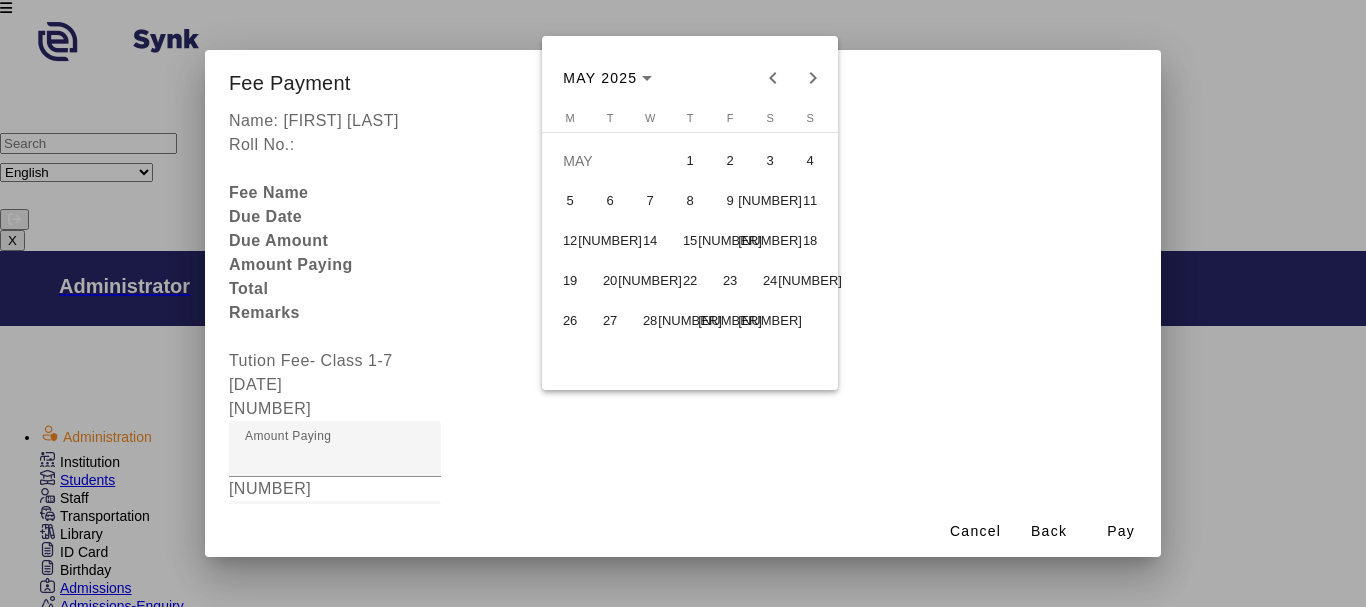 click on "[NUMBER]" at bounding box center (690, 321) 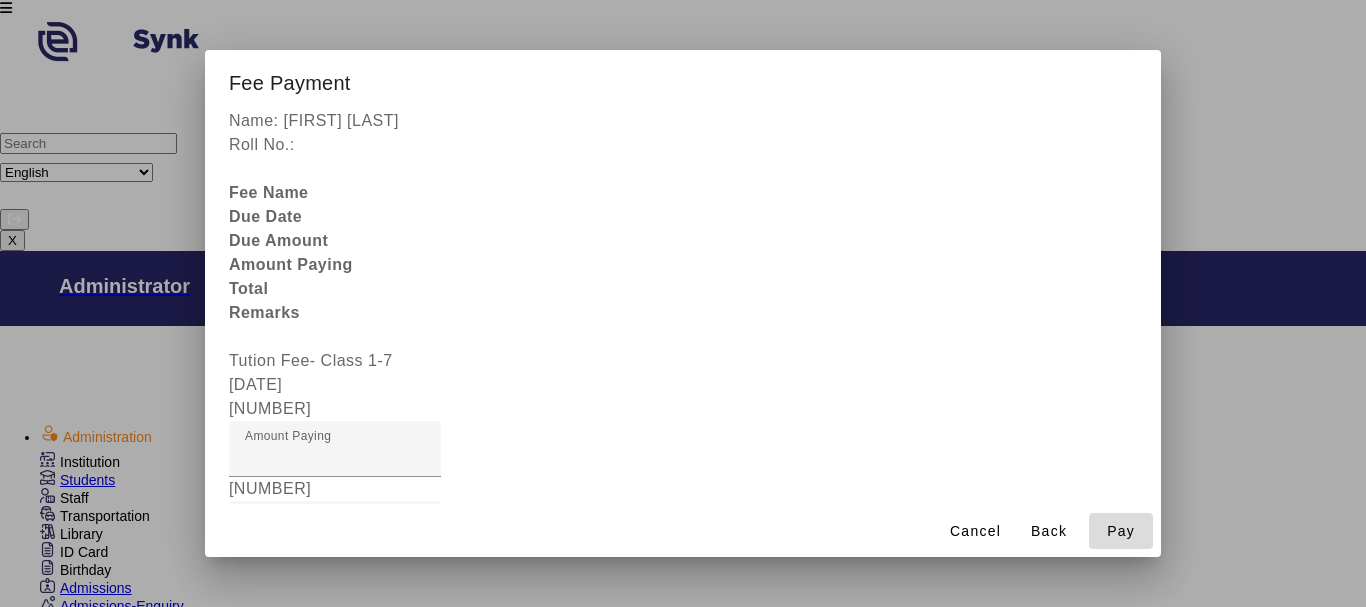 click on "Pay" at bounding box center (1121, 531) 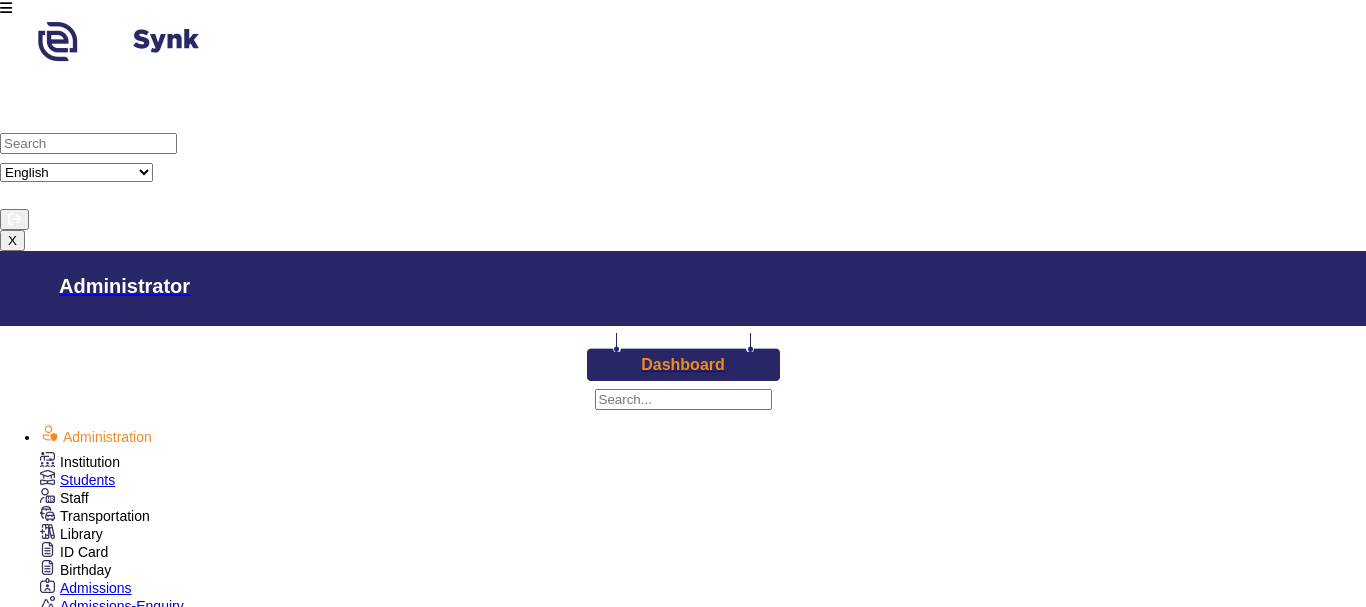 scroll, scrollTop: 57, scrollLeft: 0, axis: vertical 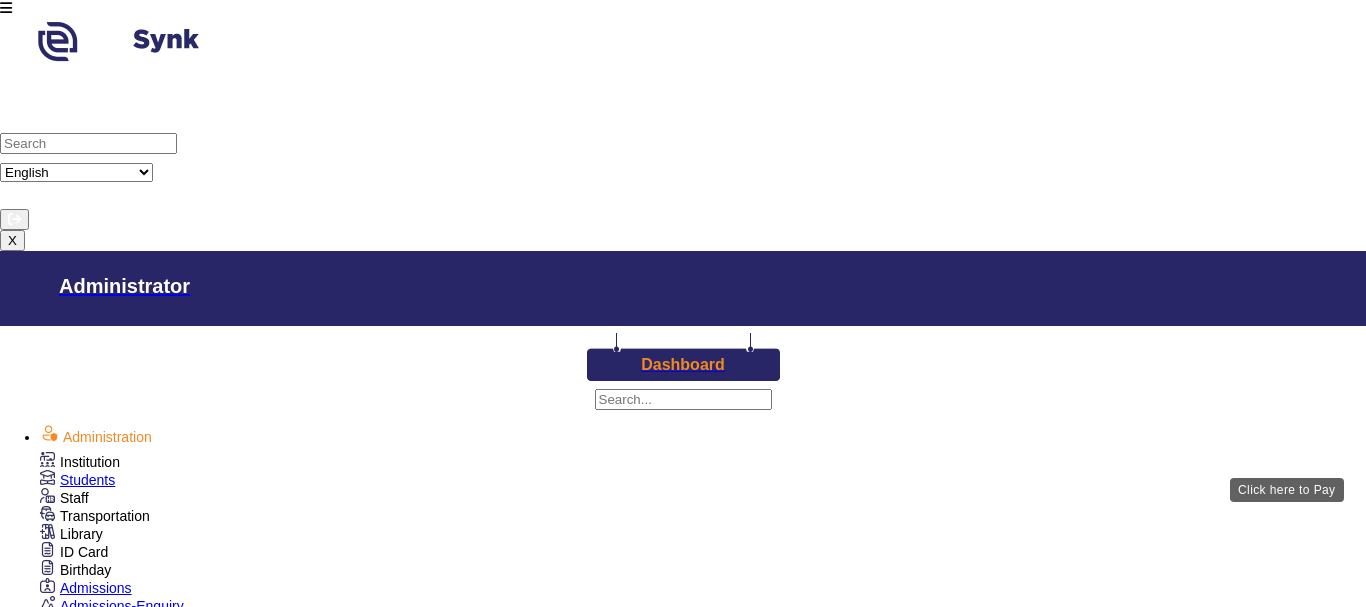 click on "View & Pay" at bounding box center [920, 3455] 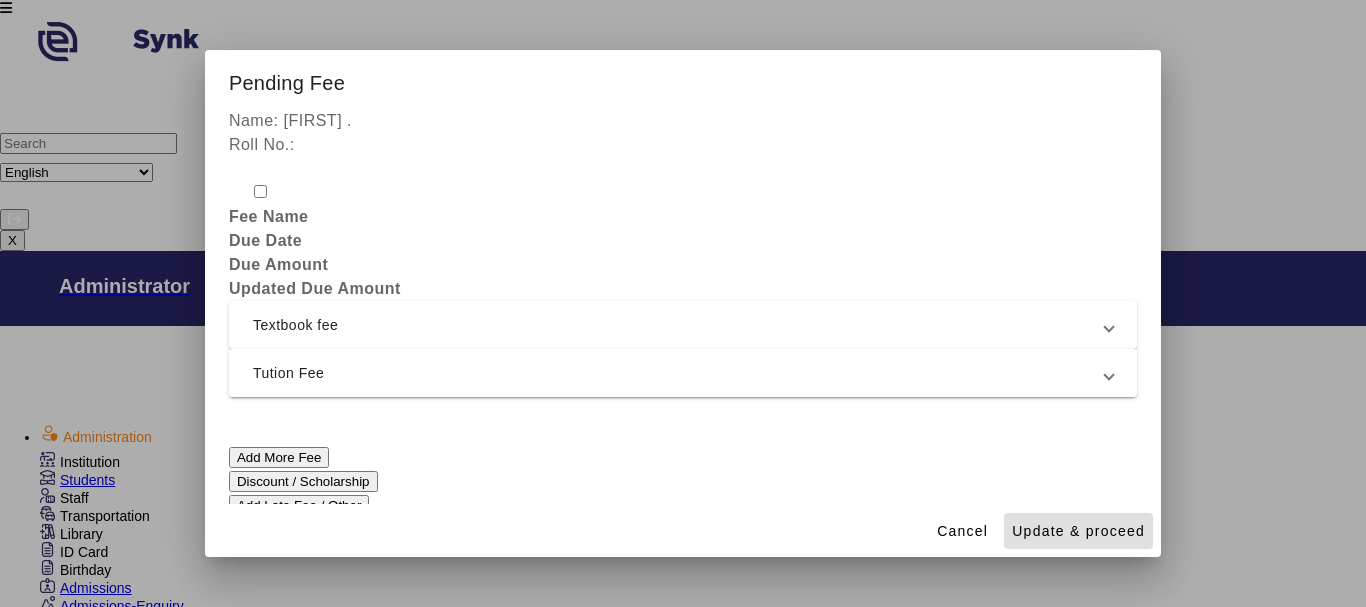 click on "Tution Fee" at bounding box center (679, 373) 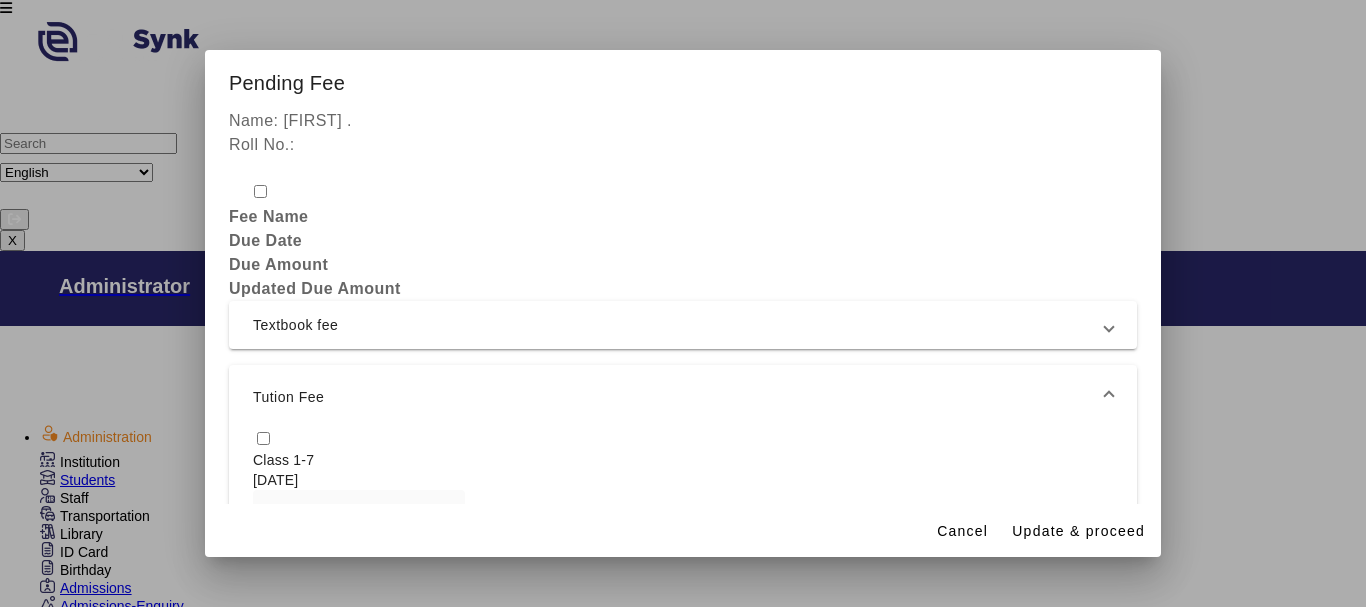 click at bounding box center (263, 438) 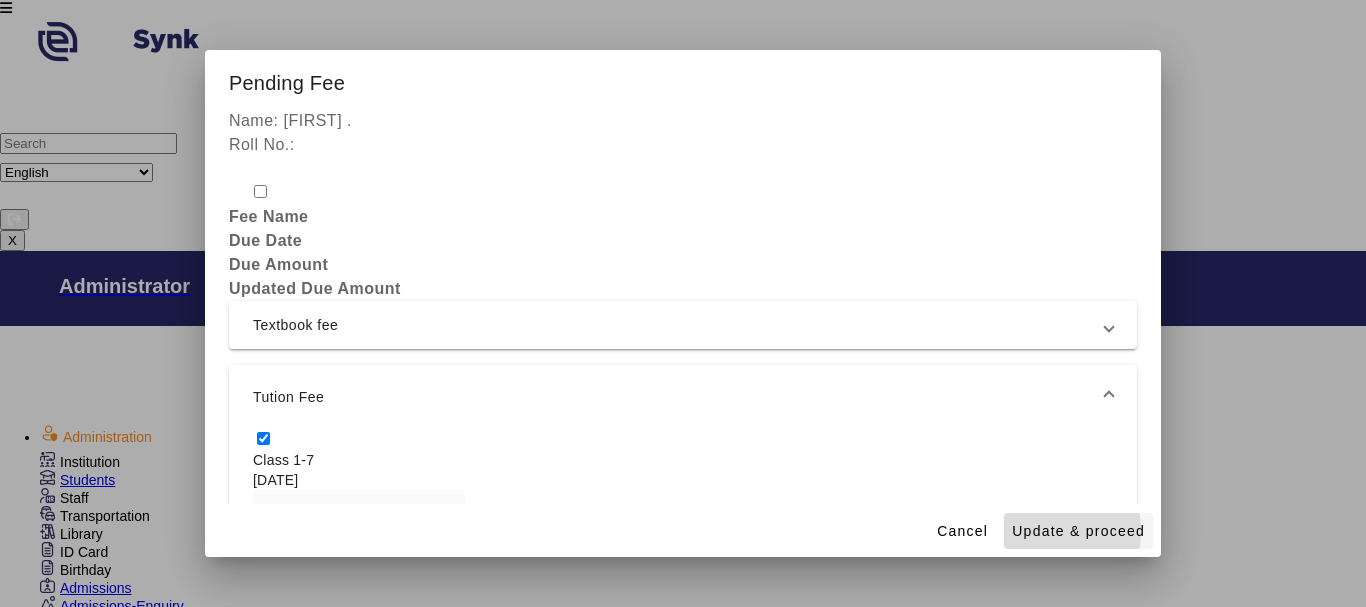 click on "Update & proceed" at bounding box center [1078, 531] 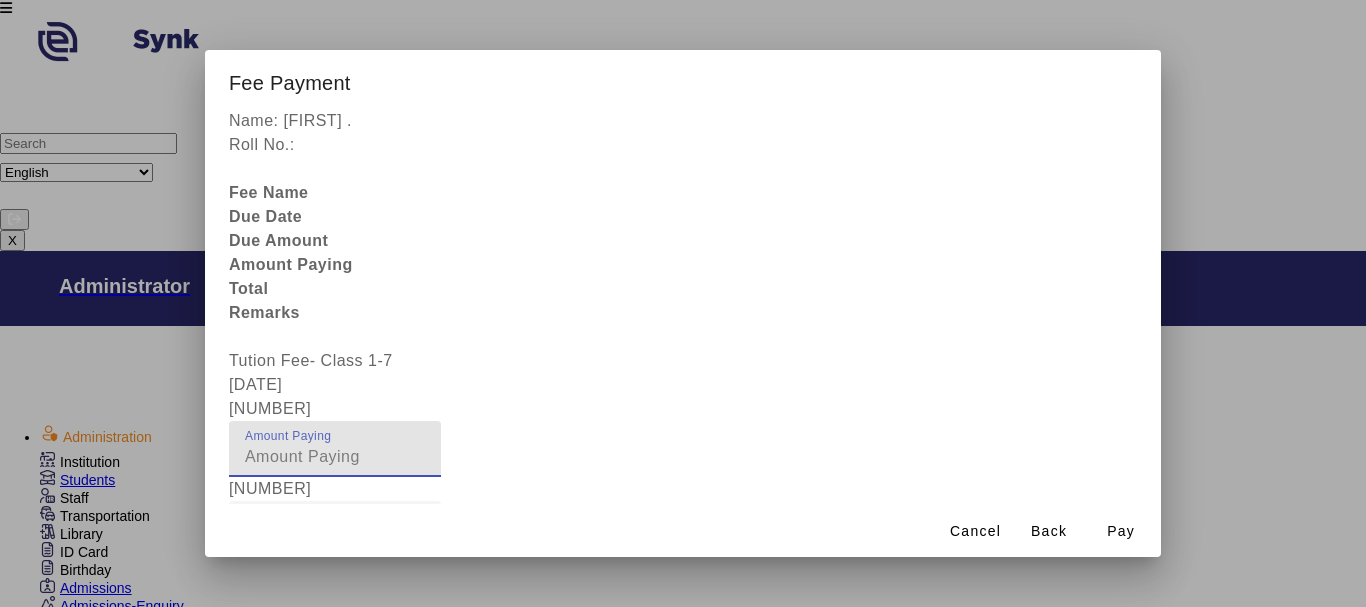 click on "[NUMBER]" at bounding box center [335, 457] 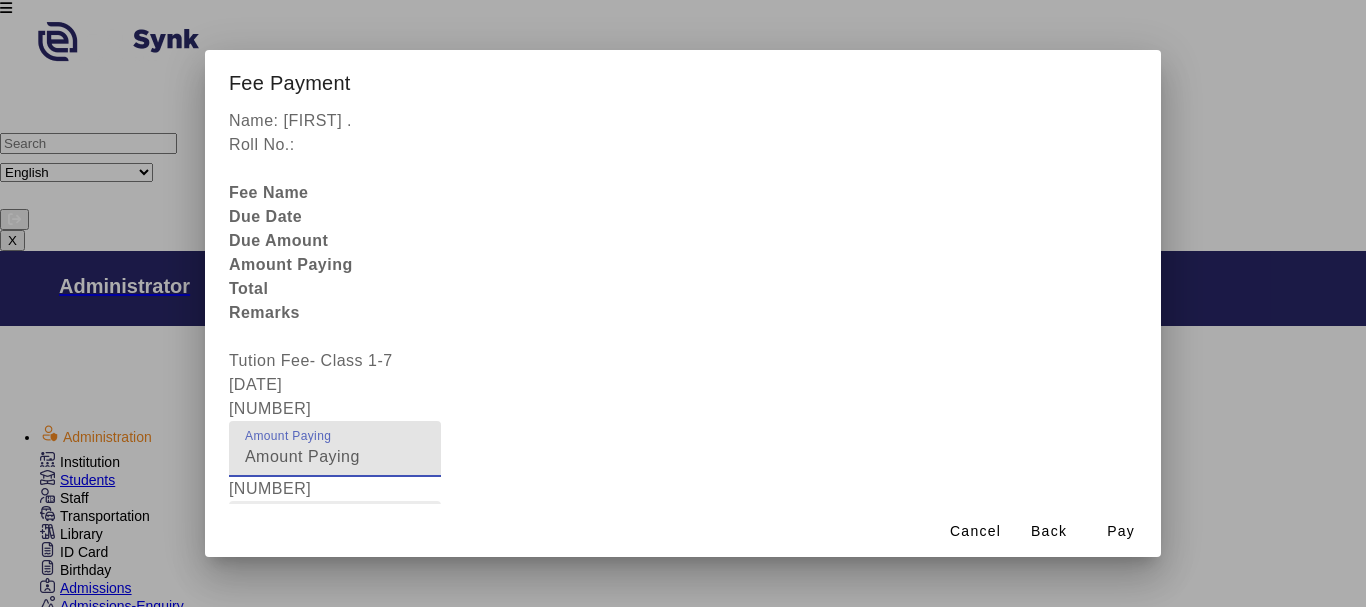 type on "[NUMBER]" 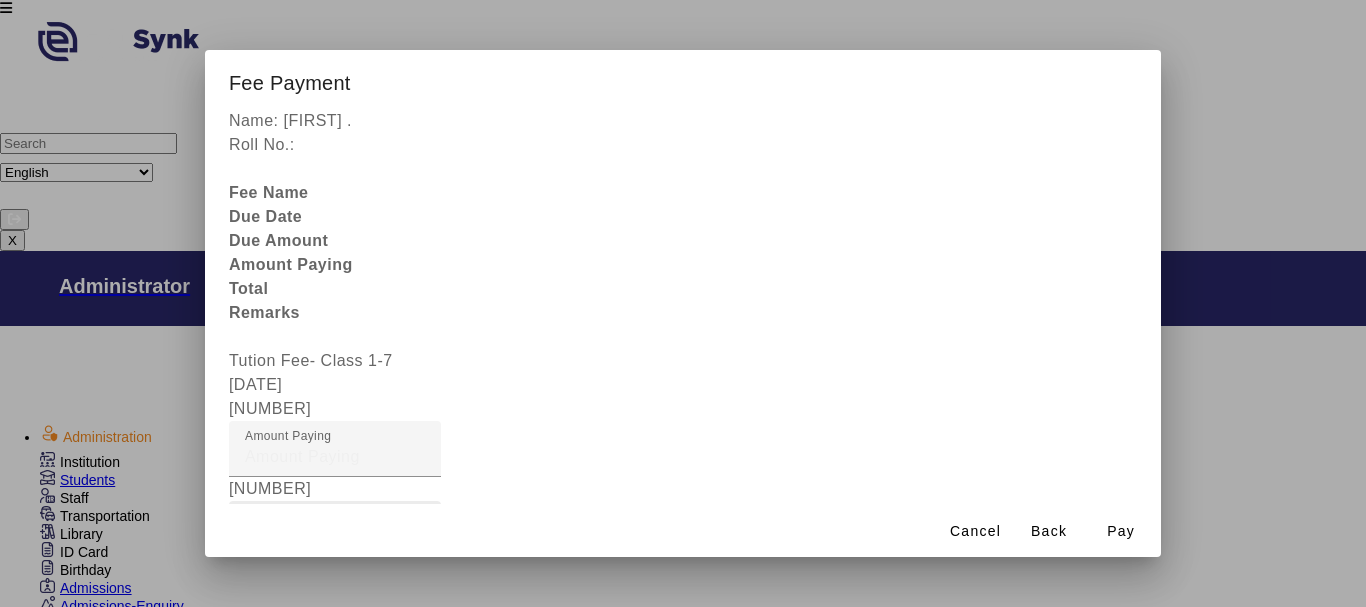 click on "Fee Remarks" at bounding box center (296, 528) 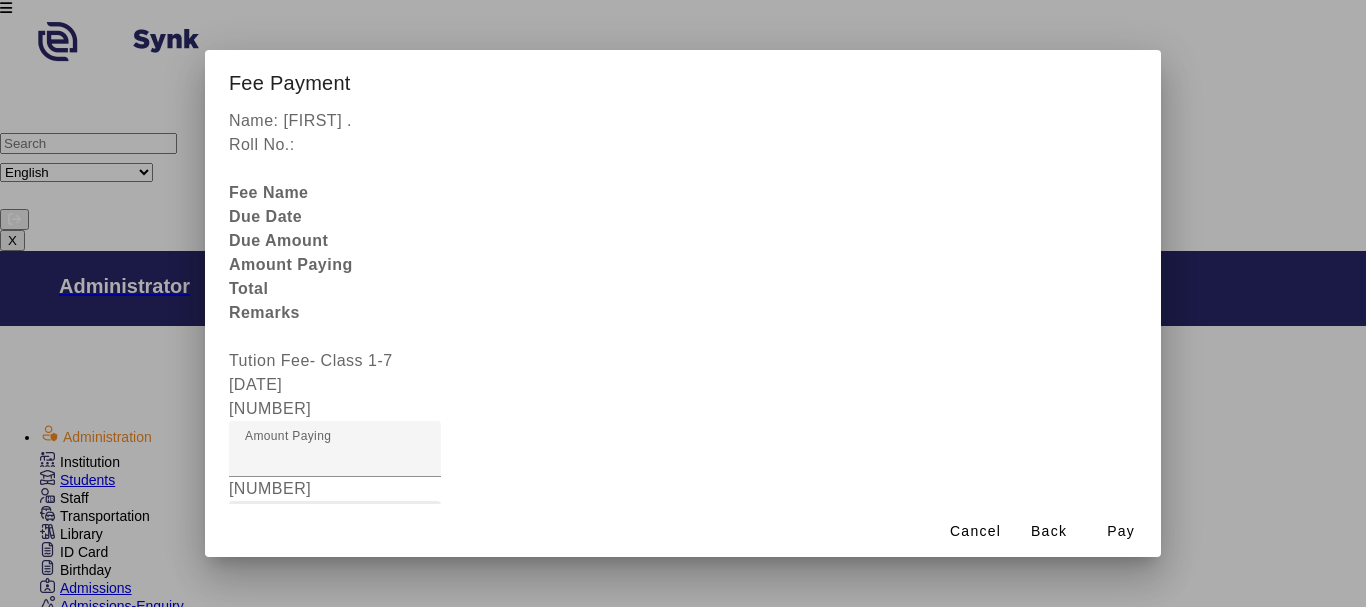 click on "Fee Remarks" at bounding box center [335, 537] 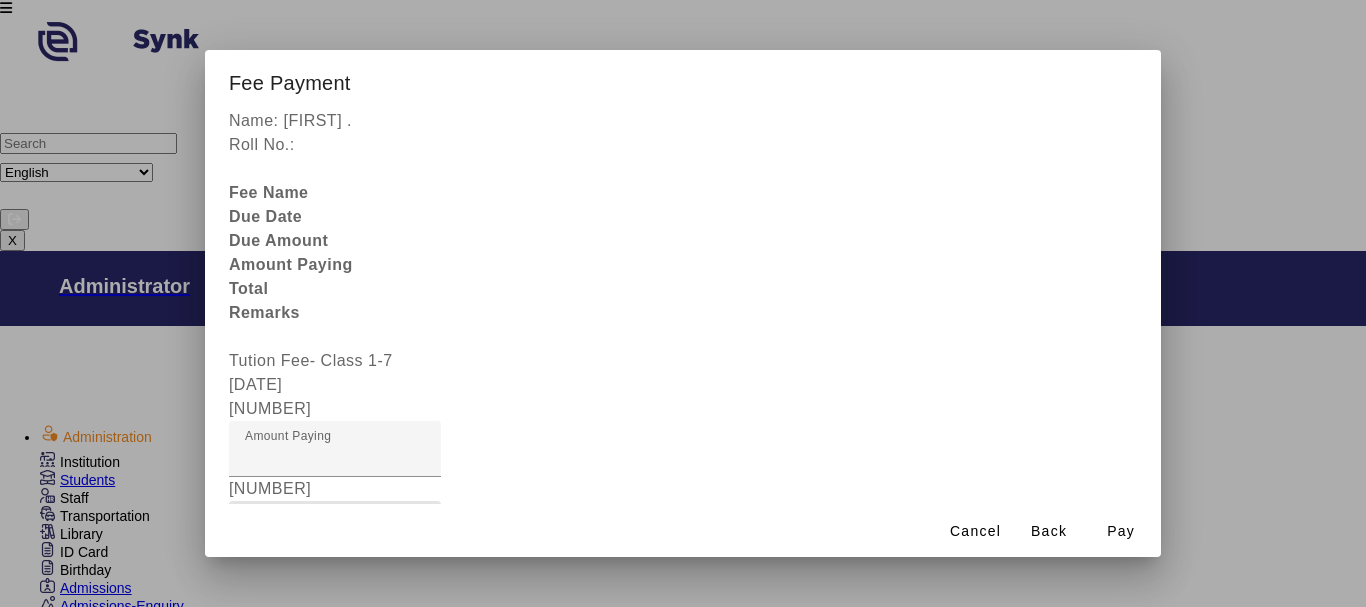 type on "[PAYMENT]" 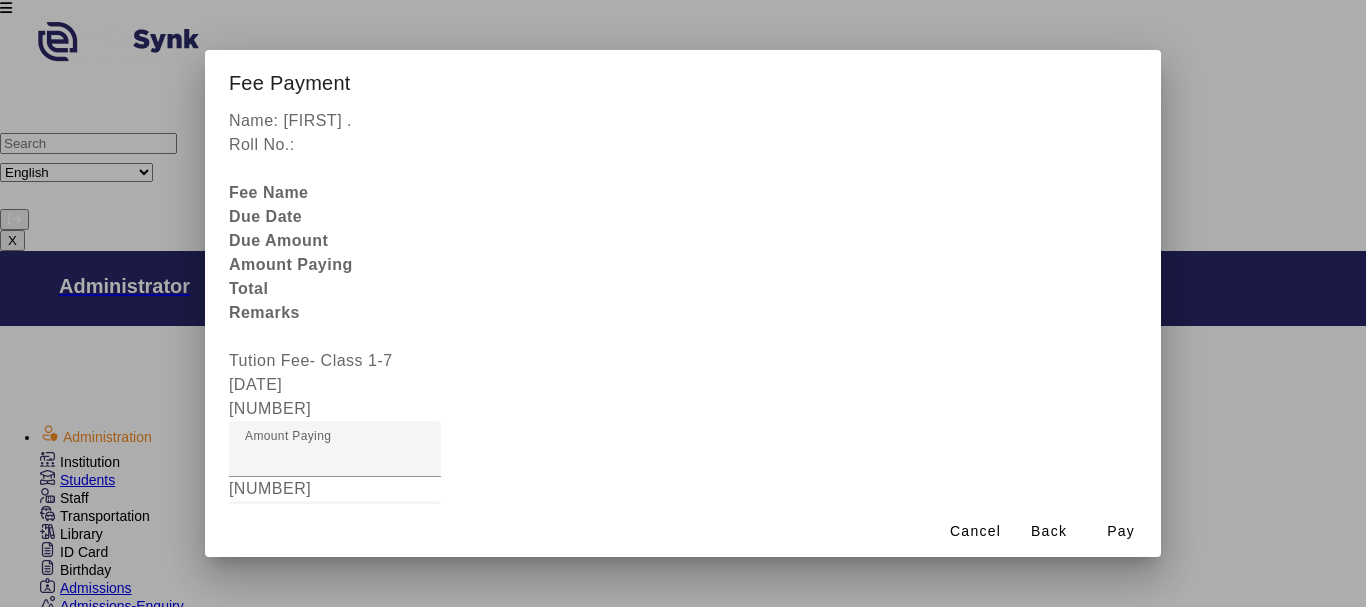 click at bounding box center [335, 609] 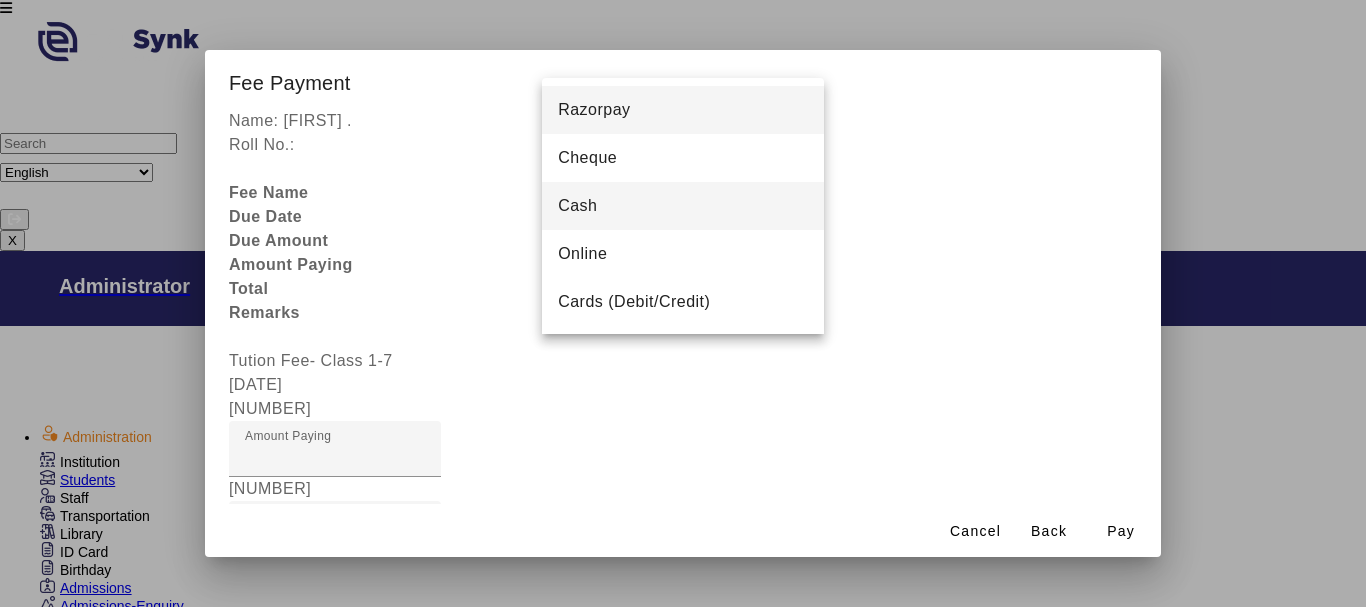 click on "Cash" at bounding box center (577, 206) 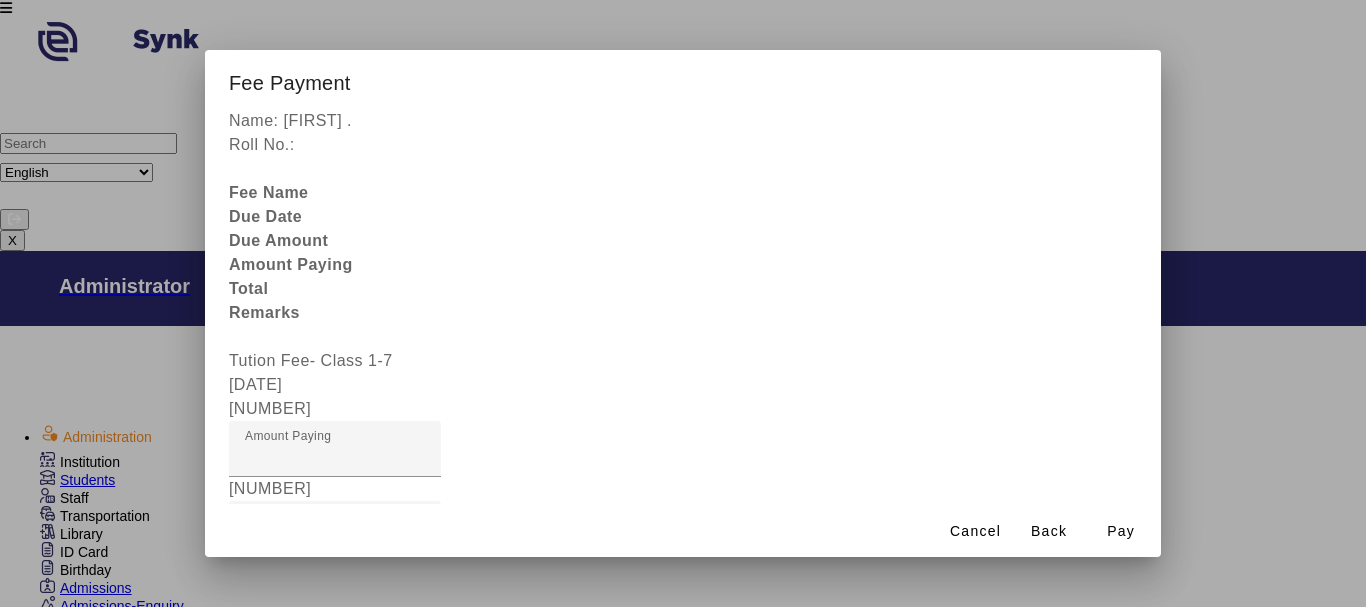 click on "Receipt Remarks" at bounding box center [310, 776] 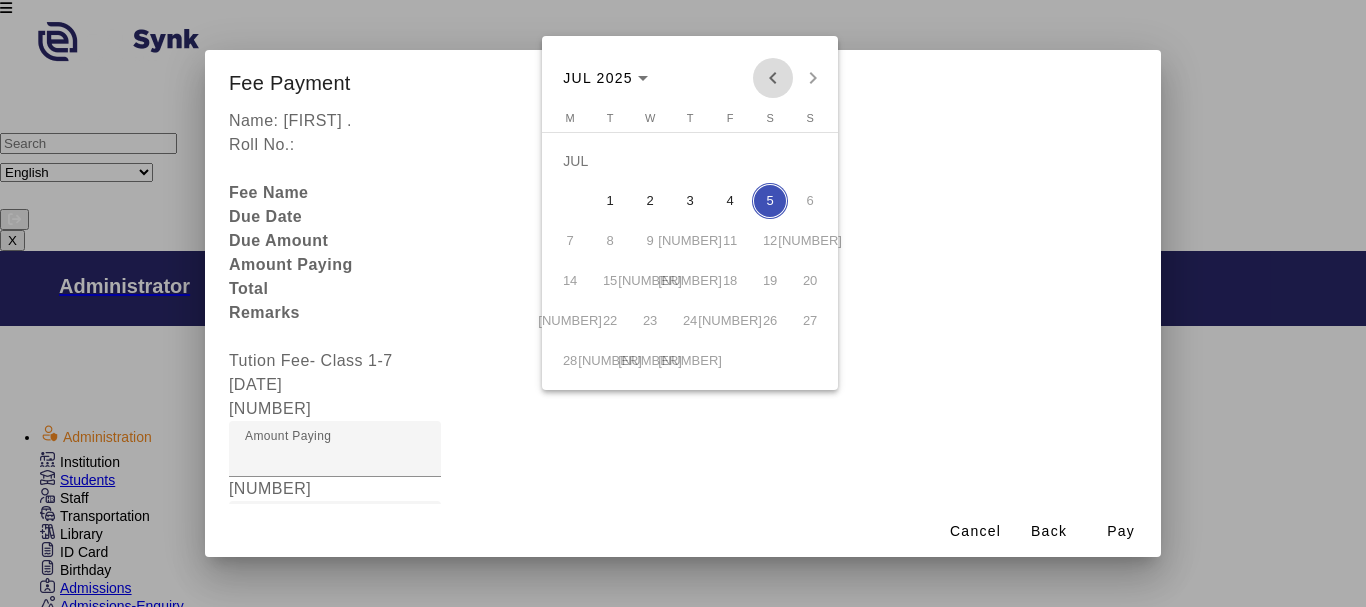 click at bounding box center [773, 78] 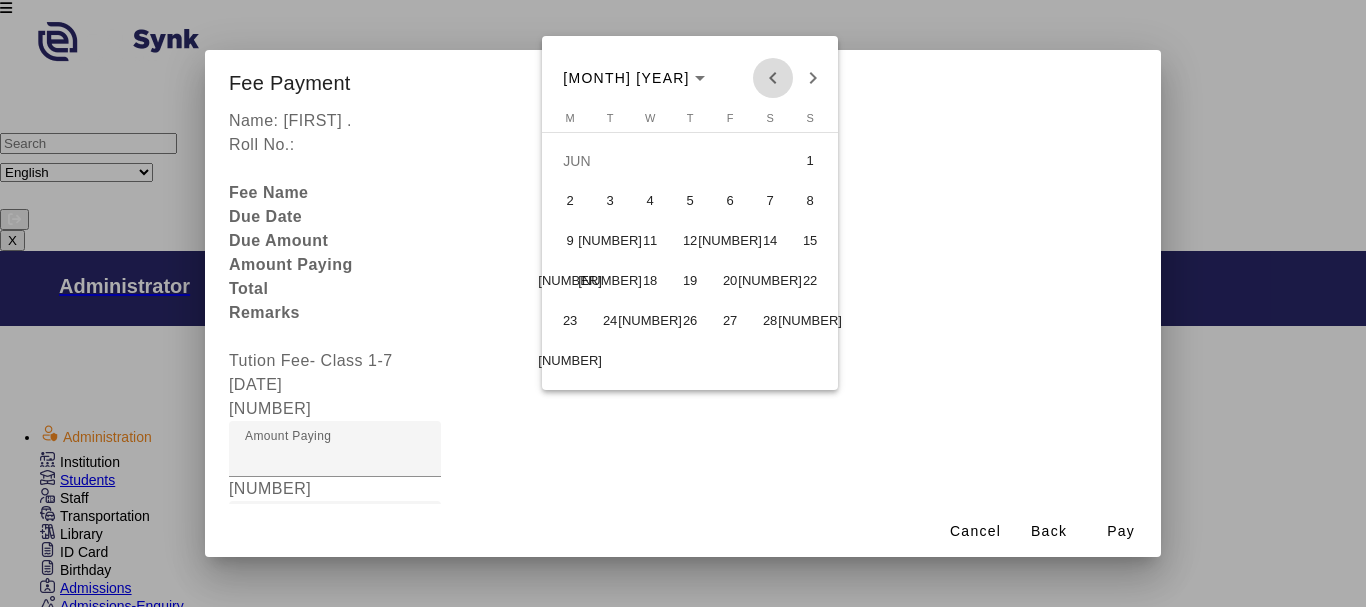 click at bounding box center [773, 78] 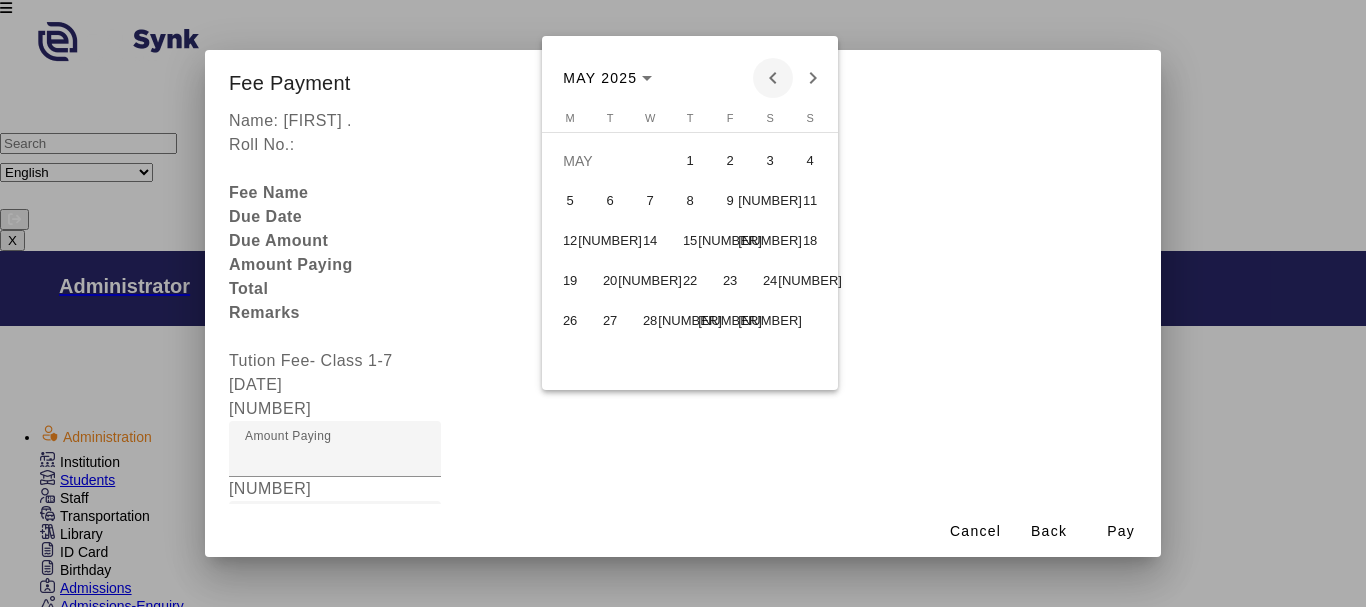click at bounding box center (773, 78) 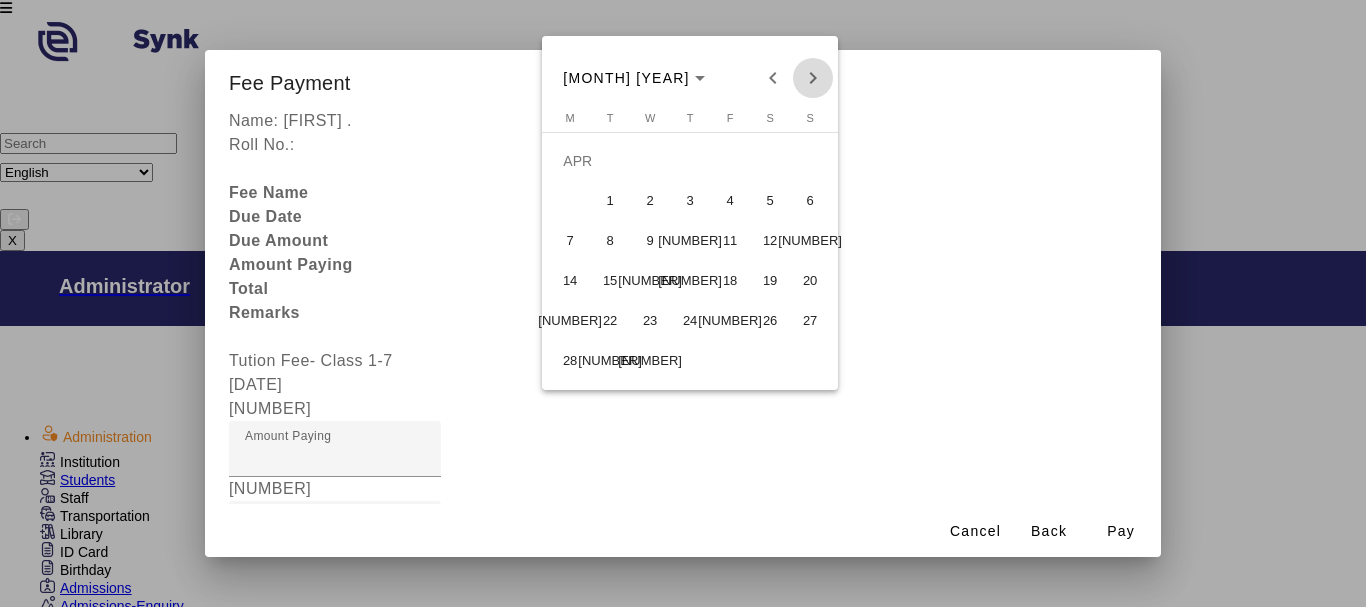 click at bounding box center [813, 78] 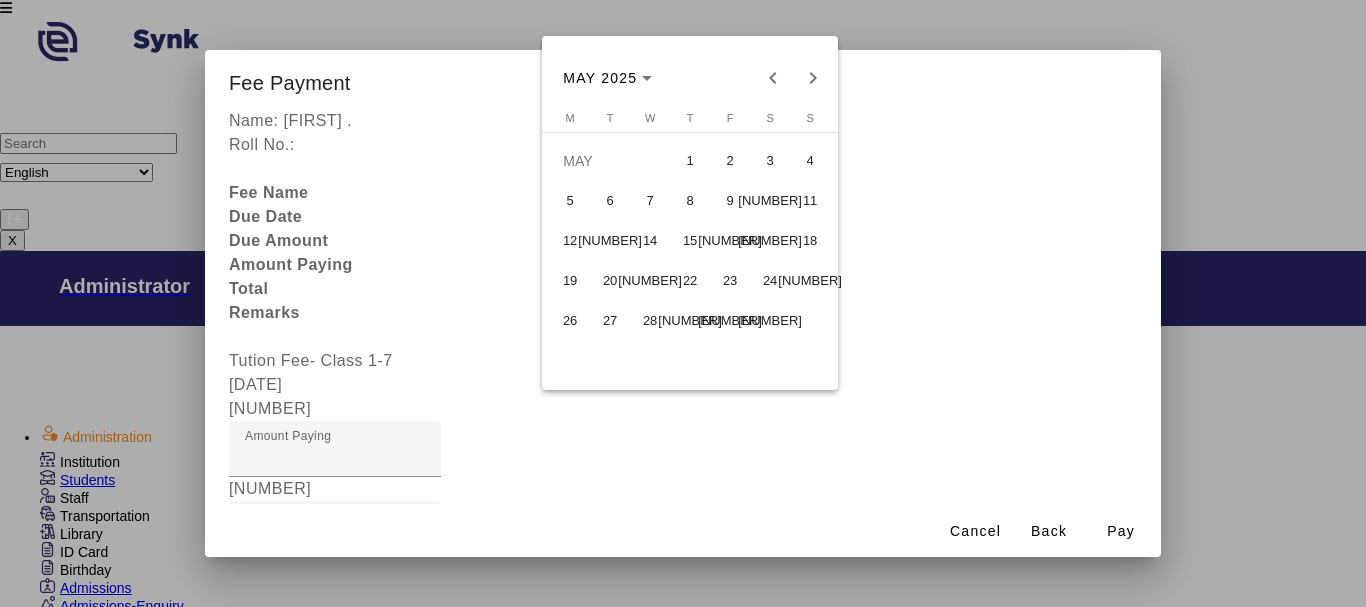 click on "[NUMBER]" at bounding box center (690, 321) 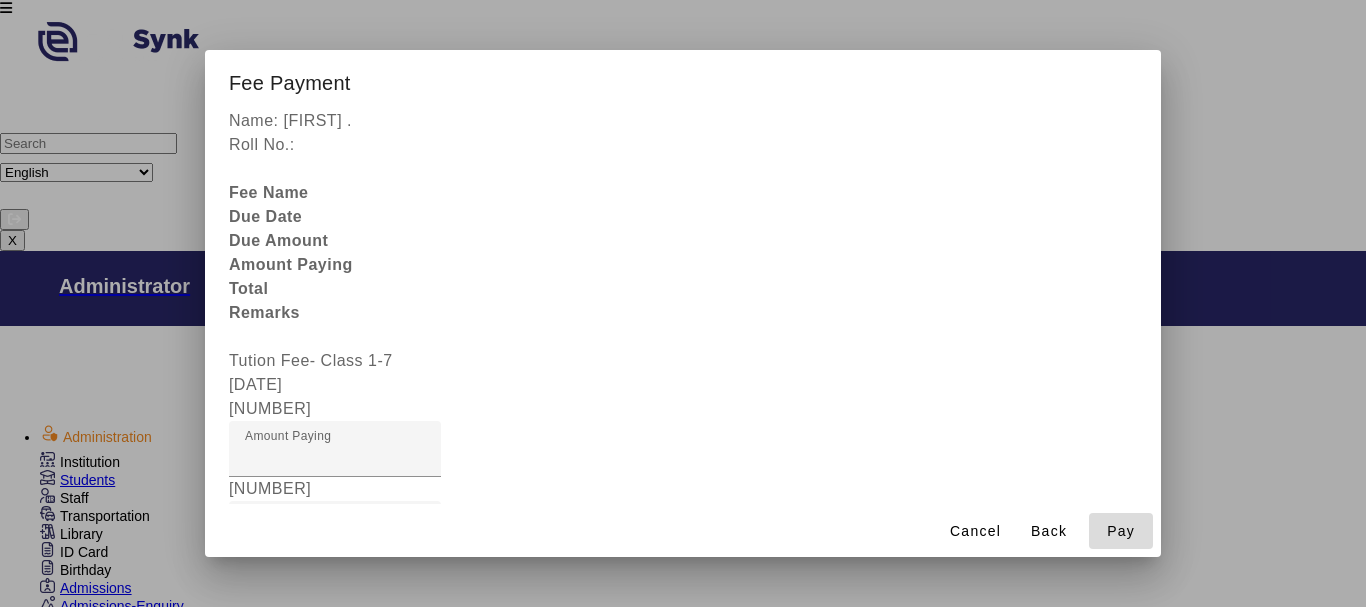 click on "Pay" at bounding box center (1121, 531) 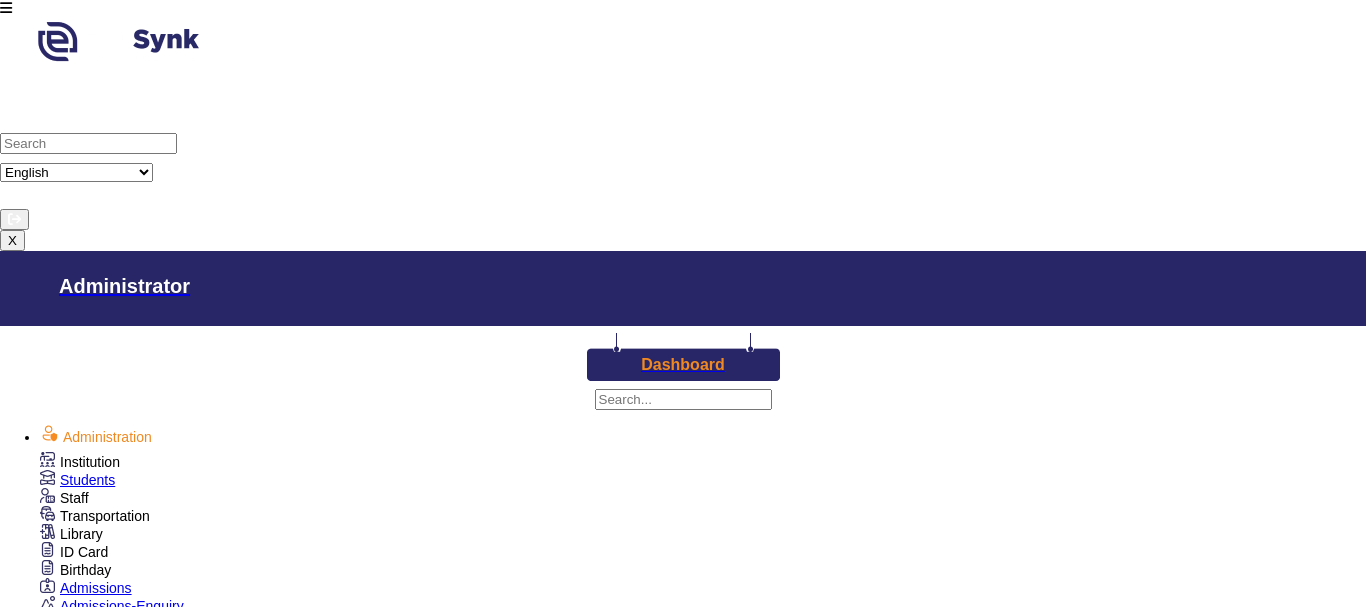 scroll, scrollTop: 5, scrollLeft: 0, axis: vertical 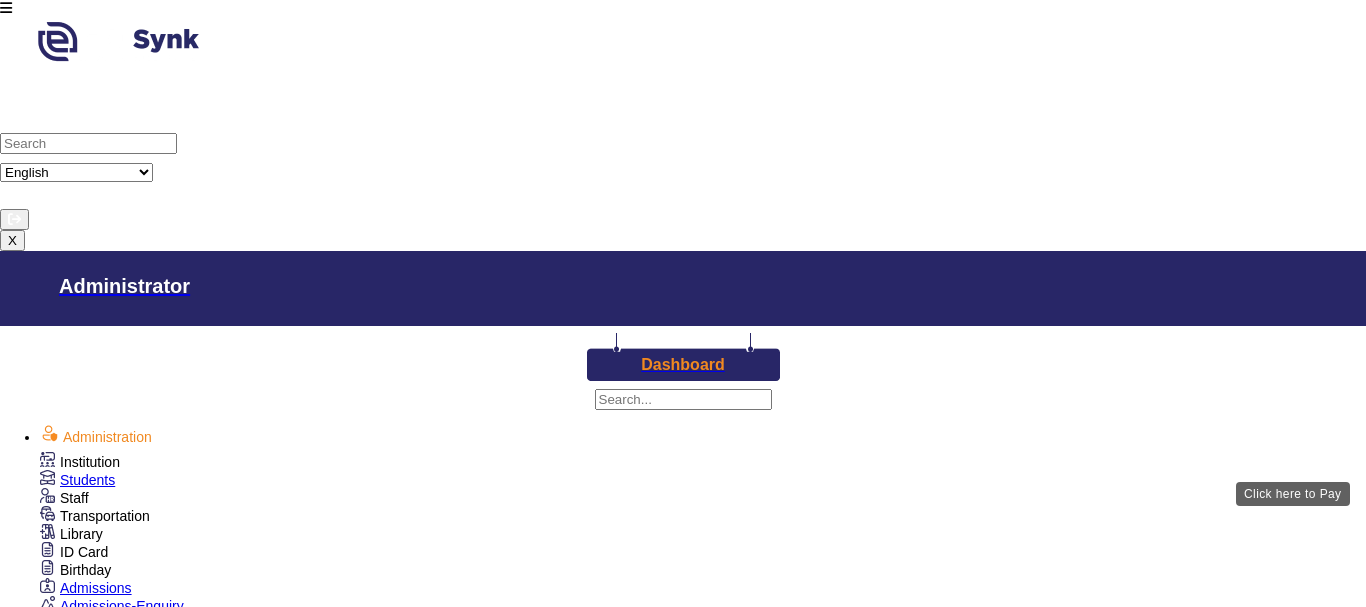 click on "View & Pay" at bounding box center [969, 2519] 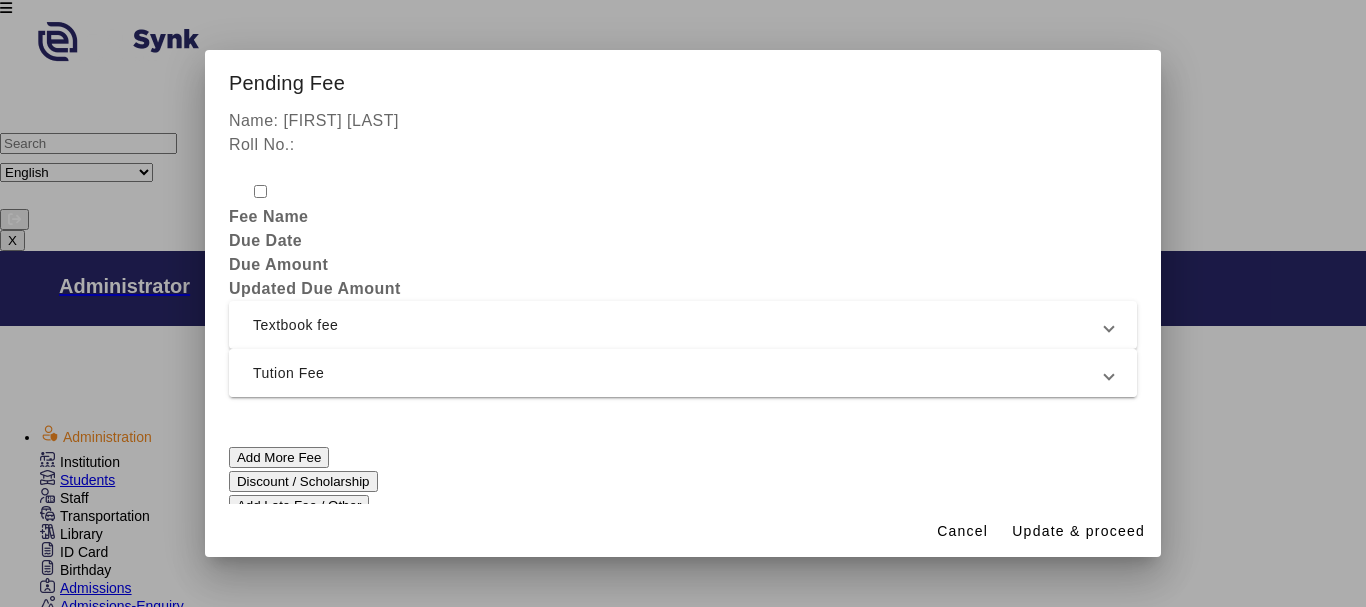 click on "Tution Fee" at bounding box center [679, 373] 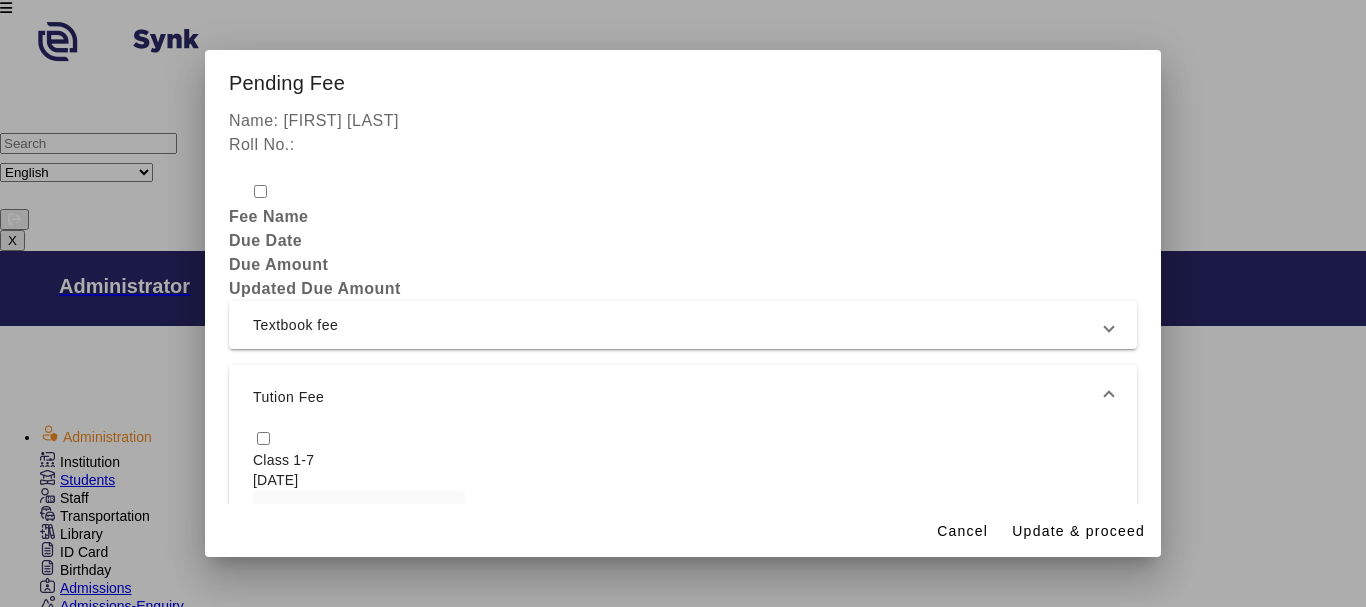 click at bounding box center (263, 438) 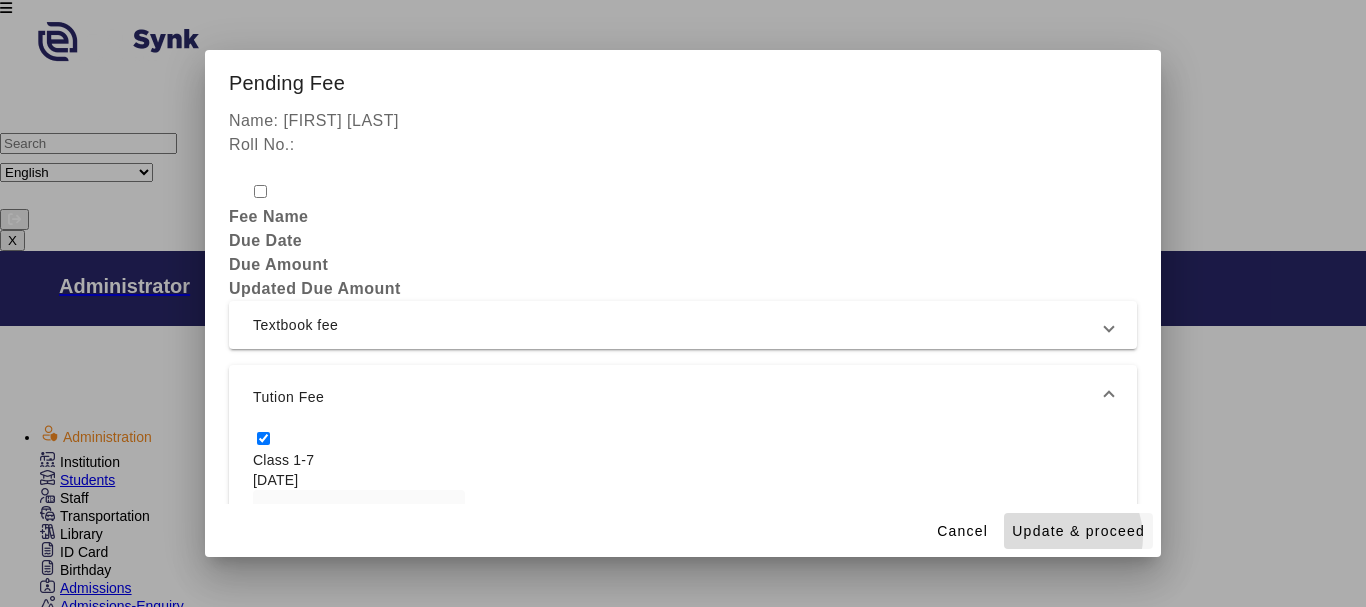 click on "Update & proceed" at bounding box center (1078, 531) 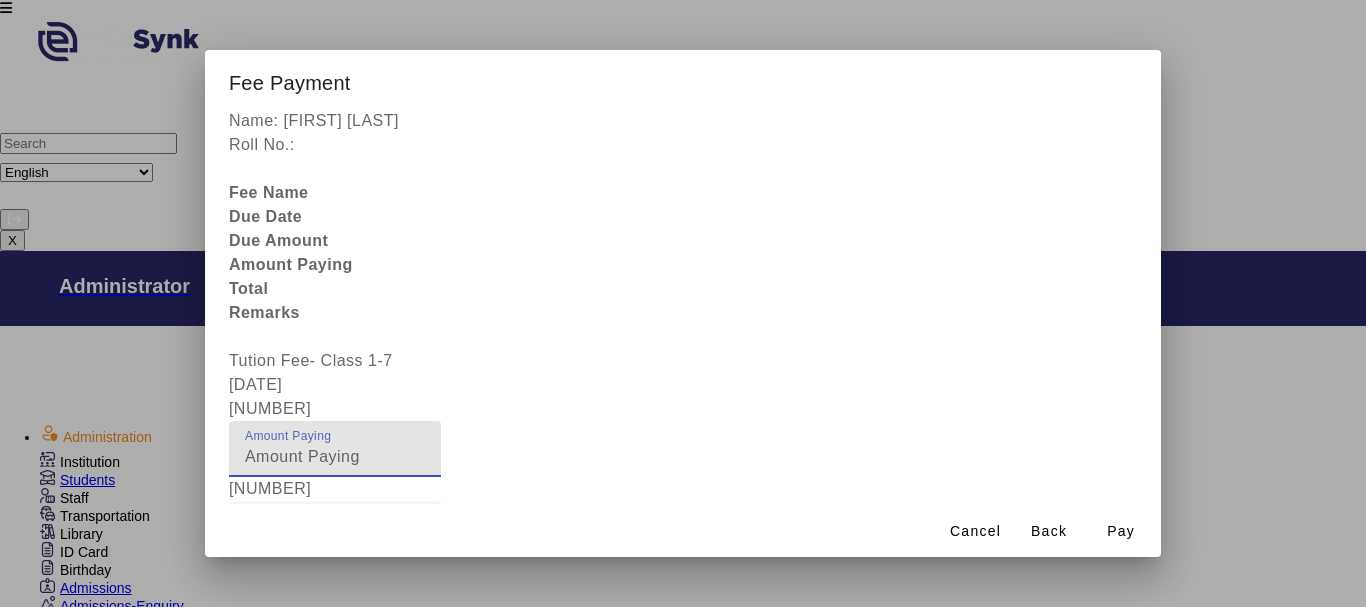 click on "[NUMBER]" at bounding box center (335, 457) 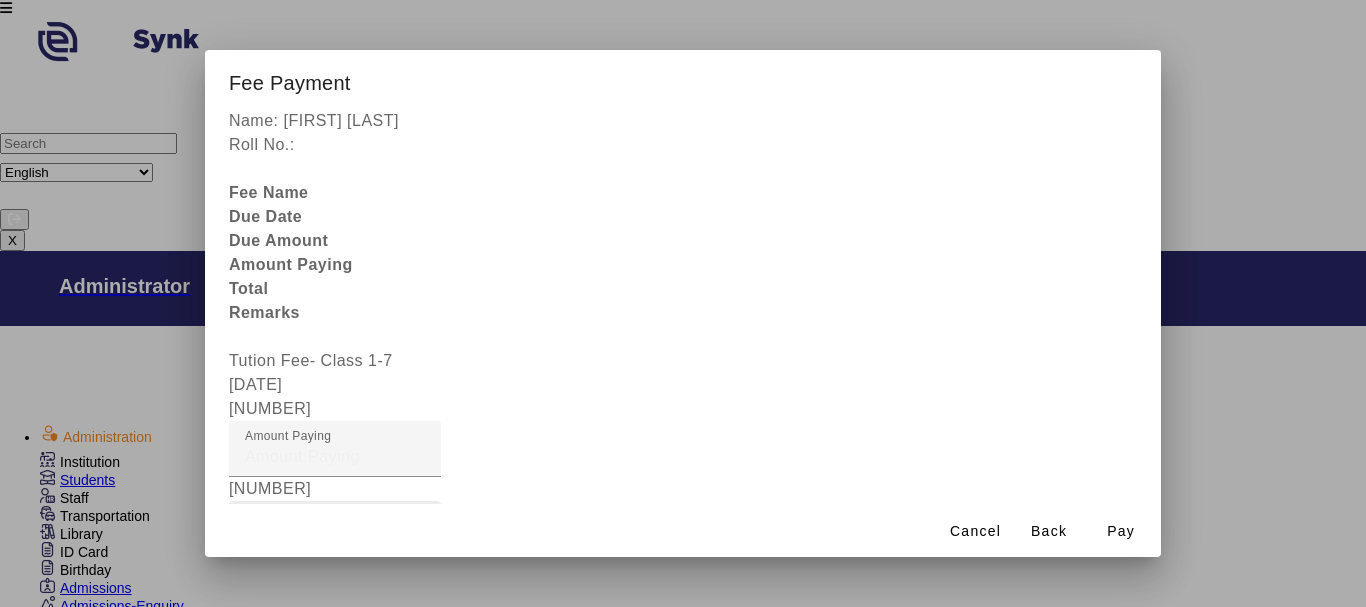 click on "Fee Remarks" at bounding box center [296, 528] 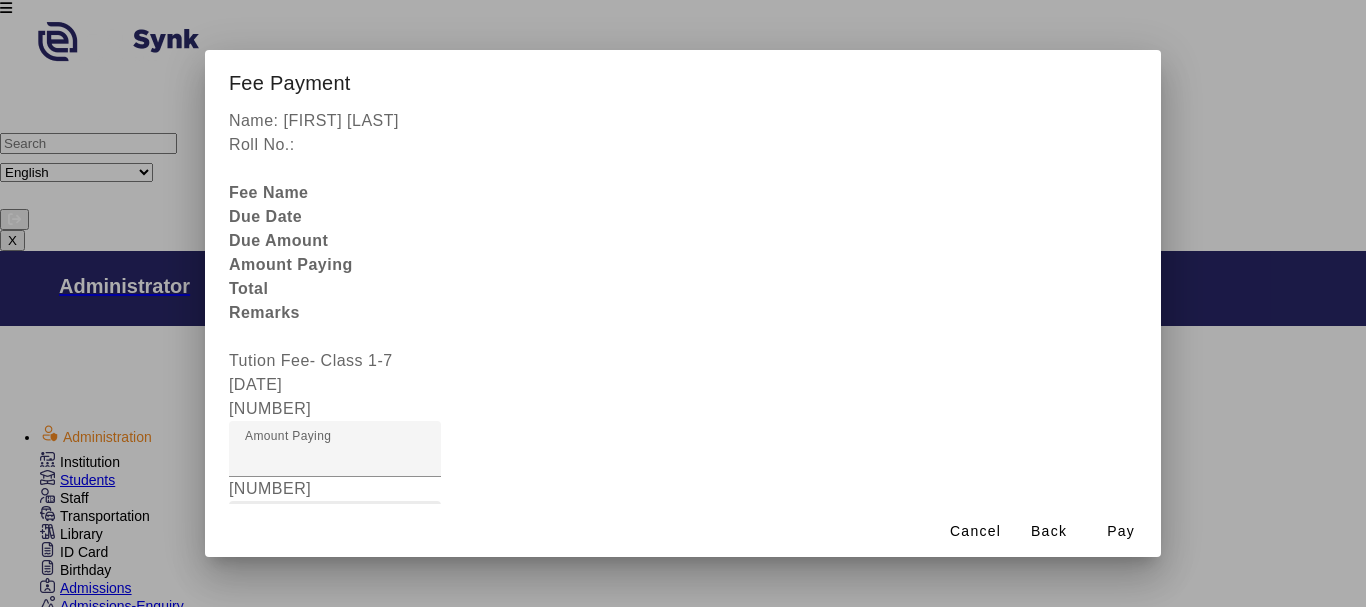 click on "Fee Remarks" at bounding box center (335, 537) 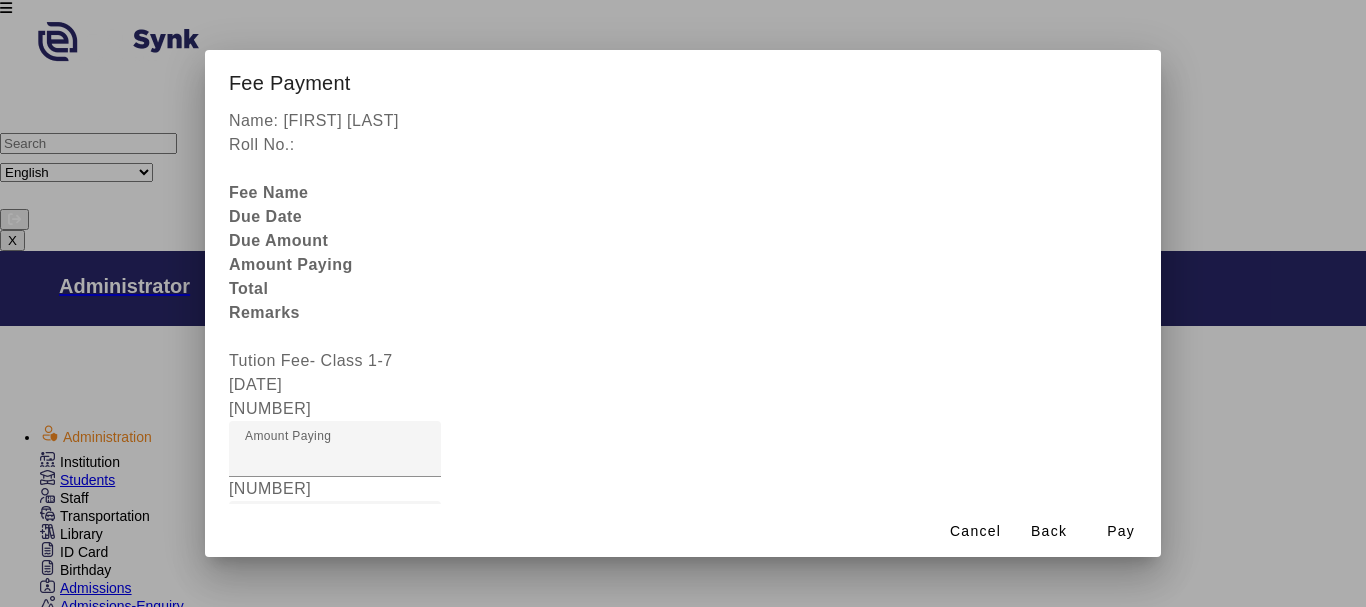 click at bounding box center (335, 609) 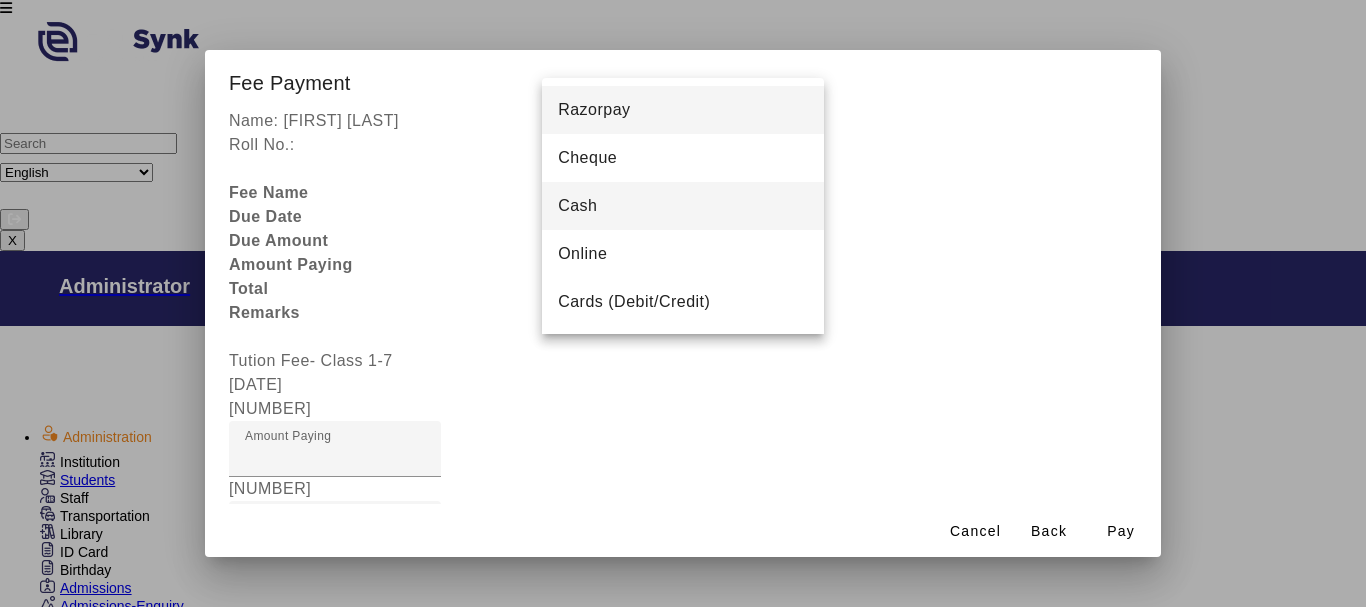 click on "Cash" at bounding box center (577, 206) 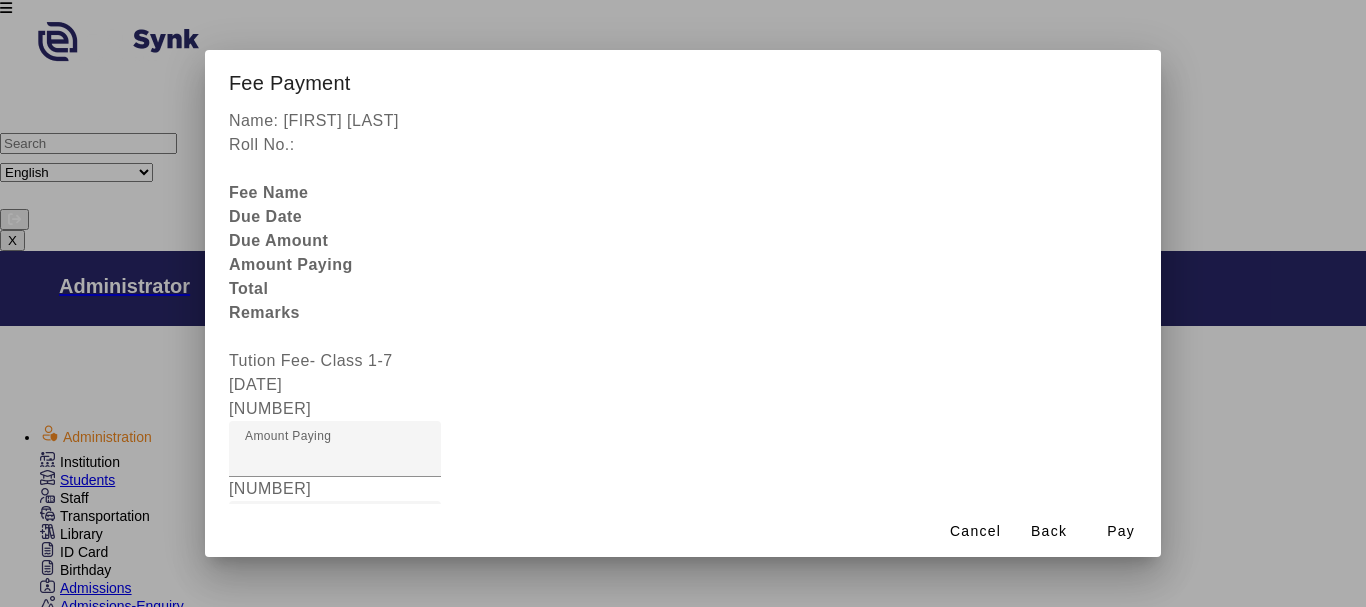click on "Receipt Remarks" at bounding box center (335, 785) 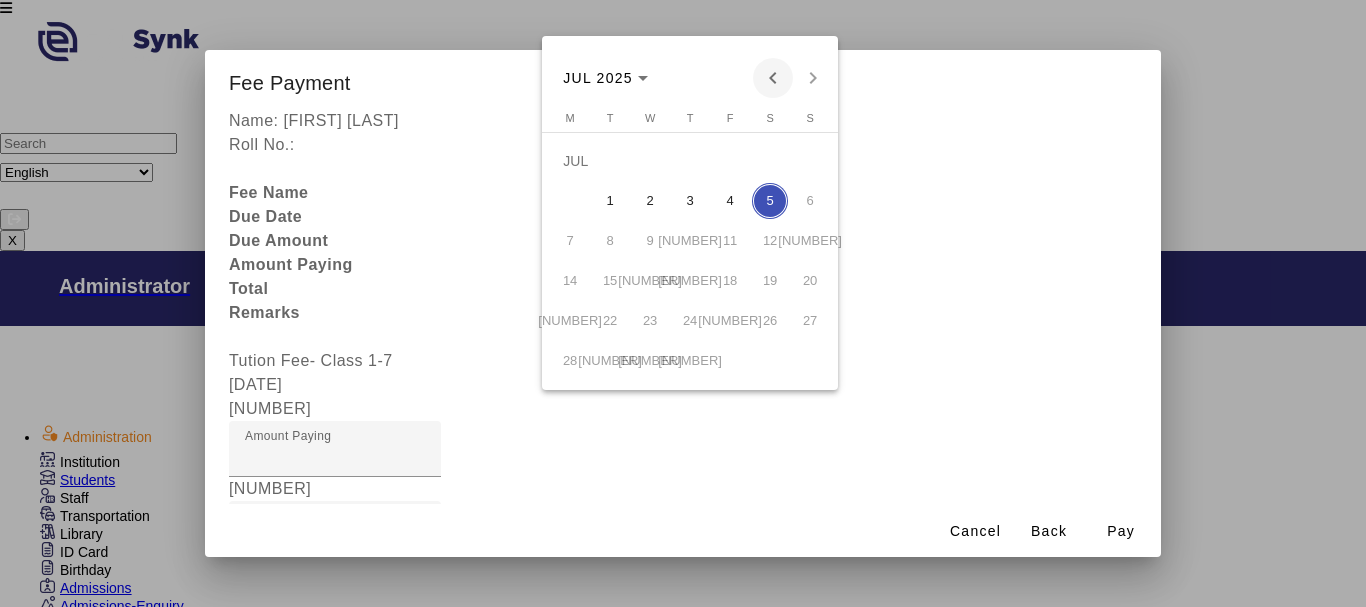 click at bounding box center [773, 78] 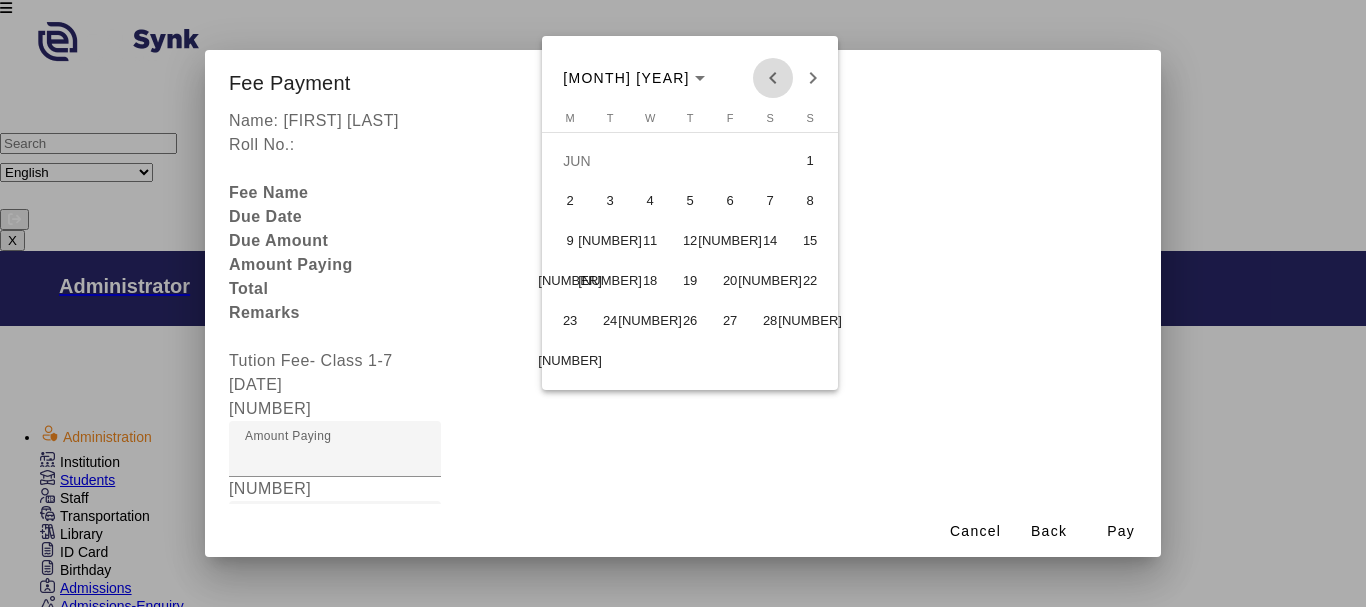 click at bounding box center [773, 78] 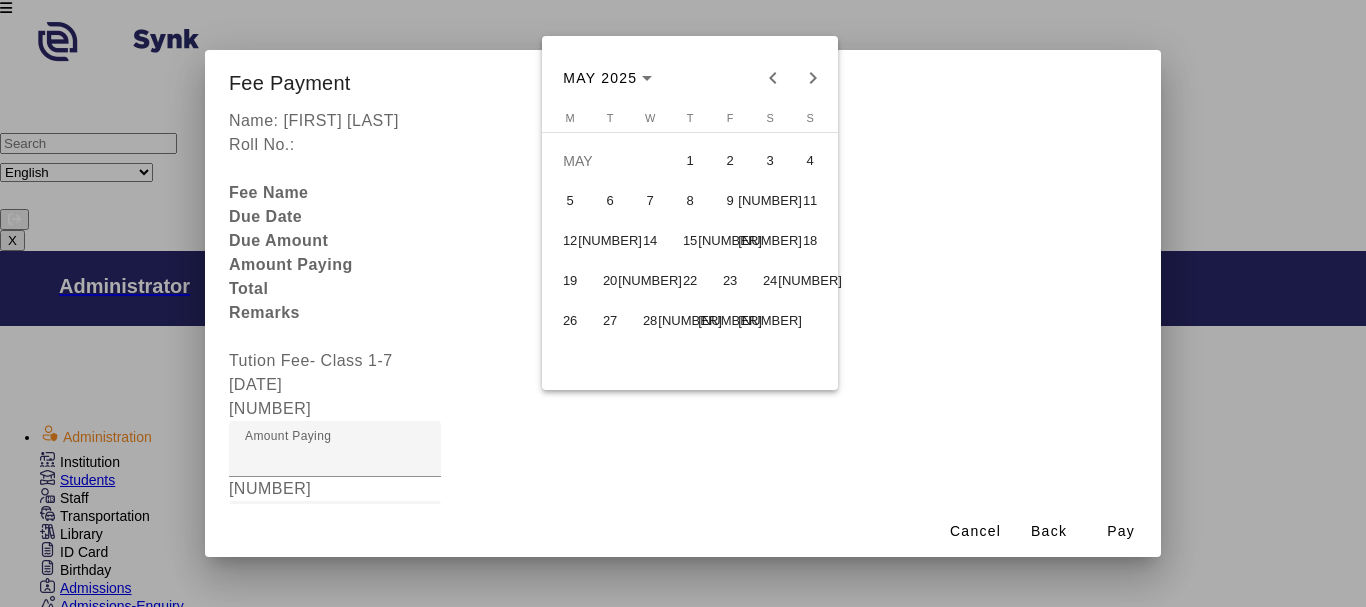 click on "[NUMBER]" at bounding box center (690, 321) 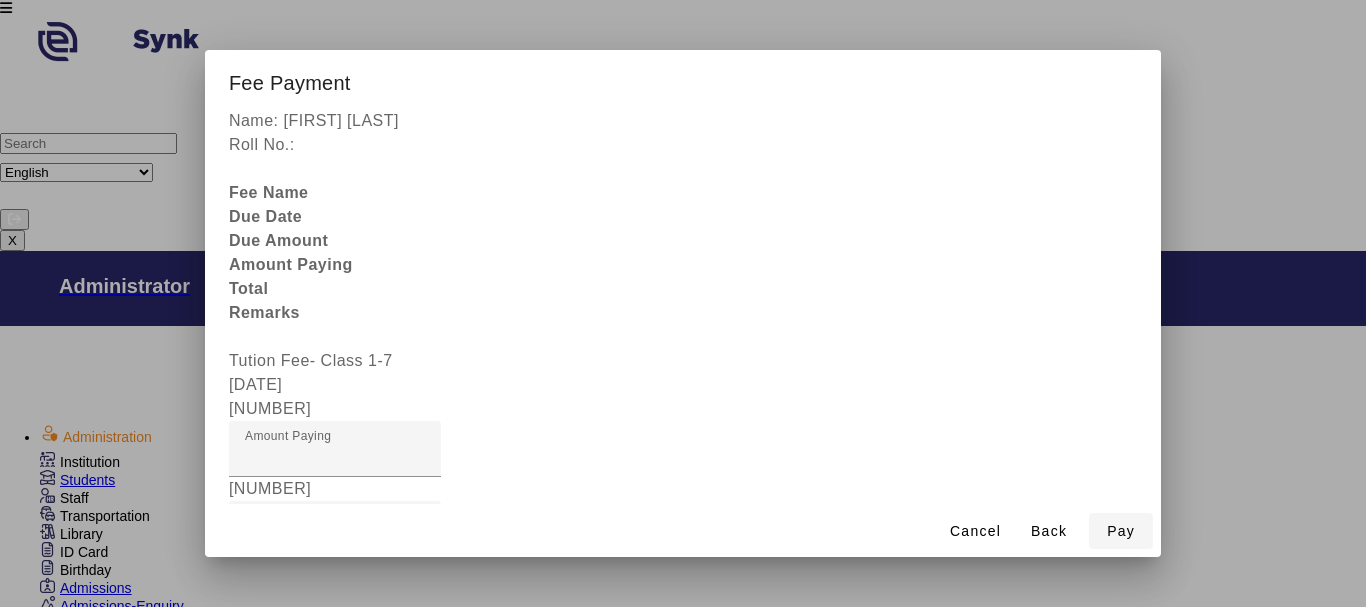 click on "Pay" at bounding box center [1121, 531] 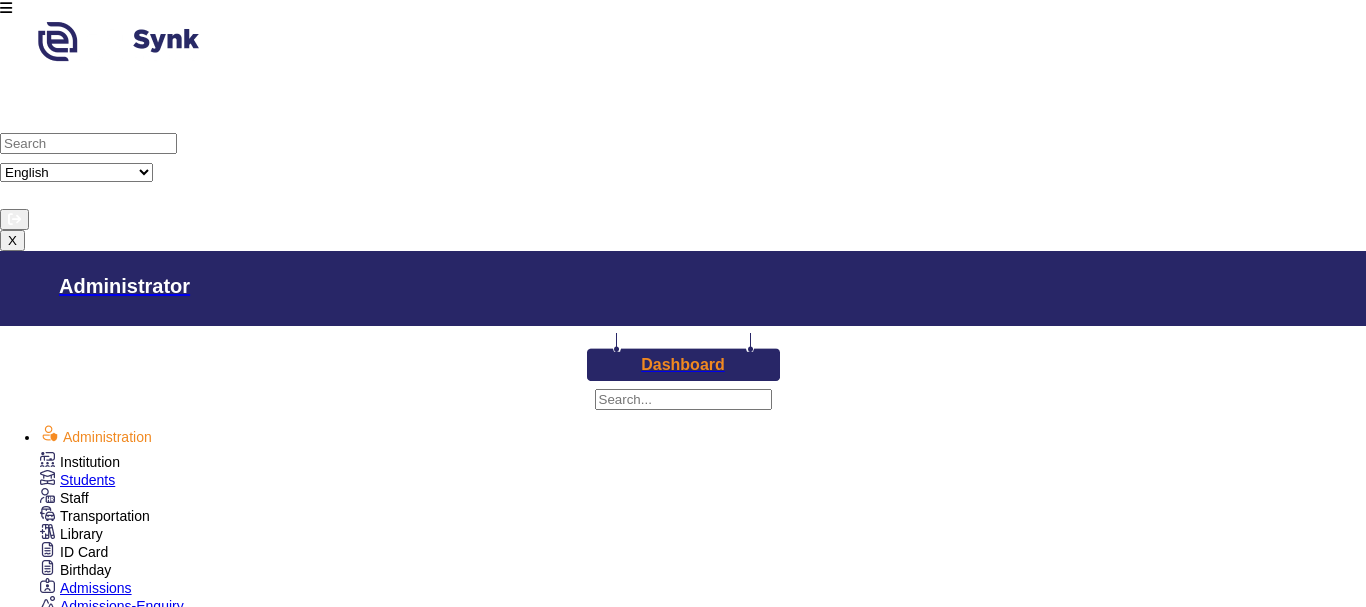 scroll, scrollTop: 1, scrollLeft: 0, axis: vertical 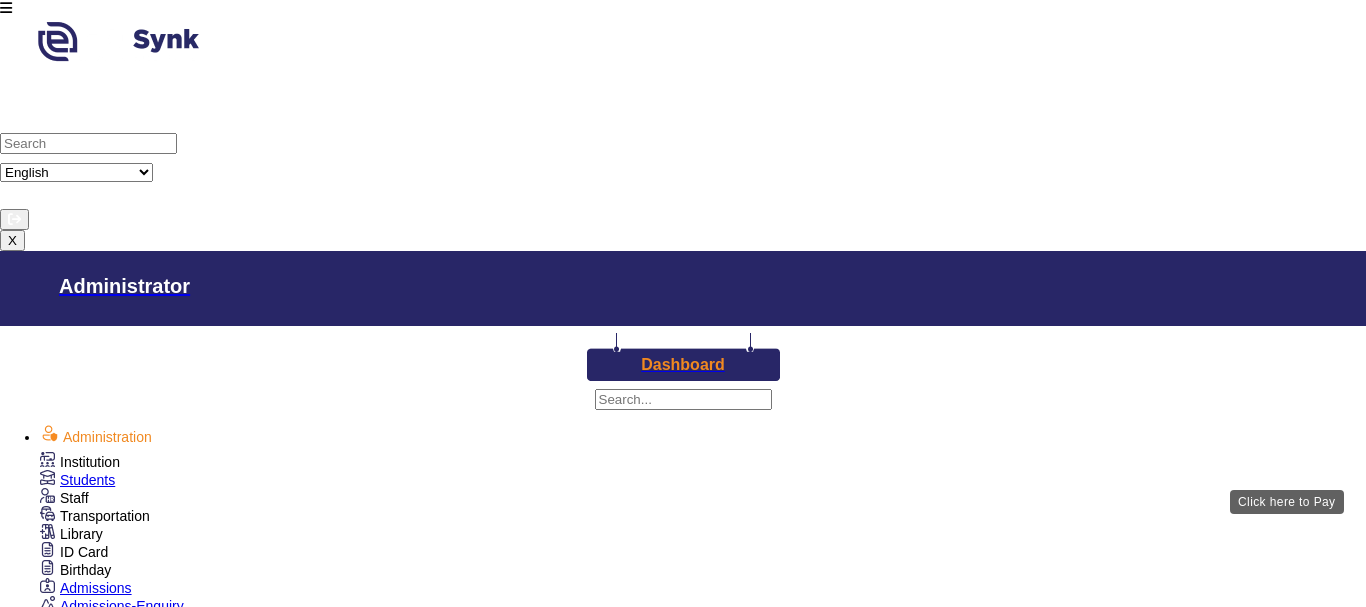 click on "View & Pay" at bounding box center [920, 2311] 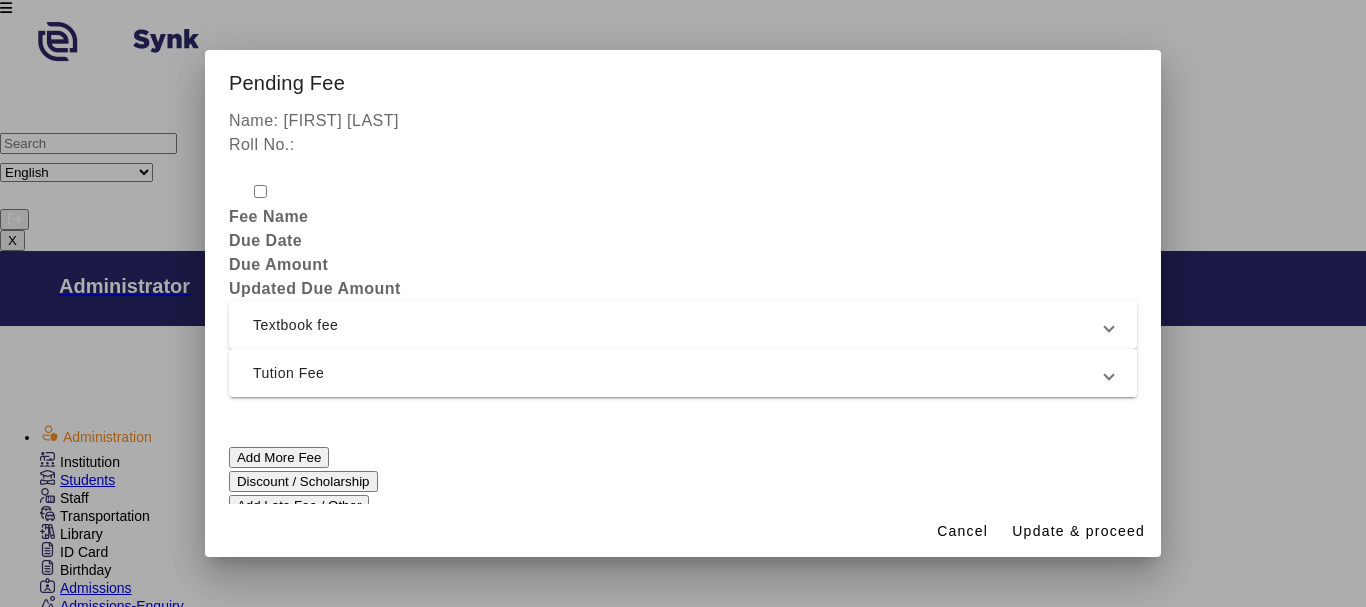 click on "Tution Fee" at bounding box center [679, 373] 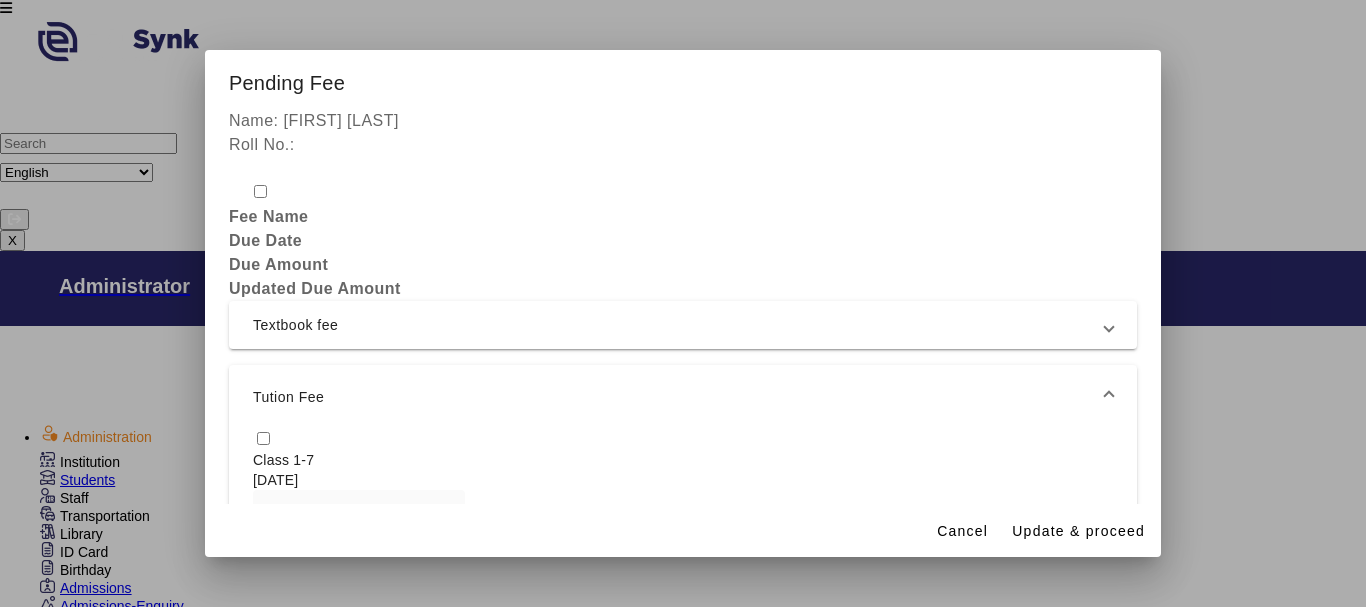 click at bounding box center [263, 438] 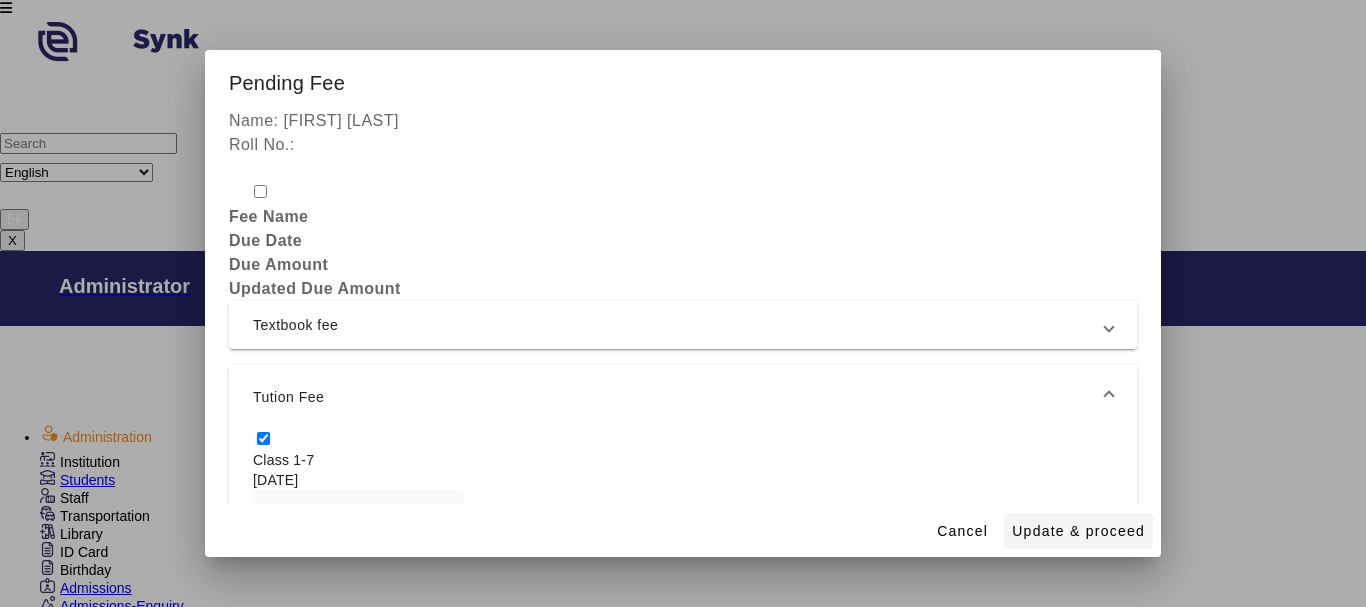 click on "Update & proceed" at bounding box center [1078, 531] 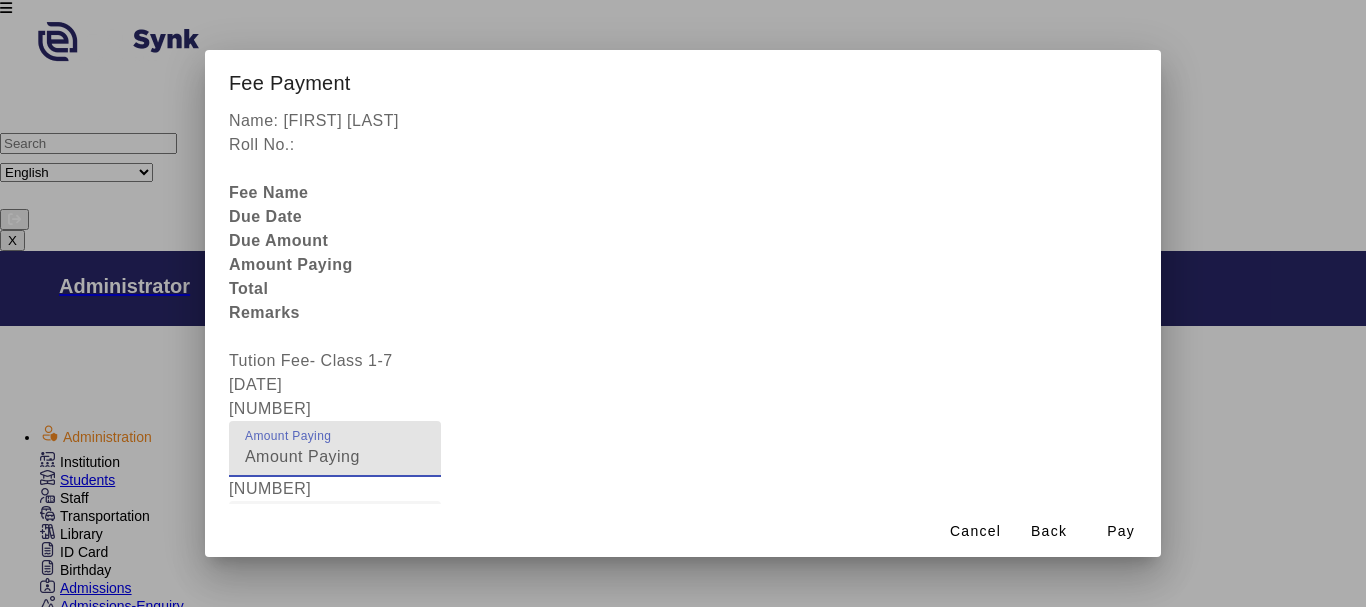 click on "[NUMBER]" at bounding box center (335, 457) 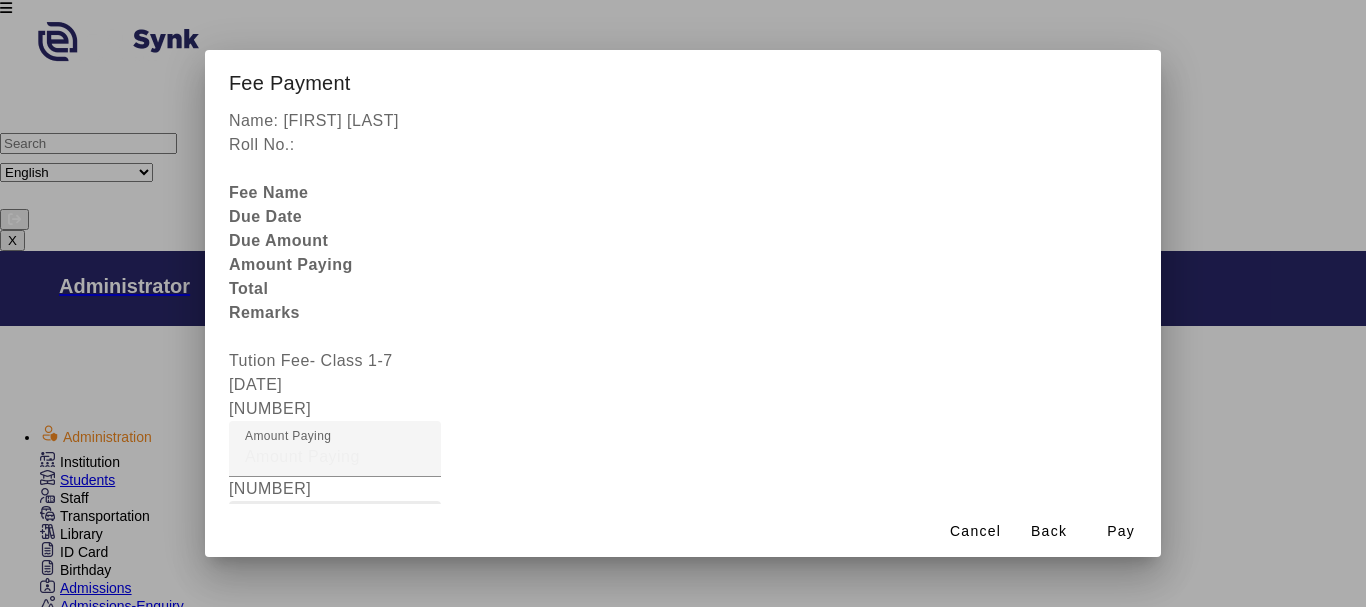 click on "Fee Remarks" at bounding box center (296, 529) 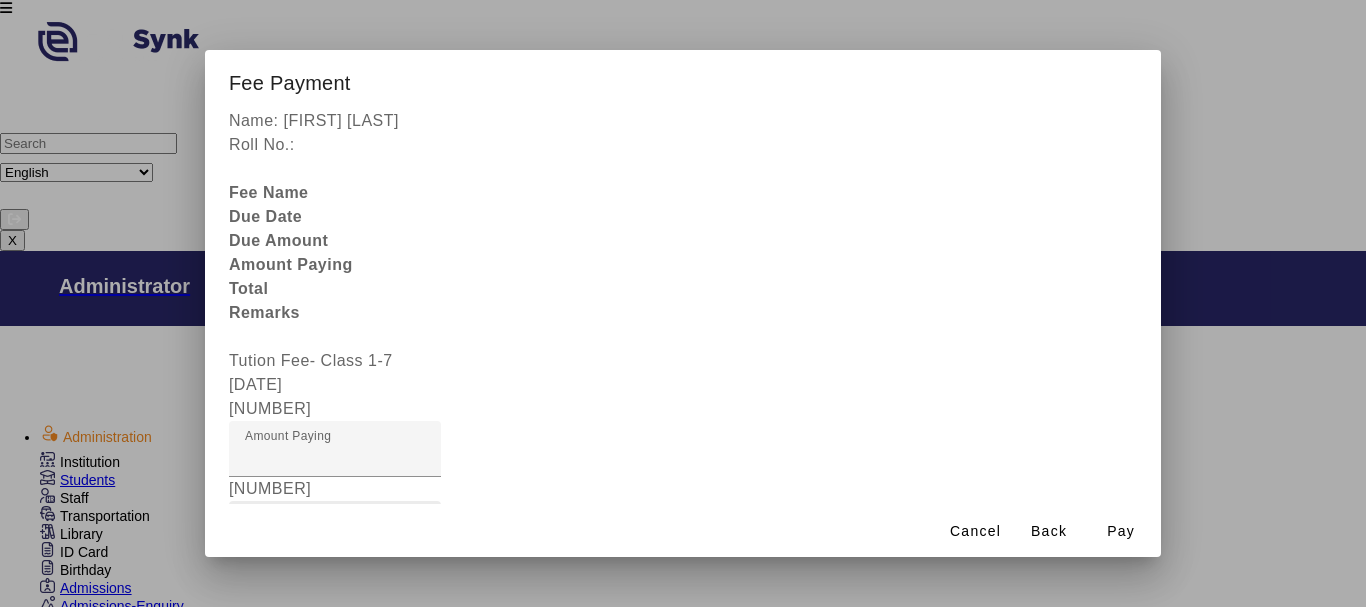 click on "Fee Remarks" at bounding box center [335, 537] 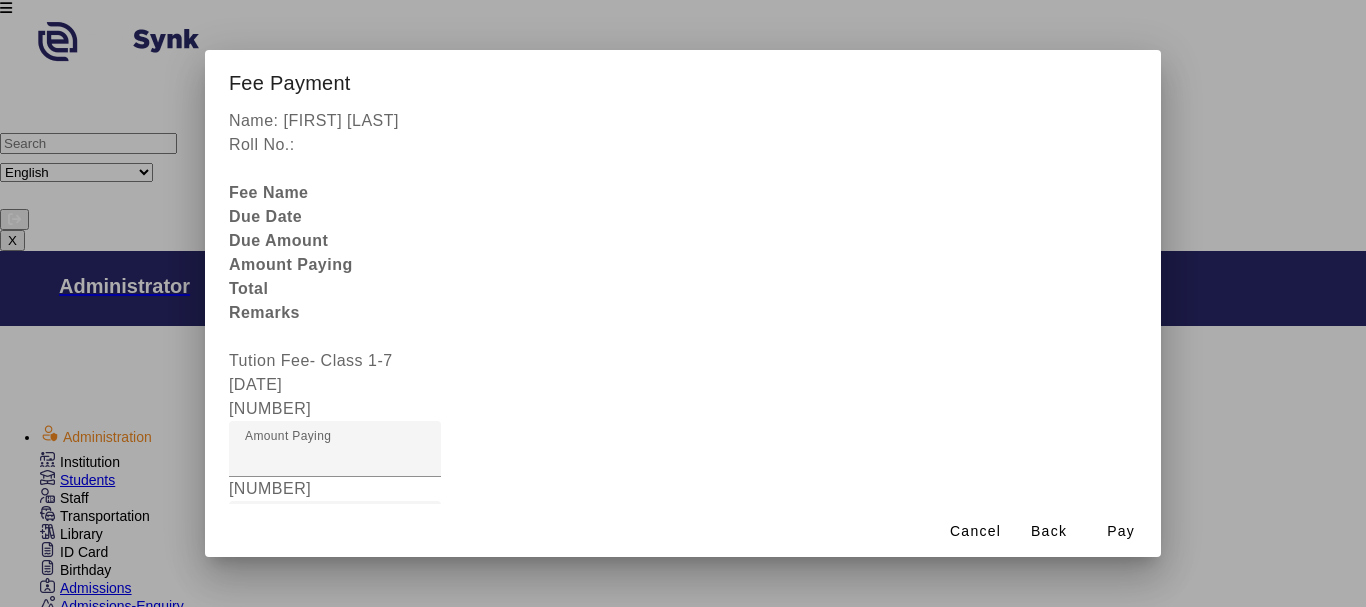 click at bounding box center (335, 609) 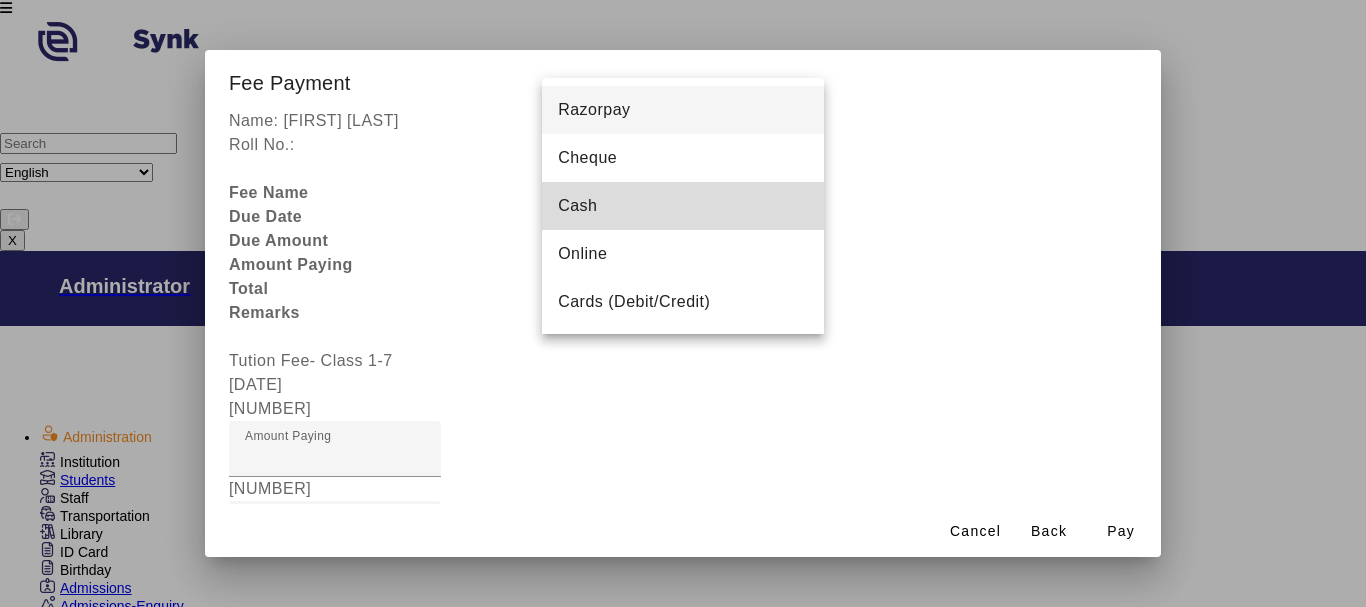 click on "Cash" at bounding box center [577, 206] 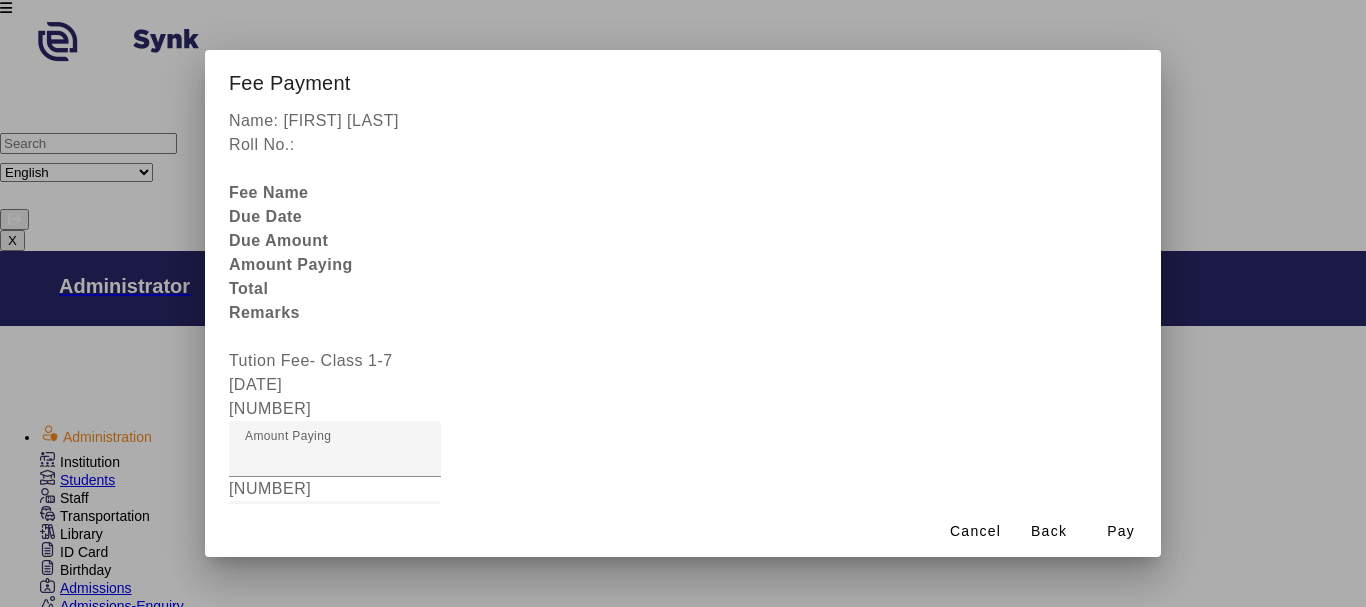 click on "Receipt Remarks" at bounding box center (310, 776) 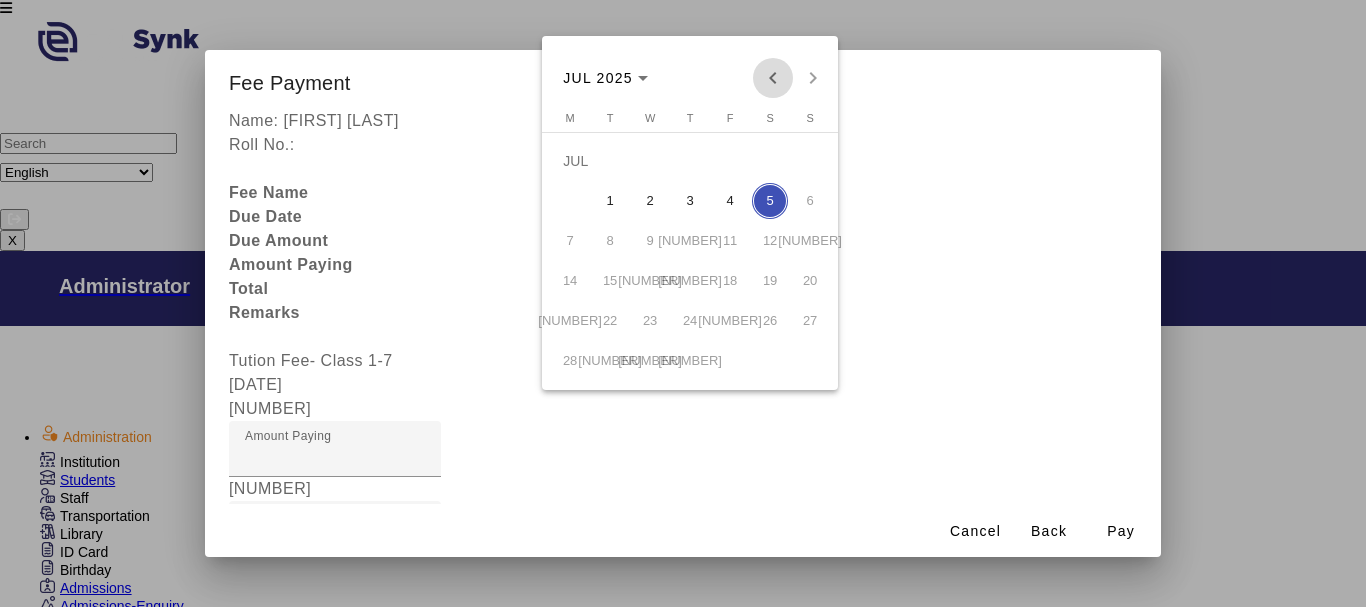 click at bounding box center [773, 78] 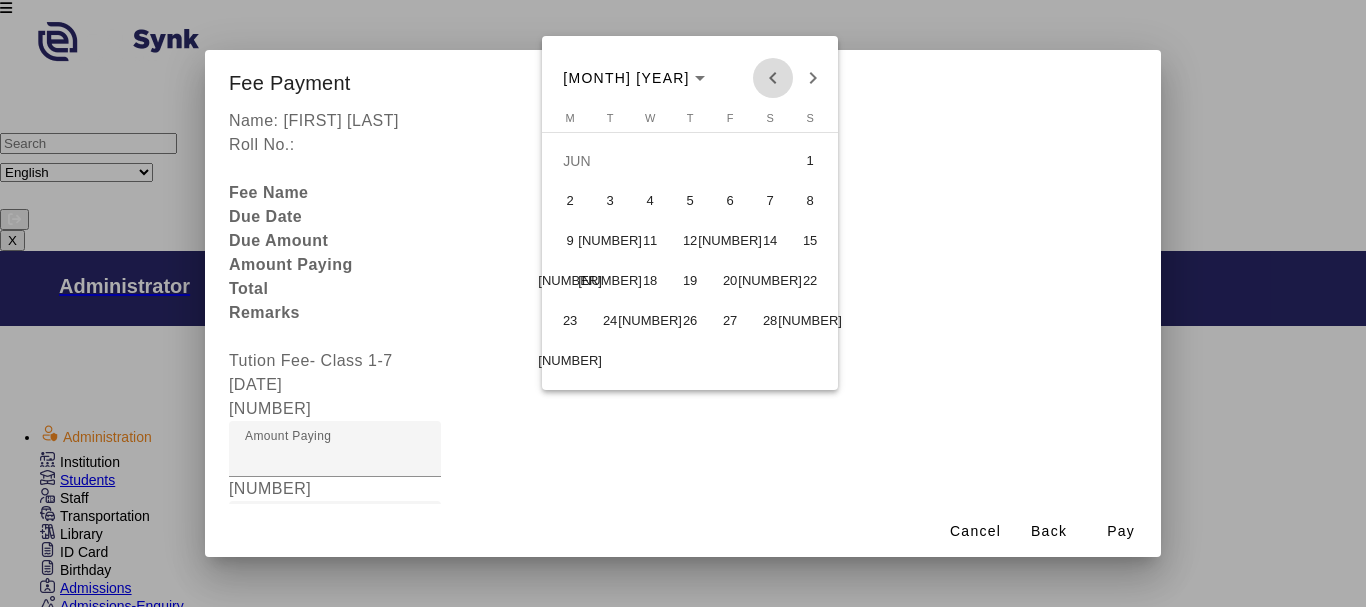 click at bounding box center (773, 78) 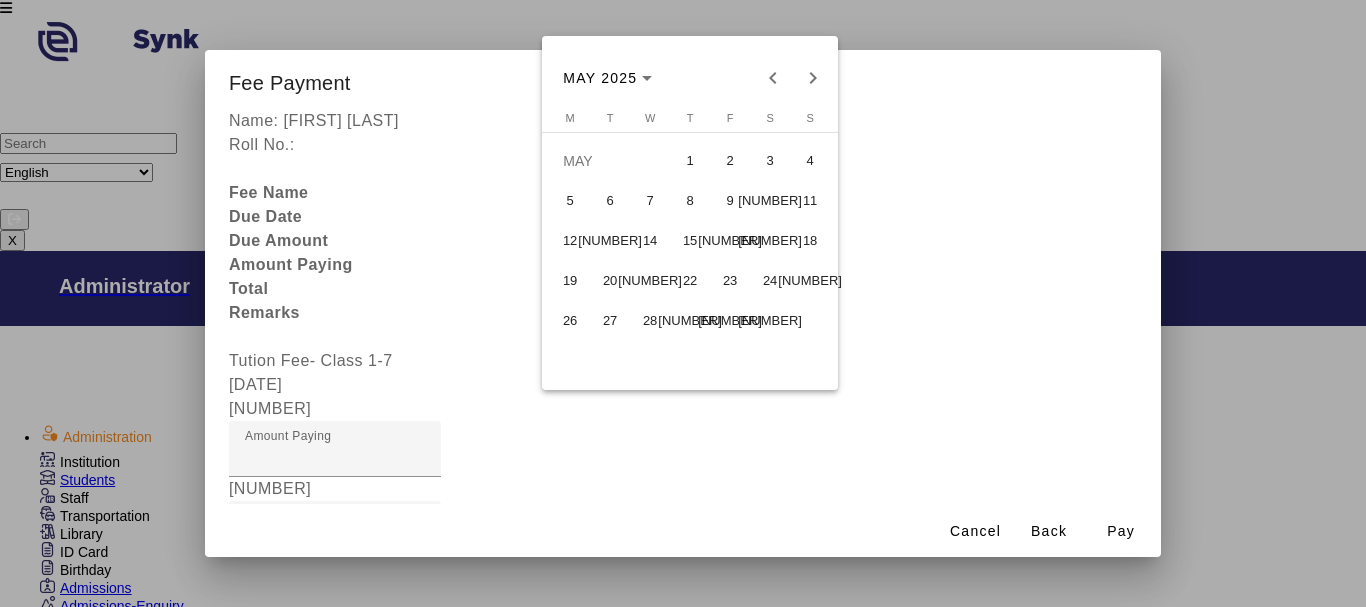 click on "[NUMBER]" at bounding box center [690, 321] 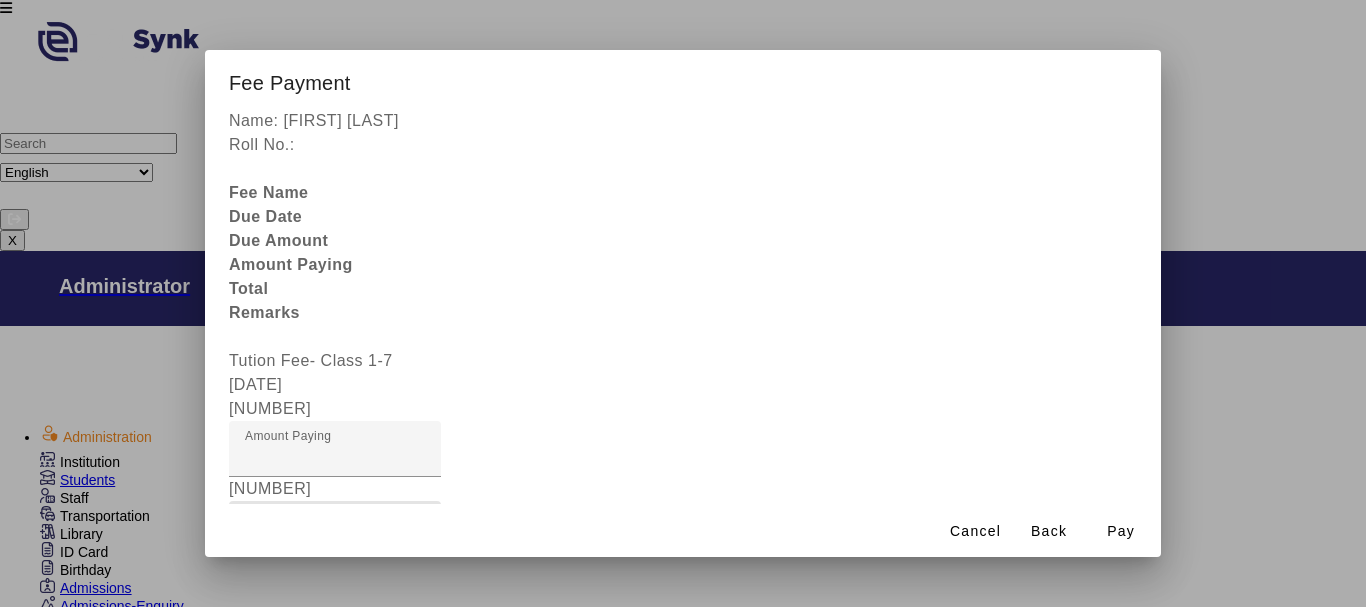 click on "Fee Remarks" at bounding box center [335, 537] 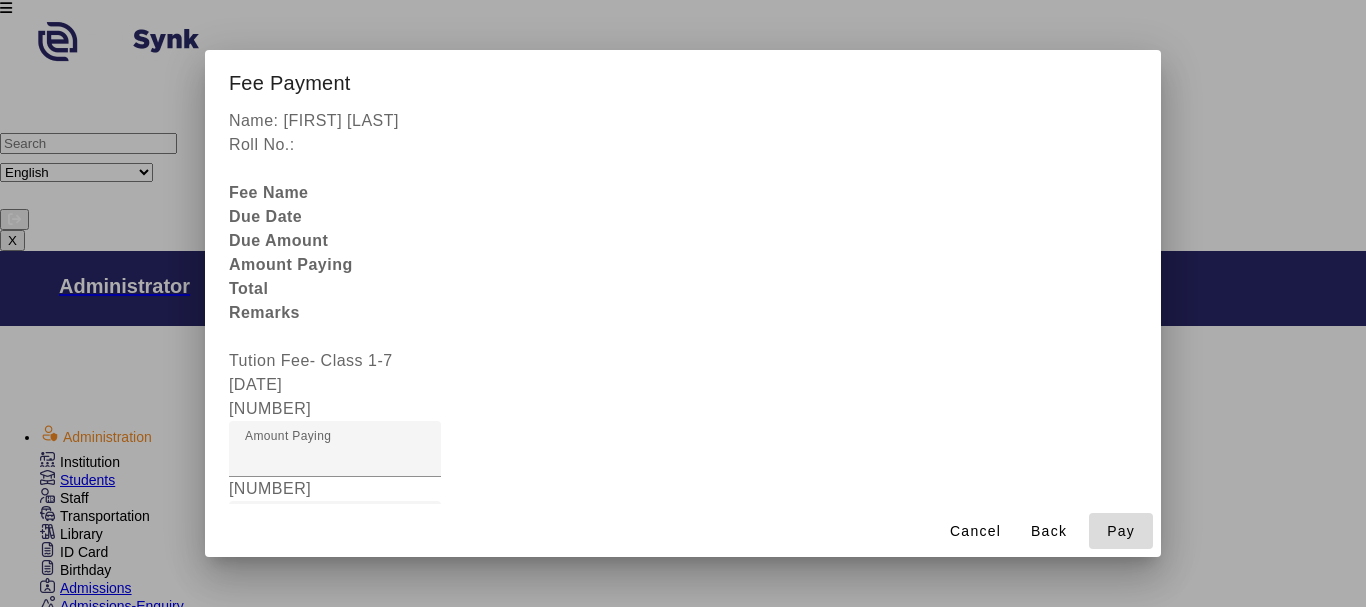 click on "Pay" at bounding box center (1121, 531) 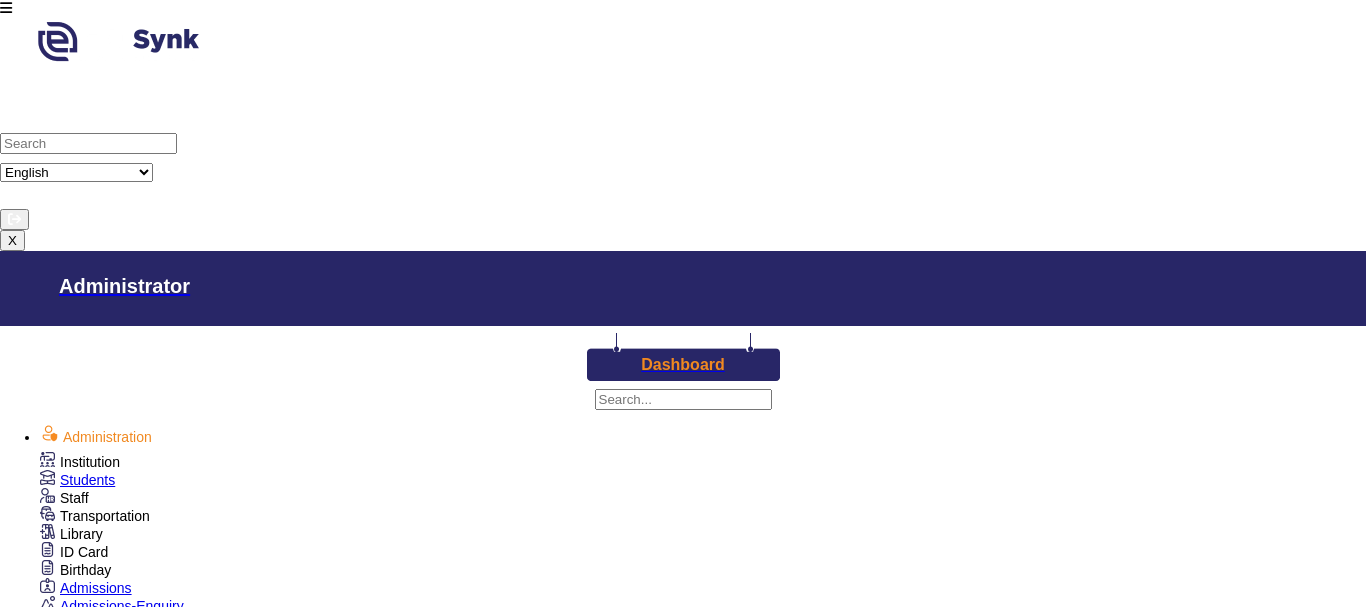 scroll, scrollTop: 0, scrollLeft: 0, axis: both 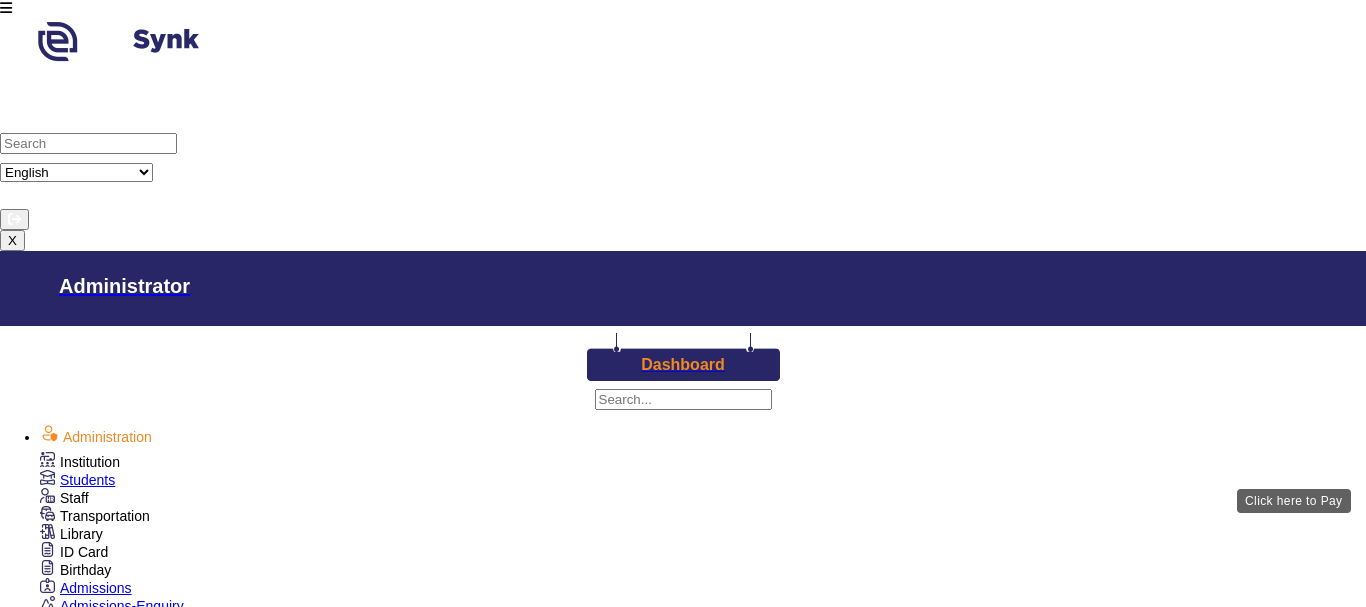 click on "View & Pay" at bounding box center (909, 2571) 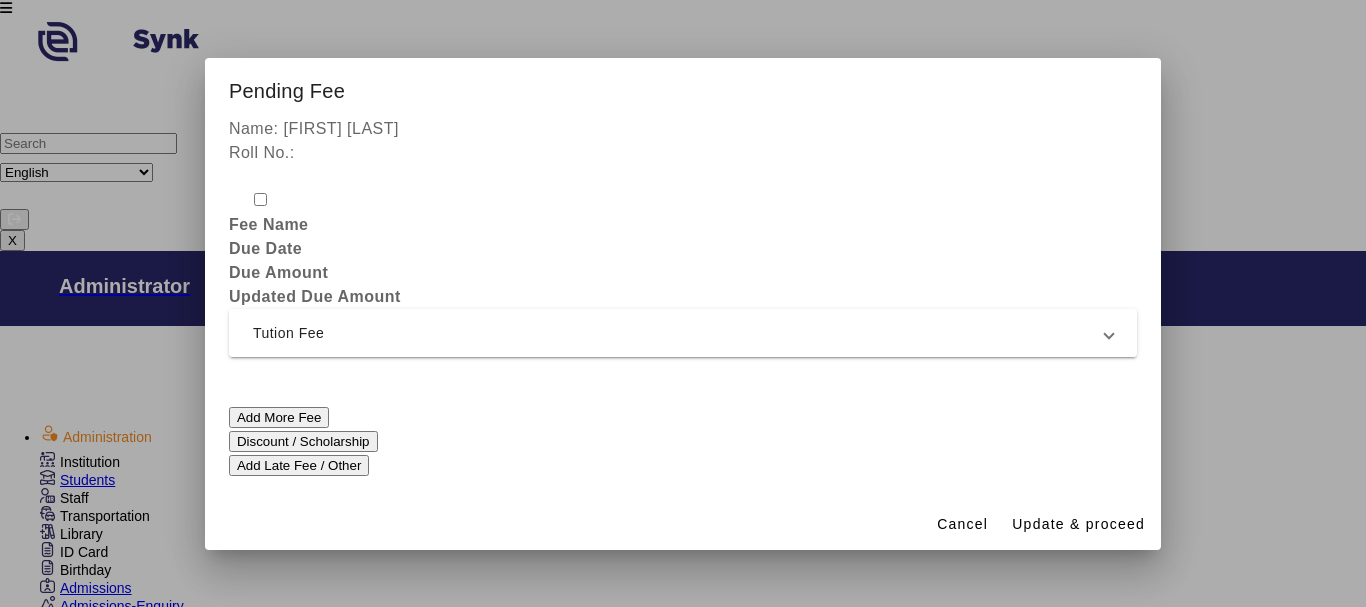click on "Tution Fee" at bounding box center (679, 333) 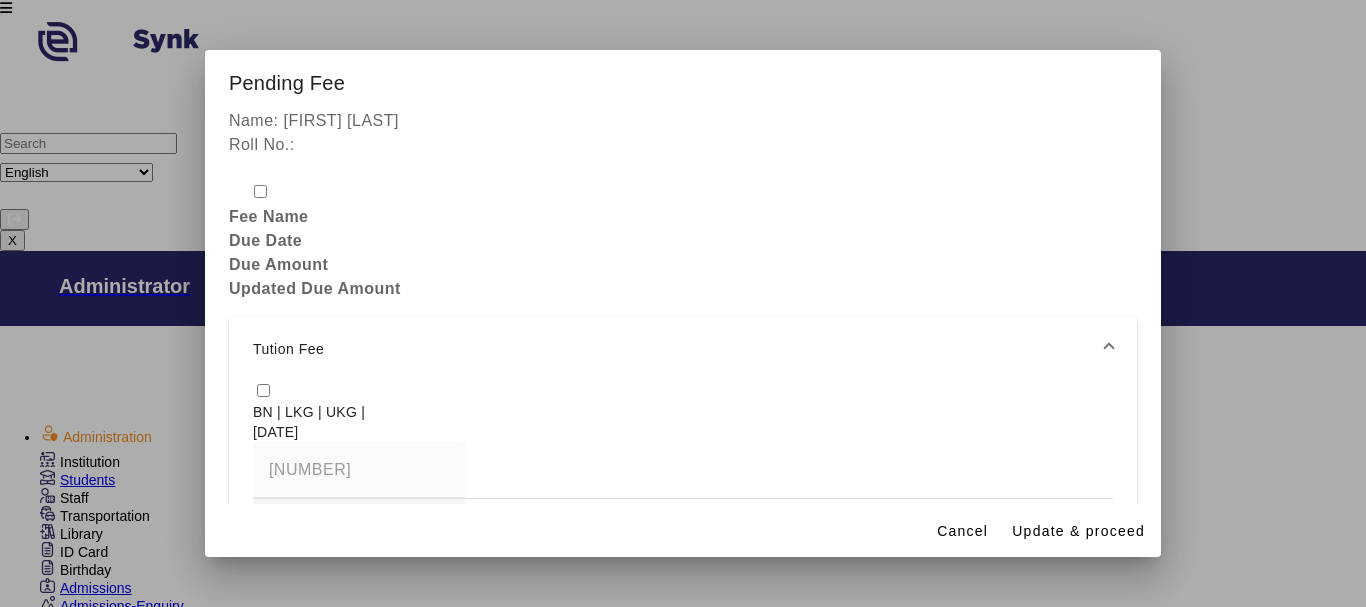 click at bounding box center (263, 390) 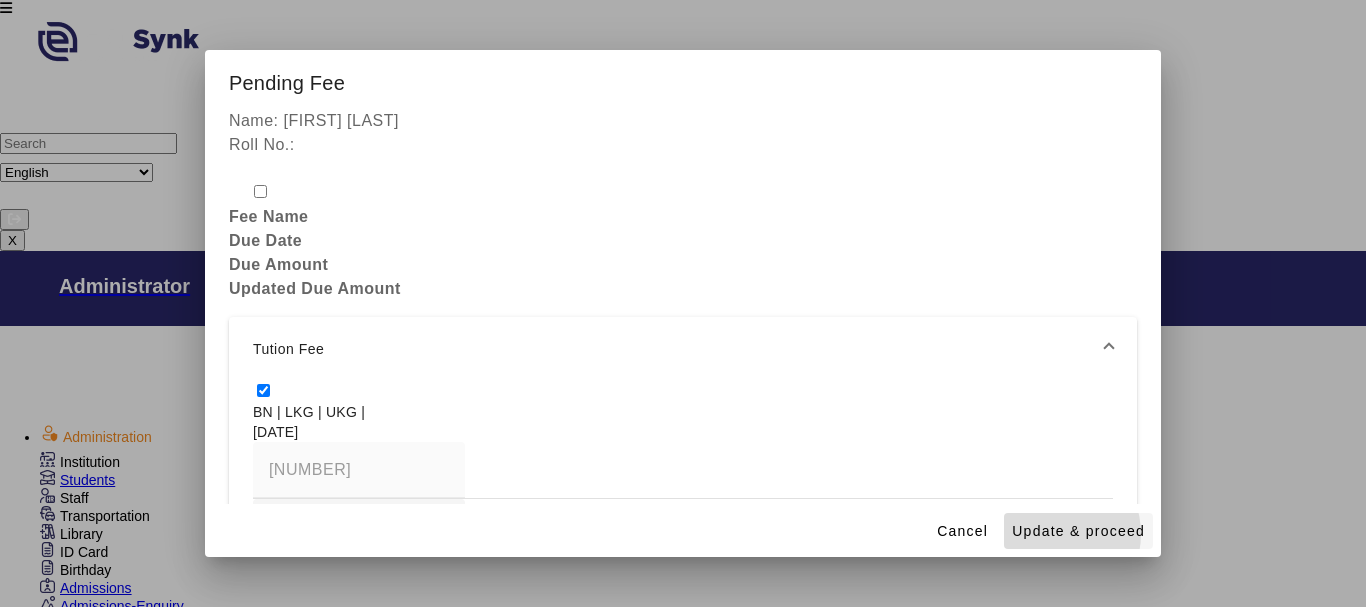 click on "Update & proceed" at bounding box center [1078, 531] 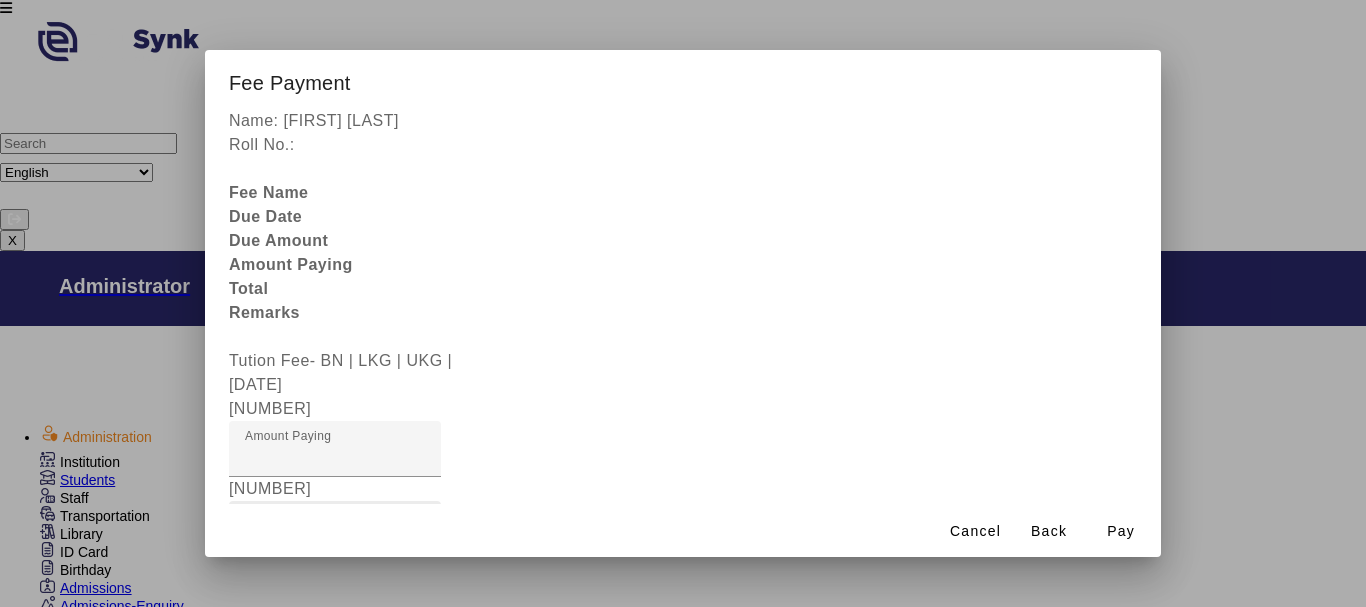 click on "Fee Remarks" at bounding box center [296, 528] 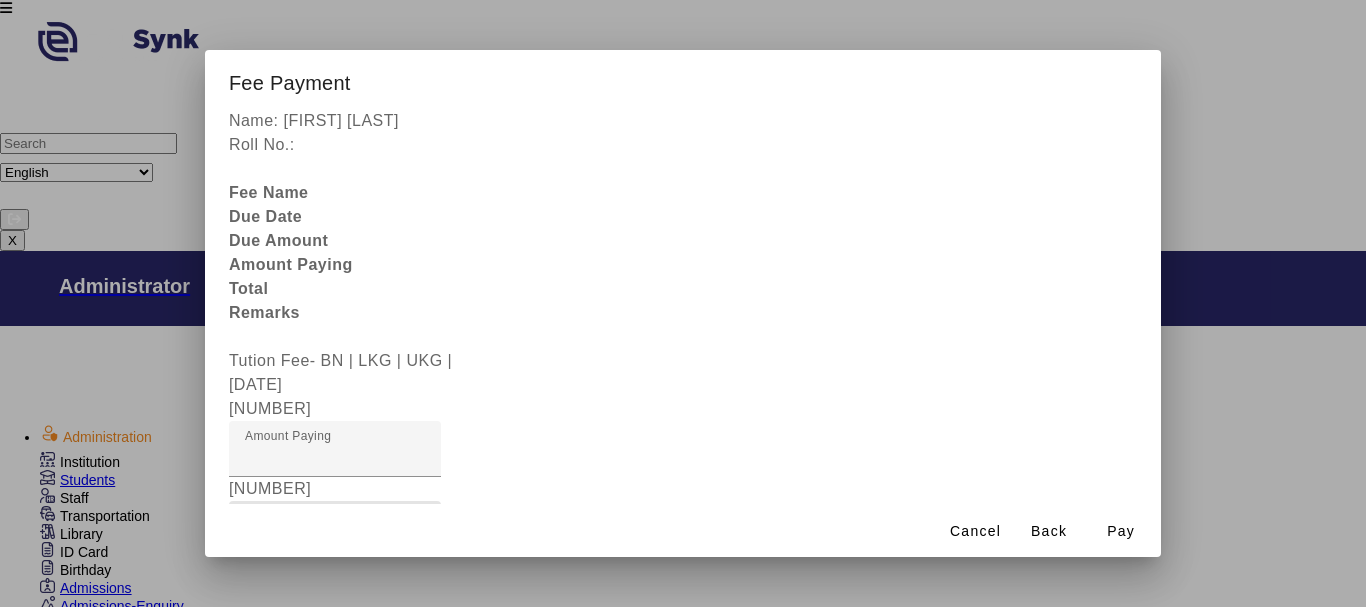 click at bounding box center (335, 609) 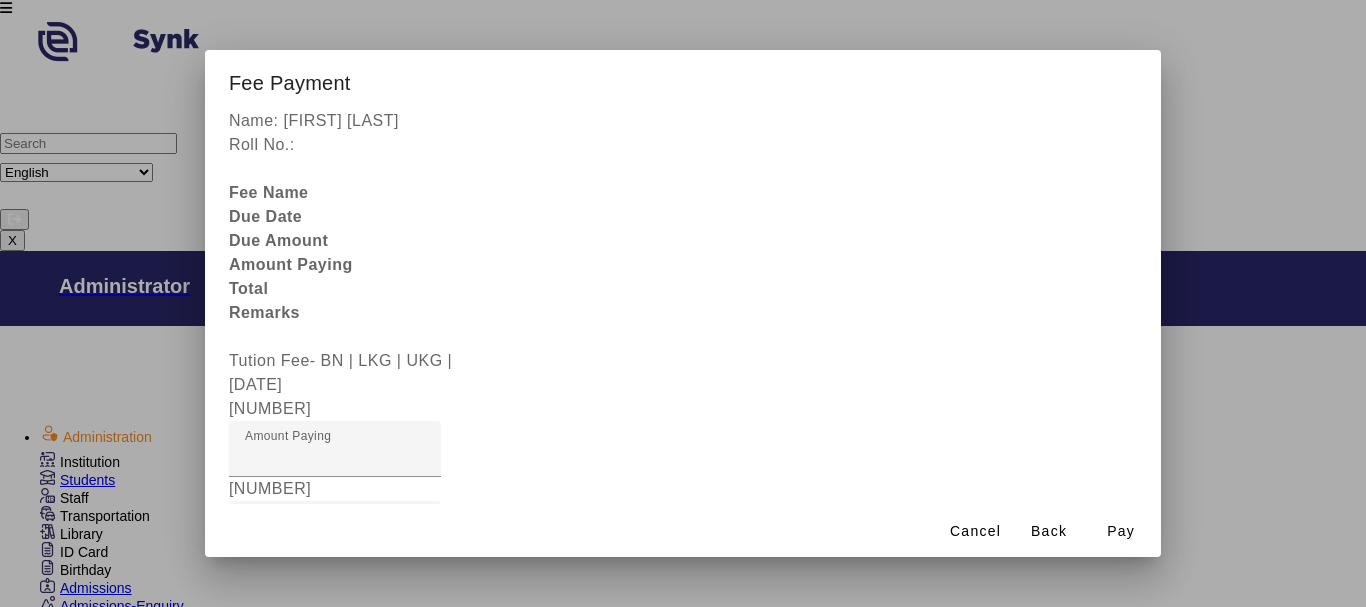 click on "Select Payment Mode" at bounding box center (328, 664) 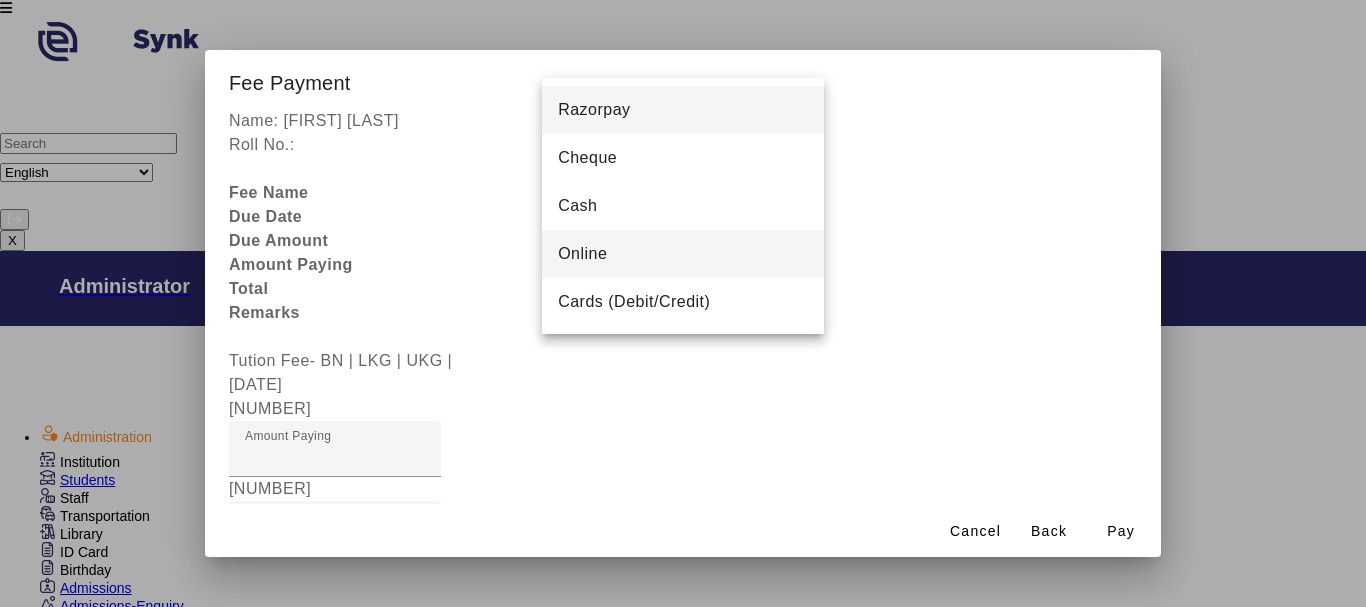 click on "Online" at bounding box center [582, 254] 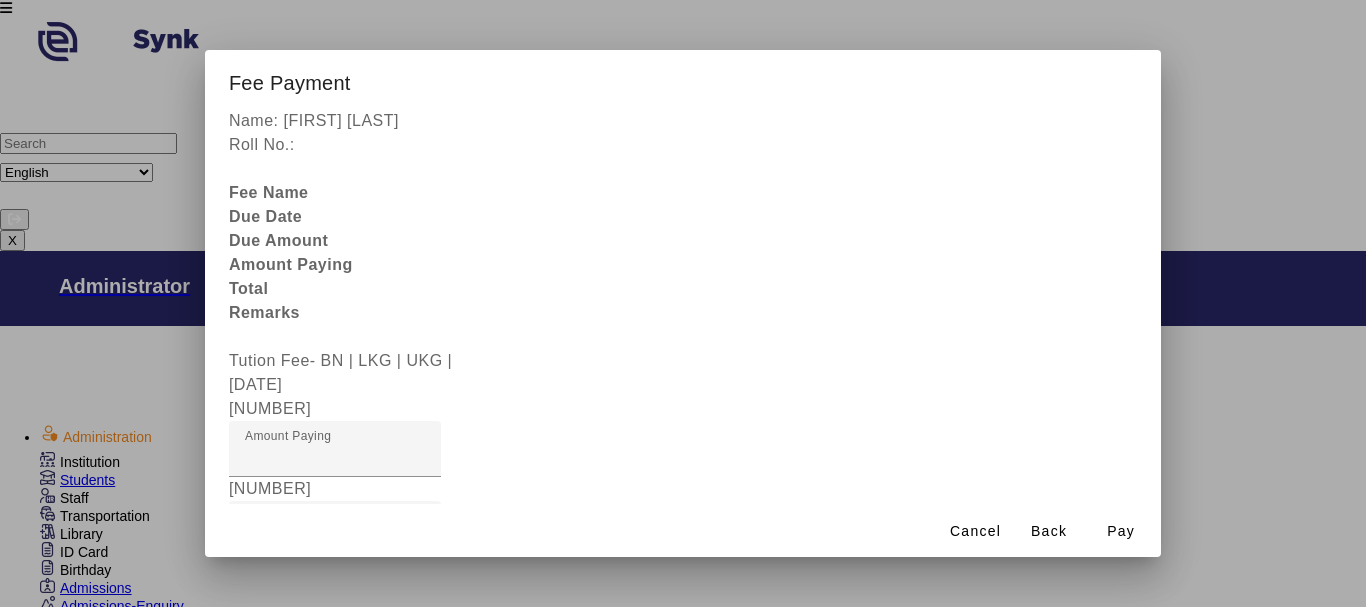 click at bounding box center (449, 945) 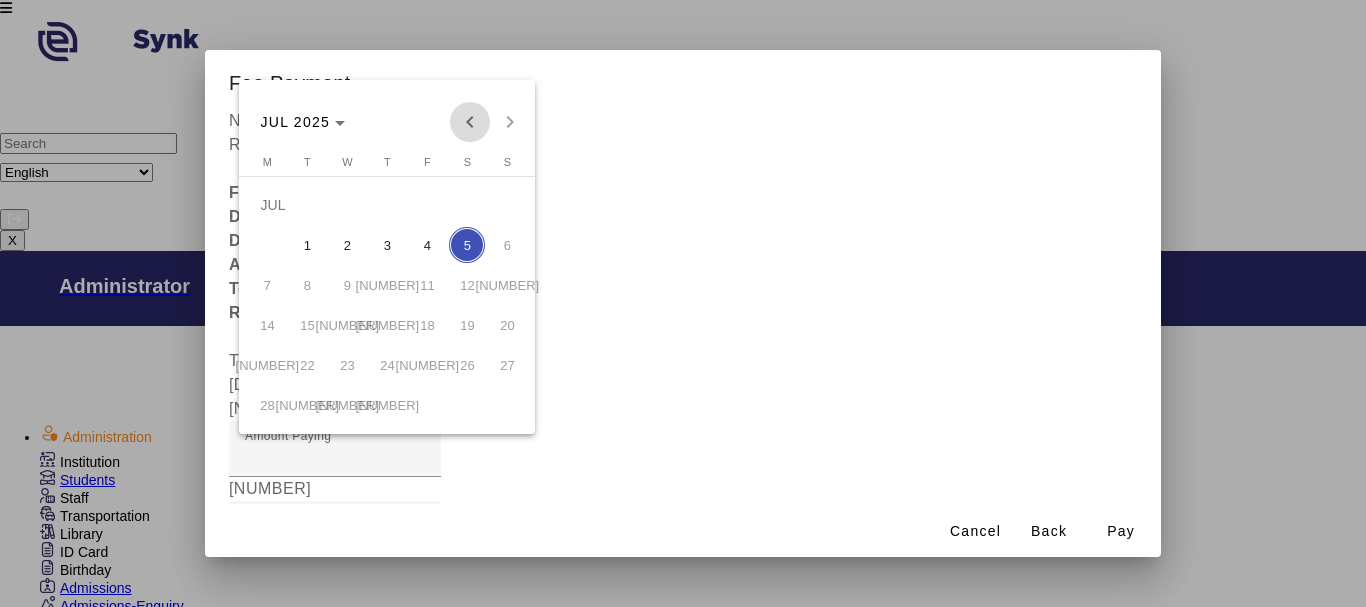 click at bounding box center [470, 122] 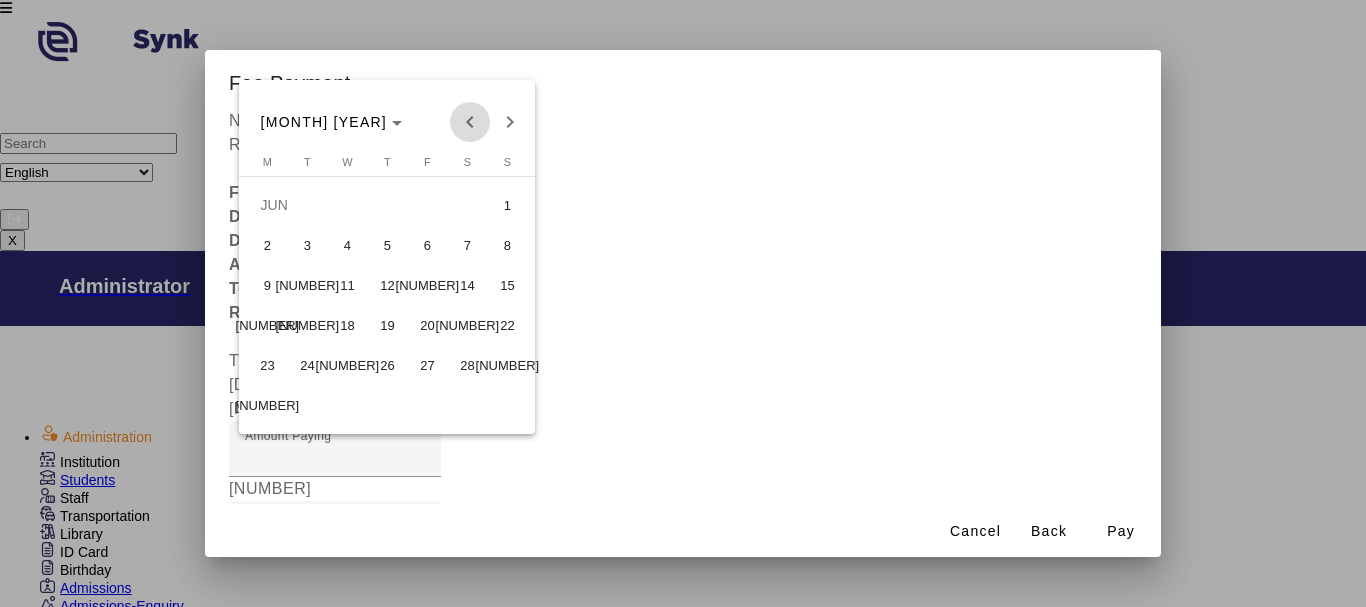 click at bounding box center (470, 122) 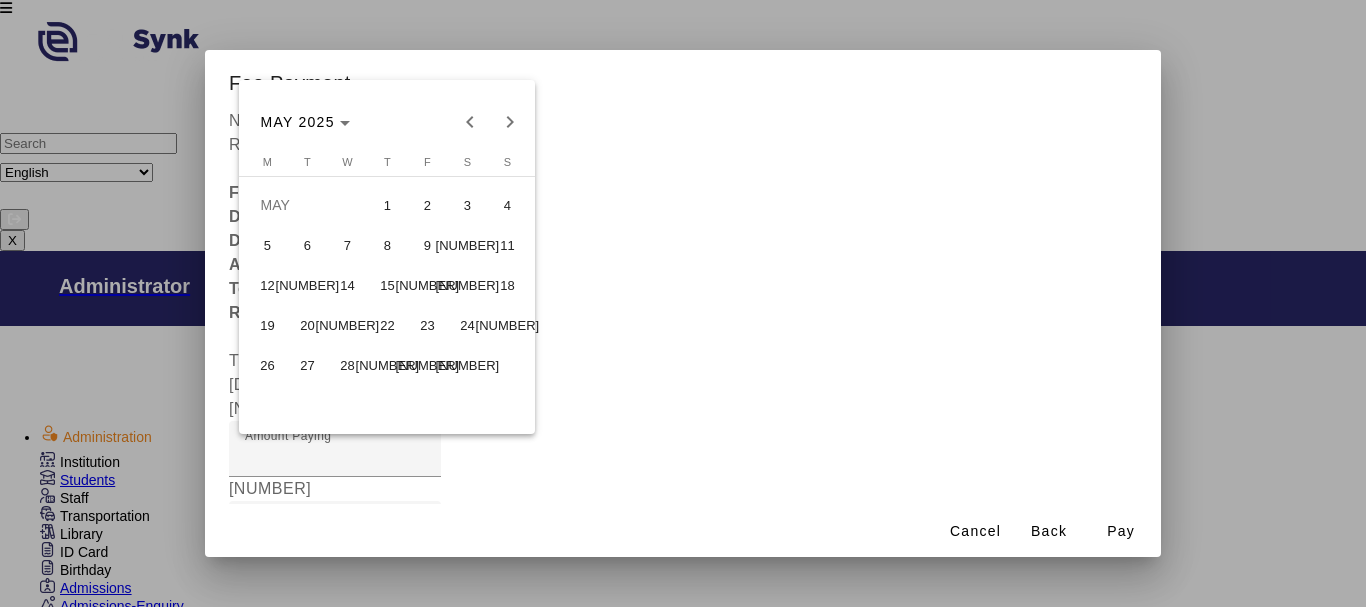 click on "[NUMBER]" at bounding box center (427, 365) 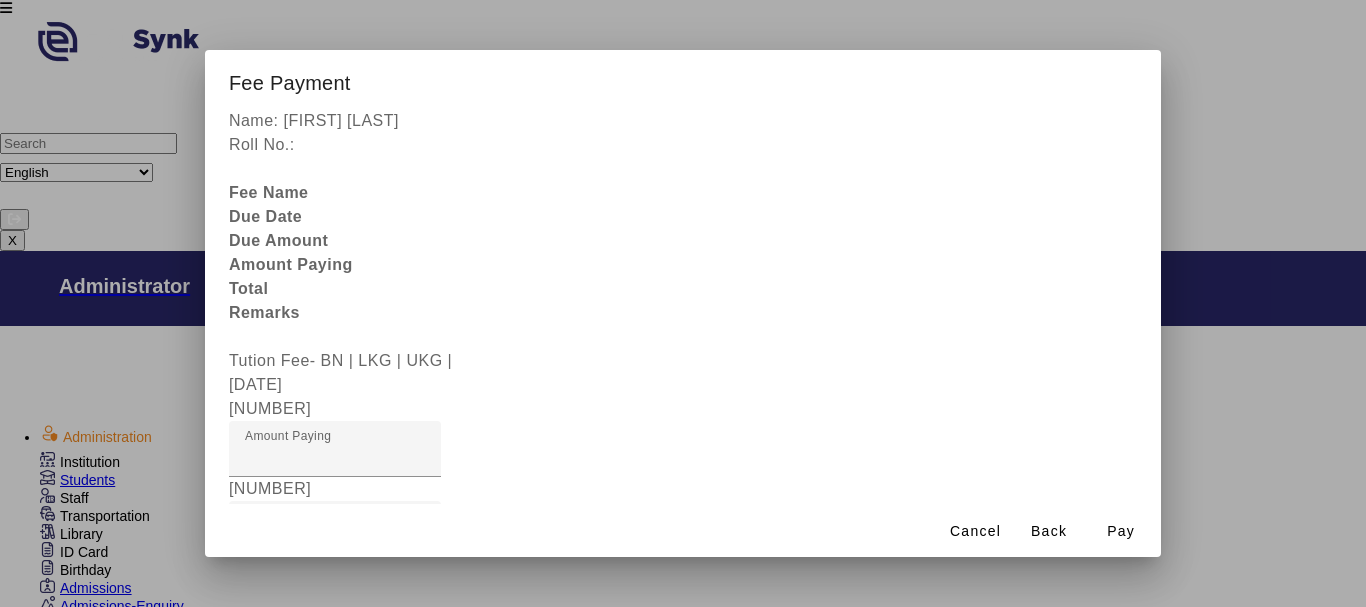 click on "Remarks" at bounding box center (335, 841) 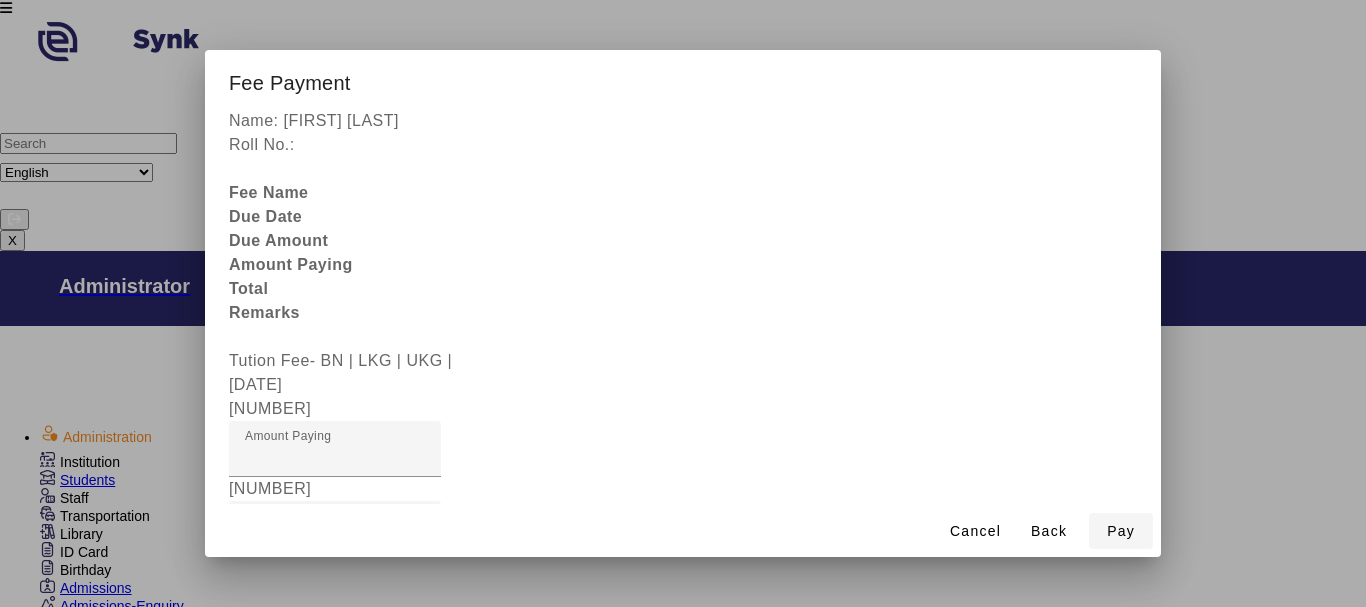 click on "Pay" at bounding box center [1121, 531] 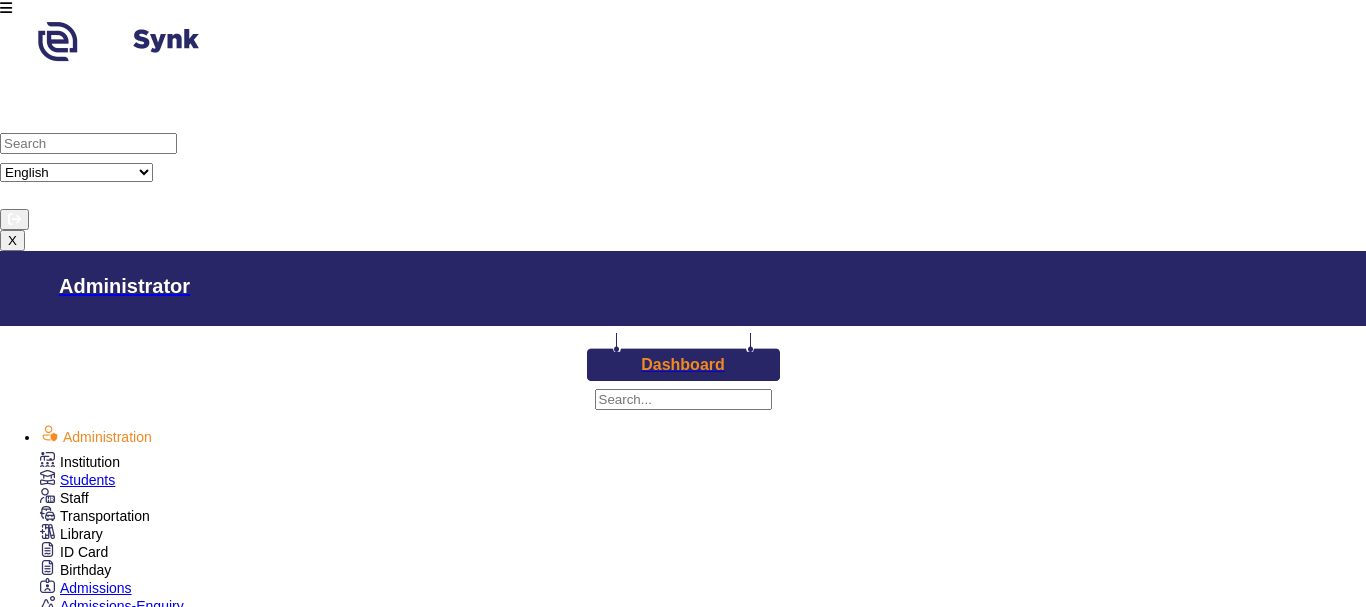 scroll, scrollTop: 0, scrollLeft: 0, axis: both 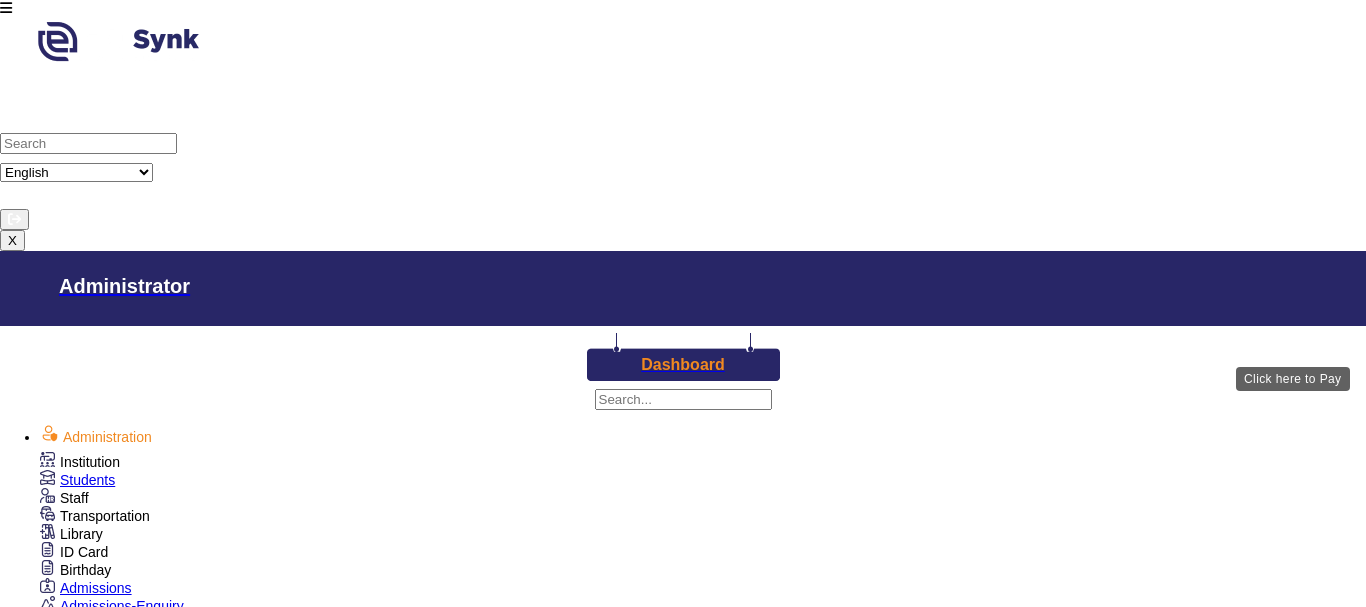 click on "View & Pay" at bounding box center (969, 2207) 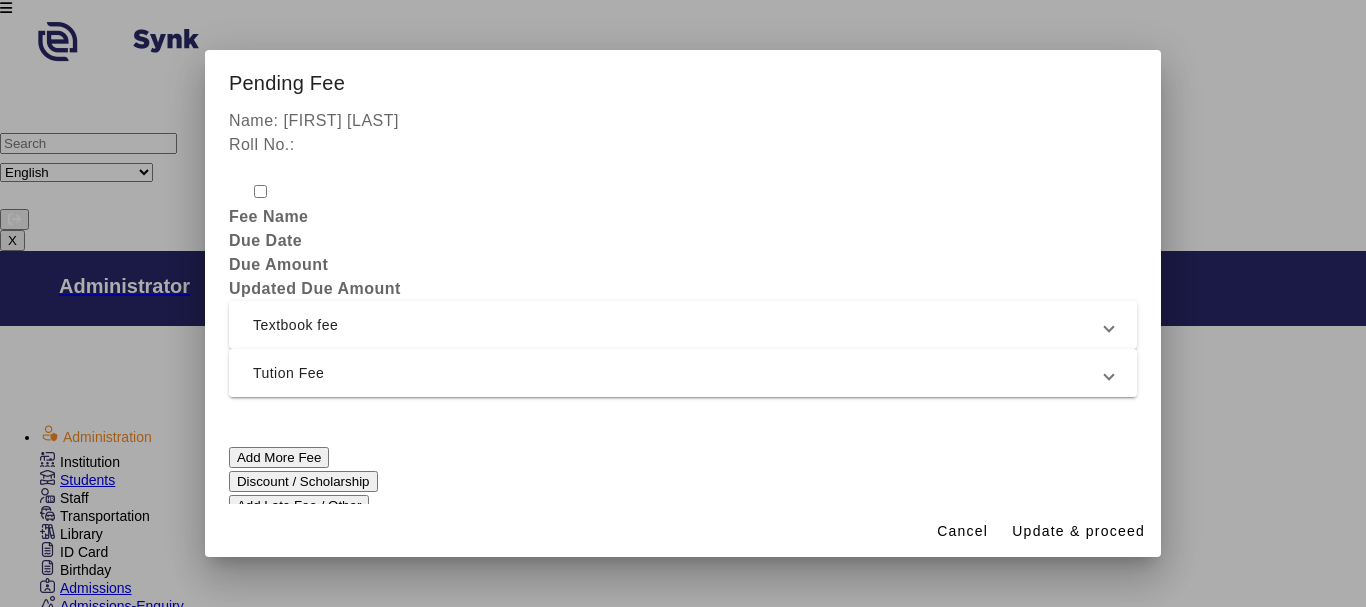 click on "Tution Fee" at bounding box center [679, 373] 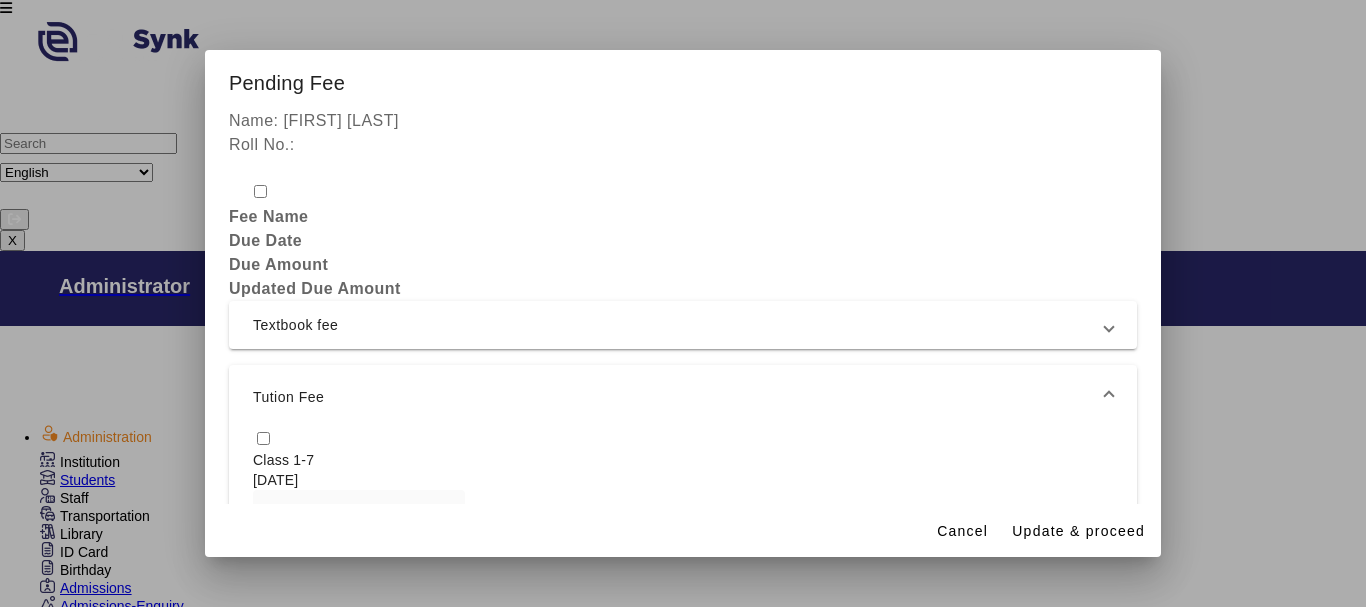 click at bounding box center [263, 438] 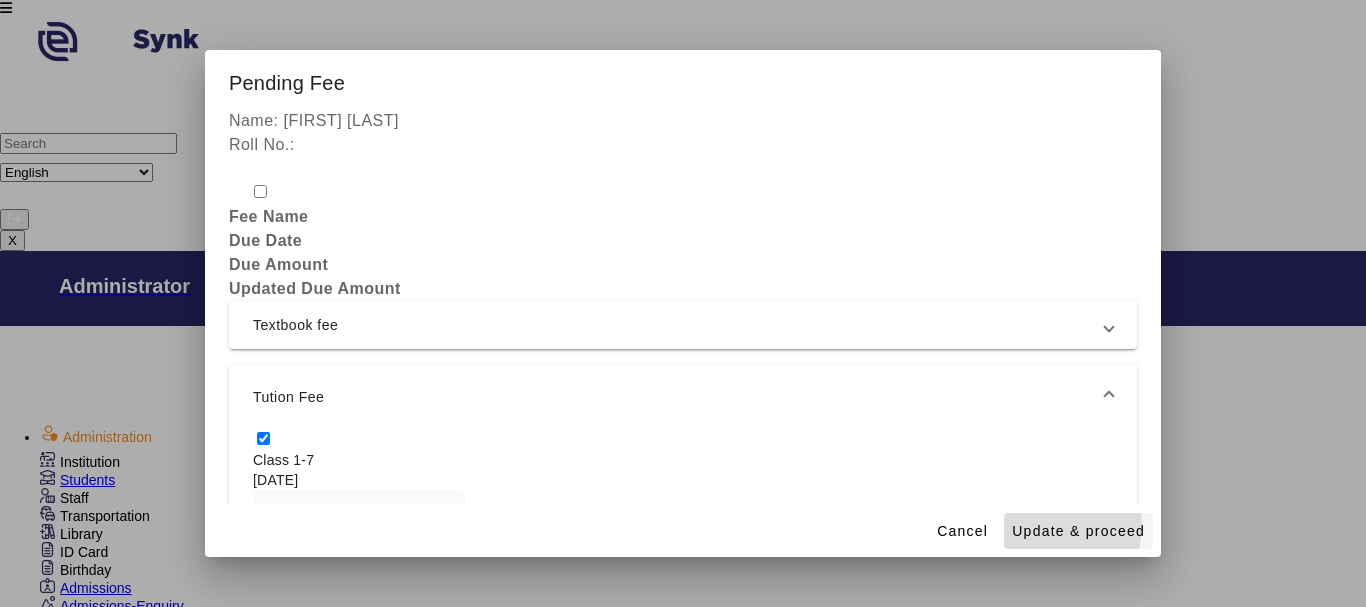 click on "Update & proceed" at bounding box center [1078, 531] 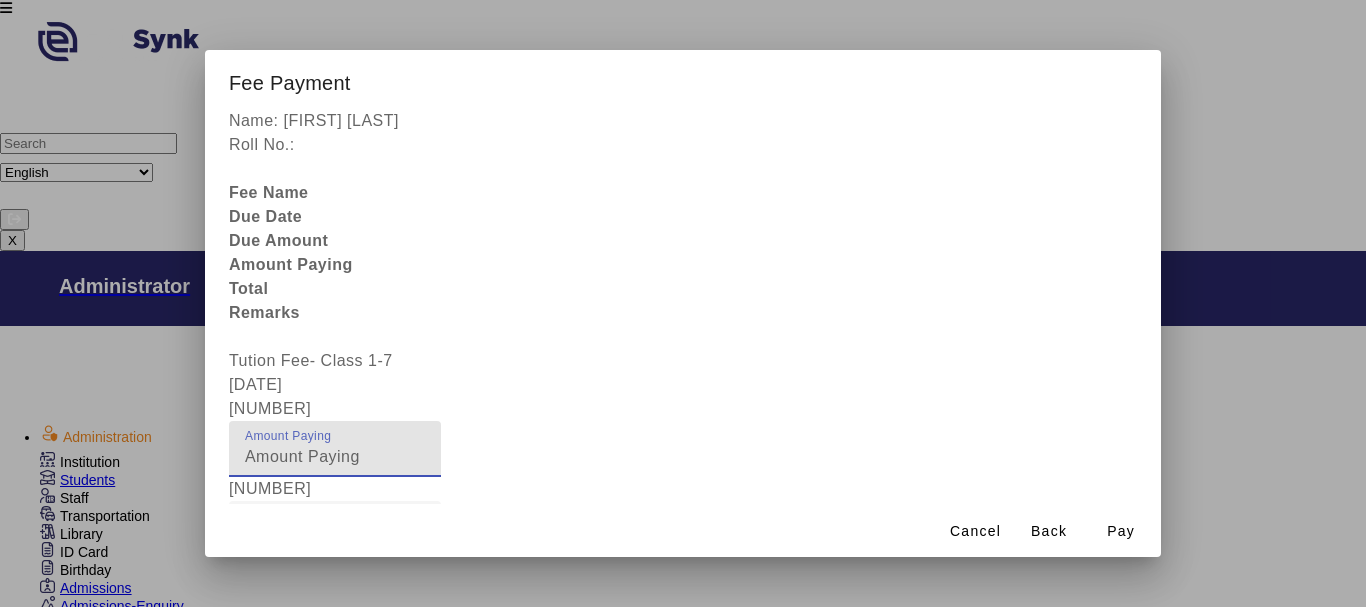 click on "[NUMBER]" at bounding box center (335, 457) 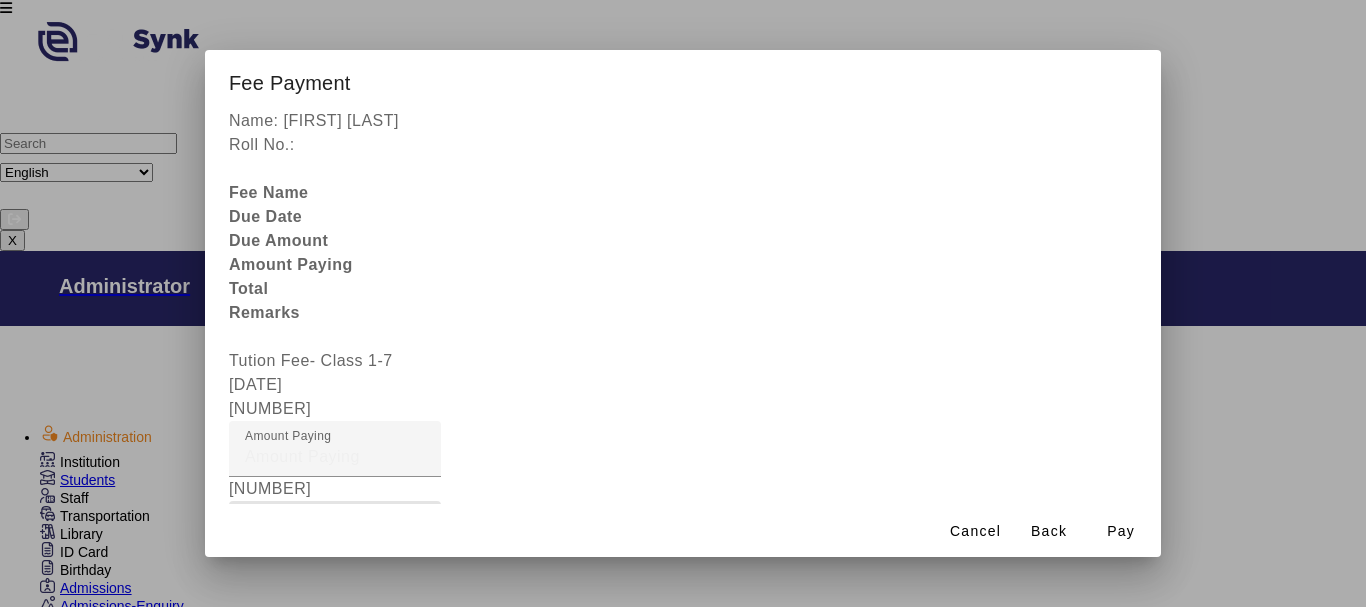 click on "Fee Remarks" at bounding box center [335, 537] 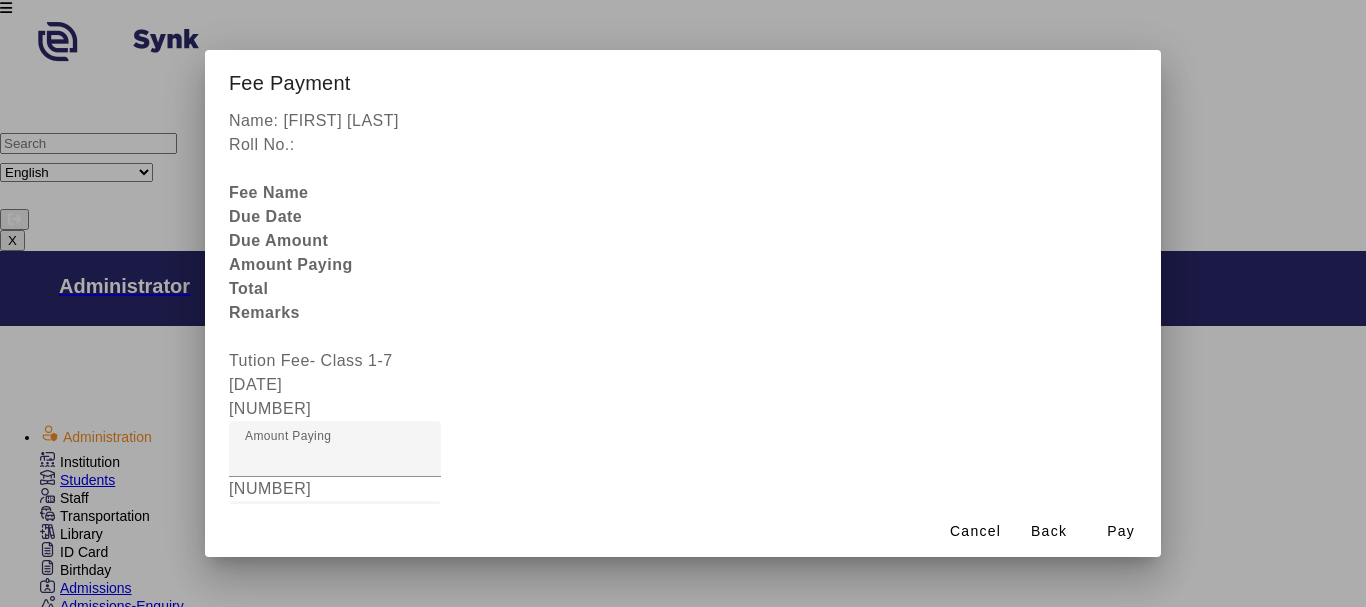click at bounding box center [335, 609] 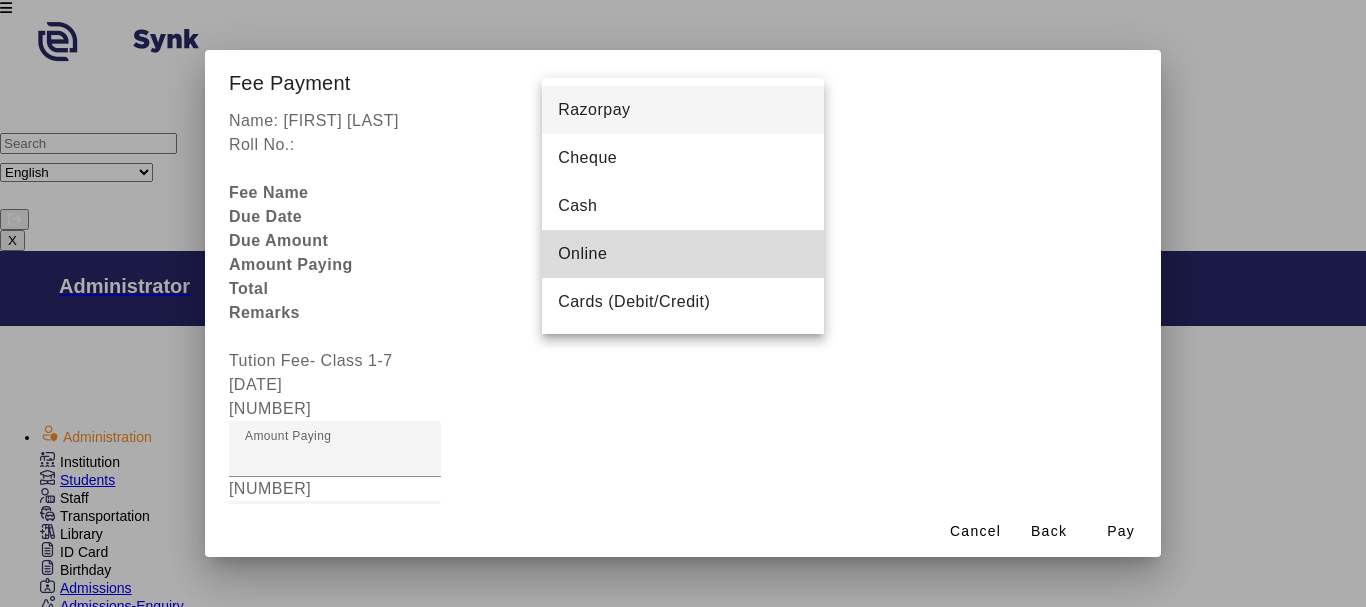 click on "Online" at bounding box center [582, 254] 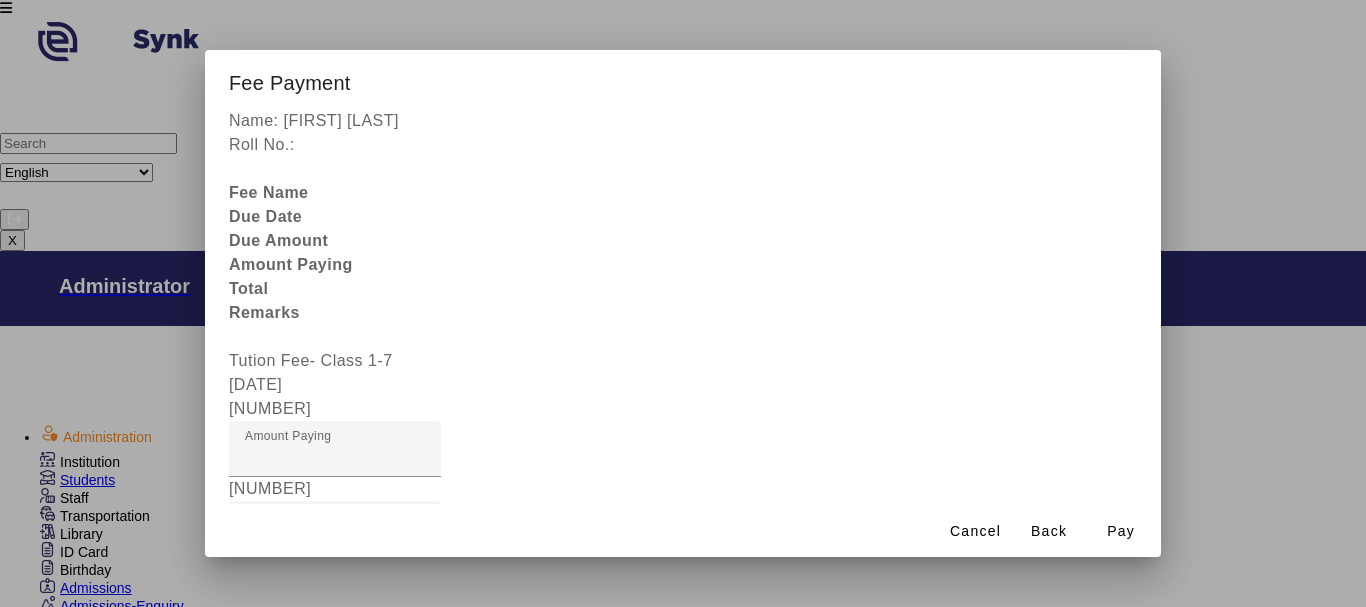 click at bounding box center (449, 945) 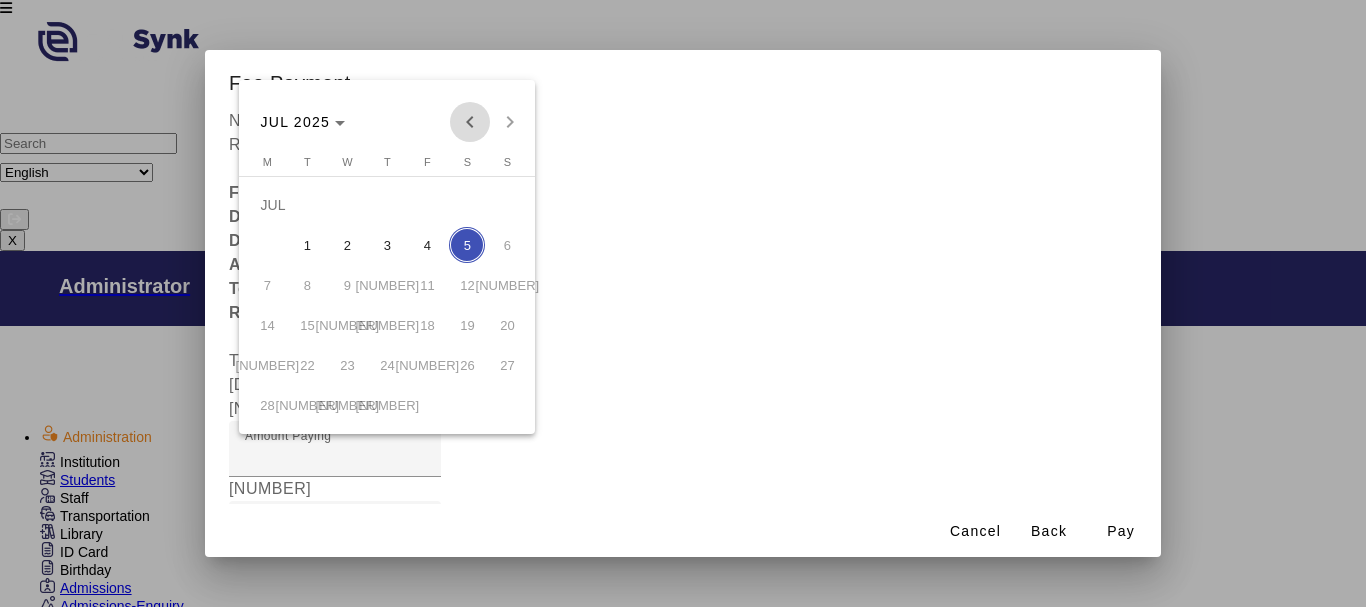 click at bounding box center [470, 122] 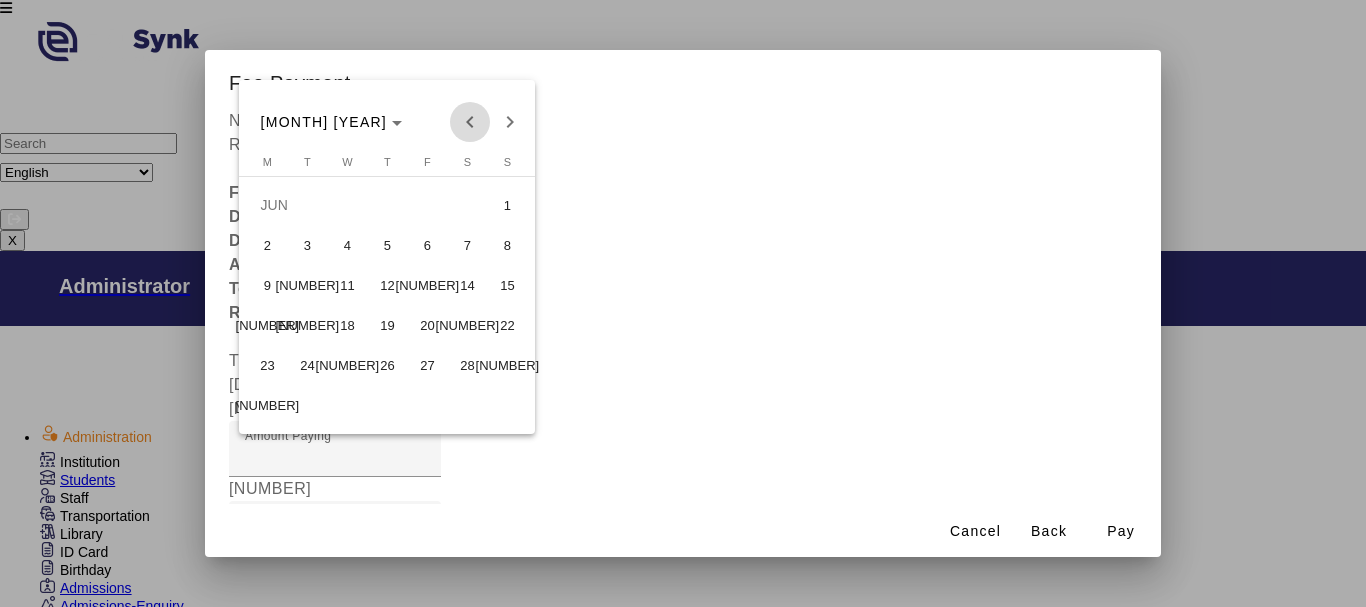 click at bounding box center [470, 122] 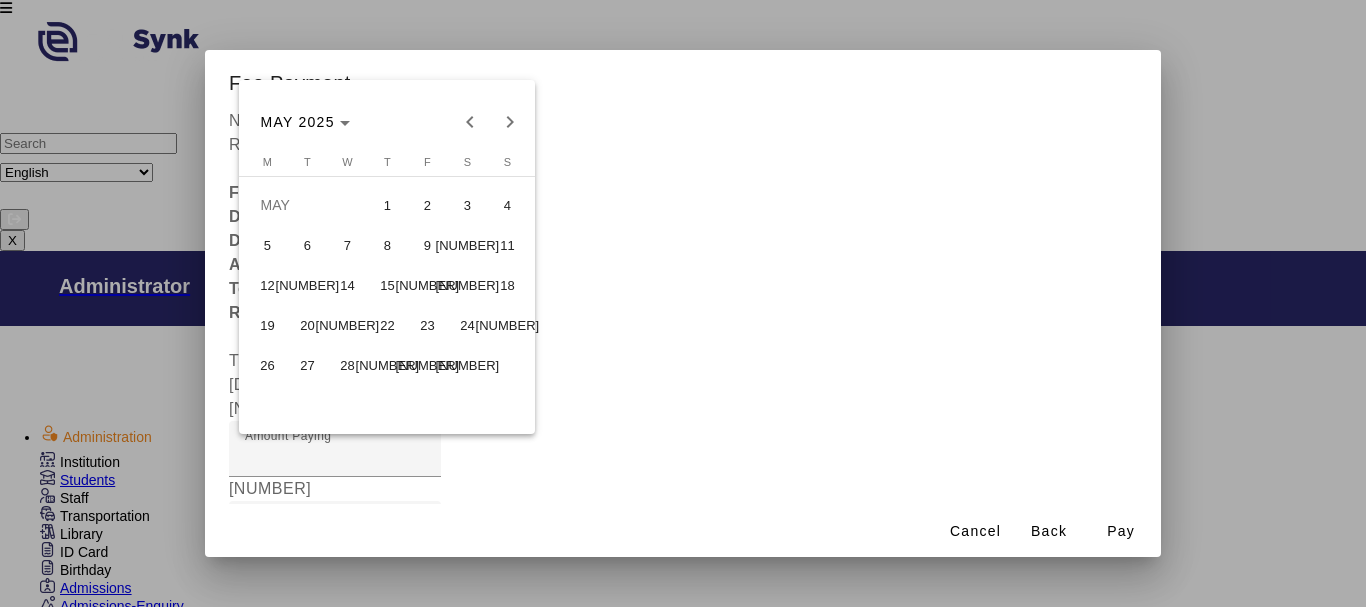 click on "[NUMBER]" at bounding box center [427, 365] 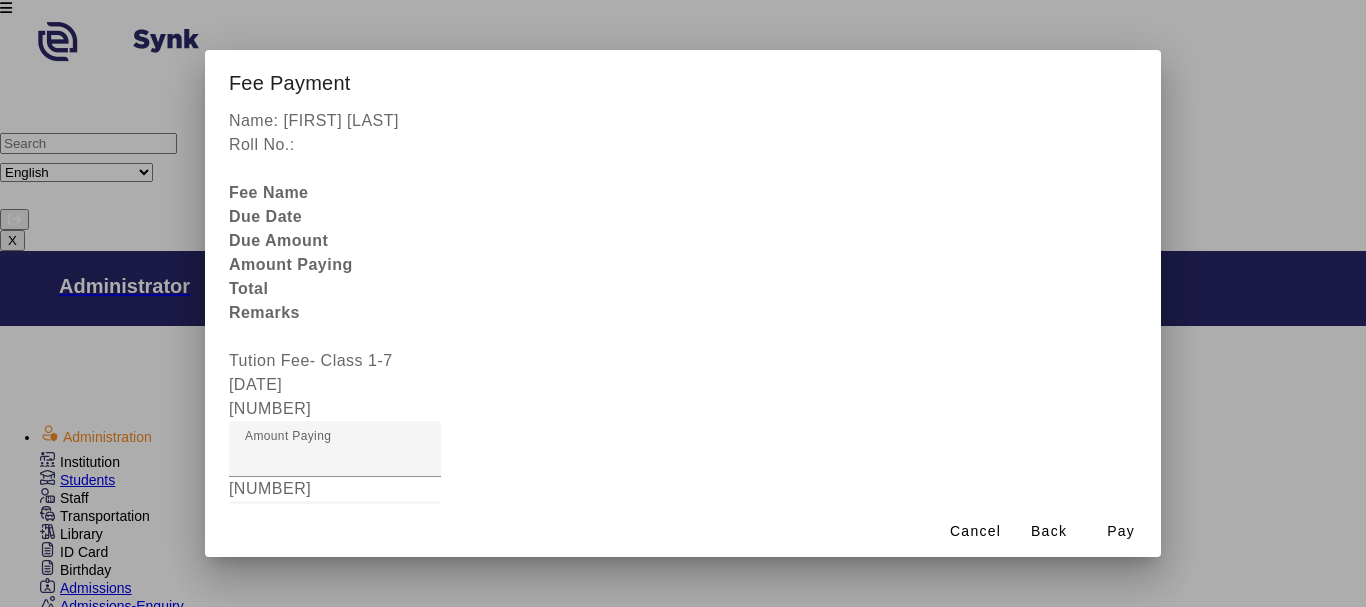 click on "Remarks" at bounding box center [335, 841] 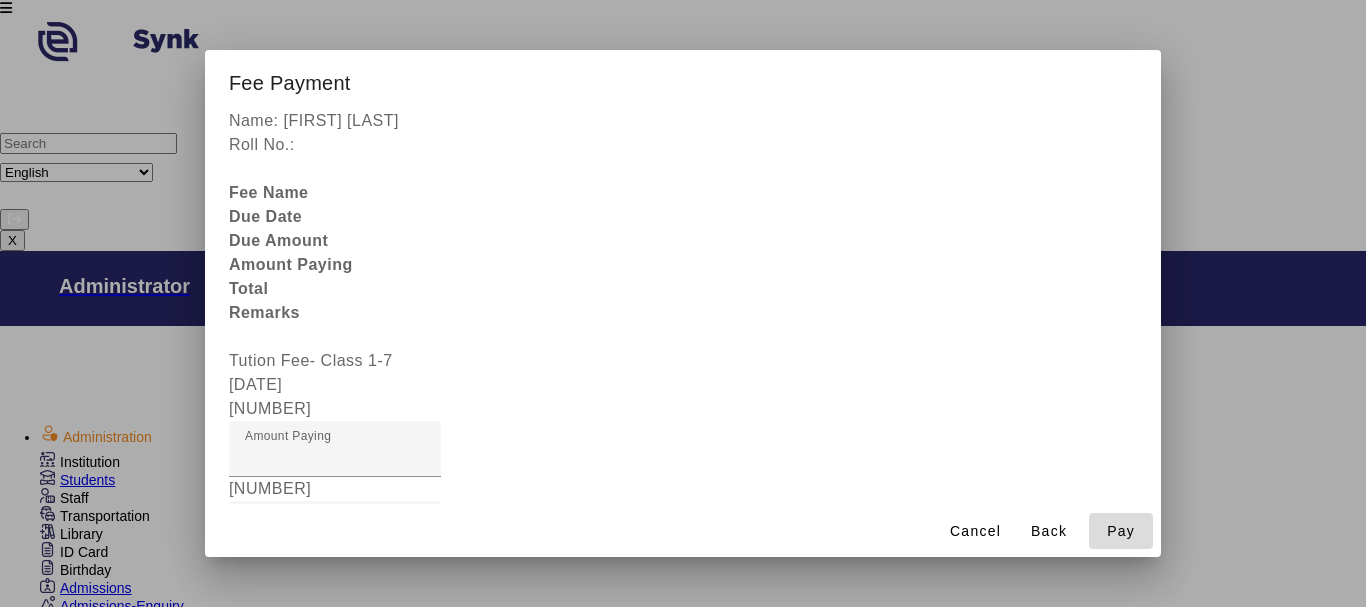 click on "Pay" at bounding box center (1121, 531) 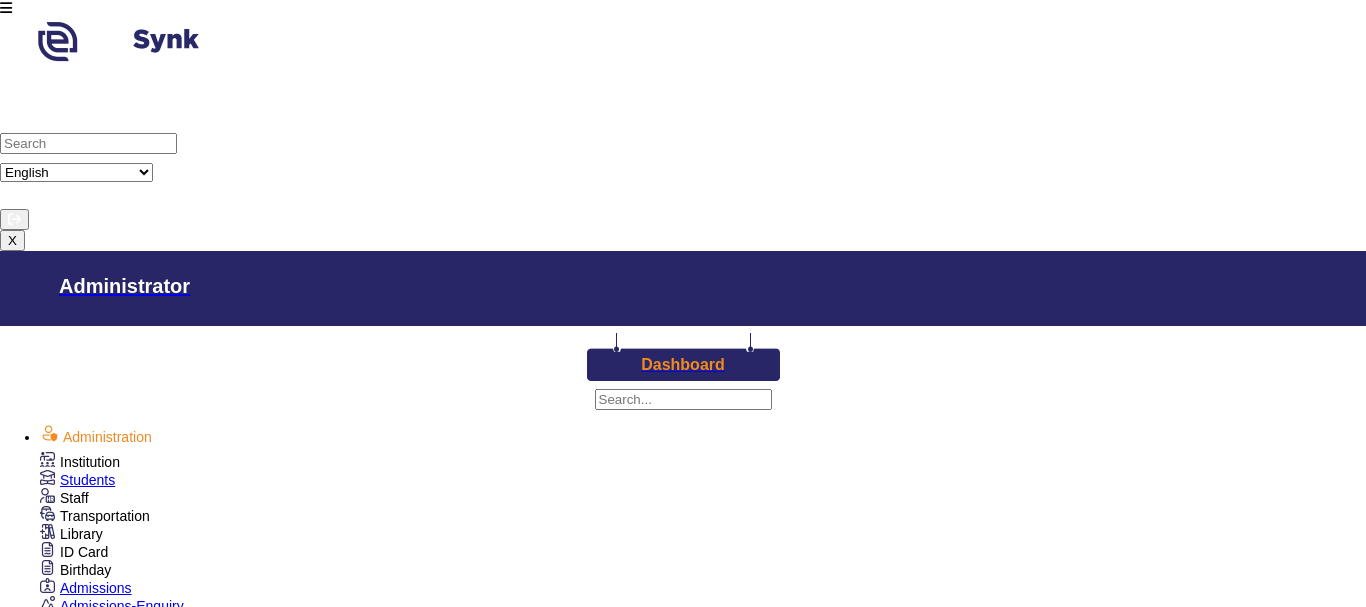 scroll, scrollTop: 116, scrollLeft: 0, axis: vertical 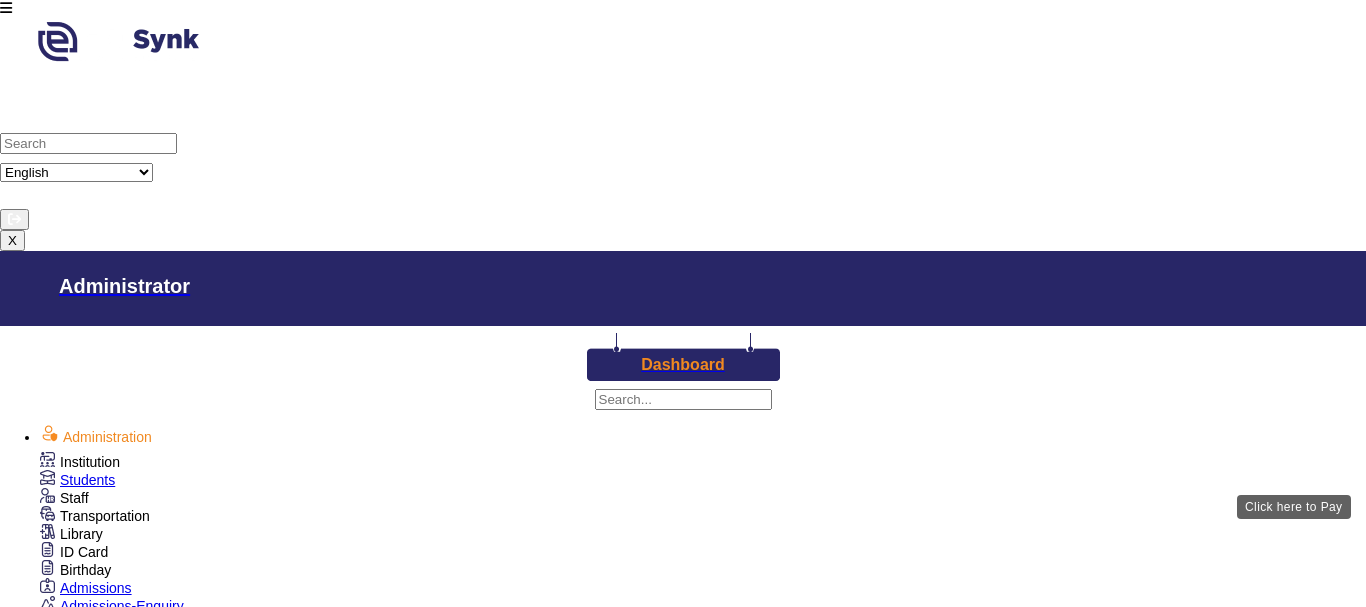 click on "View & Pay" at bounding box center (909, 2623) 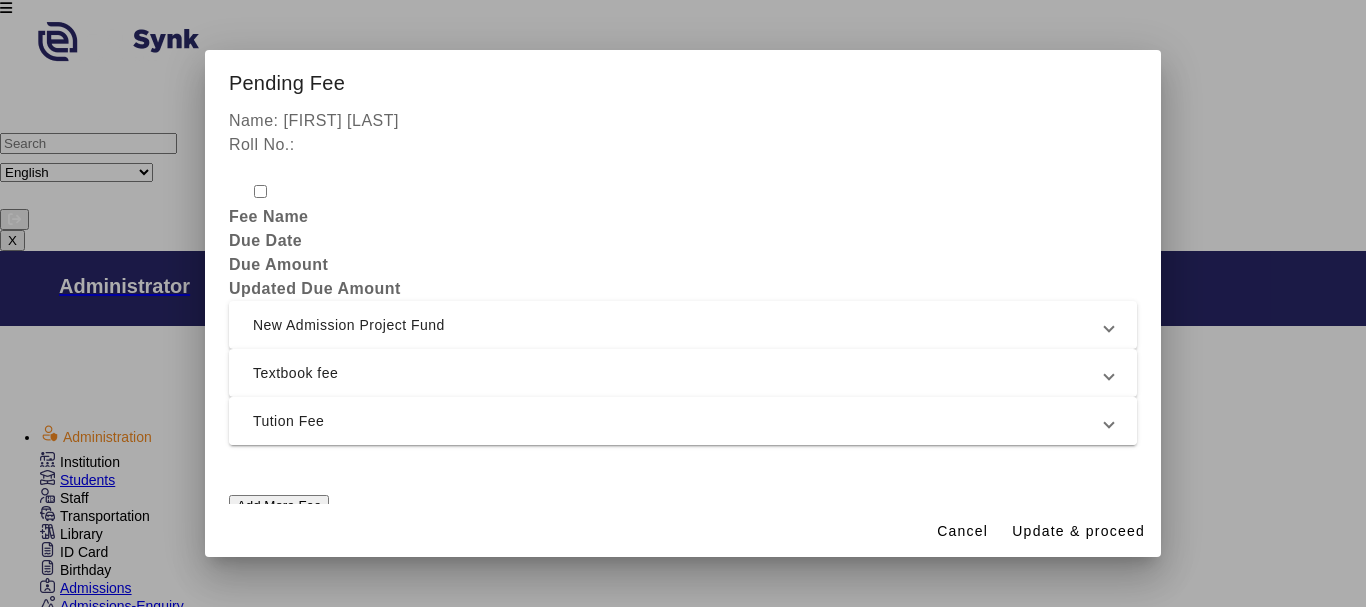 click on "Tution Fee" at bounding box center [679, 421] 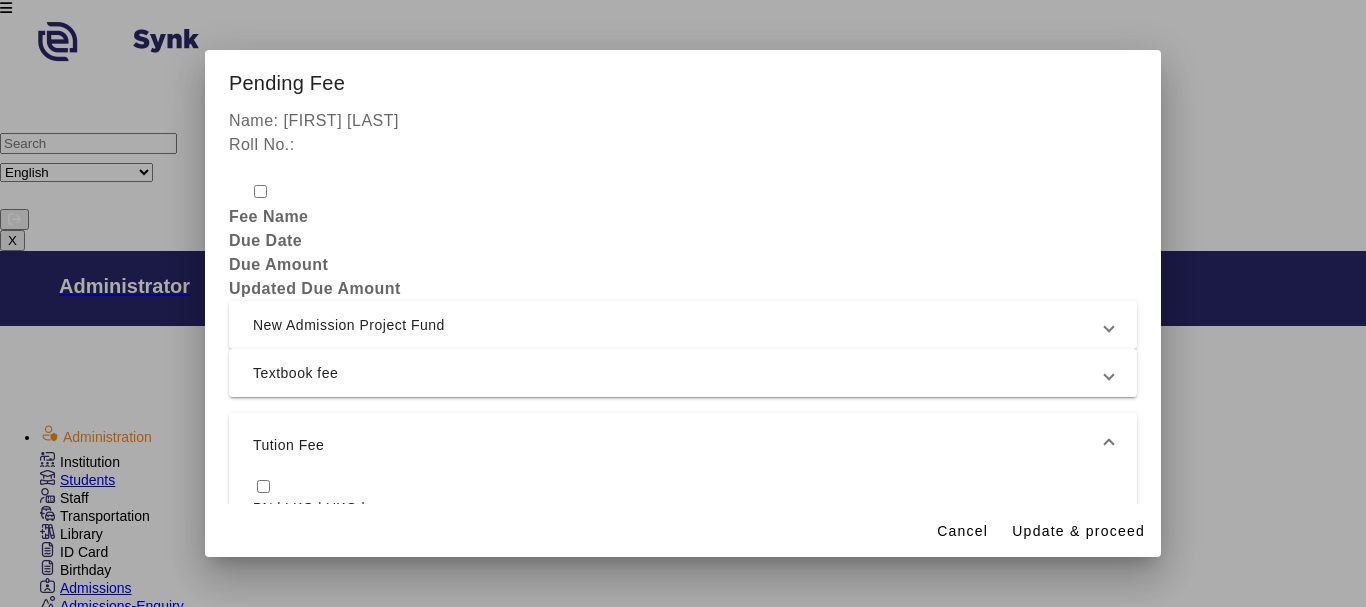 click at bounding box center [263, 486] 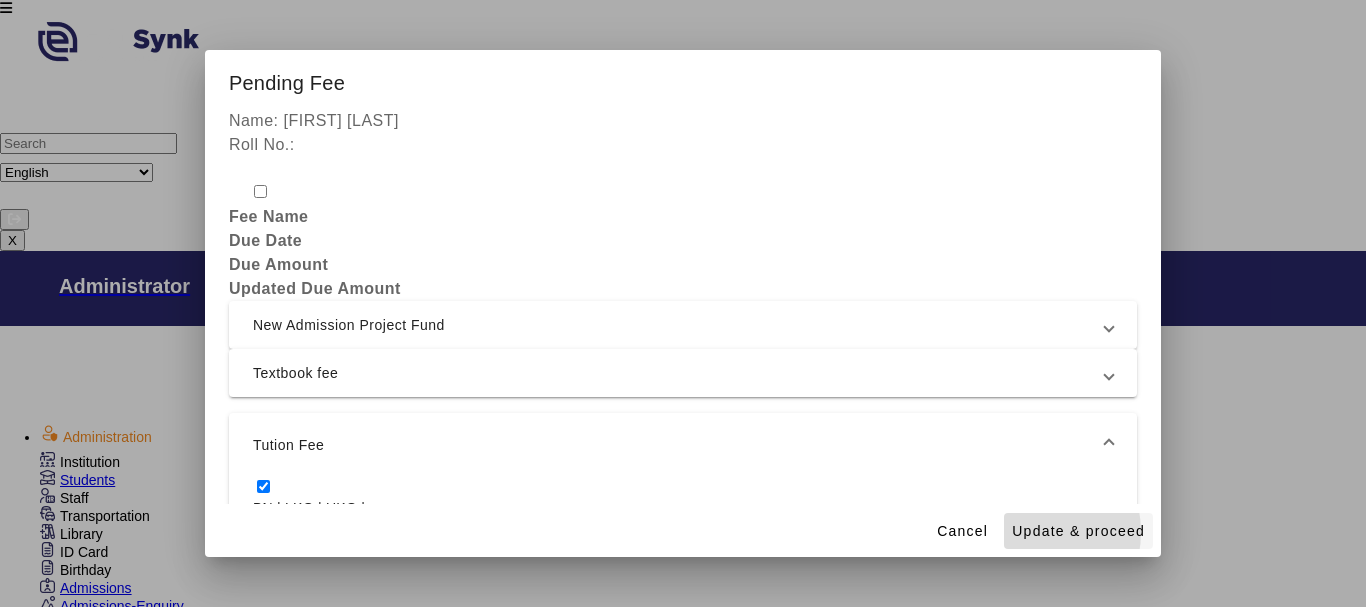 click on "Update & proceed" at bounding box center [1078, 531] 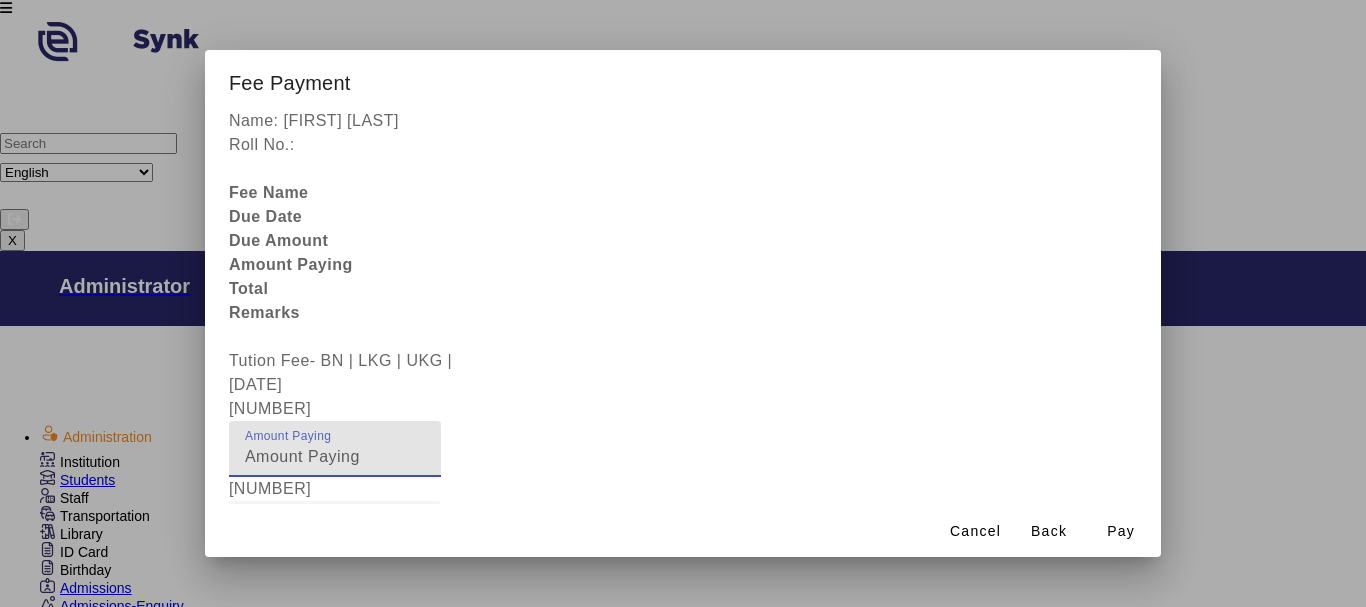 click on "[NUMBER]" at bounding box center (335, 457) 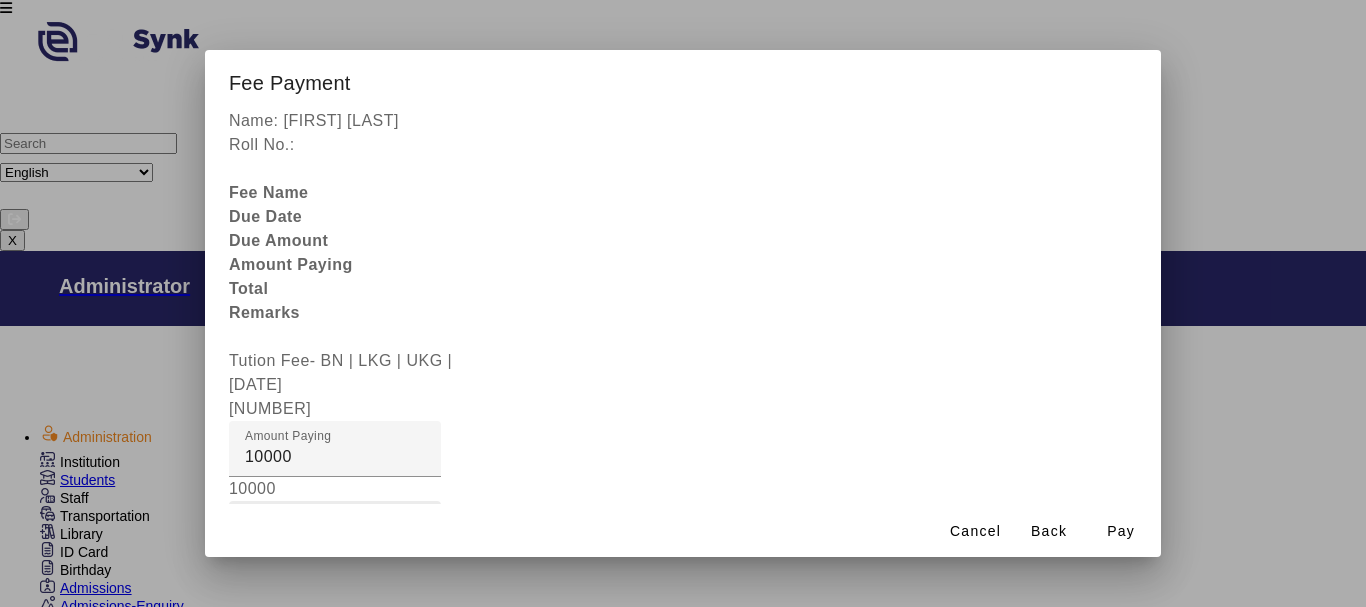 click on "Fee Remarks" at bounding box center [296, 528] 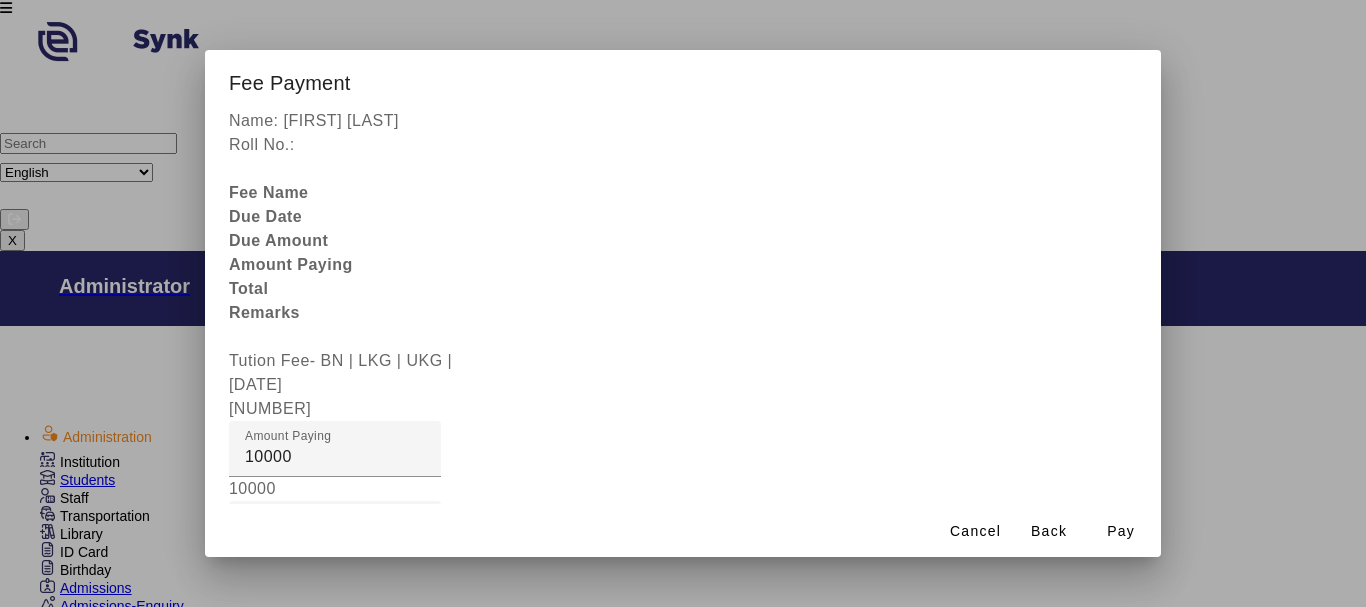 click at bounding box center (335, 609) 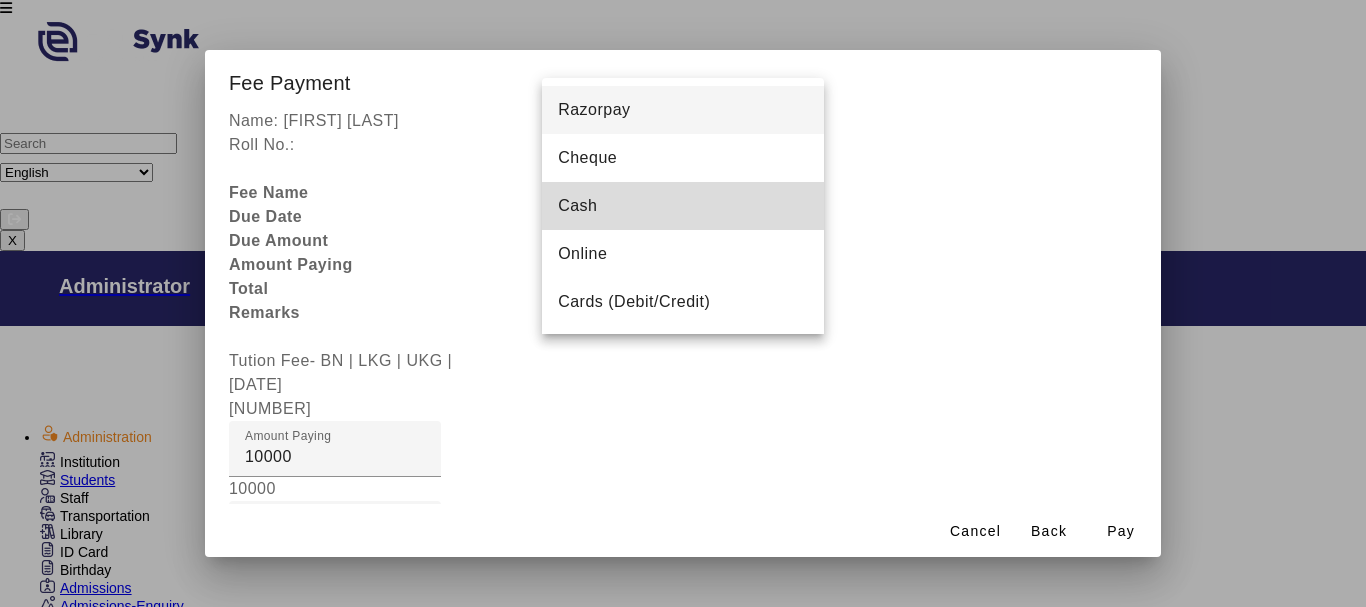 click on "Cash" at bounding box center (577, 206) 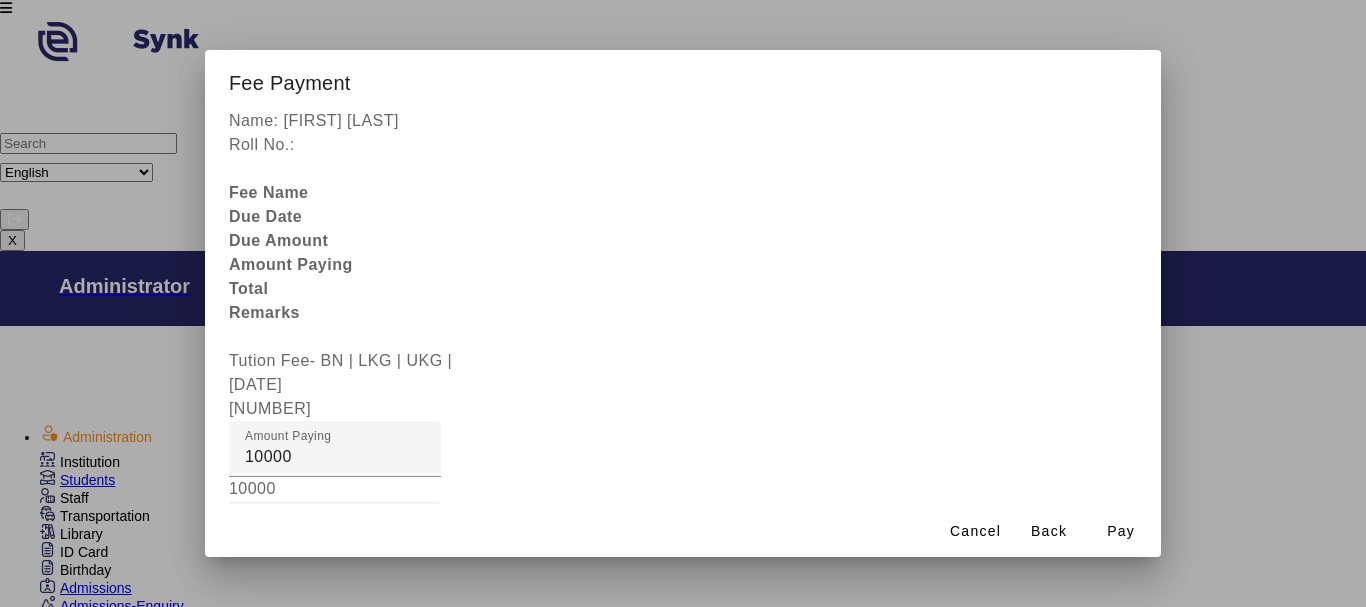 click on "Receipt Remarks" at bounding box center [310, 776] 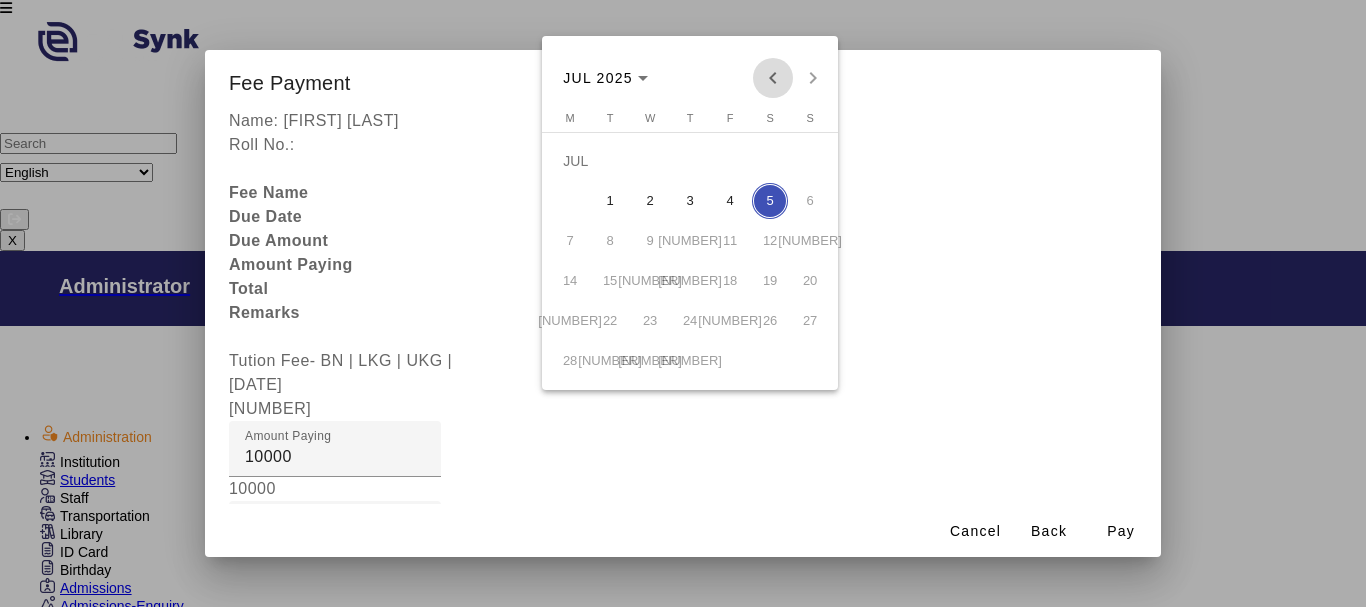 click at bounding box center (773, 78) 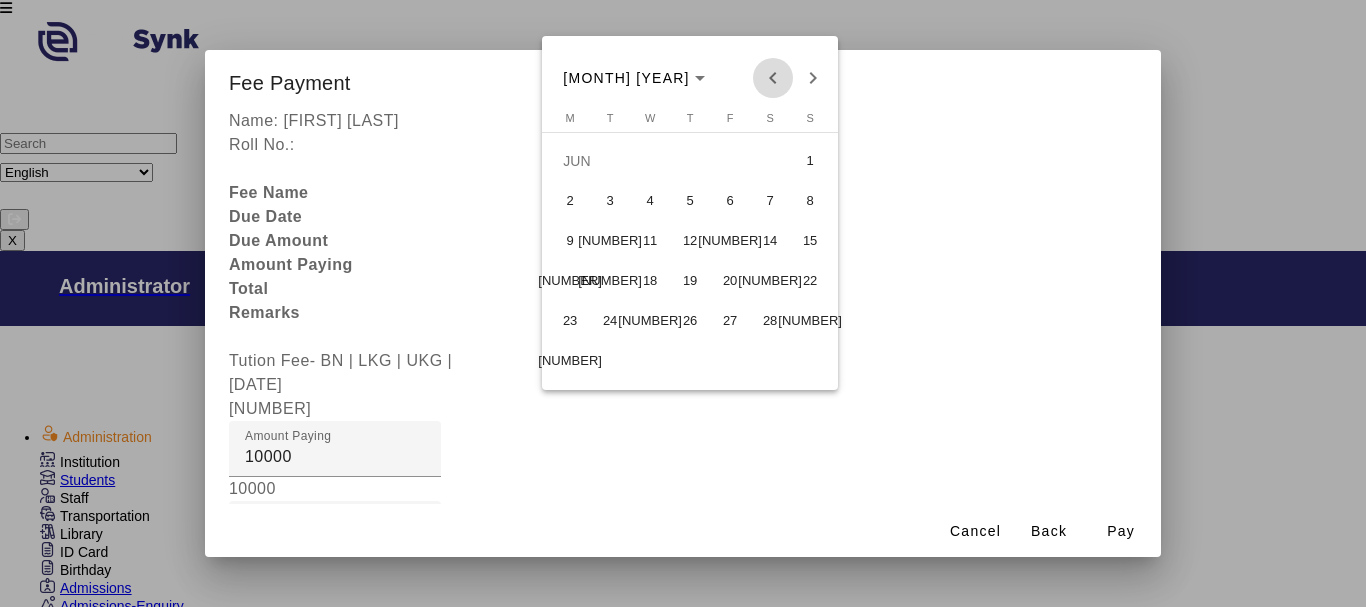click at bounding box center (773, 78) 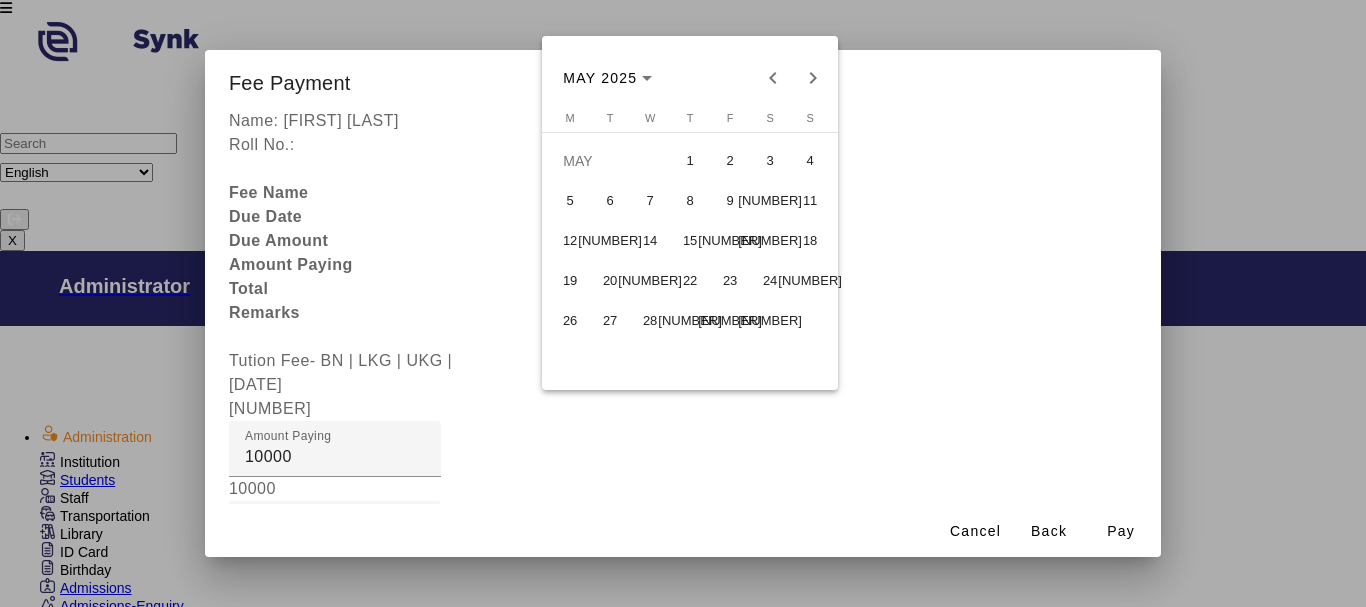 click on "[NUMBER]" at bounding box center [730, 321] 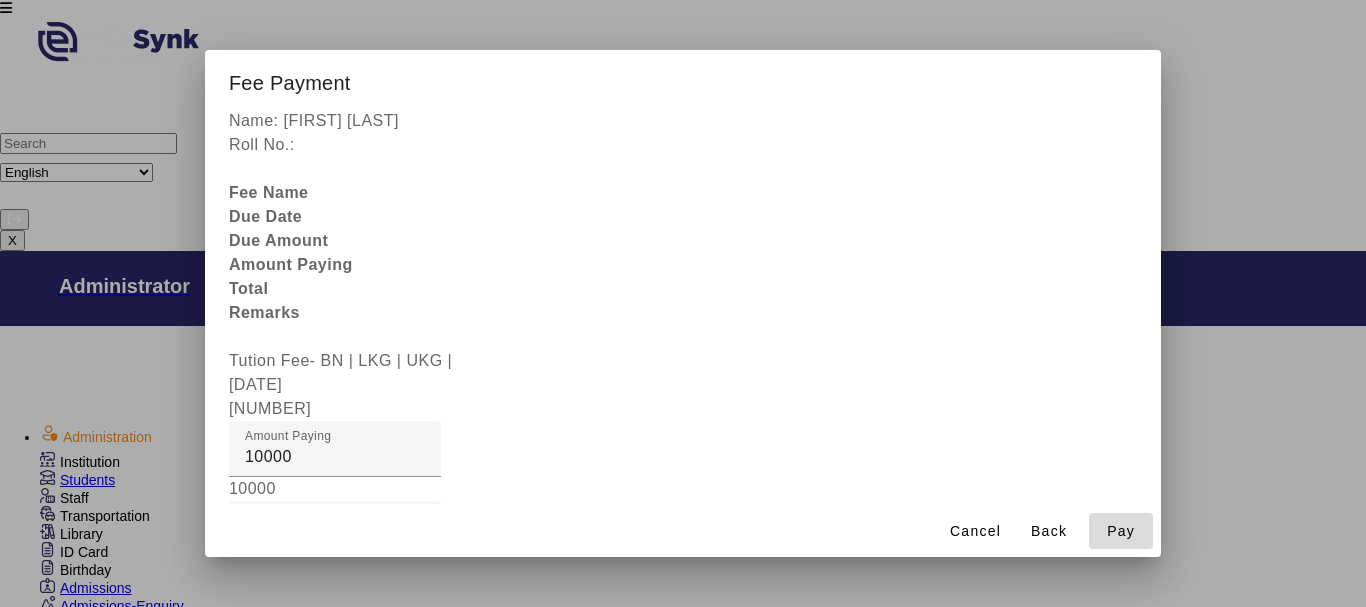click on "Pay" at bounding box center [1121, 531] 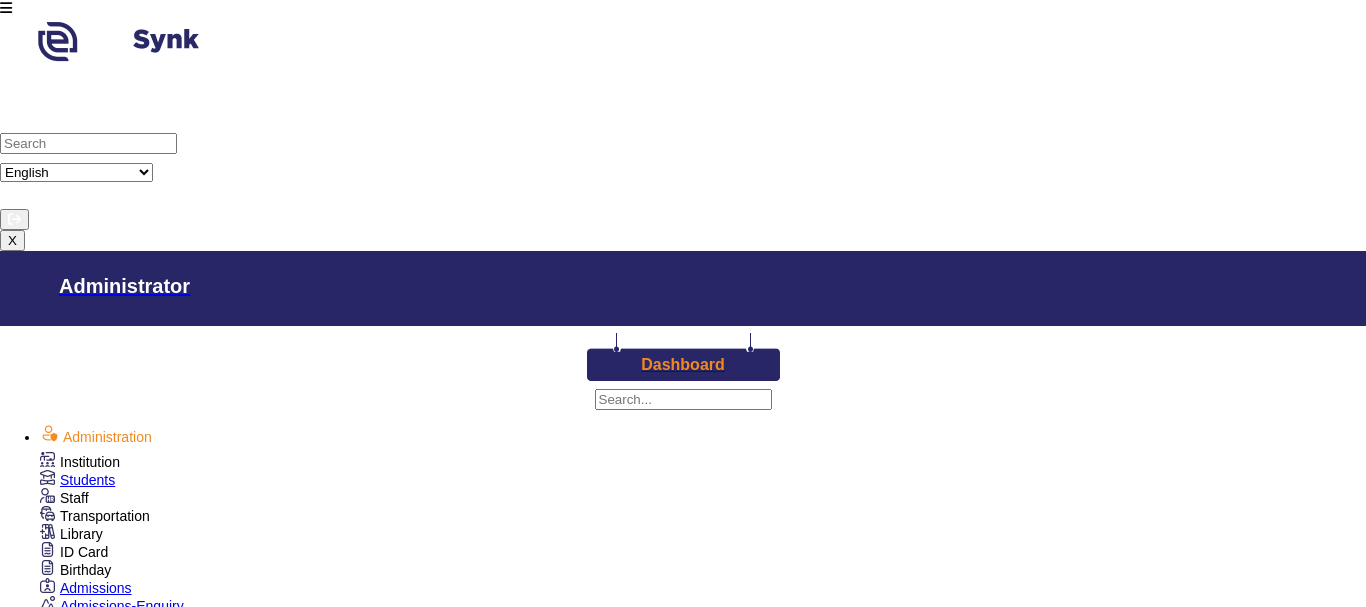 scroll, scrollTop: 0, scrollLeft: 0, axis: both 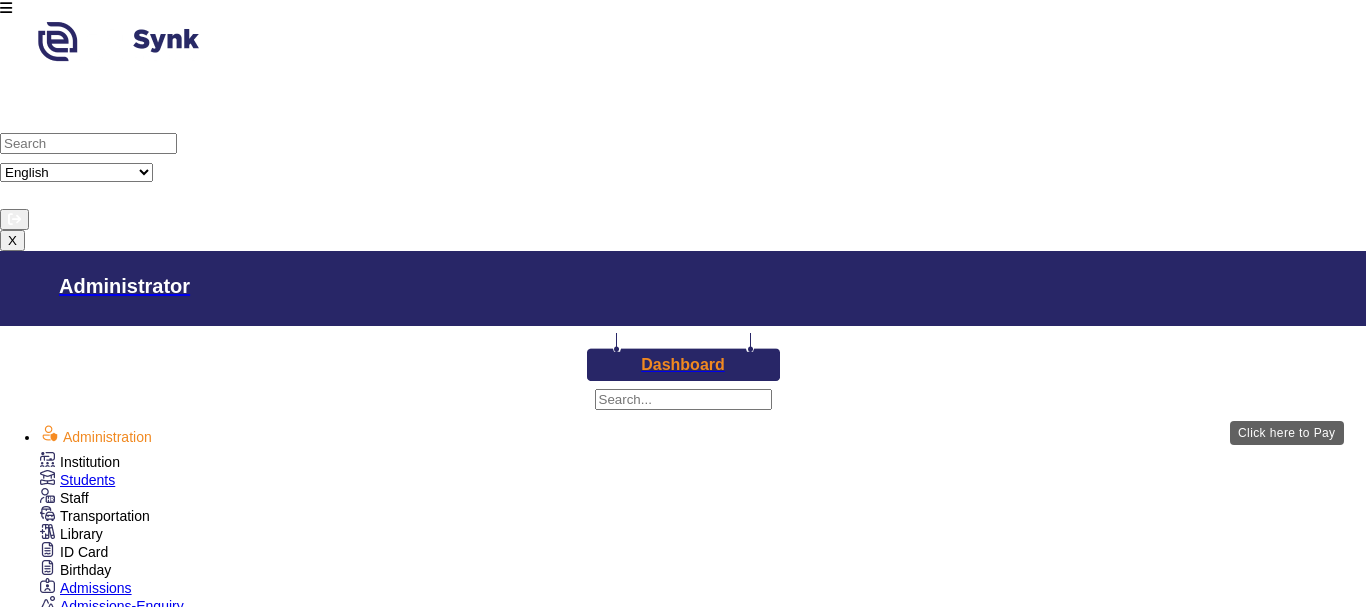 click on "View & Pay" at bounding box center (920, 2207) 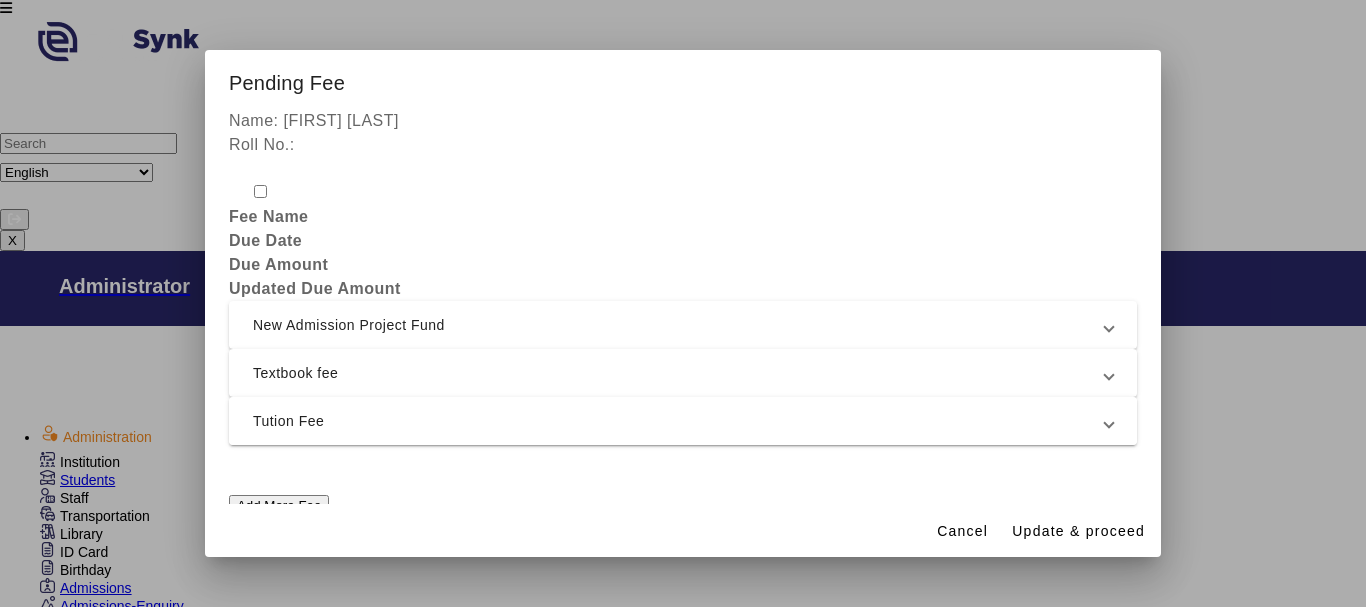 click on "Tution Fee" at bounding box center (679, 421) 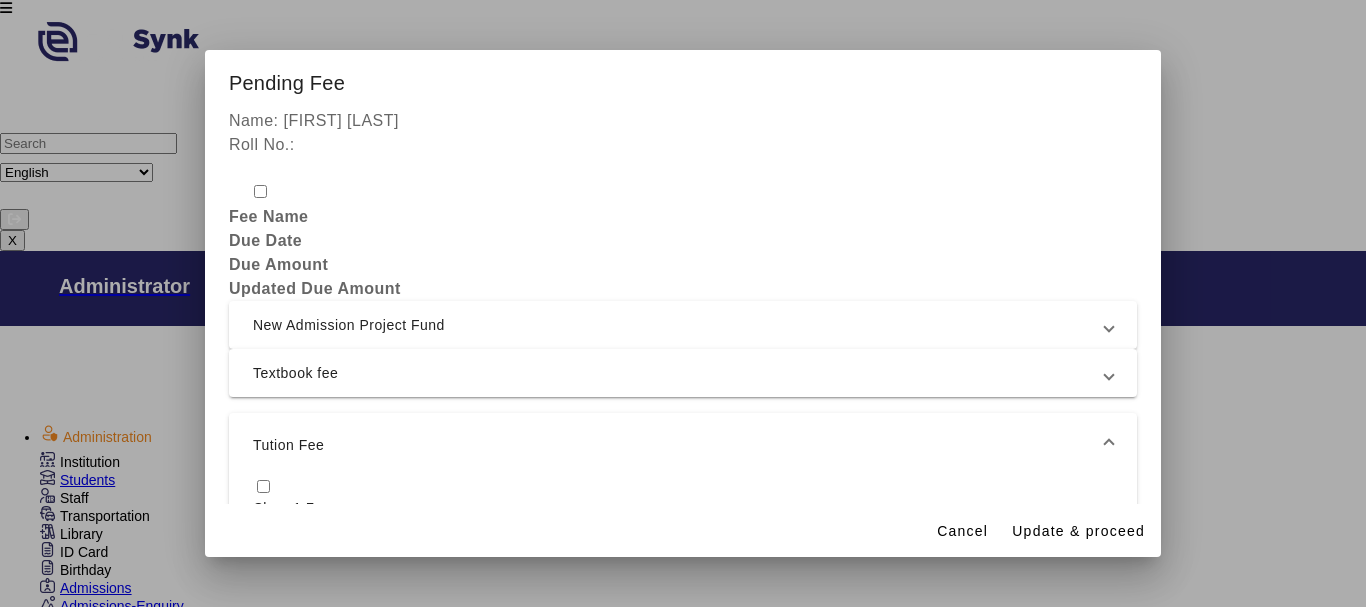 click at bounding box center (683, 487) 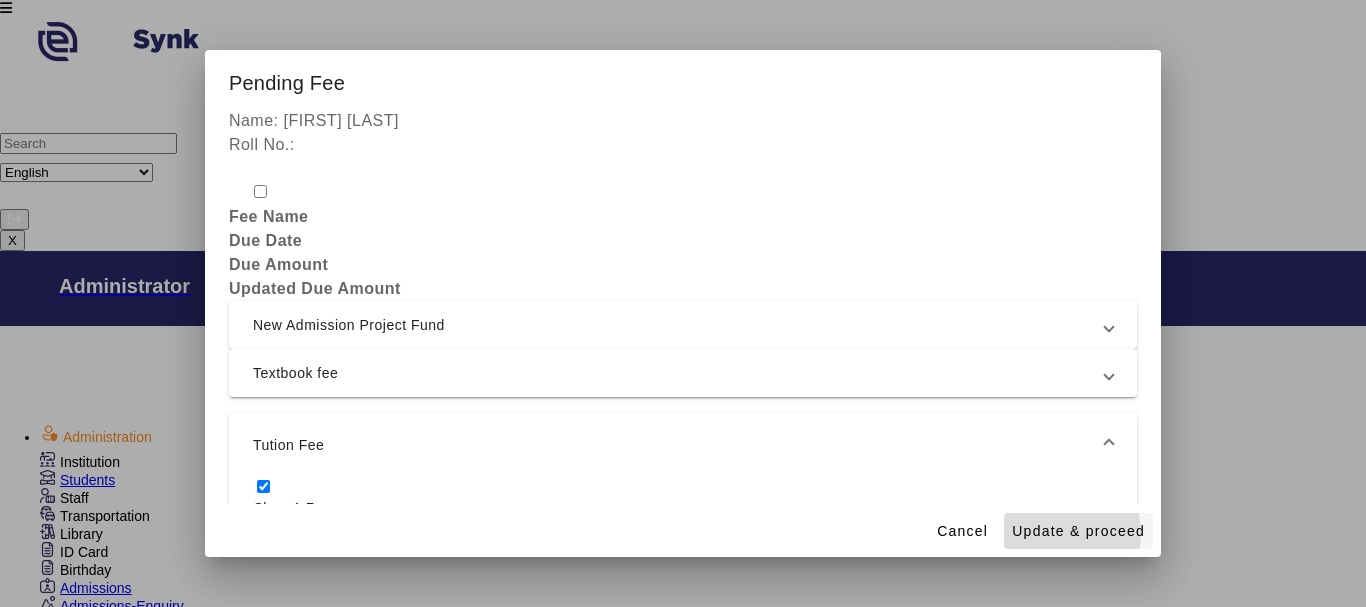 click on "Update & proceed" at bounding box center (1078, 531) 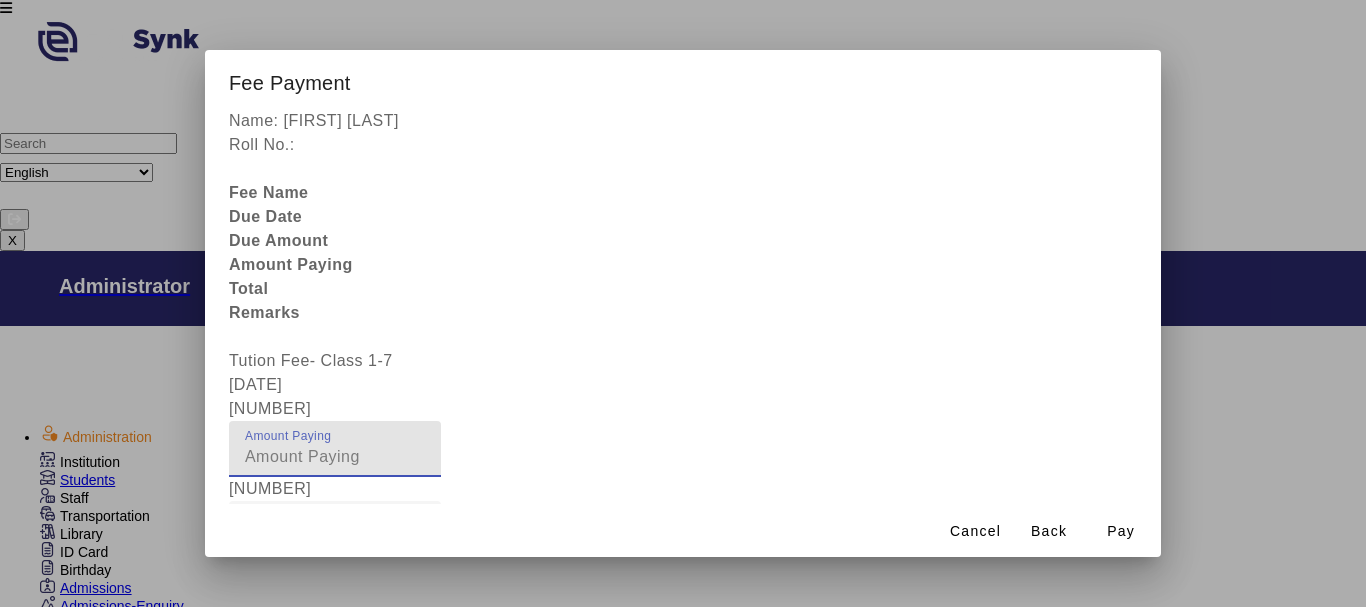 click on "[NUMBER]" at bounding box center (335, 457) 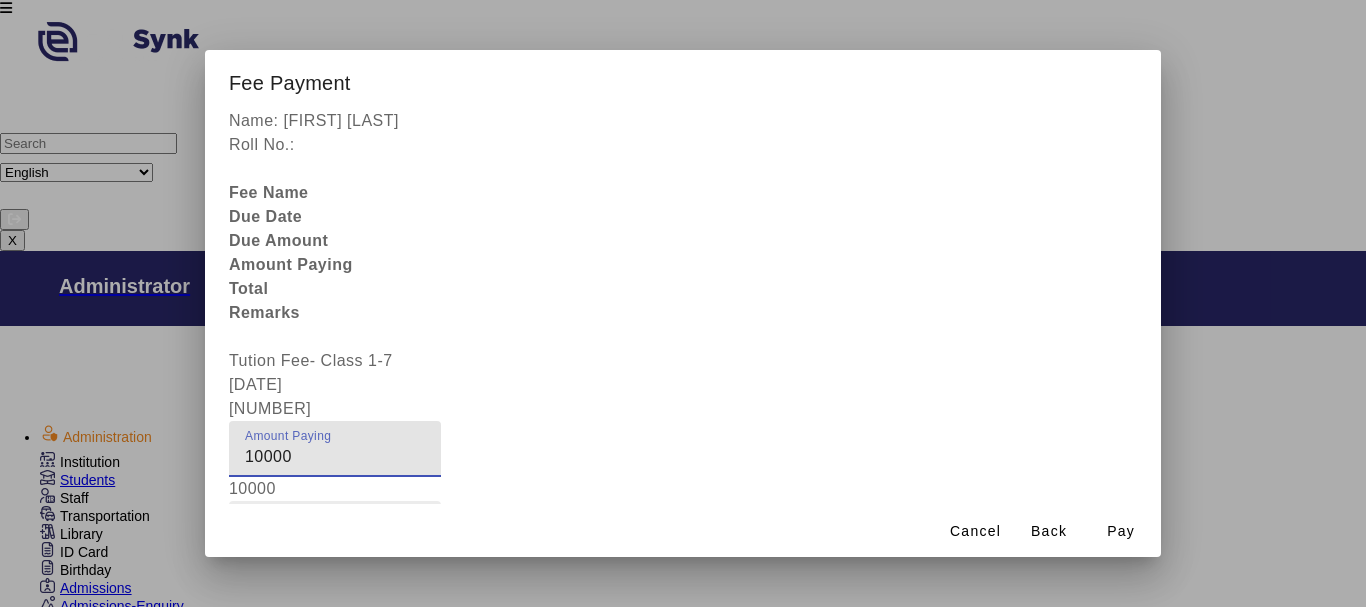 click on "Fee Remarks" at bounding box center [296, 528] 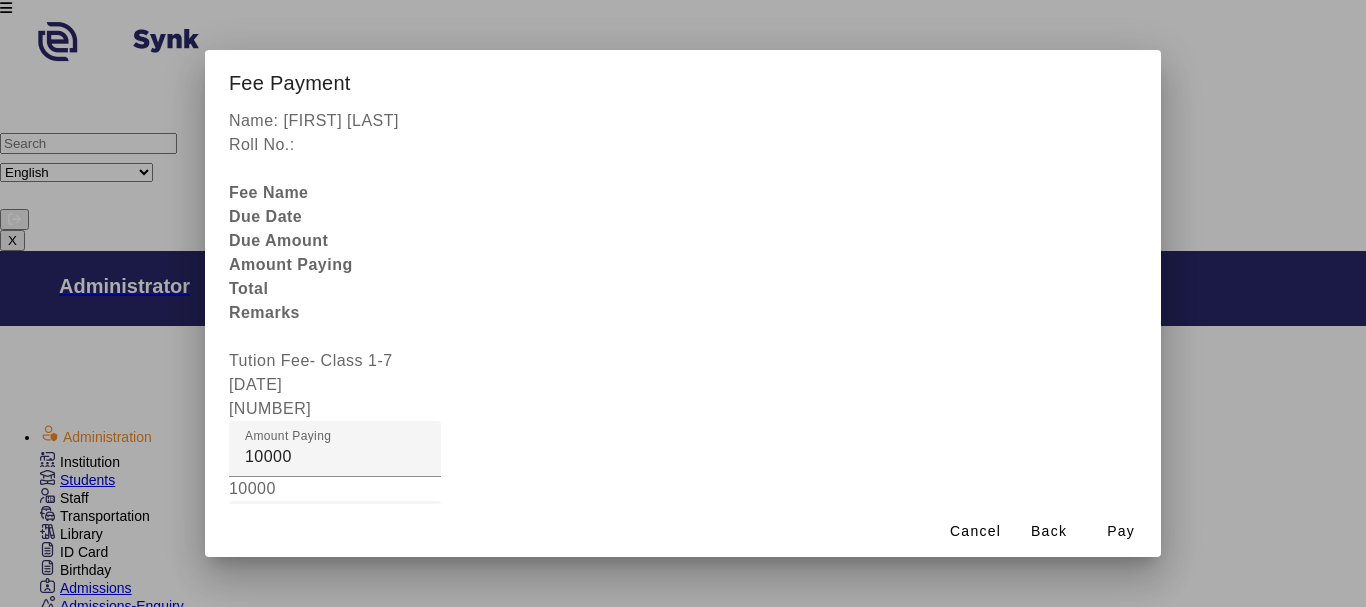 click at bounding box center [335, 609] 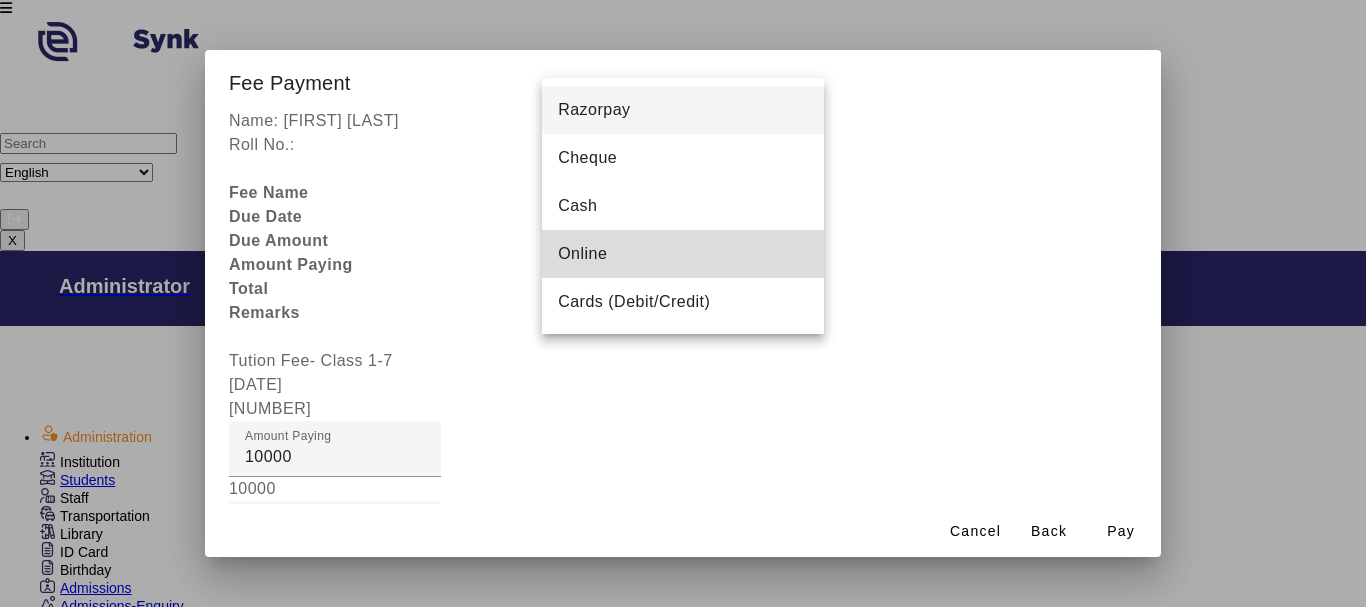 click on "Online" at bounding box center [683, 254] 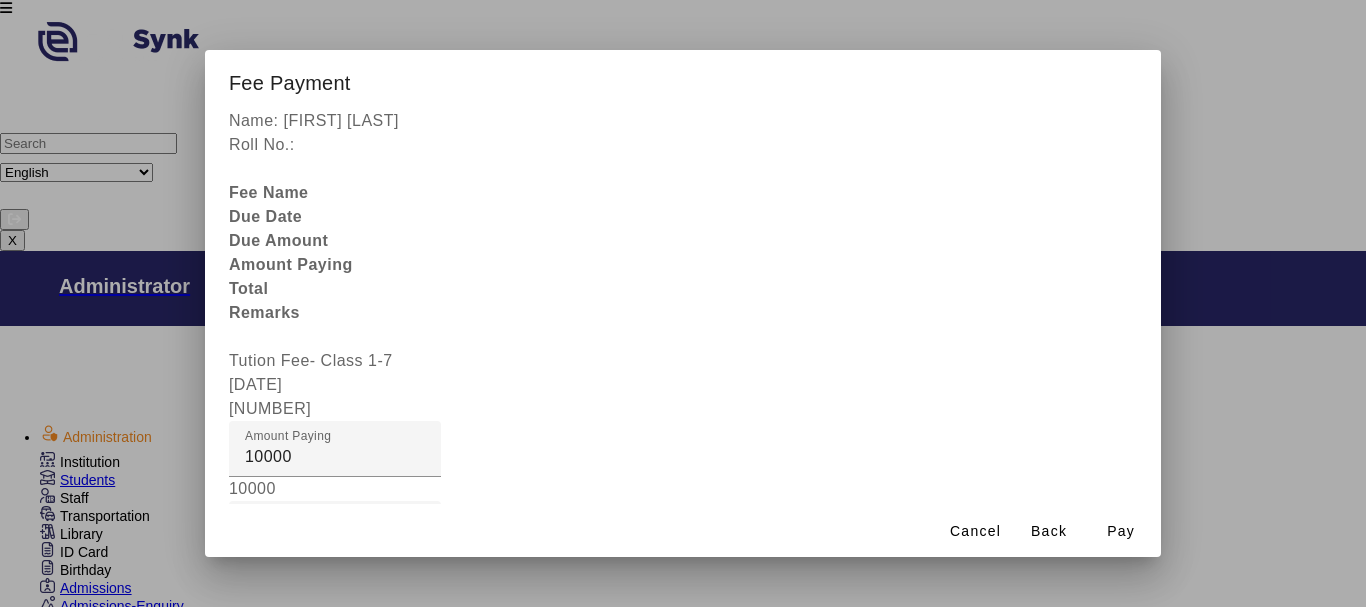 click at bounding box center (449, 945) 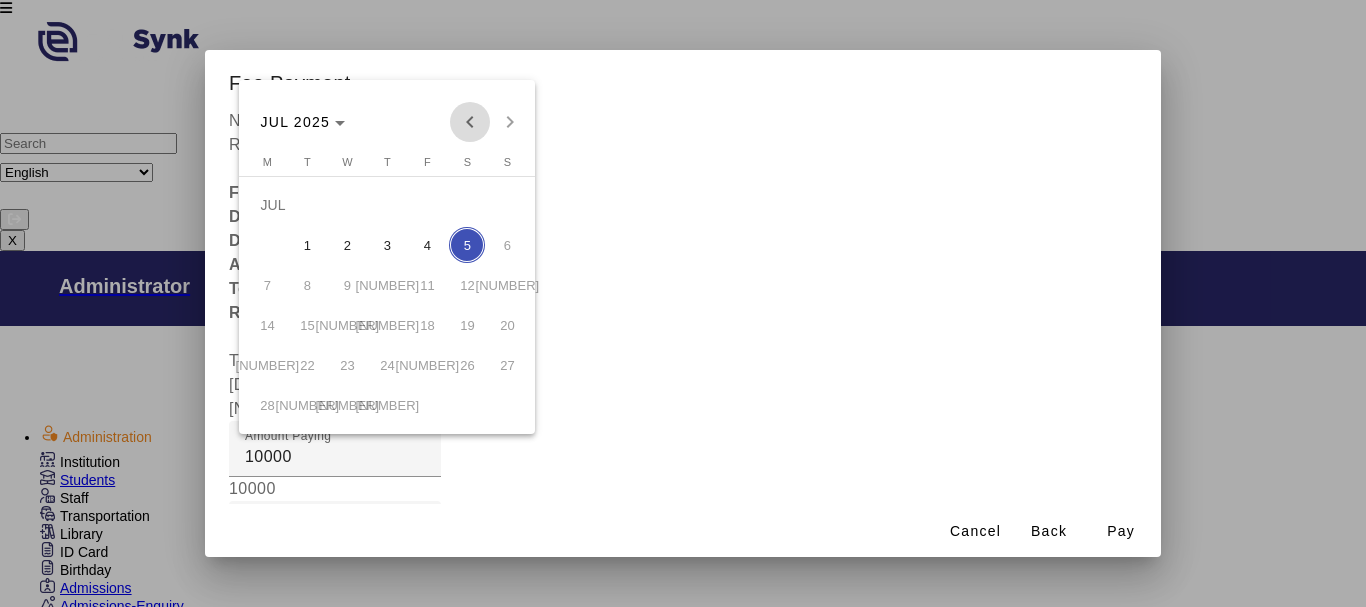 click at bounding box center [470, 122] 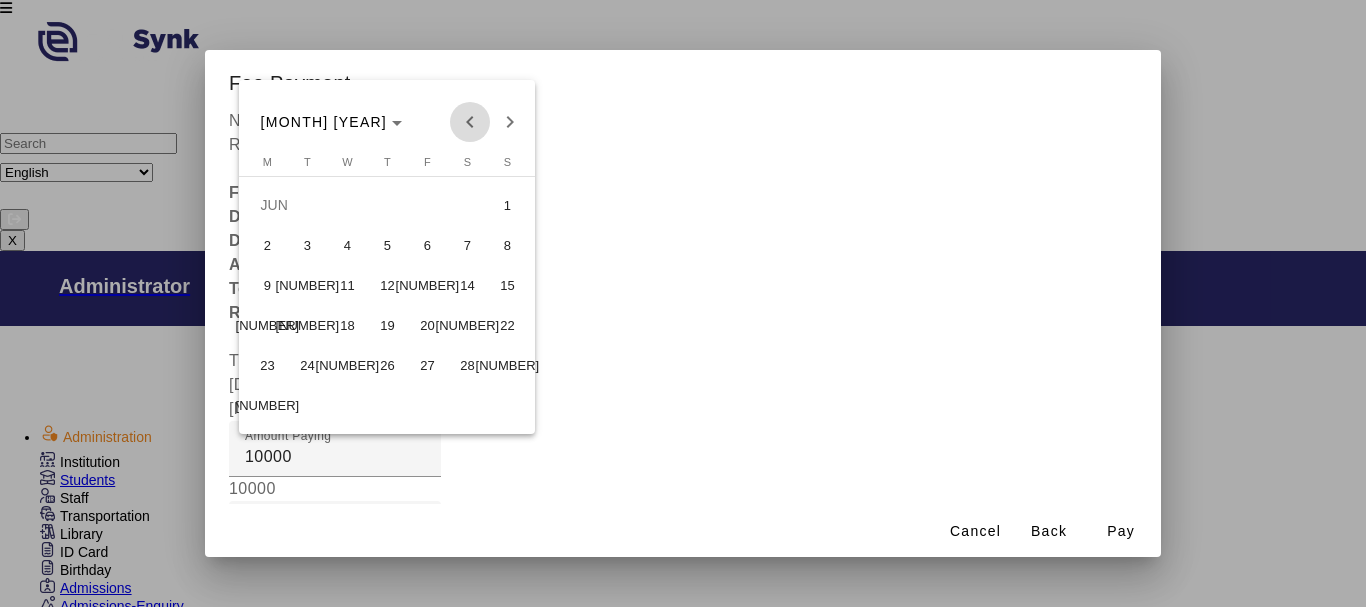 click at bounding box center [470, 122] 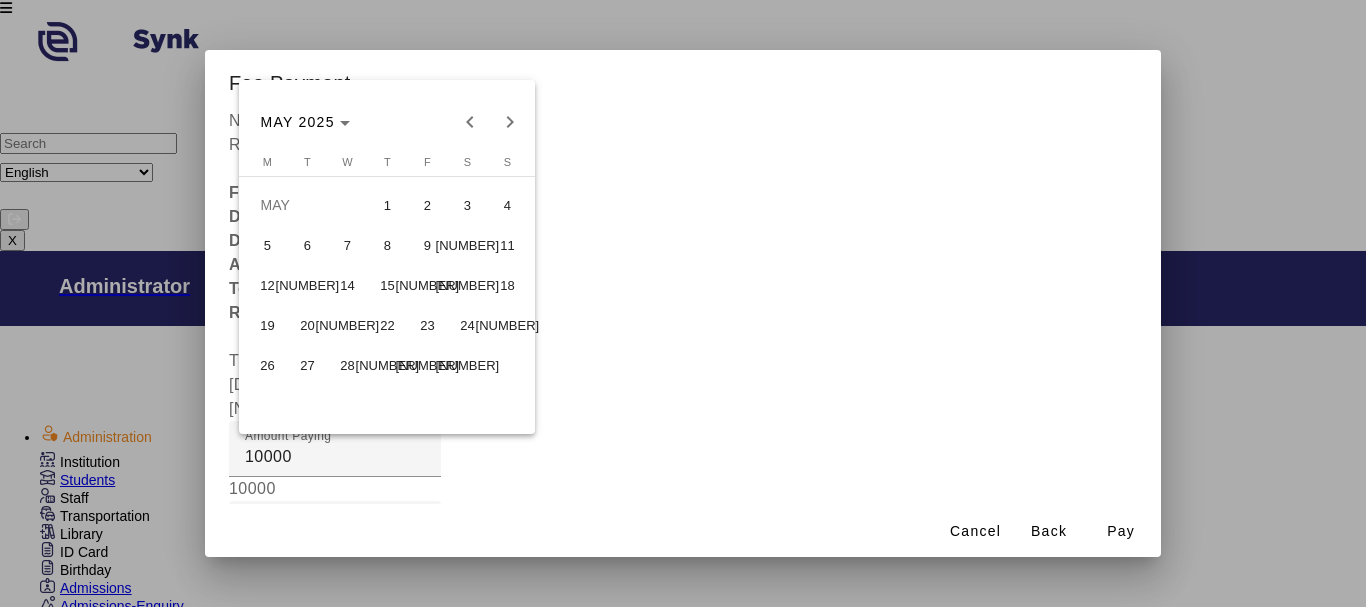 click on "[NUMBER]" at bounding box center (427, 365) 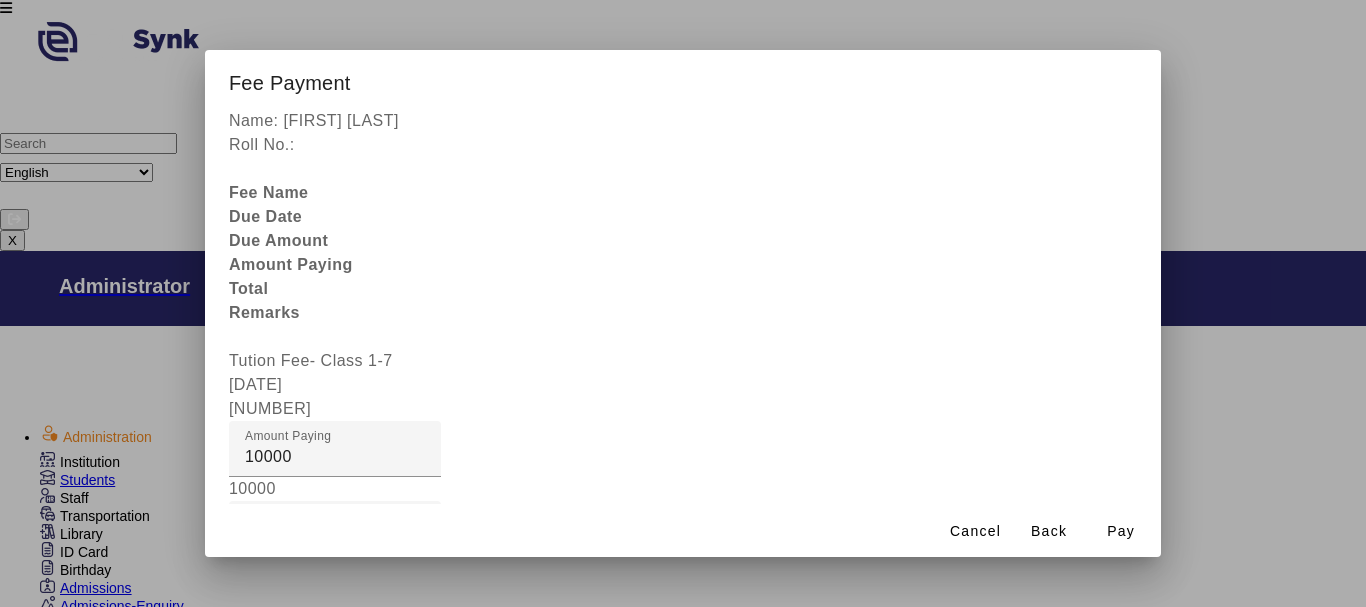 click on "Remarks" at bounding box center (279, 832) 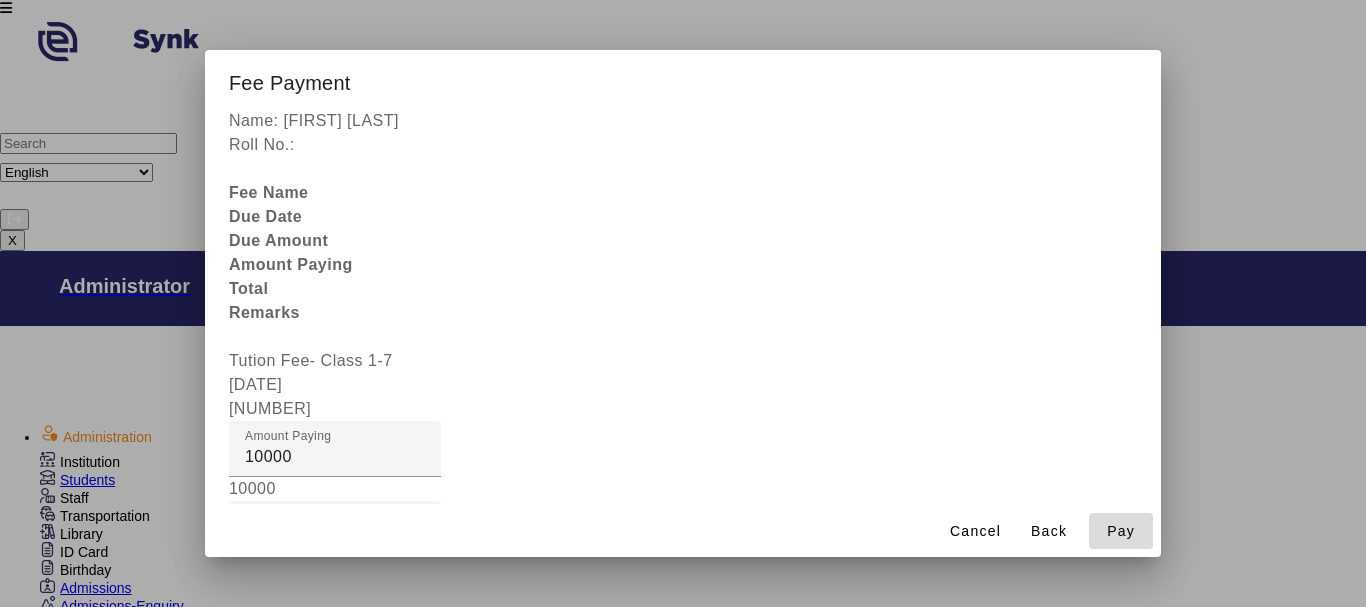 click on "Pay" at bounding box center (1121, 531) 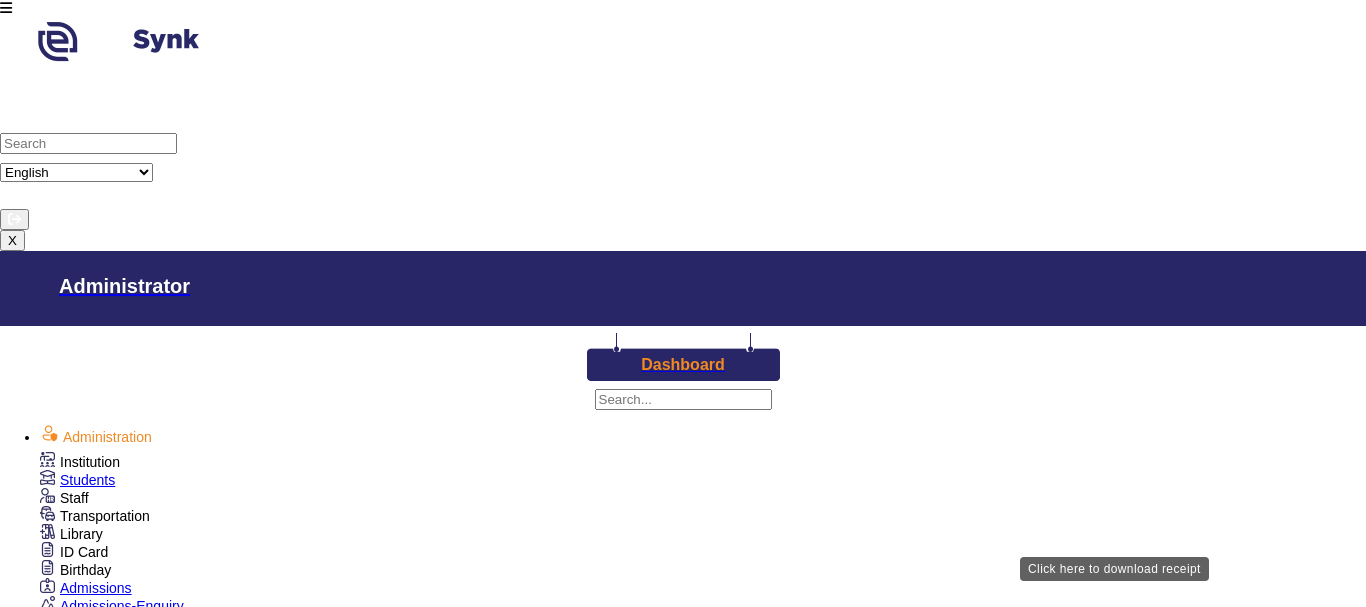 scroll, scrollTop: 62, scrollLeft: 0, axis: vertical 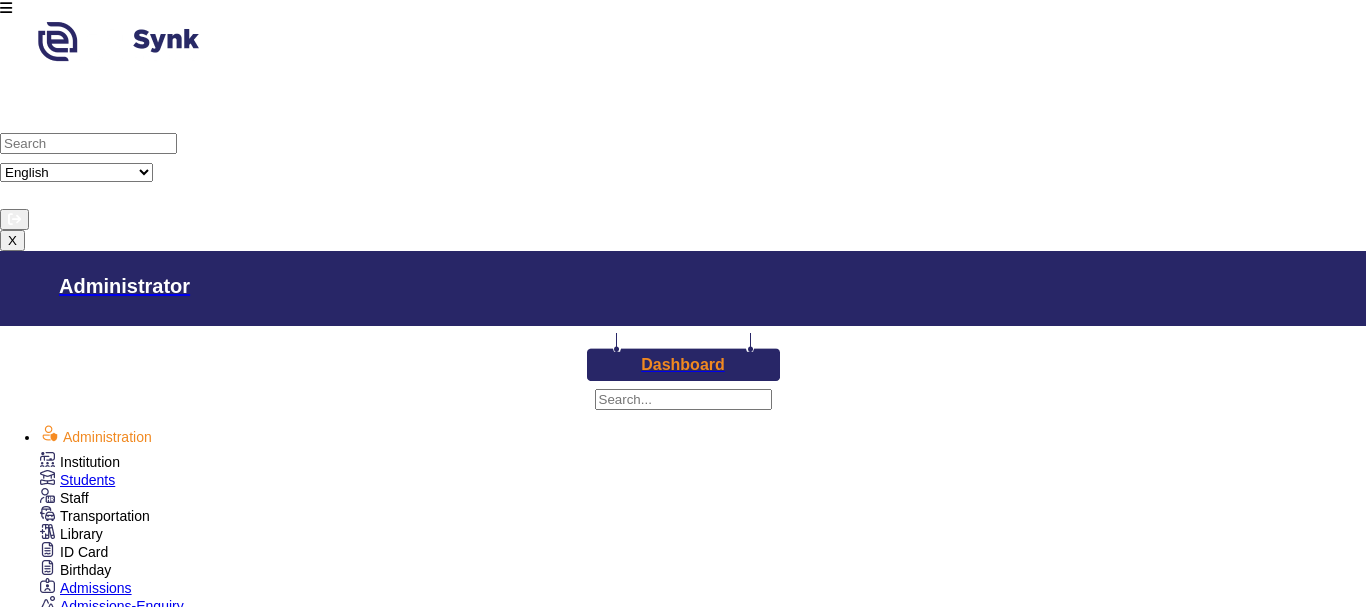 click on "Class VII" at bounding box center (997, 1543) 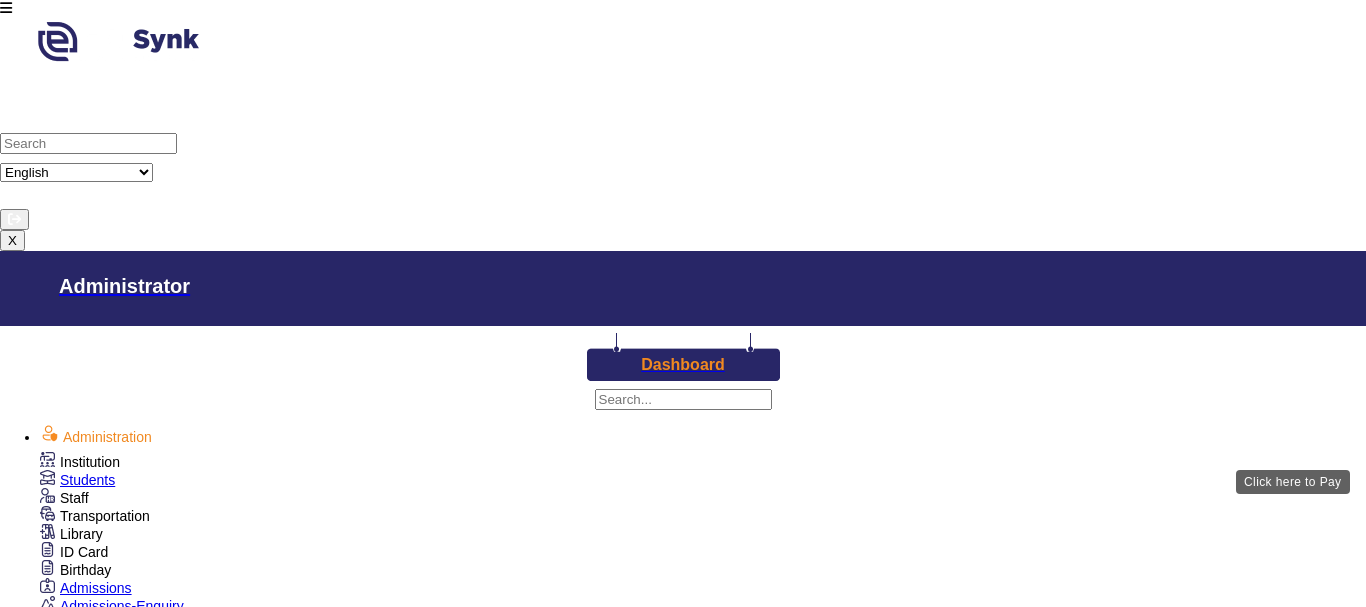 click on "View & Pay" at bounding box center (969, 2675) 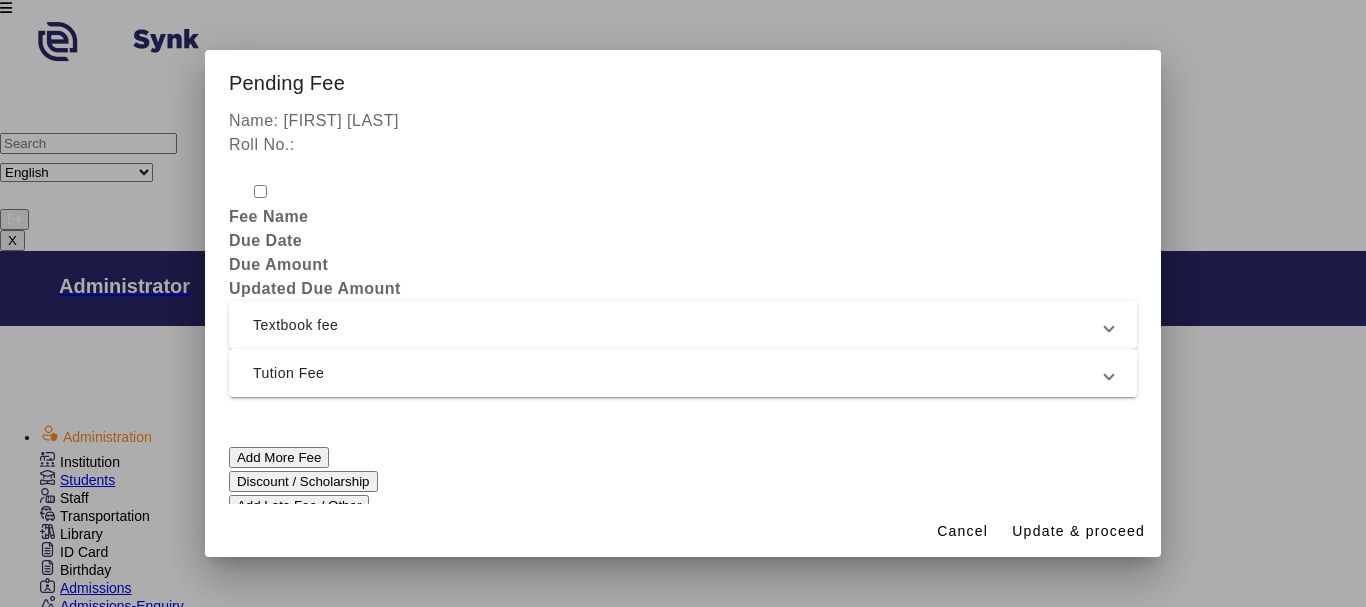 click on "Tution Fee" at bounding box center [679, 373] 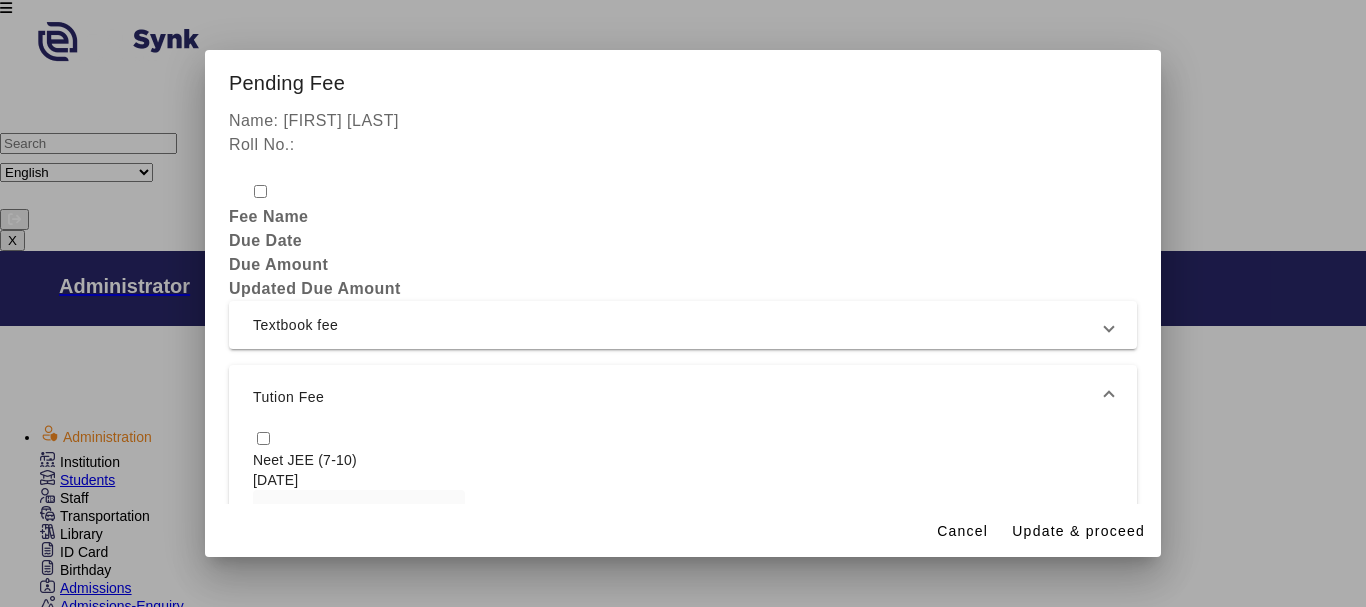 click at bounding box center (263, 438) 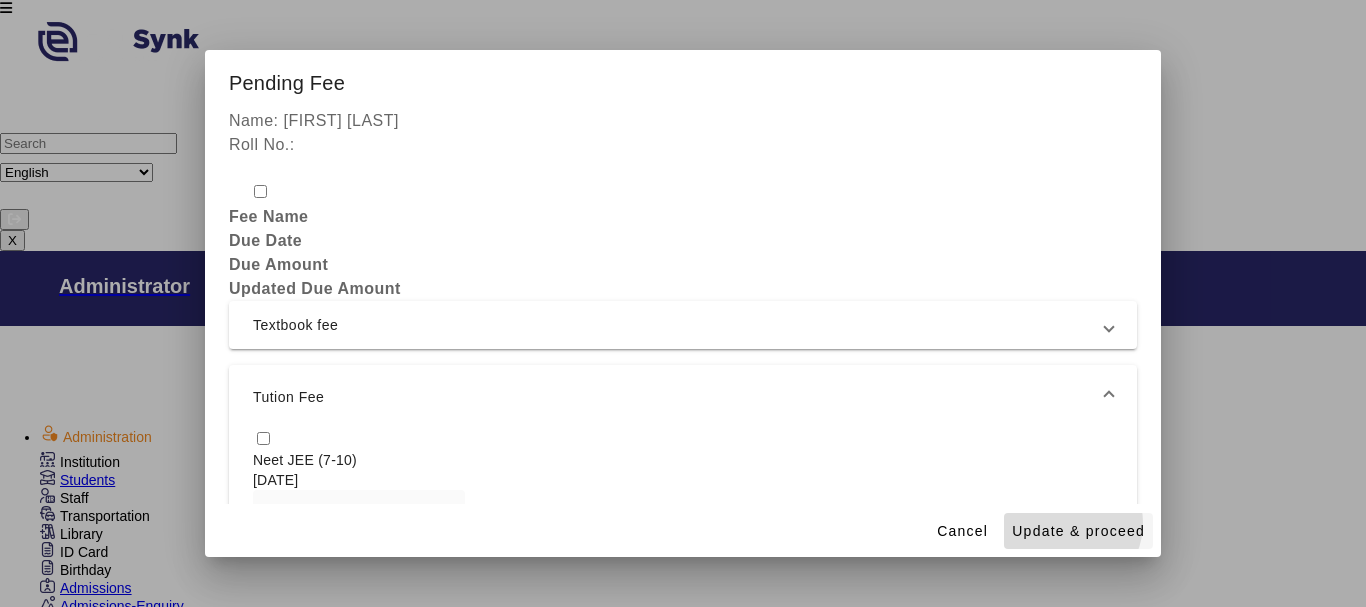 click on "Update & proceed" at bounding box center [1078, 531] 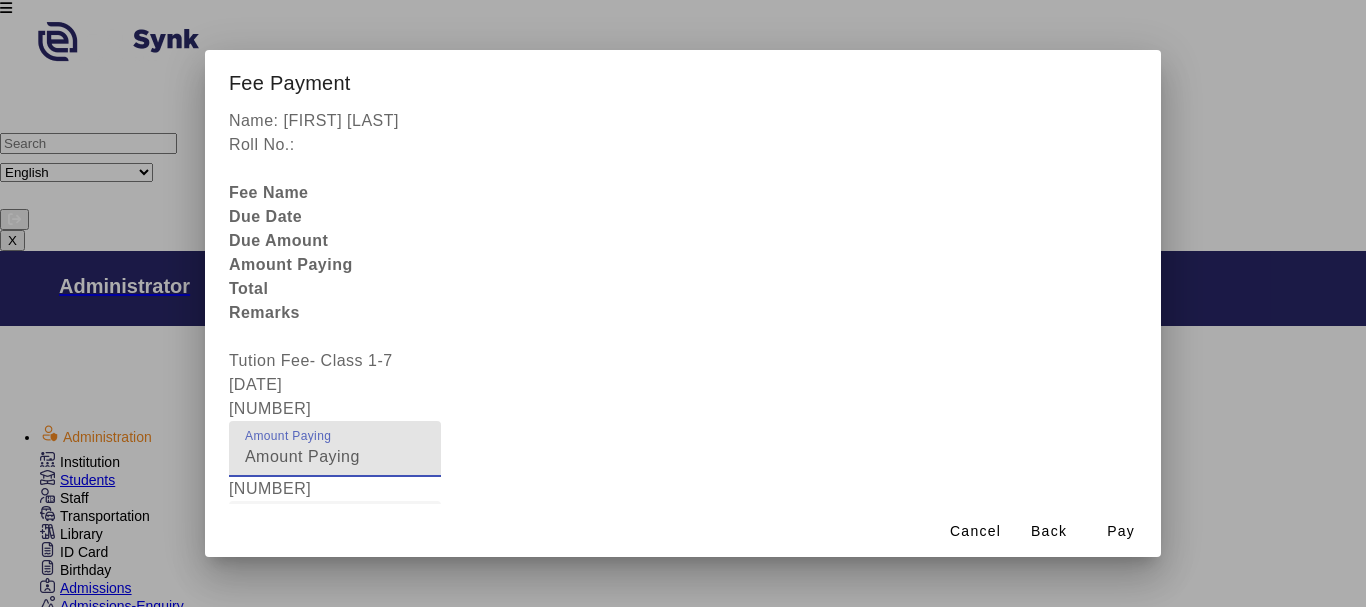 click on "[NUMBER]" at bounding box center [335, 457] 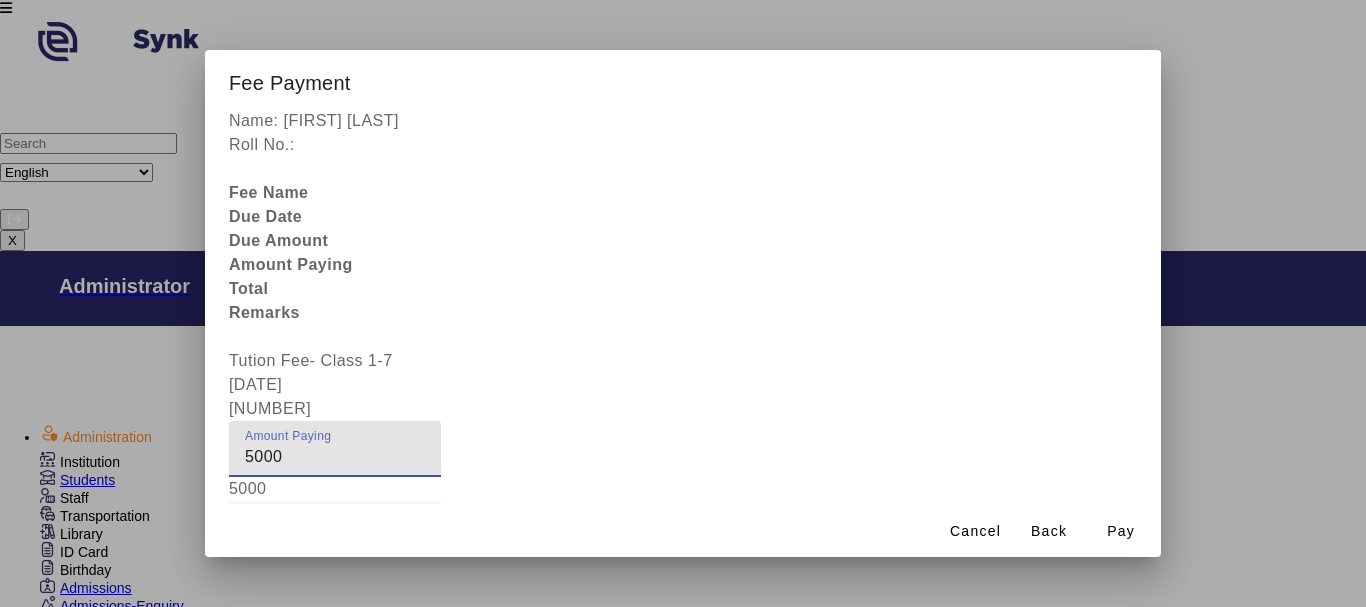 click on "5000" at bounding box center (335, 457) 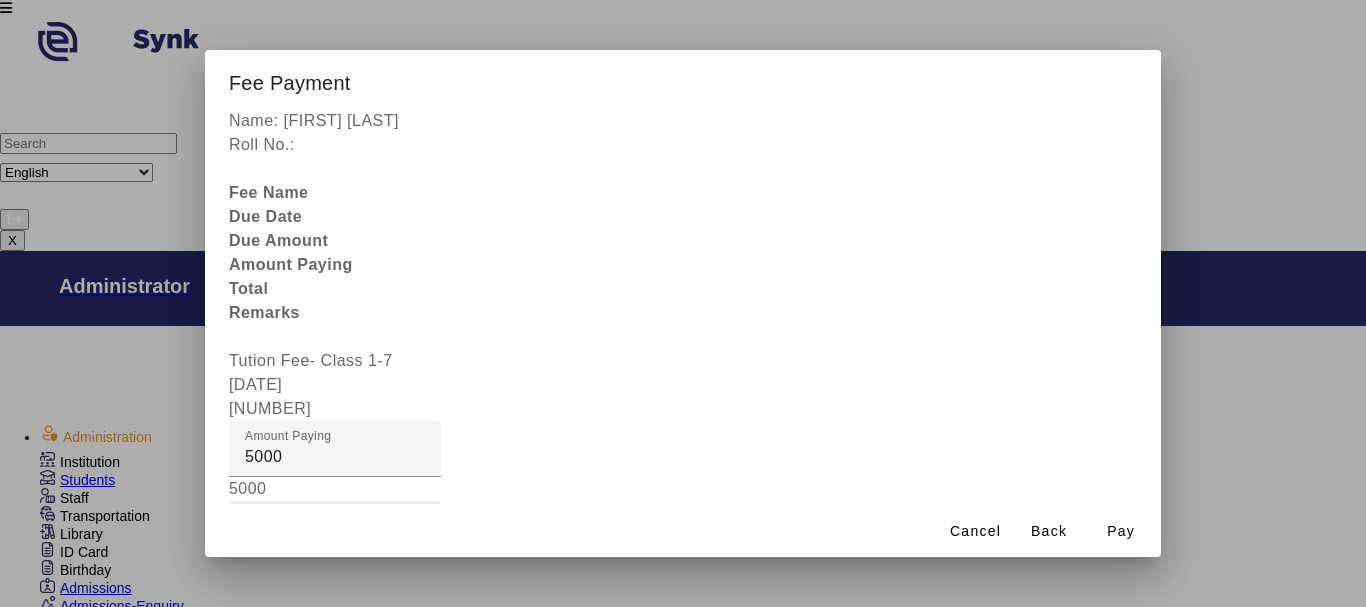click on "Fee Remarks" at bounding box center (296, 528) 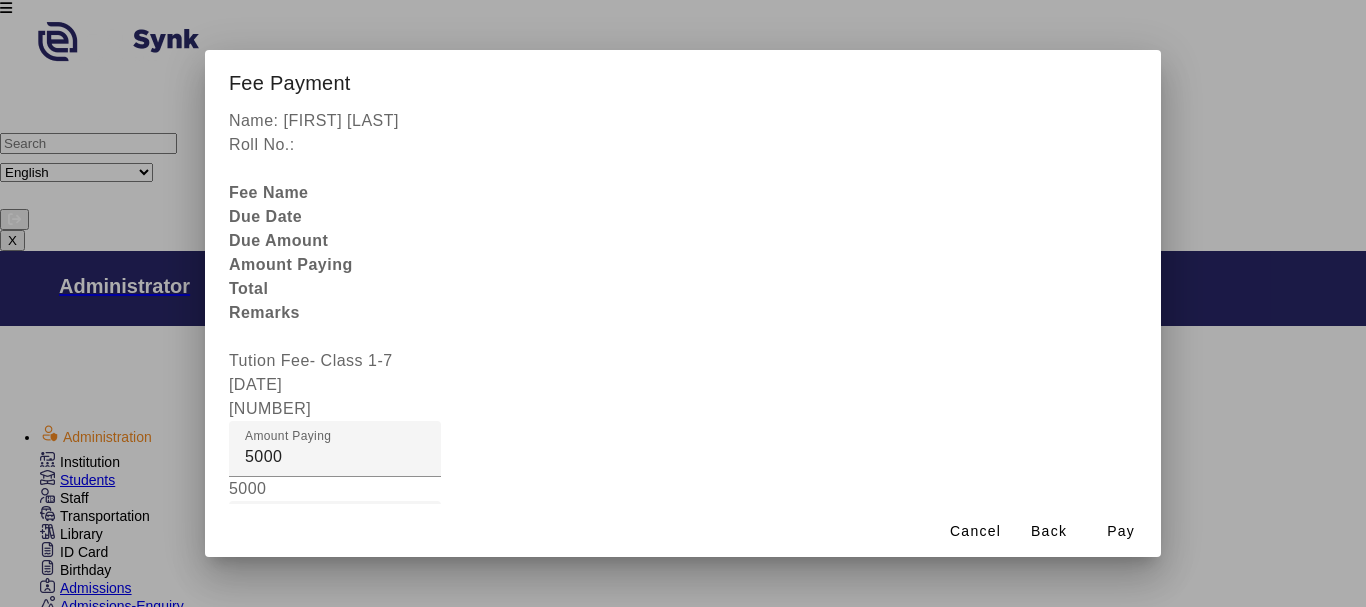 click at bounding box center [335, 609] 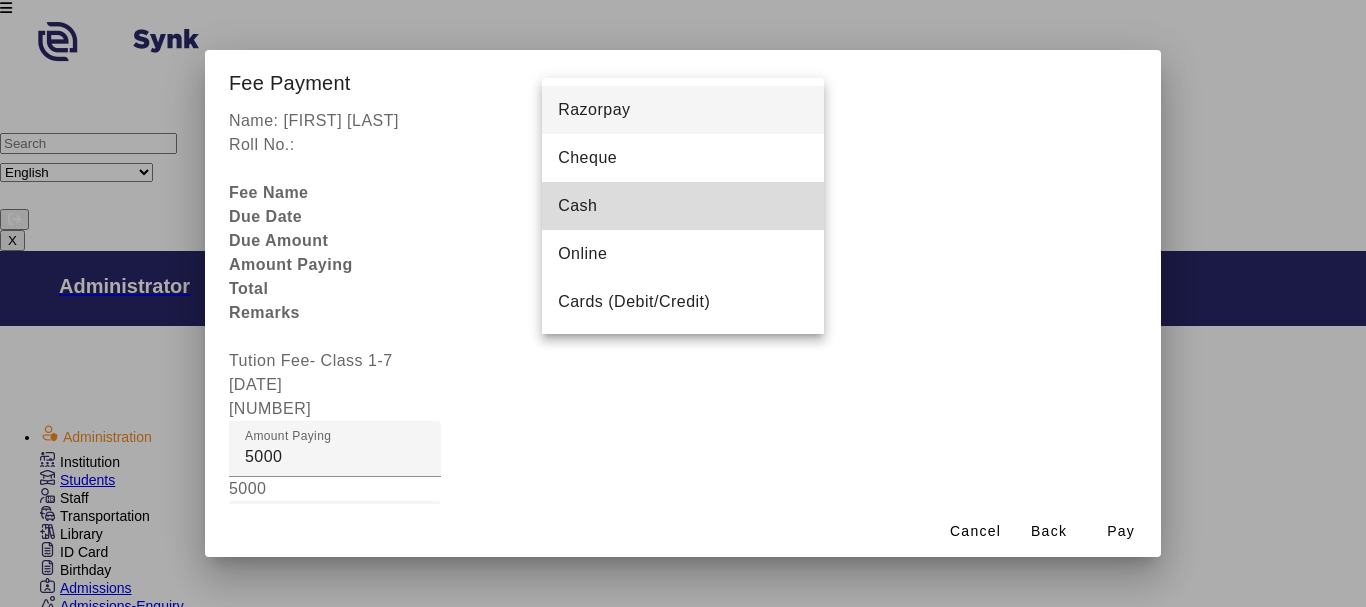 click on "Cash" at bounding box center (577, 206) 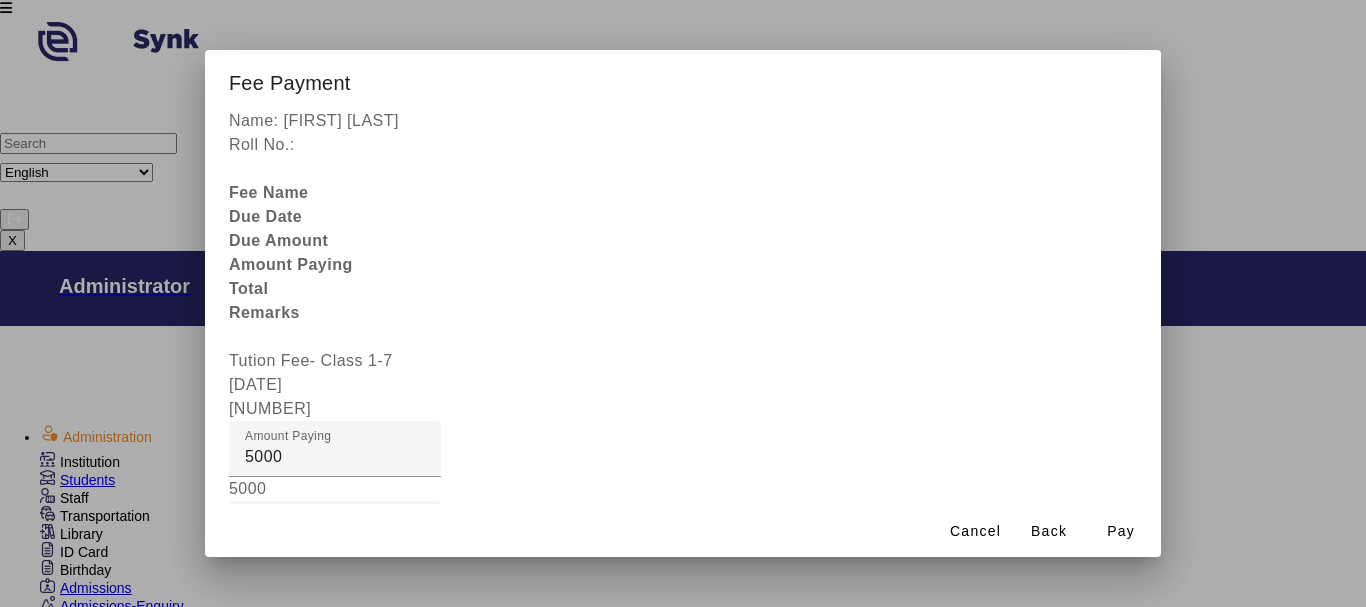 click on "Receipt Remarks" at bounding box center (310, 776) 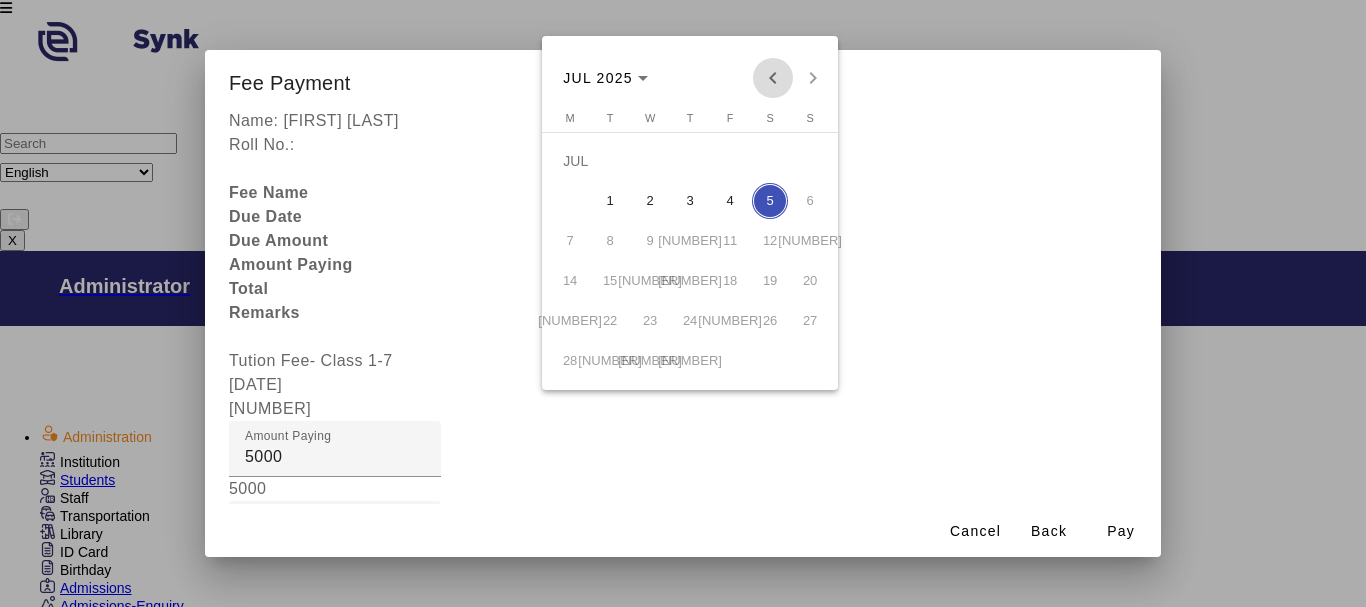 click at bounding box center (773, 78) 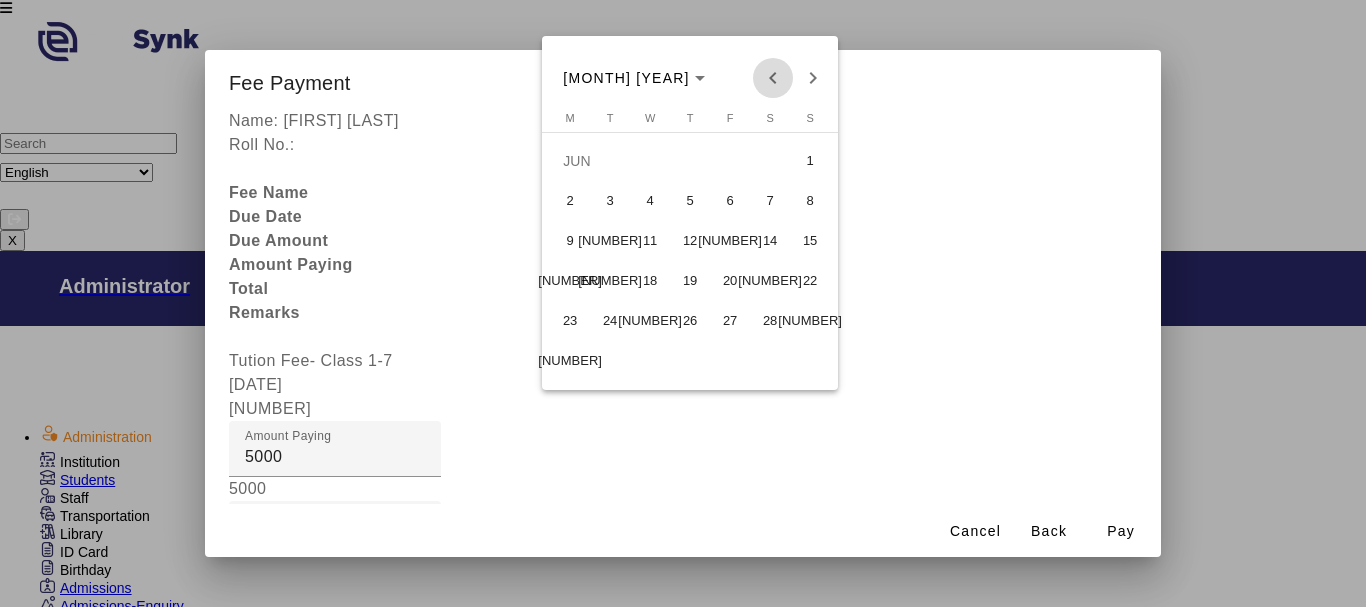 click at bounding box center (773, 78) 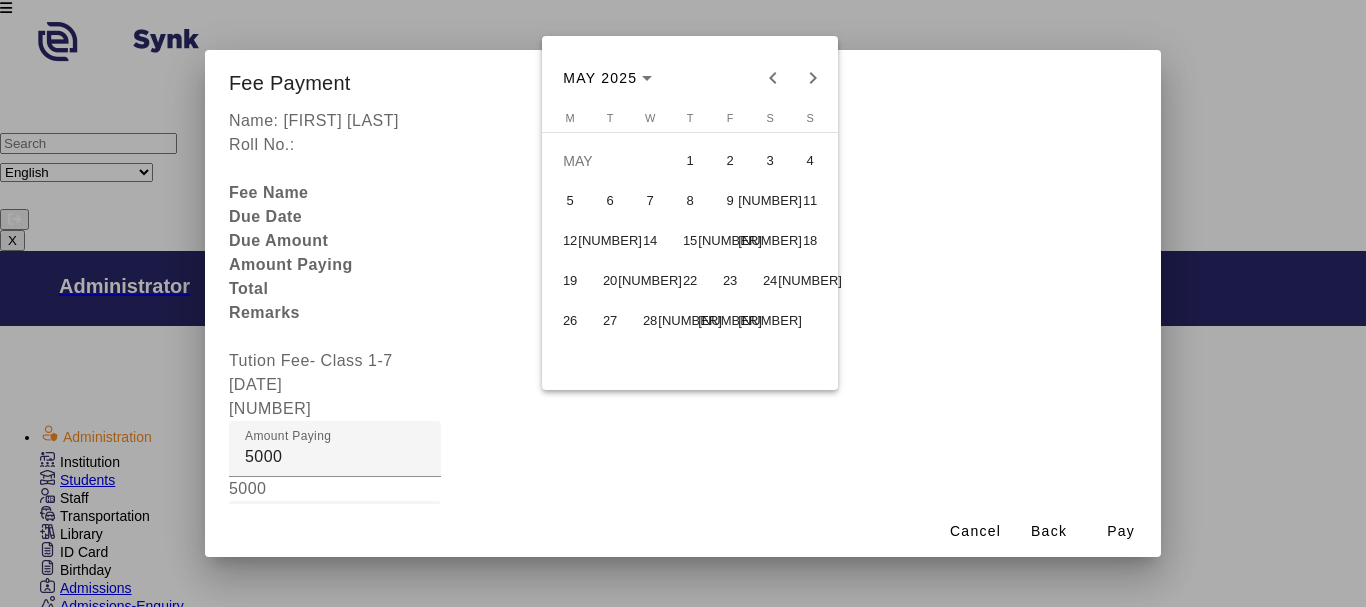 click on "[NUMBER]" at bounding box center [730, 321] 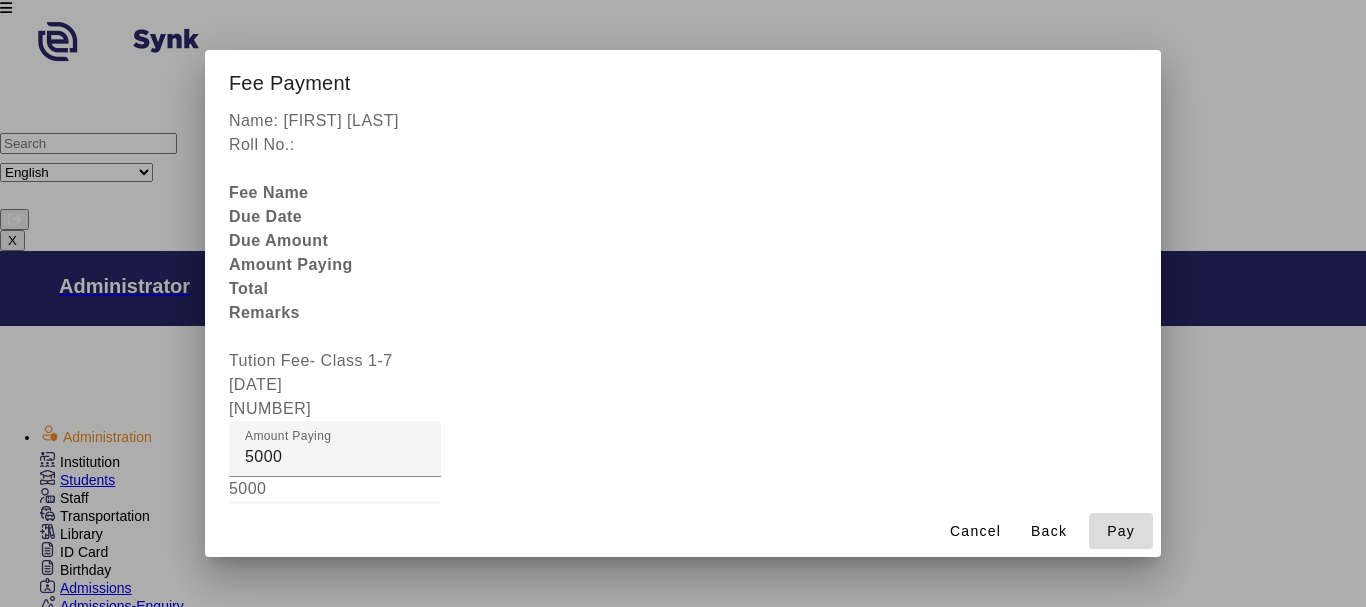 click on "Pay" at bounding box center (1121, 531) 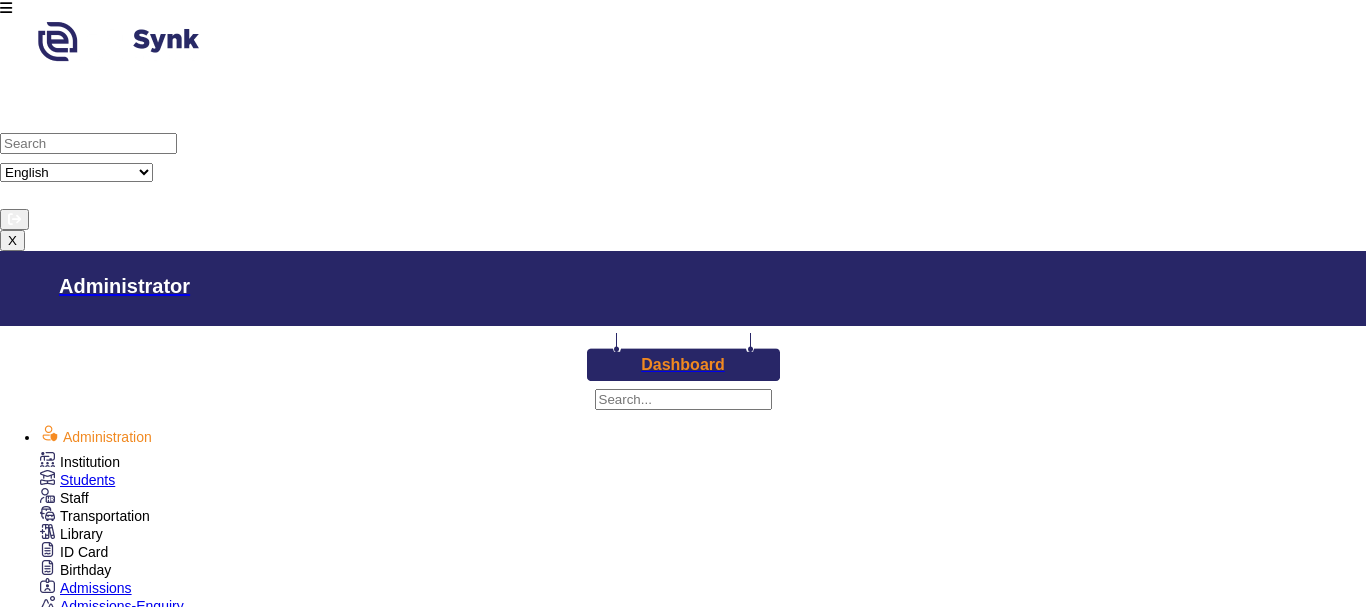 scroll, scrollTop: 13, scrollLeft: 0, axis: vertical 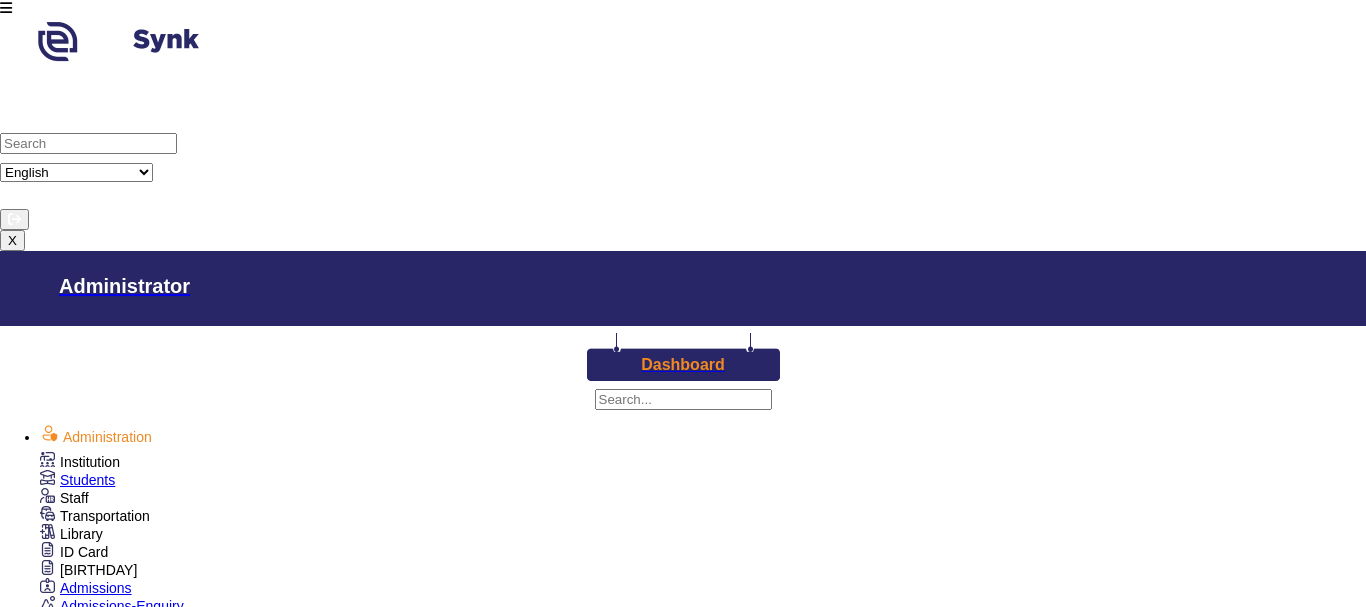 click on "Class V" at bounding box center [797, 1543] 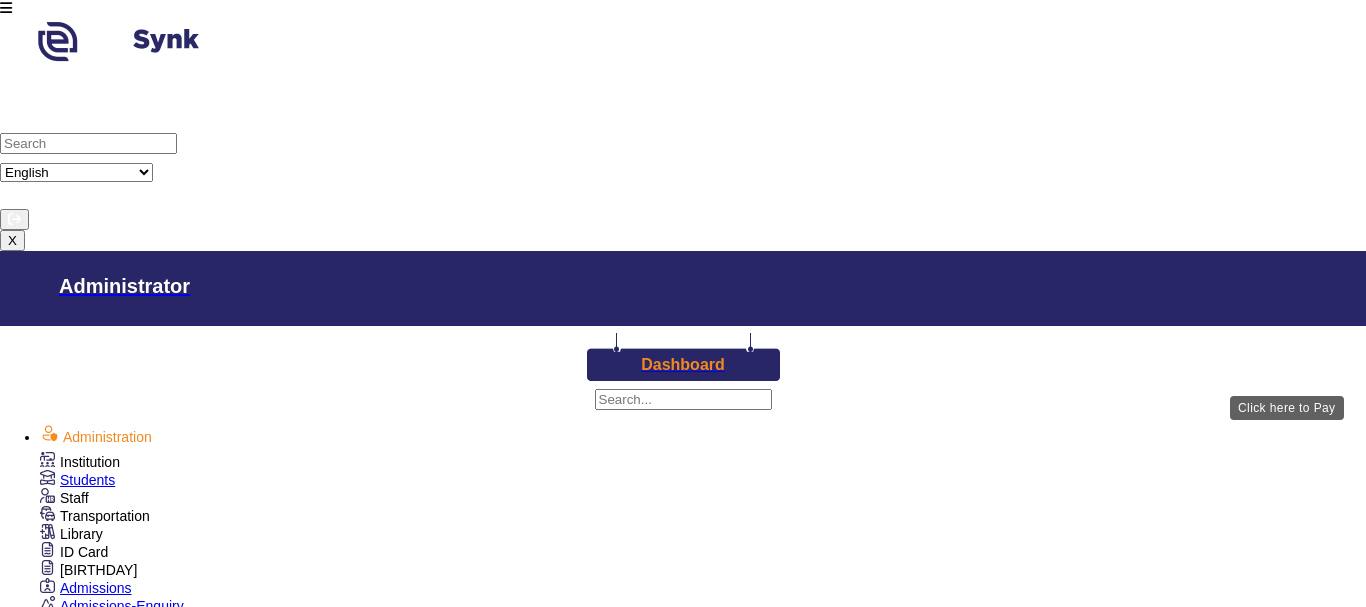 click on "View & Pay" at bounding box center (982, 2571) 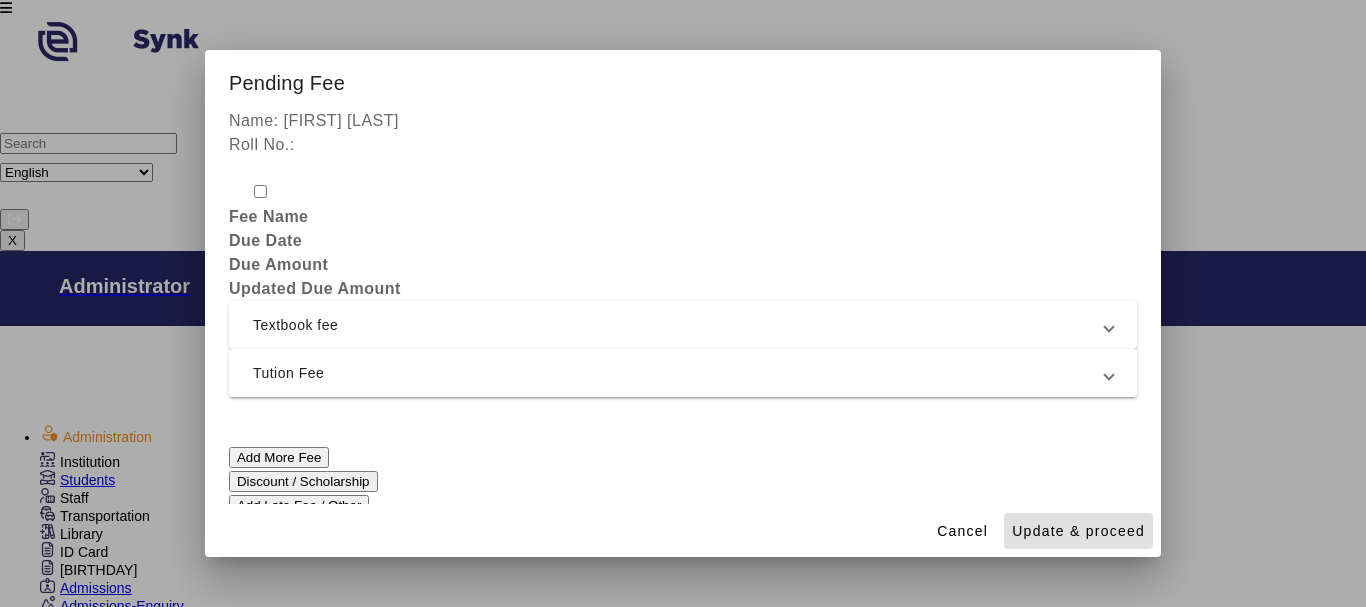 click on "Tution Fee" at bounding box center (679, 373) 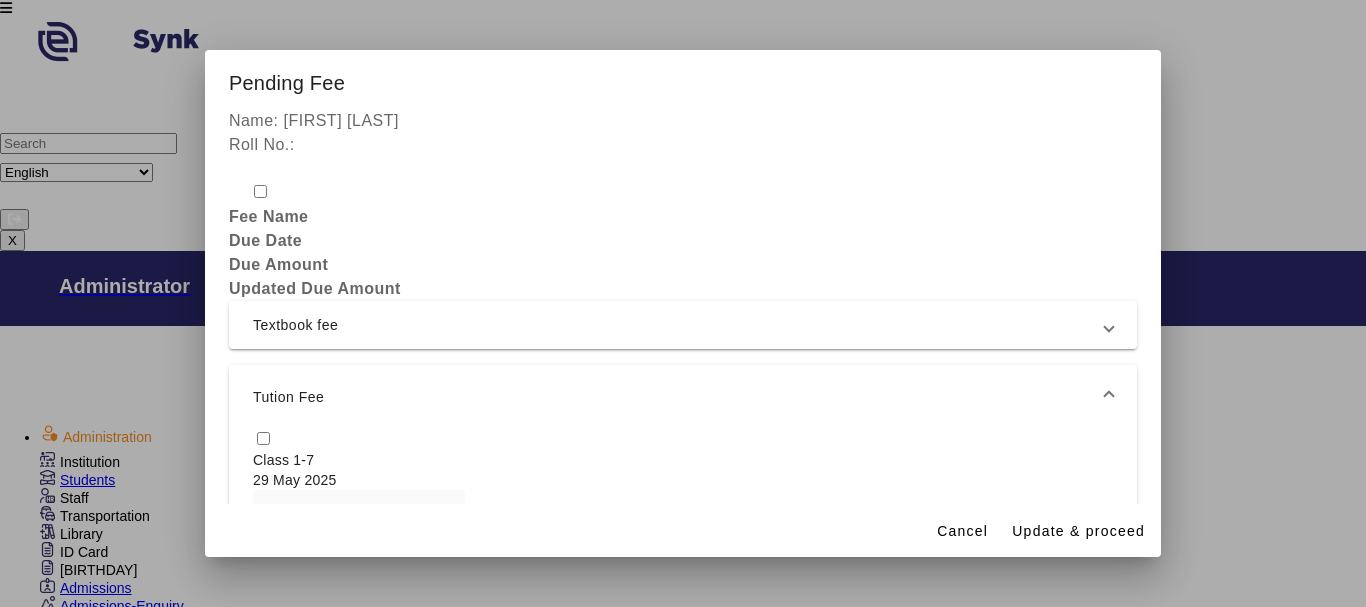 click at bounding box center (263, 438) 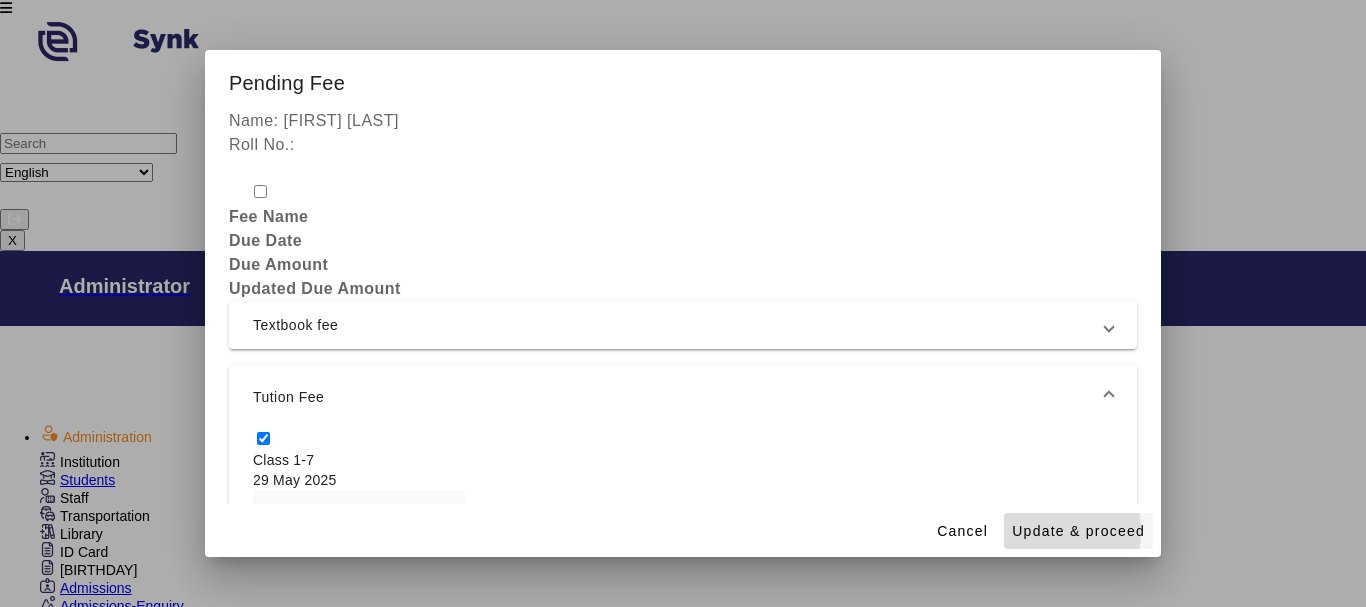 click on "Update & proceed" at bounding box center [1078, 531] 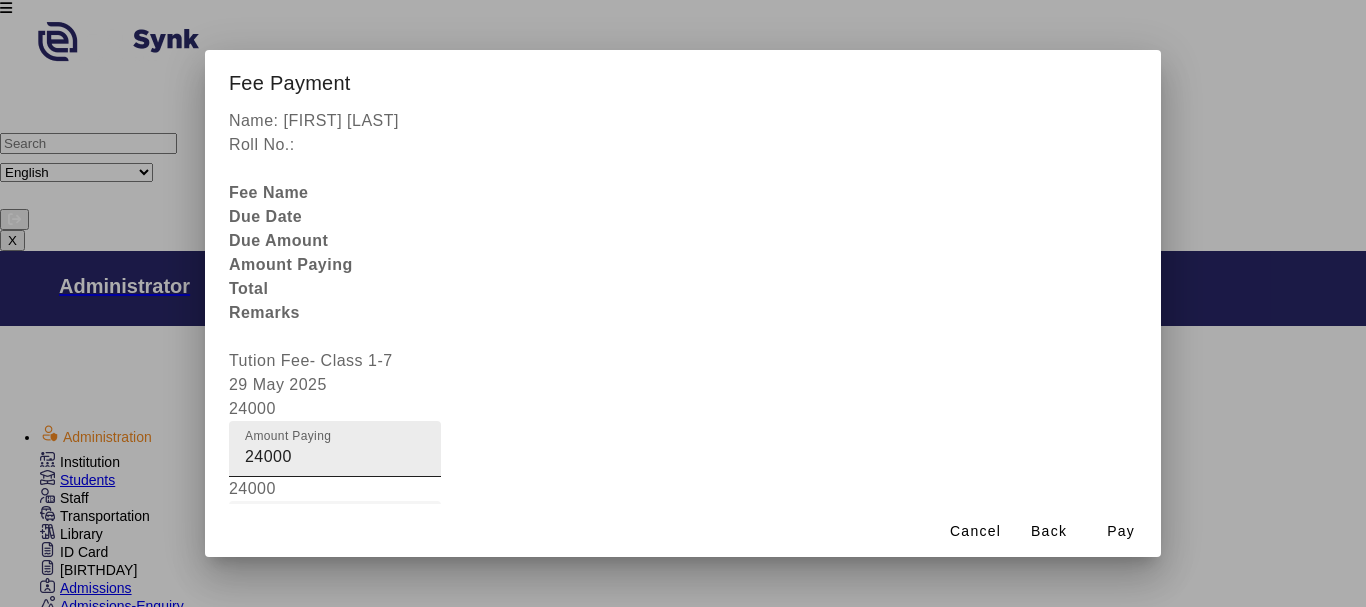 click on "24000" at bounding box center (335, 457) 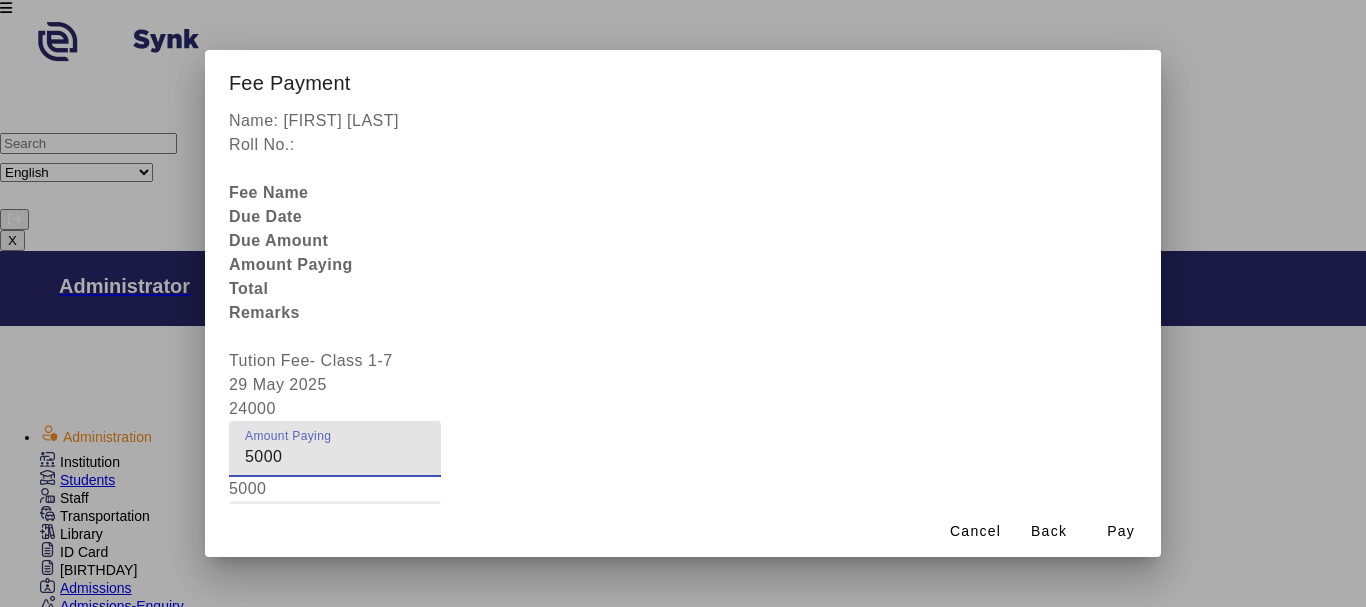 type on "5000" 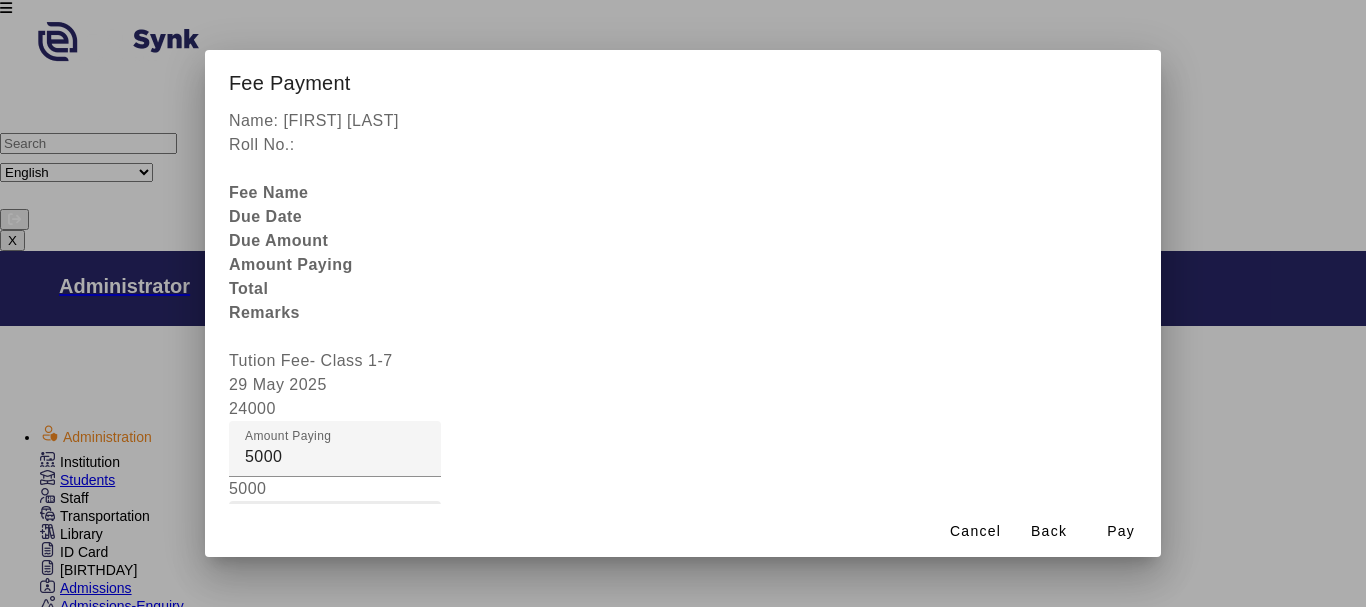 click on "Fee Remarks" at bounding box center (296, 528) 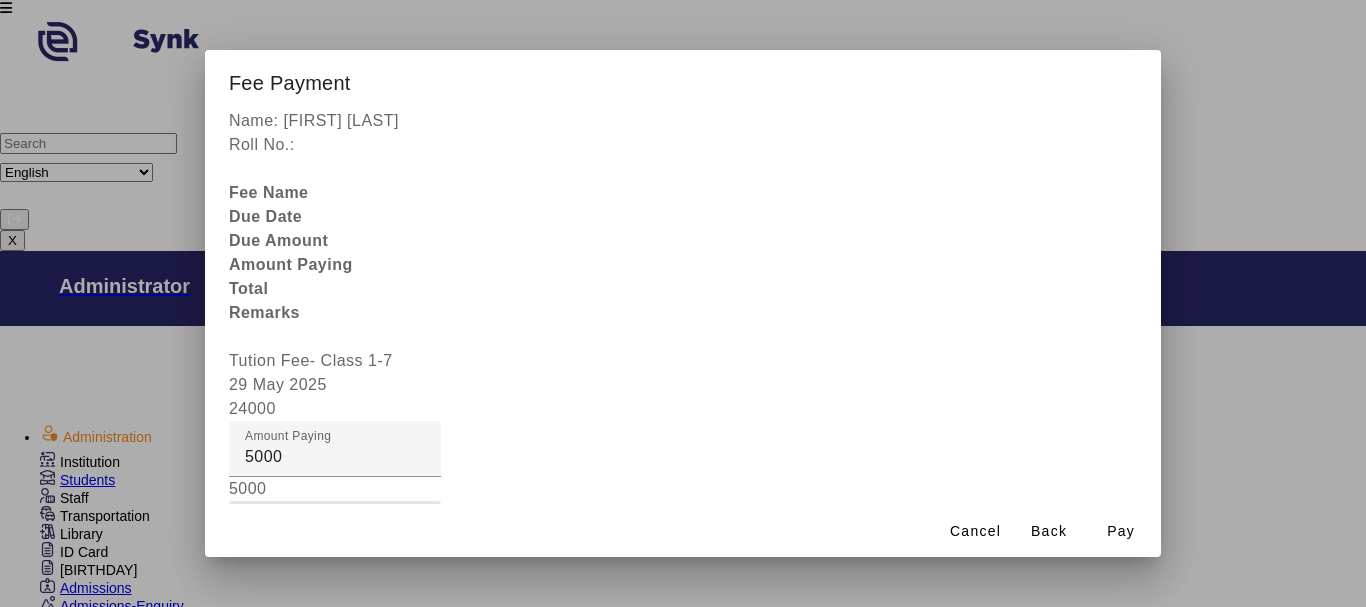 type on "1st payment" 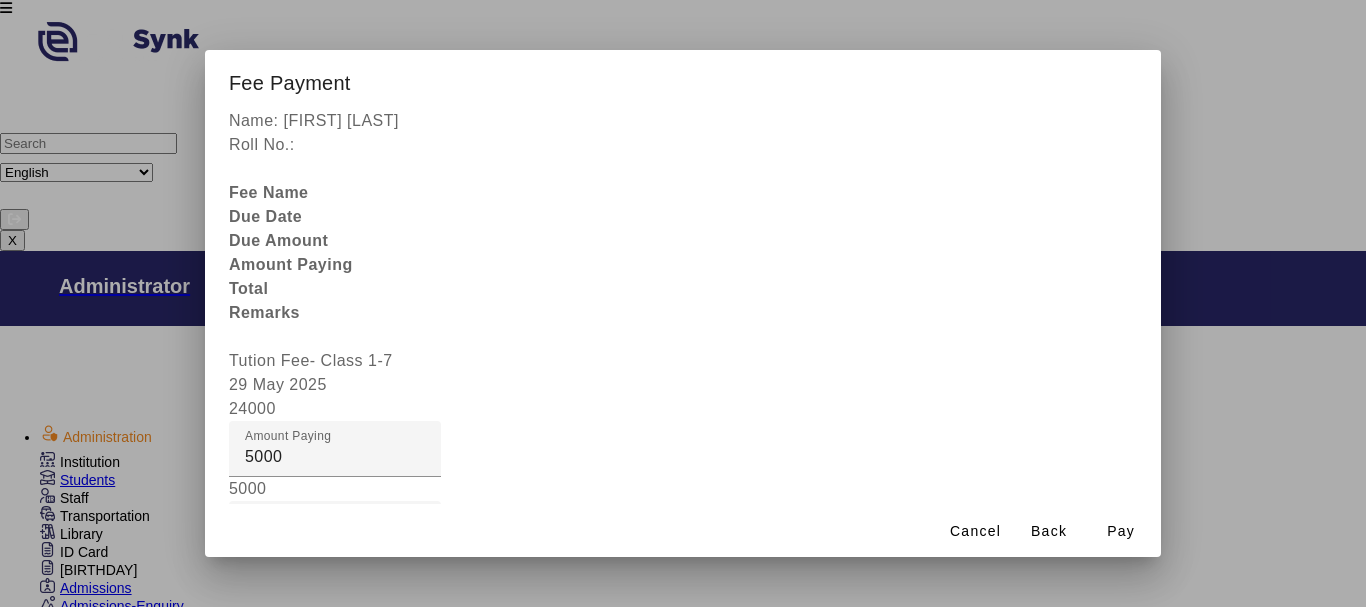 click at bounding box center (335, 609) 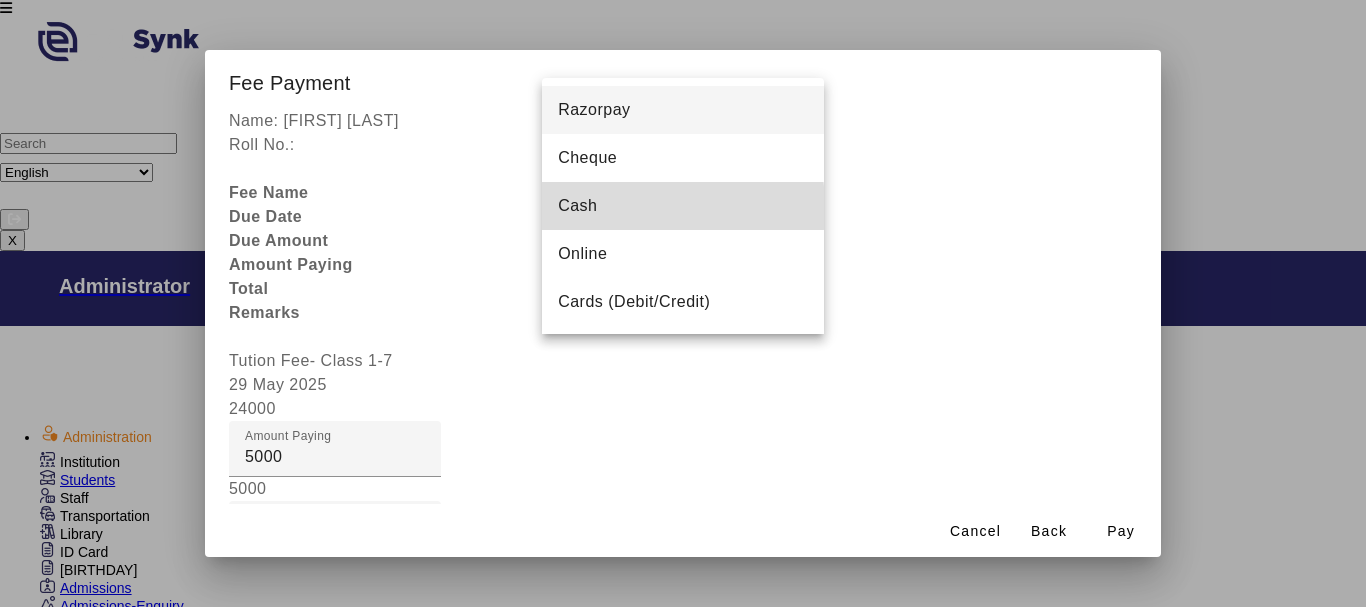 click on "Cash" at bounding box center [683, 206] 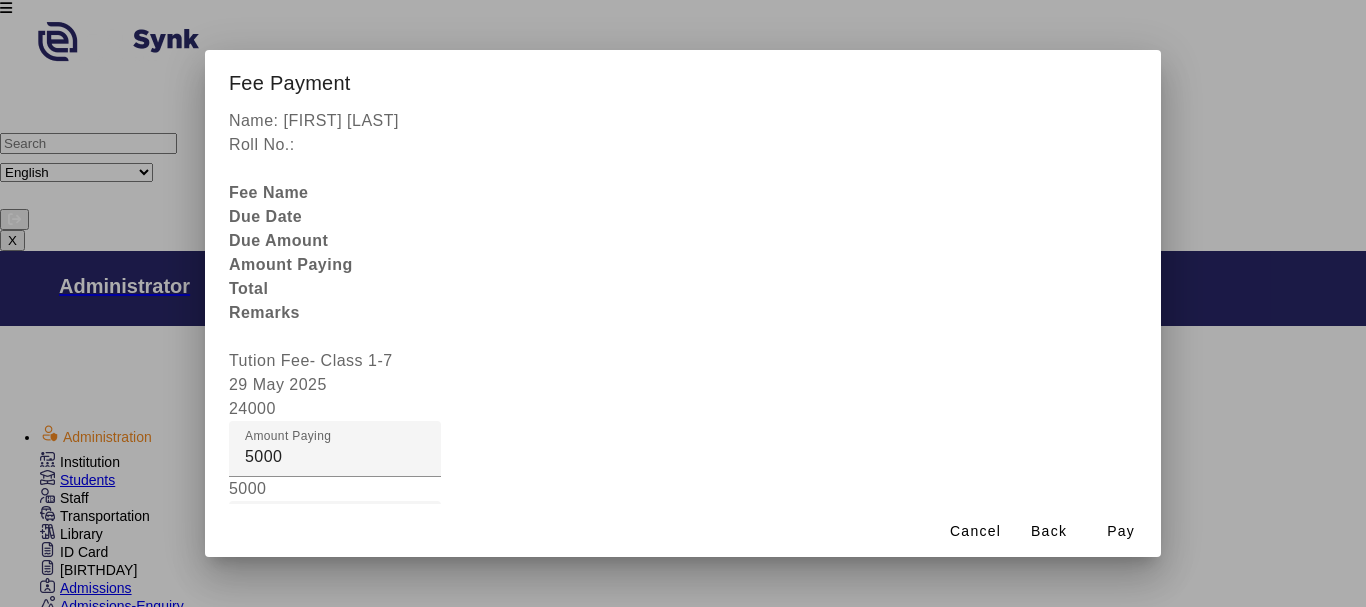 click on "Receipt Remarks" at bounding box center [310, 777] 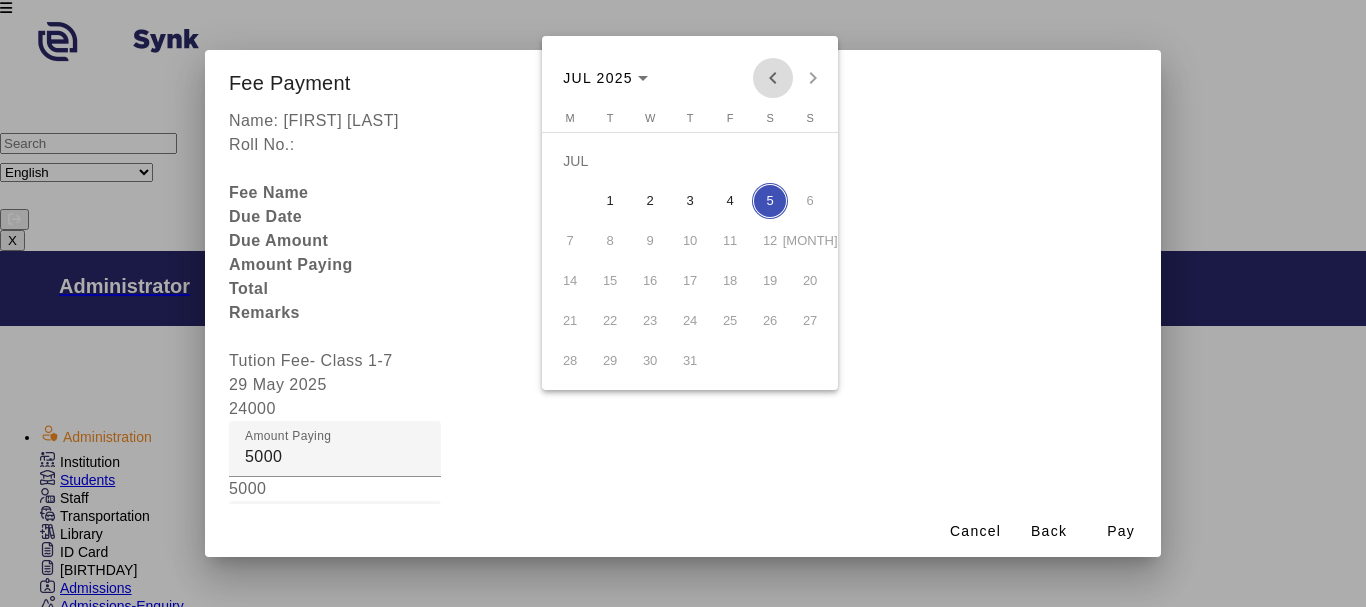 click at bounding box center (773, 78) 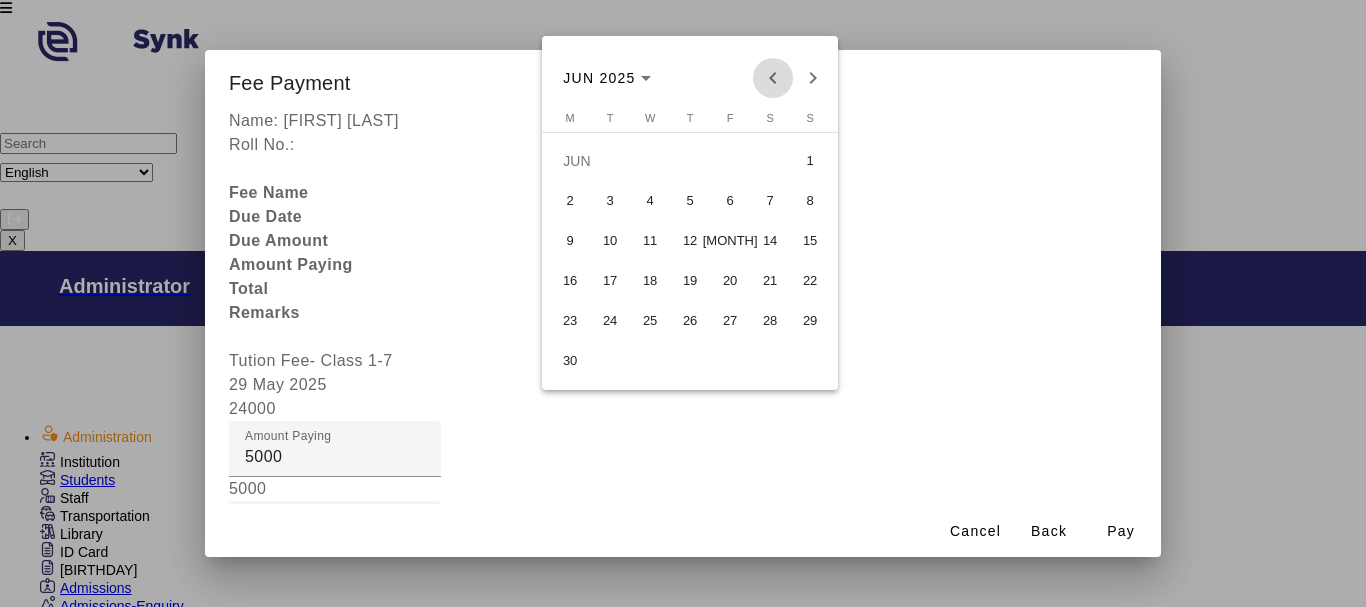 click at bounding box center [773, 78] 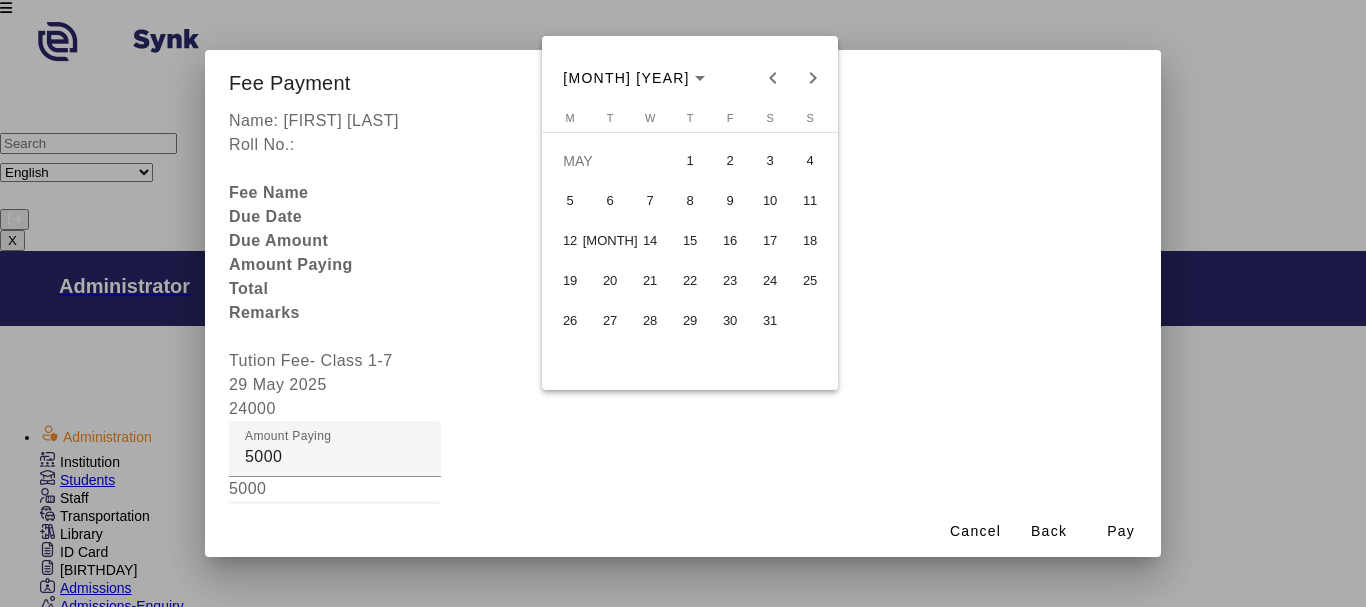 click on "30" at bounding box center (730, 321) 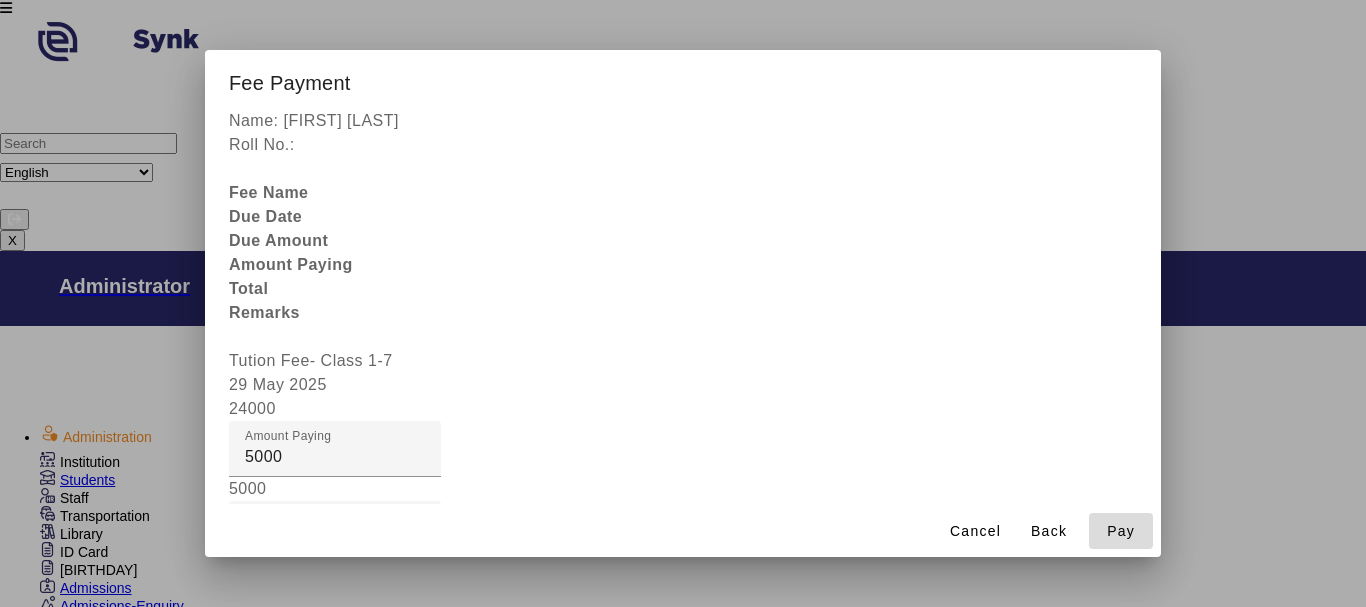 click on "Pay" at bounding box center [1121, 531] 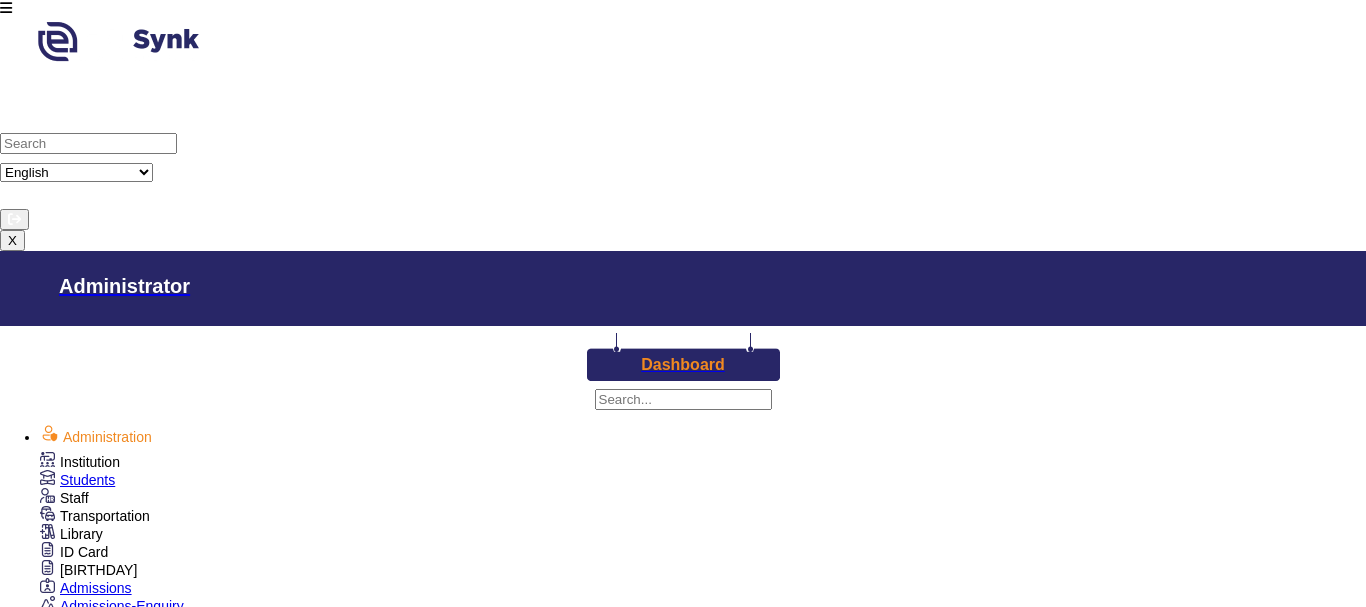 scroll, scrollTop: 87, scrollLeft: 0, axis: vertical 